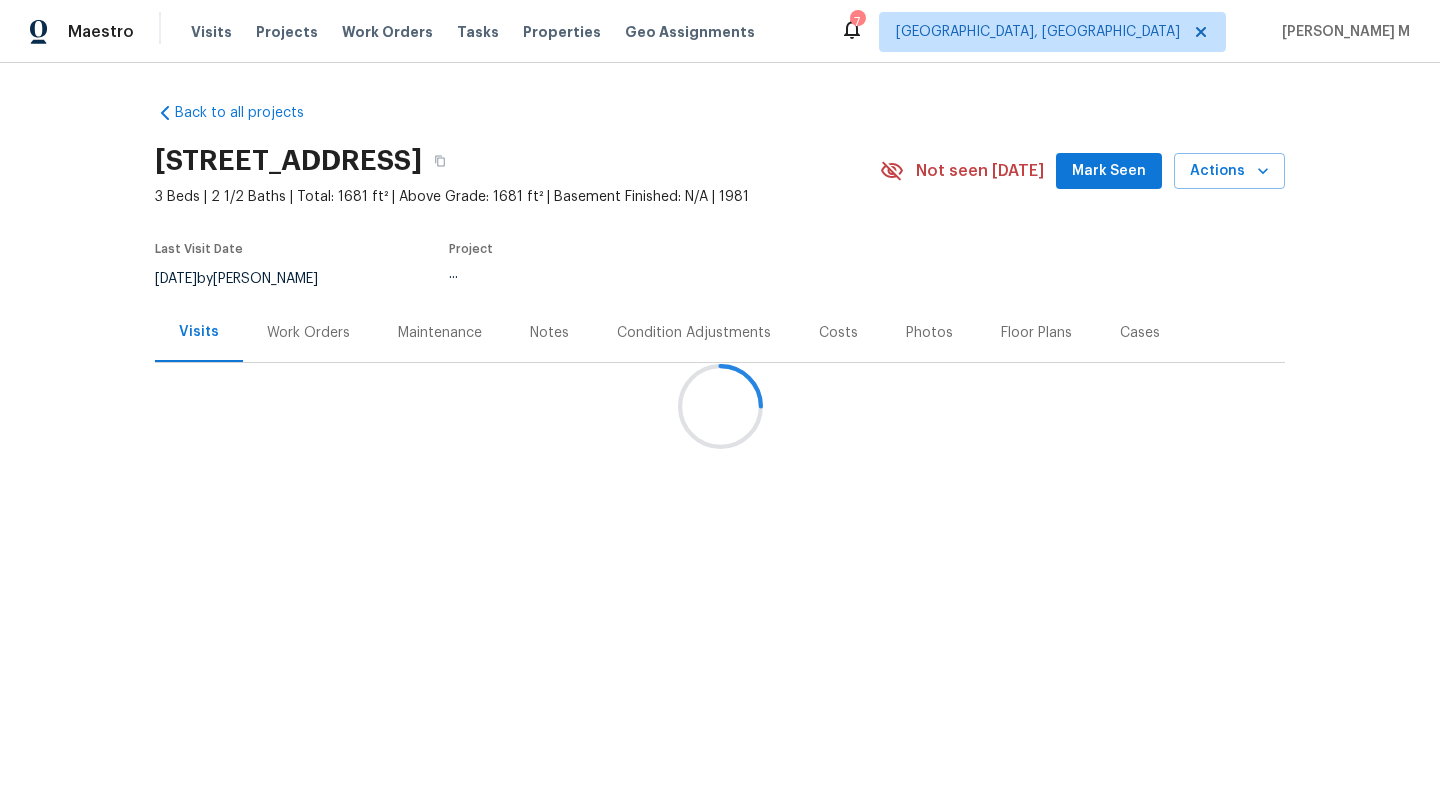 scroll, scrollTop: 0, scrollLeft: 0, axis: both 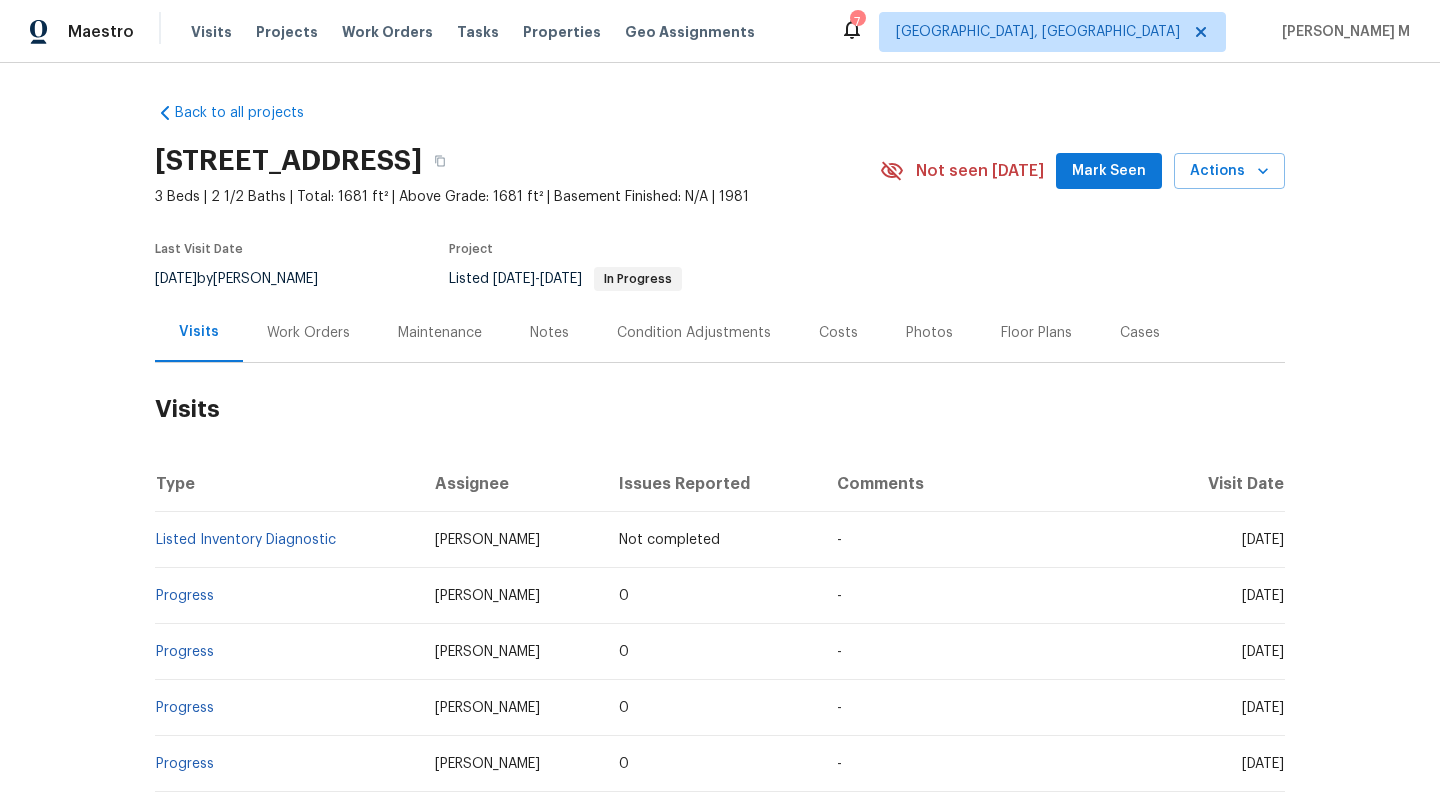click on "Work Orders" at bounding box center (308, 333) 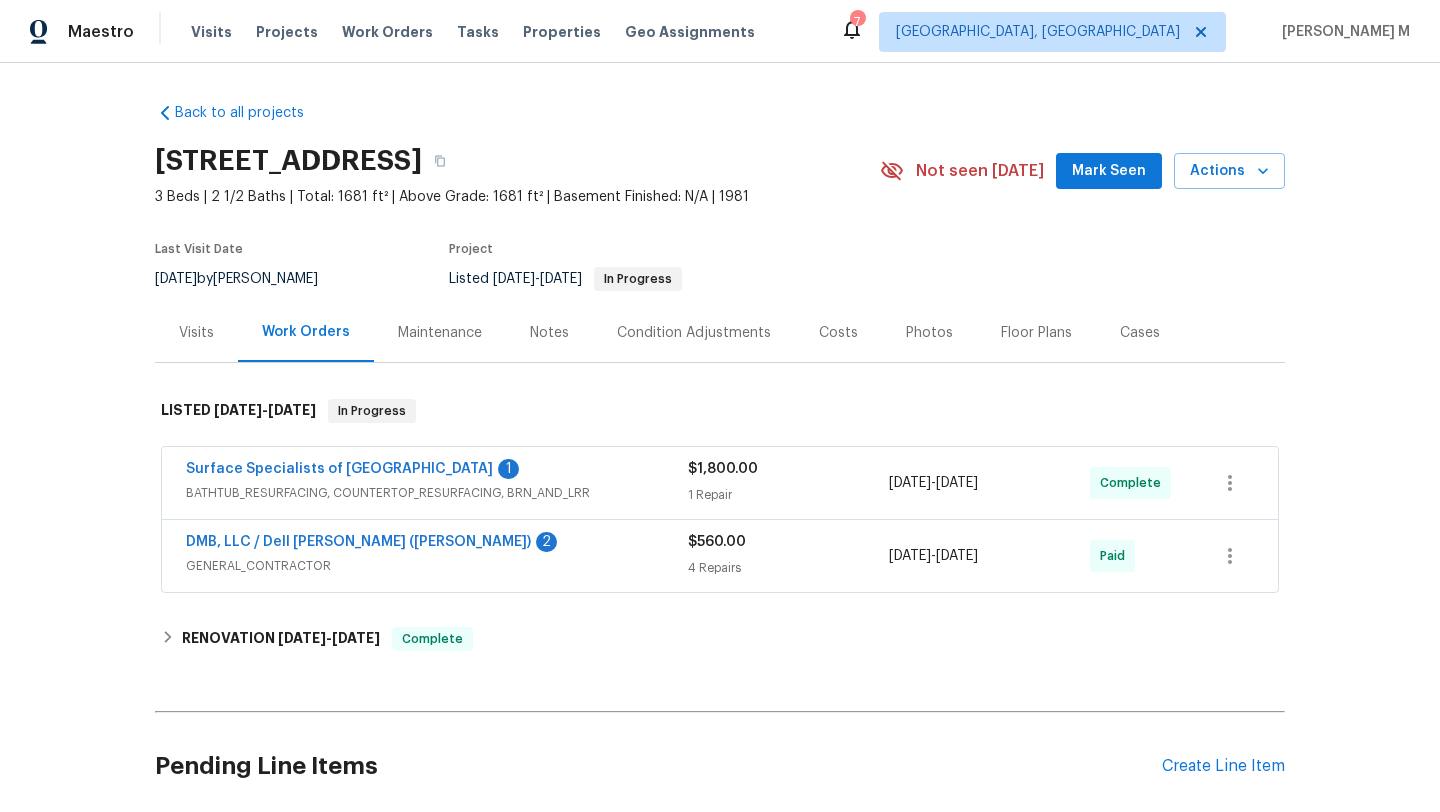 click on "BATHTUB_RESURFACING, COUNTERTOP_RESURFACING, BRN_AND_LRR" at bounding box center (437, 493) 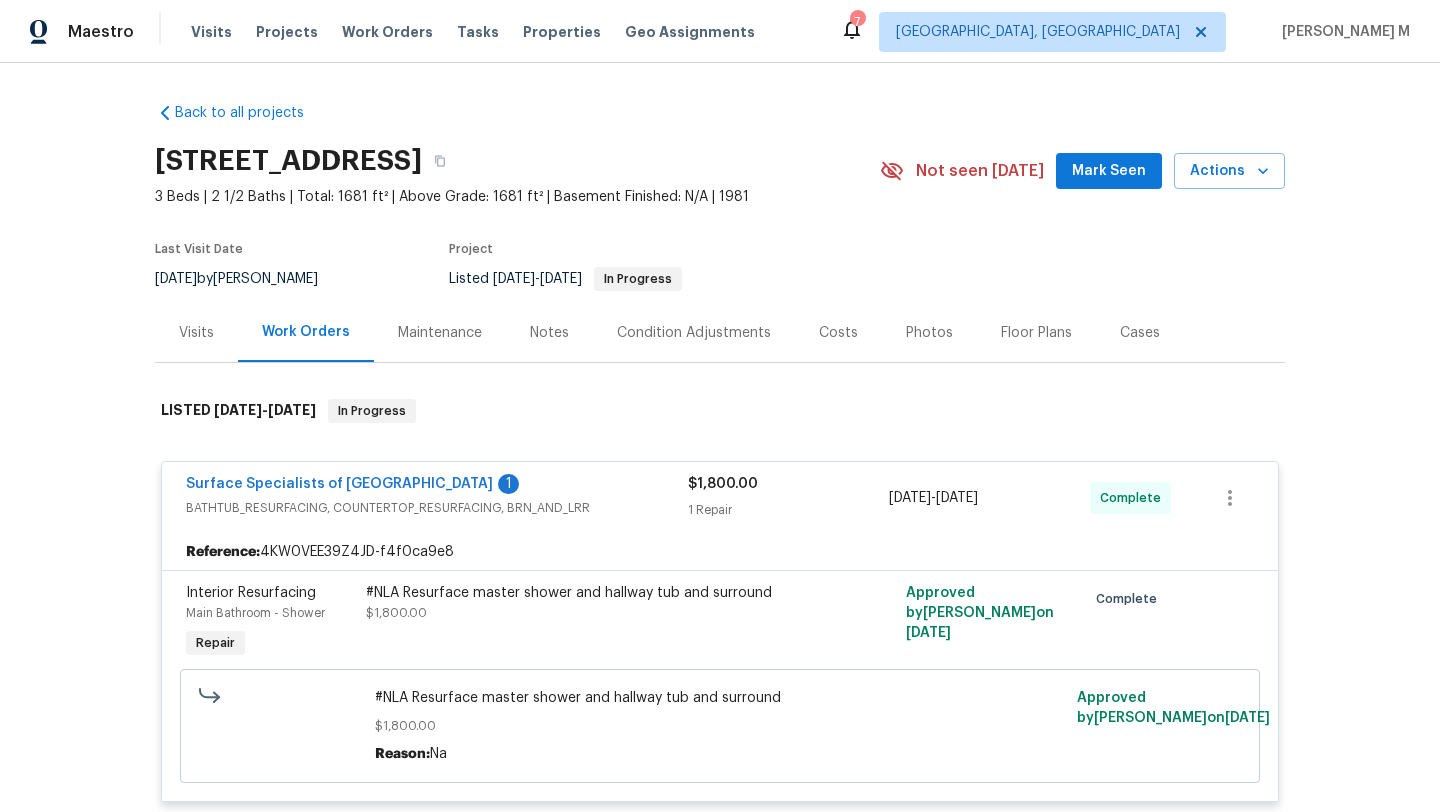 scroll, scrollTop: 136, scrollLeft: 0, axis: vertical 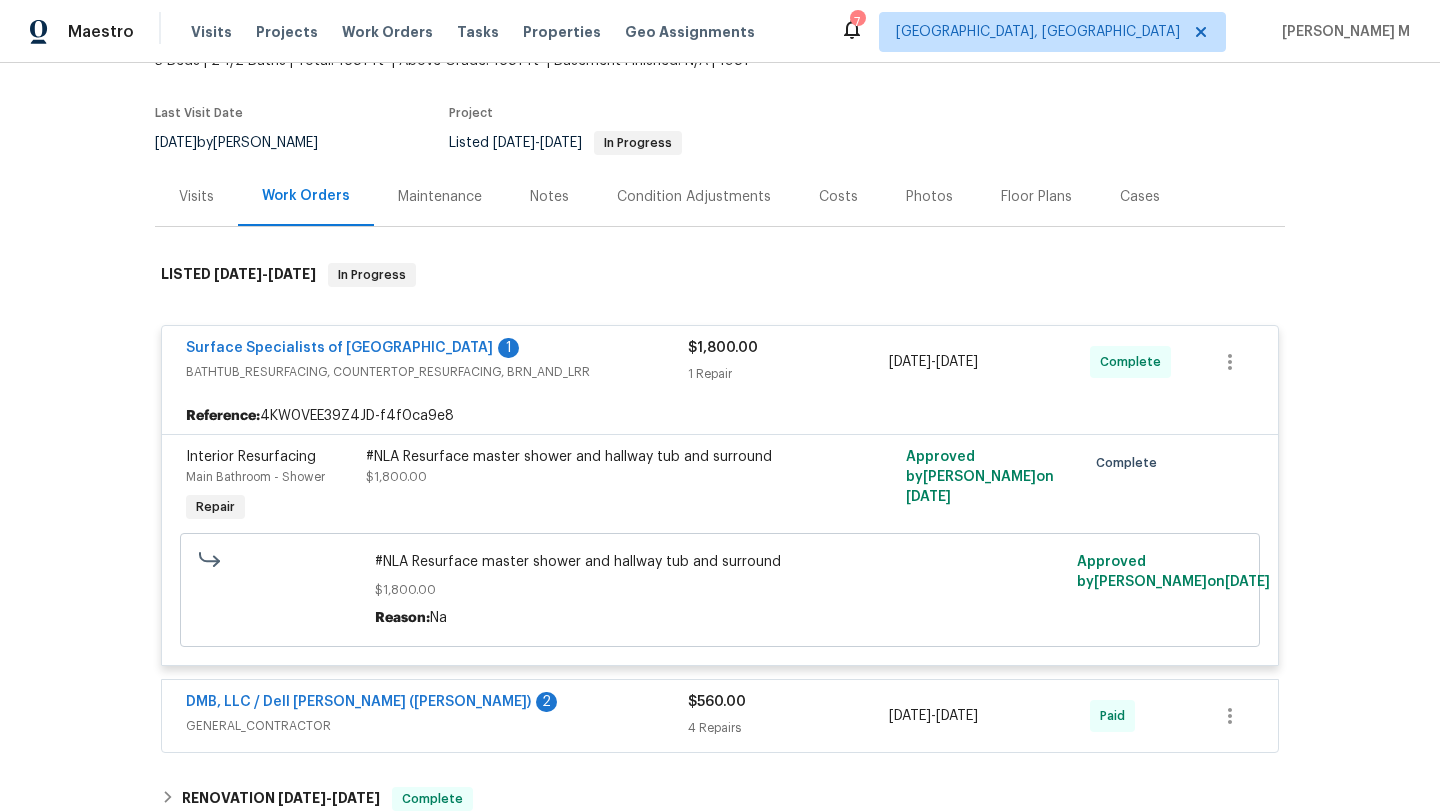 click on "DMB, LLC / Dell Bryson (Heise) 2" at bounding box center [437, 704] 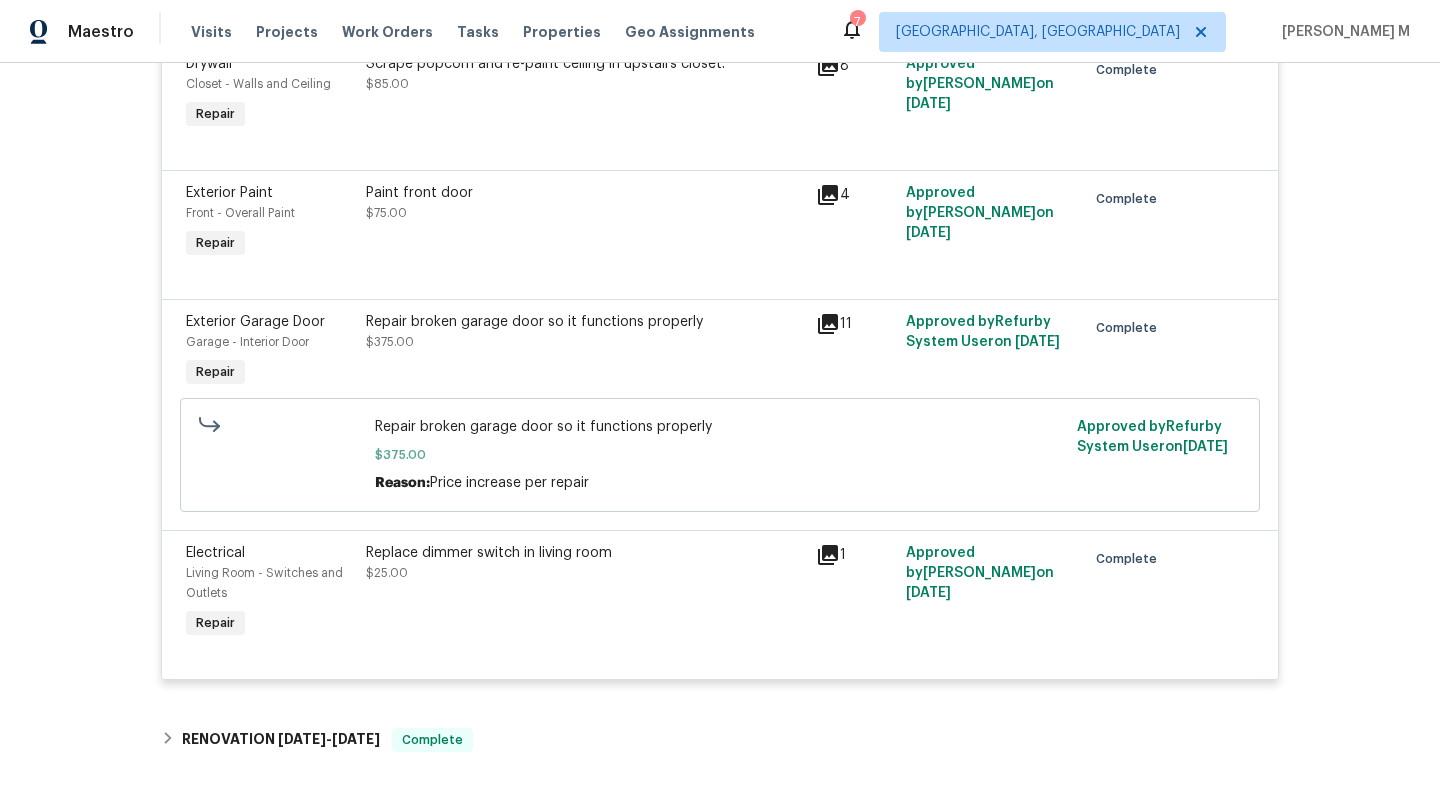 scroll, scrollTop: 0, scrollLeft: 0, axis: both 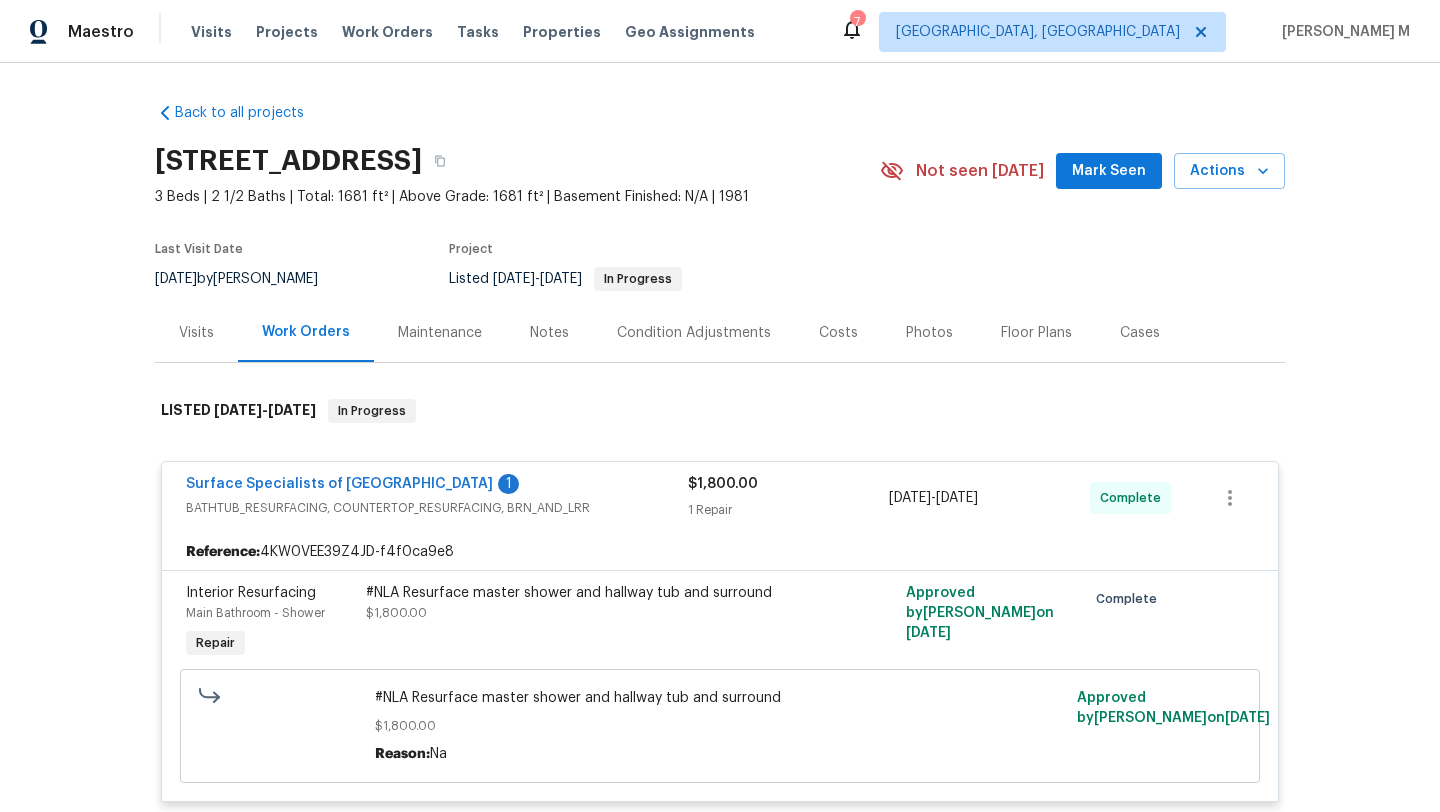 click on "Cases" at bounding box center [1140, 332] 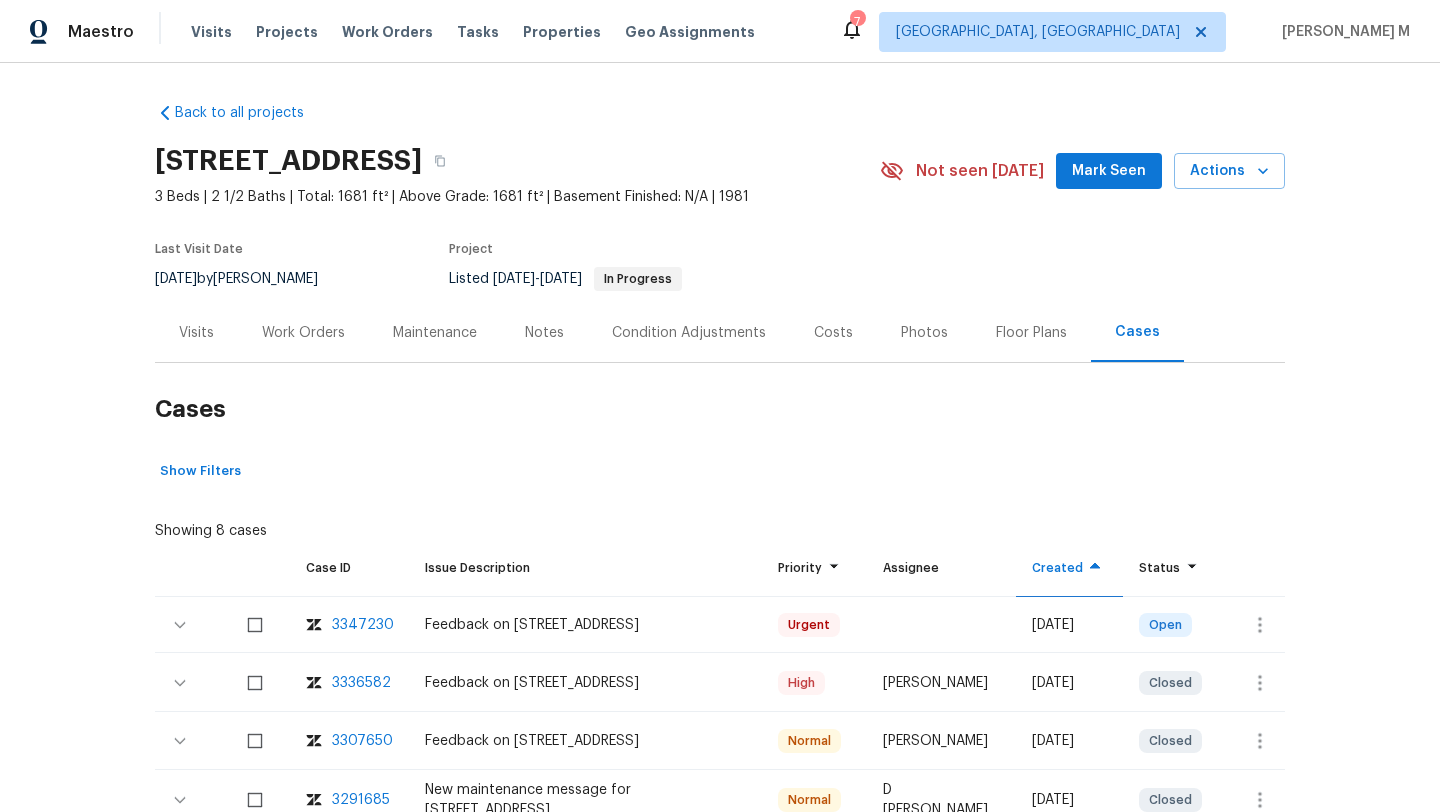 scroll, scrollTop: 134, scrollLeft: 0, axis: vertical 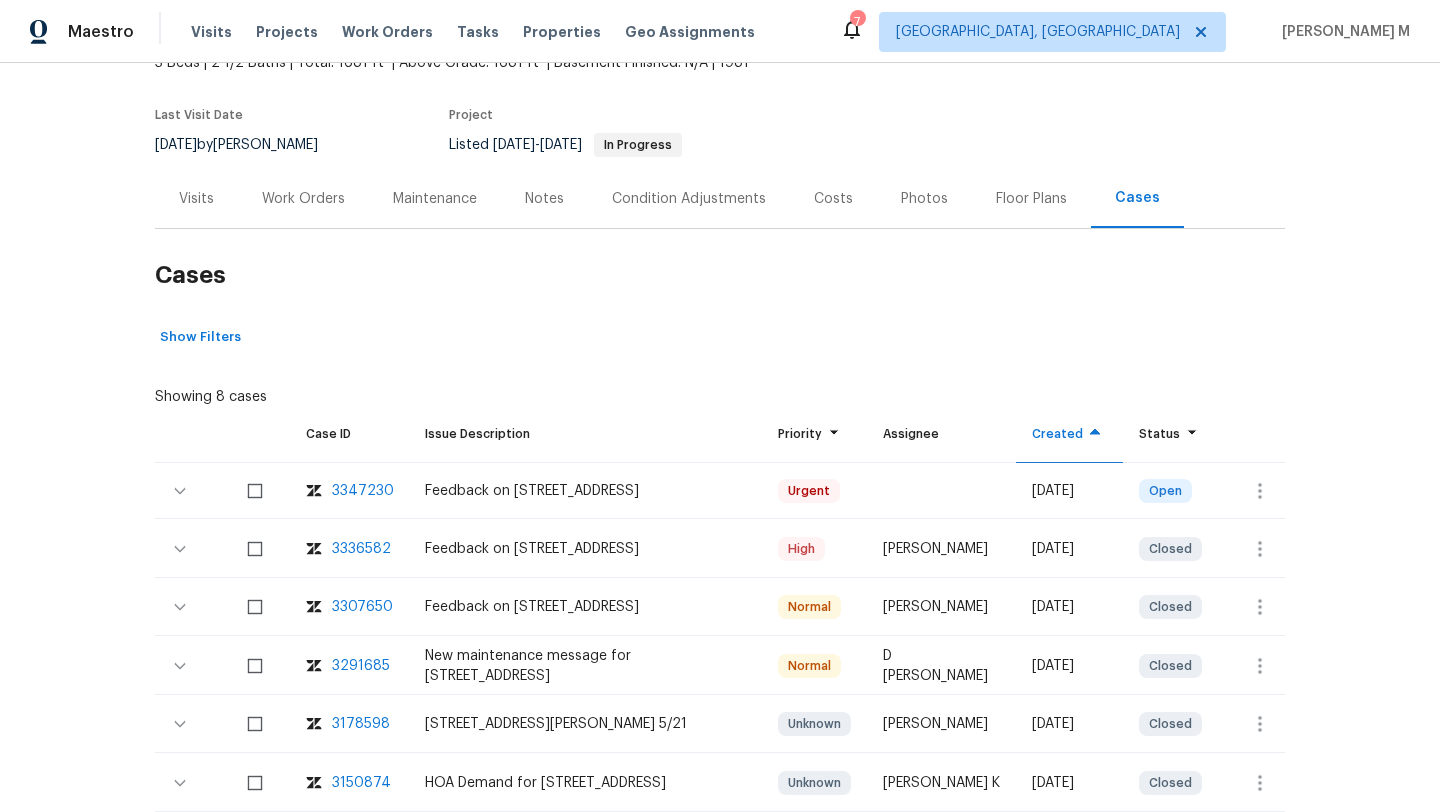 click on "3336582" at bounding box center (361, 549) 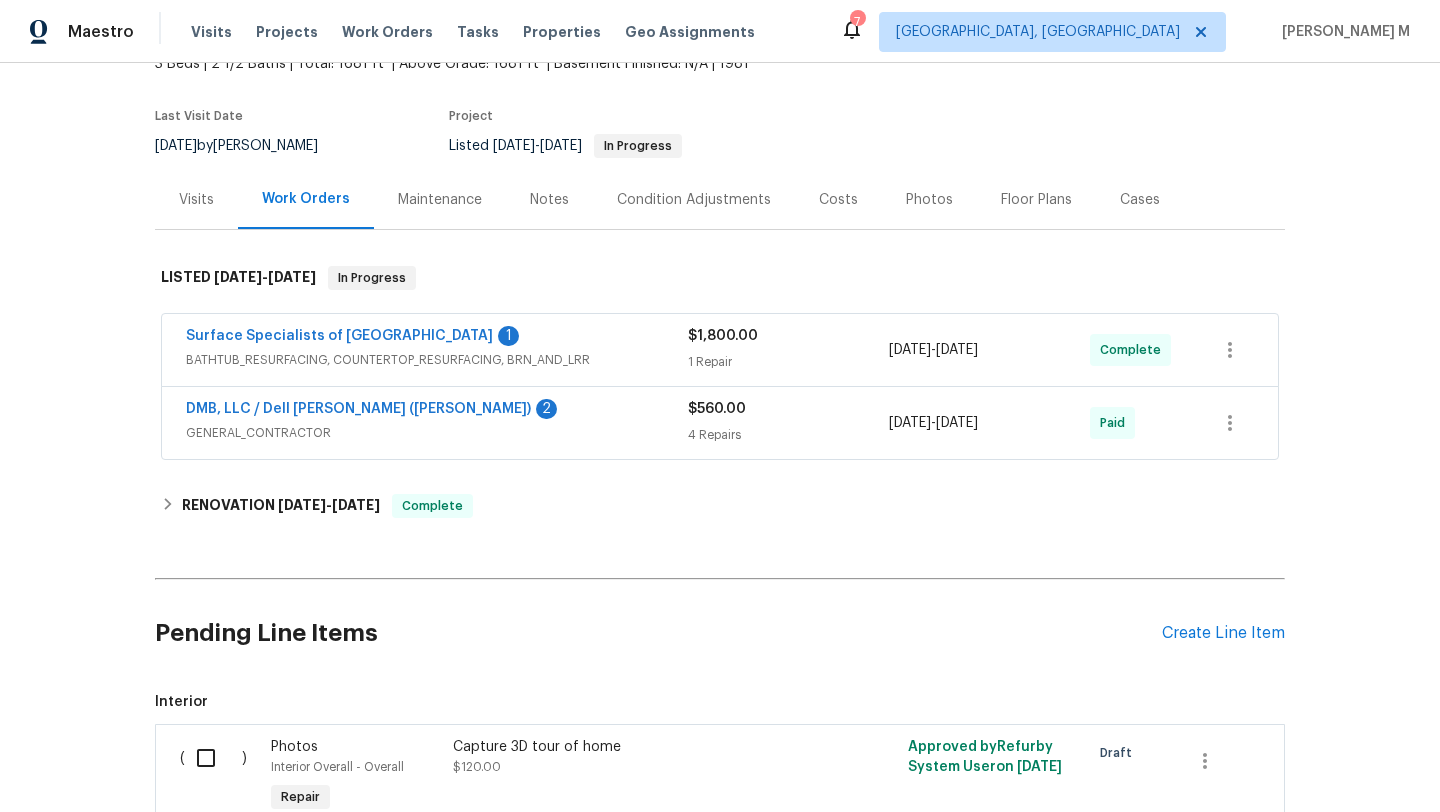 scroll, scrollTop: 172, scrollLeft: 0, axis: vertical 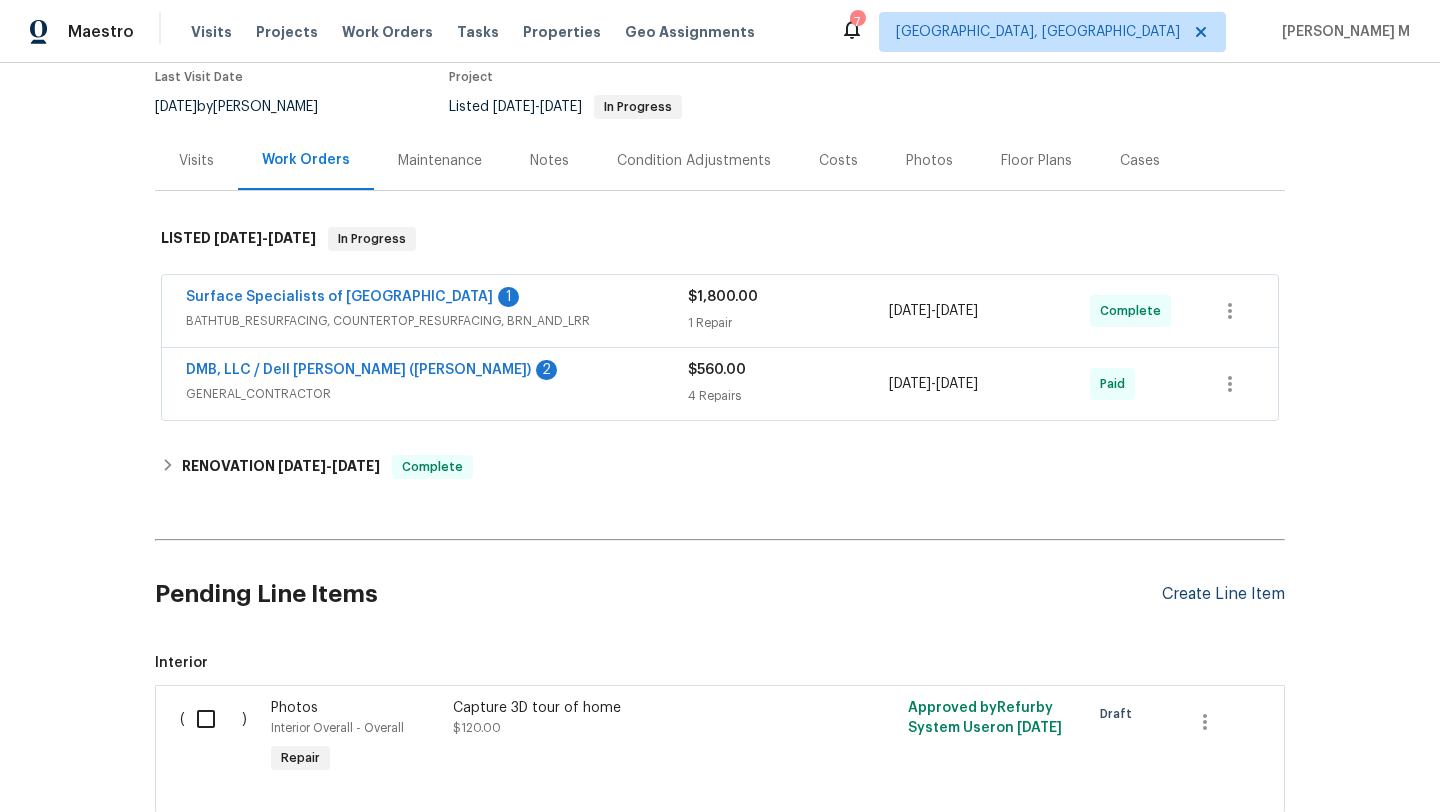 click on "Create Line Item" at bounding box center (1223, 594) 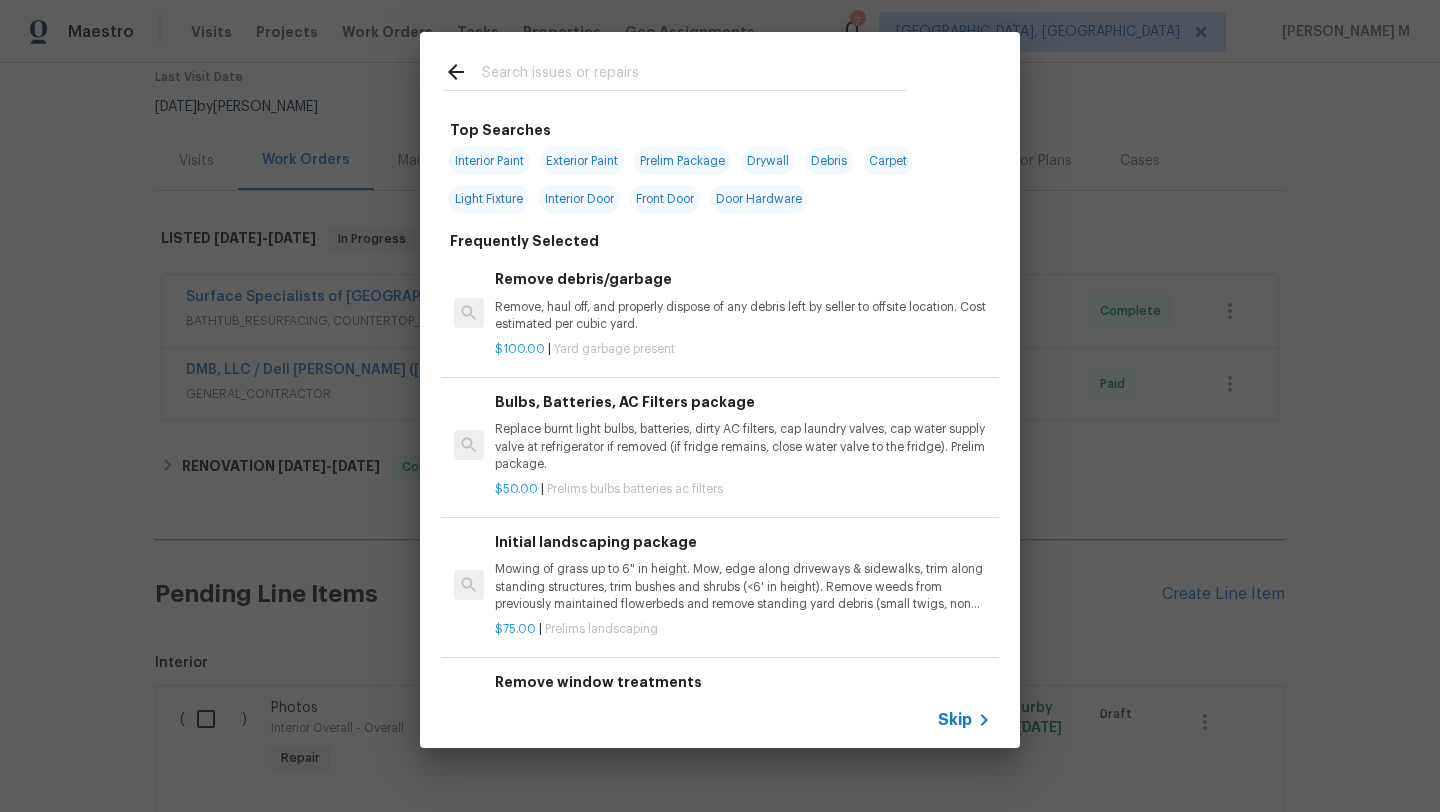 click on "Skip" at bounding box center [955, 720] 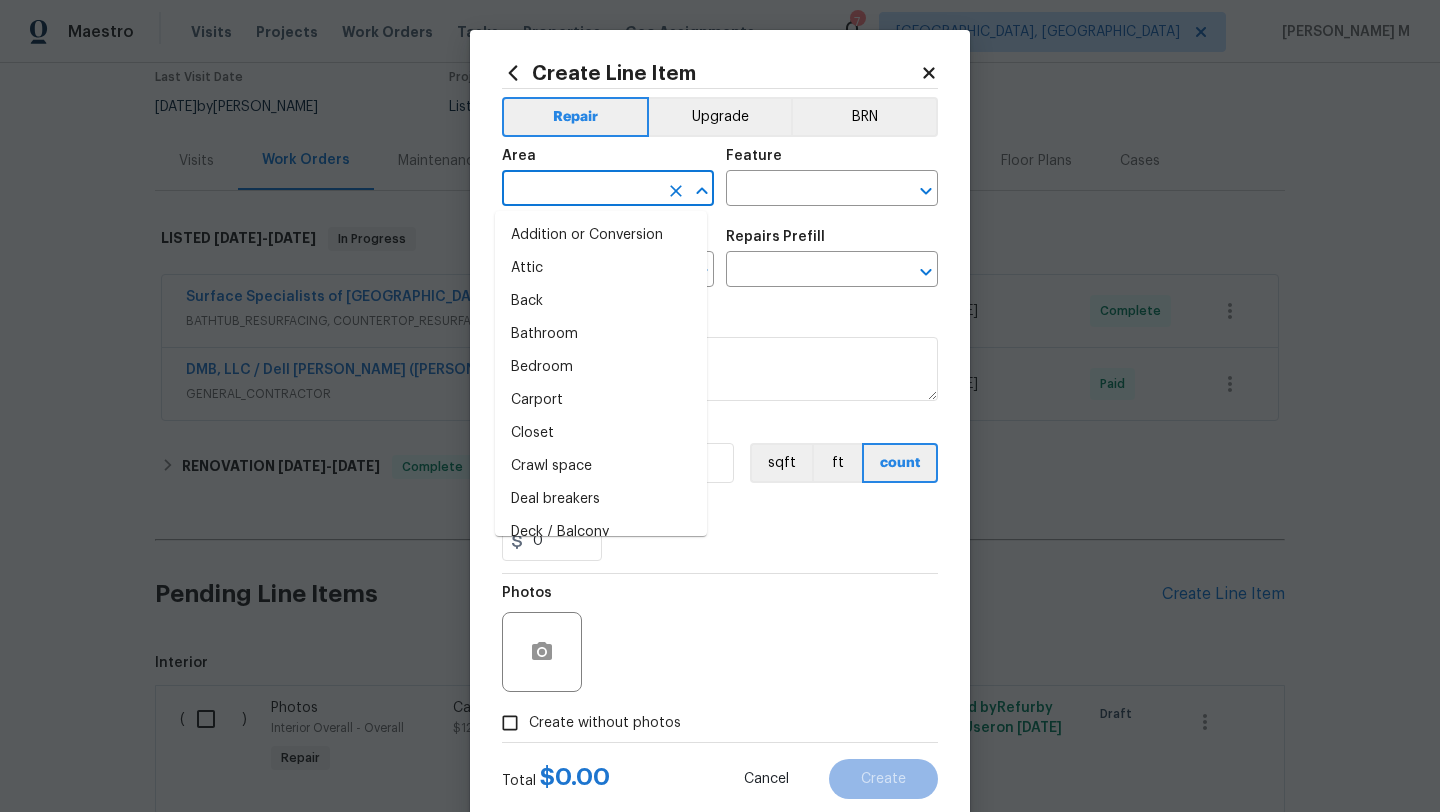 click at bounding box center (580, 190) 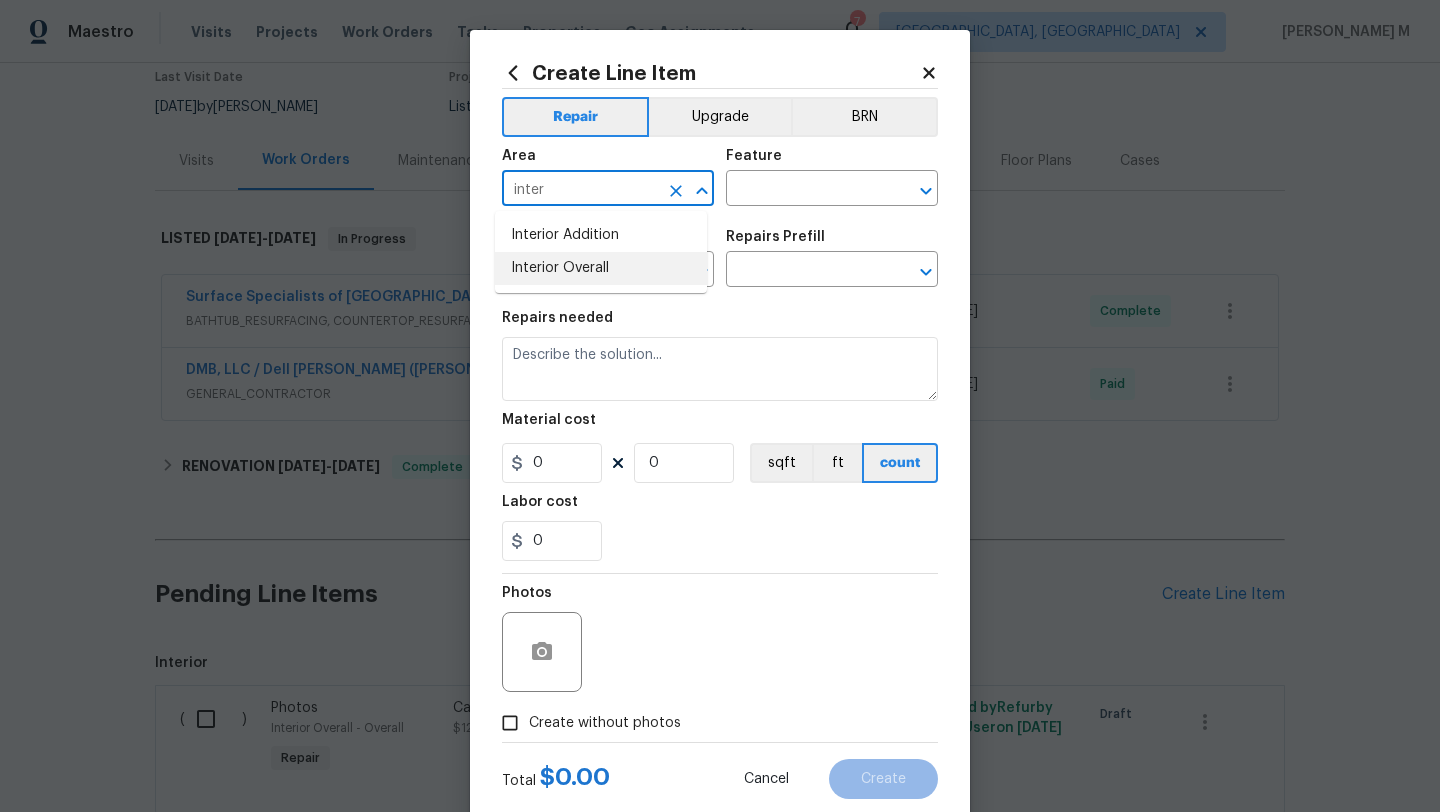 click on "Interior Overall" at bounding box center [601, 268] 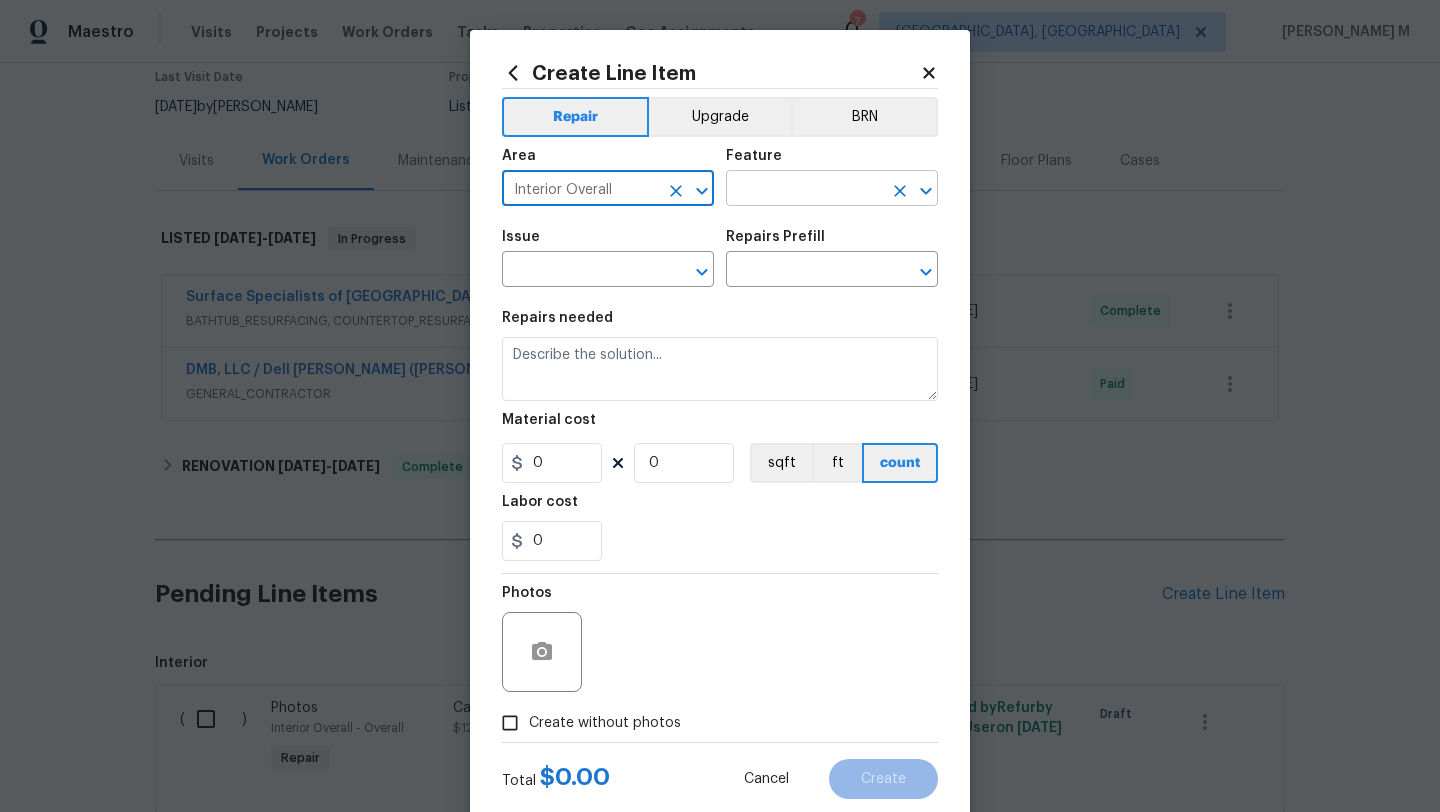 type on "Interior Overall" 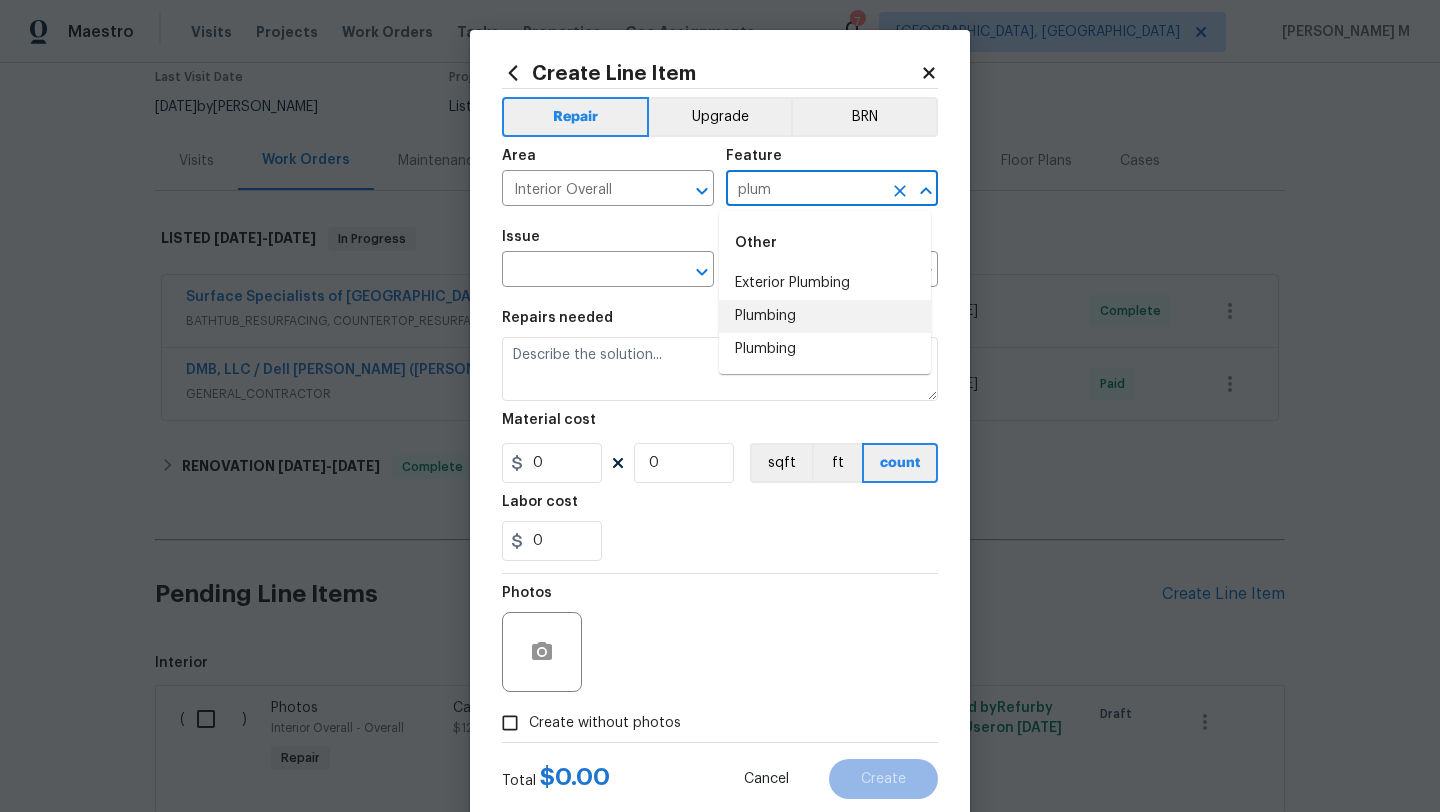 click on "Plumbing" at bounding box center [825, 316] 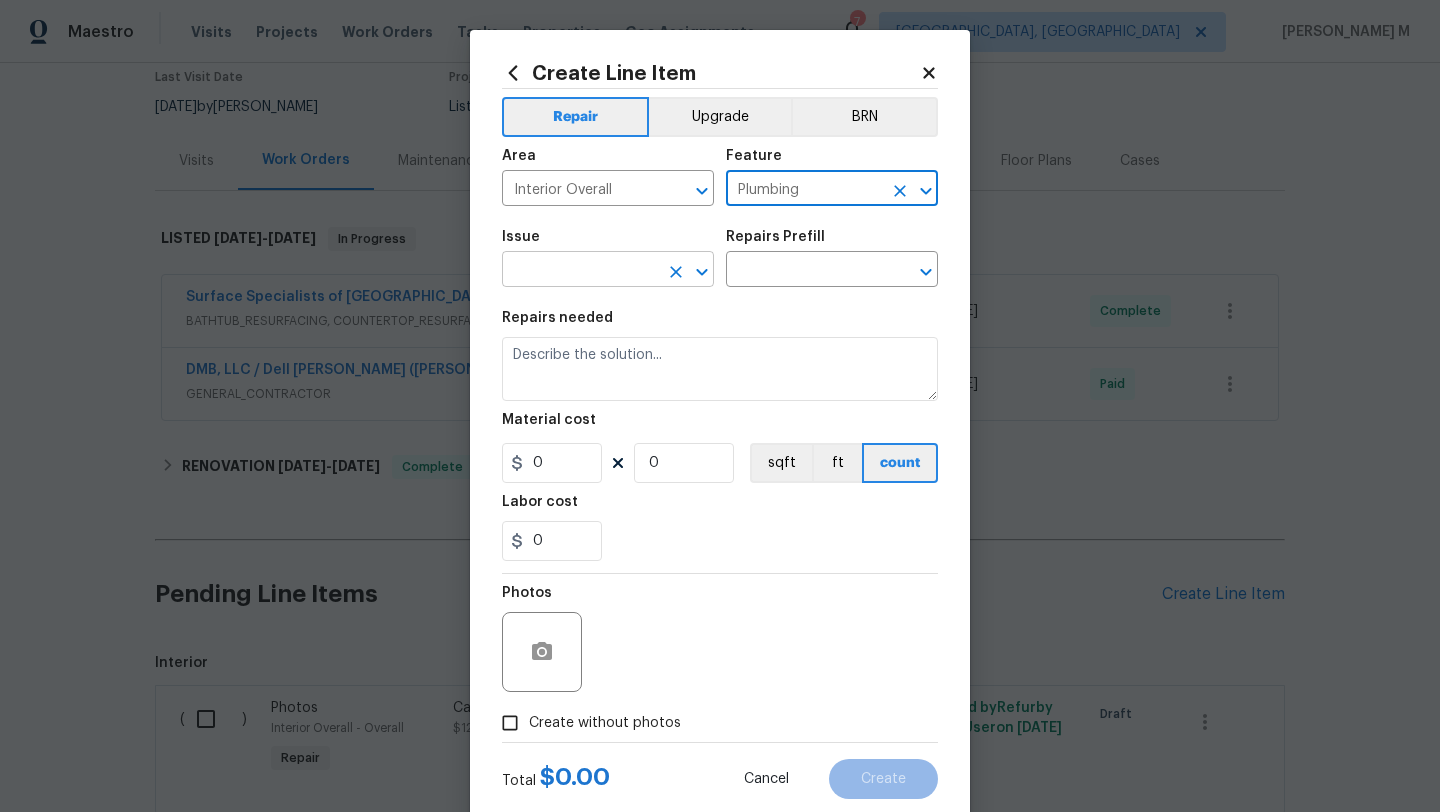 type on "Plumbing" 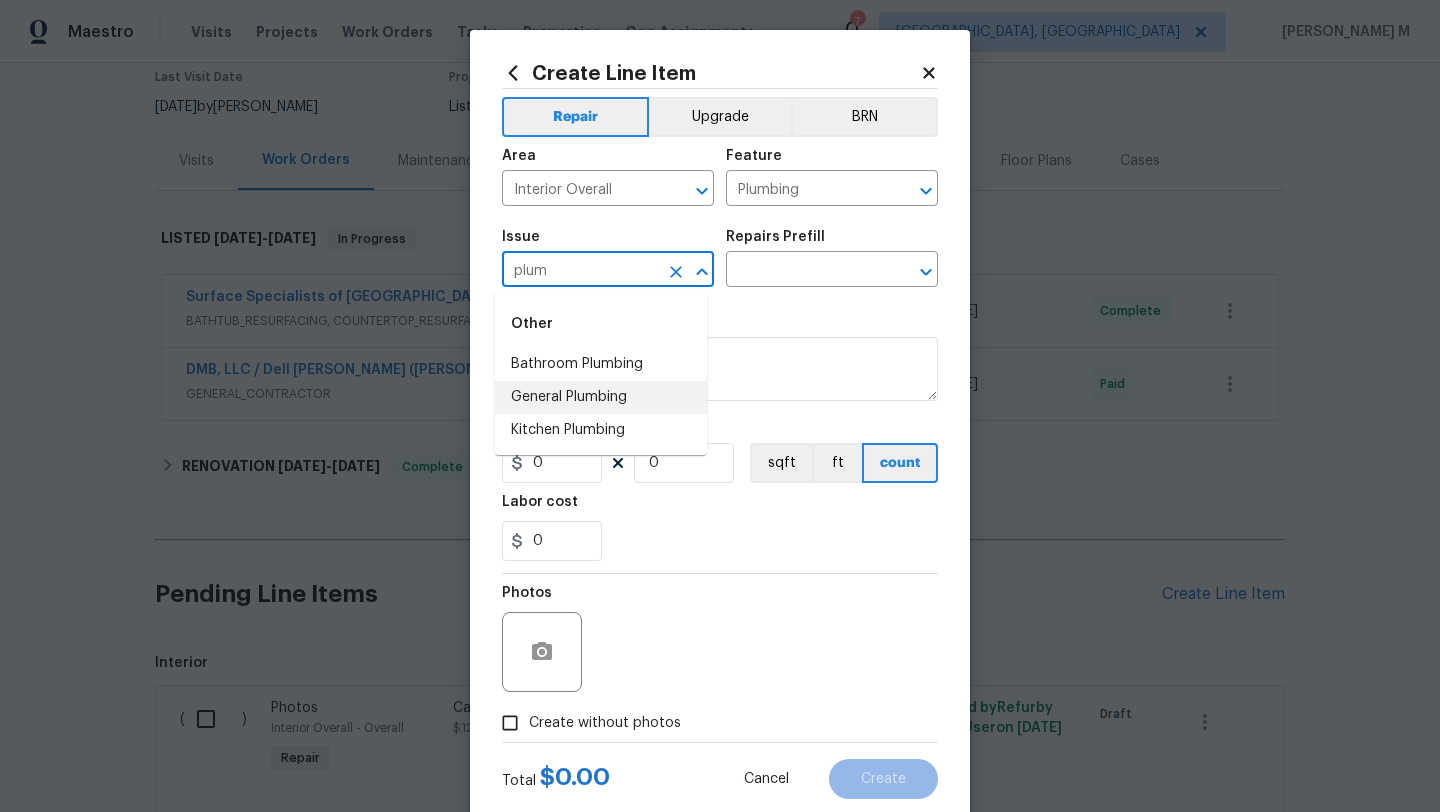 click on "General Plumbing" at bounding box center (601, 397) 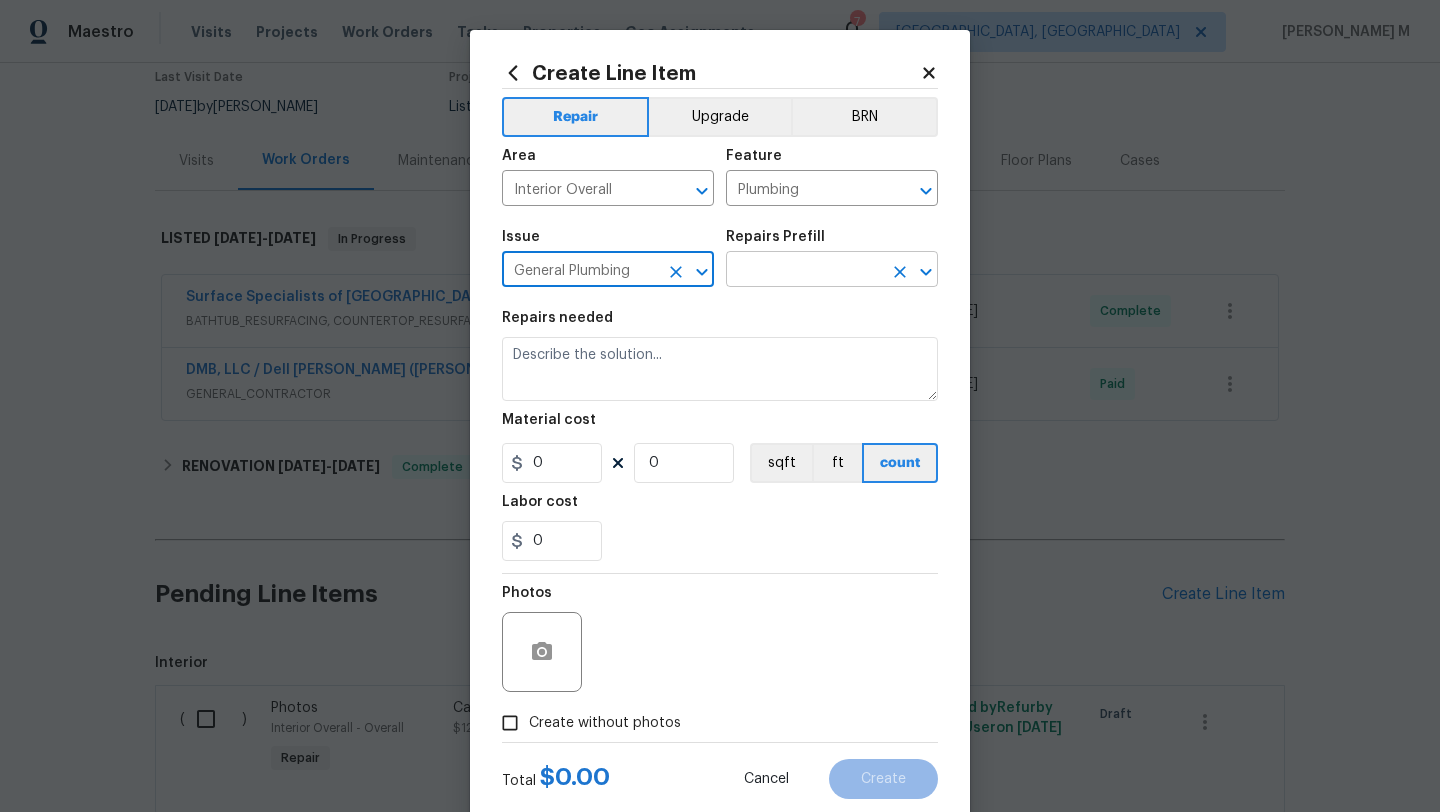 type on "General Plumbing" 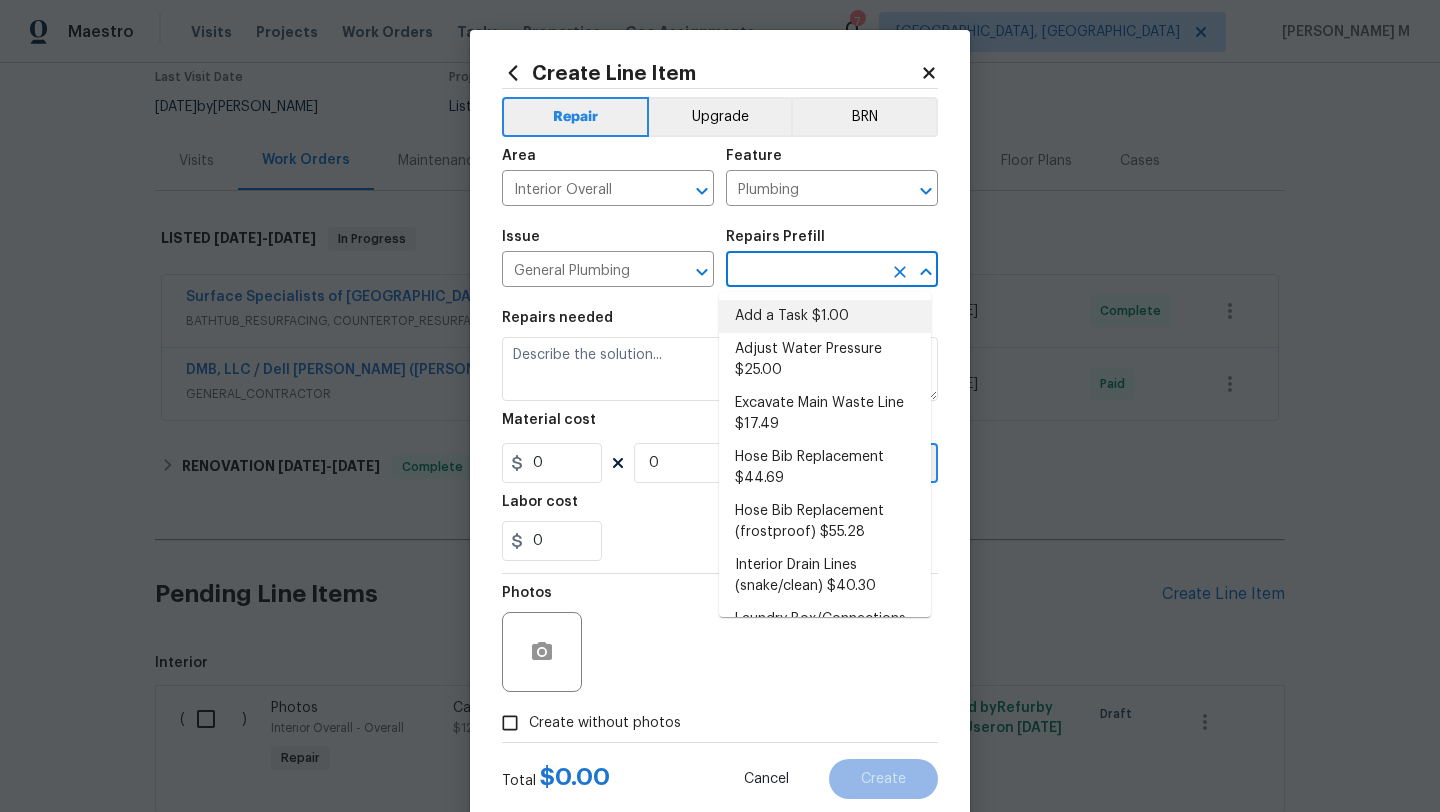 click on "Add a Task $1.00" at bounding box center [825, 316] 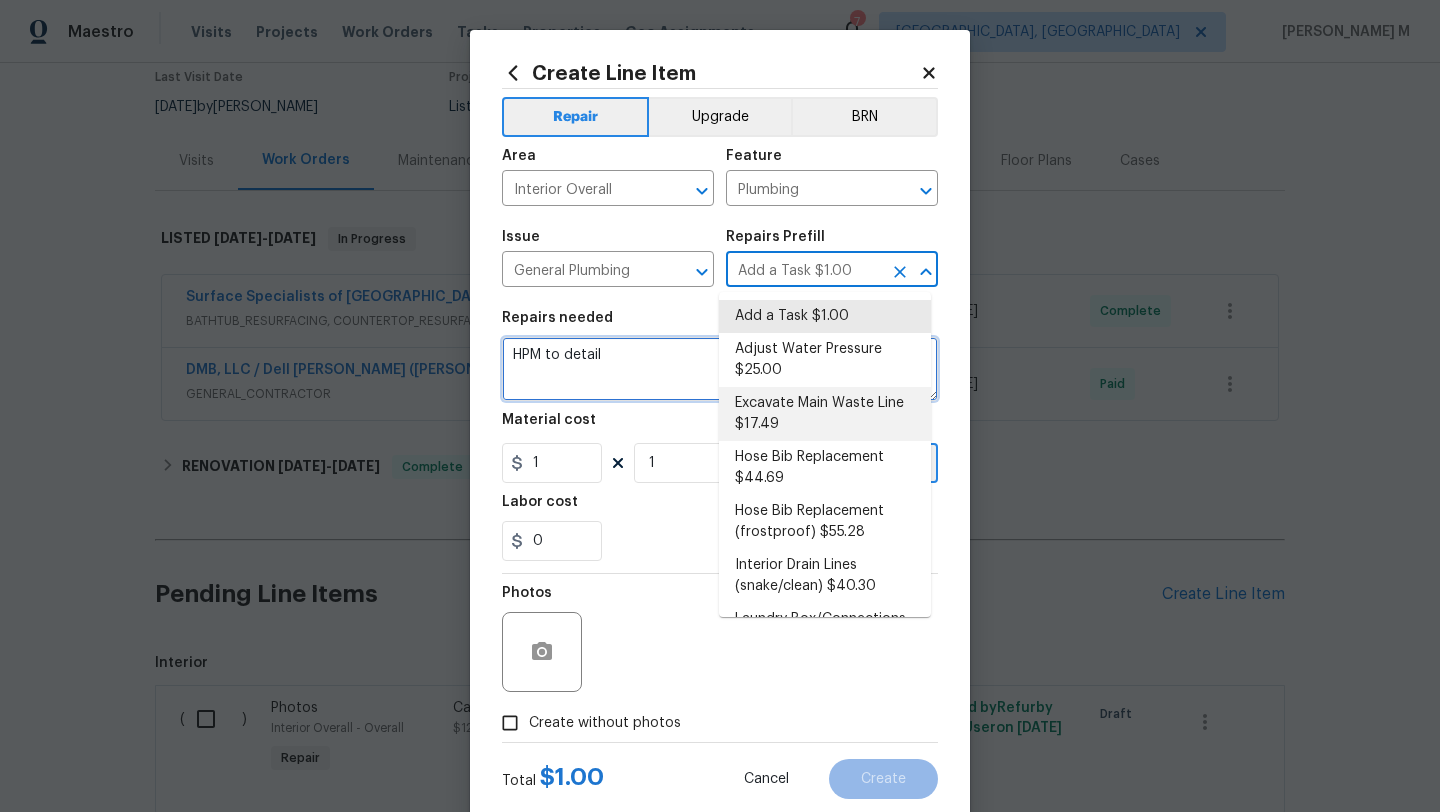 click on "HPM to detail" at bounding box center (720, 369) 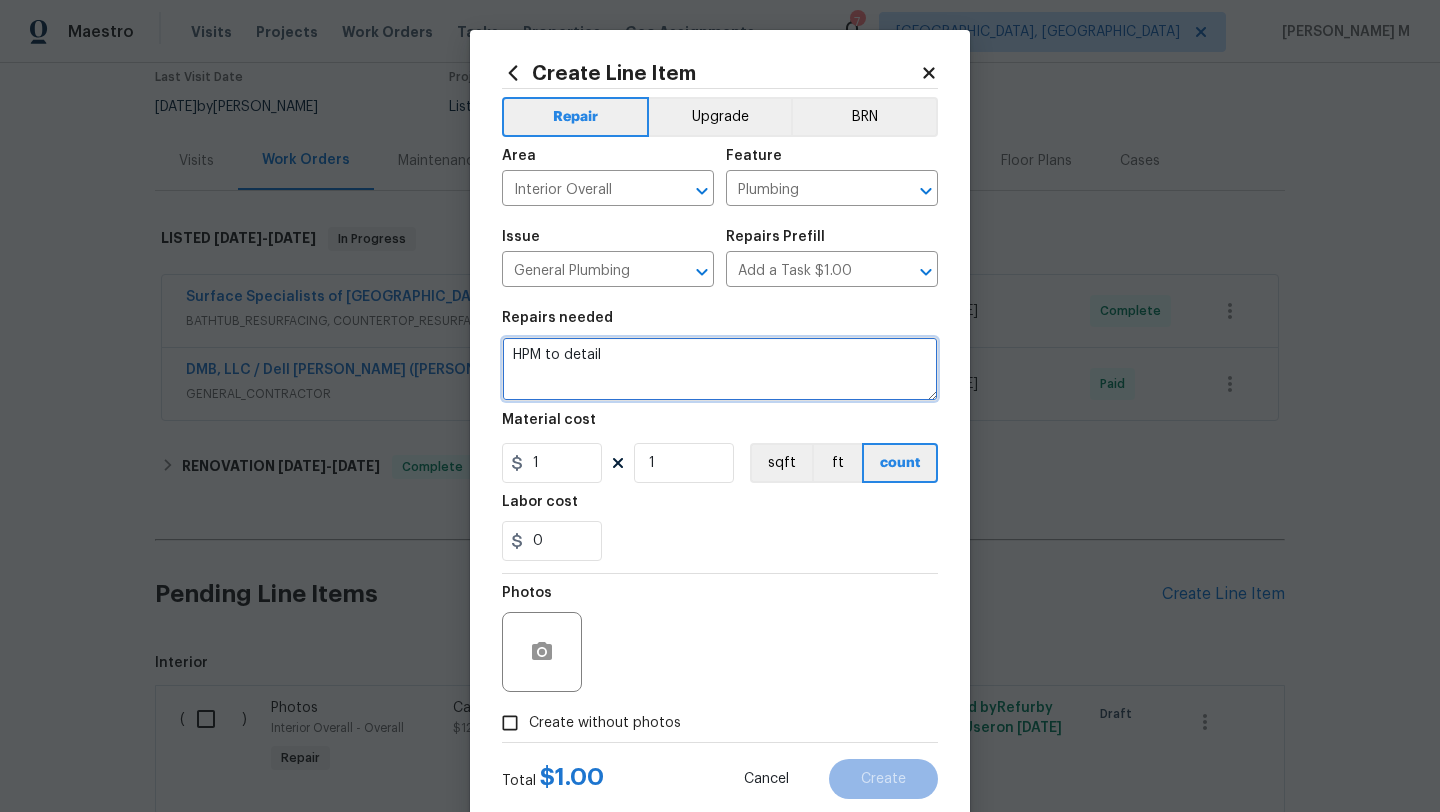 click on "HPM to detail" at bounding box center [720, 369] 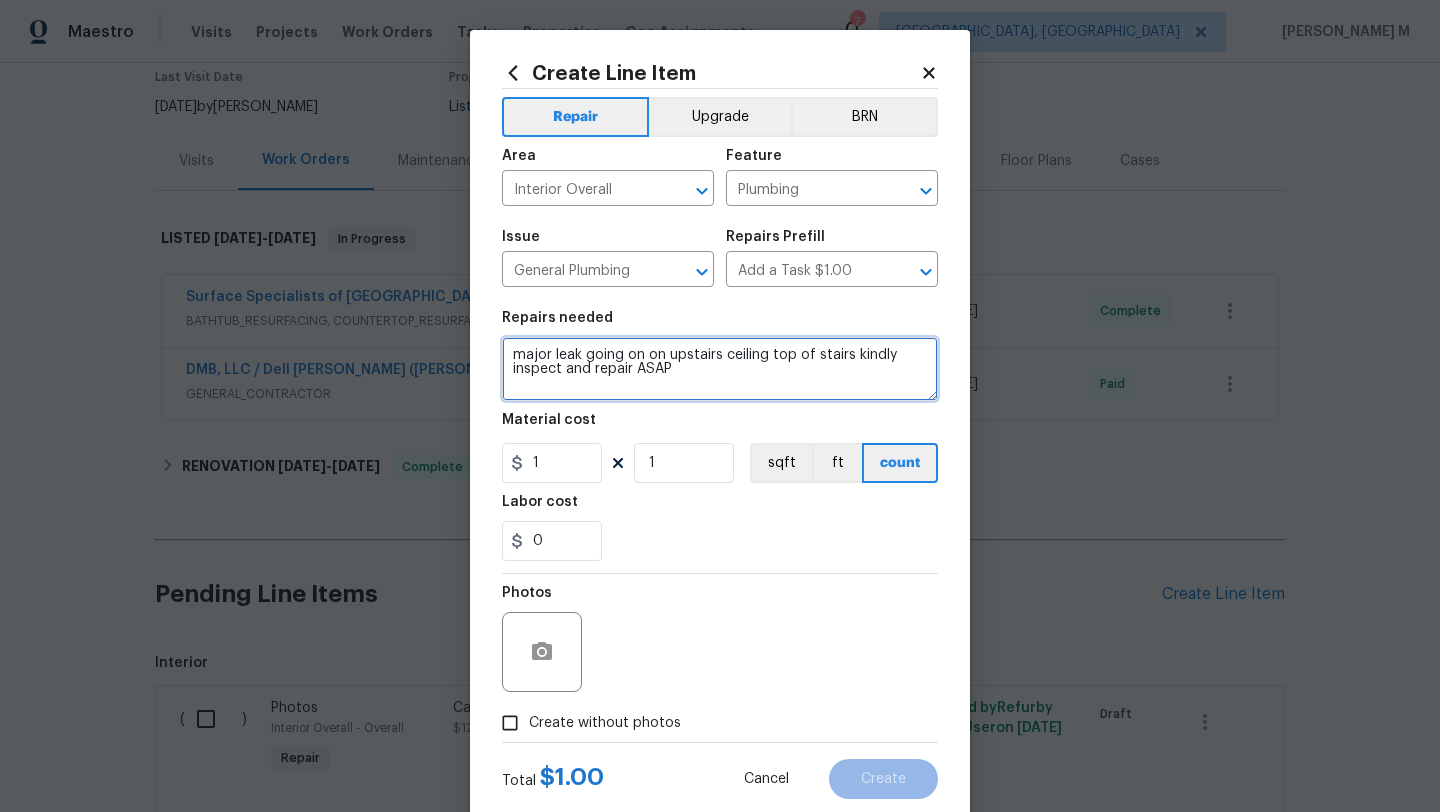 type on "major leak going on on upstairs ceiling top of stairs kindly inspect and repair ASAP" 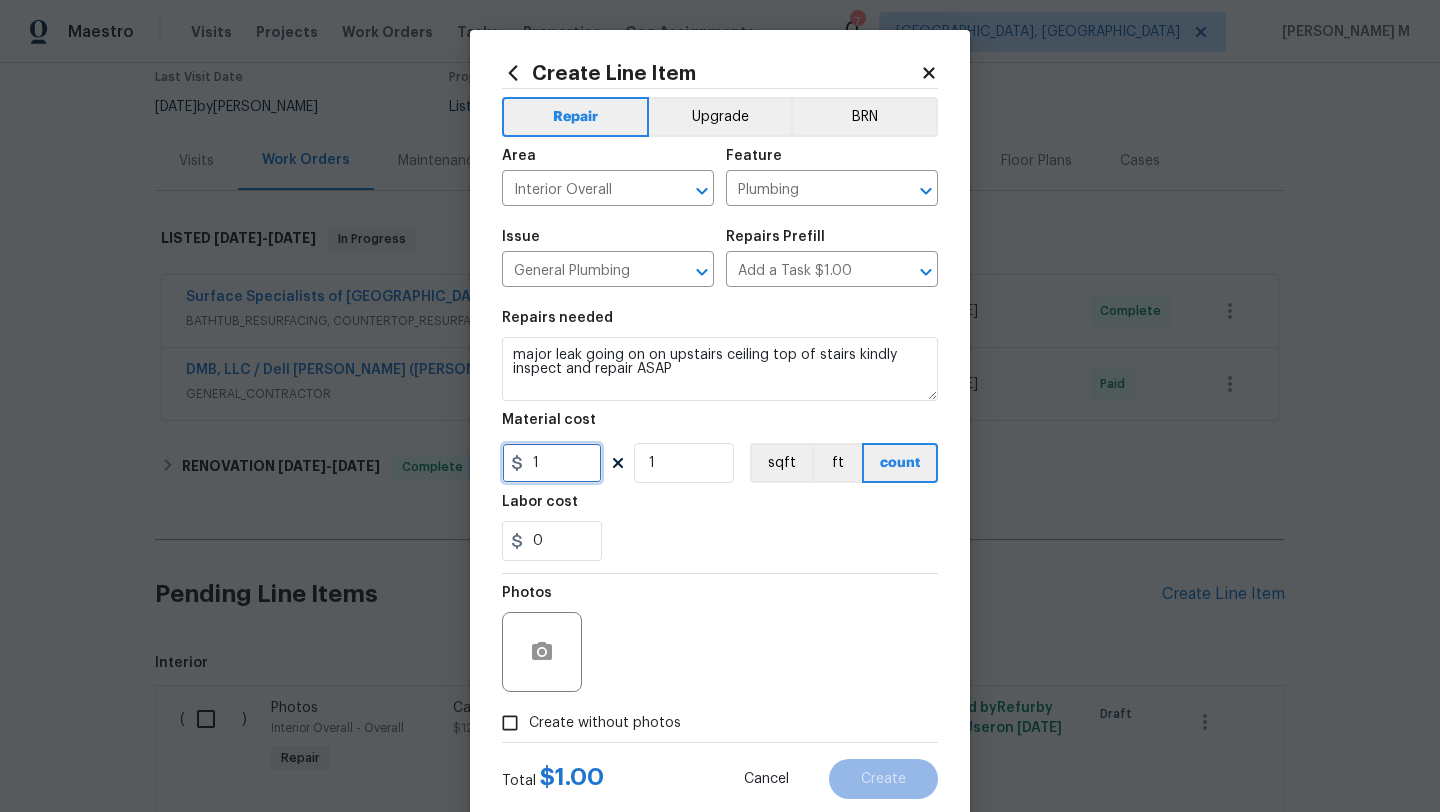 click on "1" at bounding box center (552, 463) 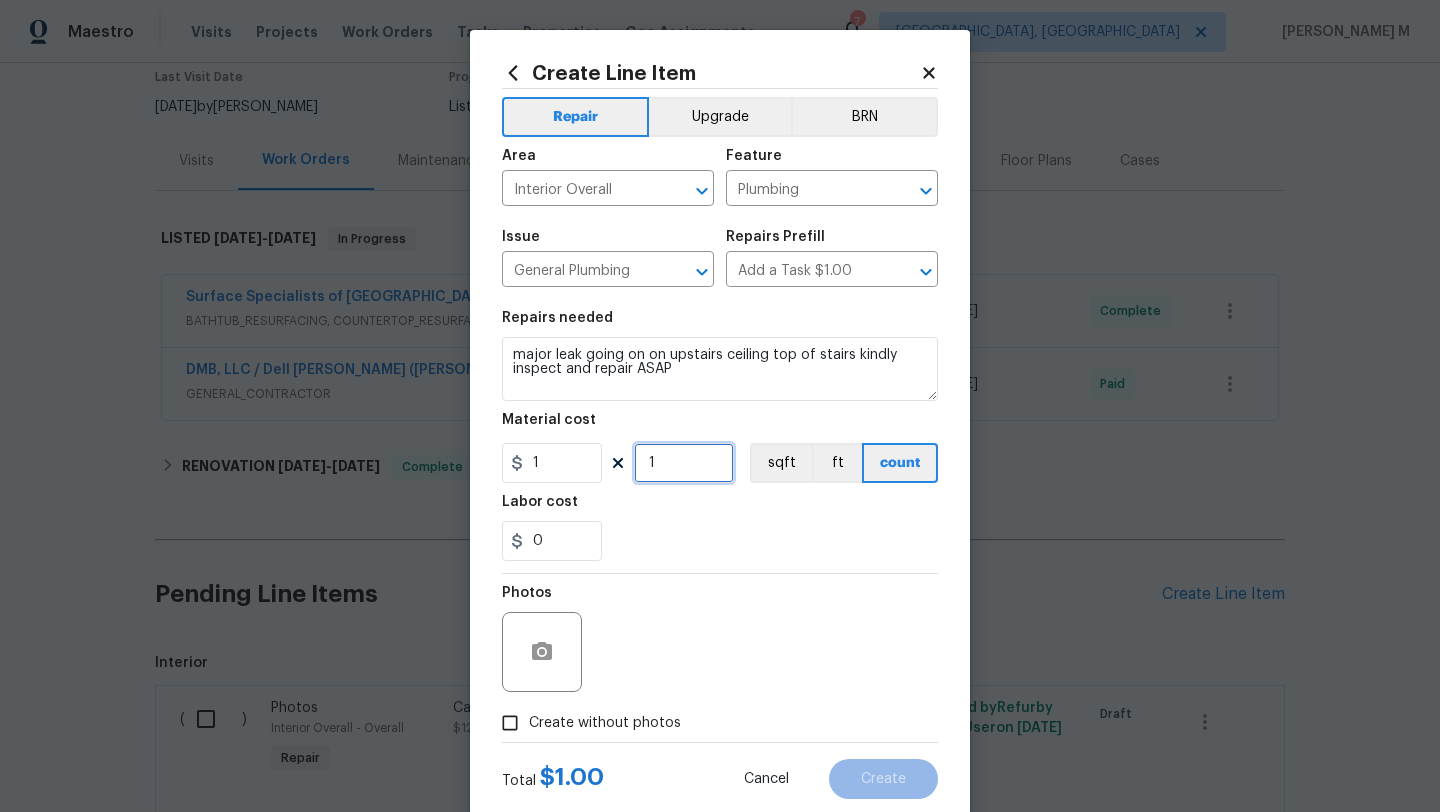 click on "1" at bounding box center [684, 463] 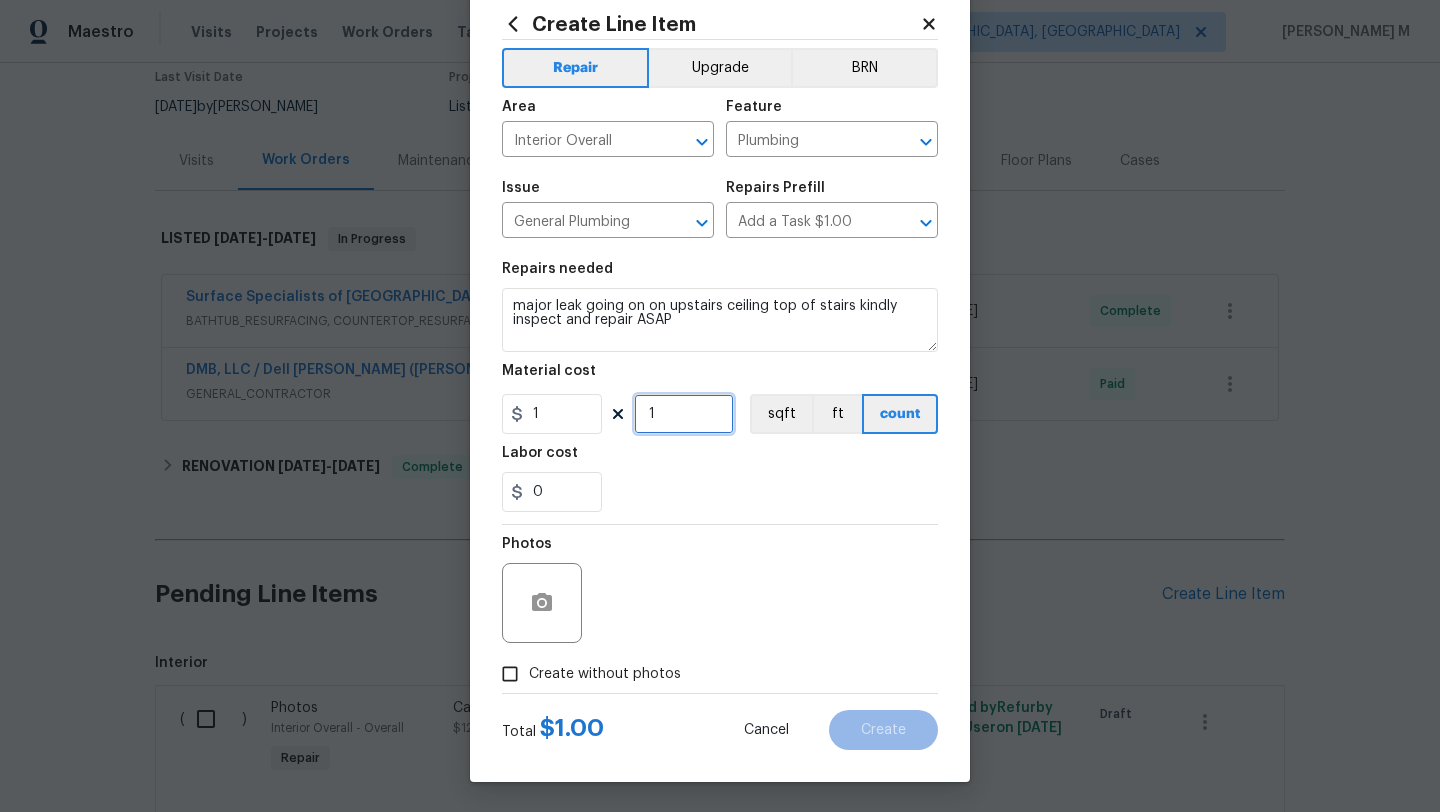 scroll, scrollTop: 49, scrollLeft: 0, axis: vertical 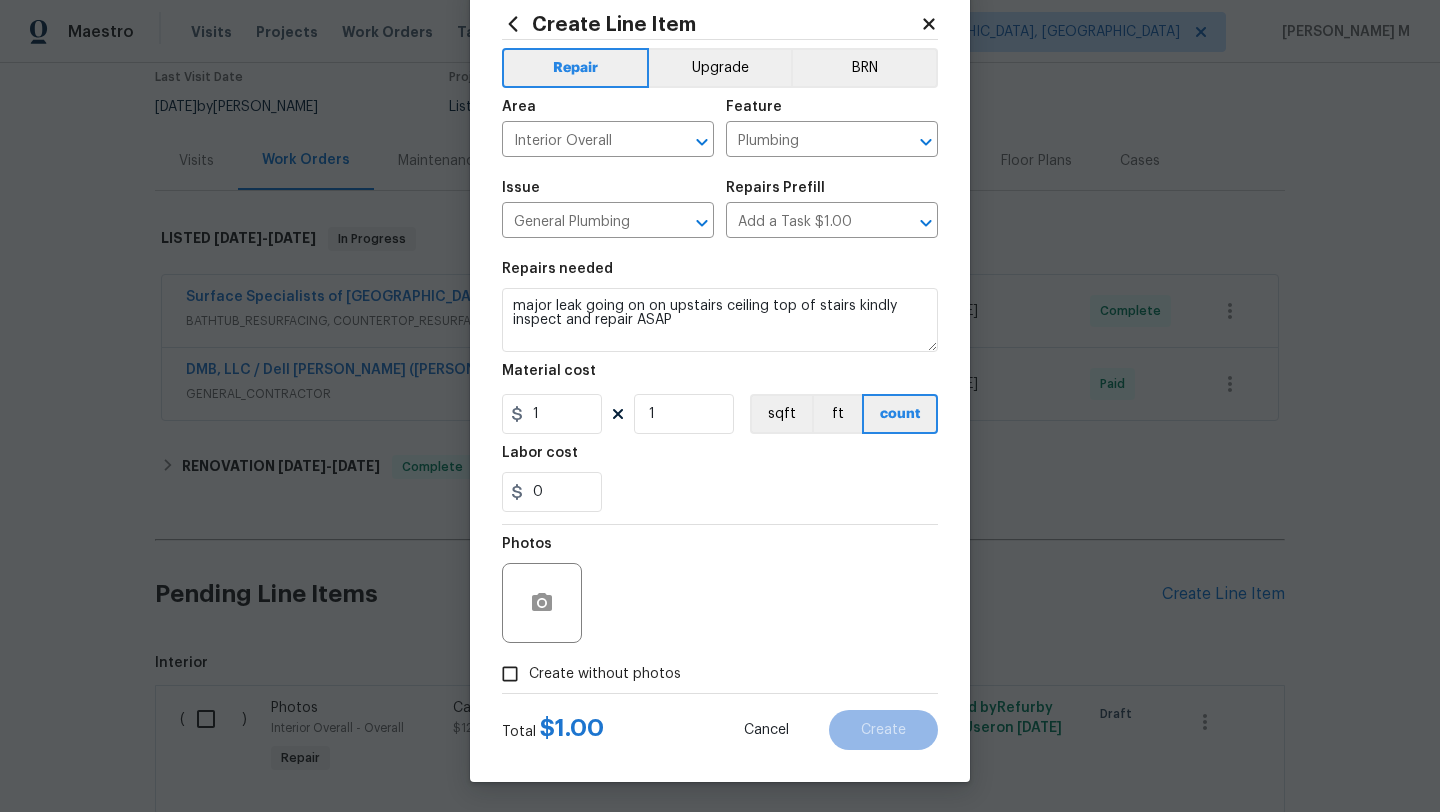 click at bounding box center (542, 603) 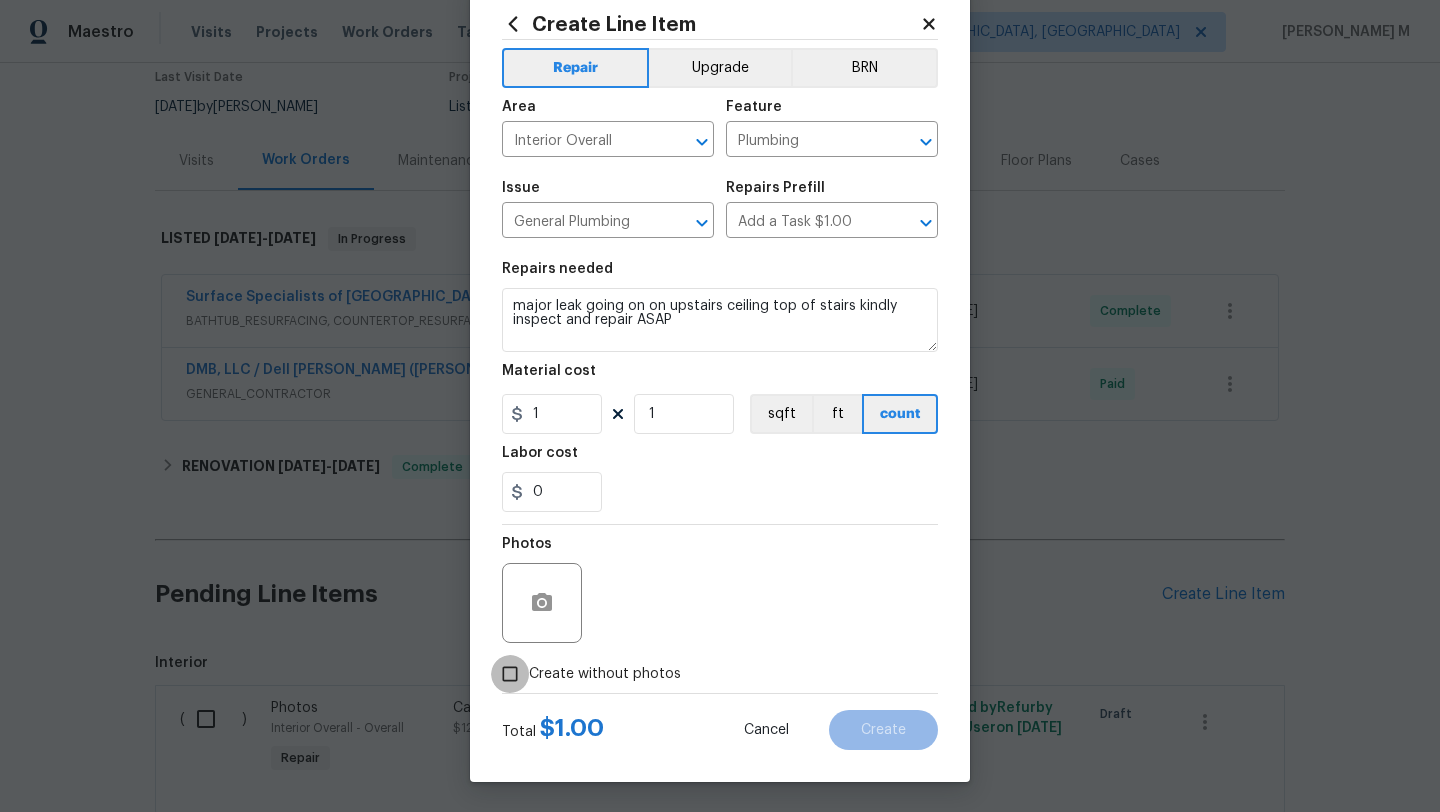click on "Create without photos" at bounding box center [510, 674] 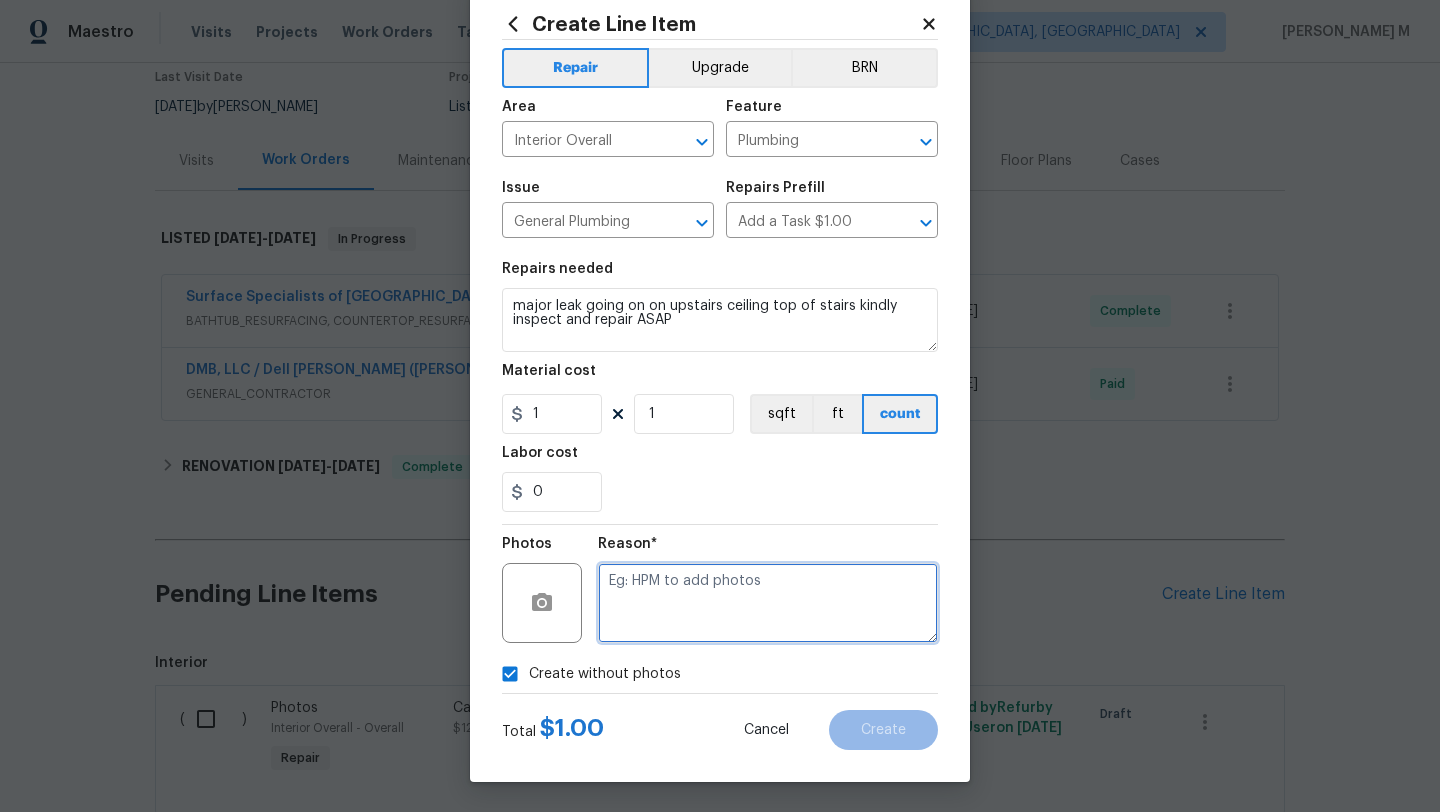 click at bounding box center [768, 603] 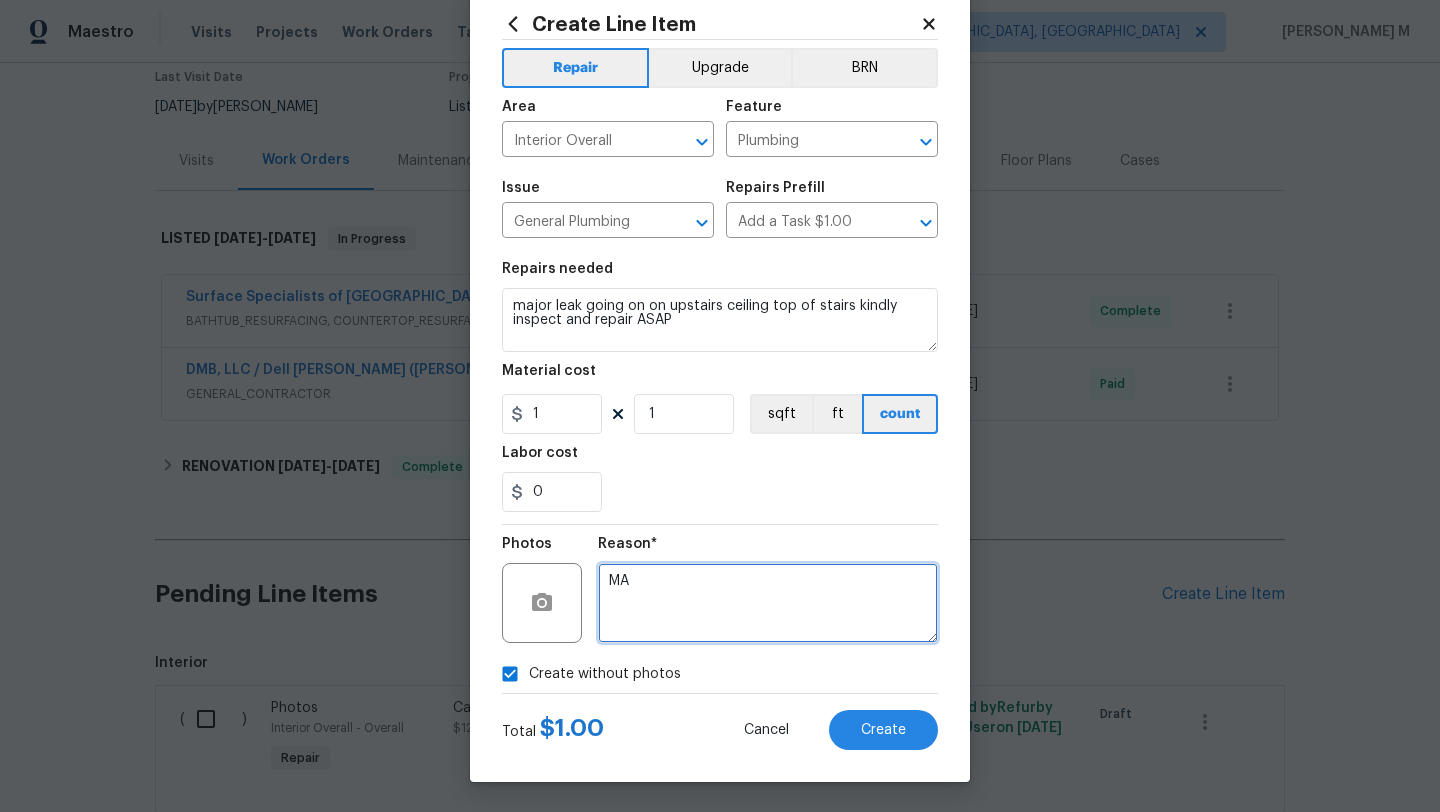 type on "M" 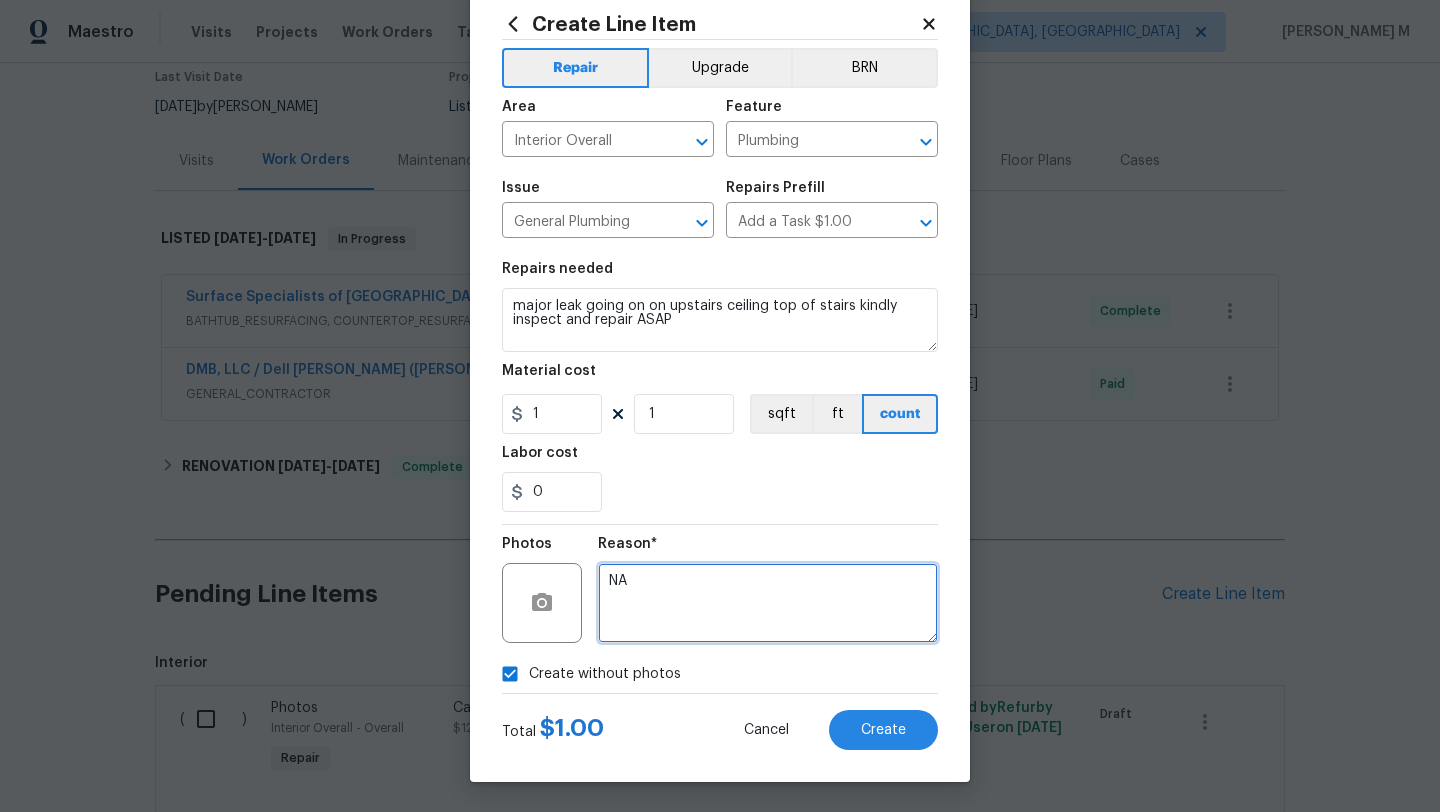 scroll, scrollTop: 50, scrollLeft: 0, axis: vertical 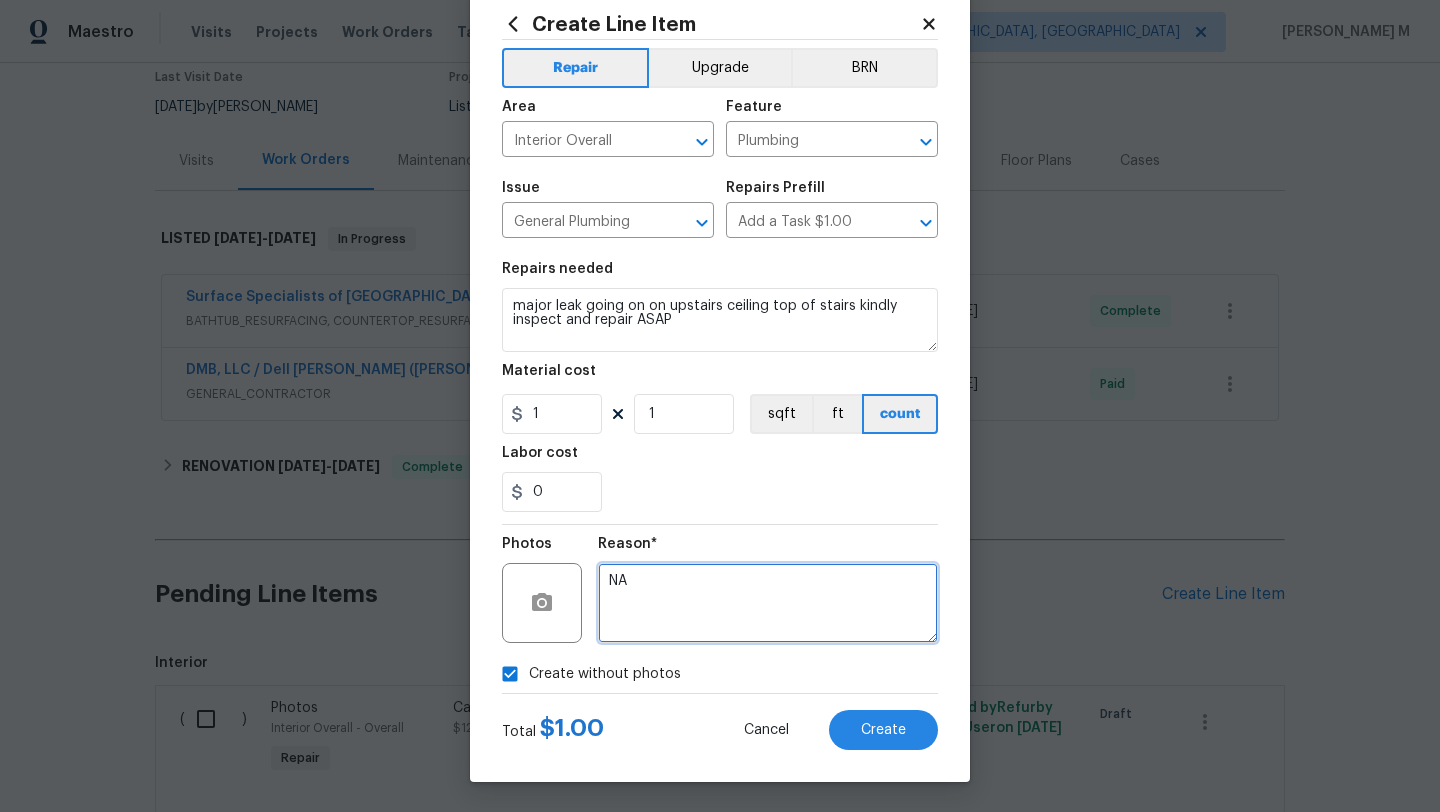 type on "NA" 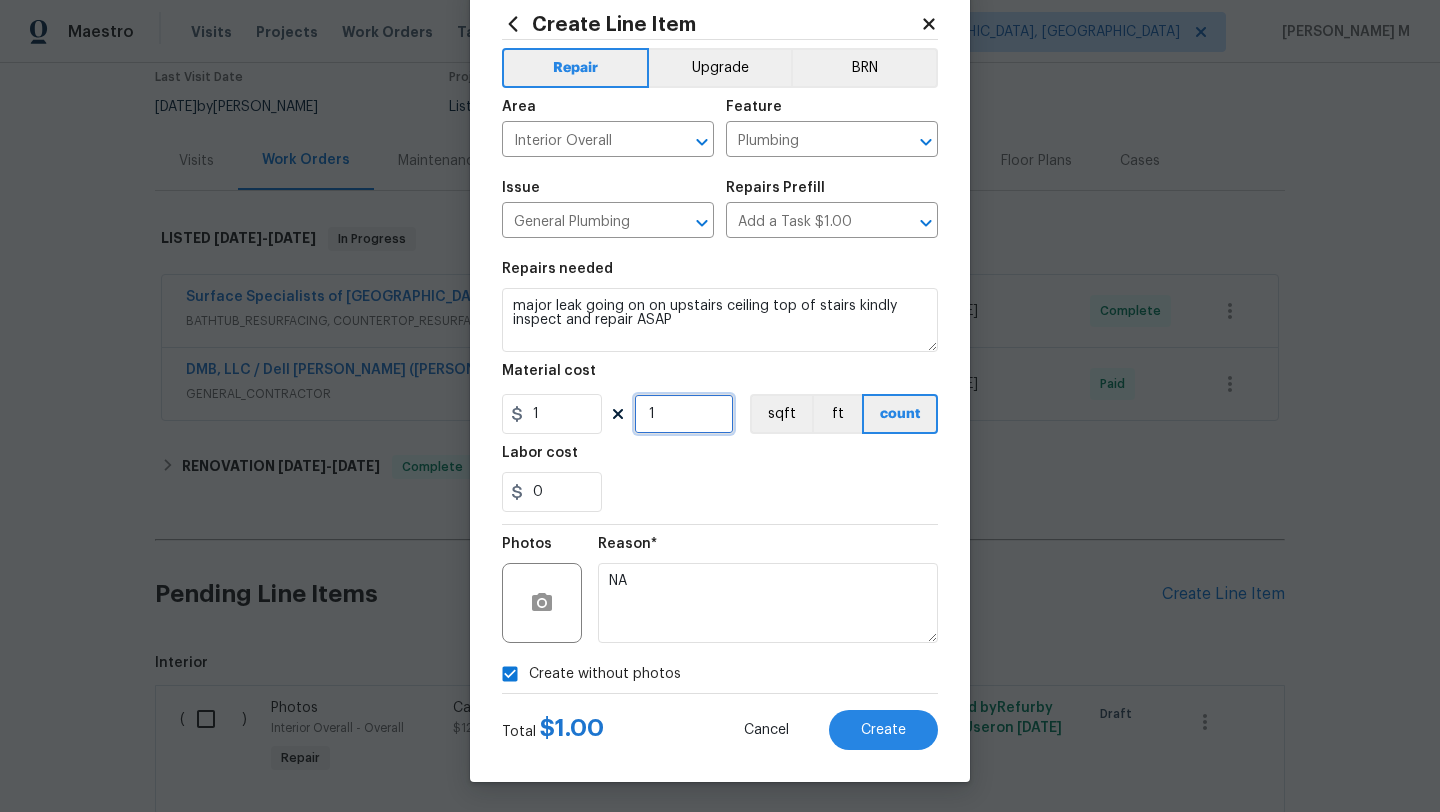 click on "1" at bounding box center (684, 414) 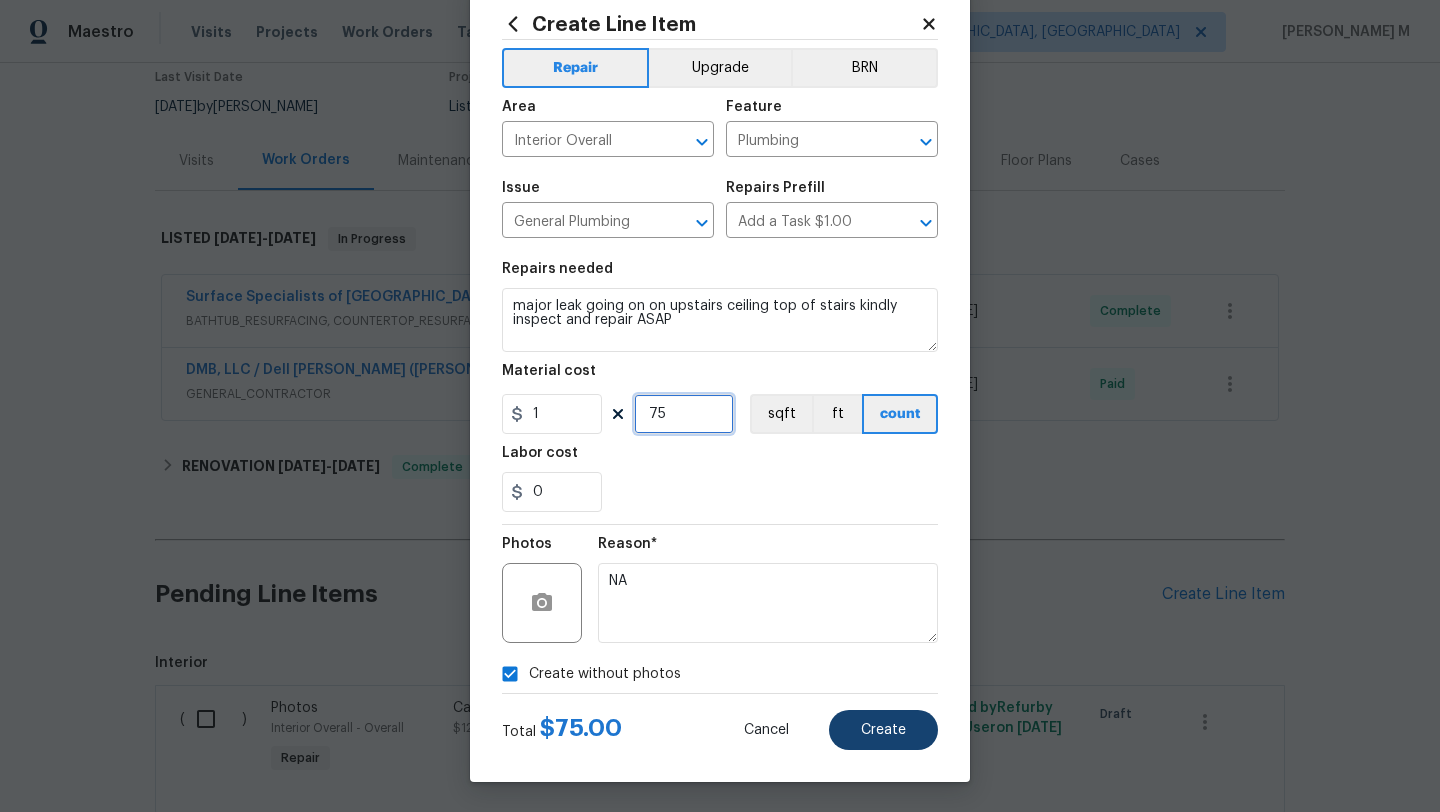 type on "75" 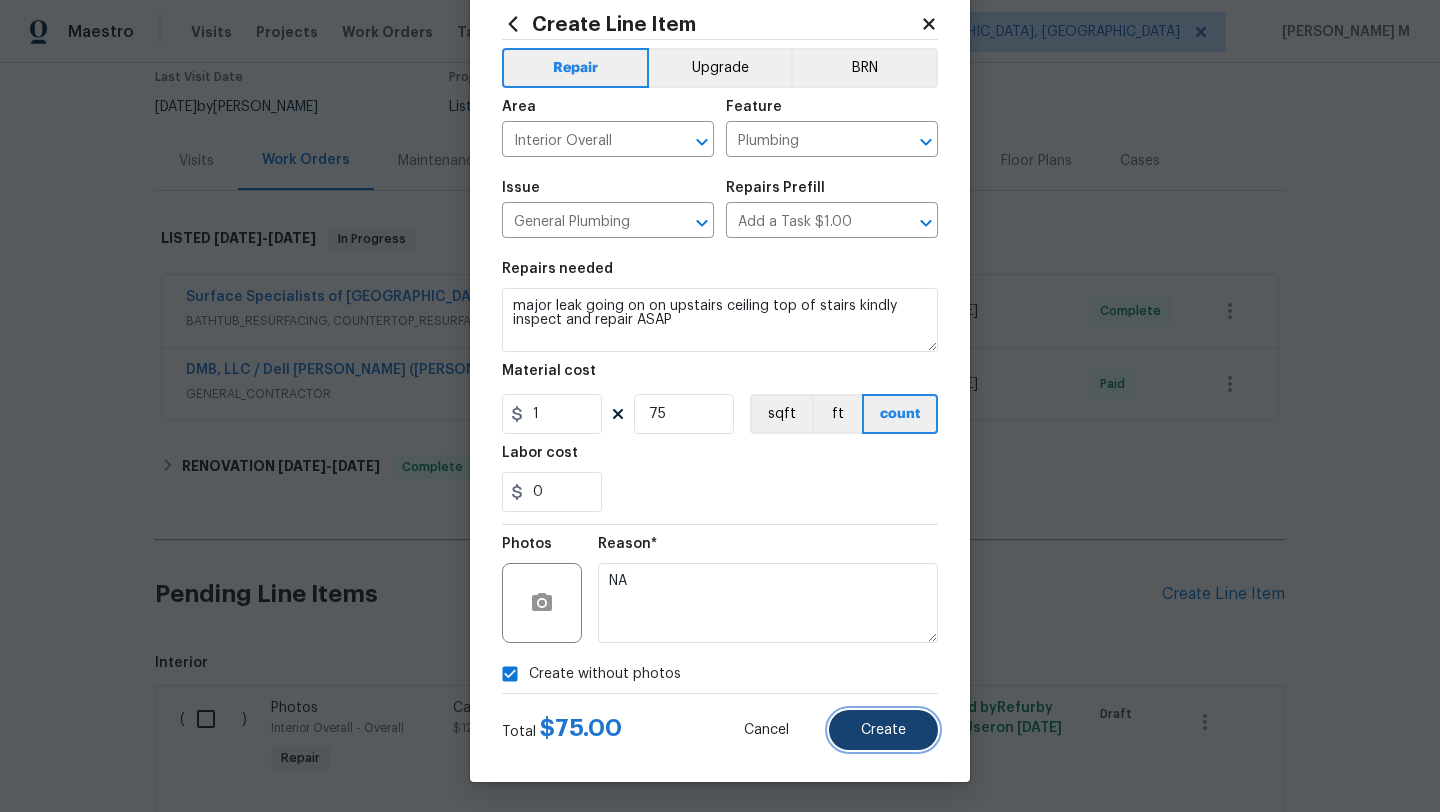 click on "Create" at bounding box center (883, 730) 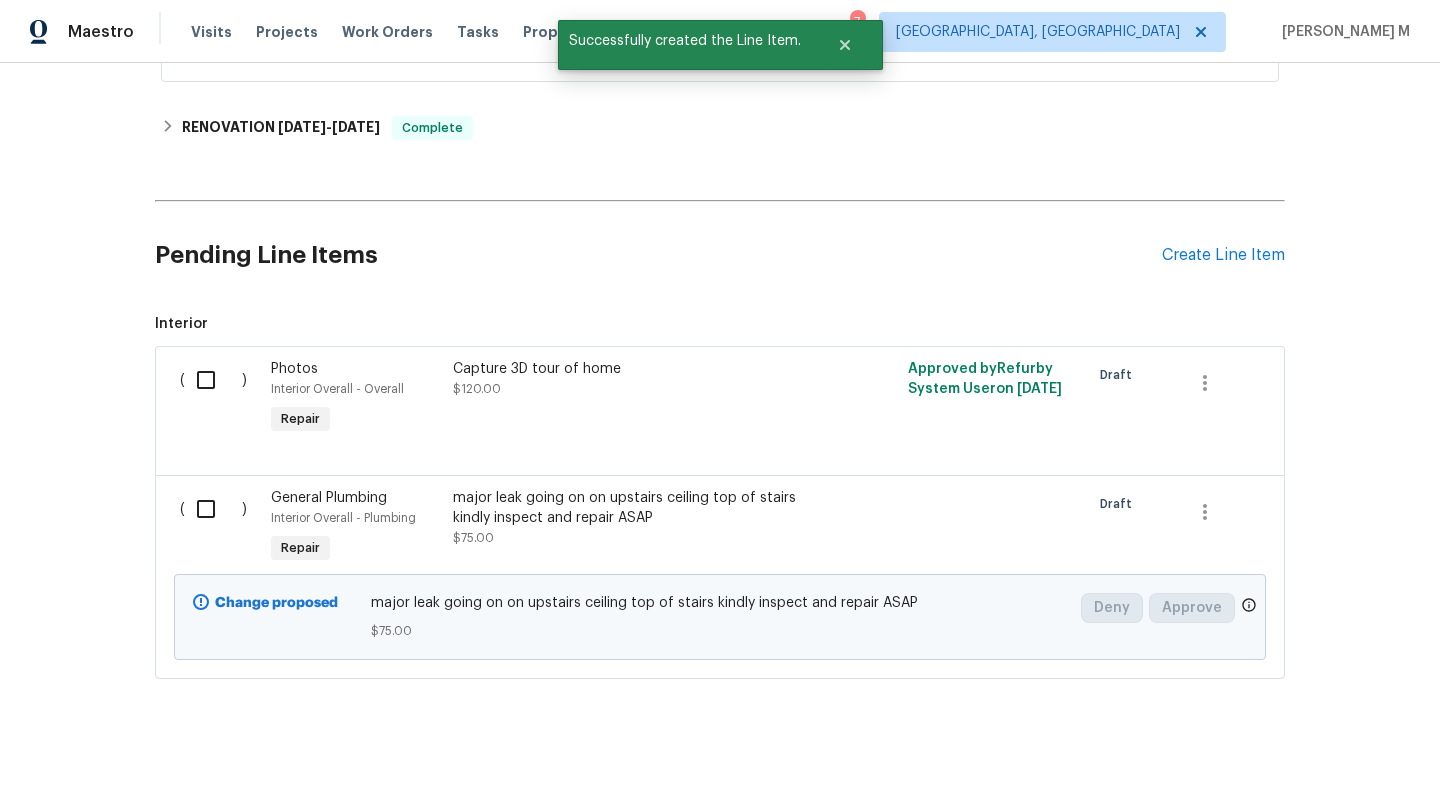 scroll, scrollTop: 524, scrollLeft: 0, axis: vertical 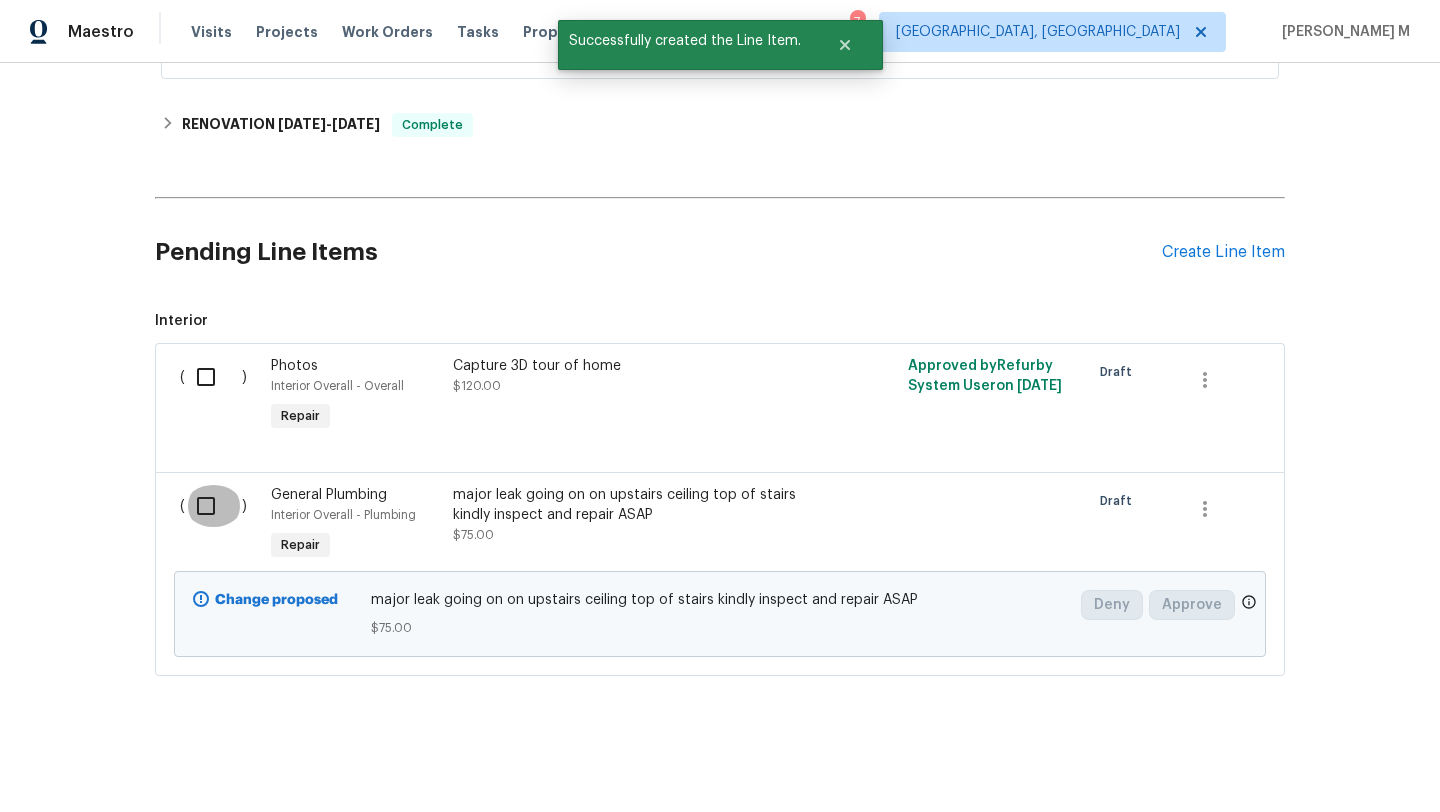 click at bounding box center (213, 506) 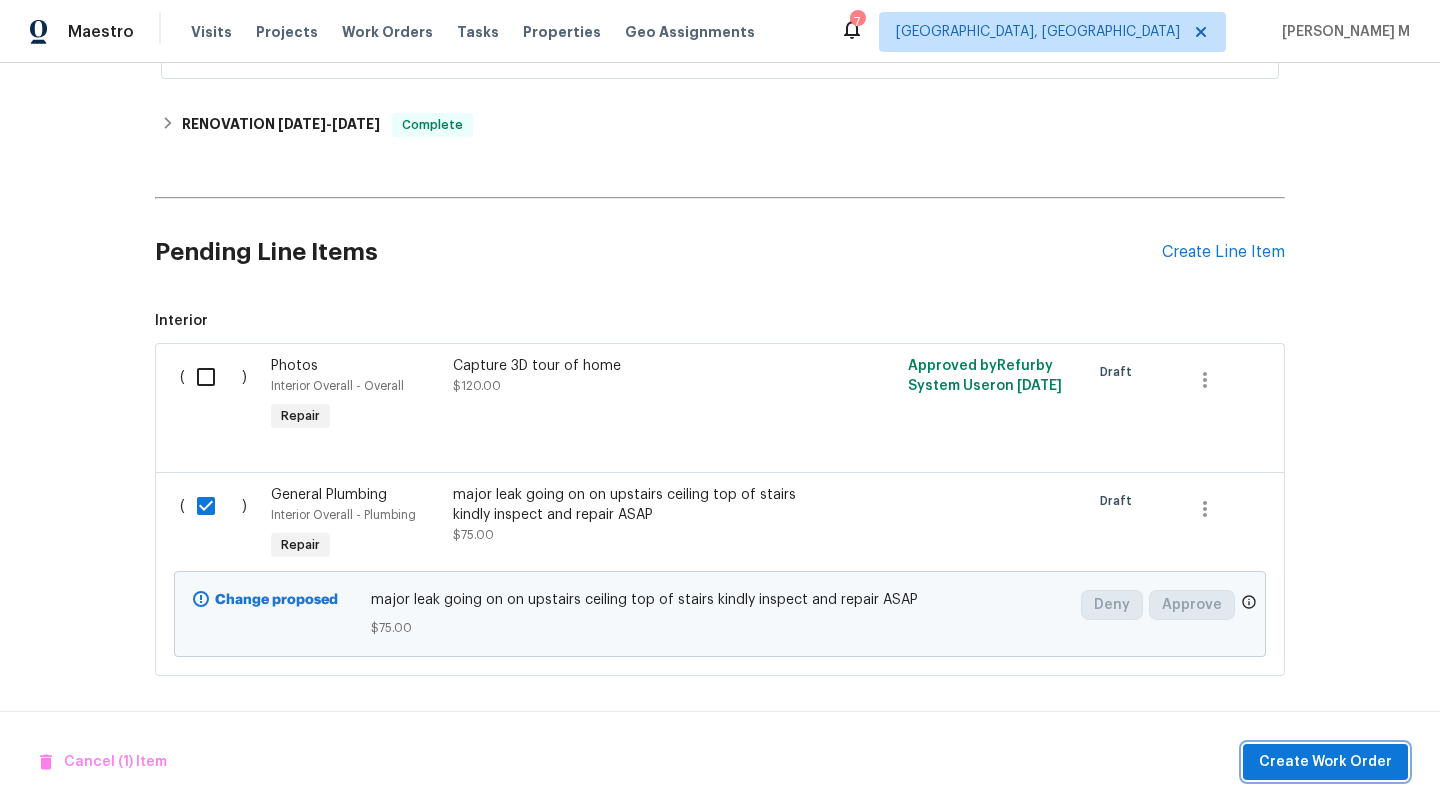 click on "Create Work Order" at bounding box center [1325, 762] 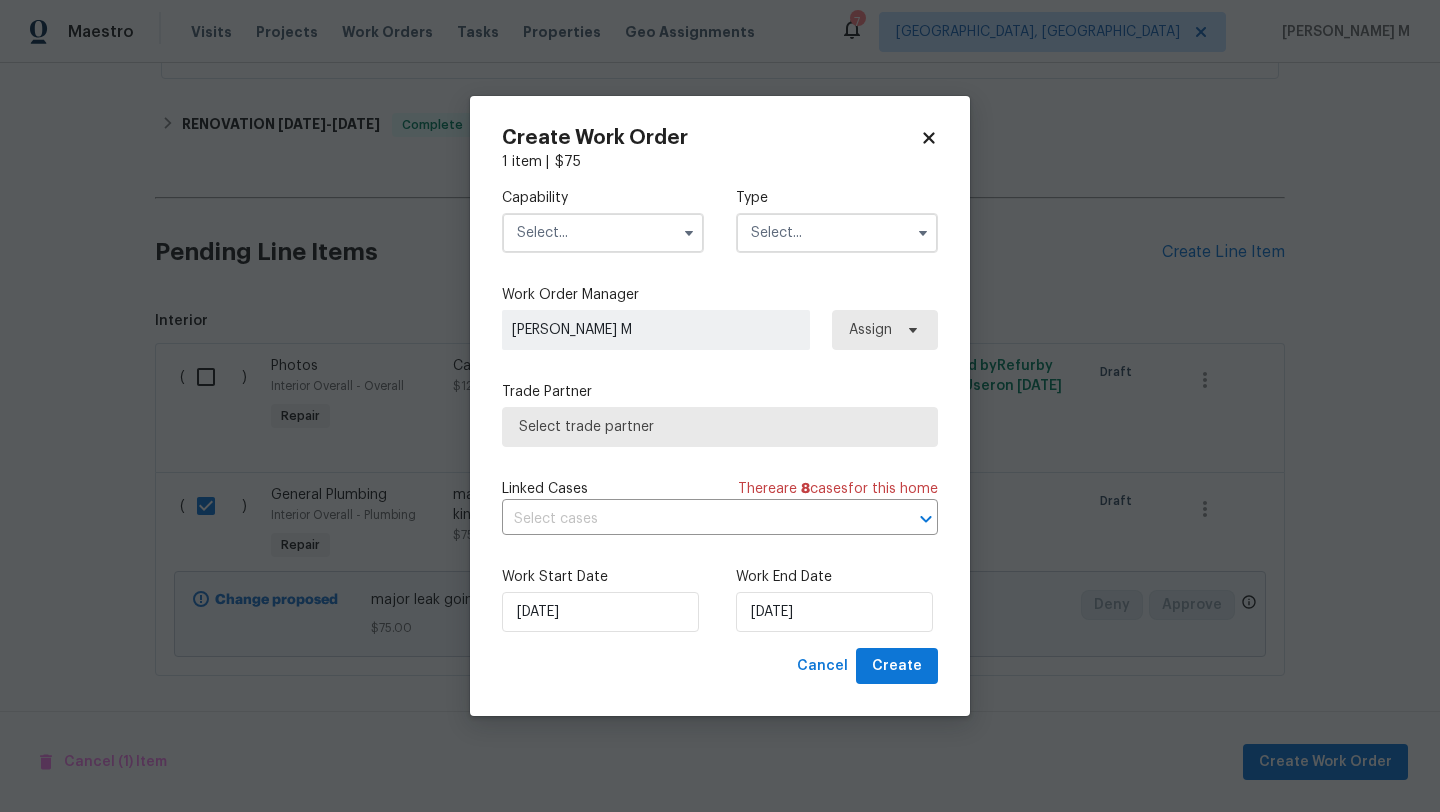 click at bounding box center [603, 233] 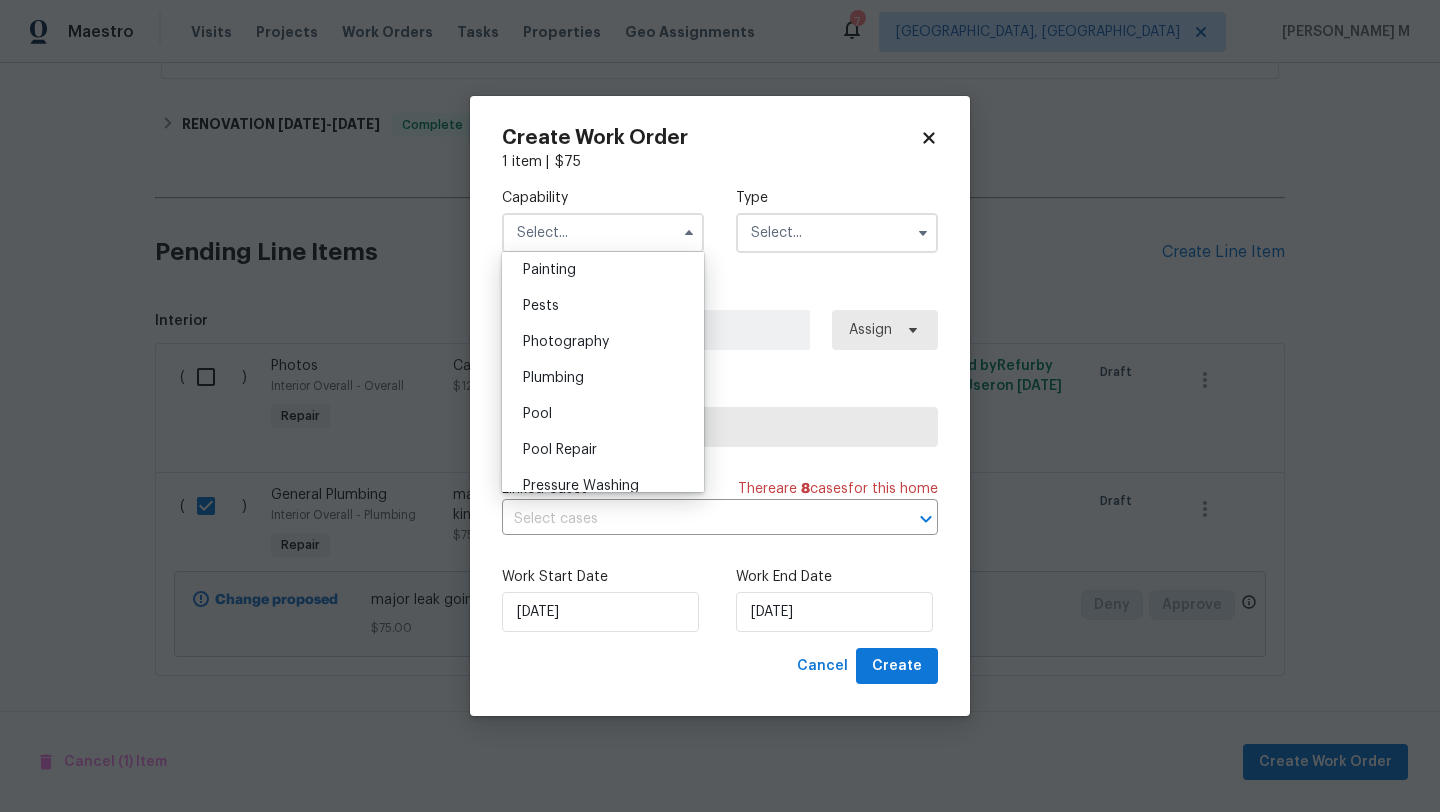 scroll, scrollTop: 1697, scrollLeft: 0, axis: vertical 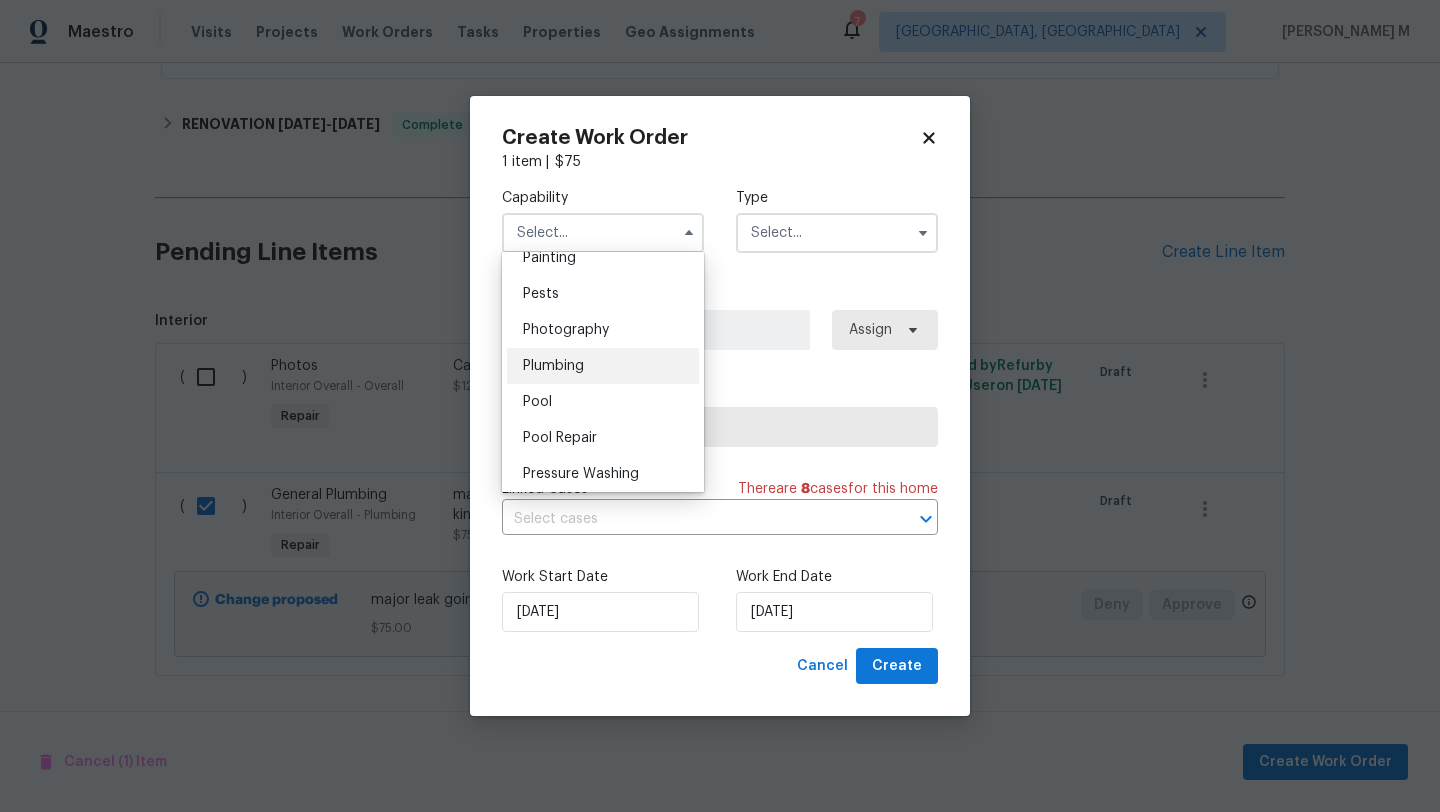 click on "Plumbing" at bounding box center [603, 366] 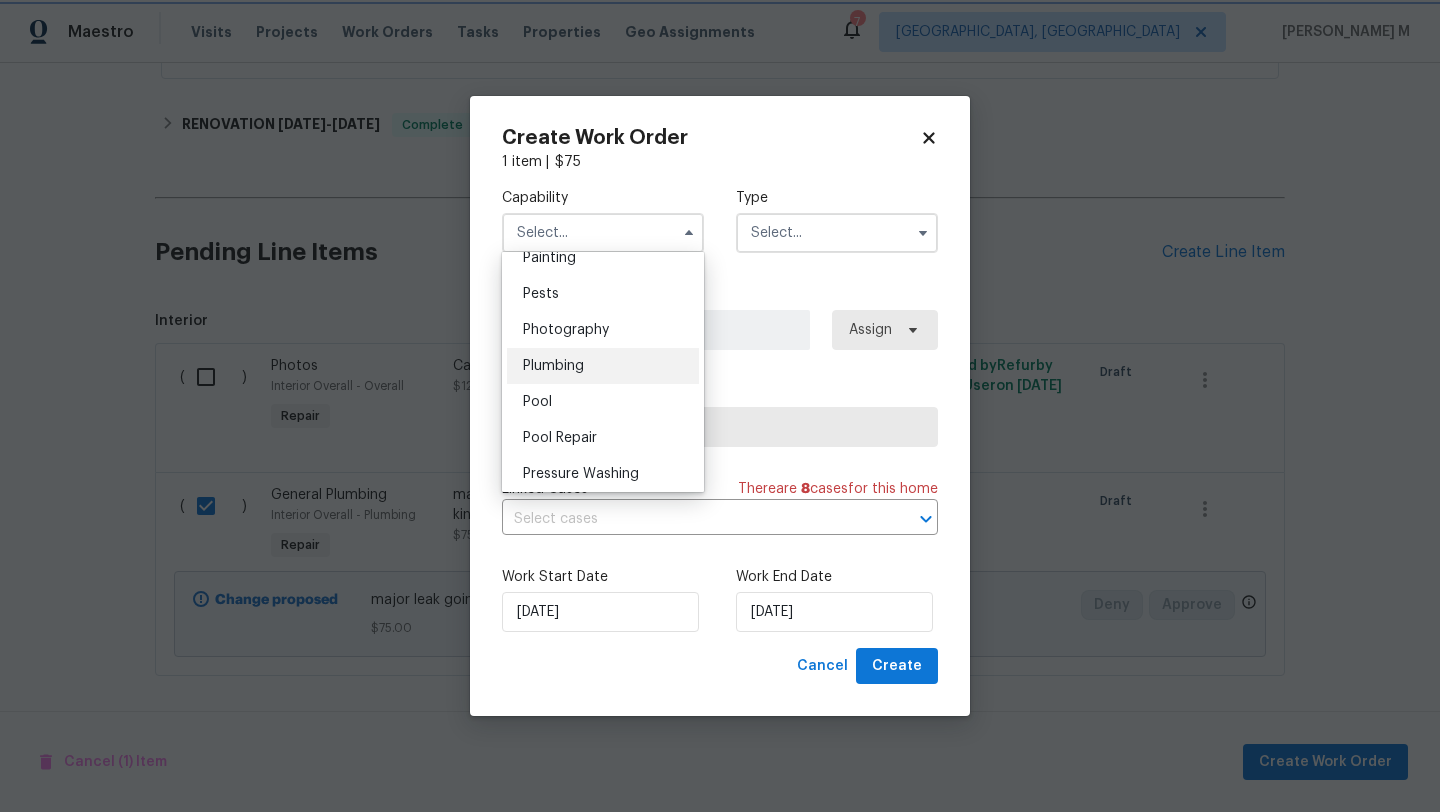 type on "Plumbing" 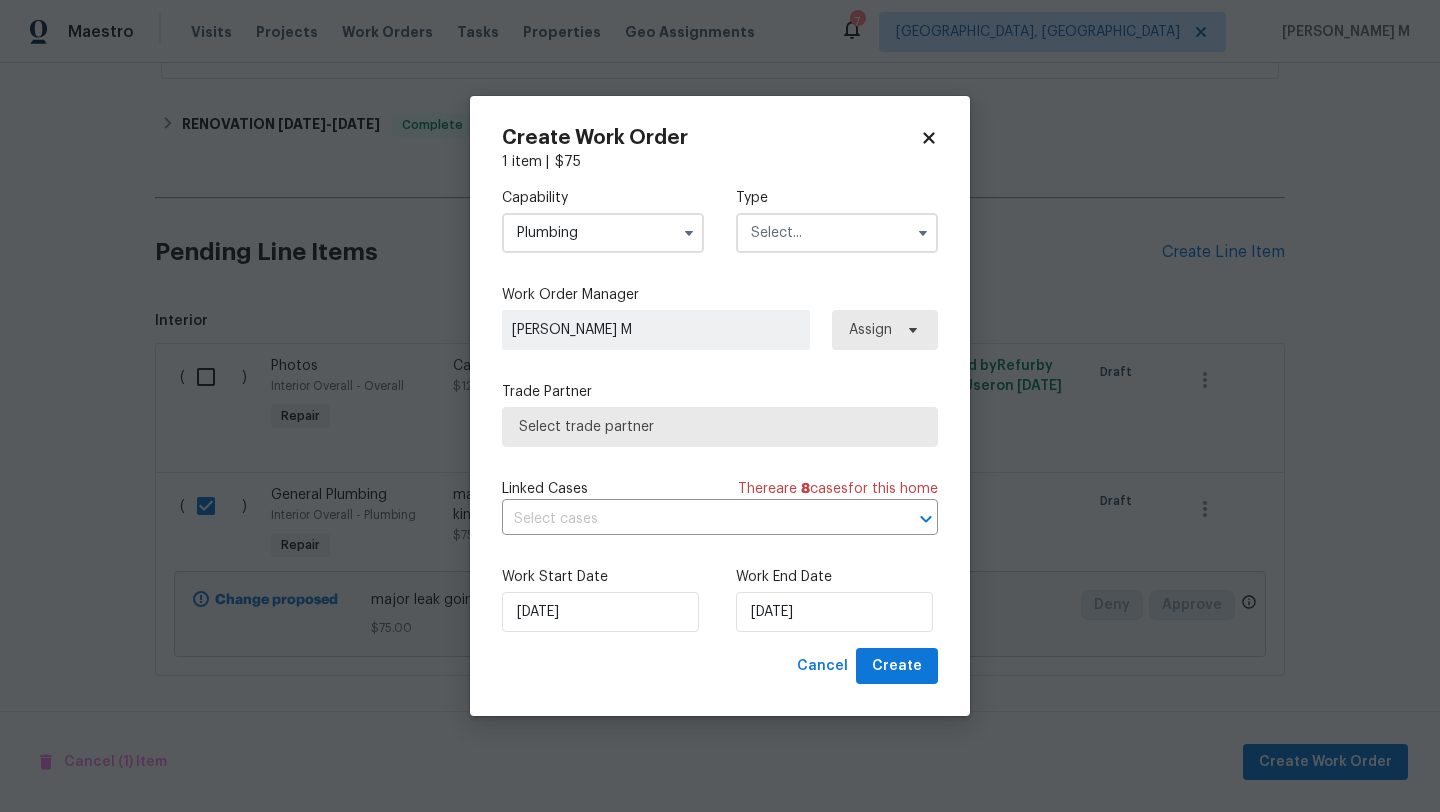 click at bounding box center (837, 233) 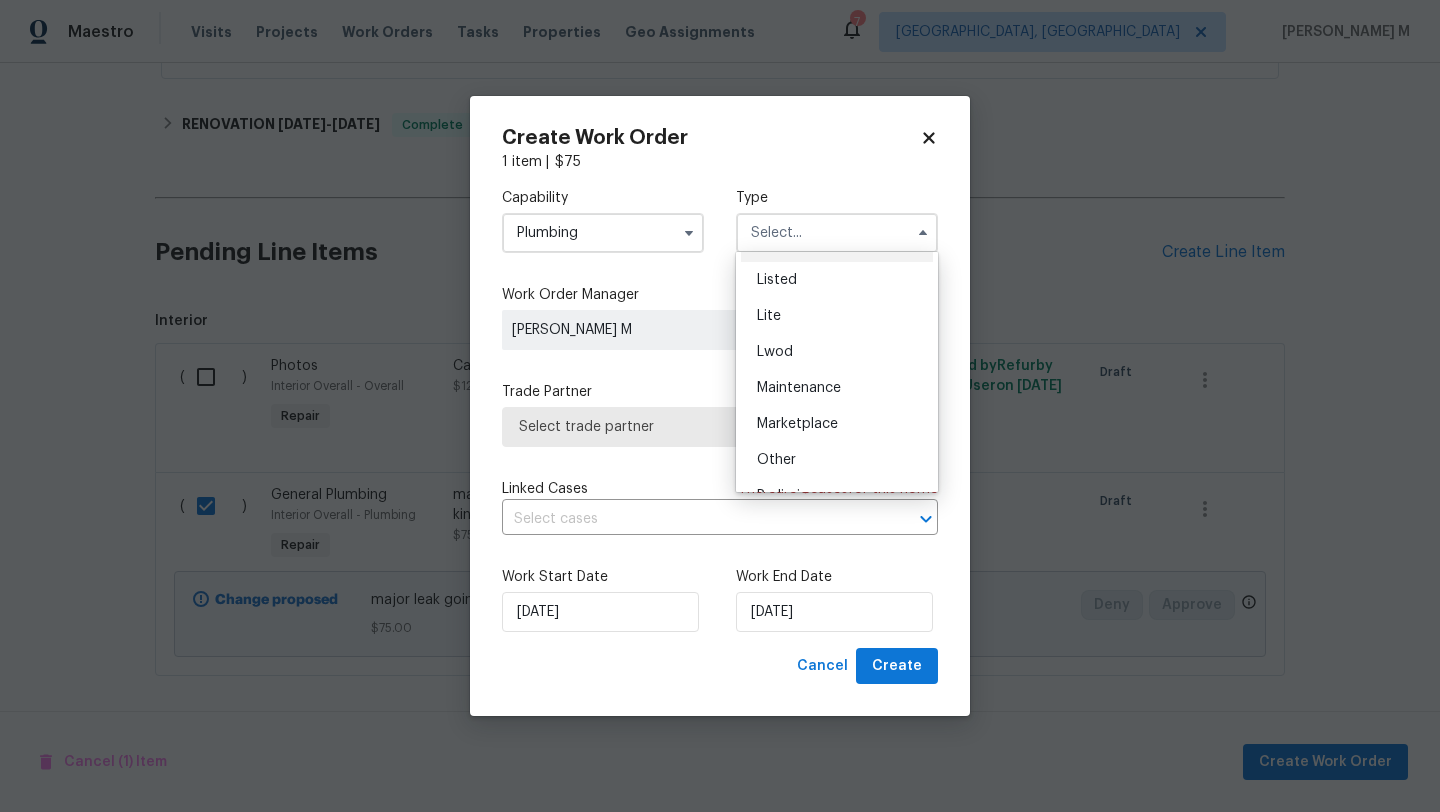 scroll, scrollTop: 0, scrollLeft: 0, axis: both 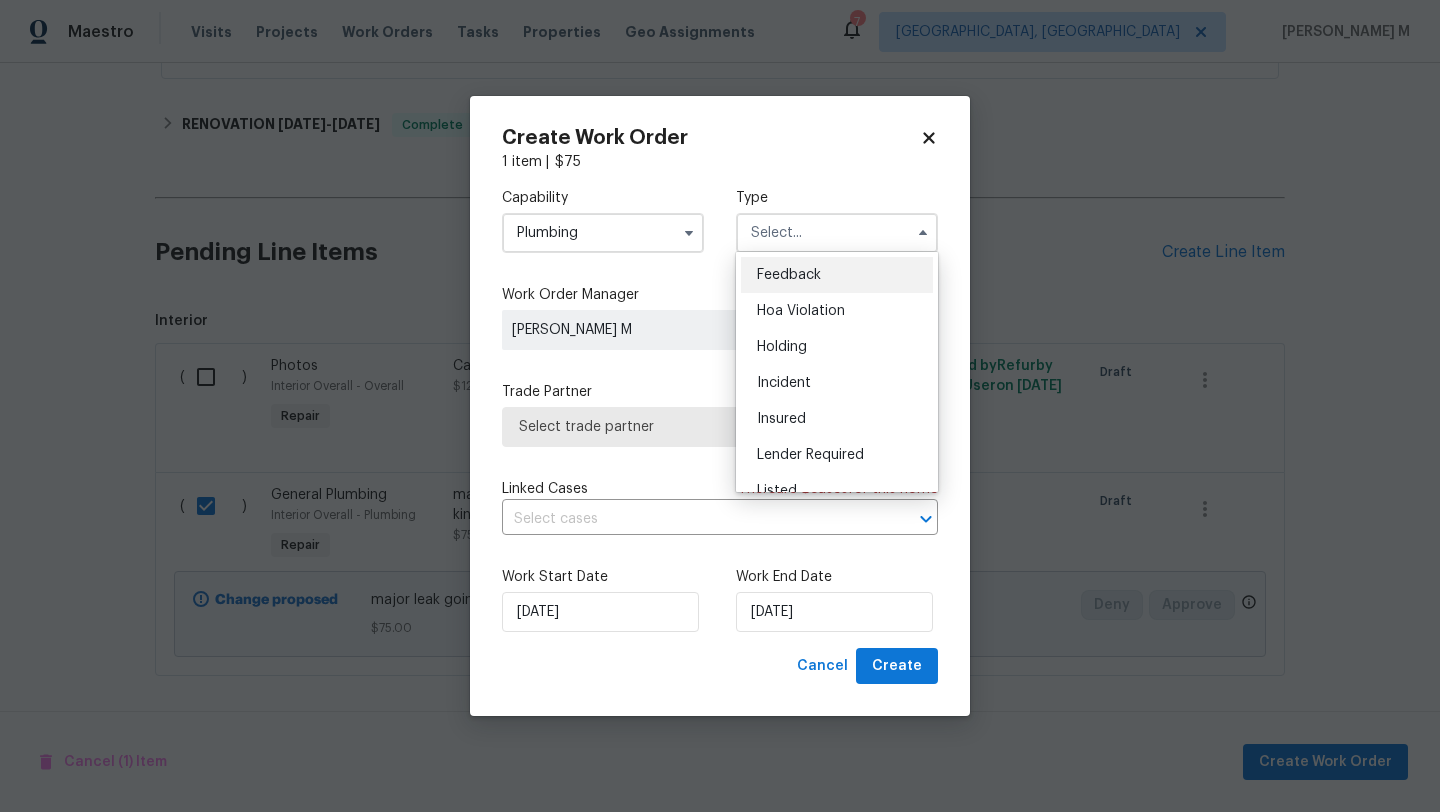 click on "Feedback" at bounding box center [789, 275] 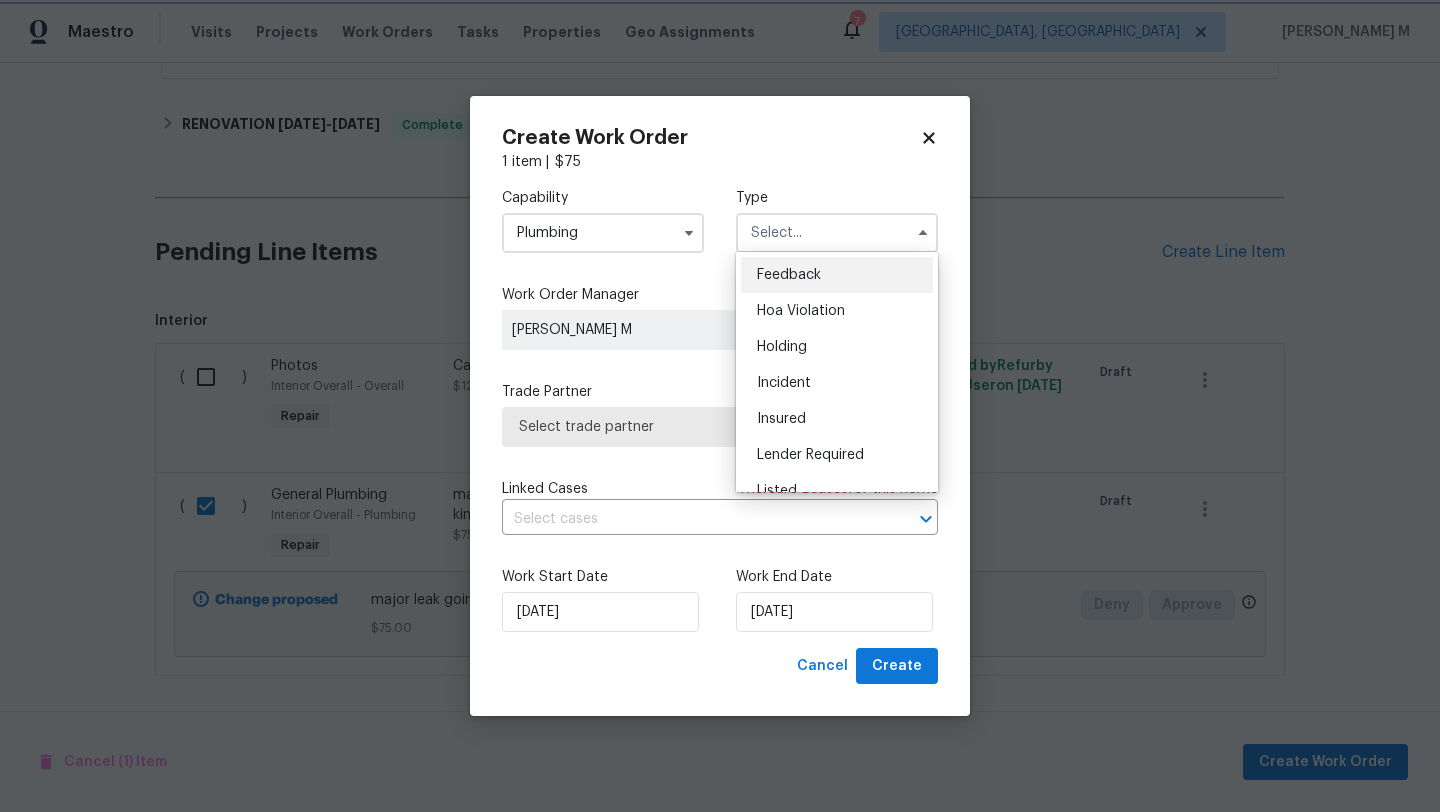 type on "Feedback" 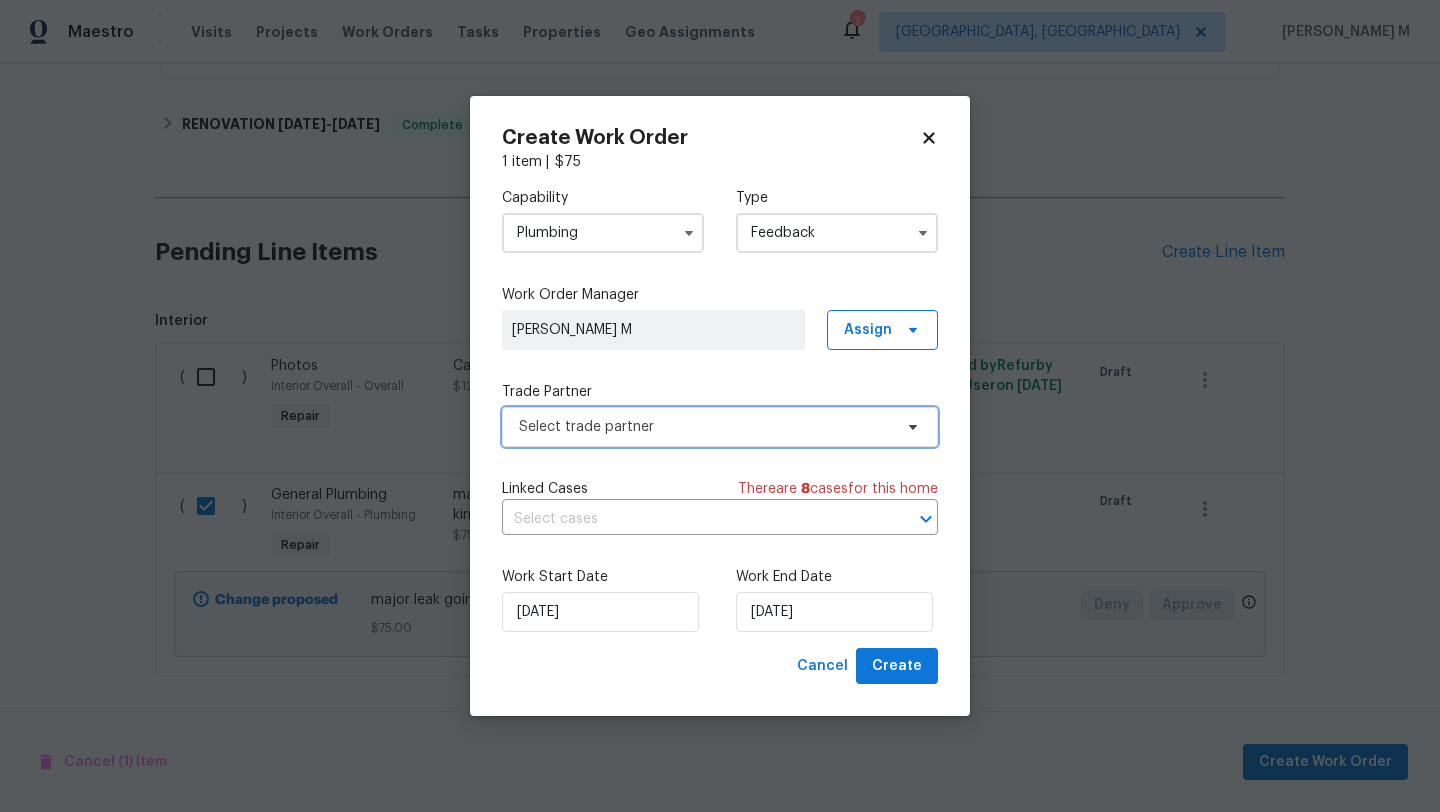 click on "Select trade partner" at bounding box center [705, 427] 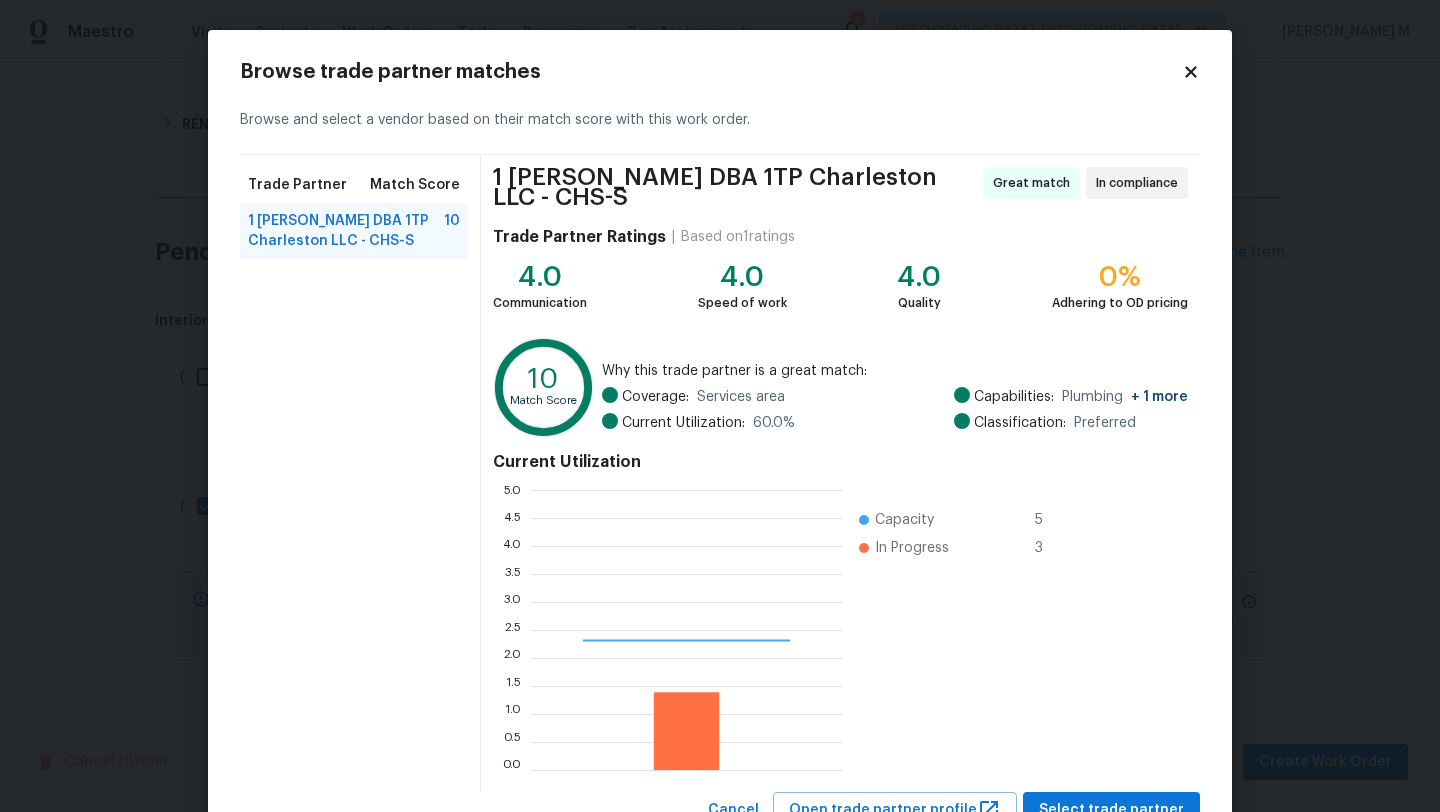 scroll, scrollTop: 2, scrollLeft: 2, axis: both 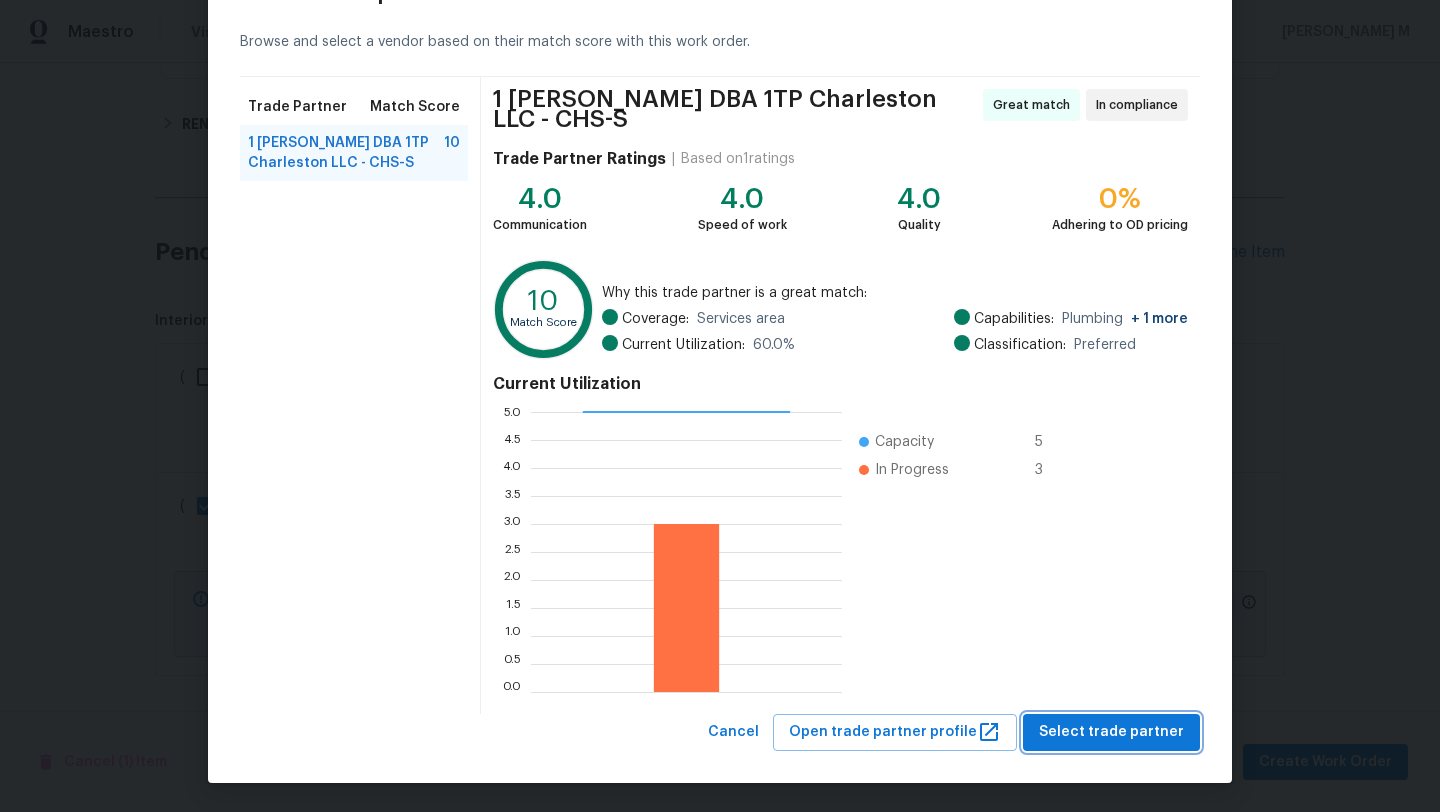 click on "Select trade partner" at bounding box center [1111, 732] 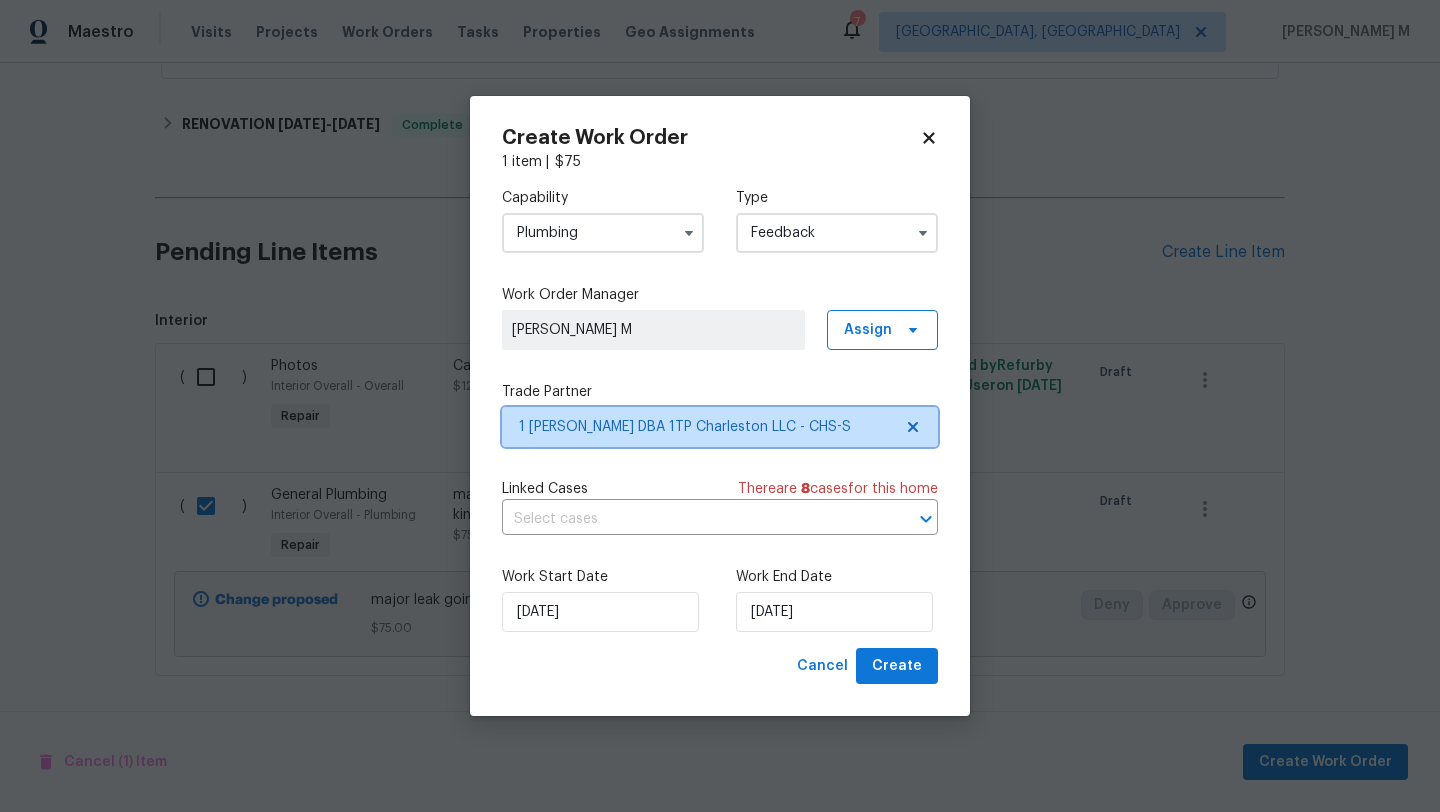 scroll, scrollTop: 0, scrollLeft: 0, axis: both 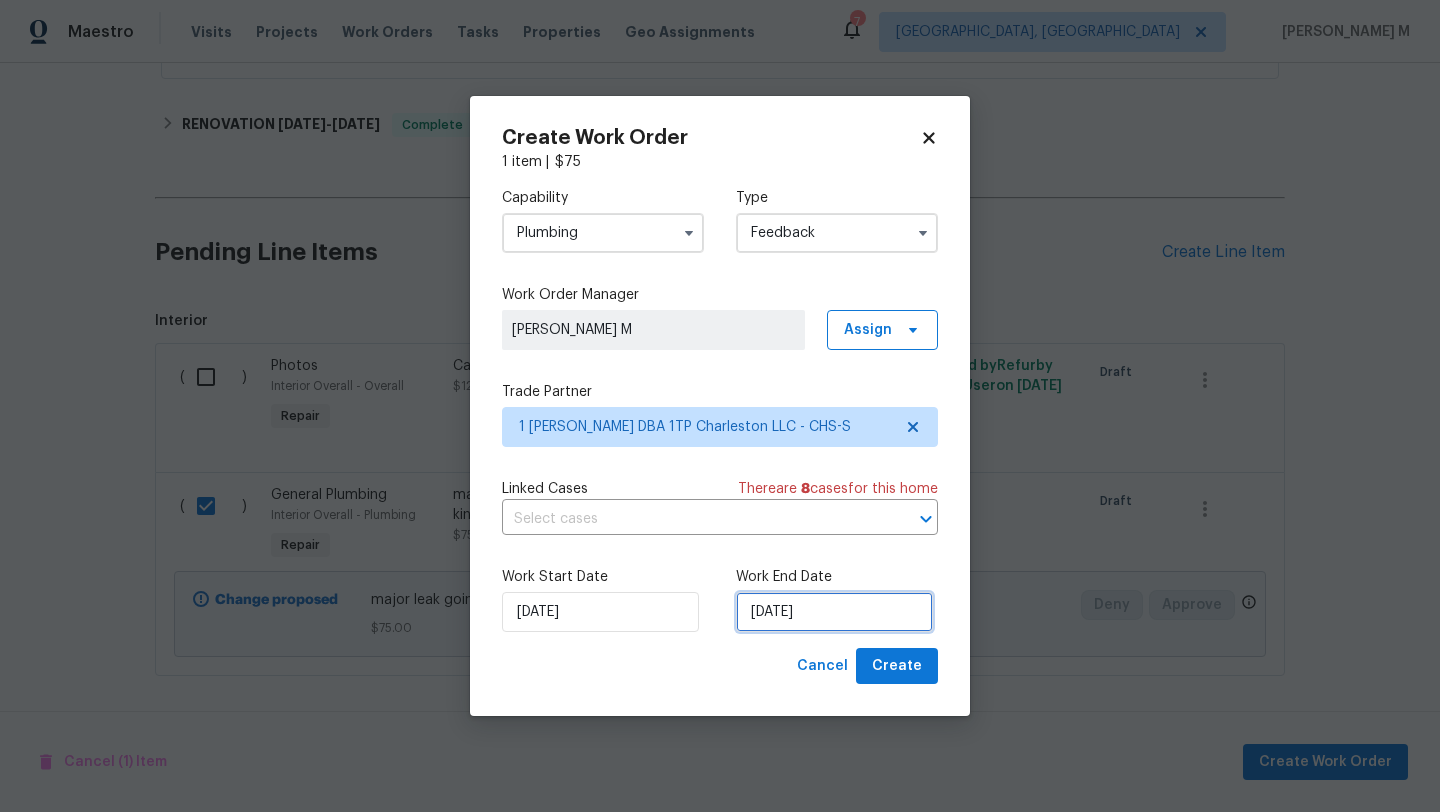 click on "19/07/2025" at bounding box center (834, 612) 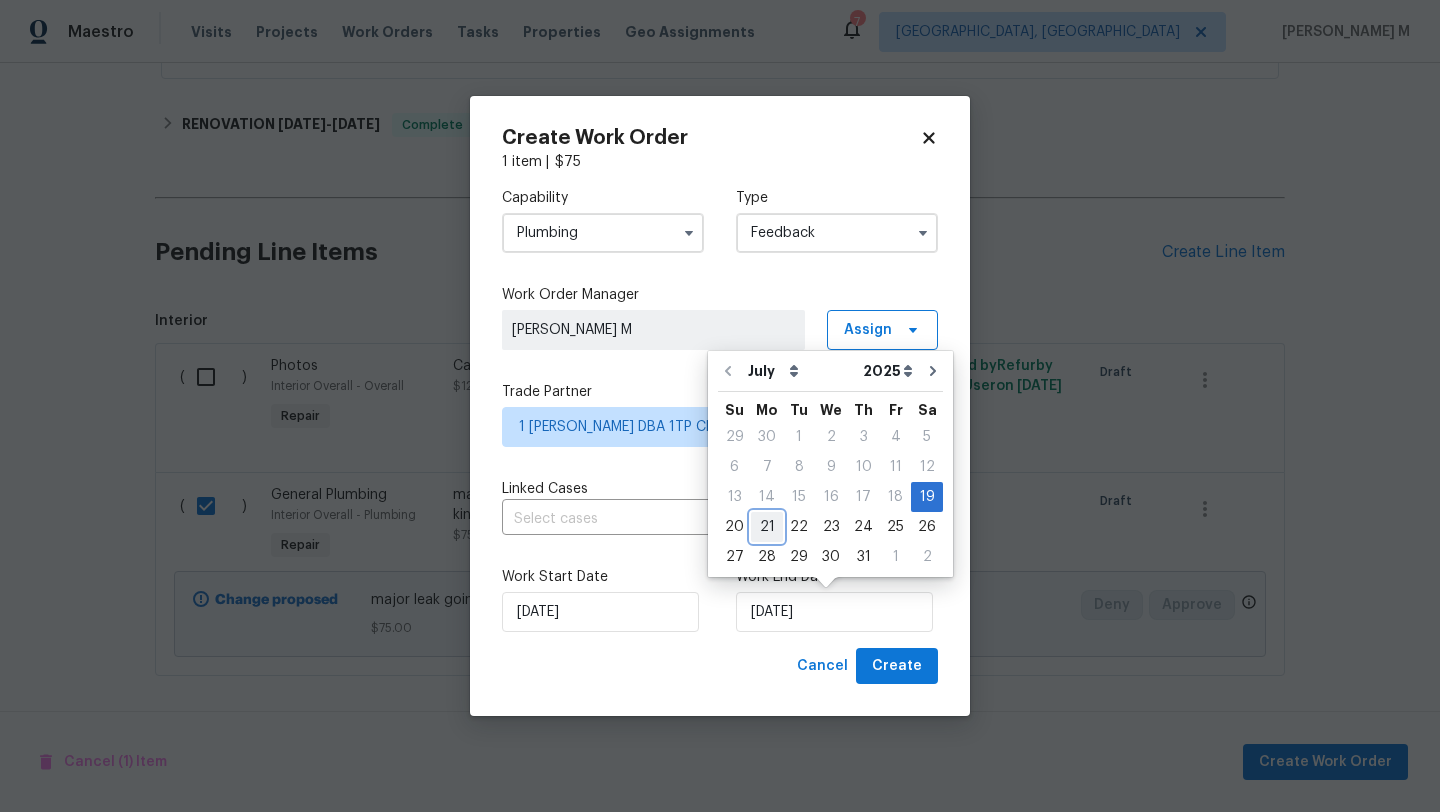 click on "21" at bounding box center [767, 527] 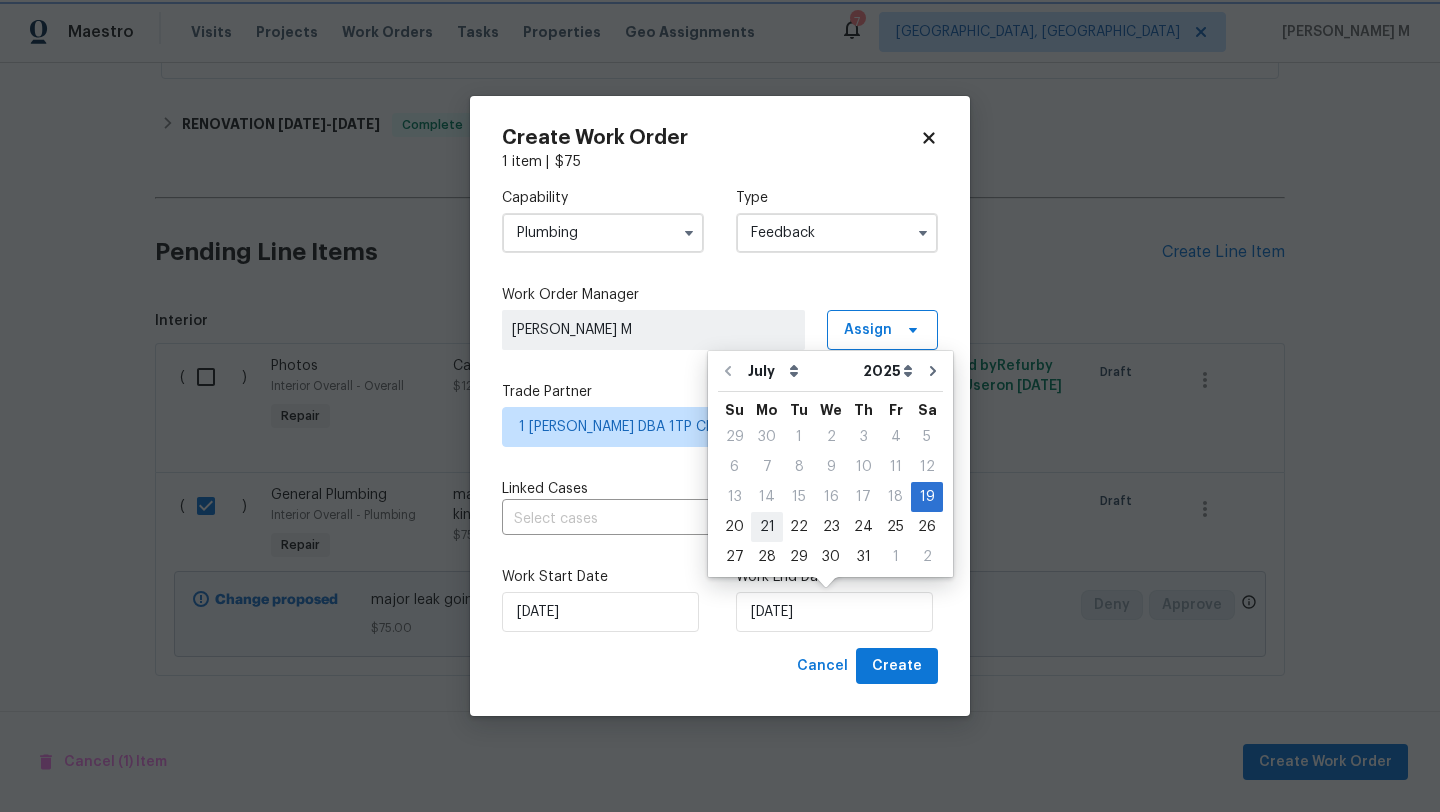 type on "21/07/2025" 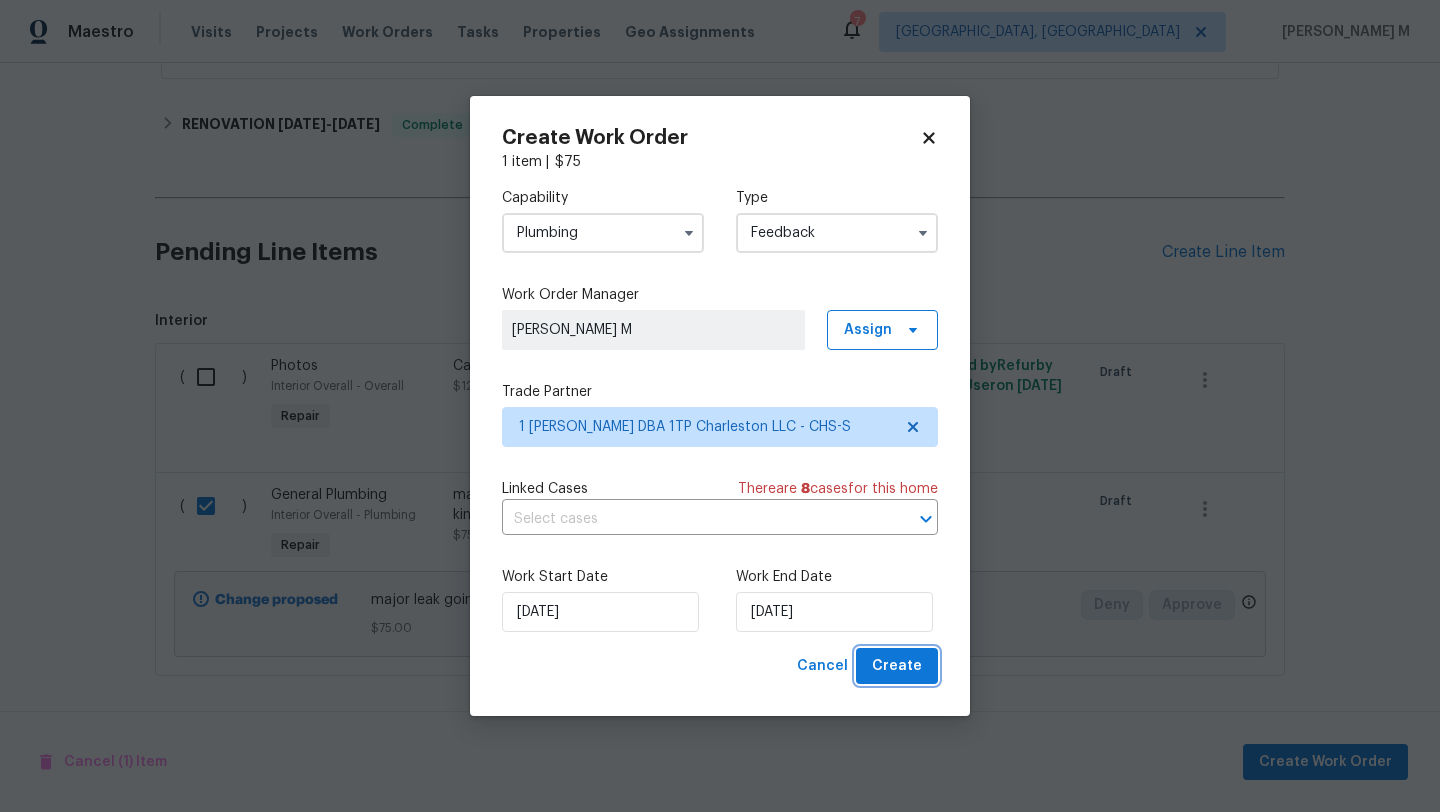 click on "Create" at bounding box center [897, 666] 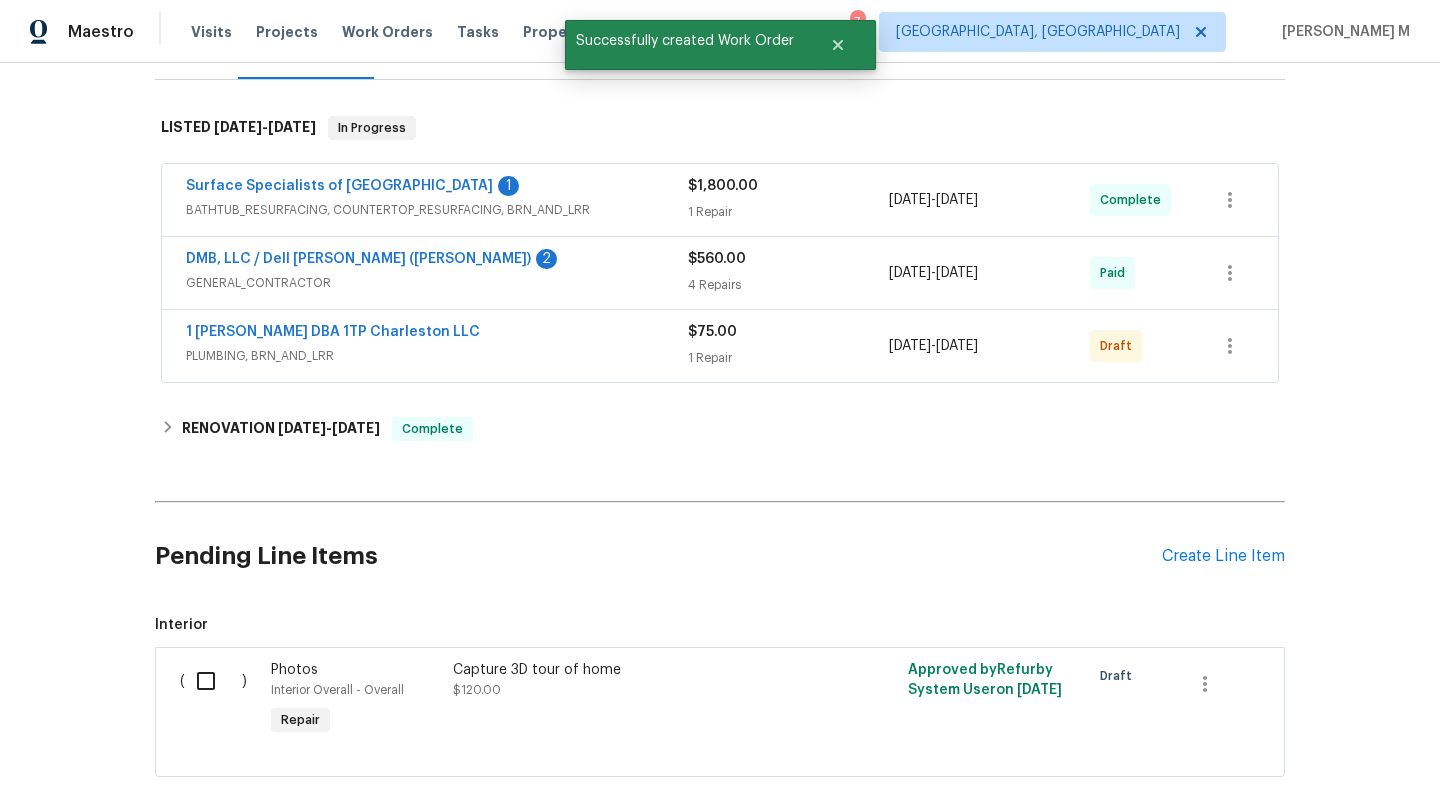 scroll, scrollTop: 253, scrollLeft: 0, axis: vertical 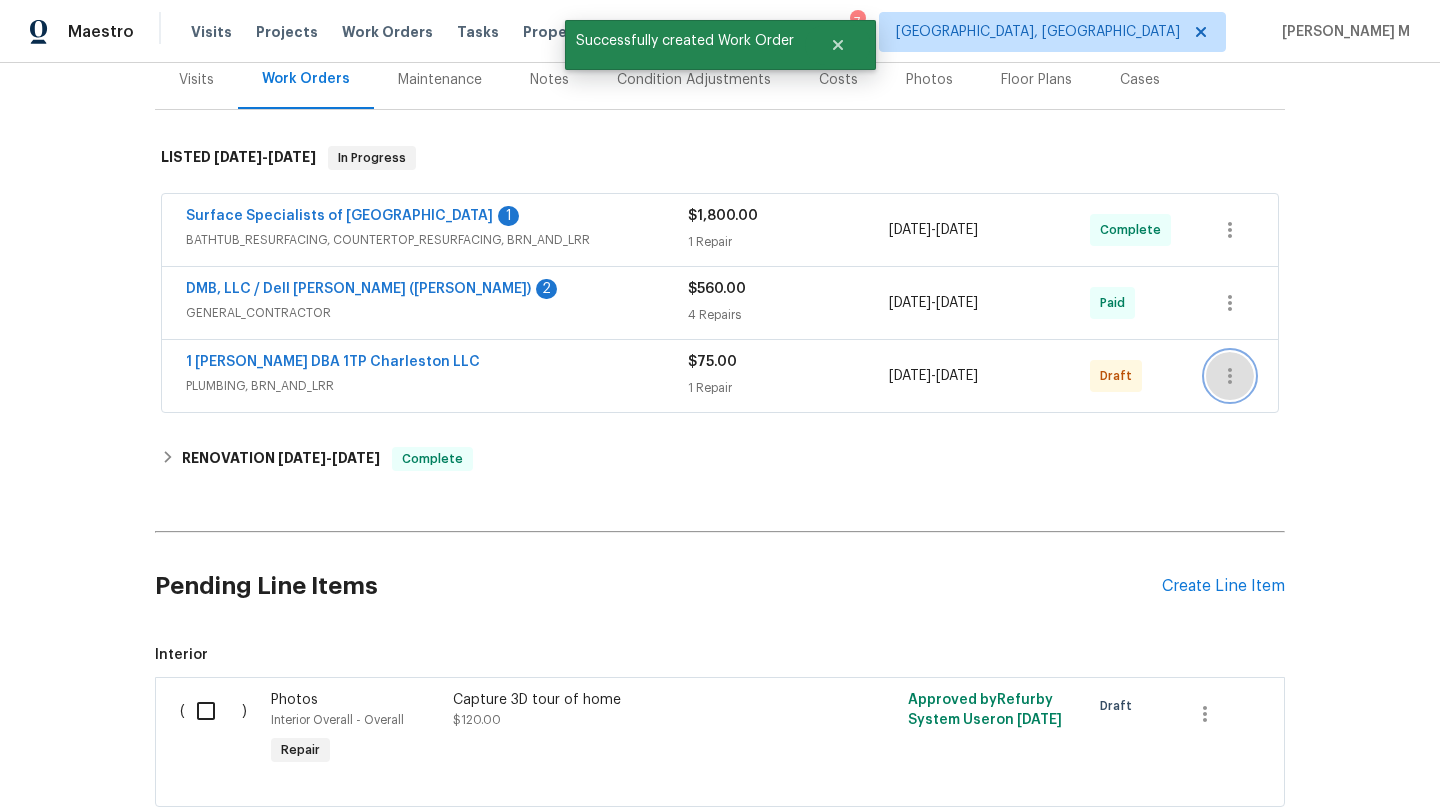 click 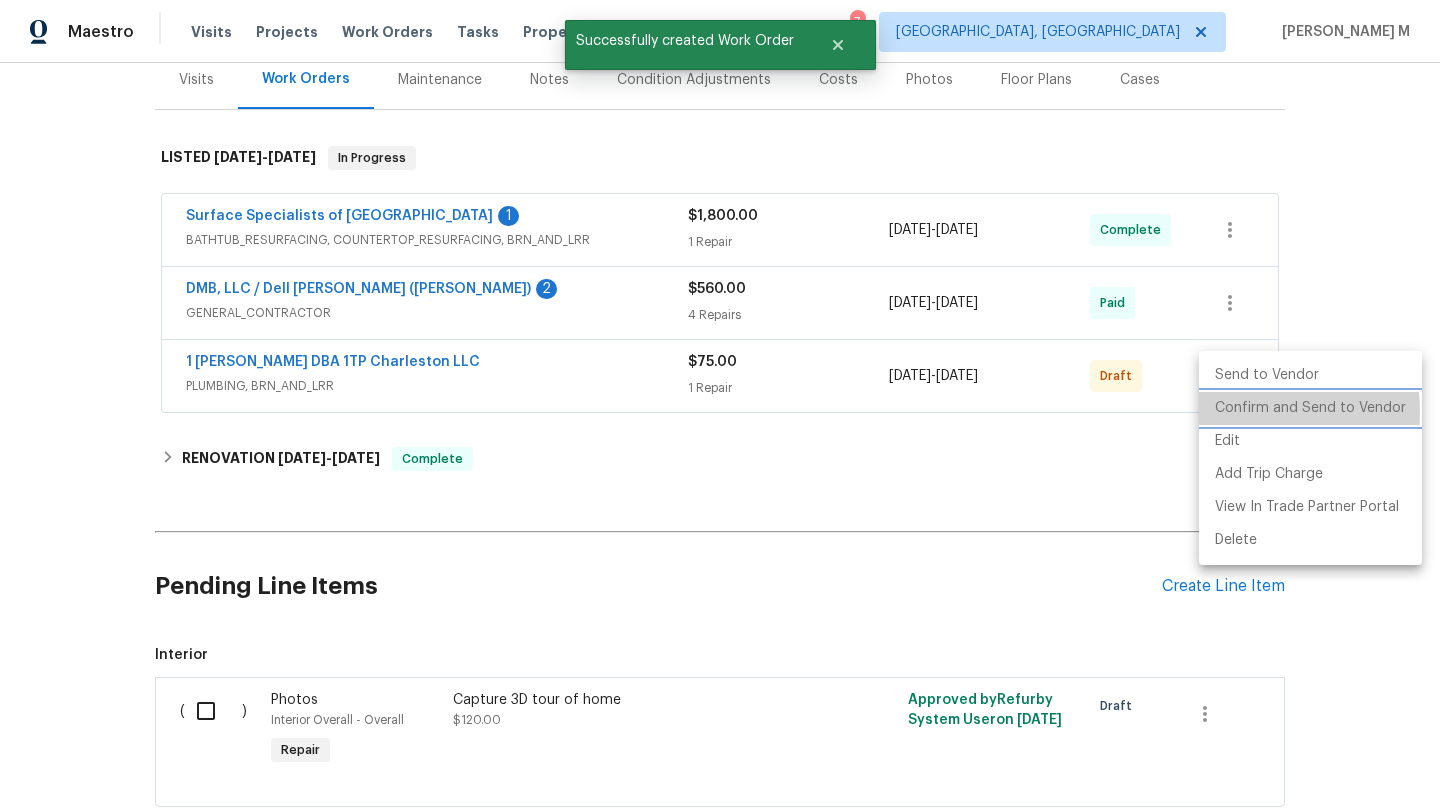 click on "Confirm and Send to Vendor" at bounding box center (1310, 408) 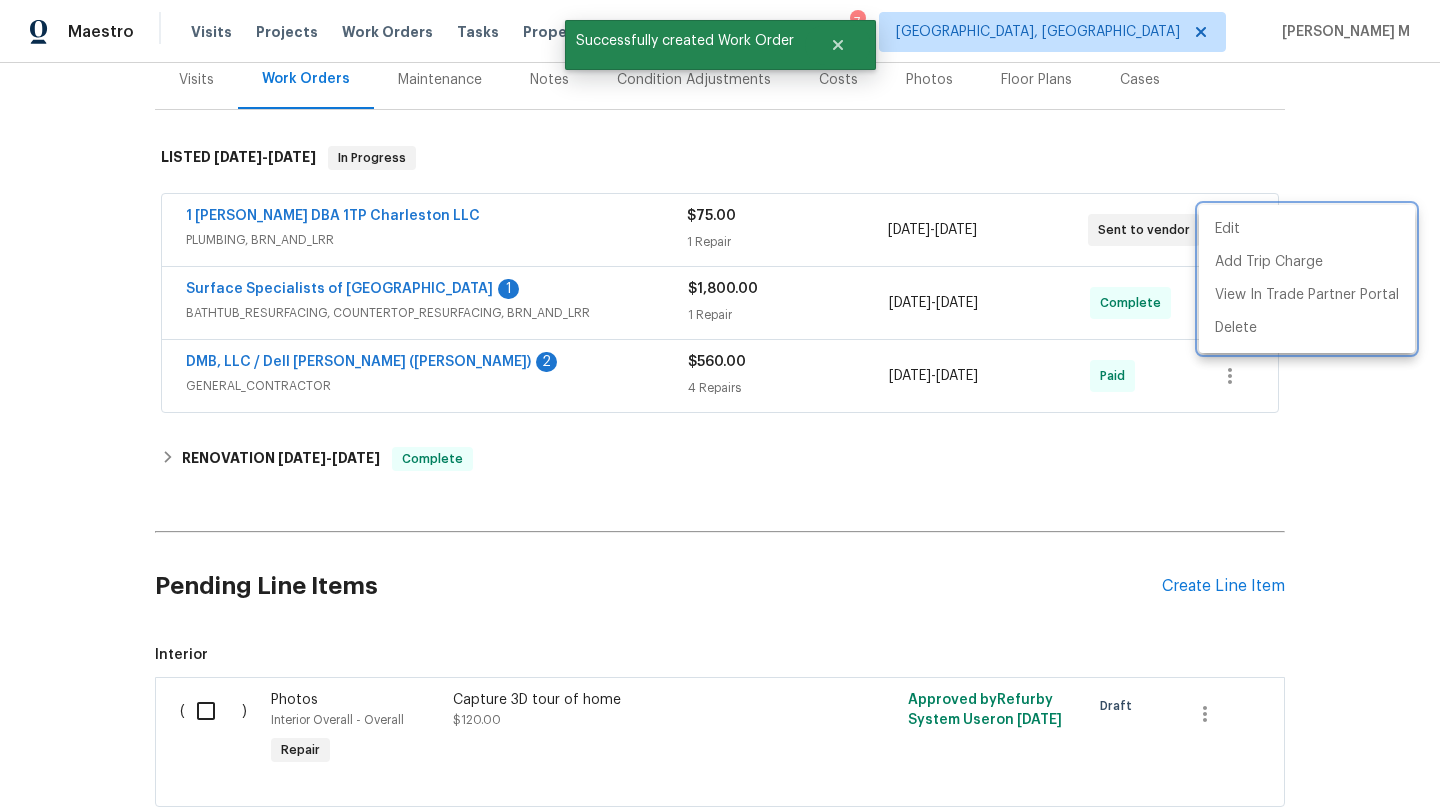 click at bounding box center (720, 406) 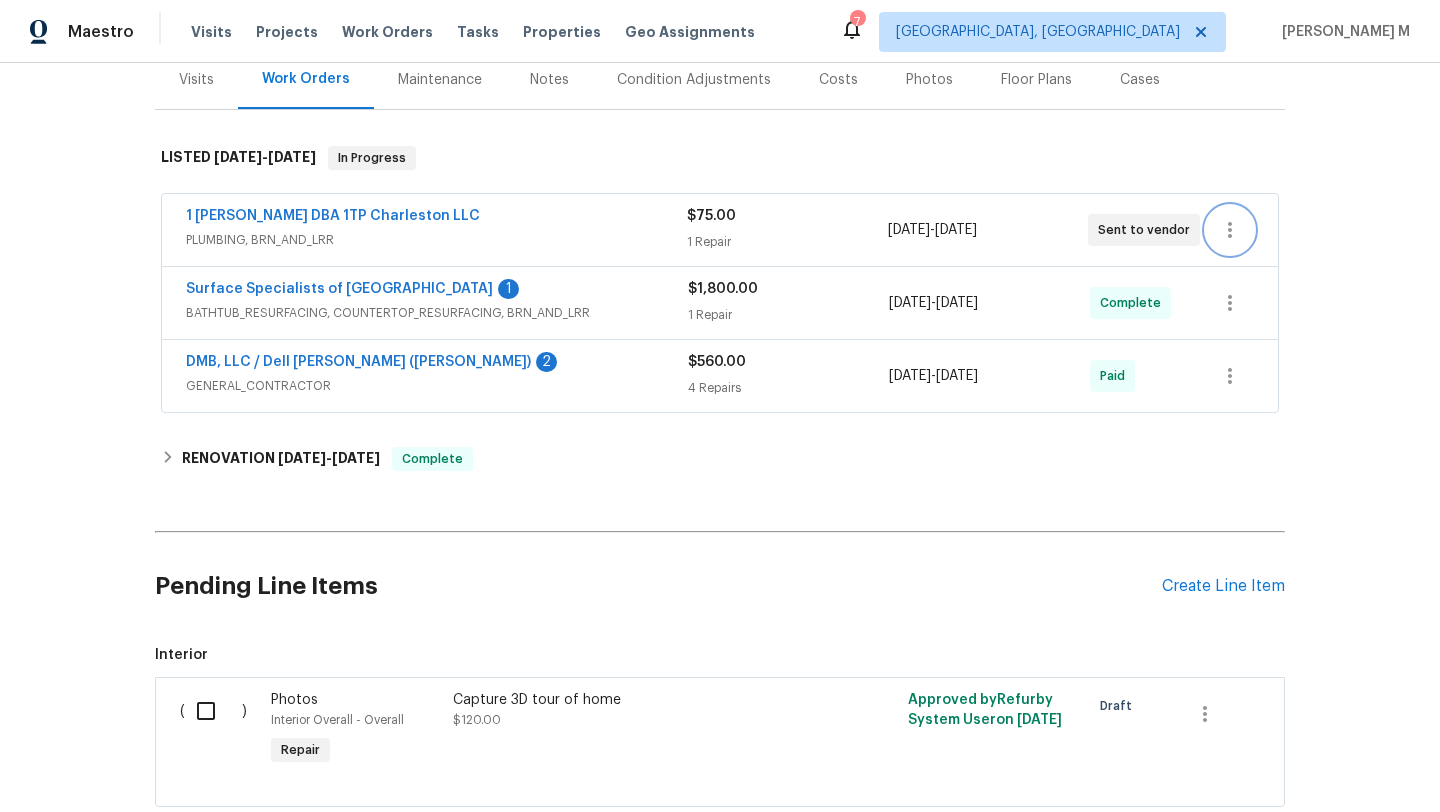 scroll, scrollTop: 0, scrollLeft: 0, axis: both 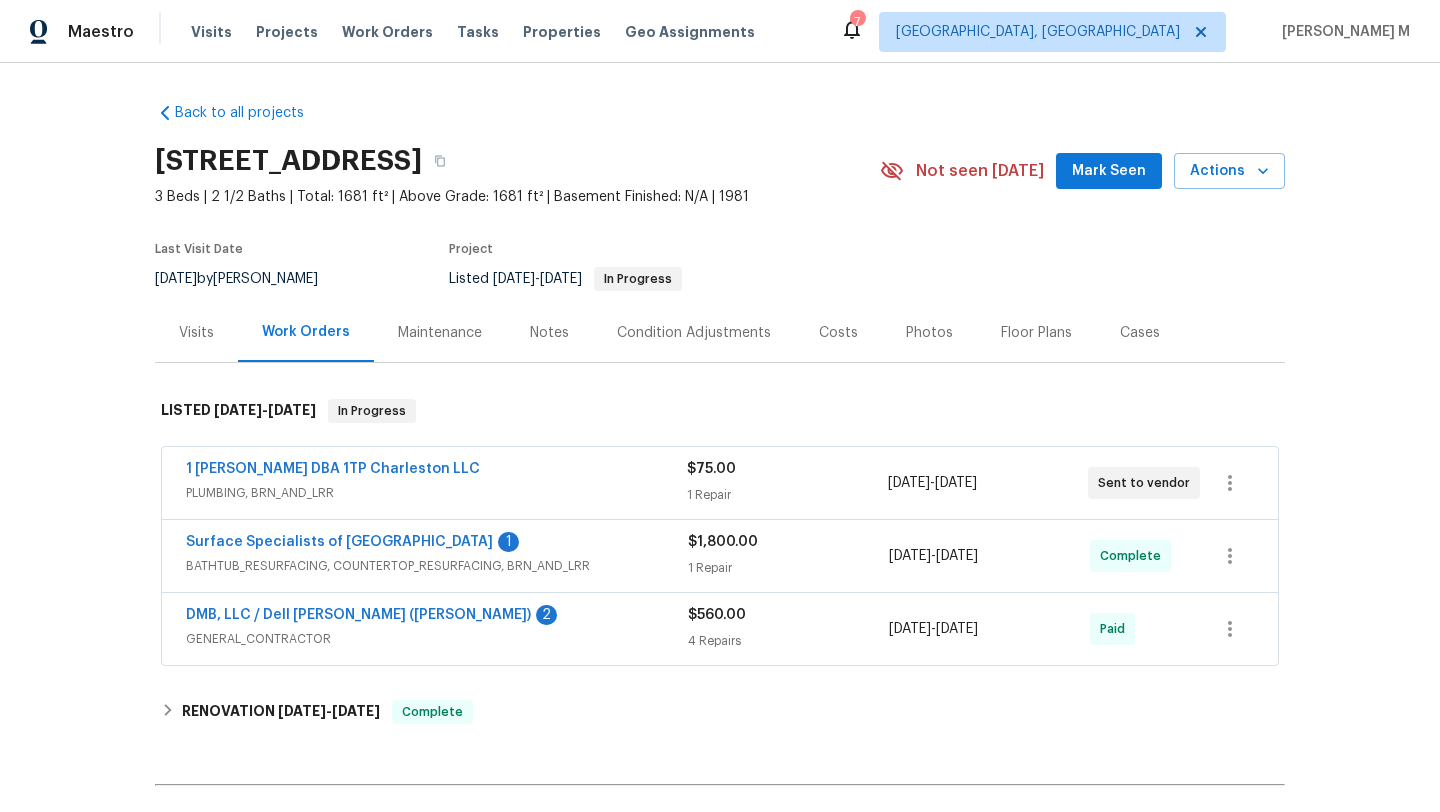 click on "Visits" at bounding box center (196, 332) 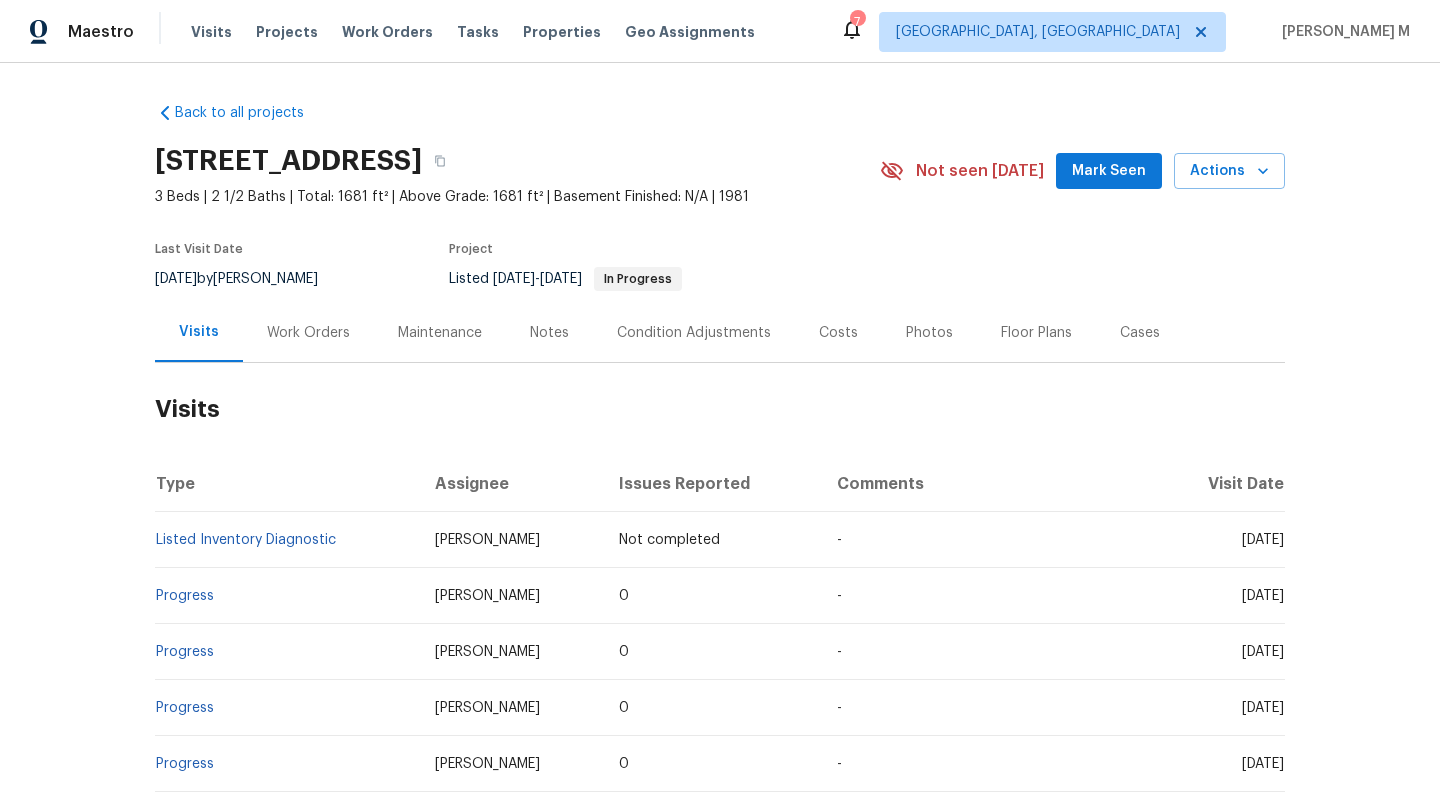 drag, startPoint x: 1199, startPoint y: 543, endPoint x: 1238, endPoint y: 543, distance: 39 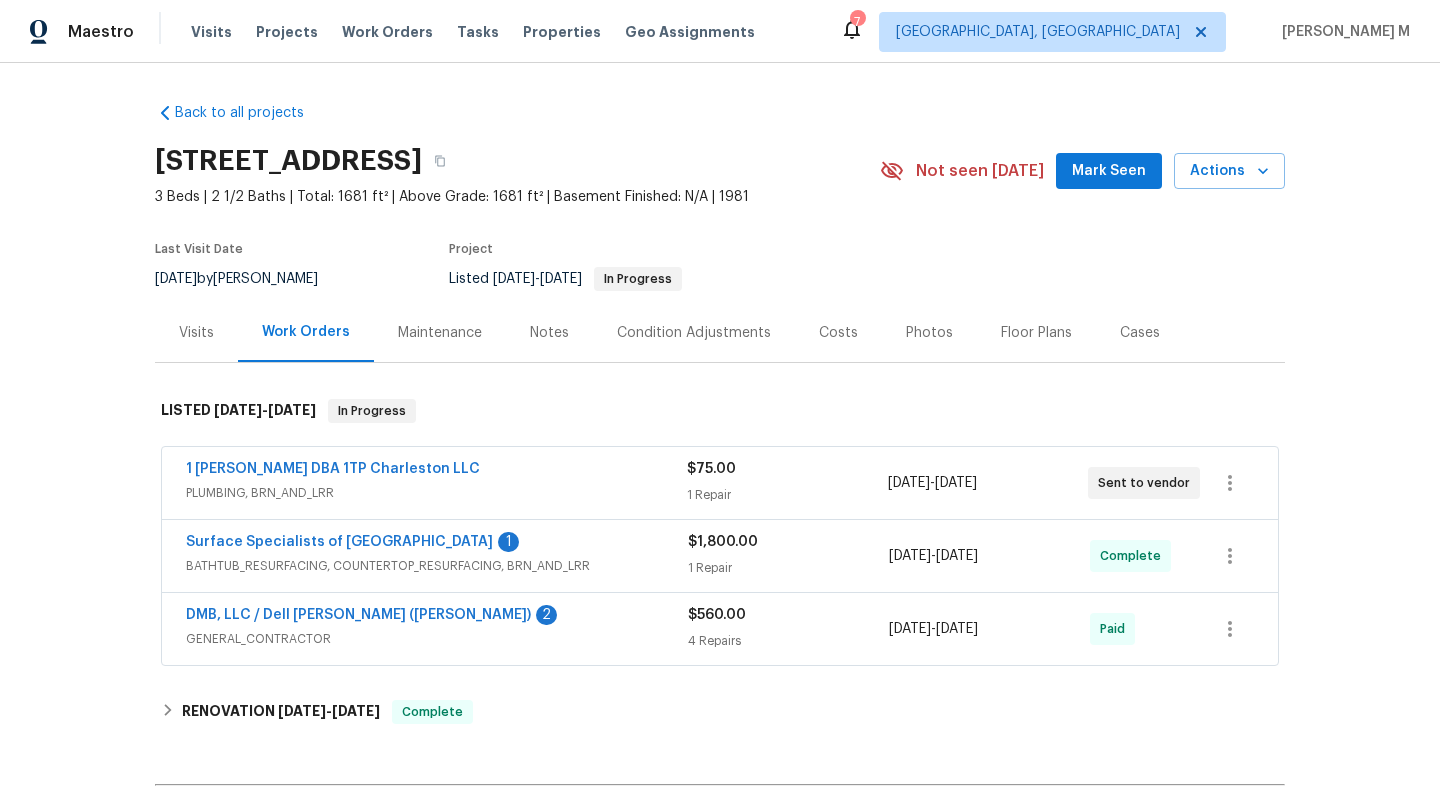 click on "Surface Specialists of Charleston 1" at bounding box center [437, 544] 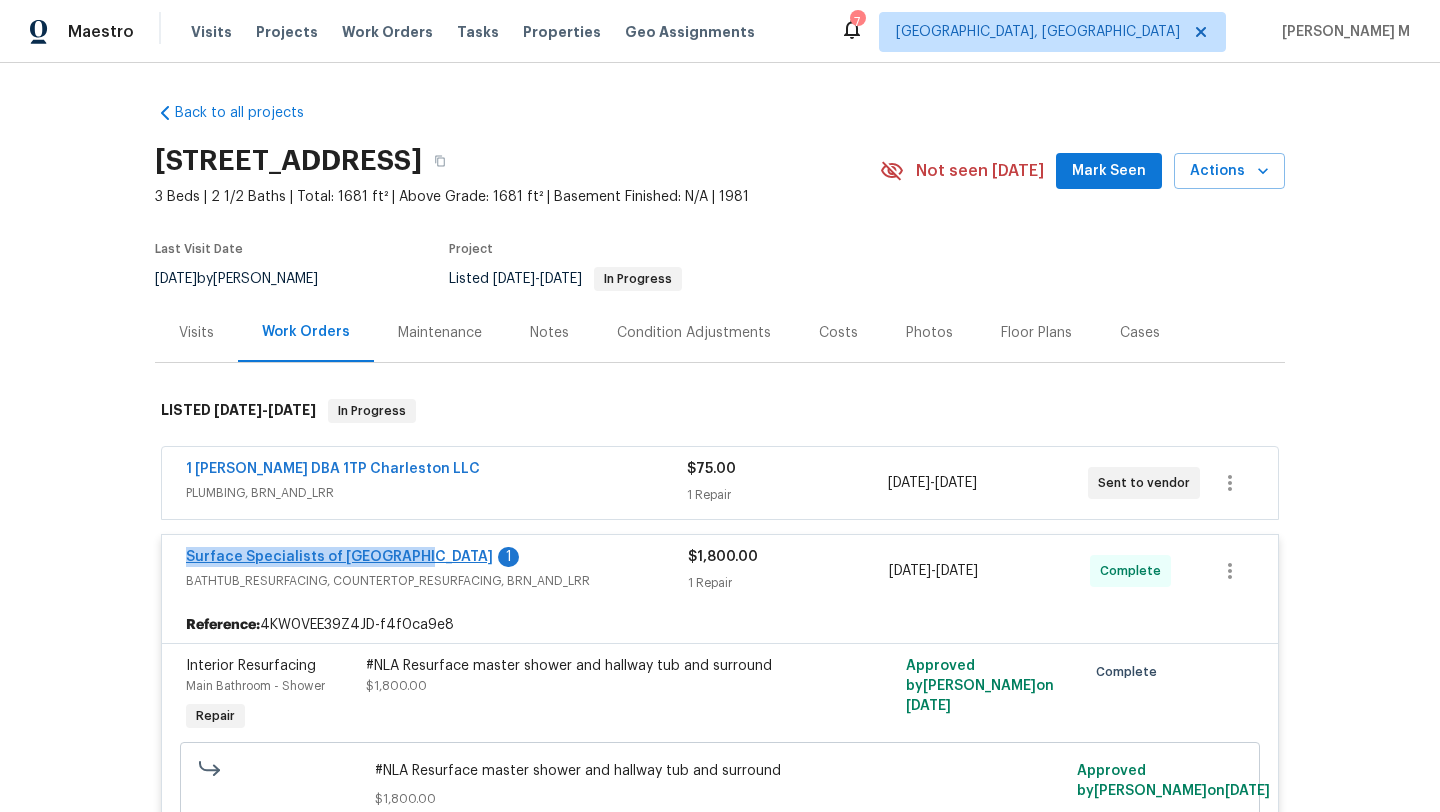 copy on "Surface Specialists of Charleston" 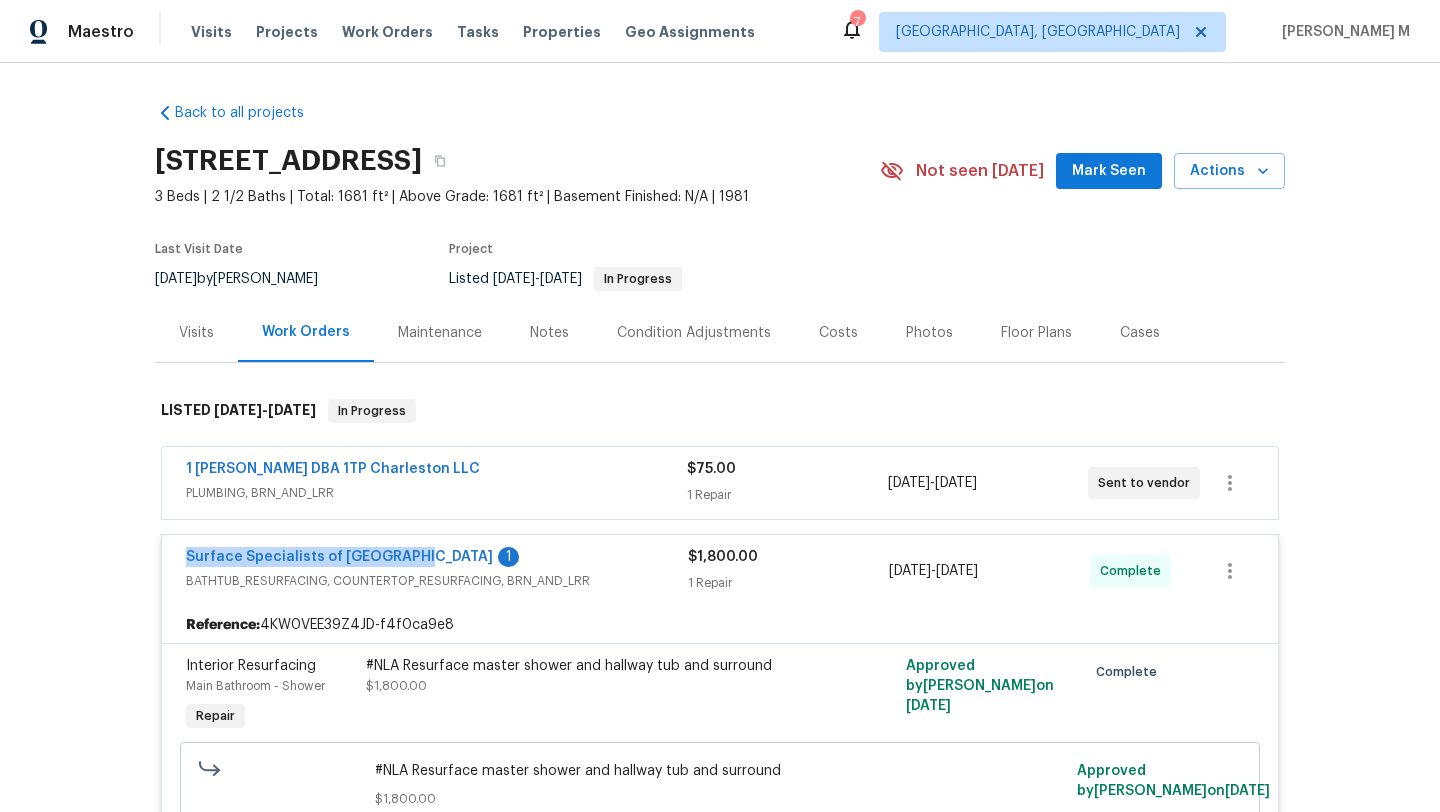 scroll, scrollTop: 54, scrollLeft: 0, axis: vertical 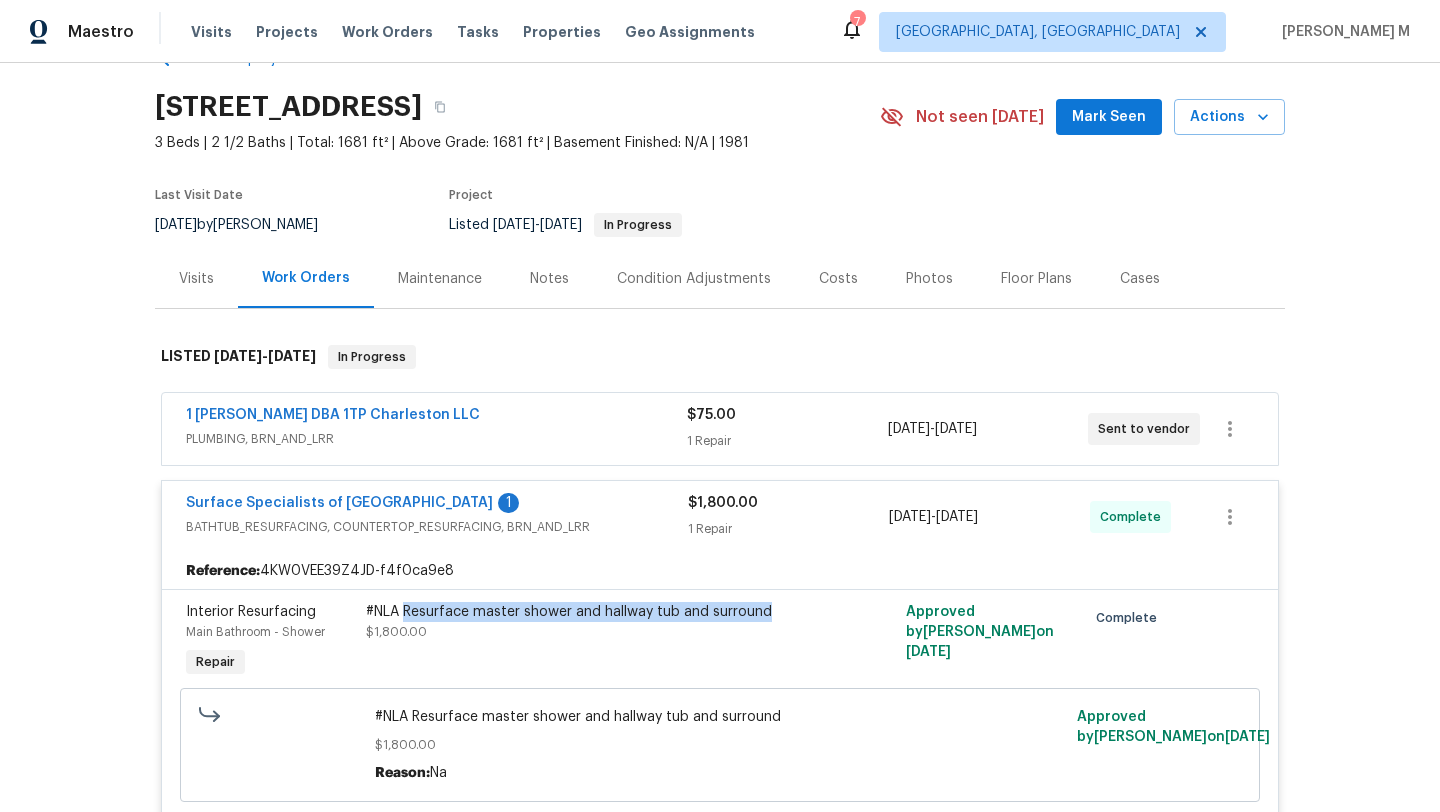 copy on "Resurface master shower and hallway tub and surround" 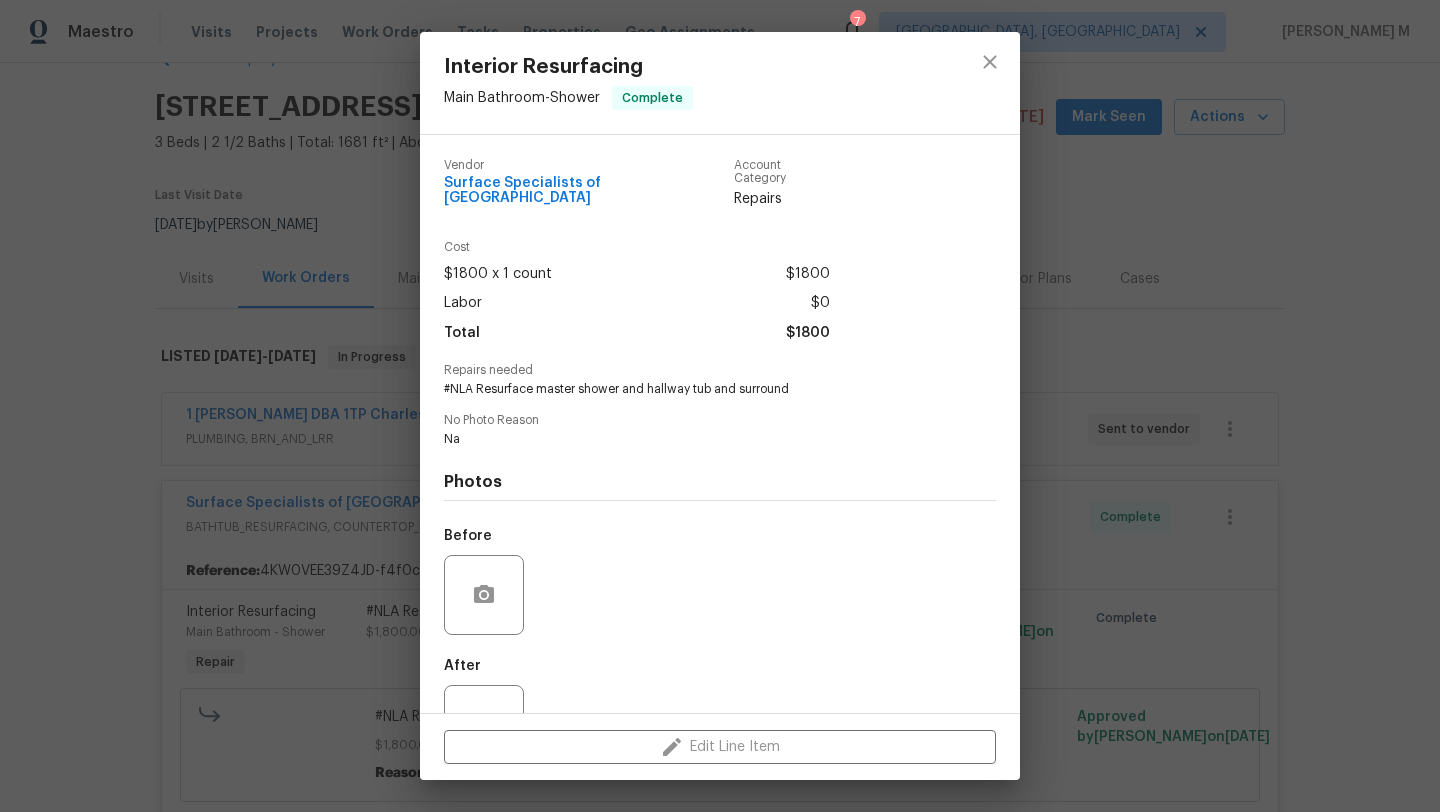 click on "Interior Resurfacing Main Bathroom  -  Shower Complete Vendor Surface Specialists of Charleston Account Category Repairs Cost $1800 x 1 count $1800 Labor $0 Total $1800 Repairs needed #NLA Resurface master shower and hallway tub and surround No Photo Reason Na Photos Before After  Edit Line Item" at bounding box center [720, 406] 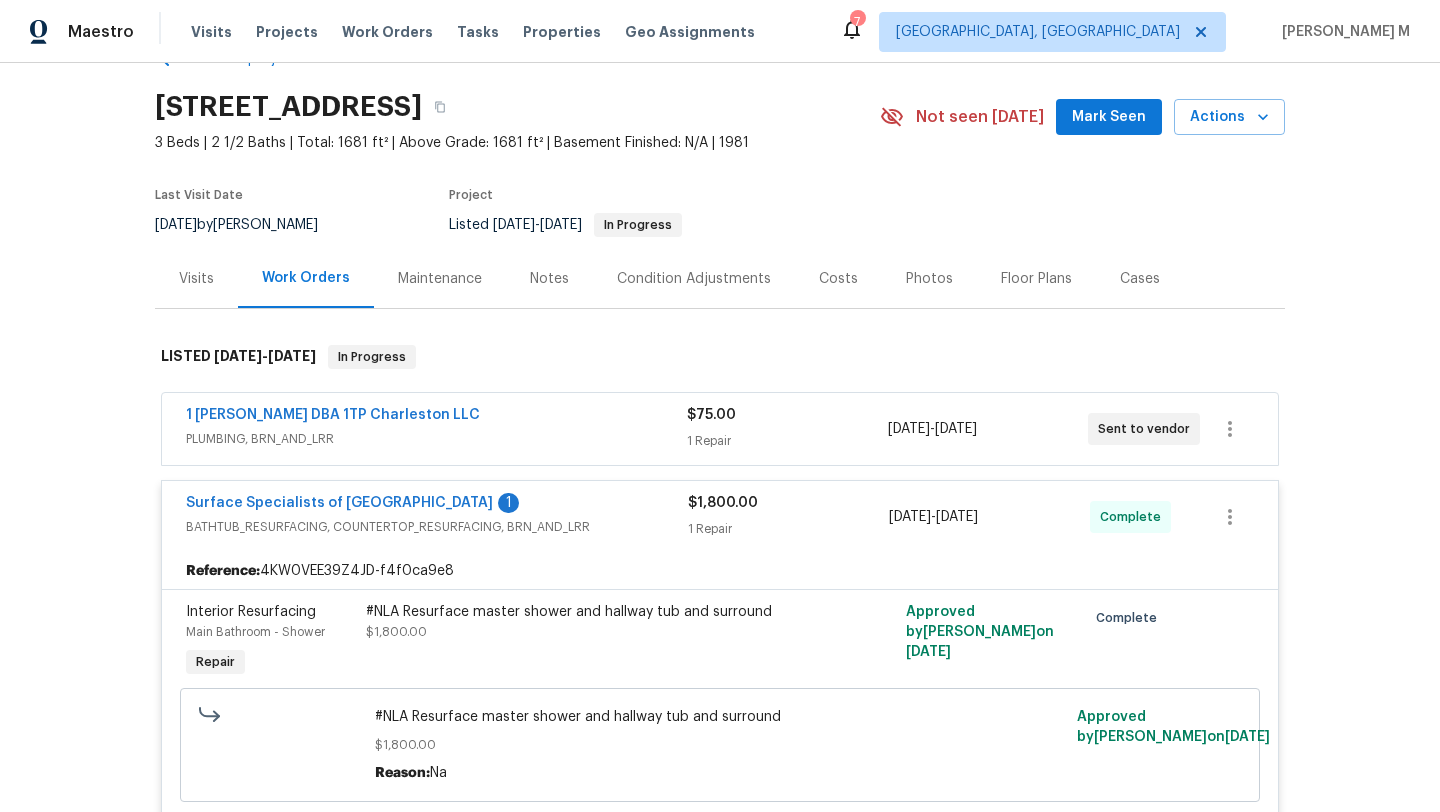 drag, startPoint x: 880, startPoint y: 518, endPoint x: 1014, endPoint y: 516, distance: 134.01492 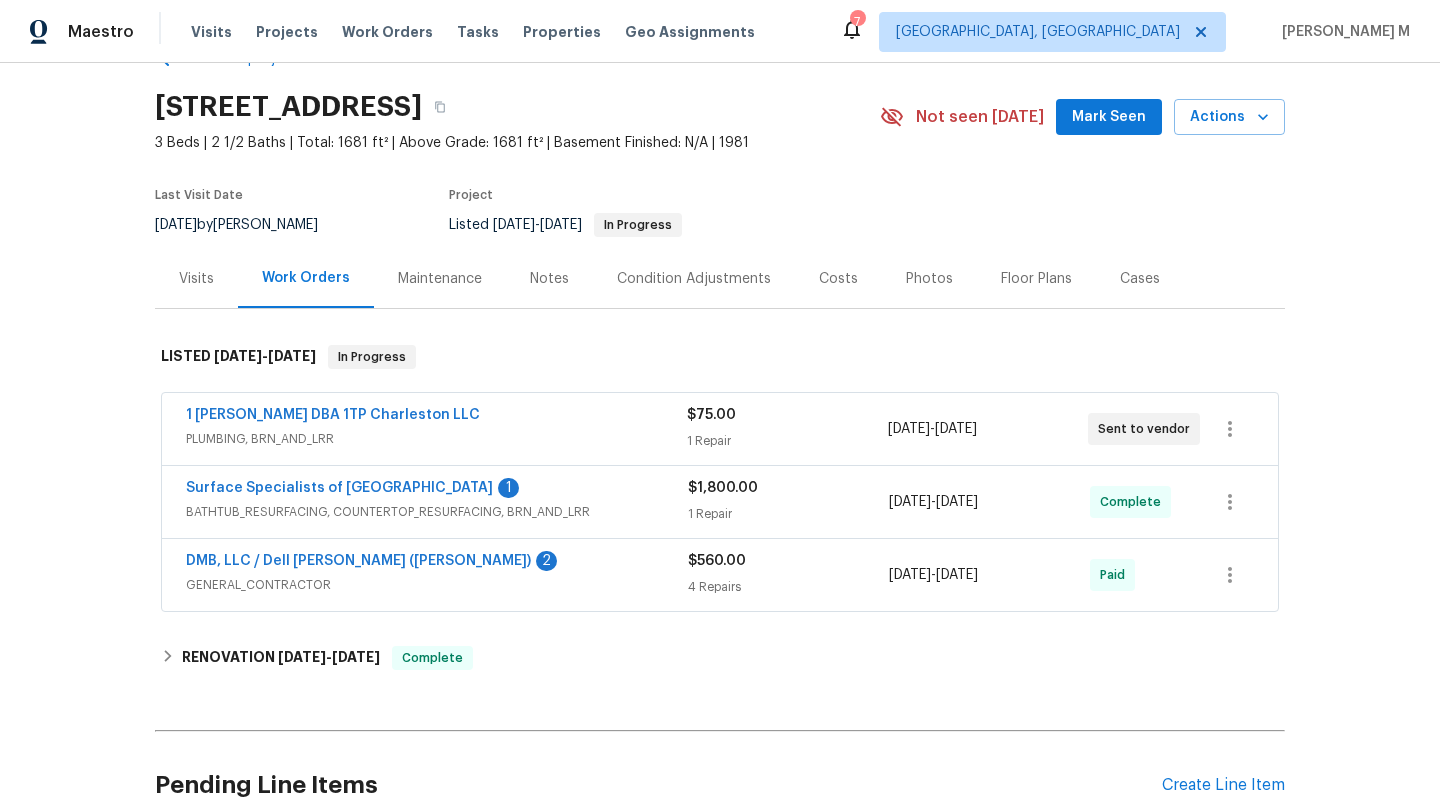 click on "7/1/2025" at bounding box center (957, 502) 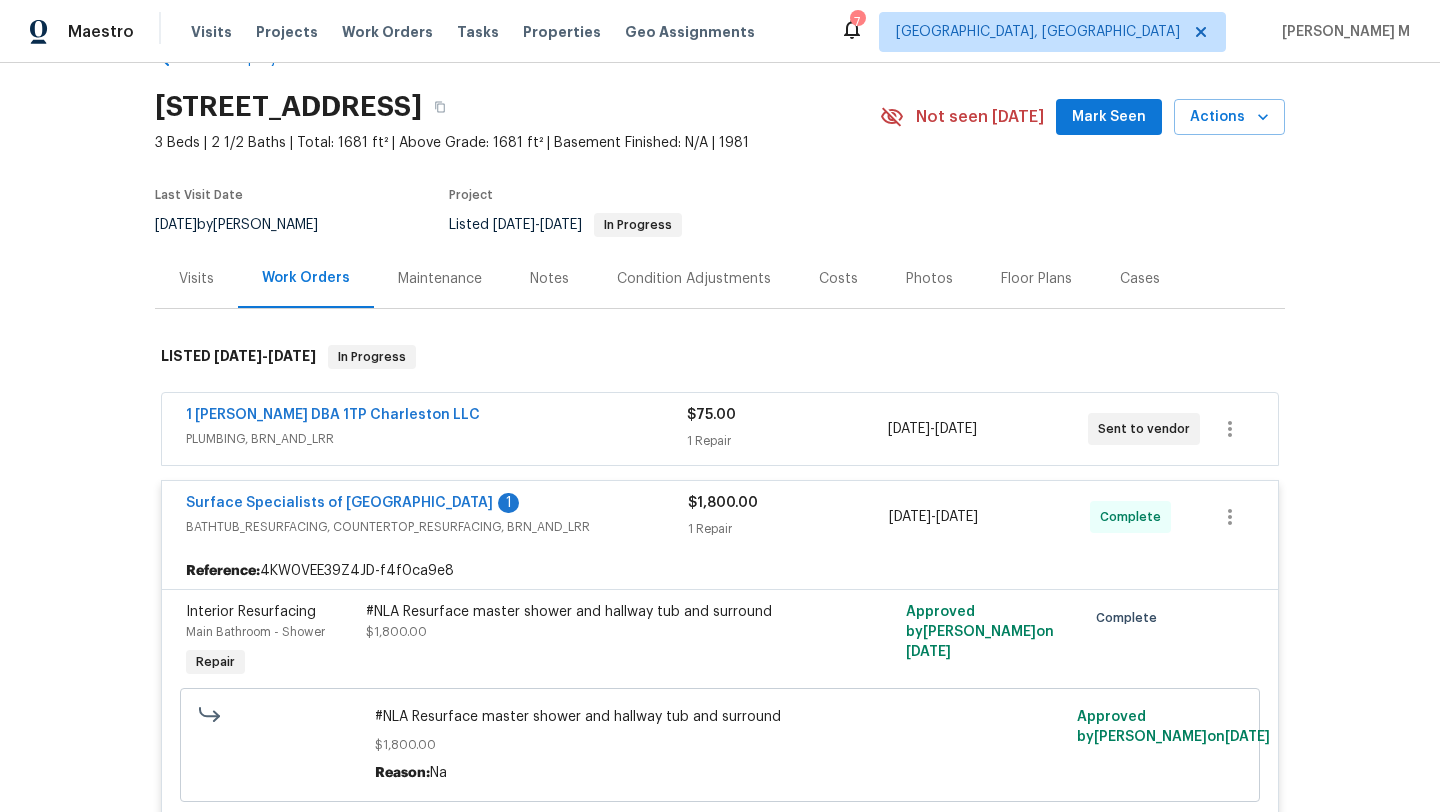 drag, startPoint x: 882, startPoint y: 515, endPoint x: 1014, endPoint y: 515, distance: 132 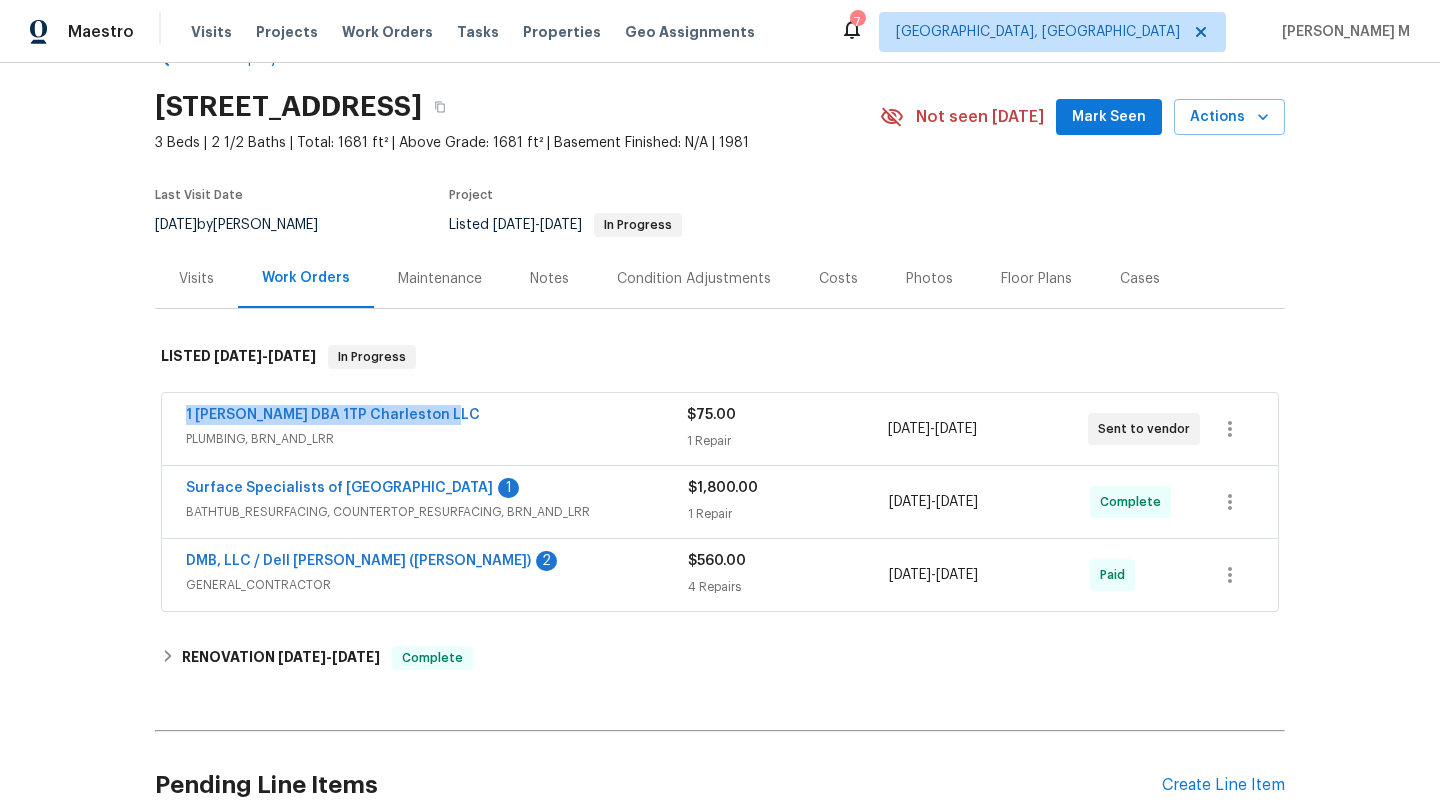 drag, startPoint x: 167, startPoint y: 417, endPoint x: 473, endPoint y: 409, distance: 306.10455 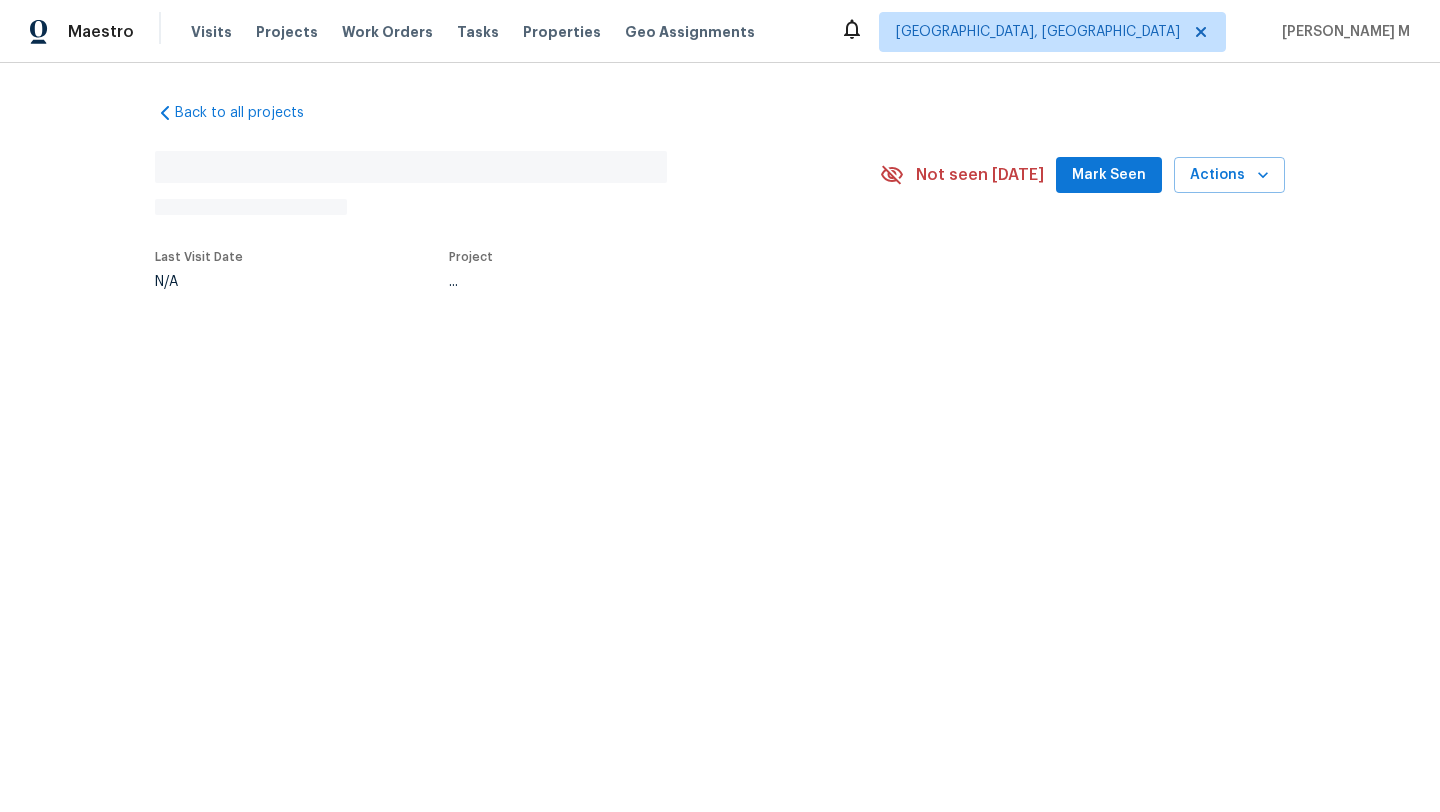 scroll, scrollTop: 0, scrollLeft: 0, axis: both 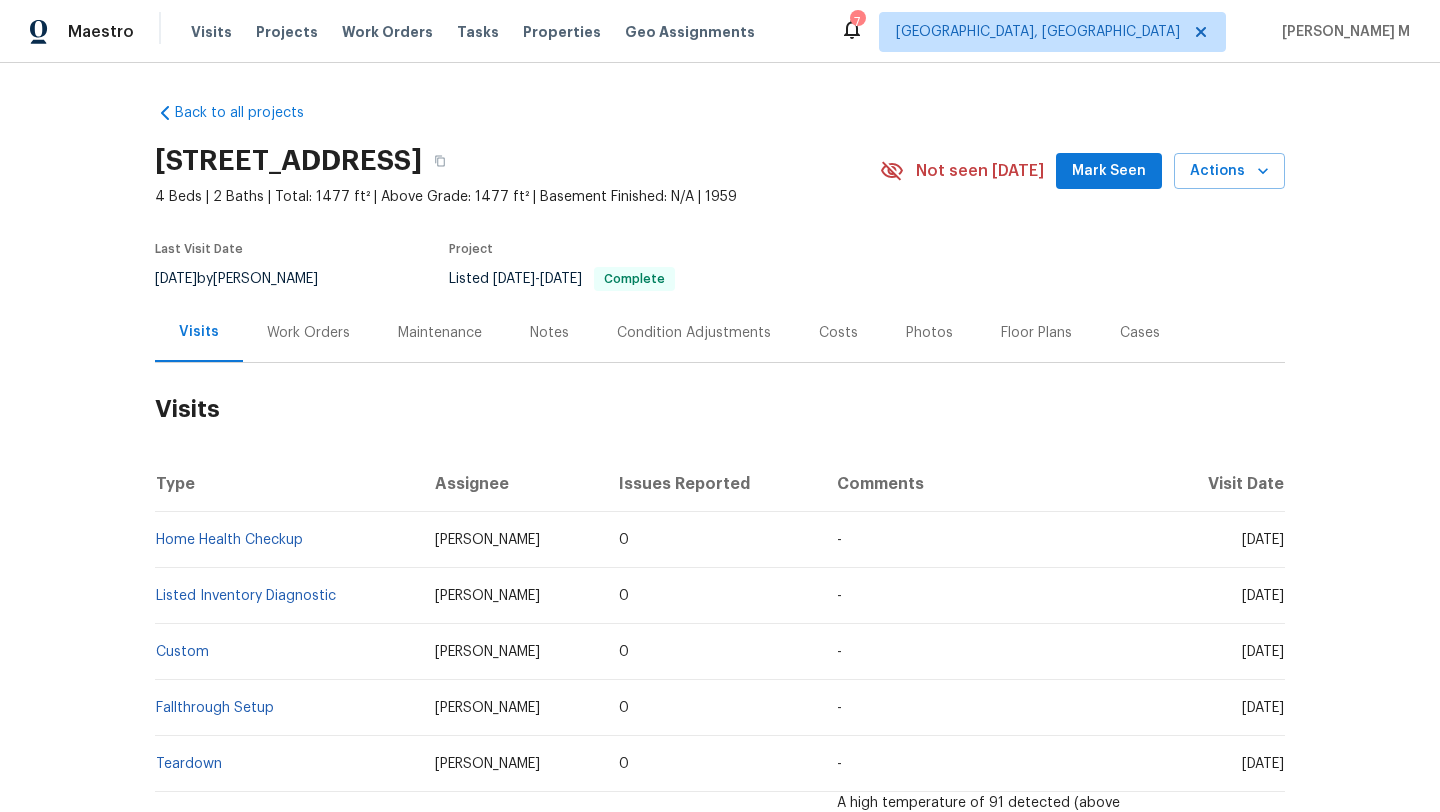 click on "Visits" at bounding box center (720, 409) 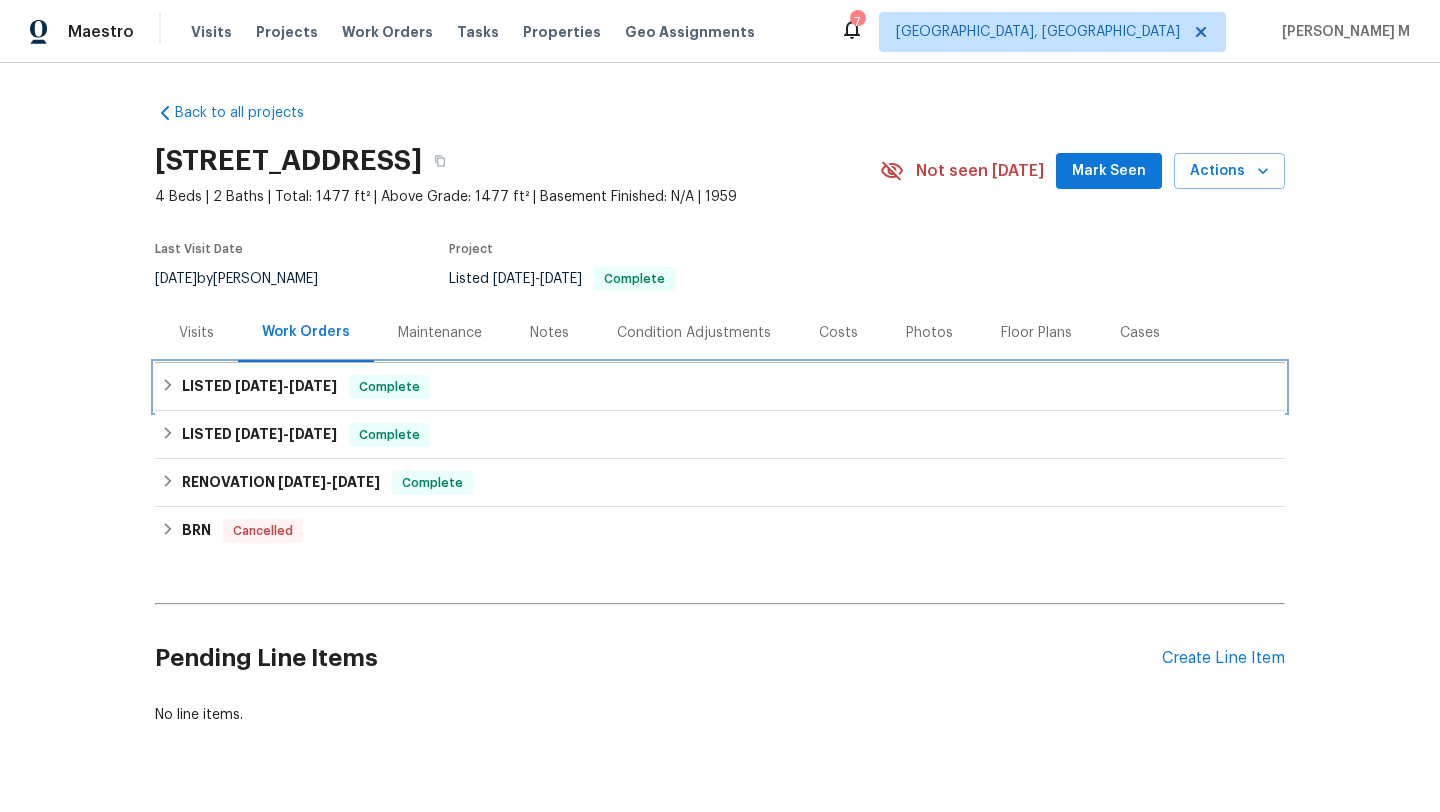 click on "6/14/25" at bounding box center (313, 386) 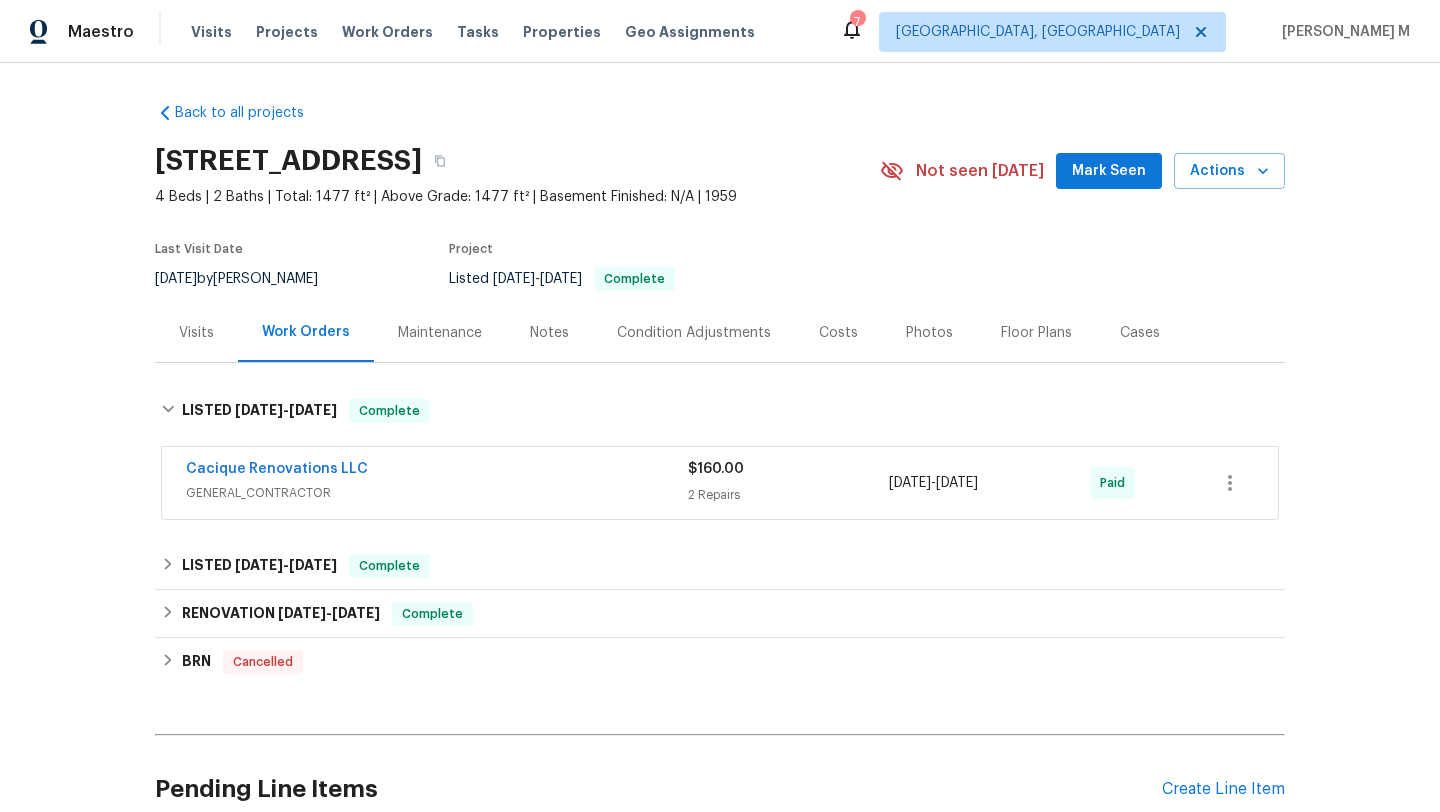 click on "Cacique Renovations LLC" at bounding box center [437, 471] 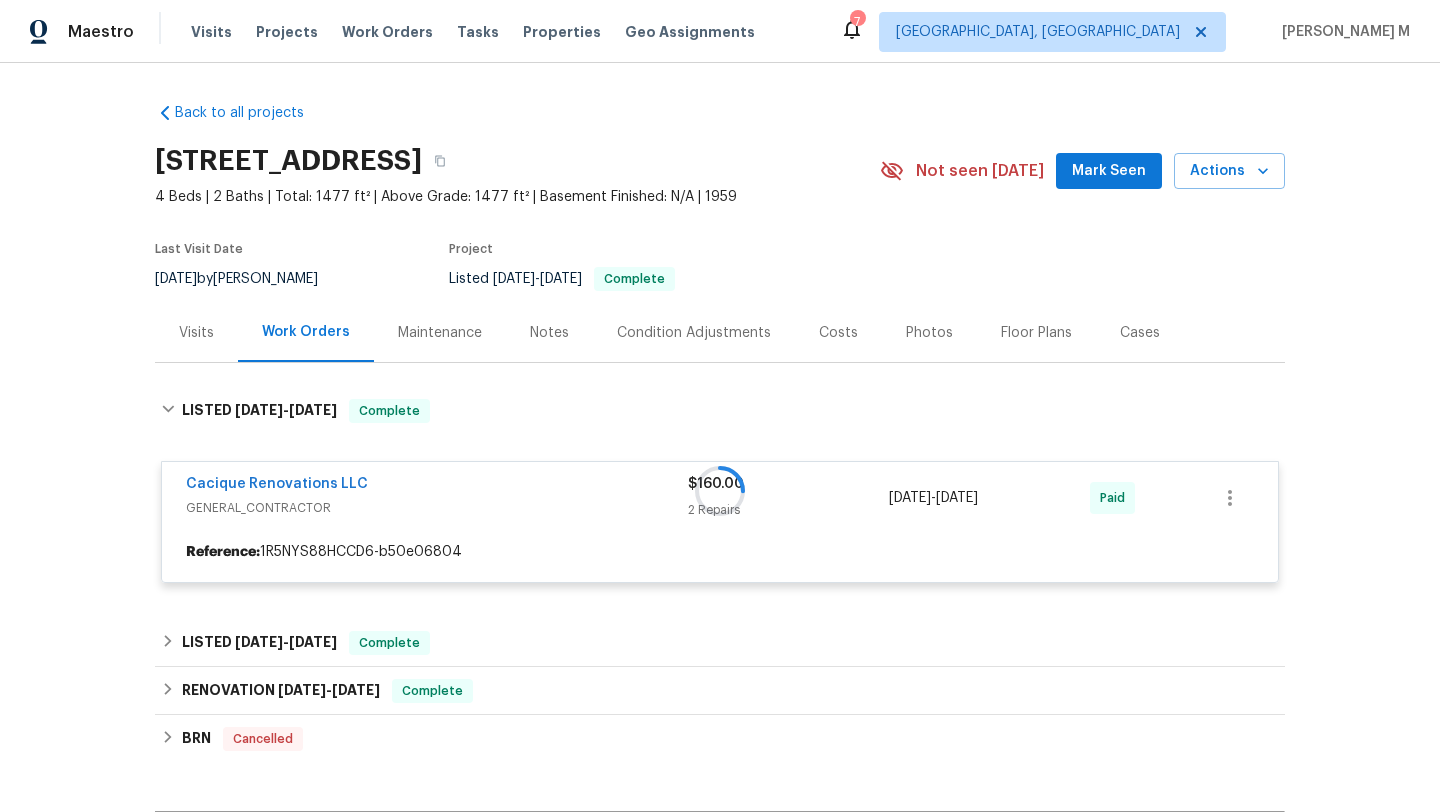scroll, scrollTop: 29, scrollLeft: 0, axis: vertical 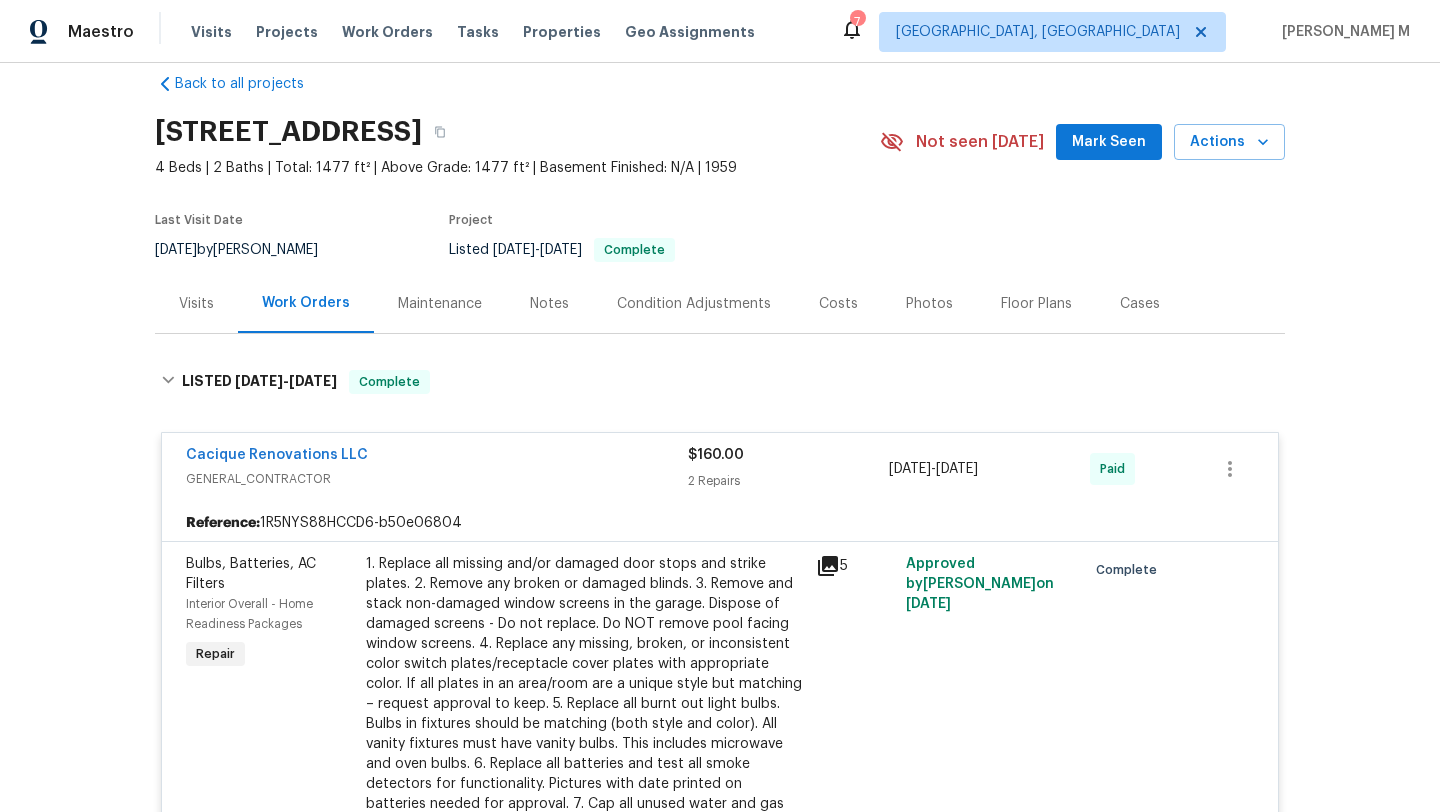 click on "Visits" at bounding box center [196, 303] 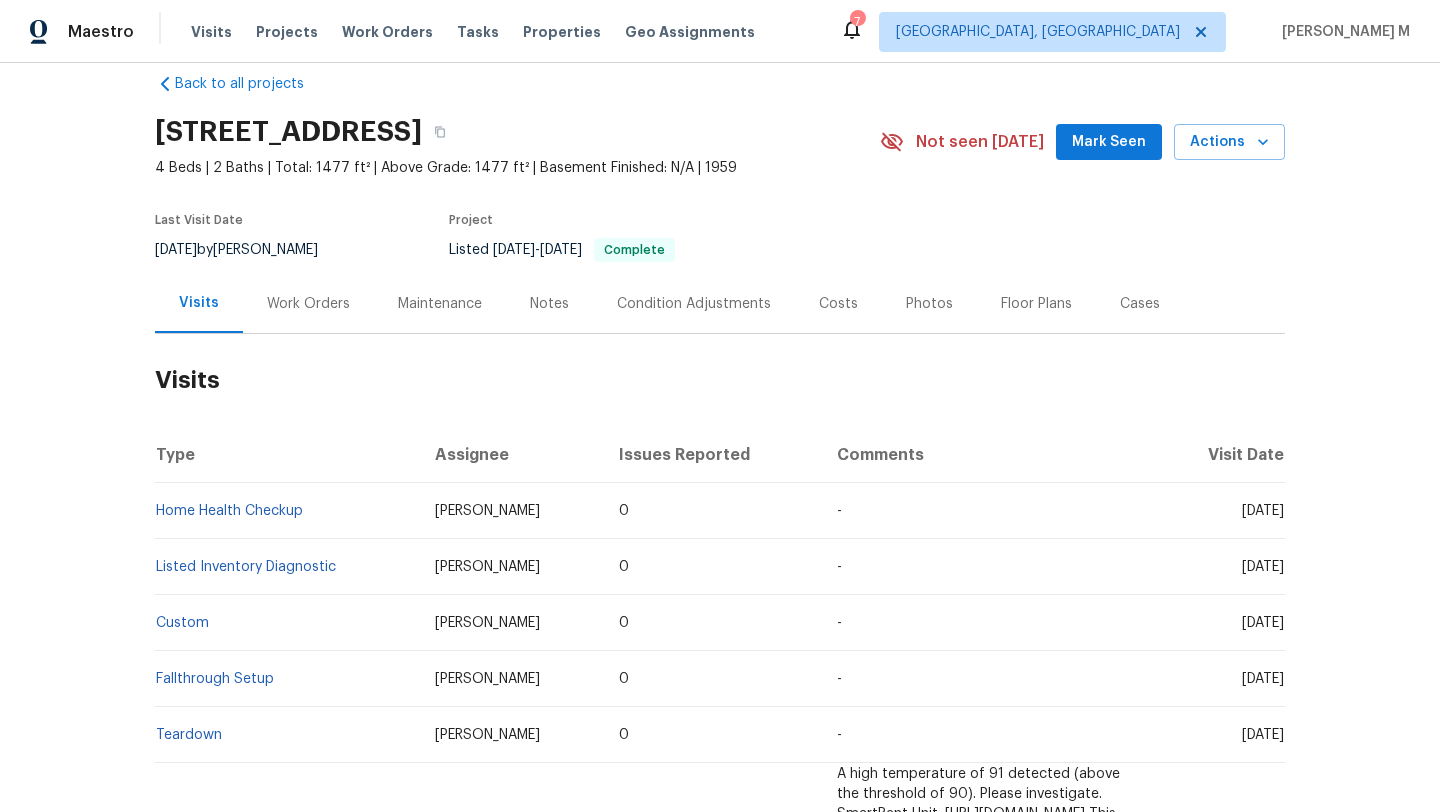 drag, startPoint x: 1208, startPoint y: 513, endPoint x: 1239, endPoint y: 514, distance: 31.016125 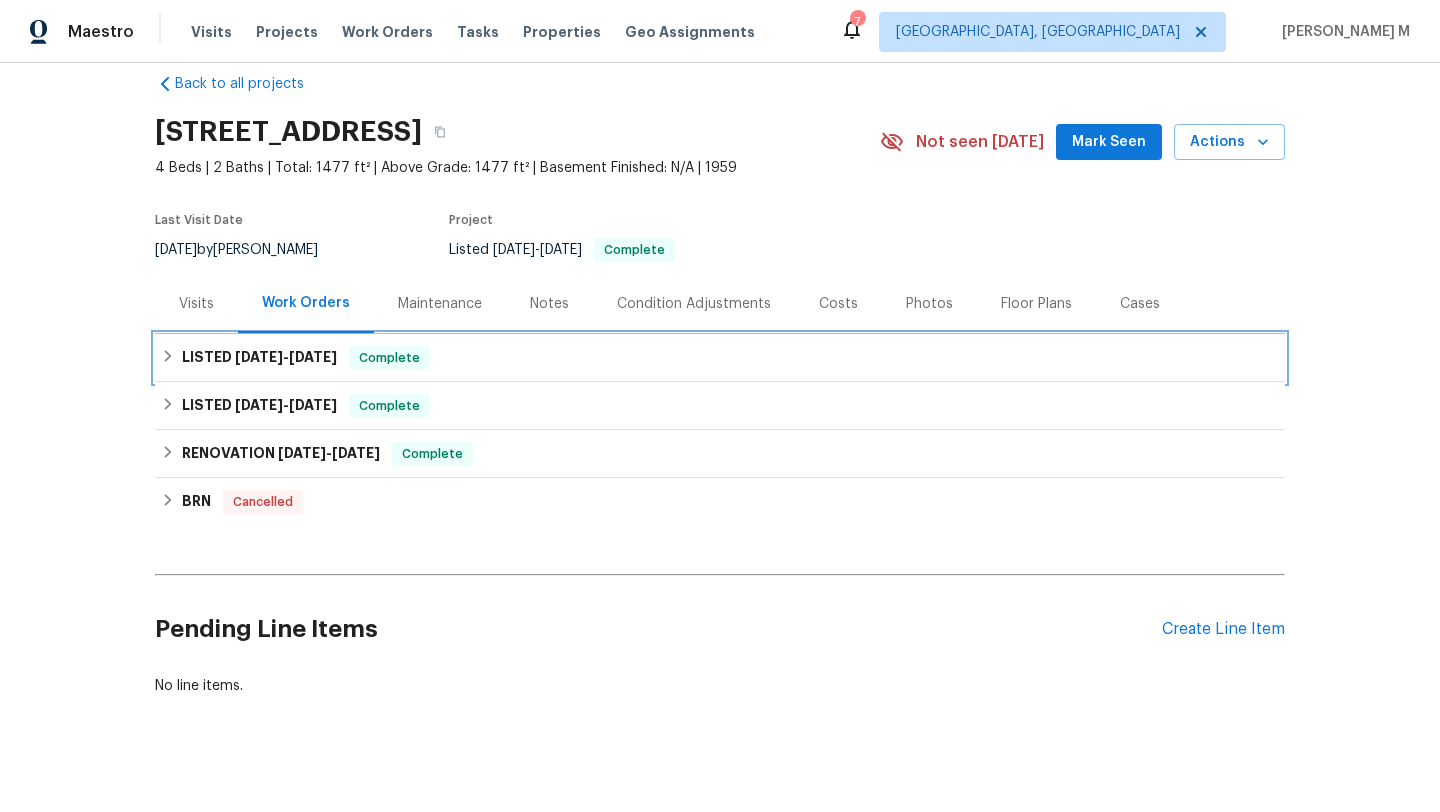 click on "6/14/25" at bounding box center [313, 357] 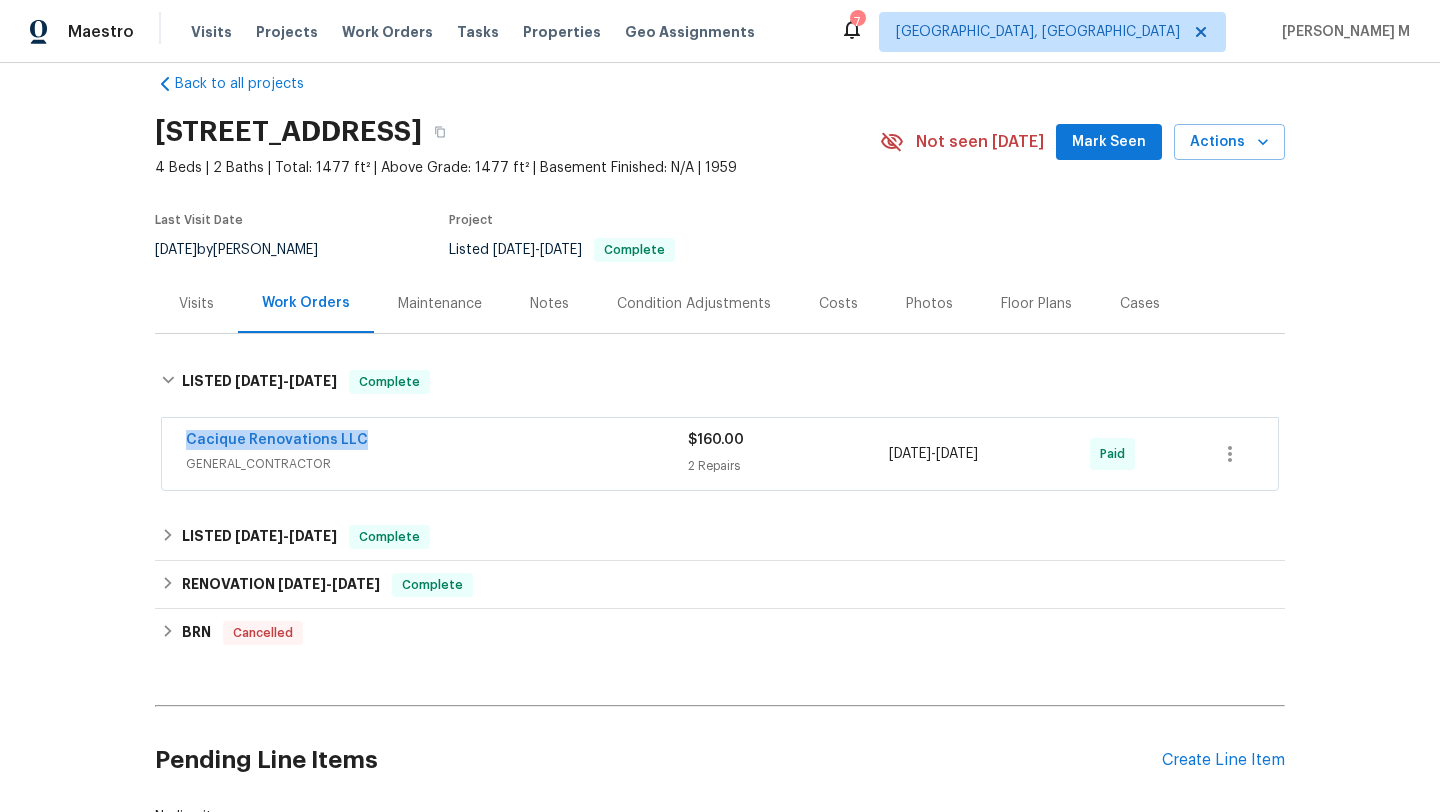 drag, startPoint x: 171, startPoint y: 441, endPoint x: 409, endPoint y: 441, distance: 238 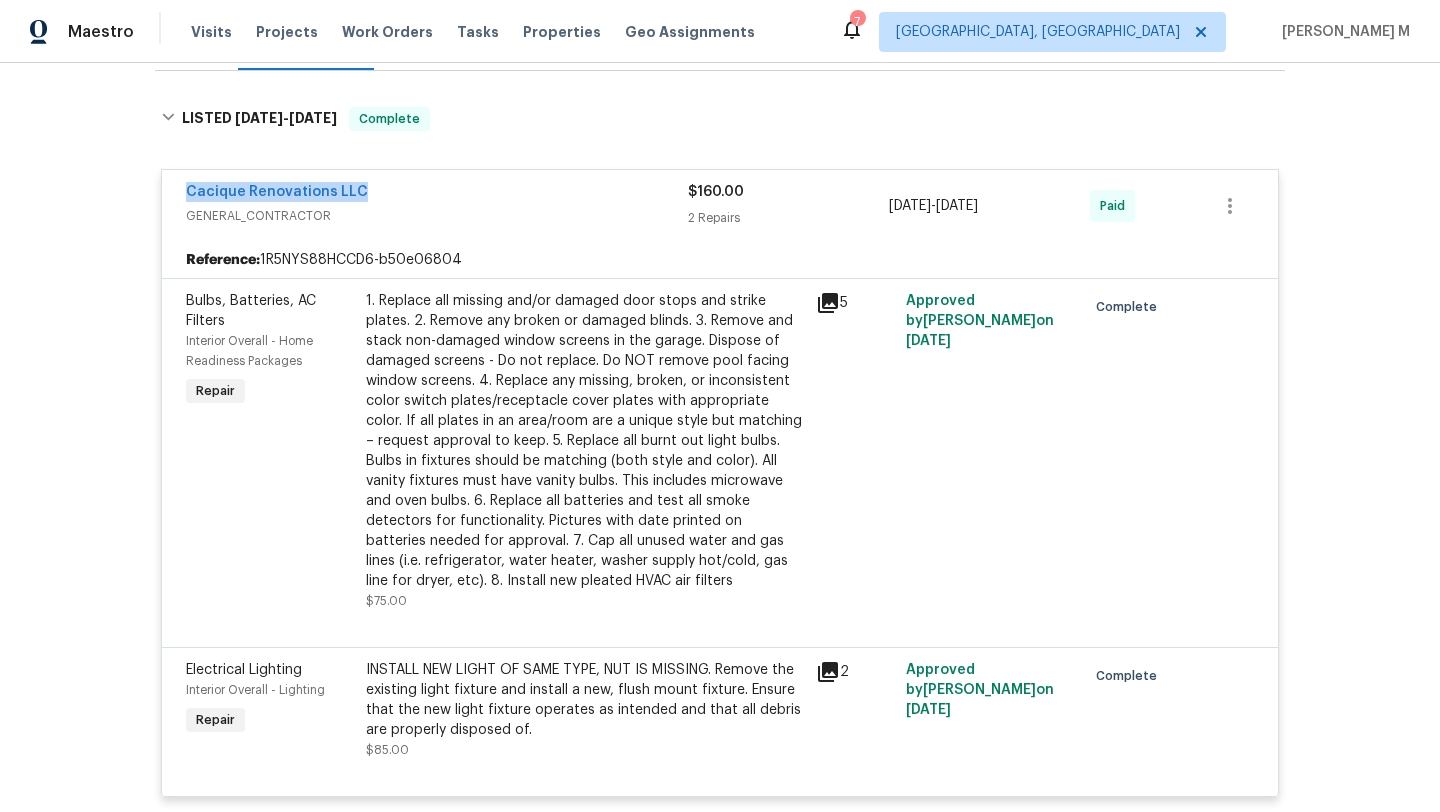 scroll, scrollTop: 281, scrollLeft: 0, axis: vertical 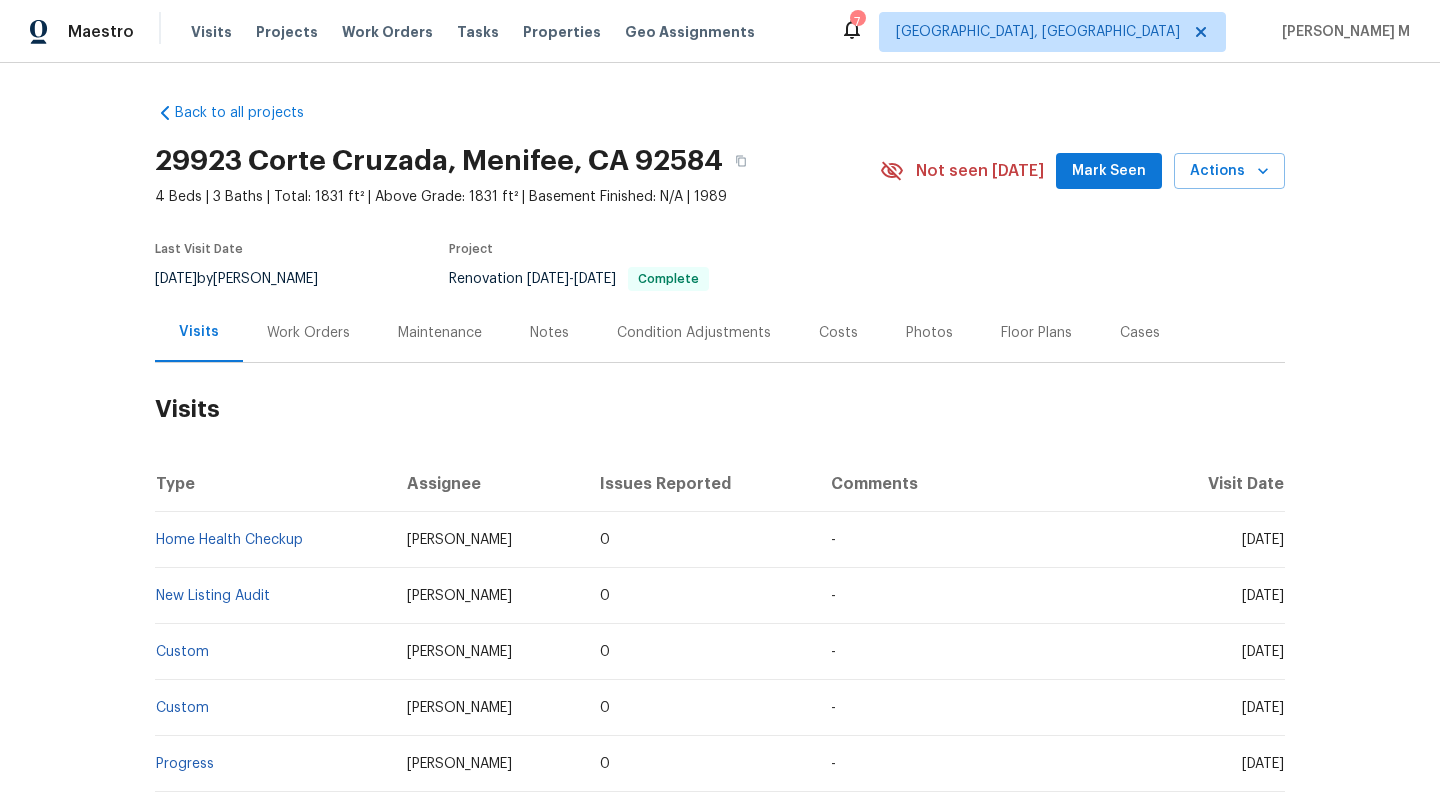 click on "Work Orders" at bounding box center (308, 333) 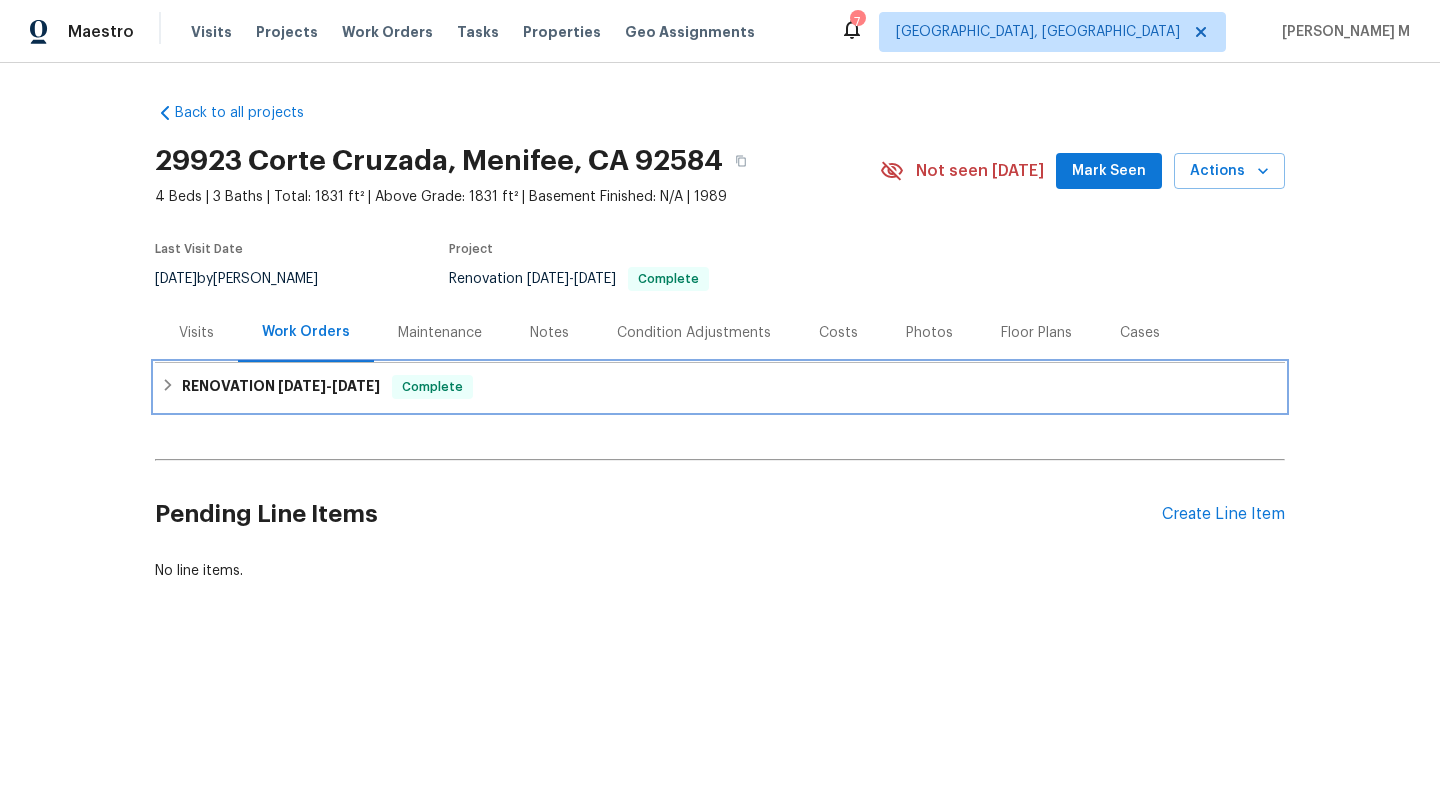click on "RENOVATION   5/20/25  -  6/17/25" at bounding box center (281, 387) 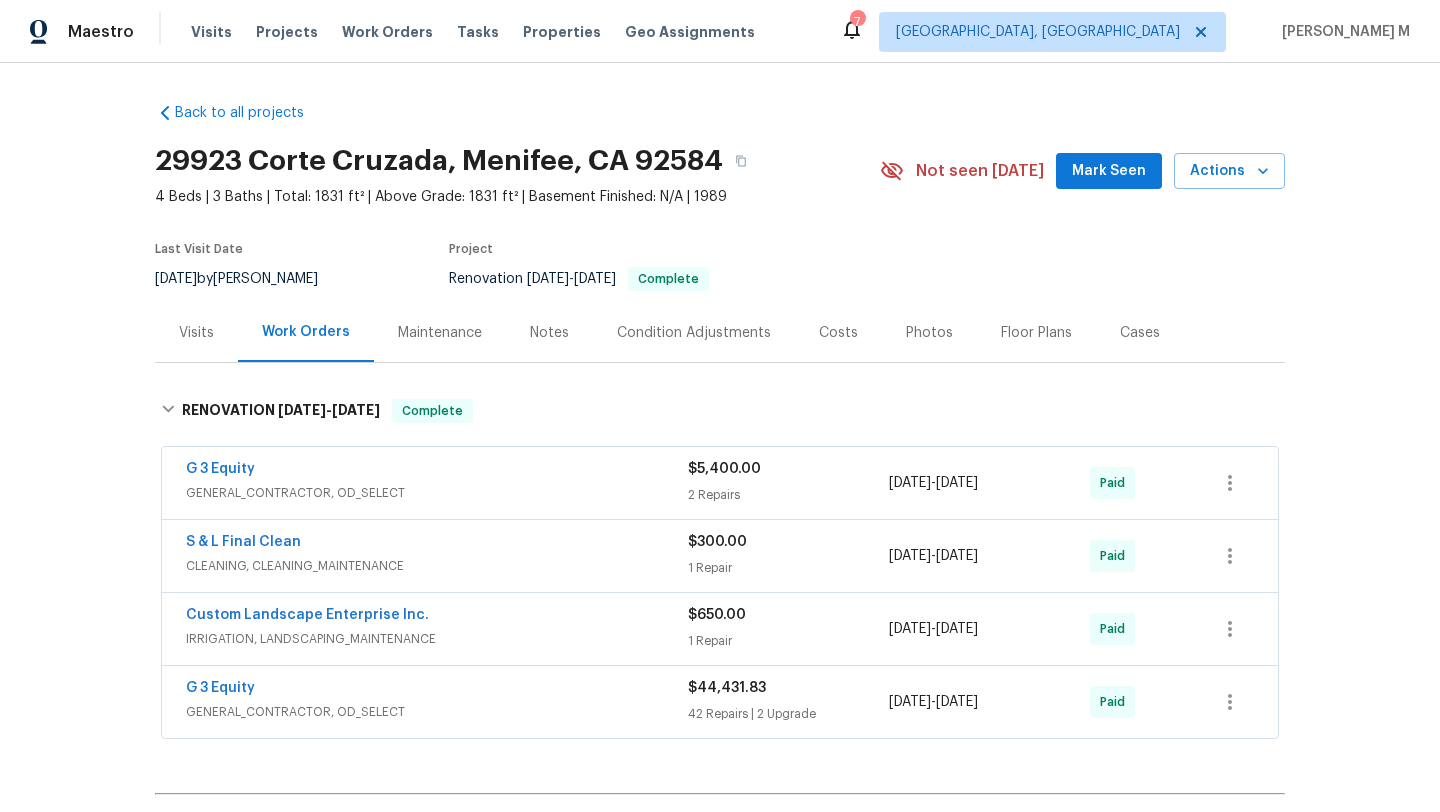 click on "Visits" at bounding box center [196, 333] 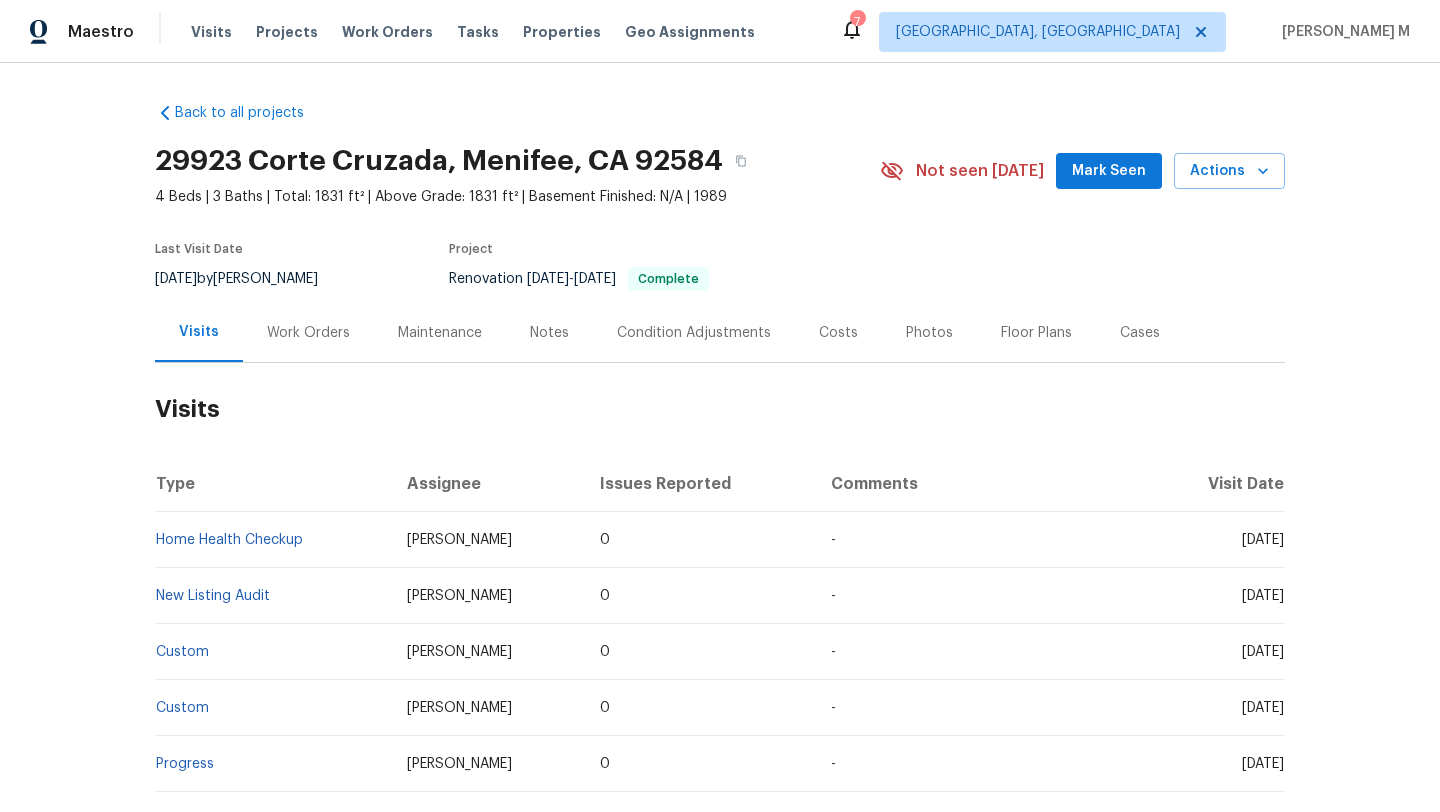 drag, startPoint x: 1204, startPoint y: 539, endPoint x: 1239, endPoint y: 539, distance: 35 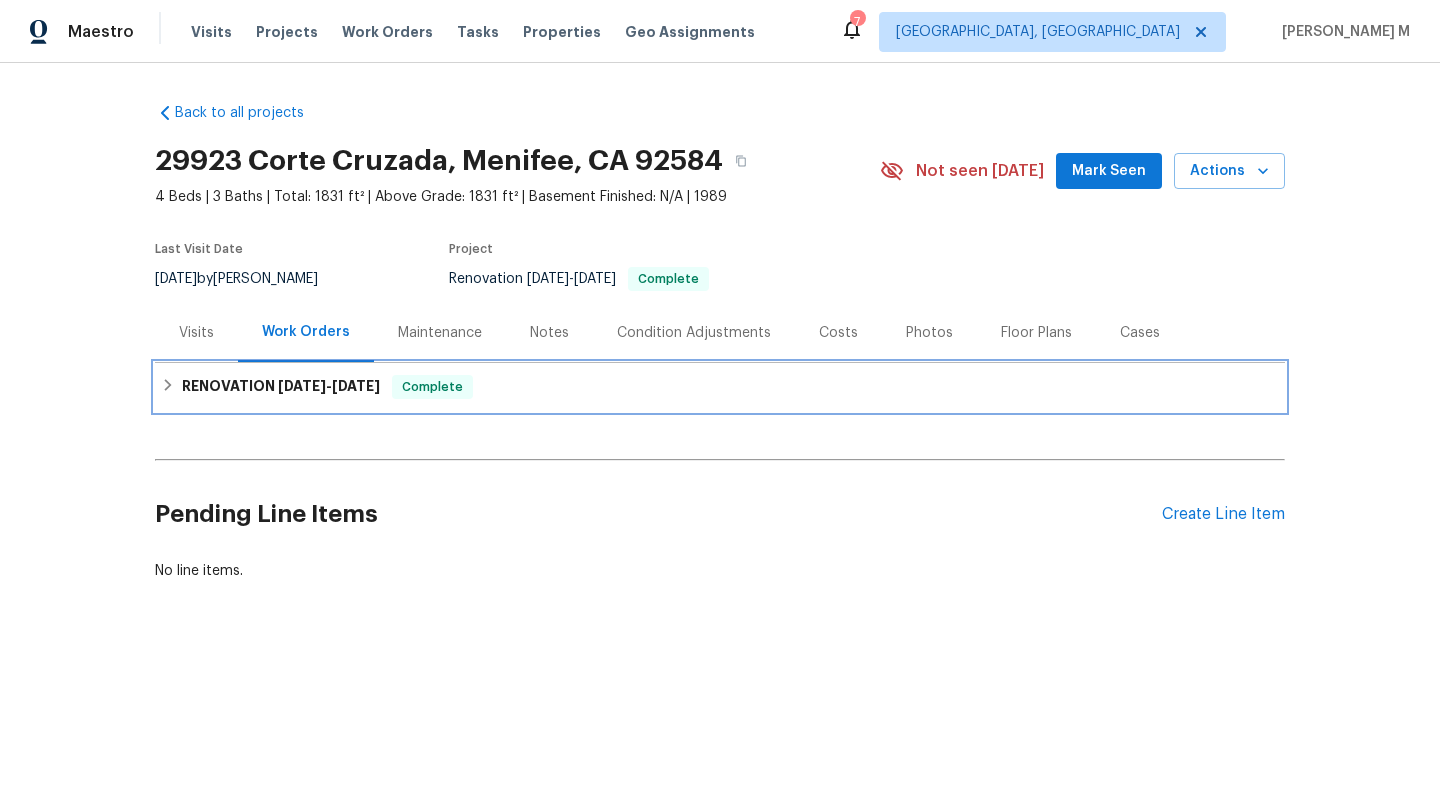 click on "RENOVATION   5/20/25  -  6/17/25" at bounding box center [281, 387] 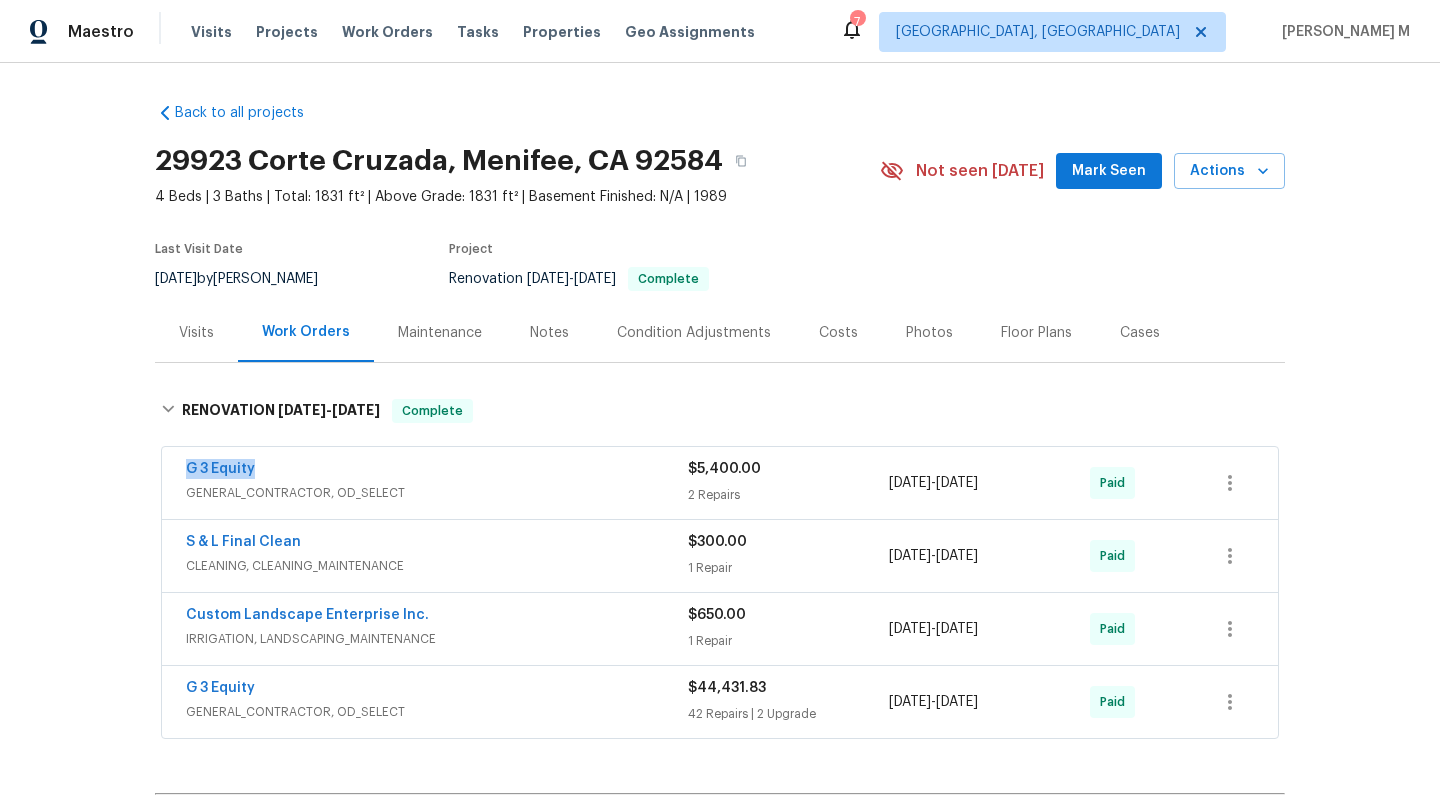 copy on "G 3 Equity" 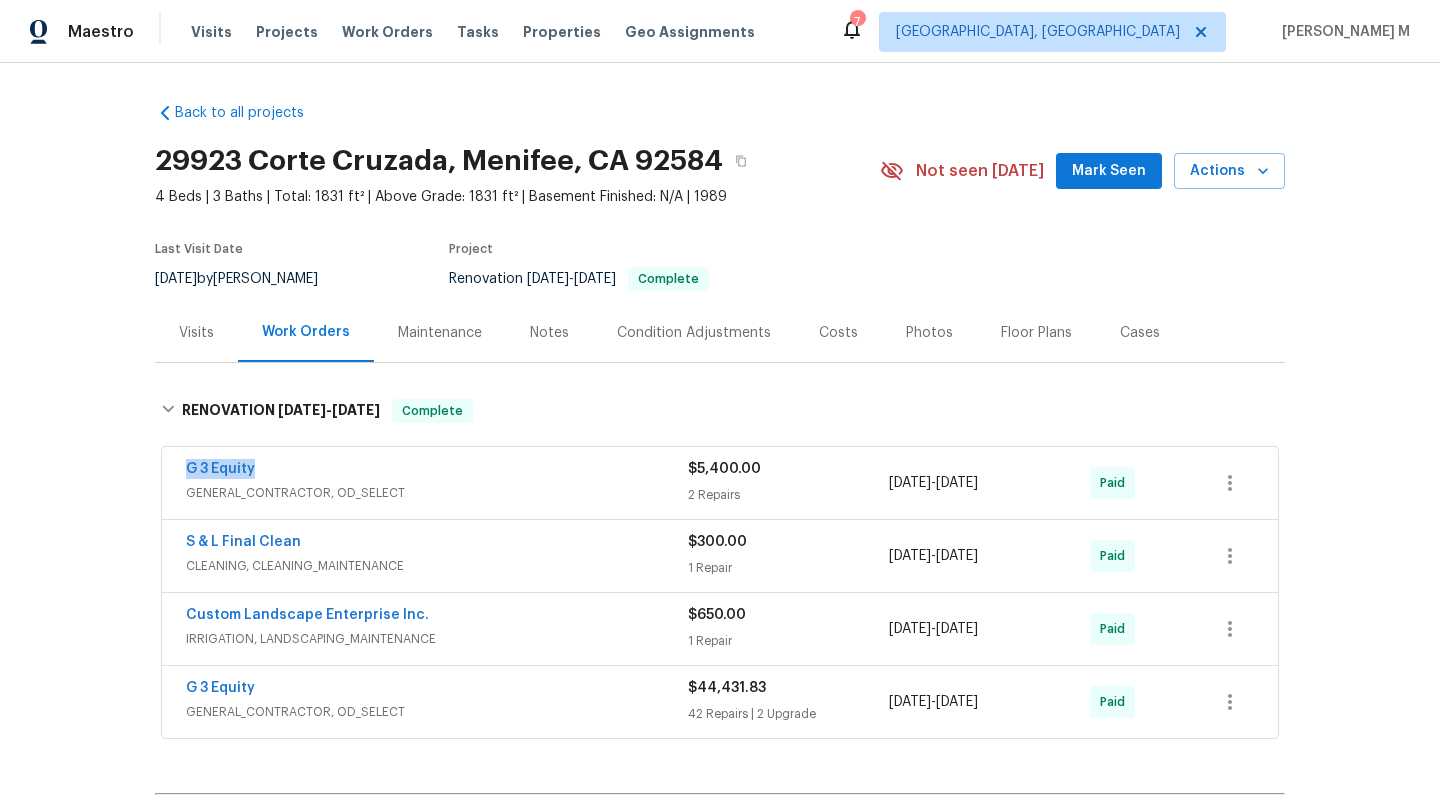 copy on "6/5/2025  -  6/6/2025" 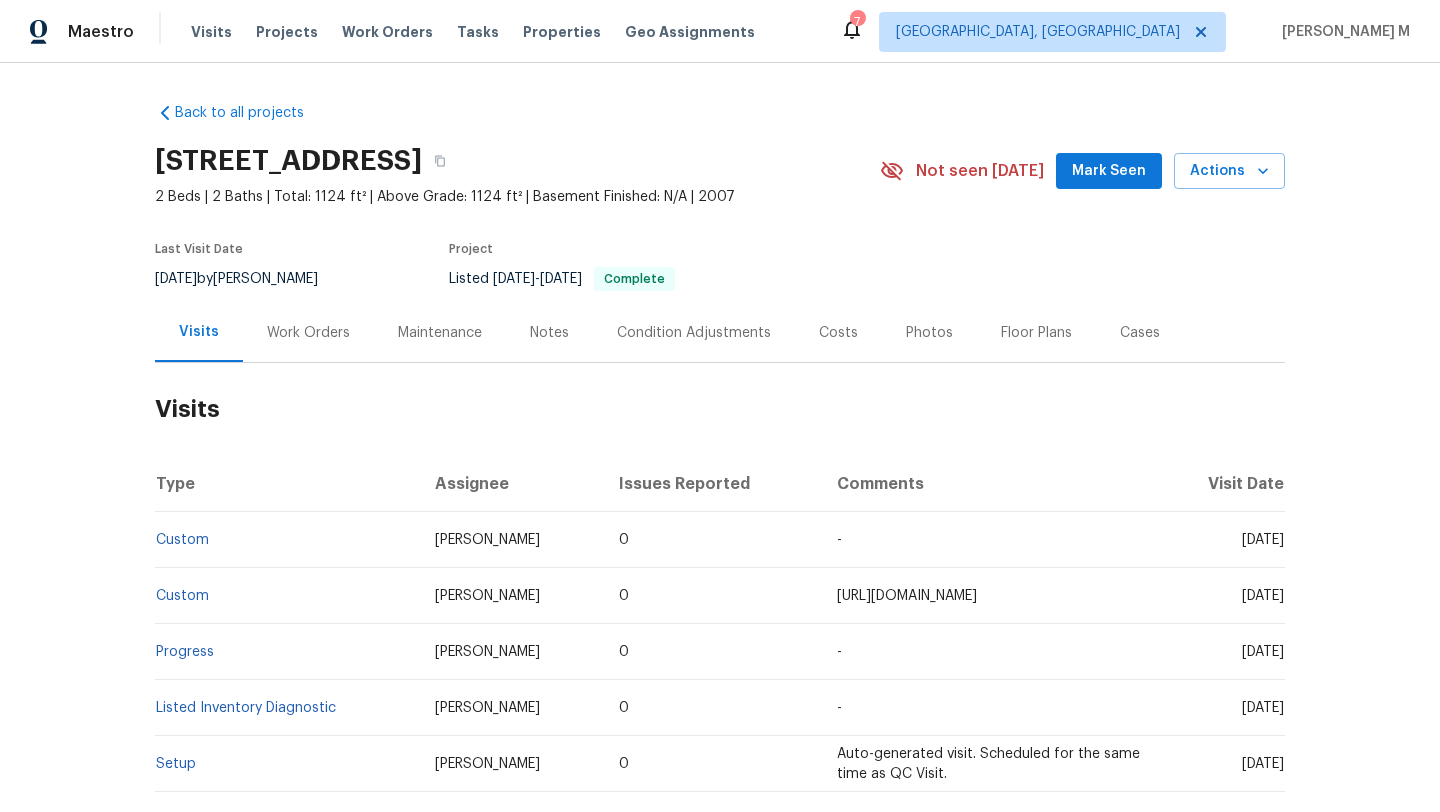 scroll, scrollTop: 0, scrollLeft: 0, axis: both 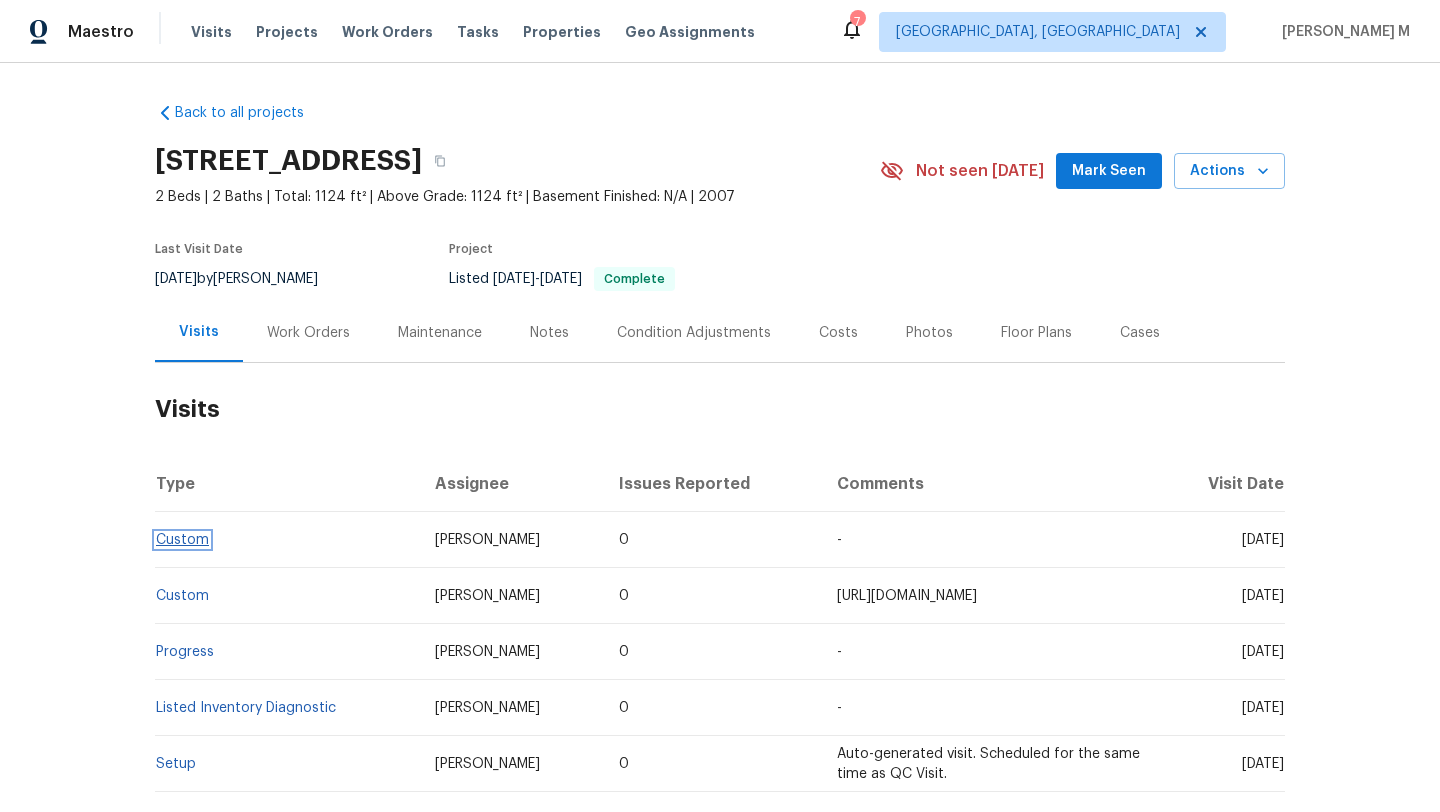 click on "Custom" at bounding box center (182, 540) 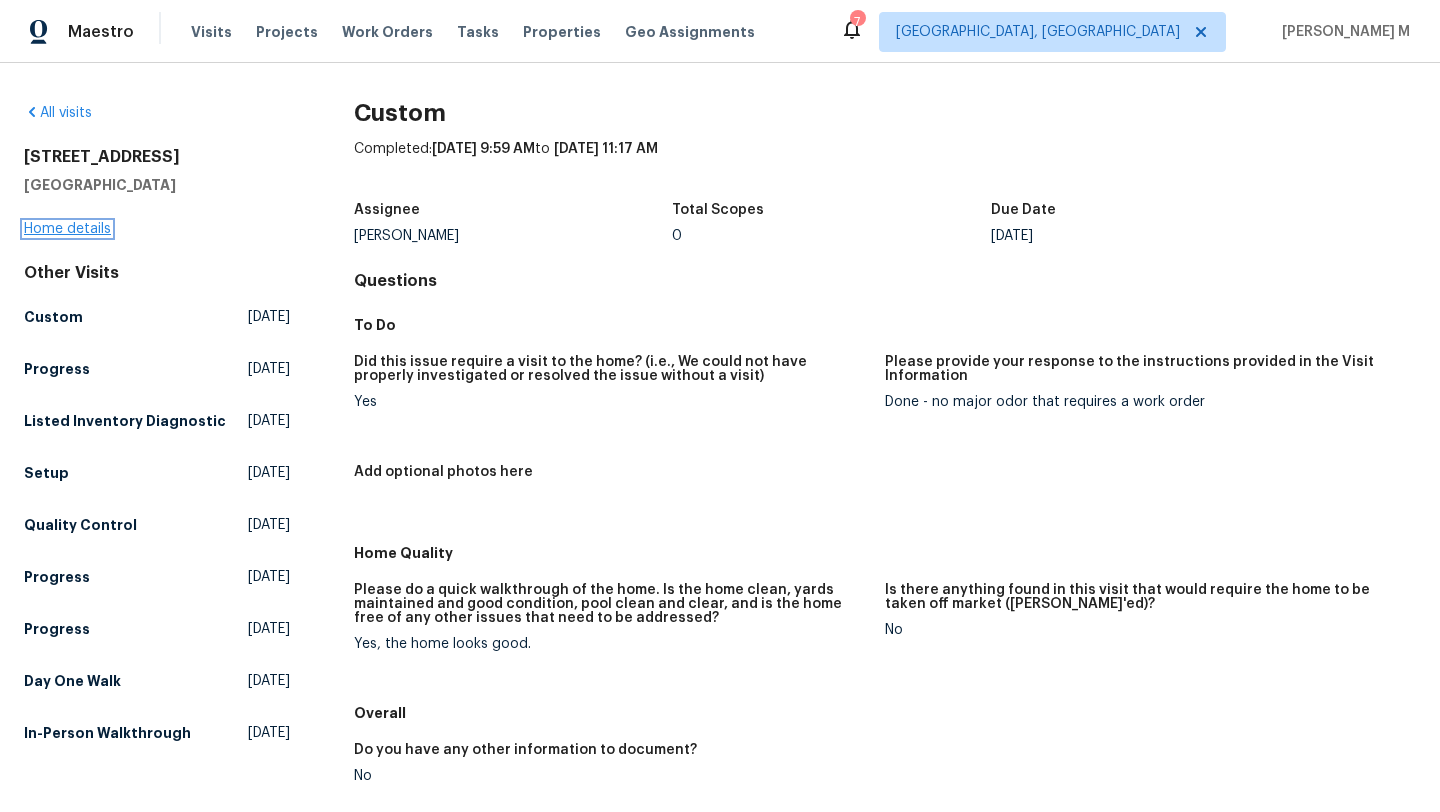 click on "Home details" at bounding box center (67, 229) 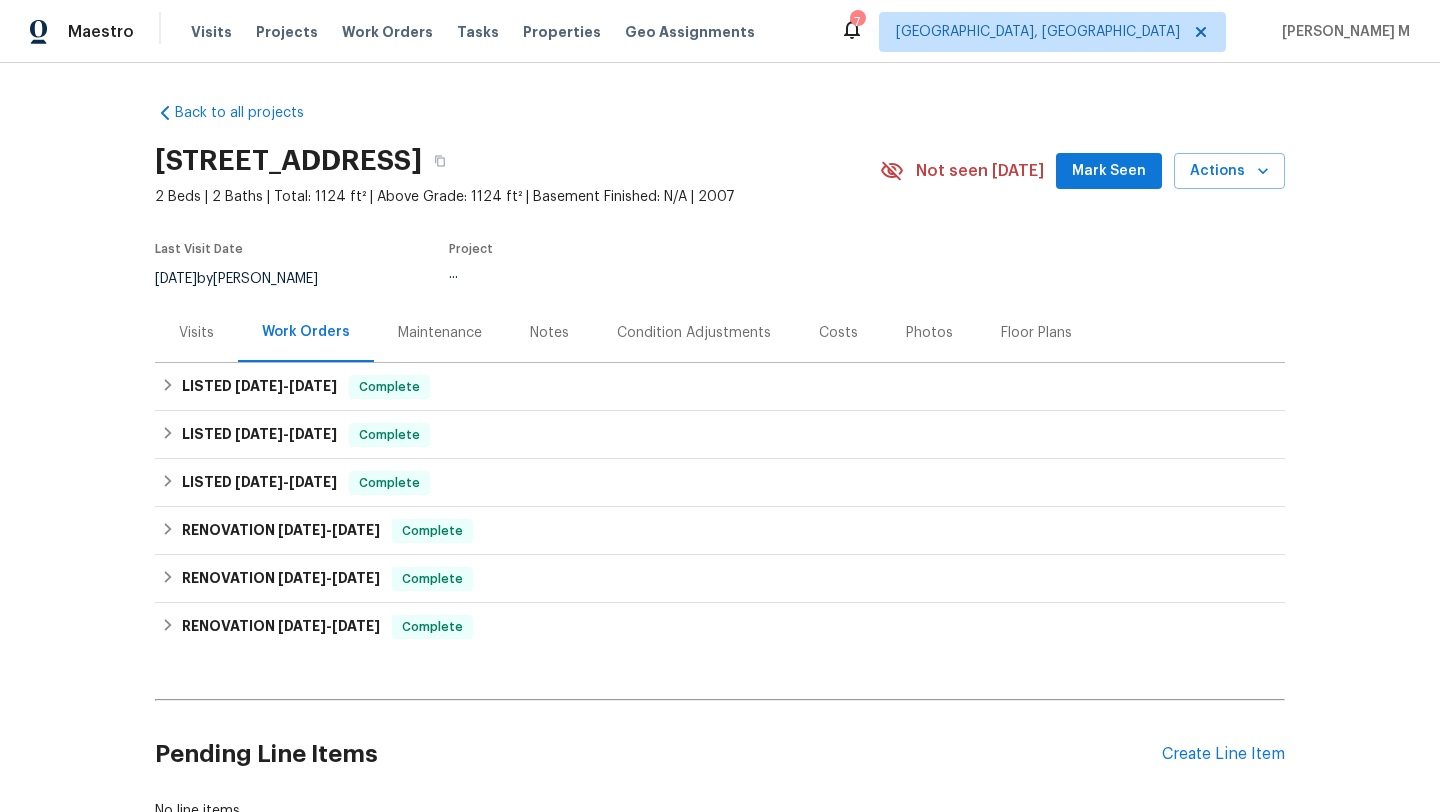 click on "Visits" at bounding box center [196, 332] 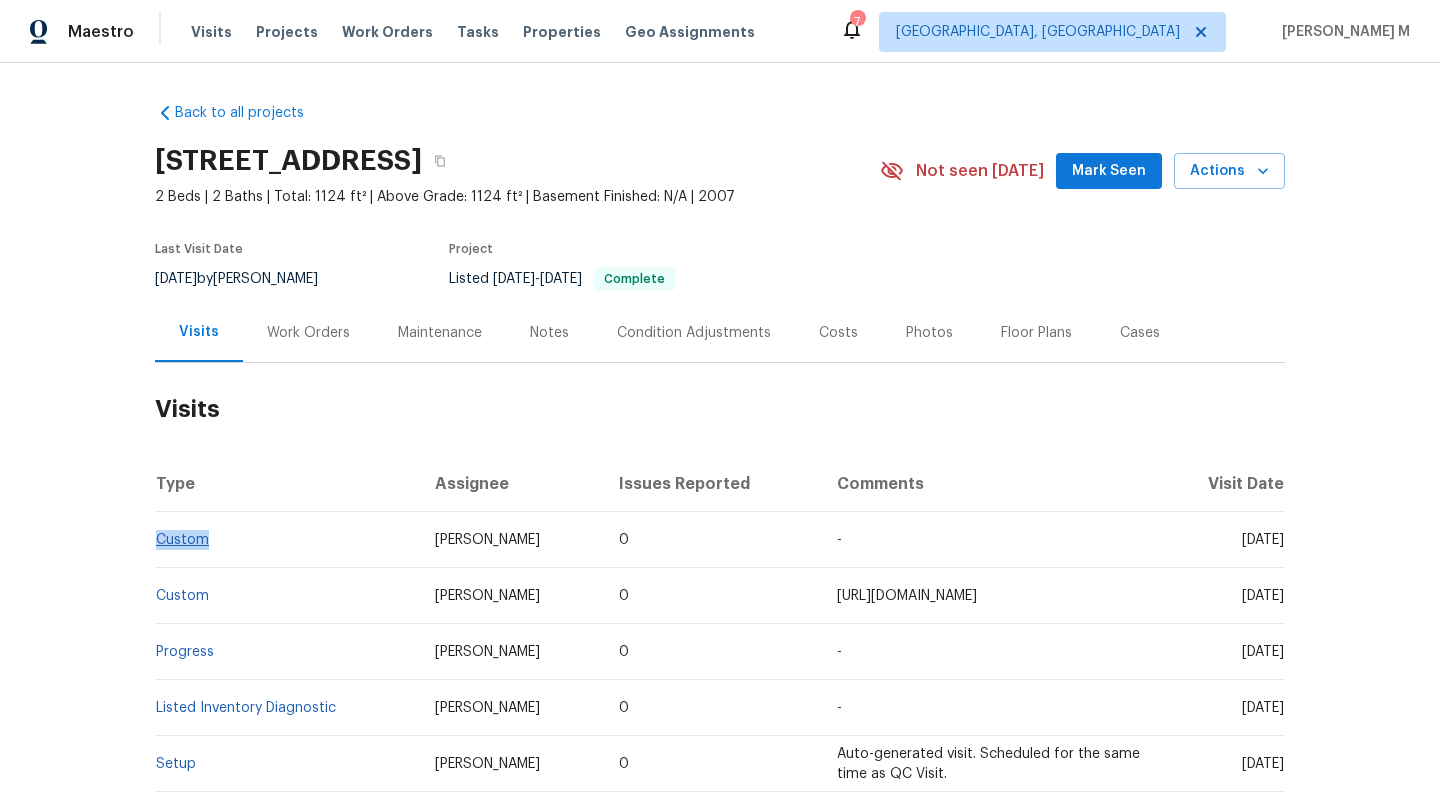 copy on "Custom" 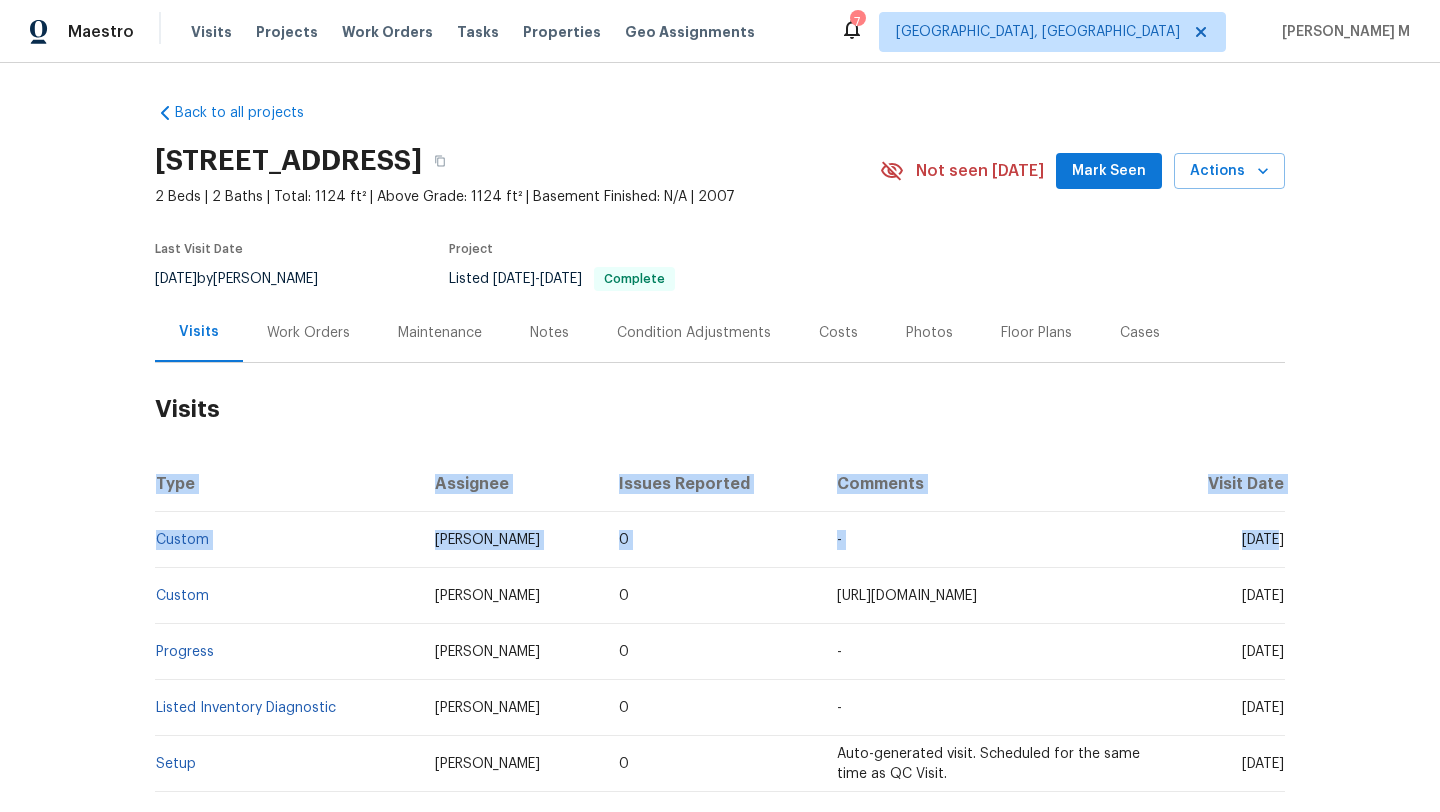 drag, startPoint x: 1236, startPoint y: 546, endPoint x: 1289, endPoint y: 546, distance: 53 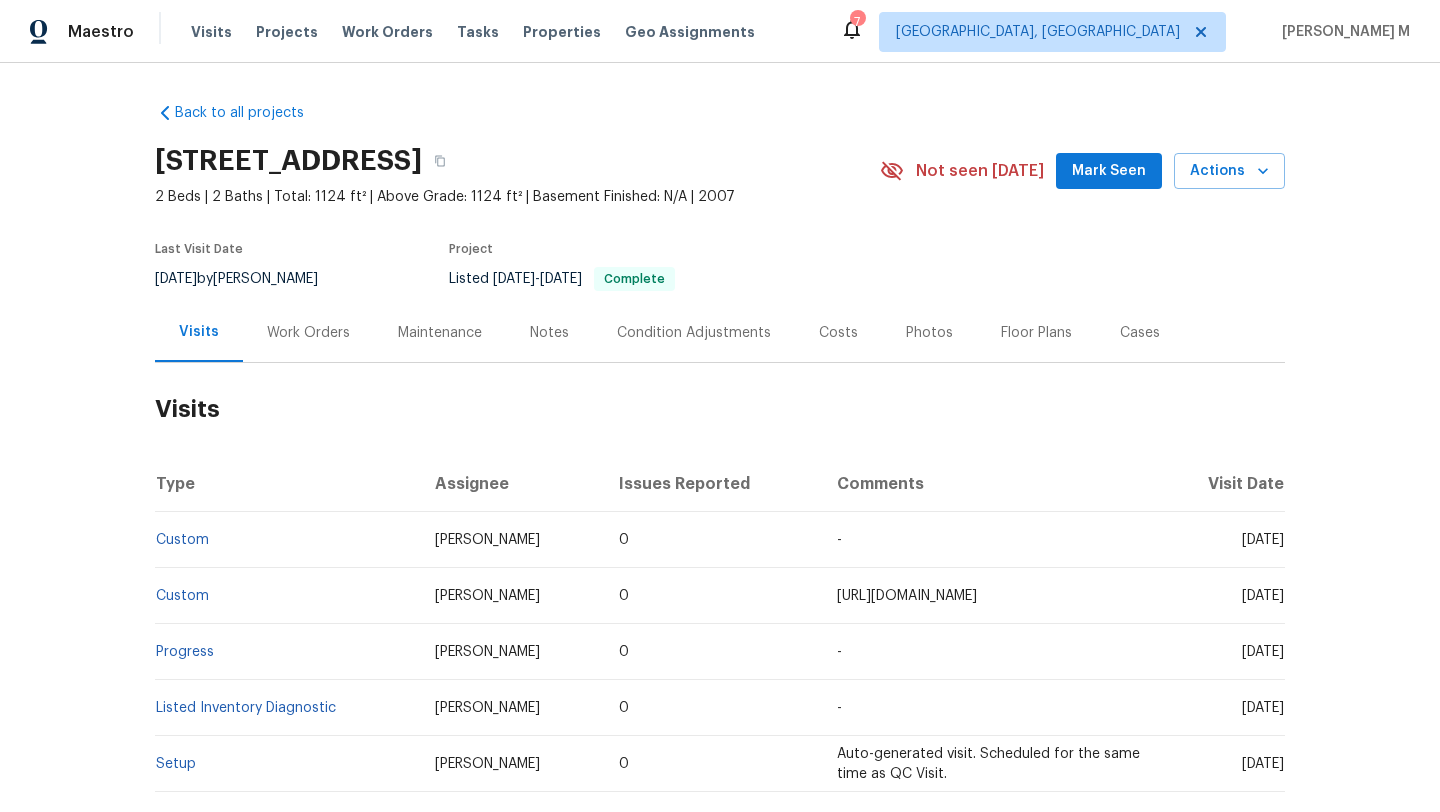 click on "Back to all projects 3807 Jewel Point Dr, Spring, TX 77386 2 Beds | 2 Baths | Total: 1124 ft² | Above Grade: 1124 ft² | Basement Finished: N/A | 2007 Not seen today Mark Seen Actions Last Visit Date 6/18/2025  by  Steven Rosas   Project Listed   6/16/2025  -  7/14/2025 Complete Visits Work Orders Maintenance Notes Condition Adjustments Costs Photos Floor Plans Cases Visits Type Assignee Issues Reported Comments Visit Date Custom Steven Rosas 0 - Wed, Jun 18 2025 Custom Tyler Waltz 0 https://opendoor.enterprise.slack.com/archives/CAZ3RT630/p1750187782333999 Wed, Jun 18 2025 Progress Tyler Waltz 0 - Wed, Jun 04 2025 Listed Inventory Diagnostic Tyler Waltz 0 - Fri, May 23 2025 Setup Tyler Waltz 0 Auto-generated visit. Scheduled for the same time as QC Visit. Fri, Feb 28 2025 Quality Control Tyler Waltz 0 Auto-generated Visit Thu, Feb 27 2025 Progress Tyler Waltz 0 - Wed, Feb 26 2025 Progress Tyler Waltz 0 - Mon, Feb 24 2025 Day One Walk Steven Rosas 0 Auto-generated Visit Wed, Feb 19 2025 In-Person Walkthrough" at bounding box center (720, 437) 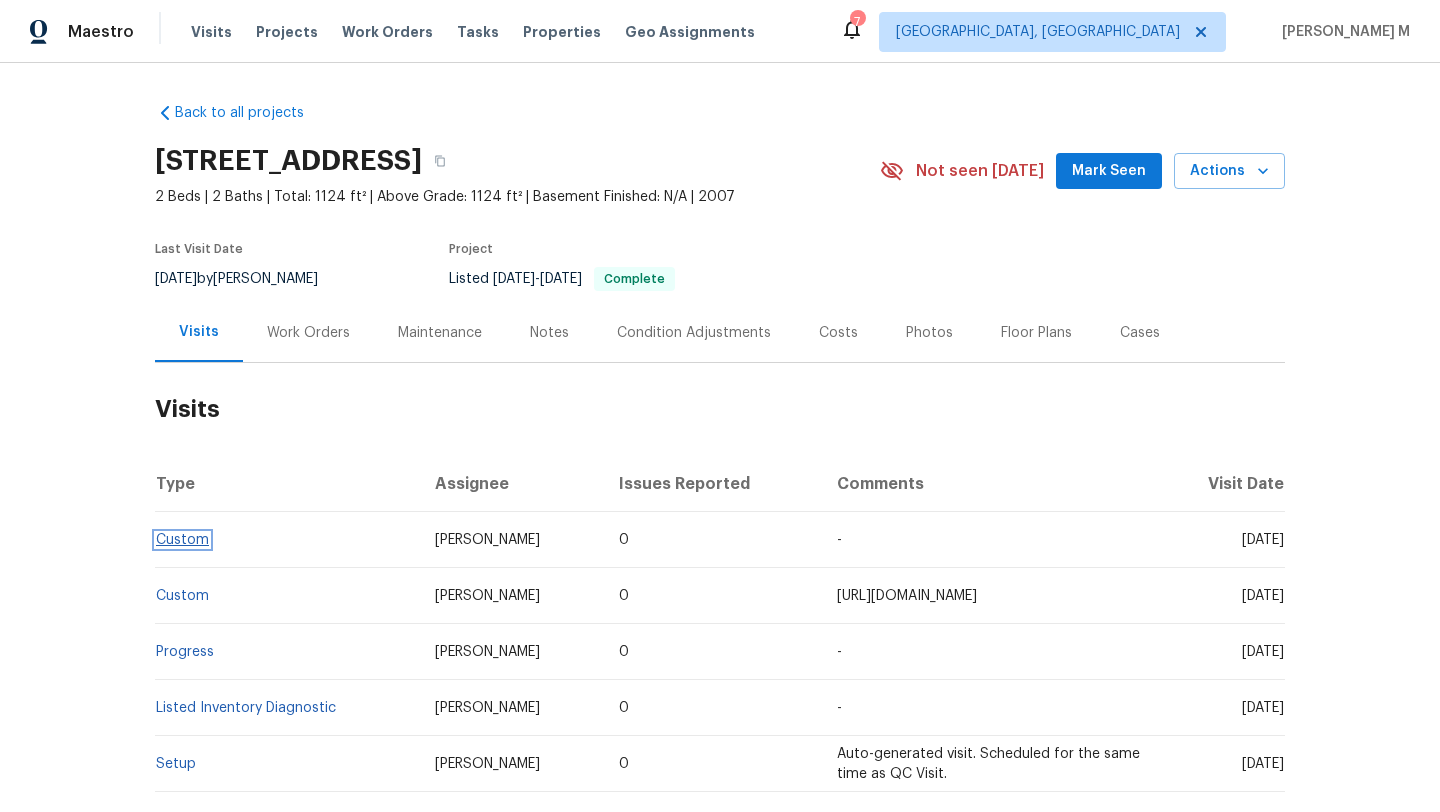 click on "Custom" at bounding box center (182, 540) 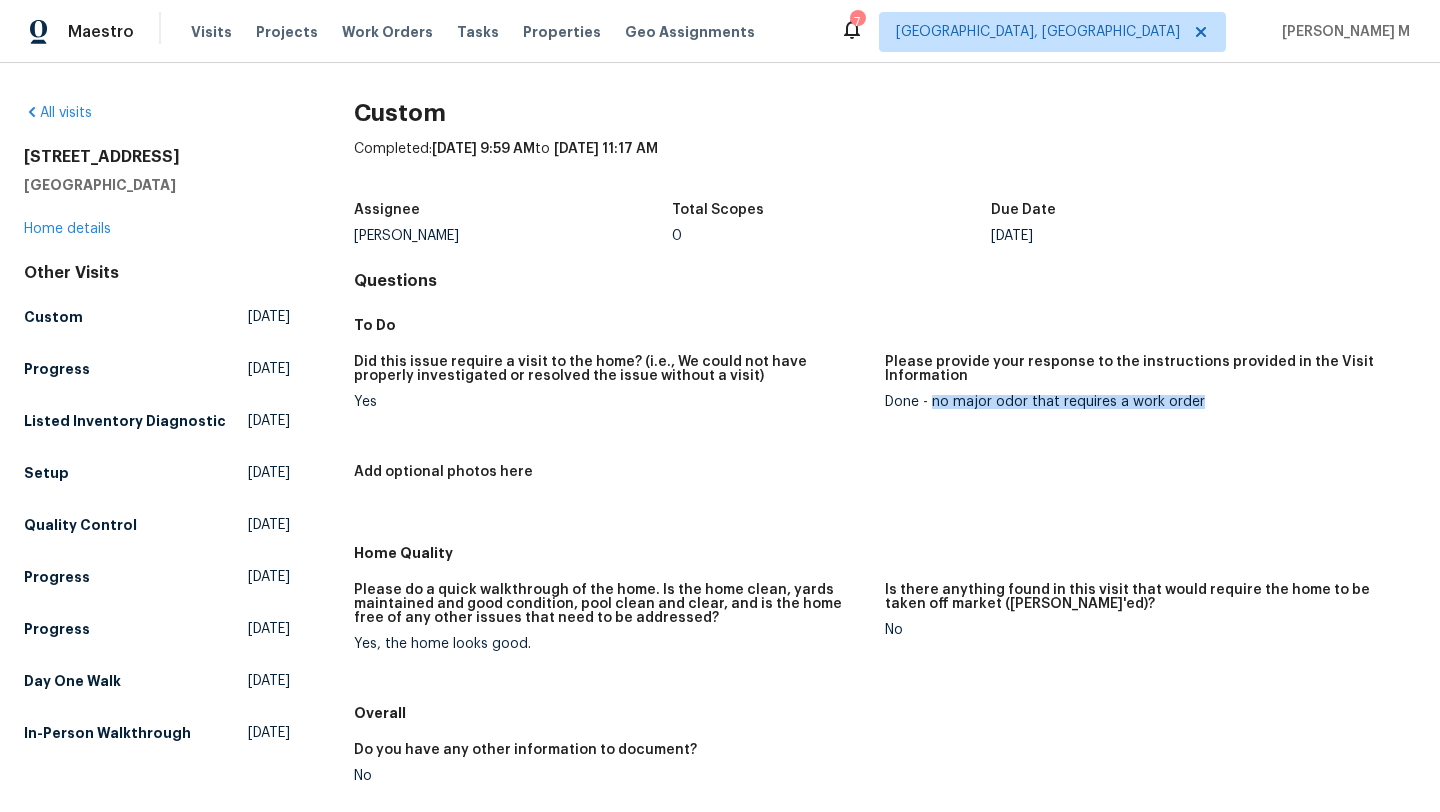 drag, startPoint x: 921, startPoint y: 404, endPoint x: 1191, endPoint y: 397, distance: 270.09073 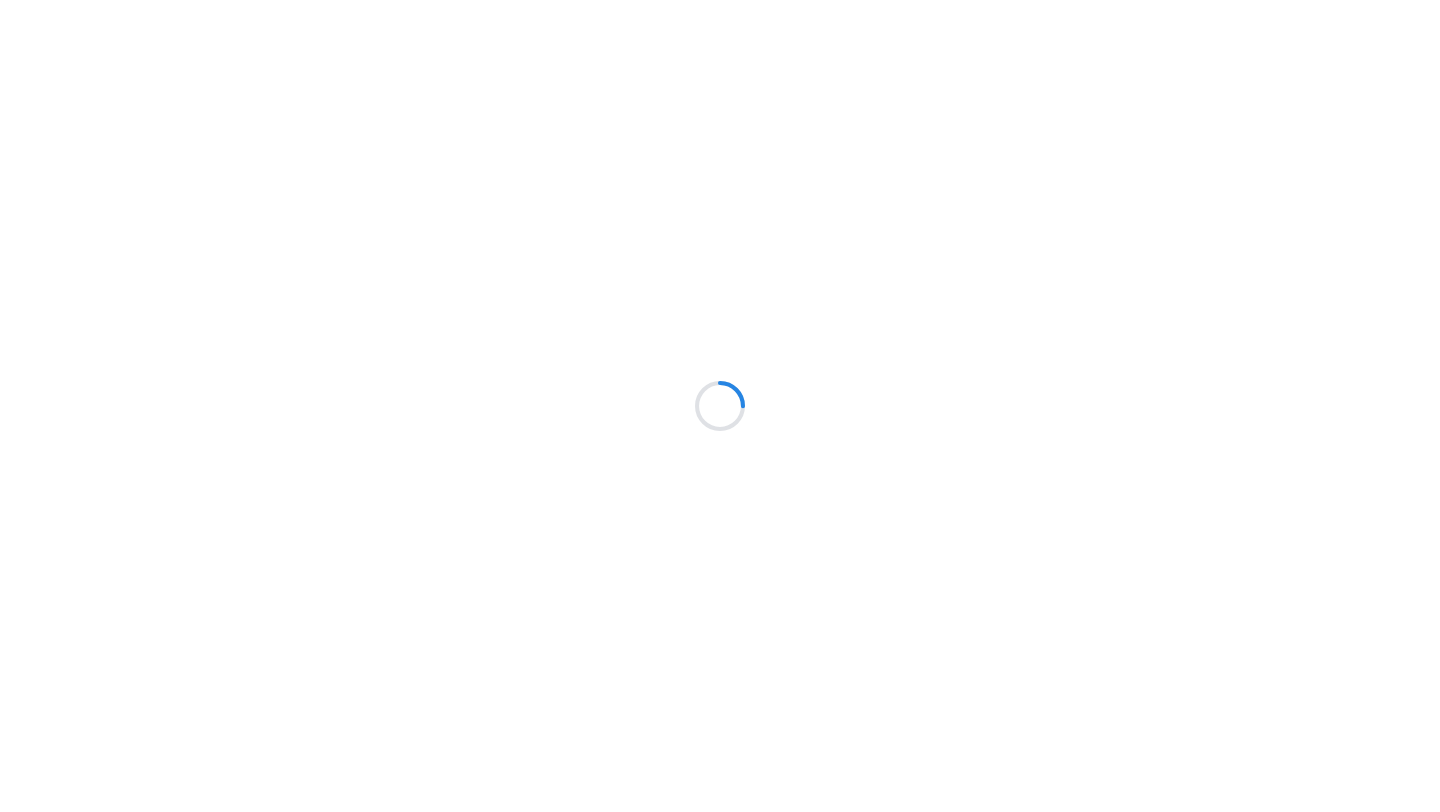 scroll, scrollTop: 0, scrollLeft: 0, axis: both 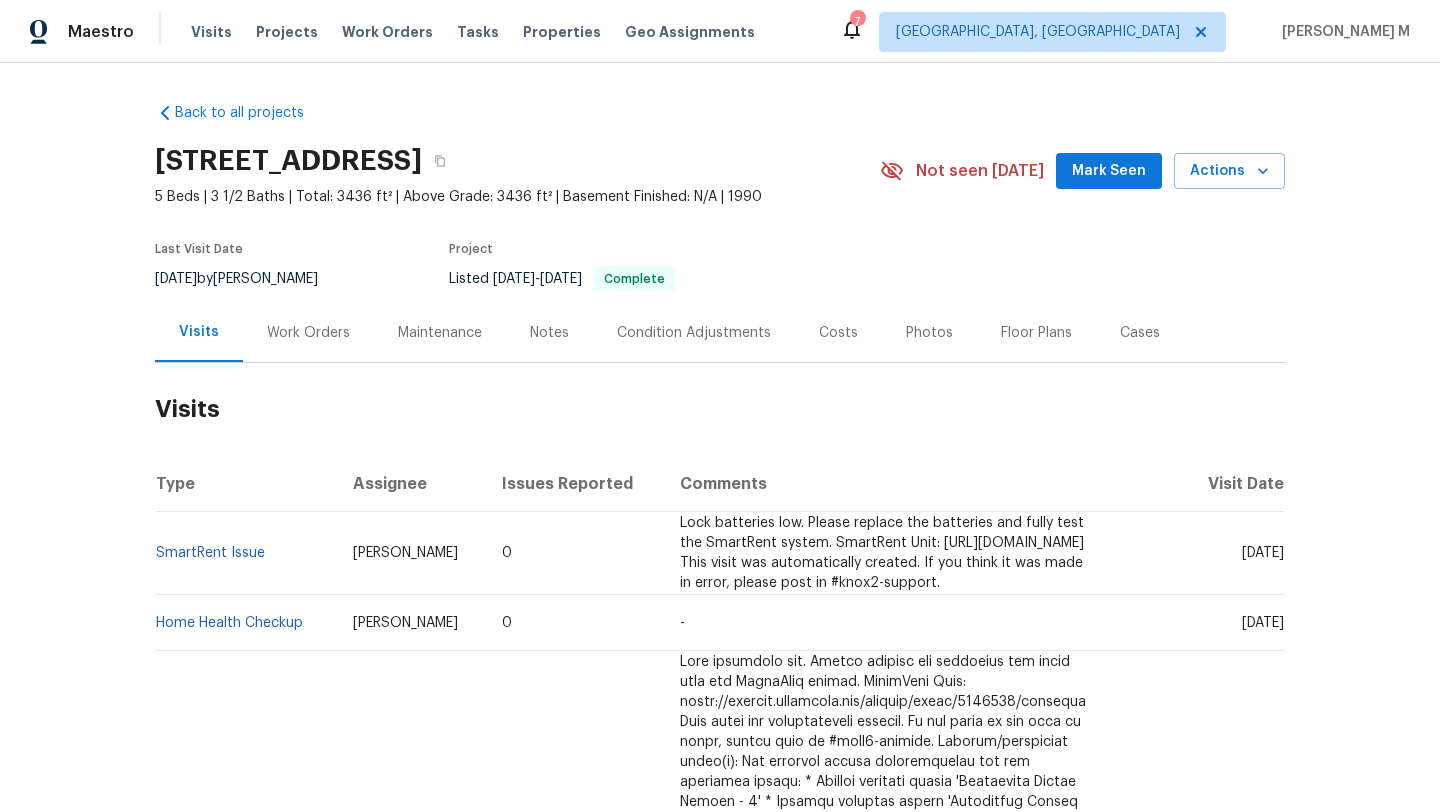 click on "Work Orders" at bounding box center [308, 333] 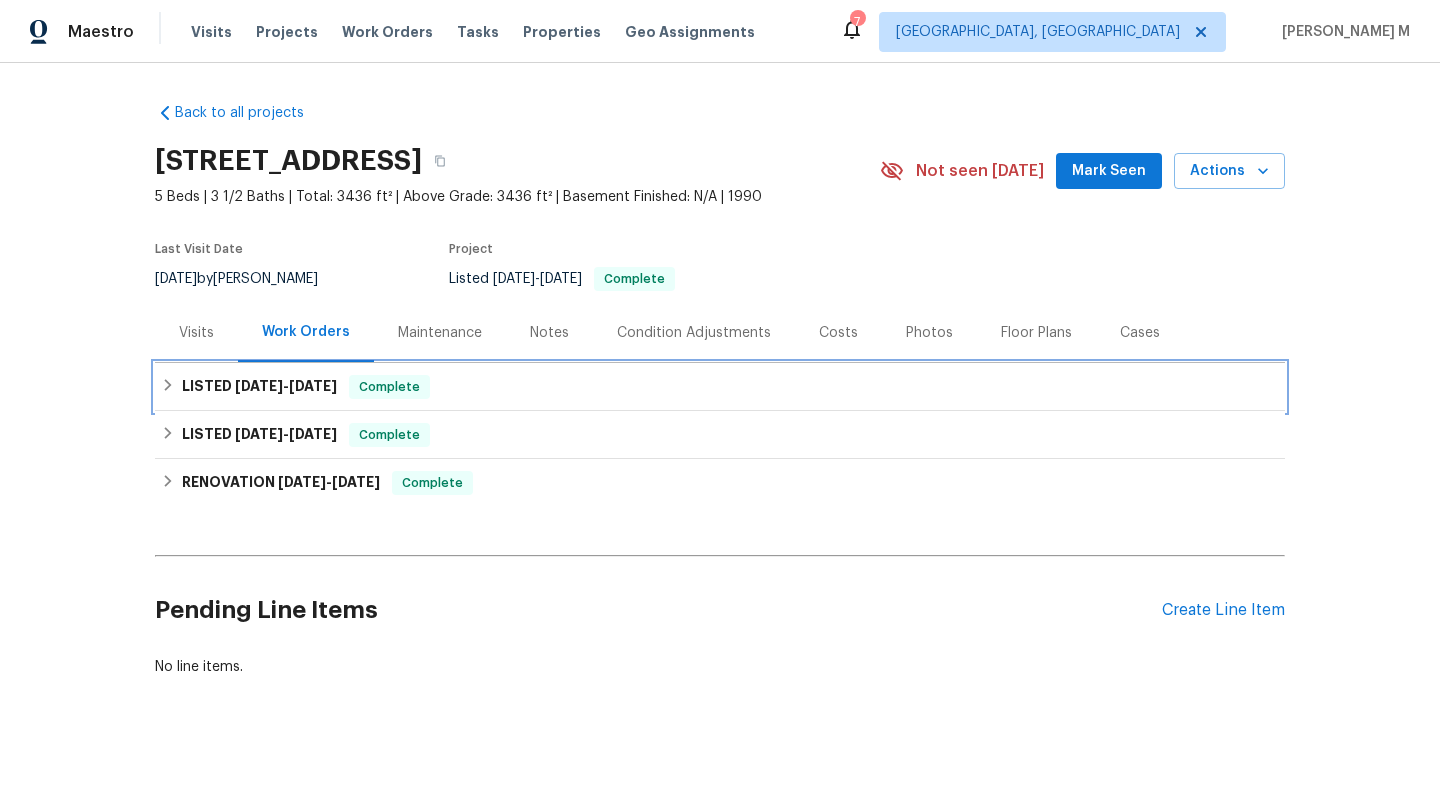 click on "Complete" at bounding box center (389, 387) 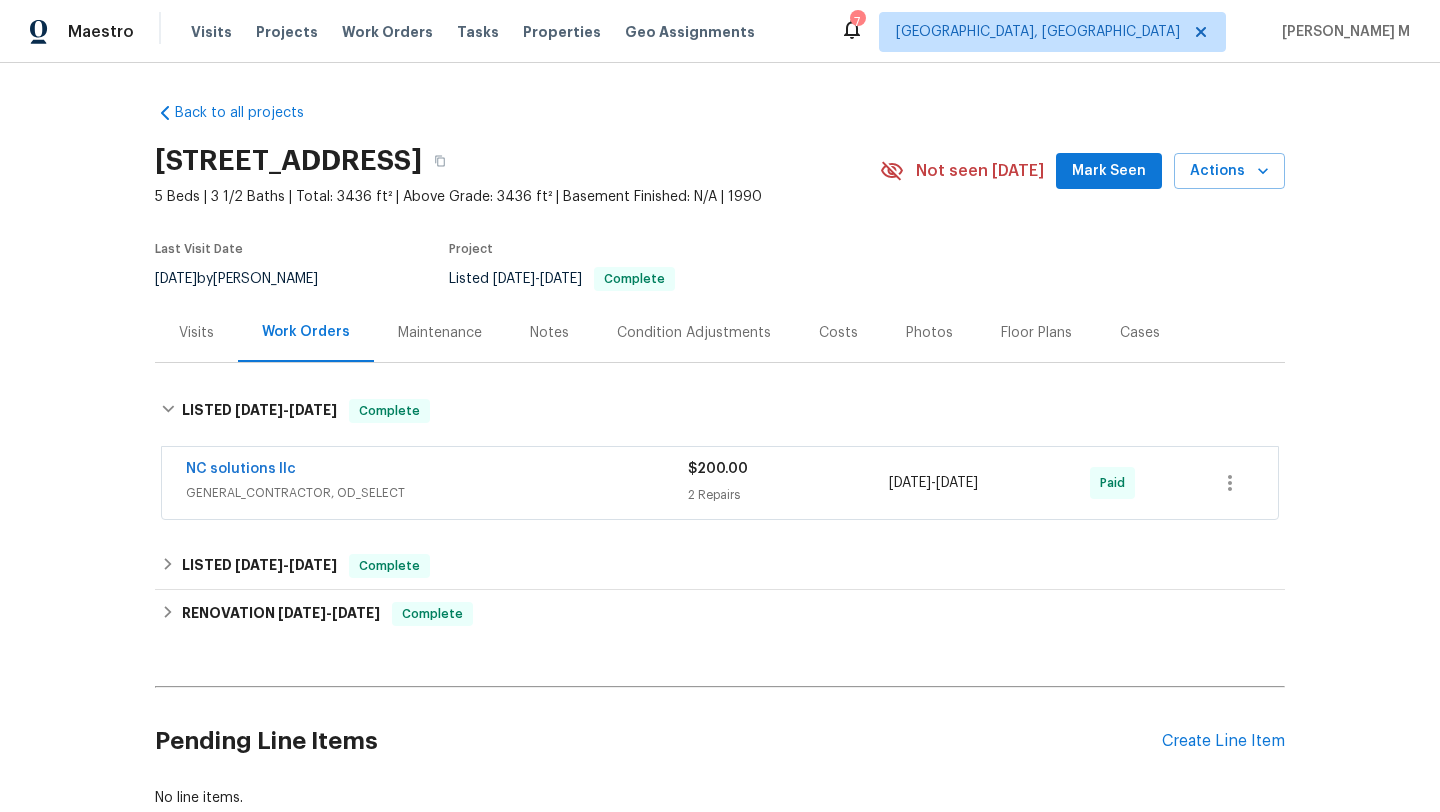 click on "NC solutions llc" at bounding box center [437, 471] 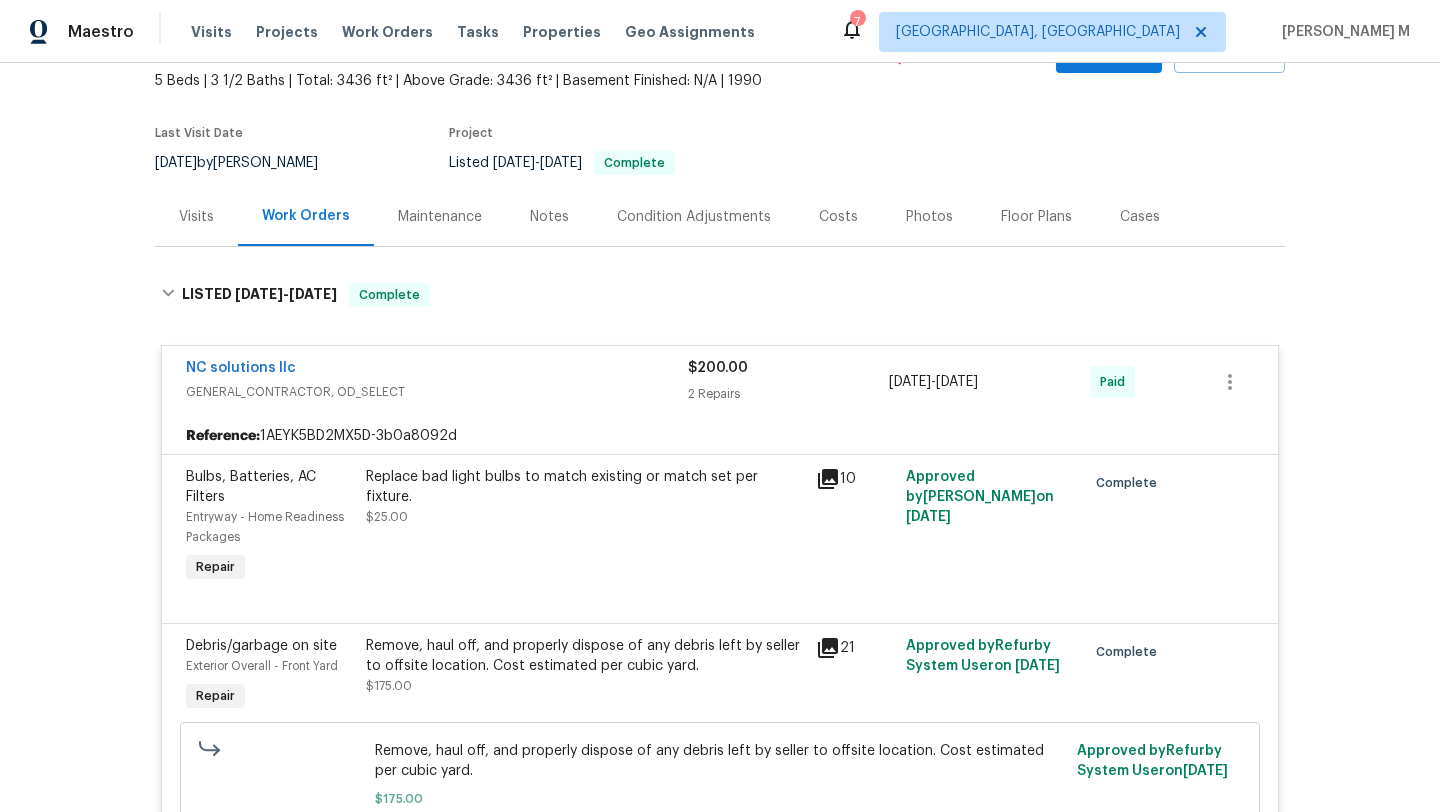 scroll, scrollTop: 29, scrollLeft: 0, axis: vertical 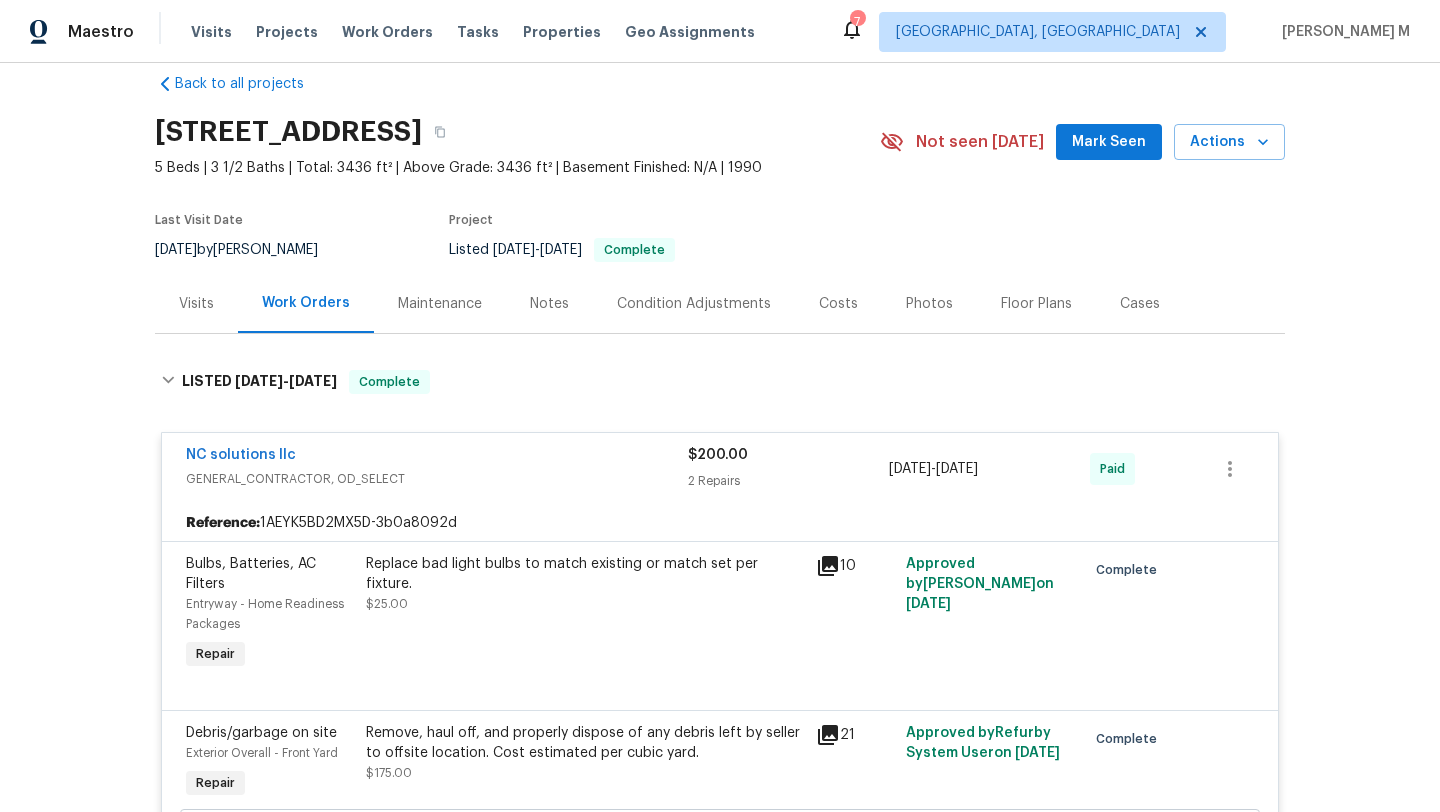 click on "Visits" at bounding box center (196, 303) 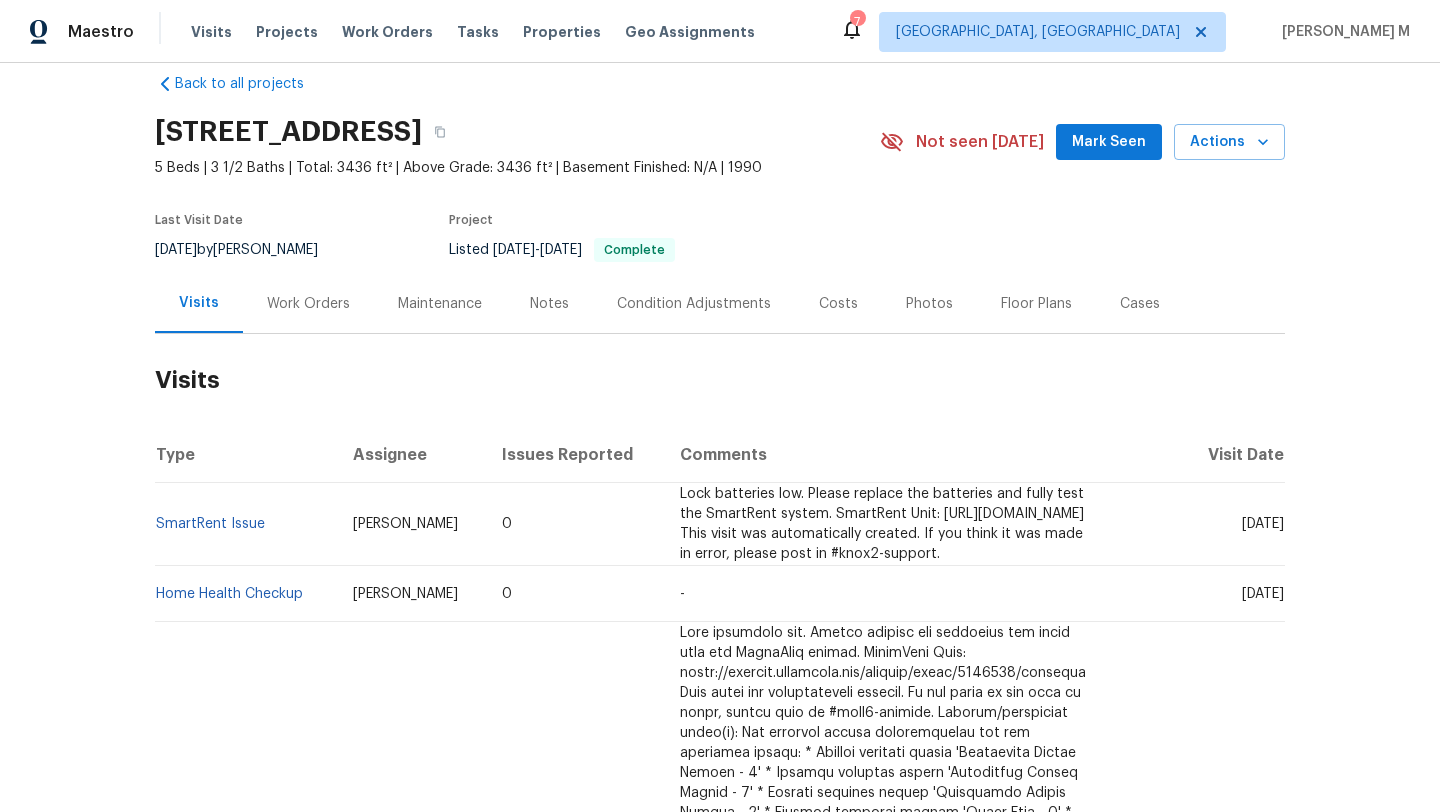 drag, startPoint x: 1205, startPoint y: 536, endPoint x: 1235, endPoint y: 535, distance: 30.016663 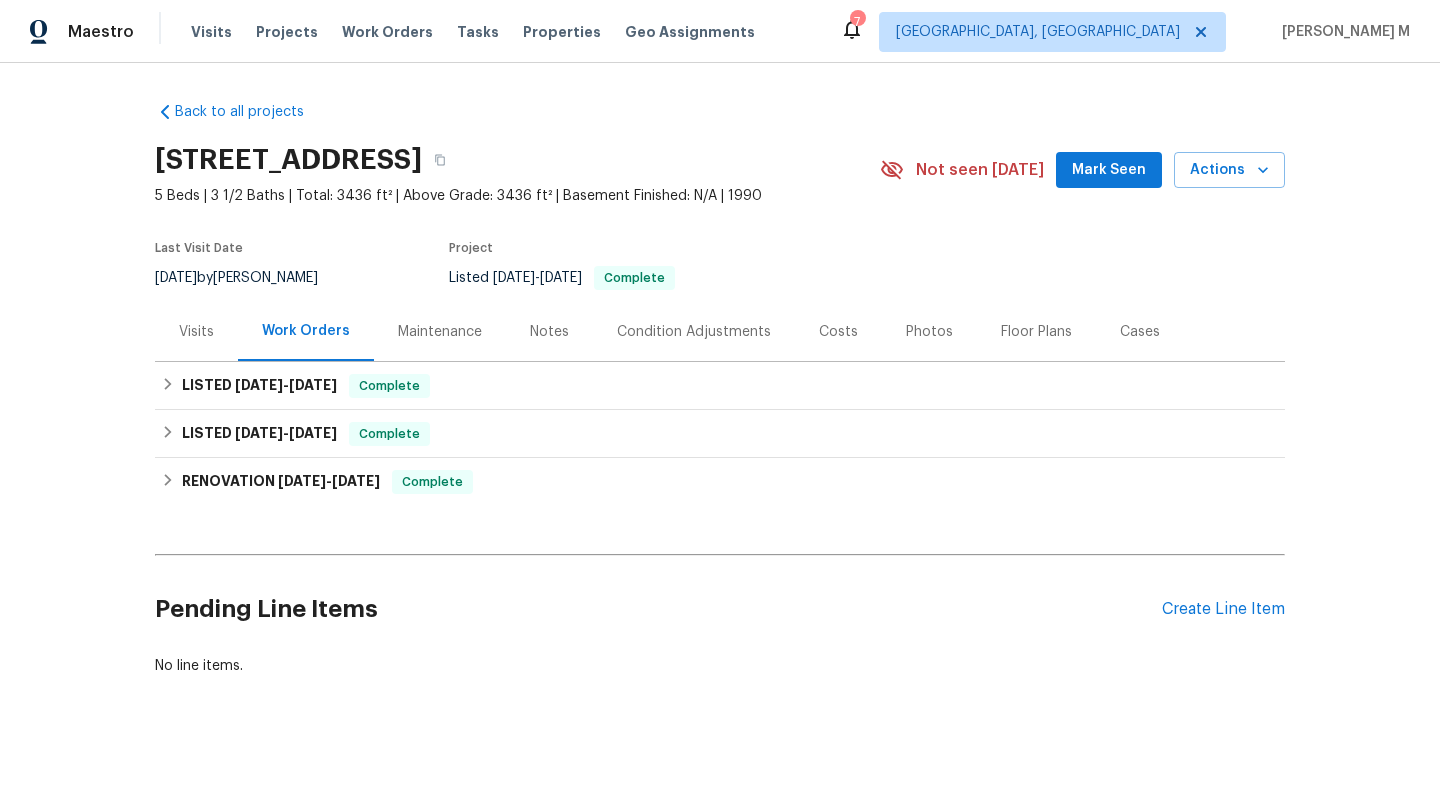 scroll, scrollTop: 16, scrollLeft: 0, axis: vertical 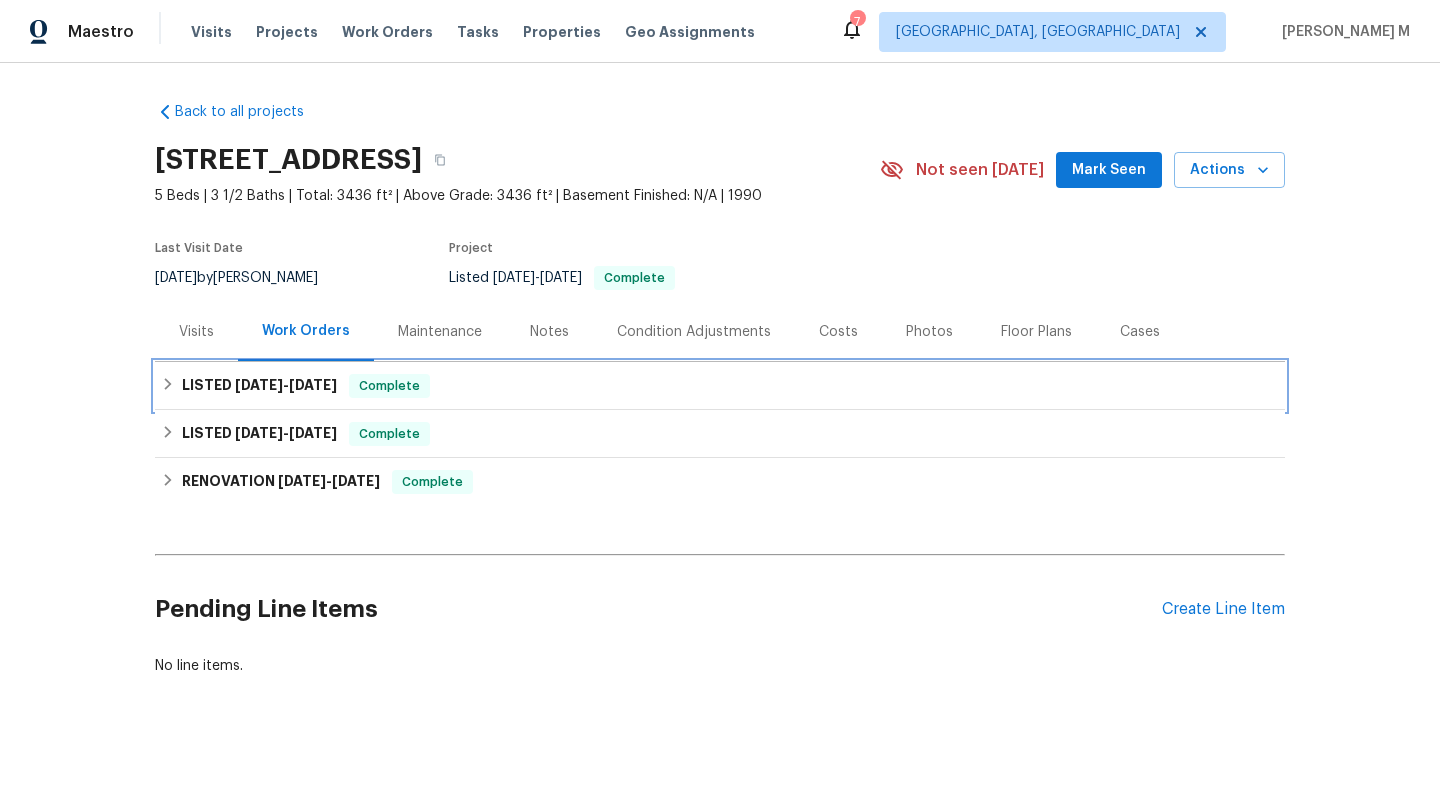 click on "LISTED   6/5/25  -  6/6/25 Complete" at bounding box center [720, 386] 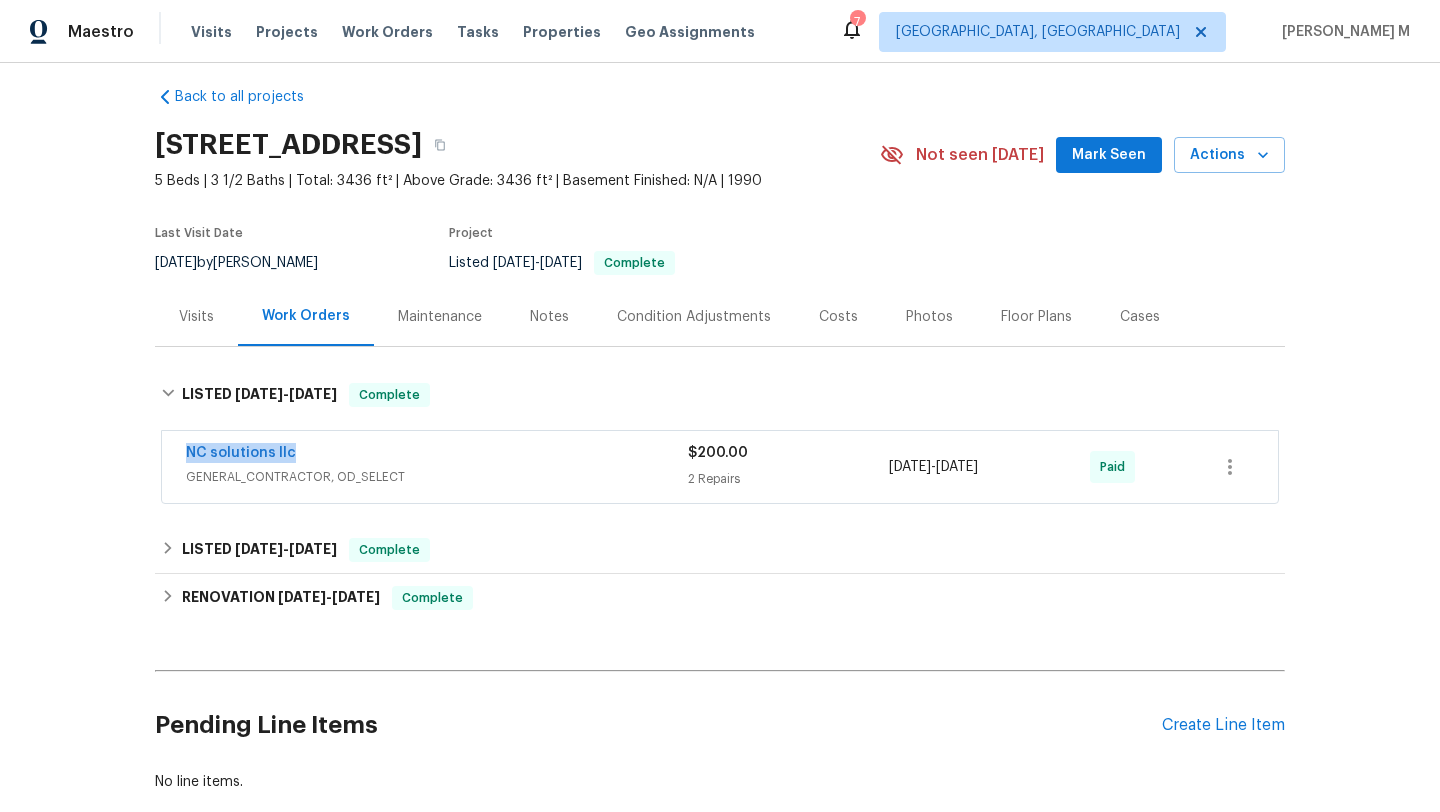 copy on "NC solutions llc" 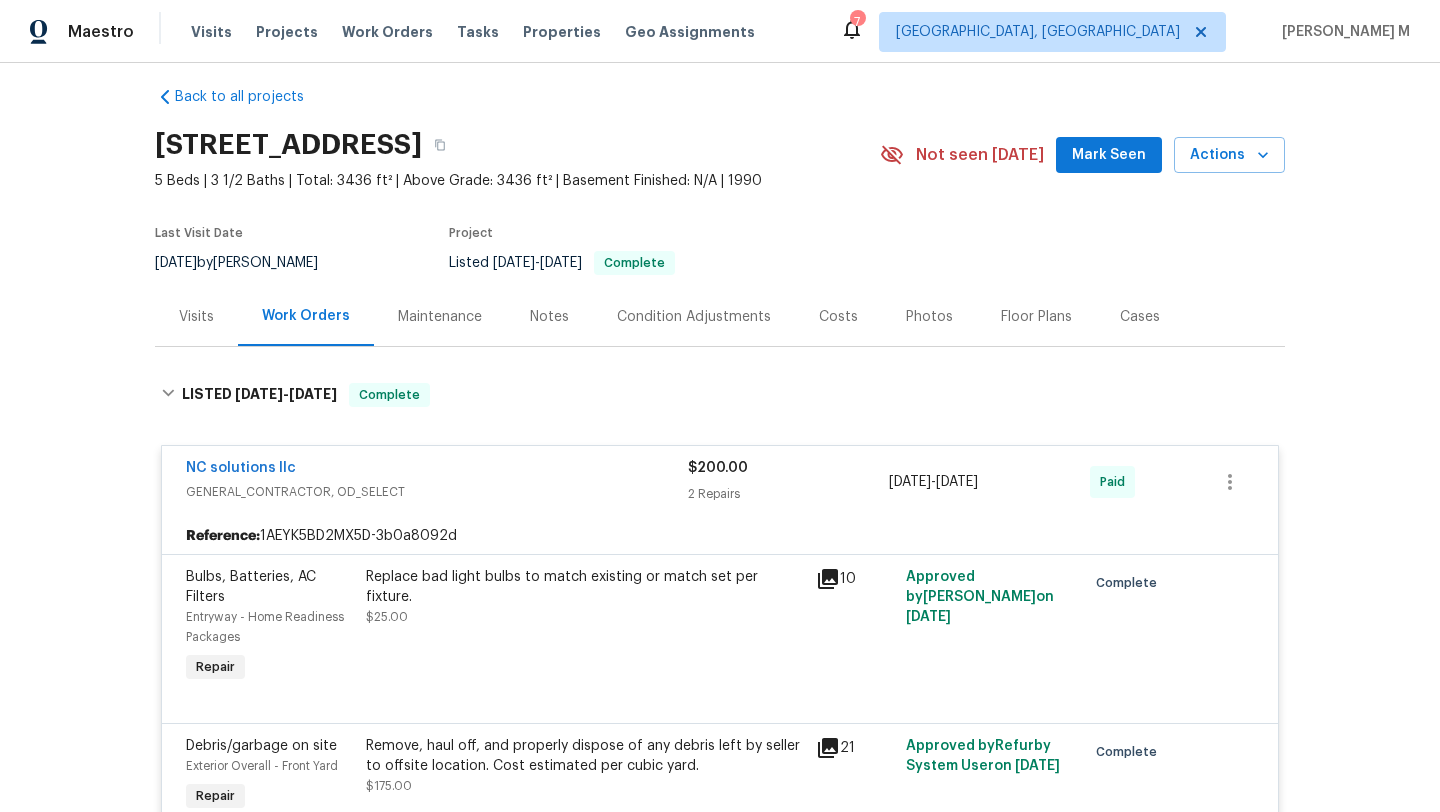 scroll, scrollTop: 54, scrollLeft: 0, axis: vertical 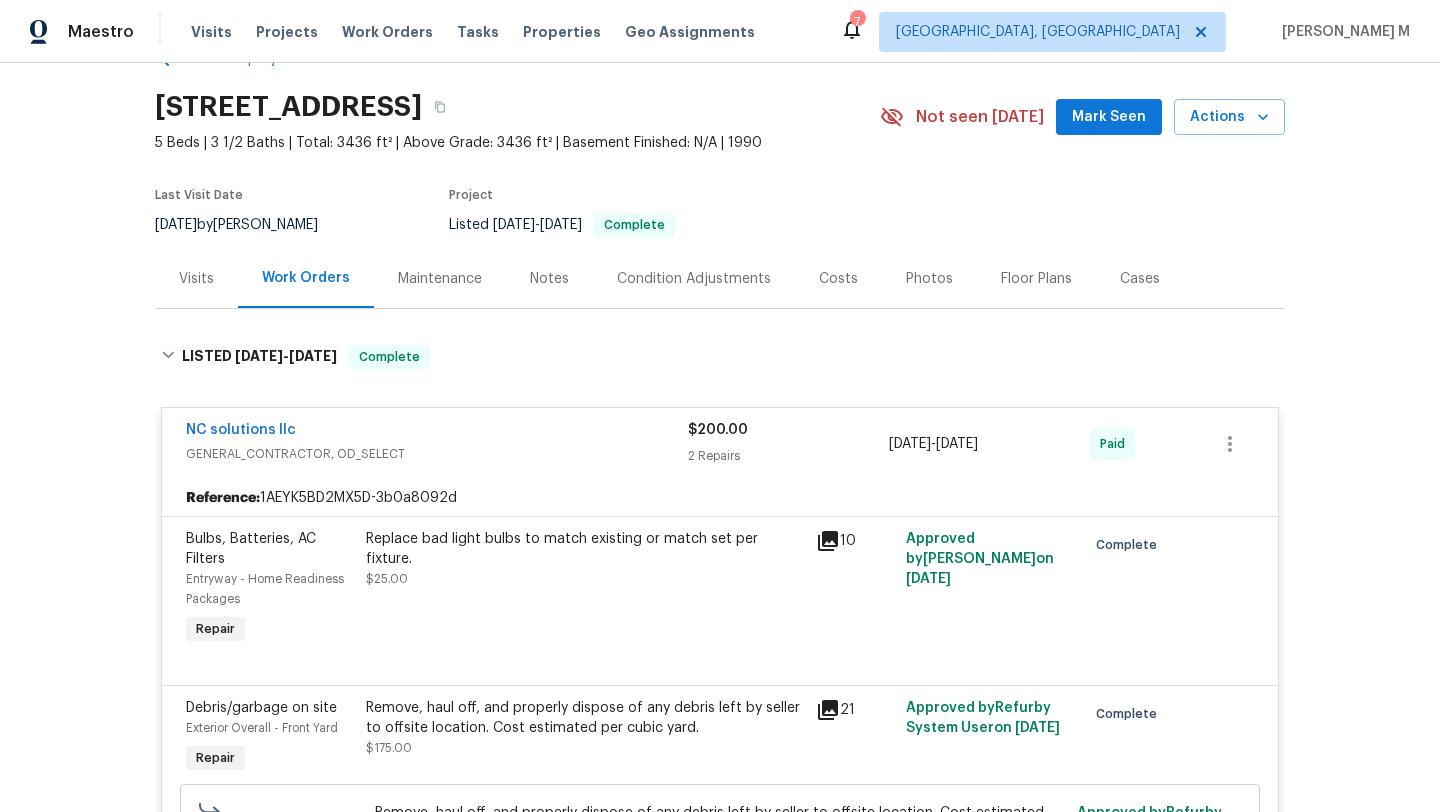copy on "6/5/2025  -  6/6/2025" 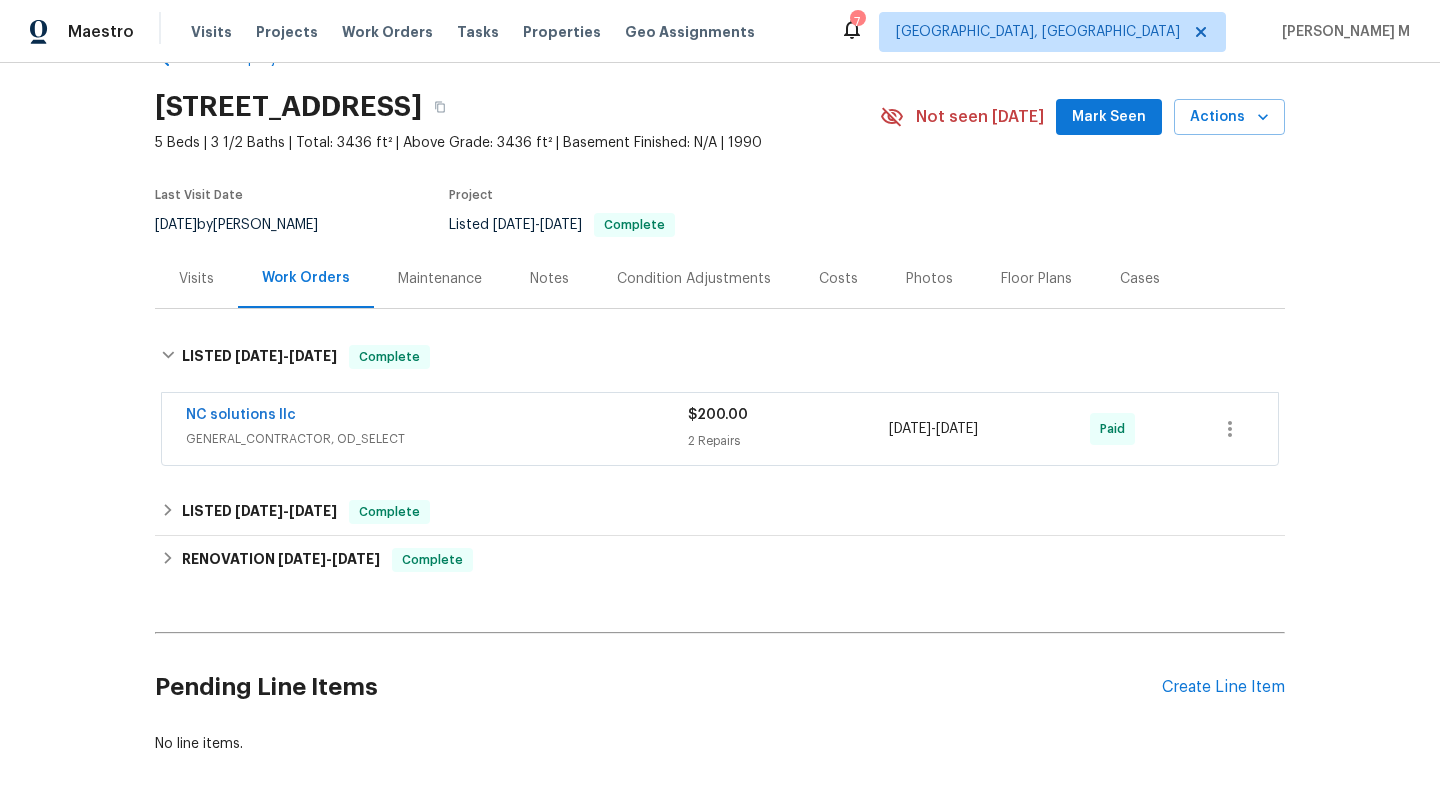 click on "NC solutions llc GENERAL_CONTRACTOR, OD_SELECT $200.00 2 Repairs 6/5/2025  -  6/6/2025 Paid" at bounding box center (720, 429) 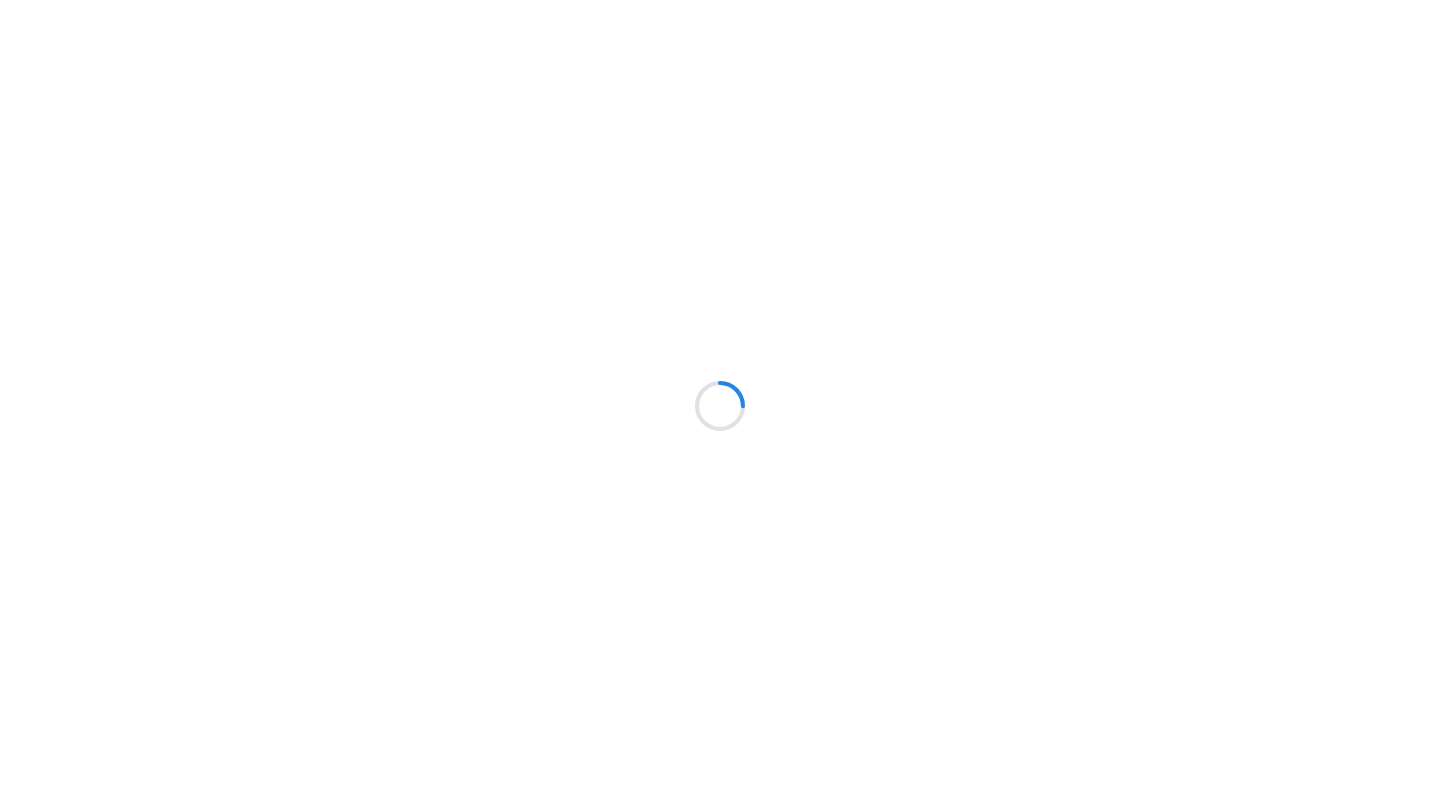 scroll, scrollTop: 0, scrollLeft: 0, axis: both 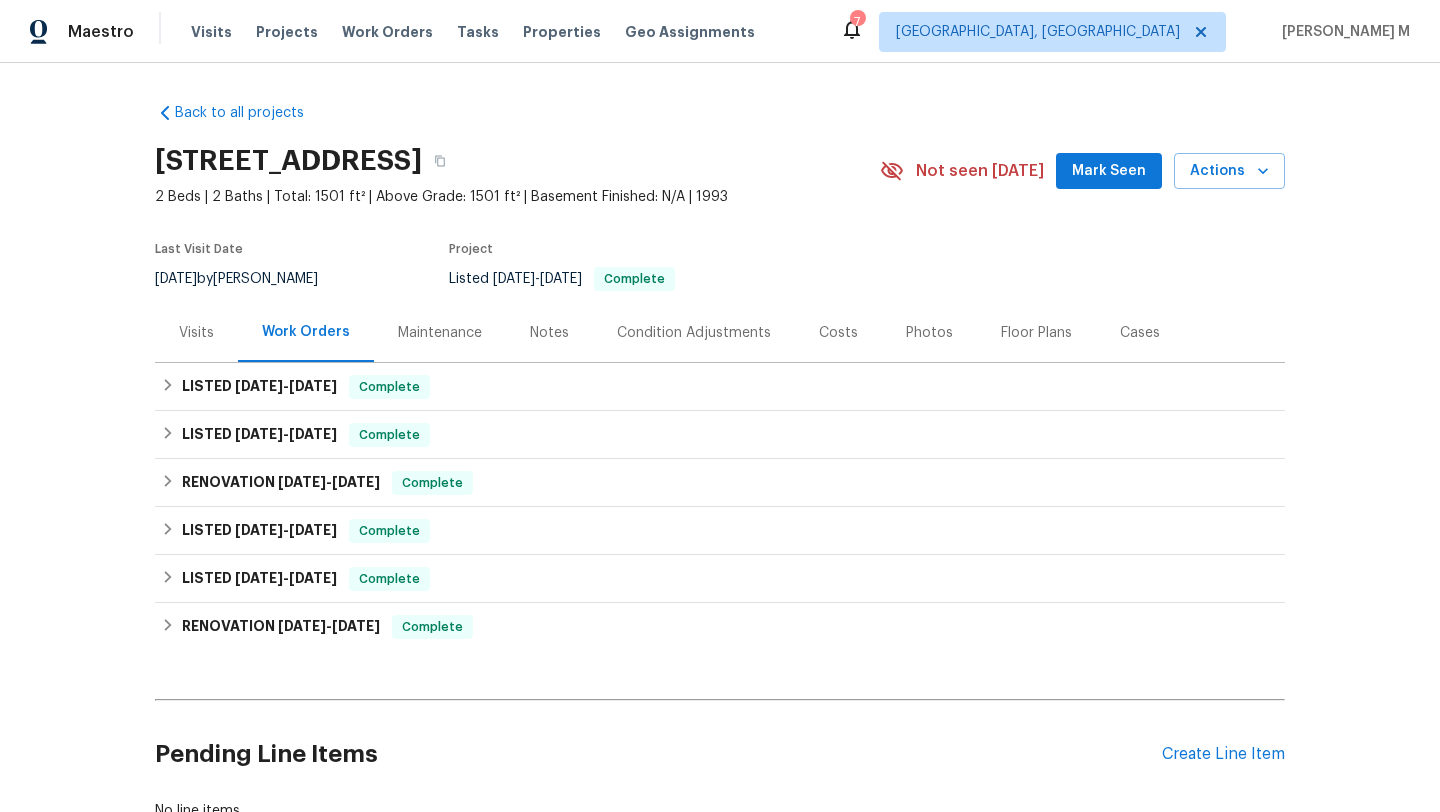 click on "Visits" at bounding box center (196, 333) 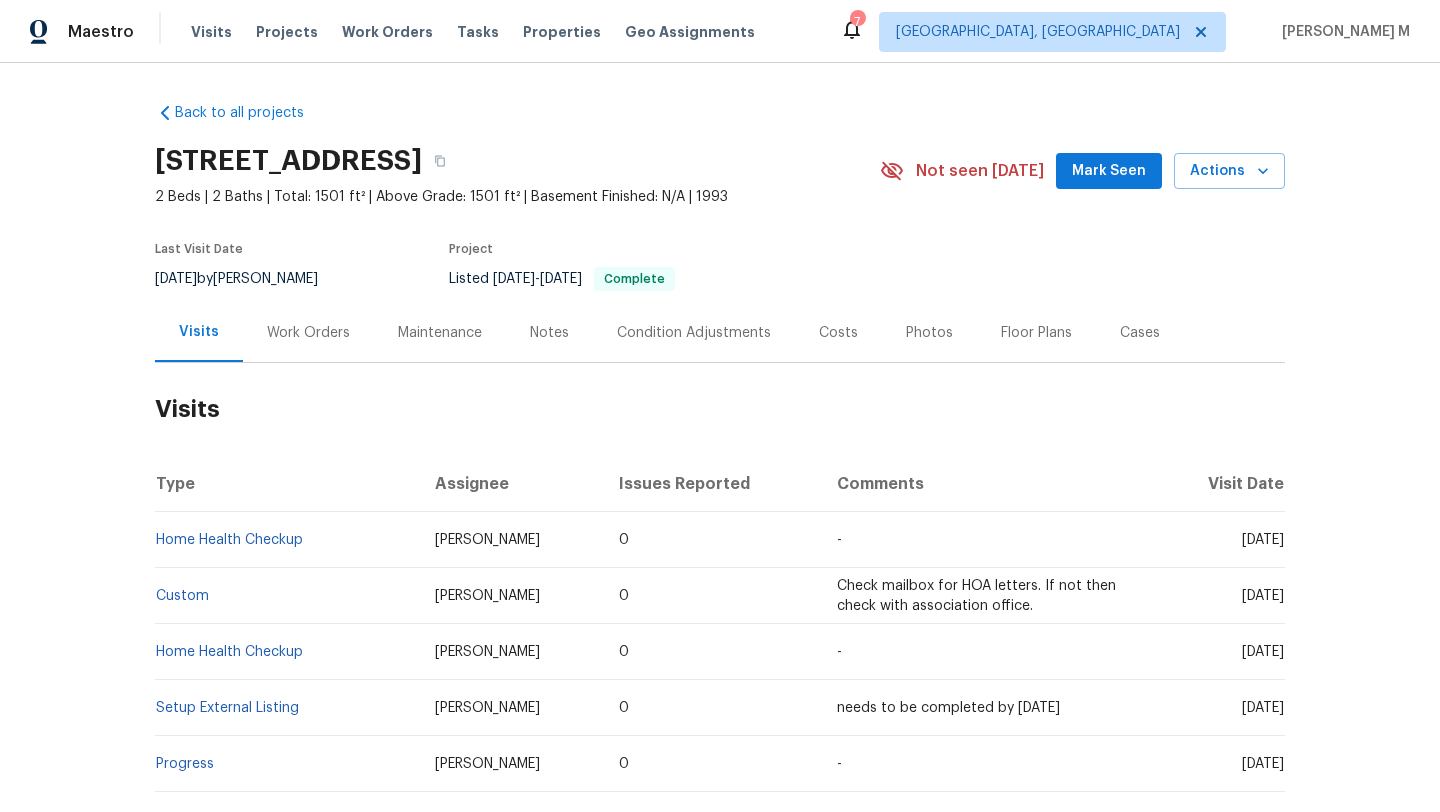 drag, startPoint x: 1204, startPoint y: 540, endPoint x: 1240, endPoint y: 540, distance: 36 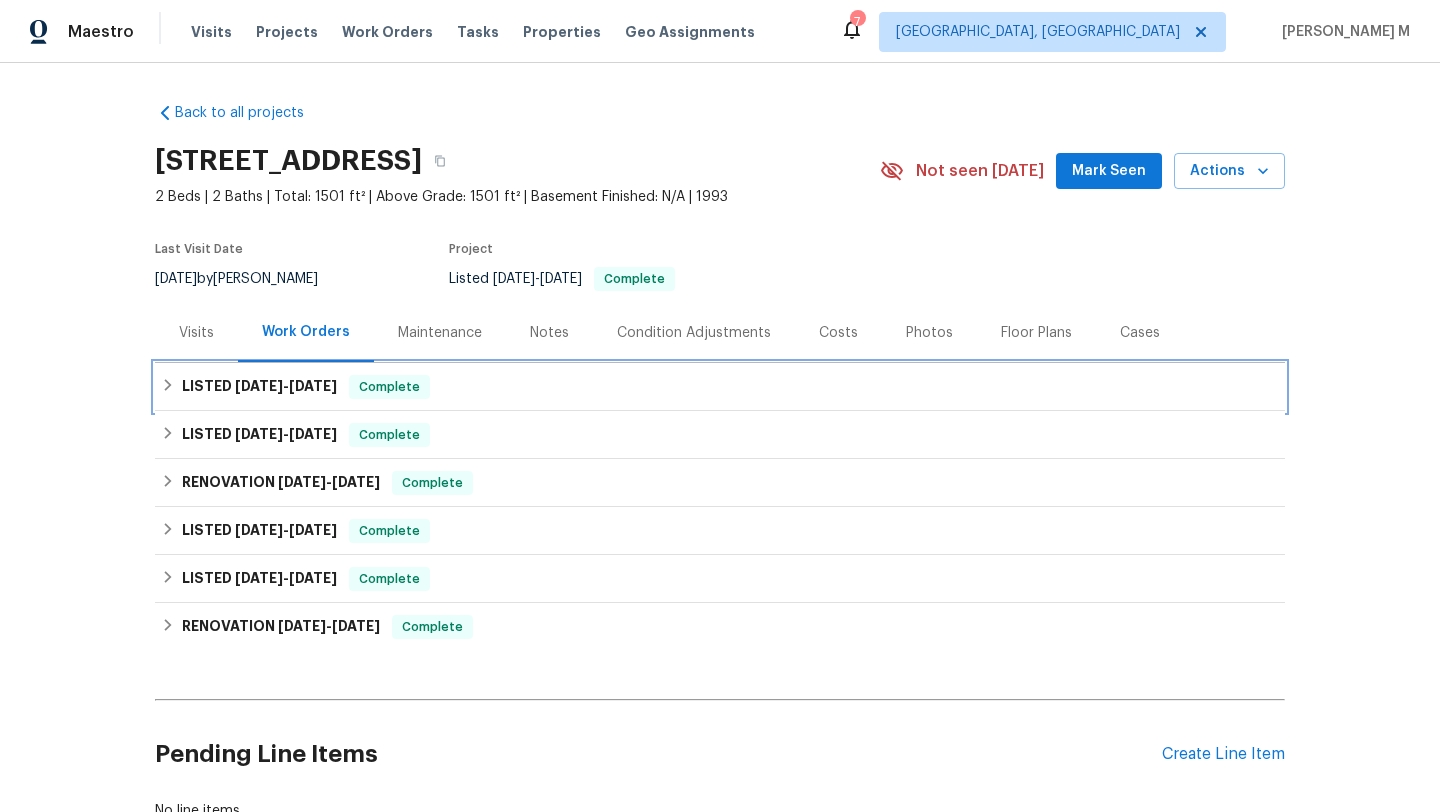 click on "5/15/25" at bounding box center [313, 386] 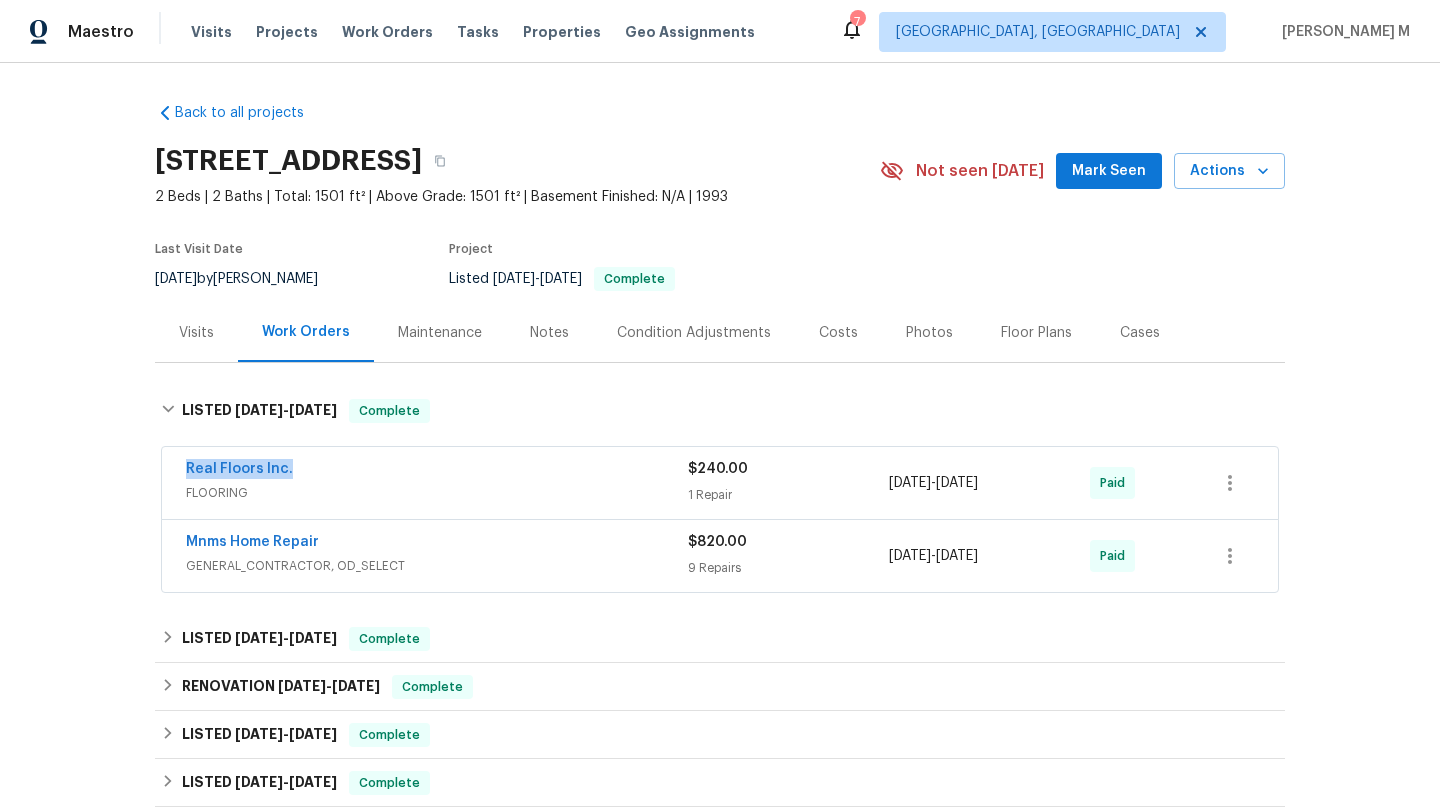 drag, startPoint x: 168, startPoint y: 470, endPoint x: 297, endPoint y: 470, distance: 129 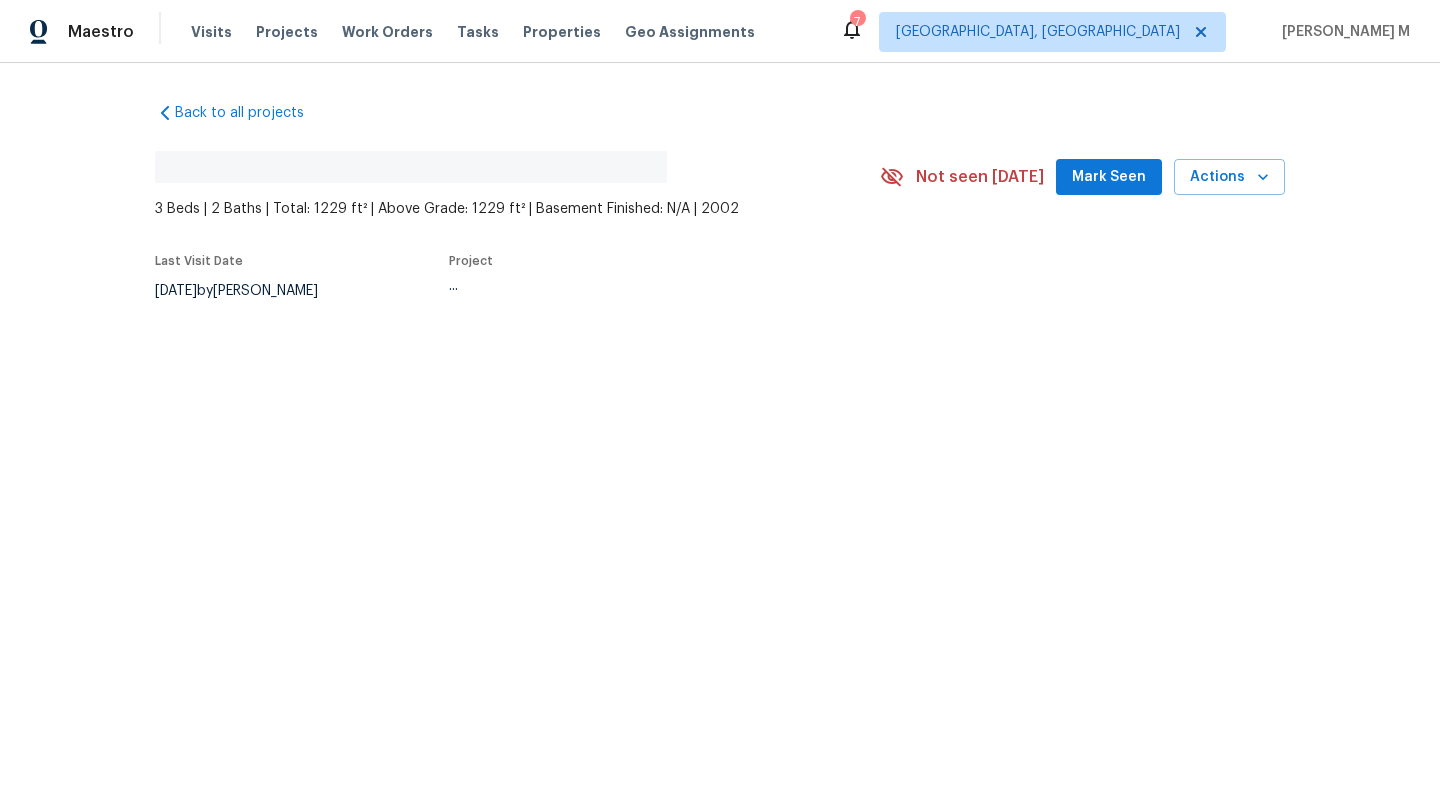 scroll, scrollTop: 0, scrollLeft: 0, axis: both 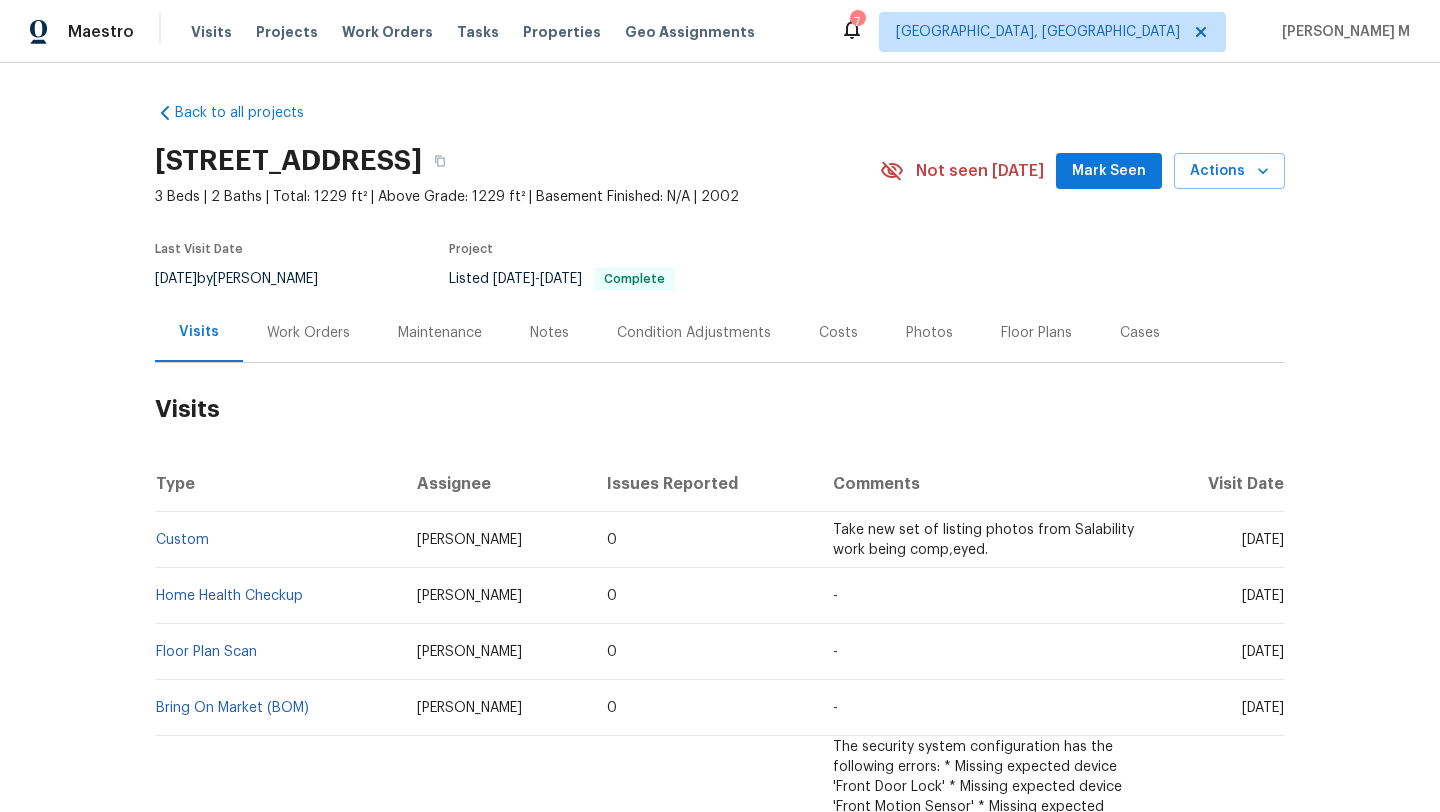 click on "Work Orders" at bounding box center (308, 333) 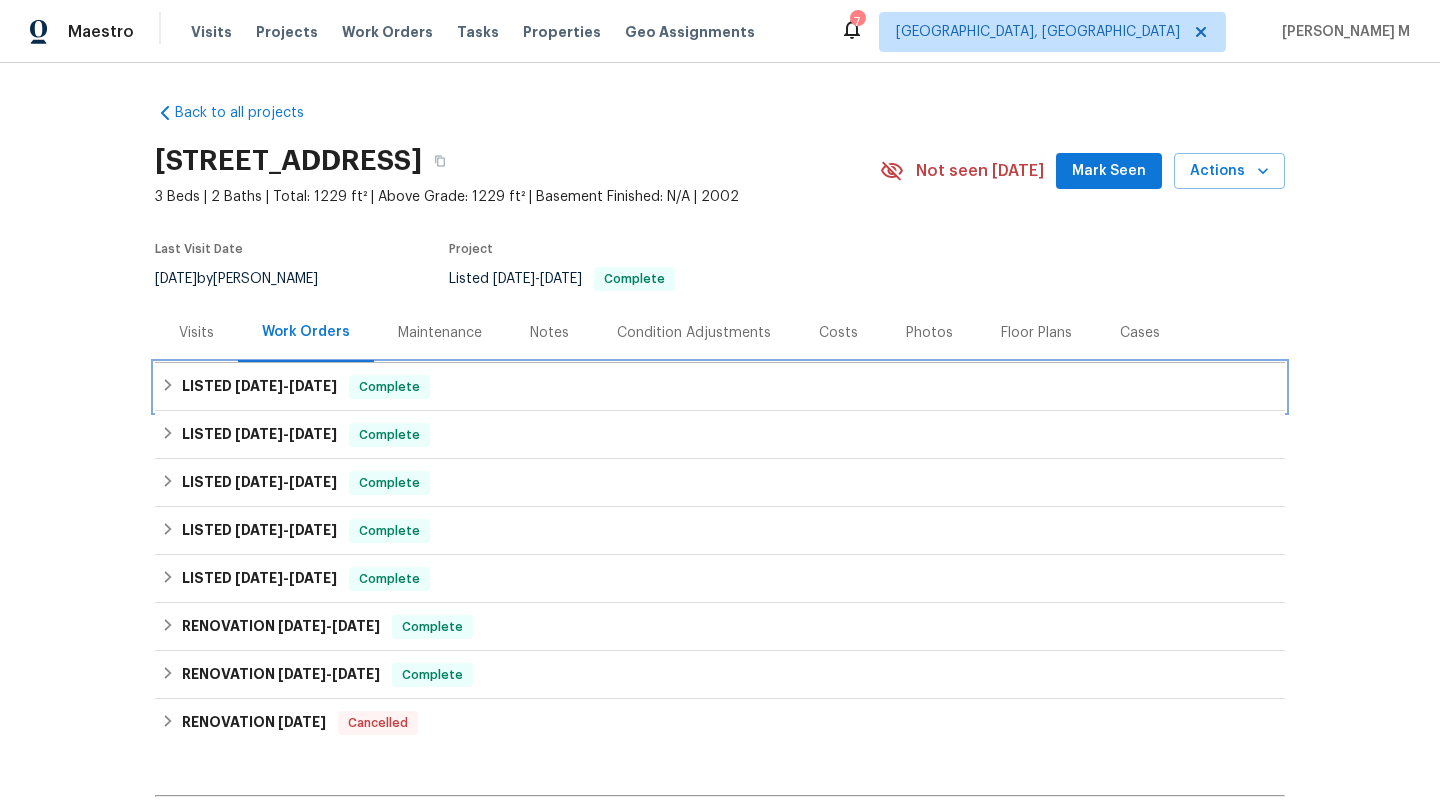 click on "LISTED   [DATE]  -  [DATE] Complete" at bounding box center [720, 387] 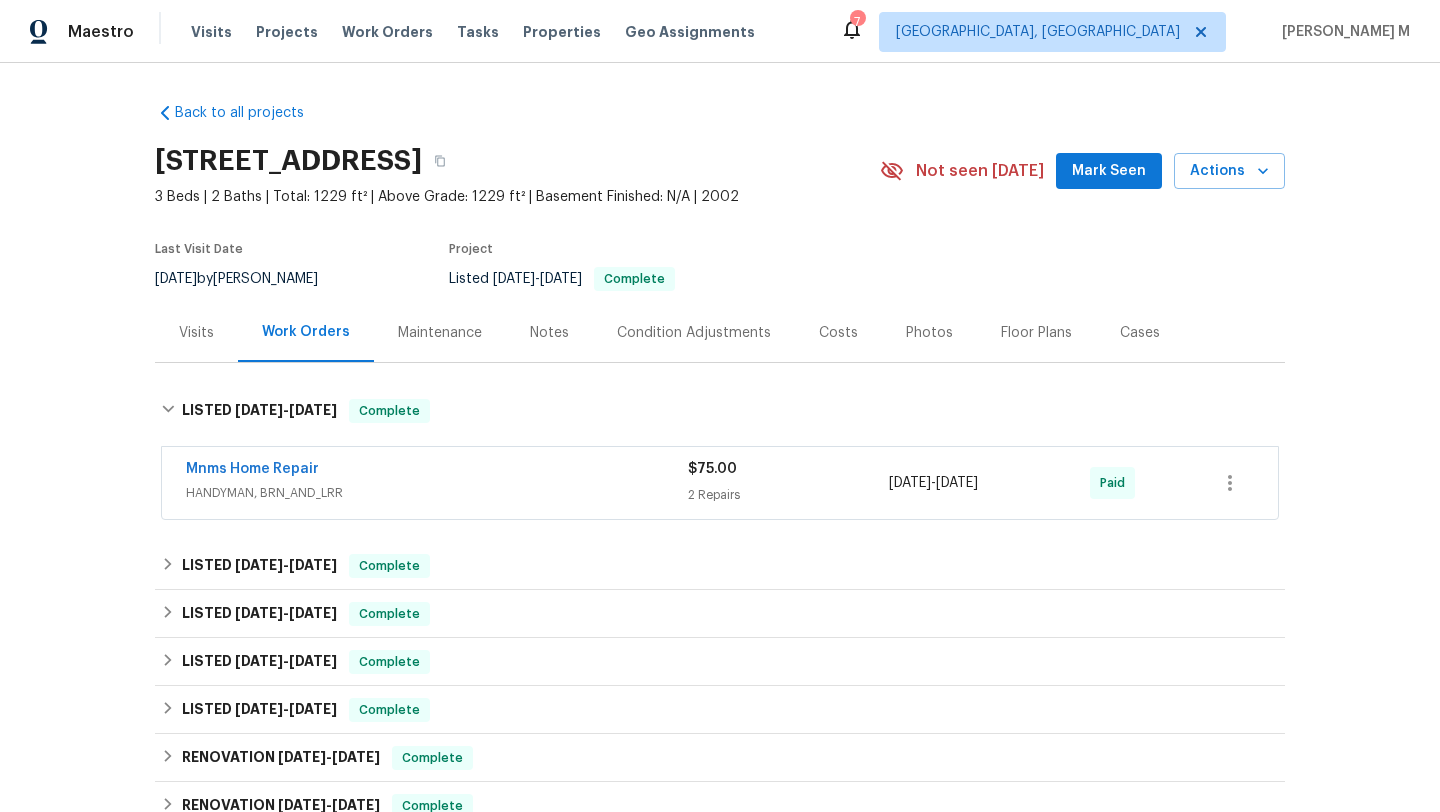 click on "Mnms Home Repair" at bounding box center (437, 471) 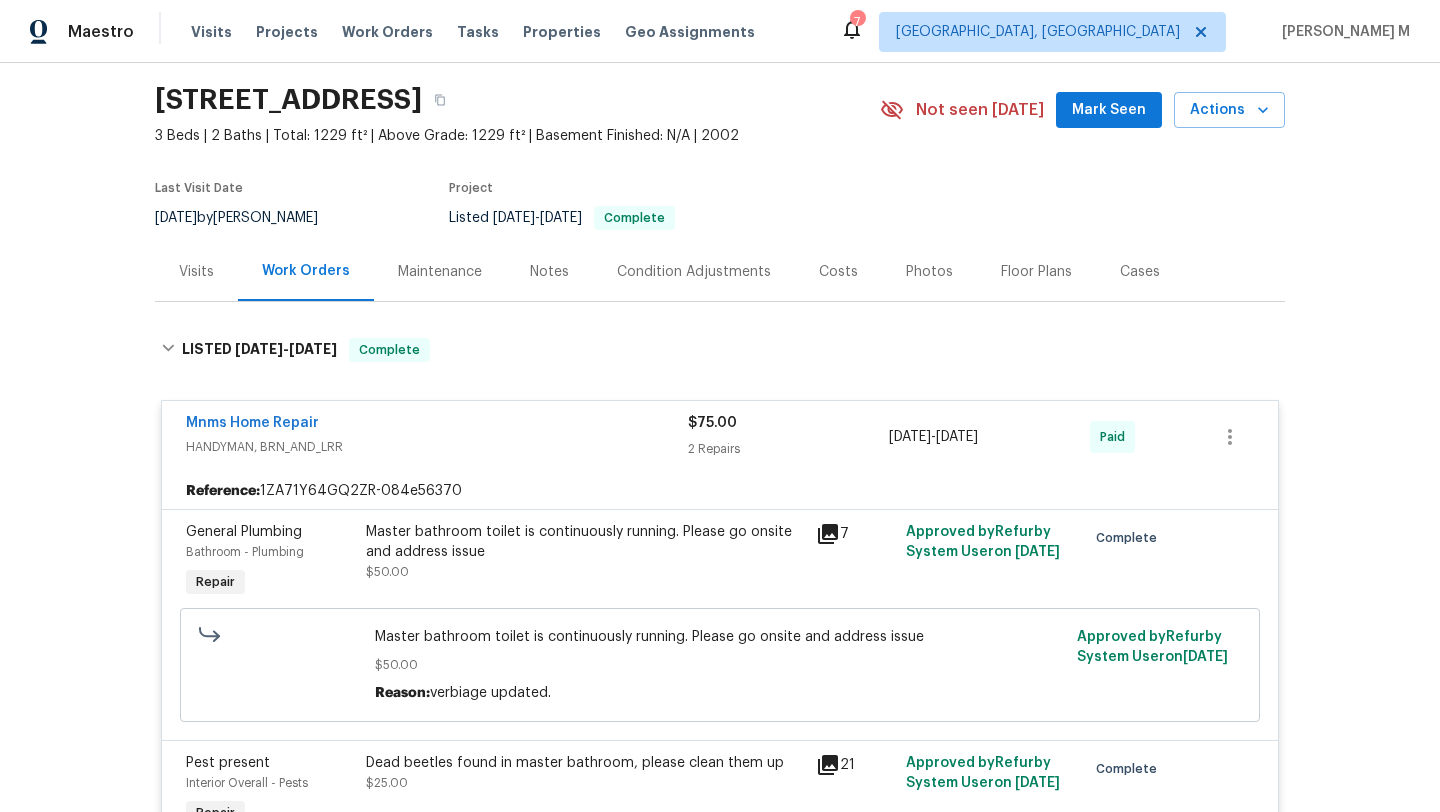 scroll, scrollTop: 67, scrollLeft: 0, axis: vertical 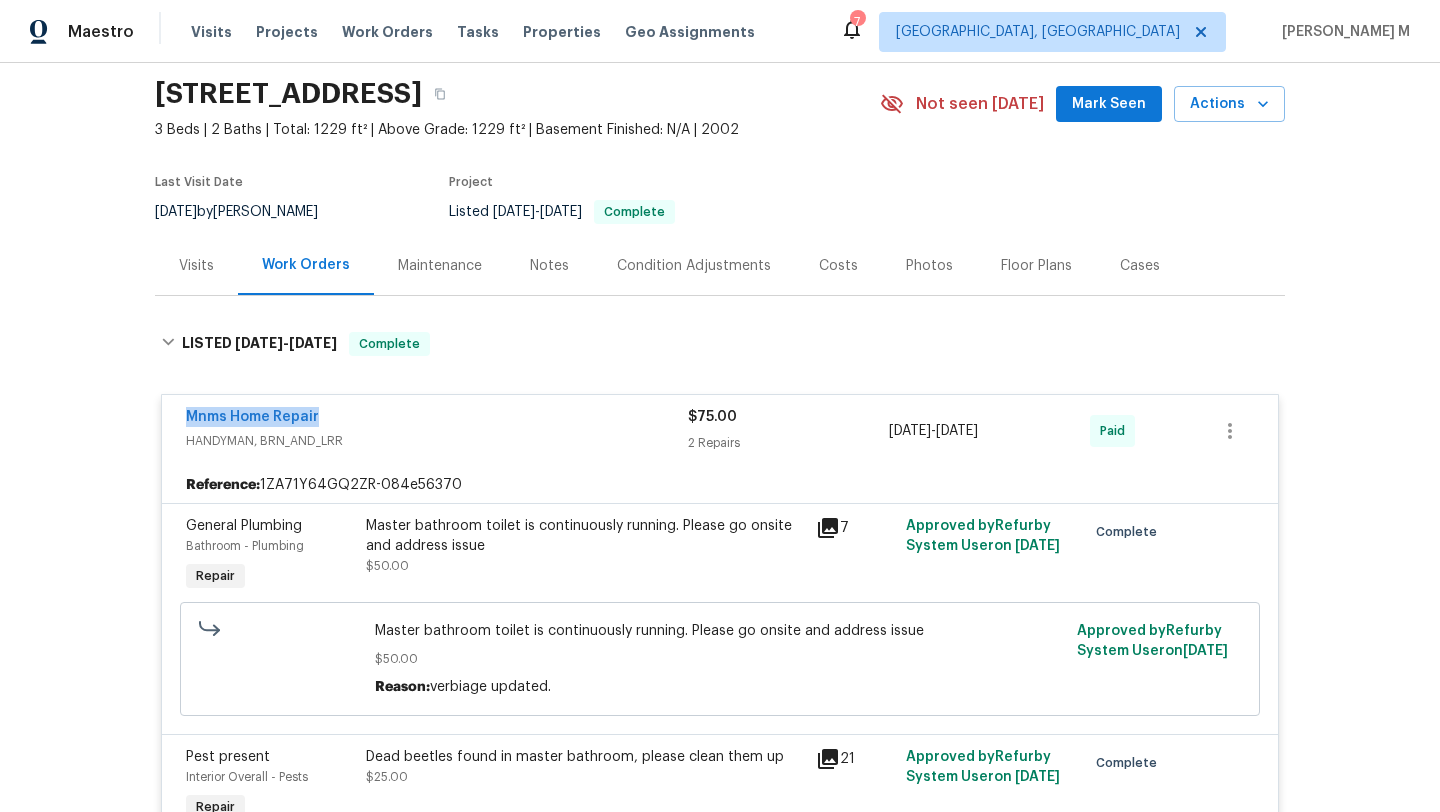 drag, startPoint x: 171, startPoint y: 419, endPoint x: 380, endPoint y: 419, distance: 209 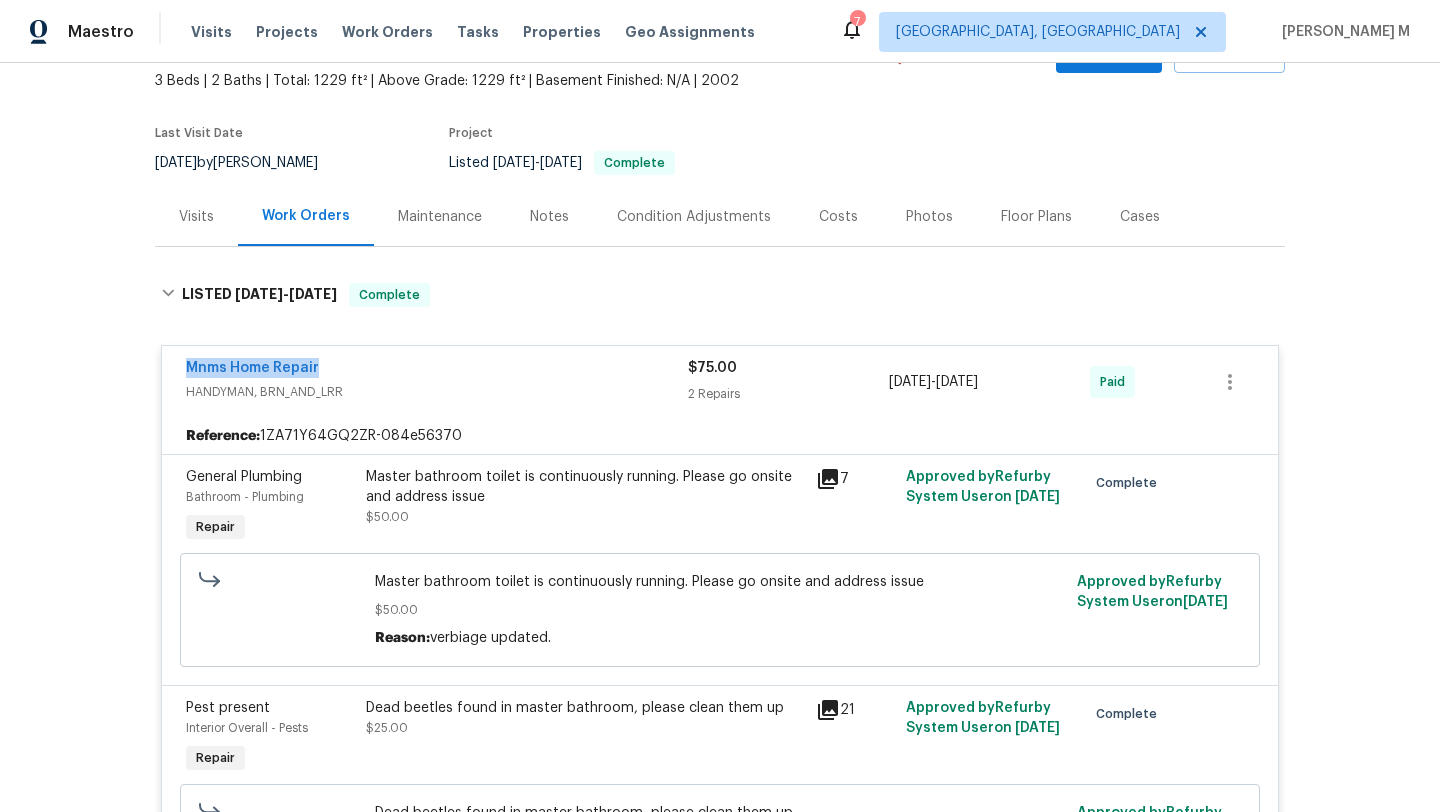 scroll, scrollTop: 117, scrollLeft: 0, axis: vertical 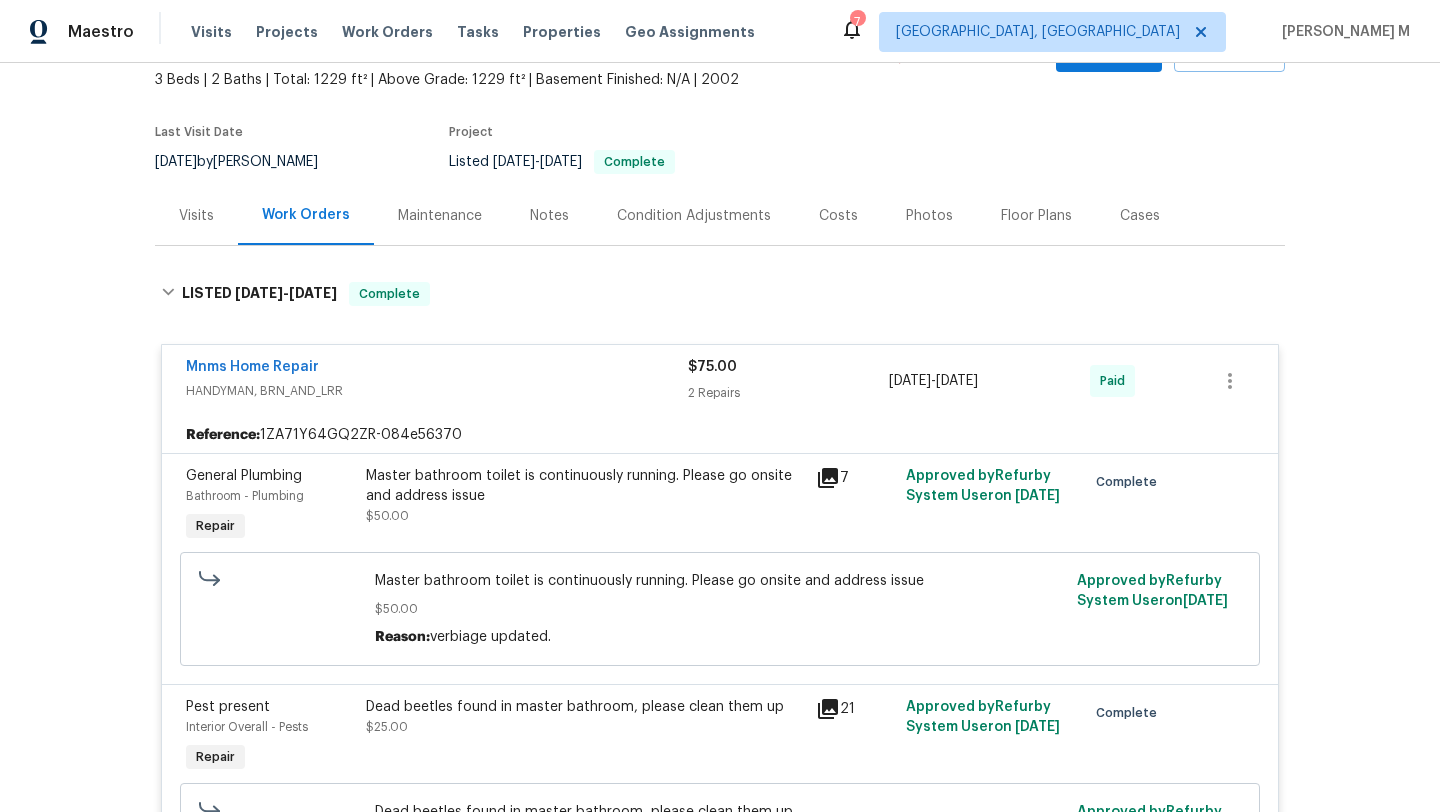 click on "Master bathroom toilet is continuously running. Please go onsite and address issue" at bounding box center [585, 486] 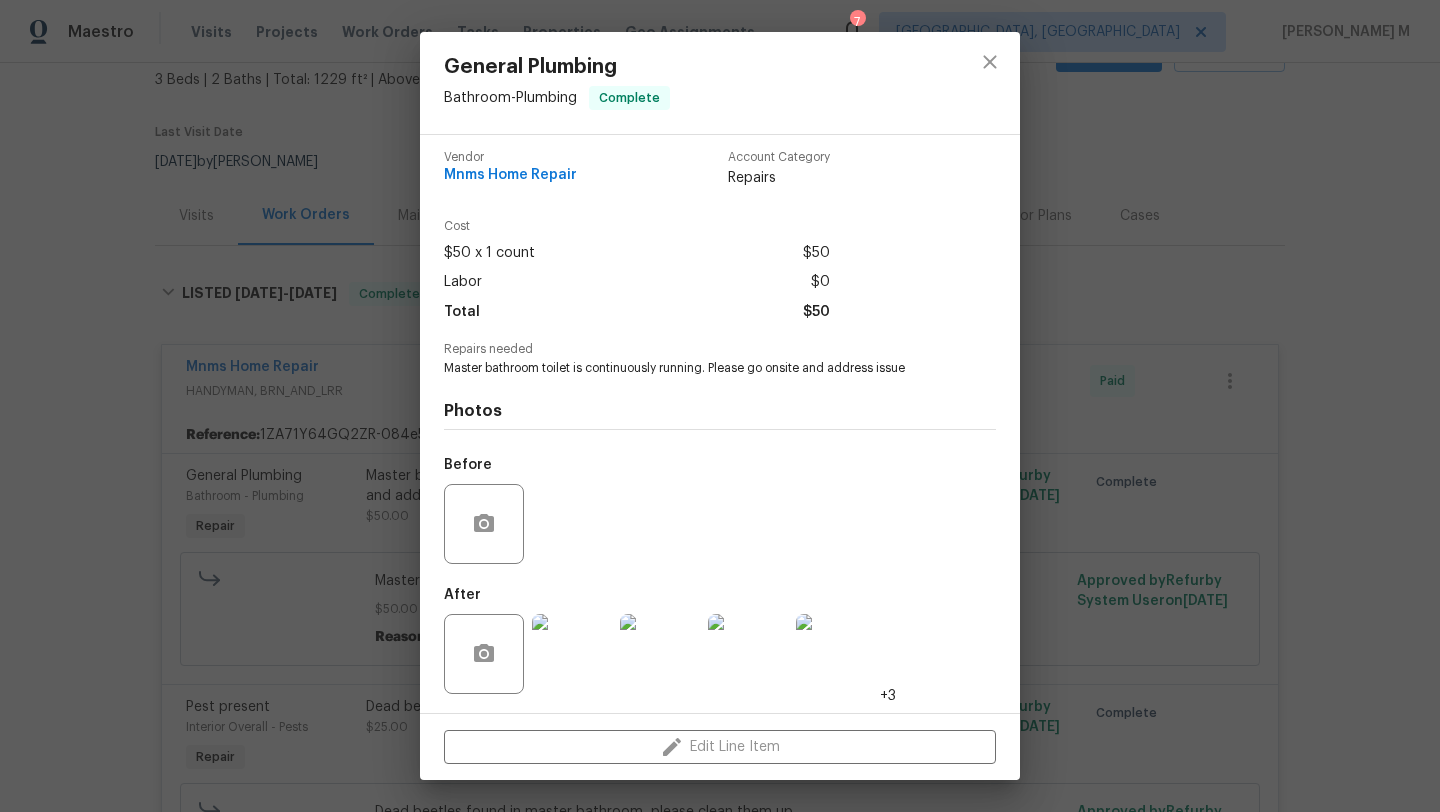 scroll, scrollTop: 9, scrollLeft: 0, axis: vertical 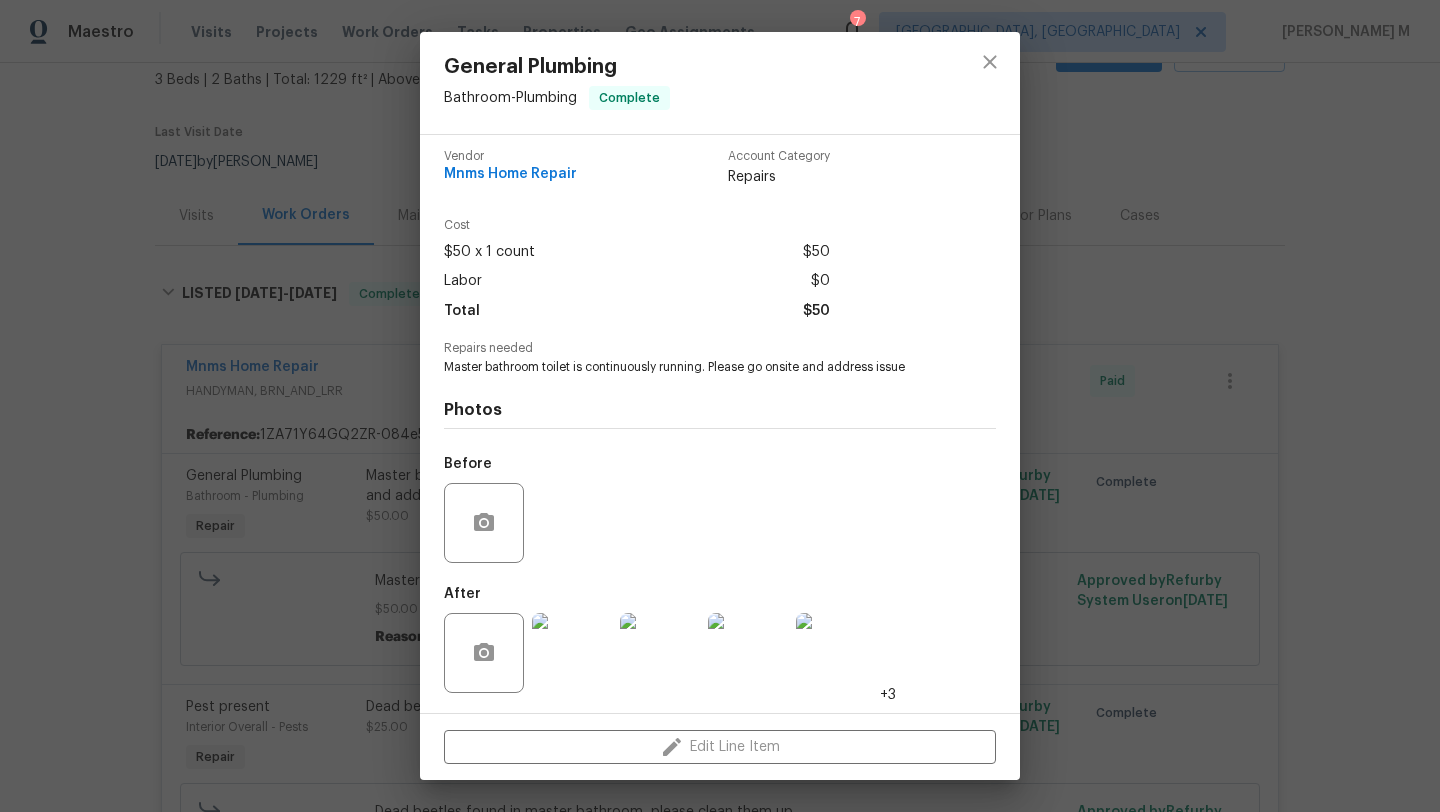 click on "General Plumbing Bathroom  -  Plumbing Complete Vendor Mnms Home Repair Account Category Repairs Cost $50 x 1 count $50 Labor $0 Total $50 Repairs needed Master bathroom toilet is continuously running. Please go onsite and address issue Photos Before After  +3  Edit Line Item" at bounding box center (720, 406) 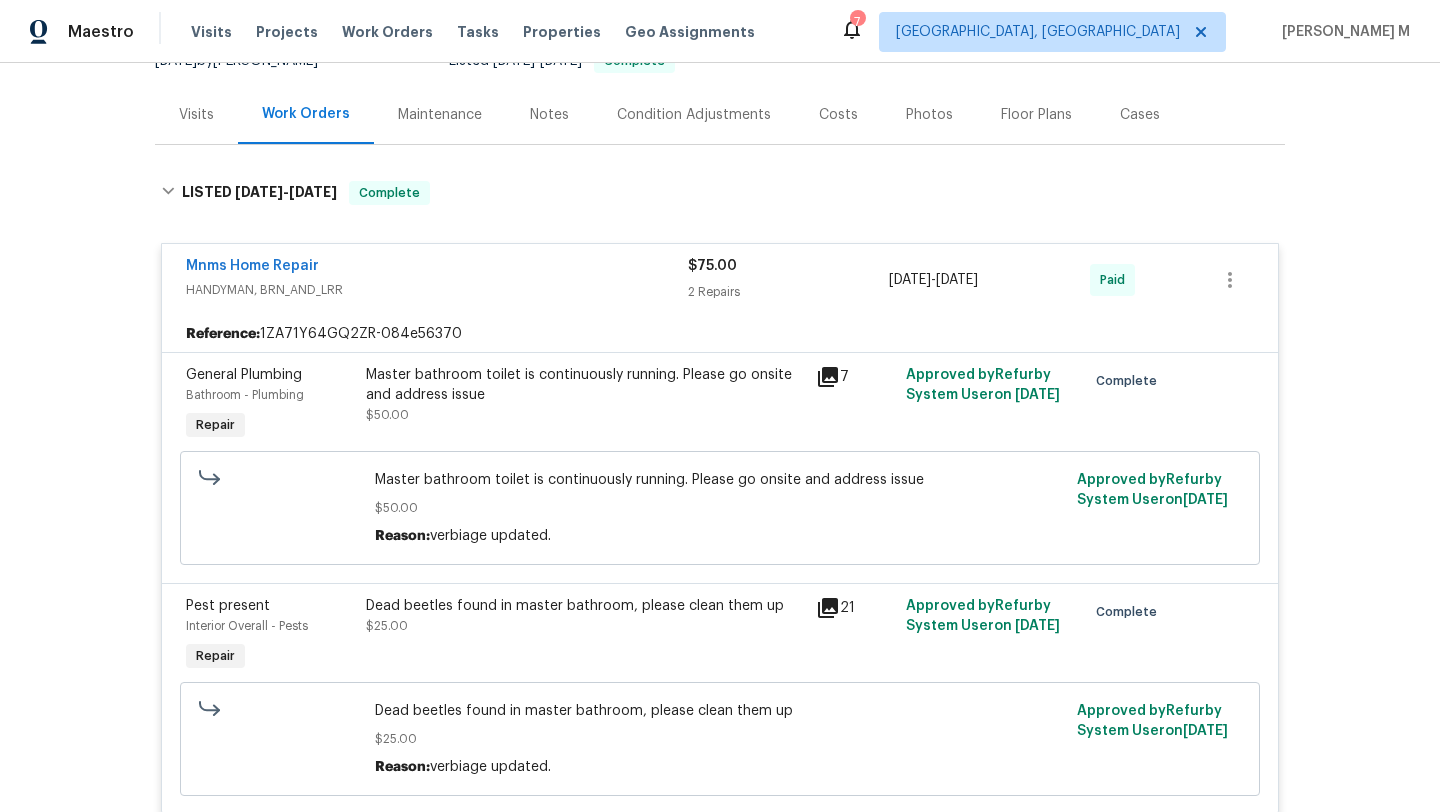 scroll, scrollTop: 216, scrollLeft: 0, axis: vertical 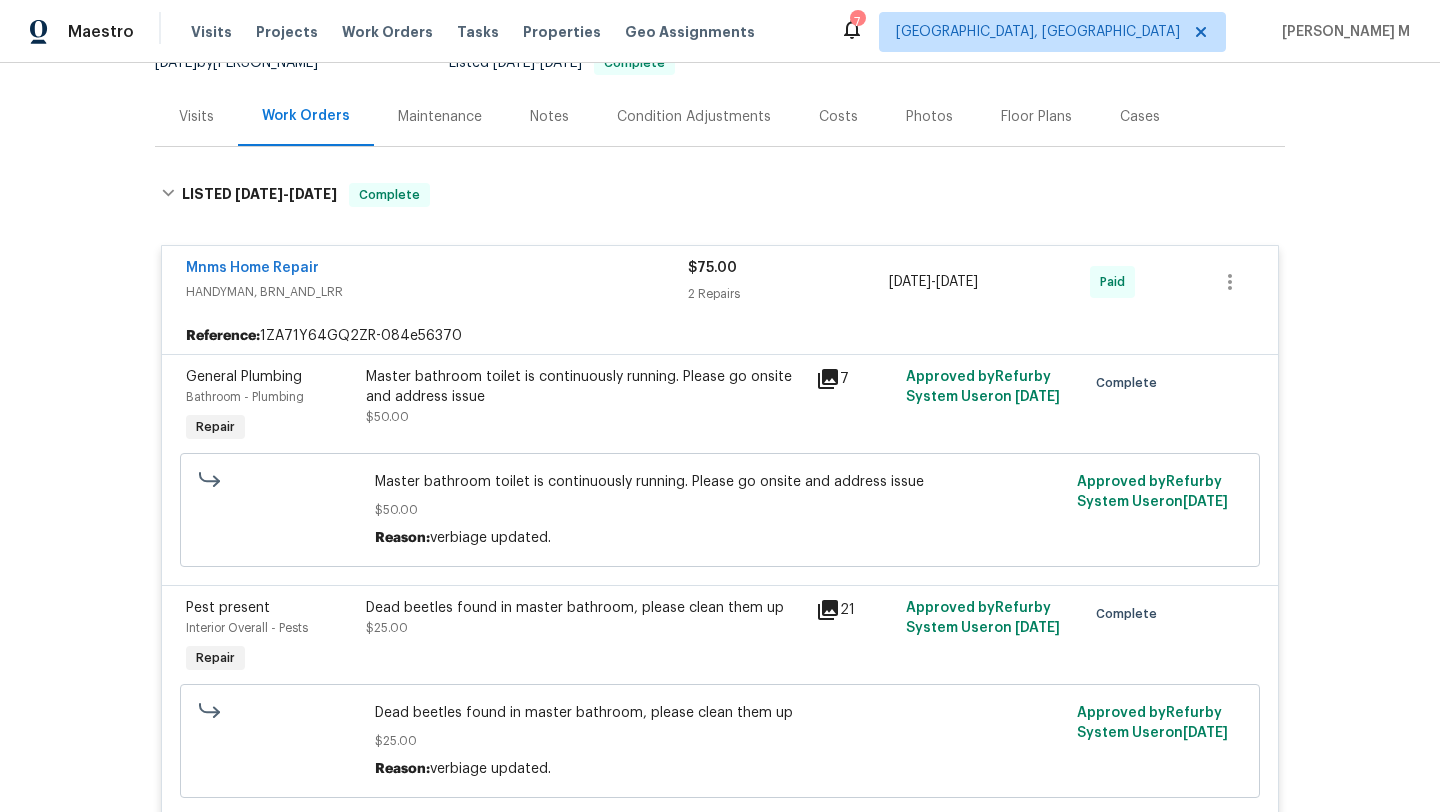 click on "Visits" at bounding box center (196, 116) 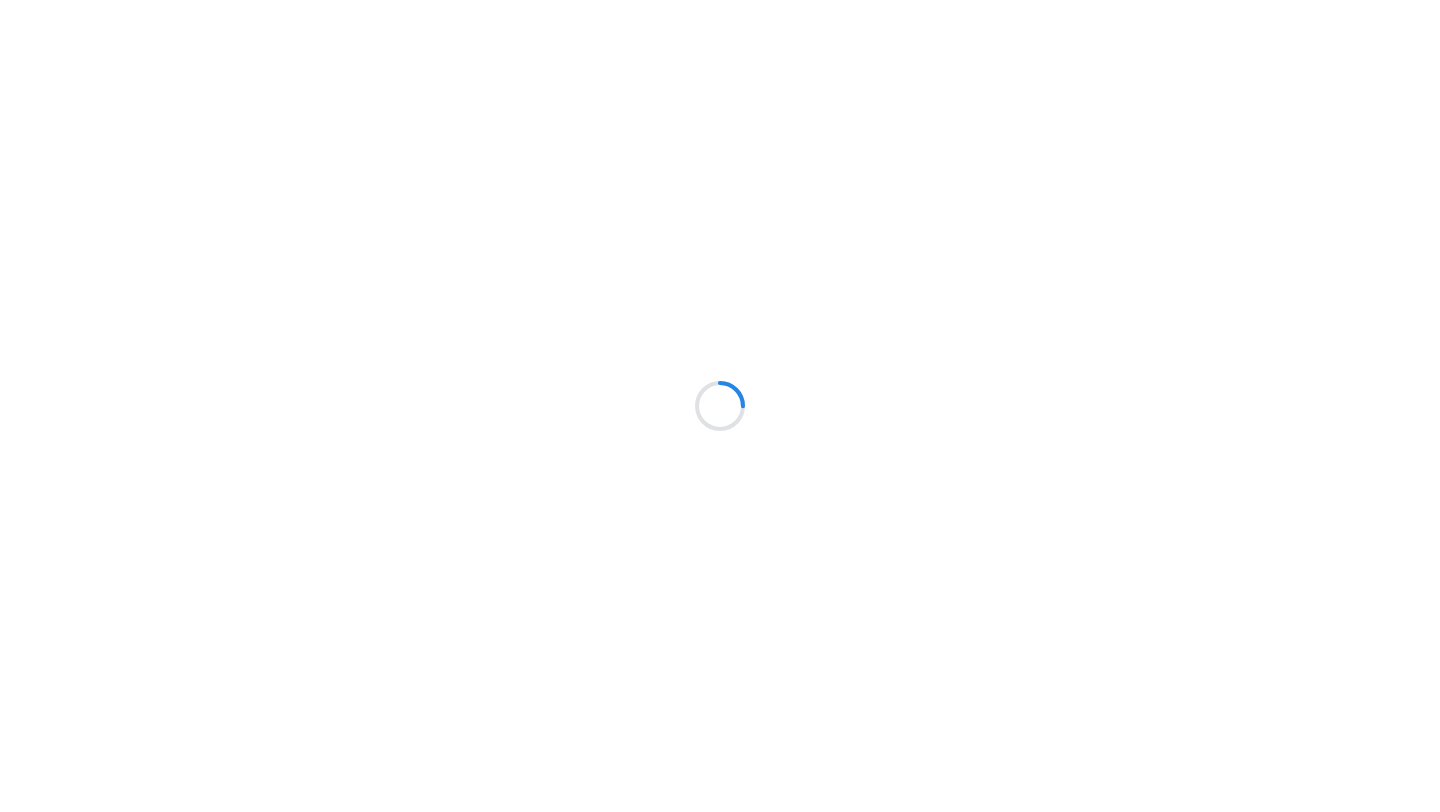 scroll, scrollTop: 0, scrollLeft: 0, axis: both 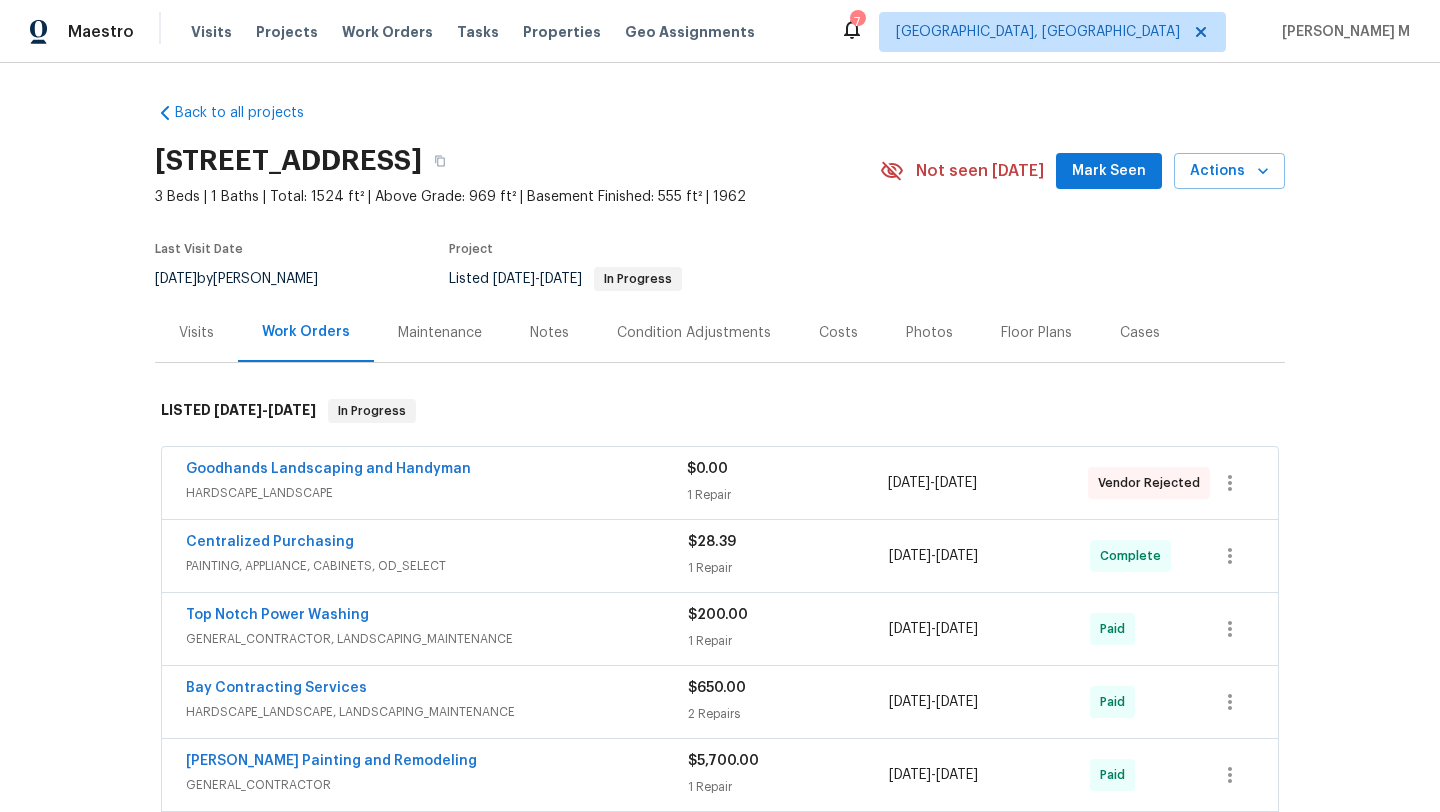 click on "Visits" at bounding box center [196, 333] 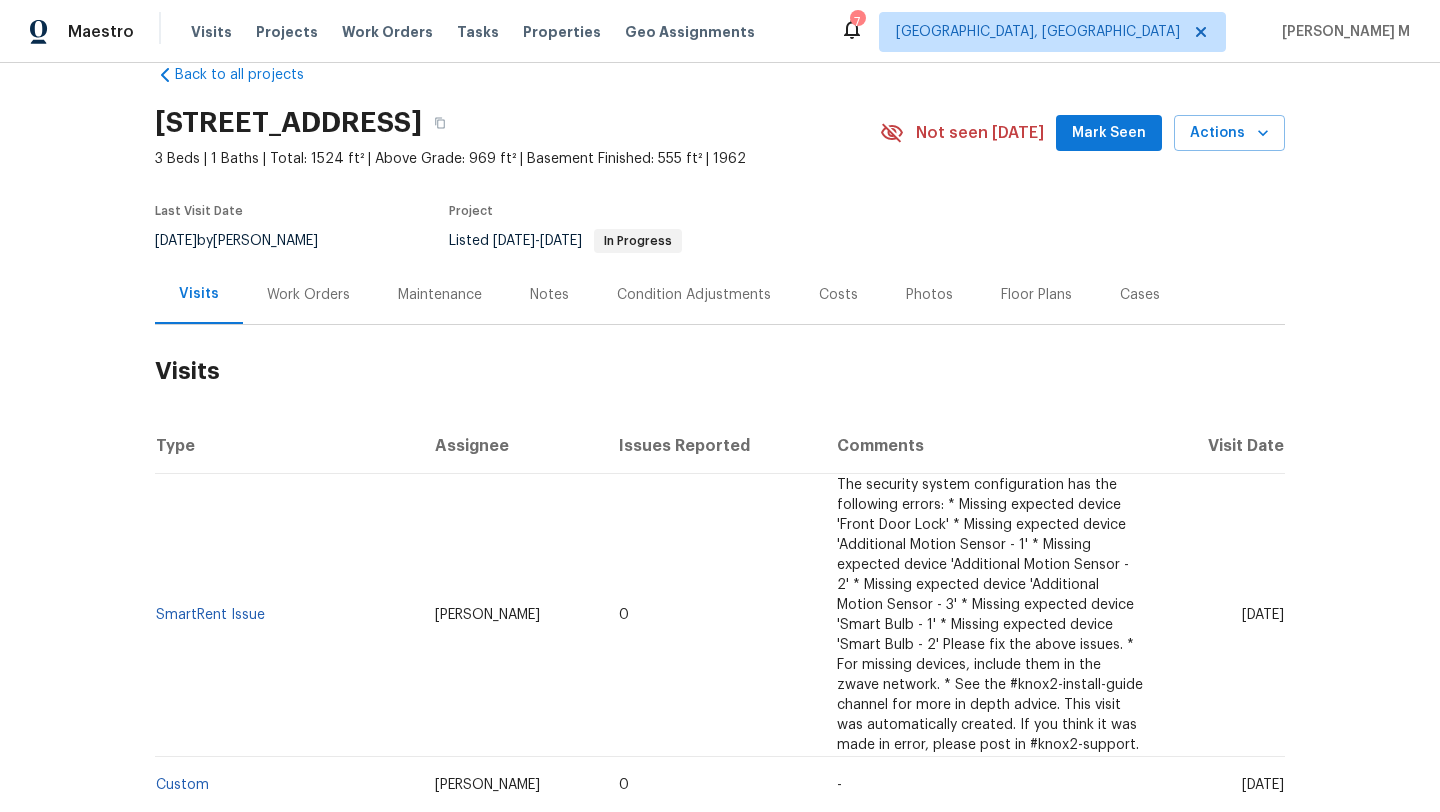 scroll, scrollTop: 54, scrollLeft: 0, axis: vertical 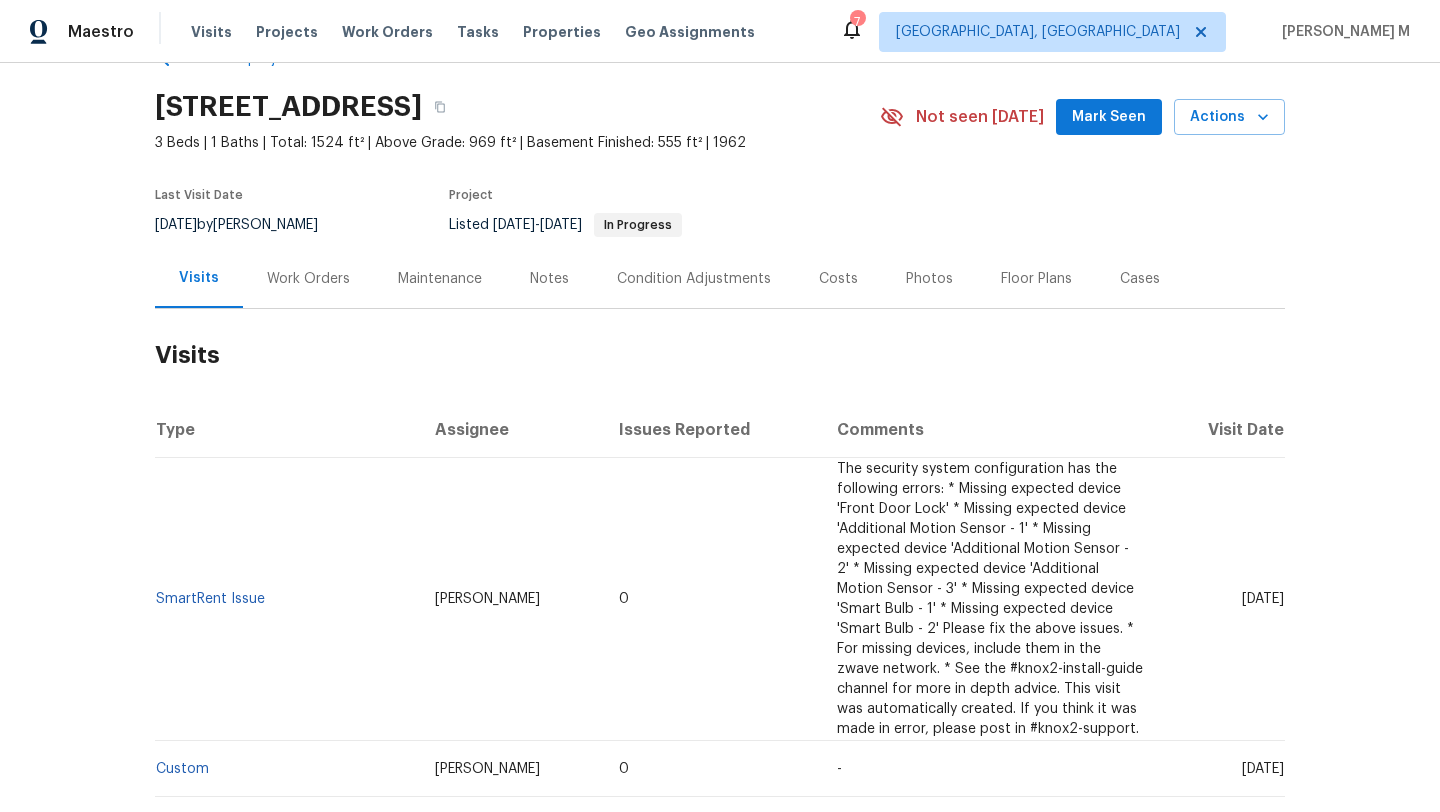 drag, startPoint x: 1198, startPoint y: 561, endPoint x: 1235, endPoint y: 561, distance: 37 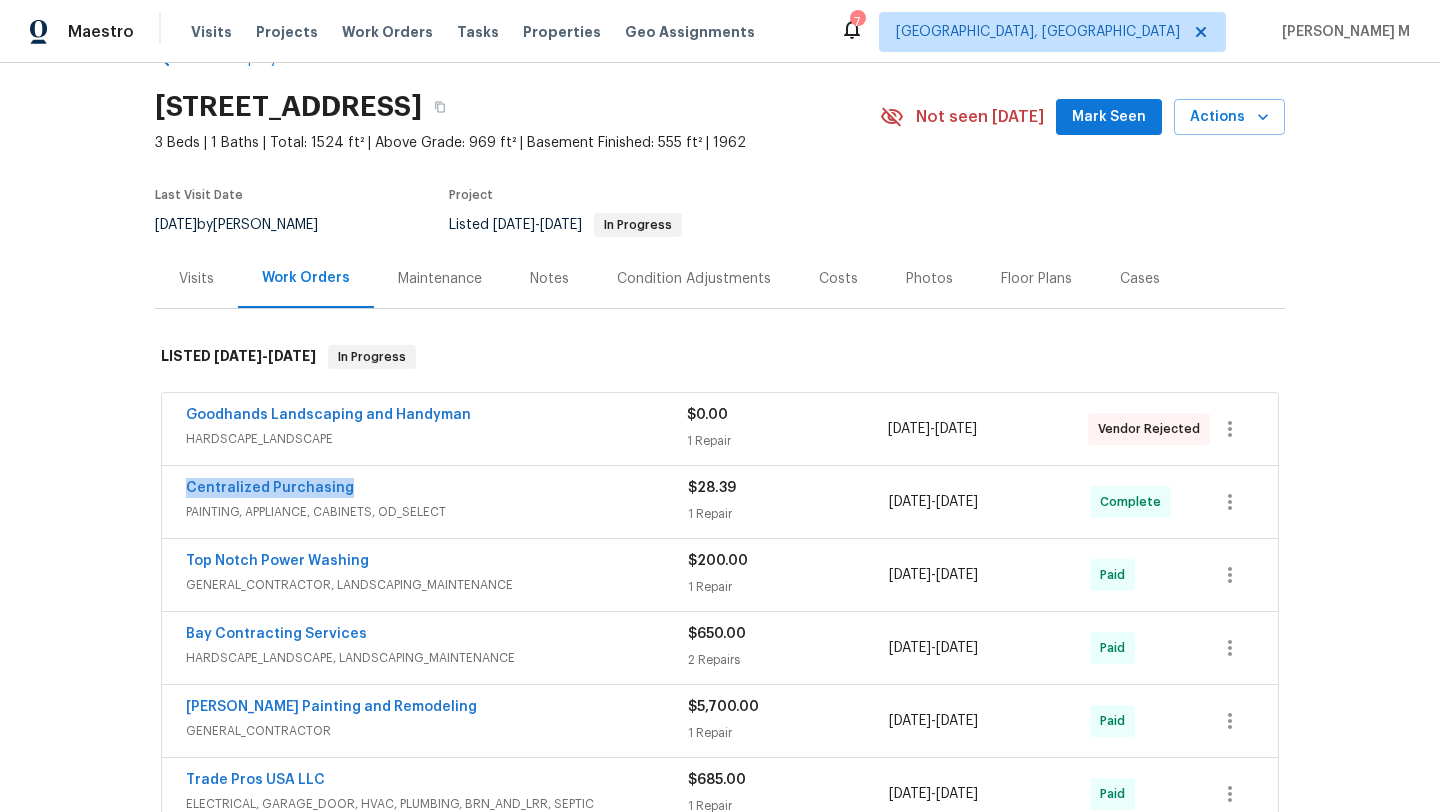 copy on "Centralized Purchasing" 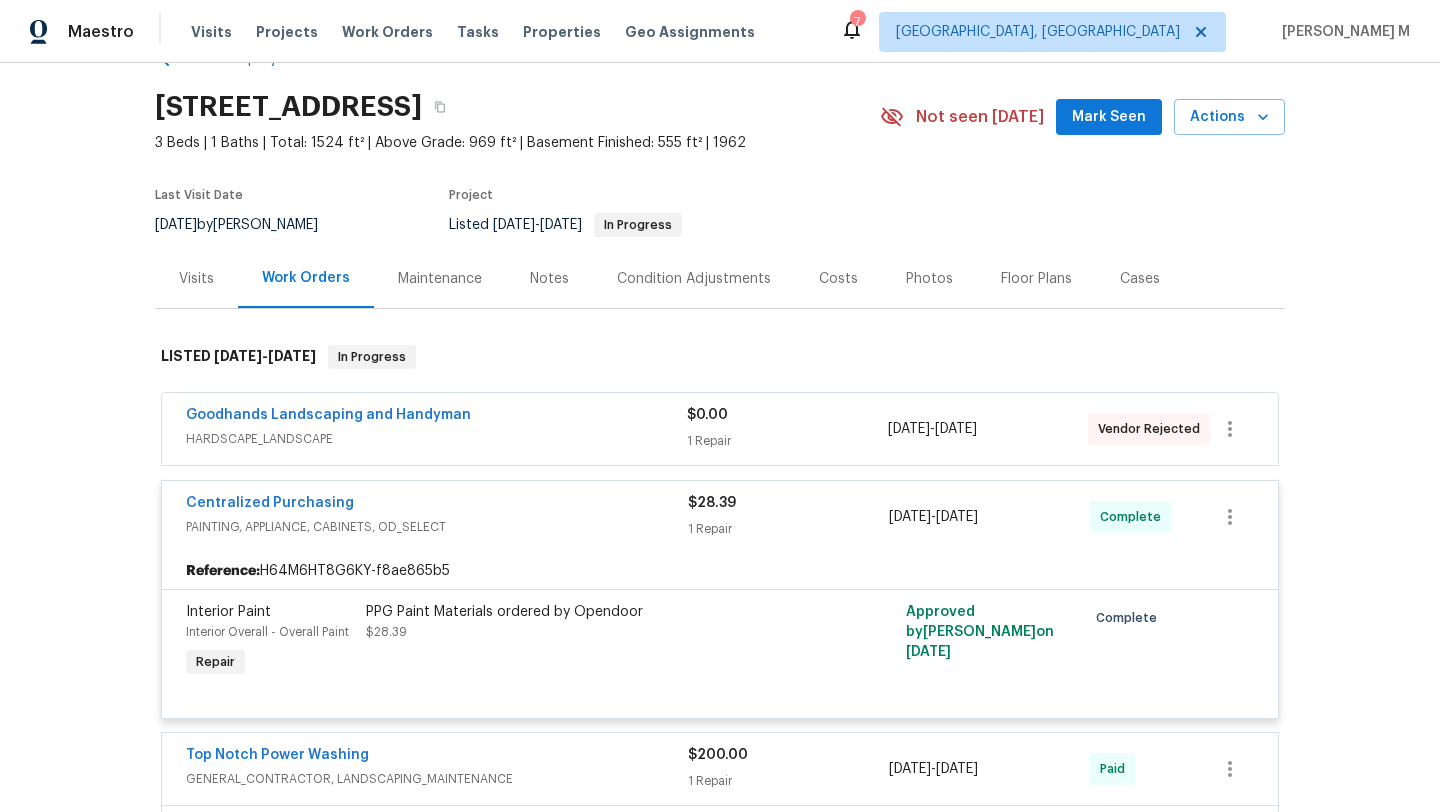 click on "Cases" at bounding box center [1140, 279] 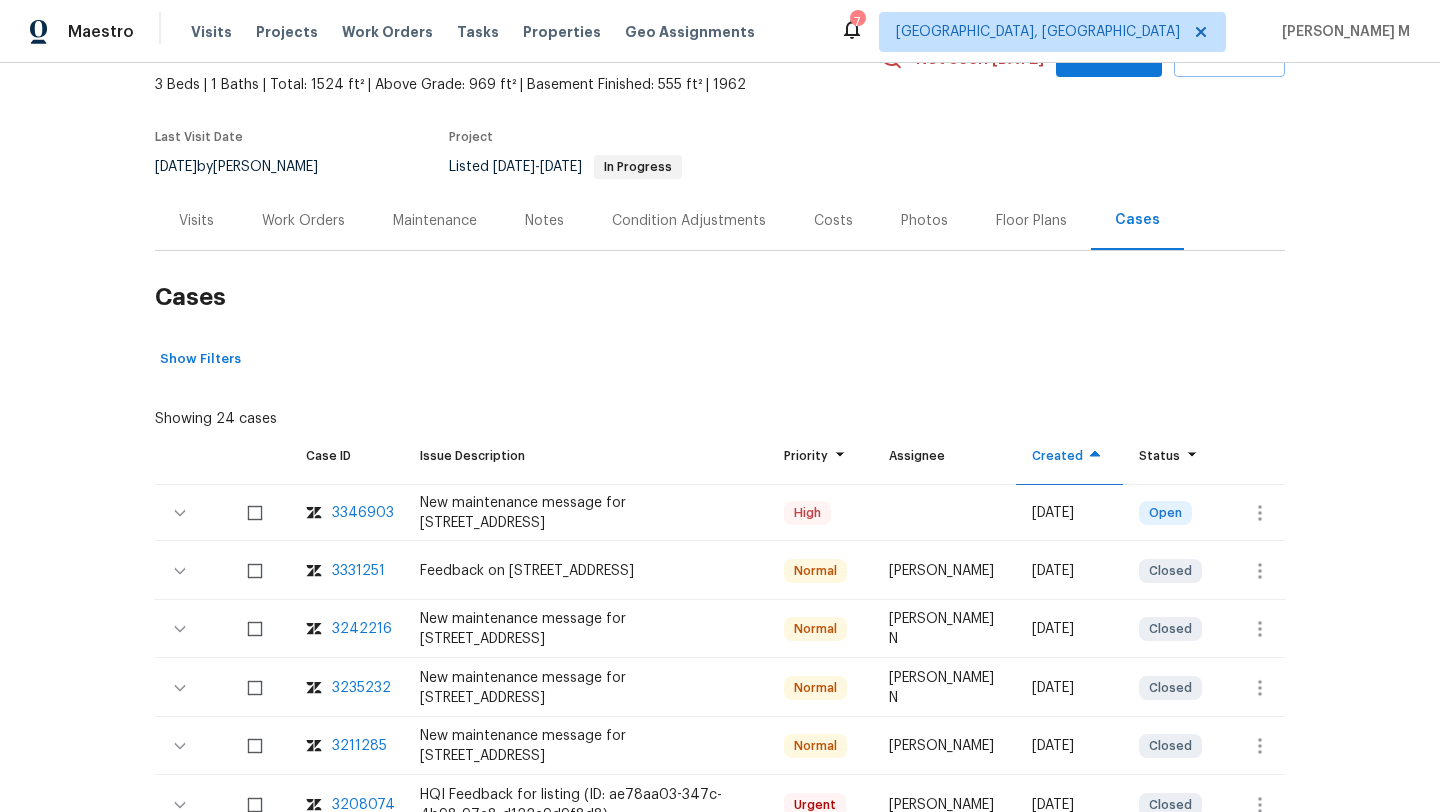 scroll, scrollTop: 131, scrollLeft: 0, axis: vertical 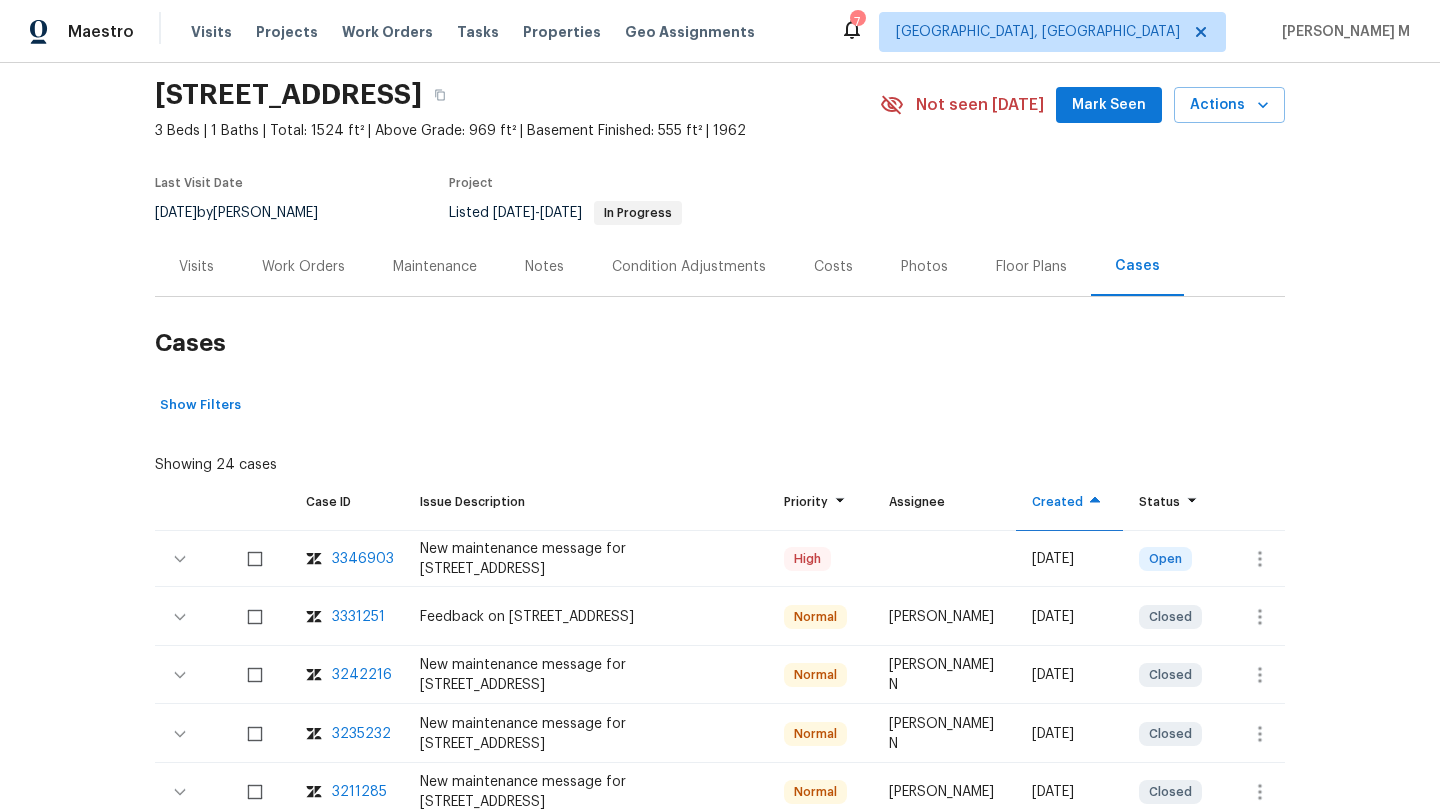 click on "Work Orders" at bounding box center (303, 267) 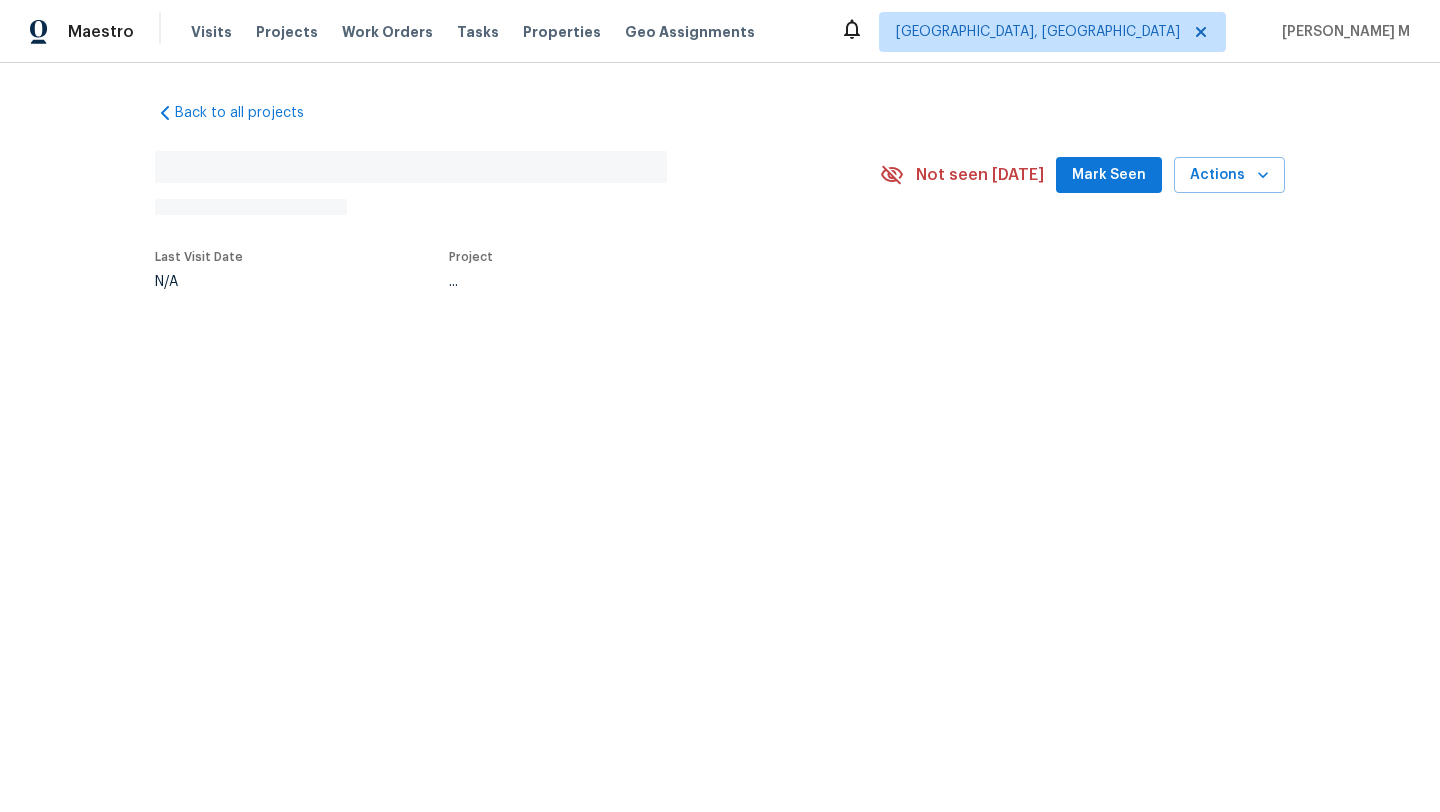 scroll, scrollTop: 0, scrollLeft: 0, axis: both 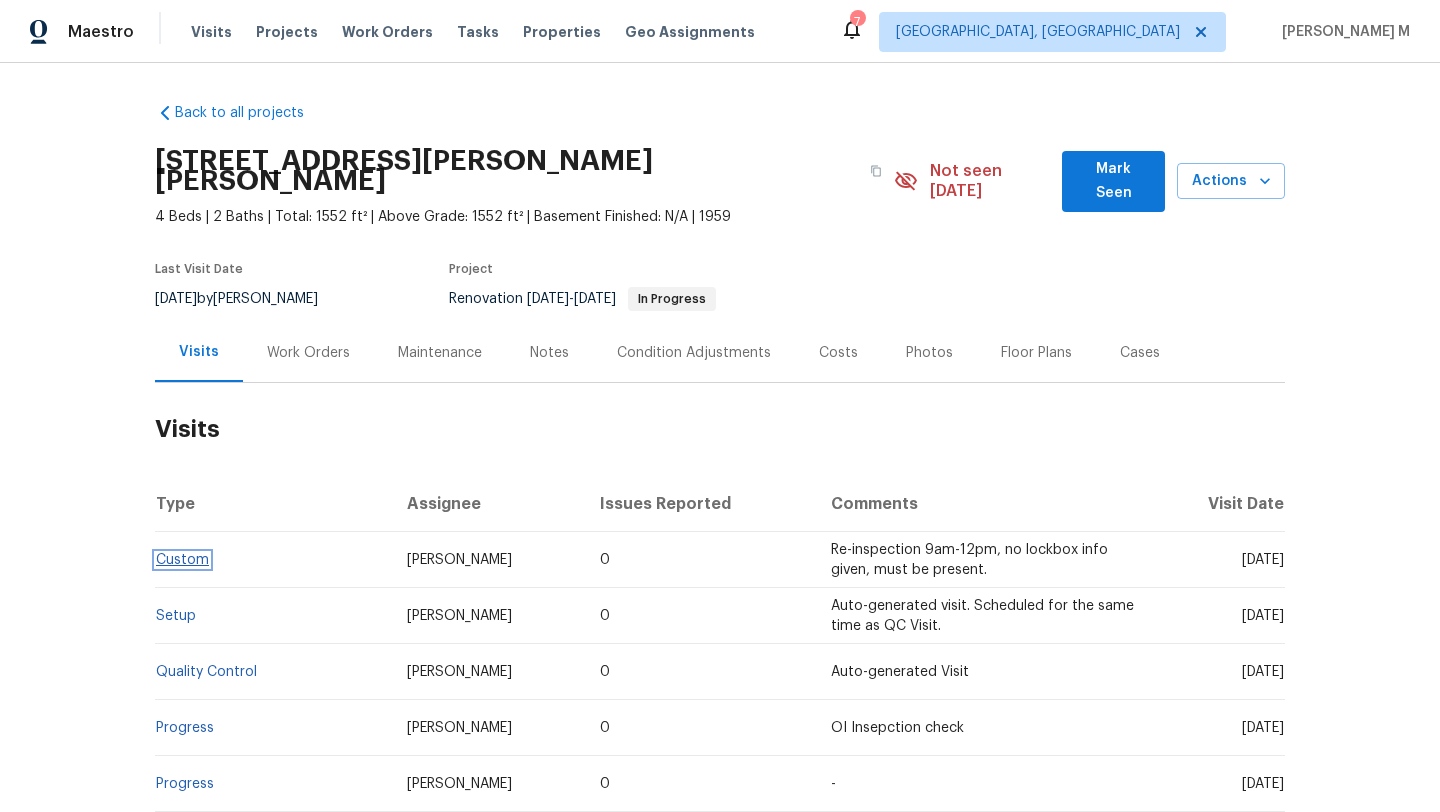 click on "Custom" at bounding box center [182, 560] 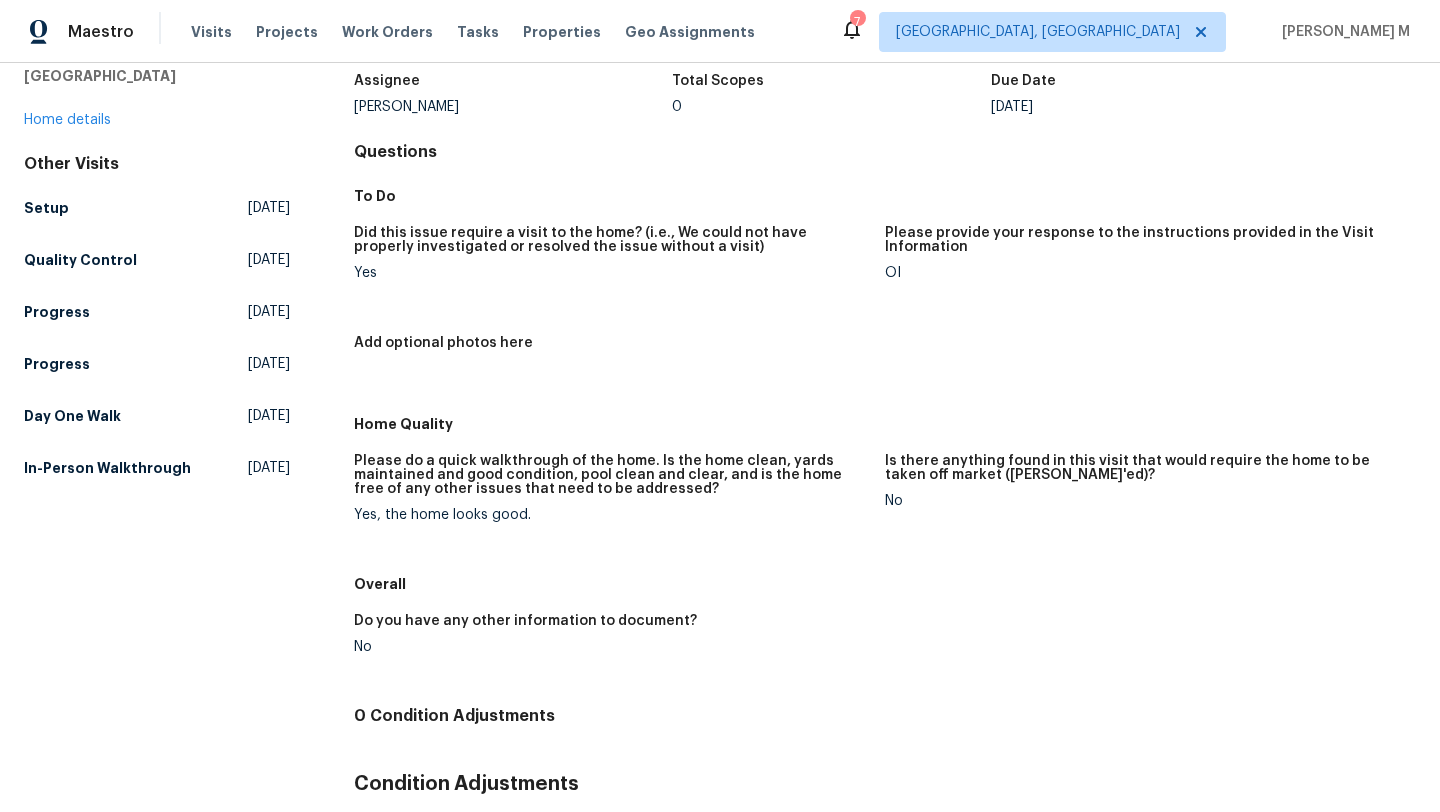 scroll, scrollTop: 0, scrollLeft: 0, axis: both 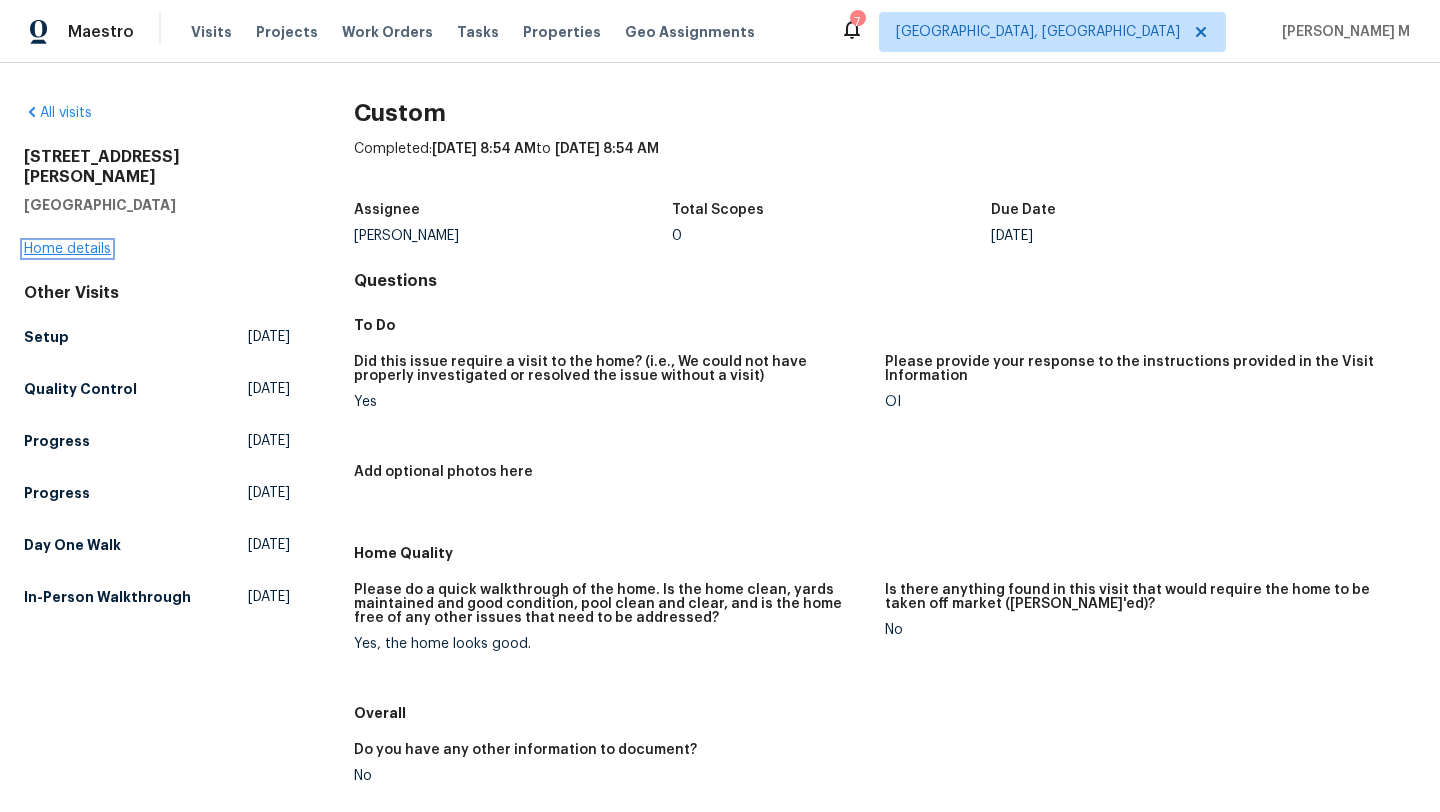 click on "Home details" at bounding box center [67, 249] 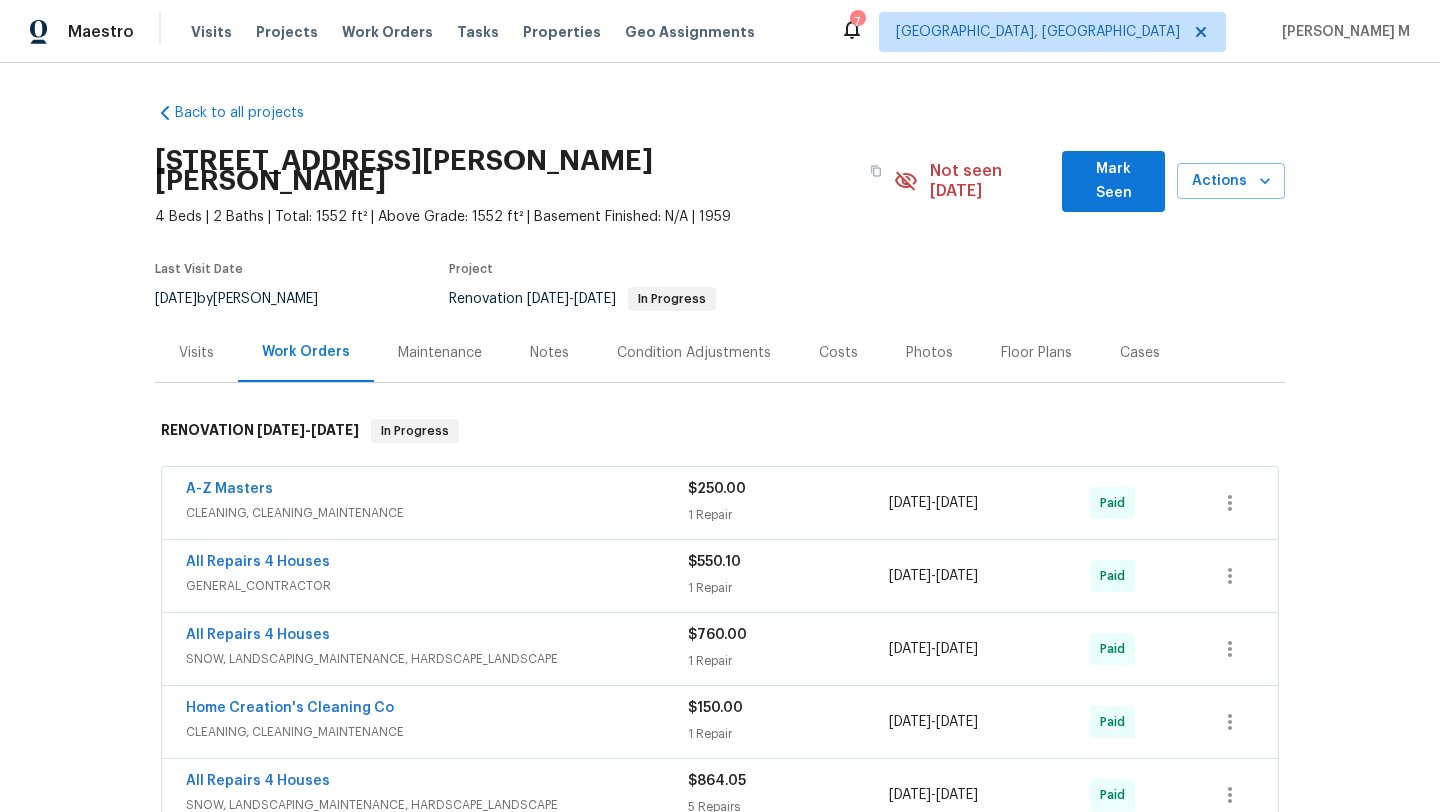 click on "Visits" at bounding box center (196, 353) 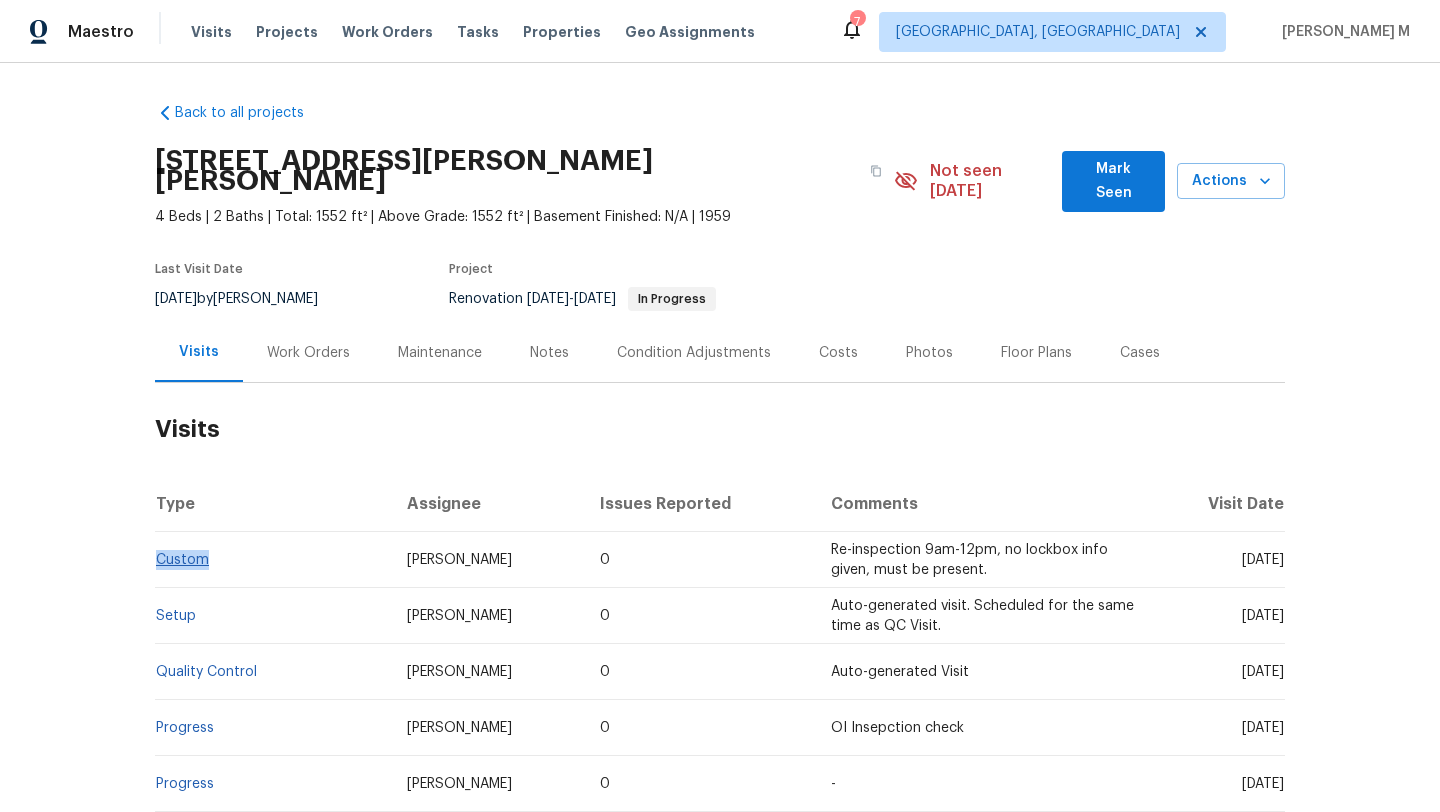 copy on "Custom" 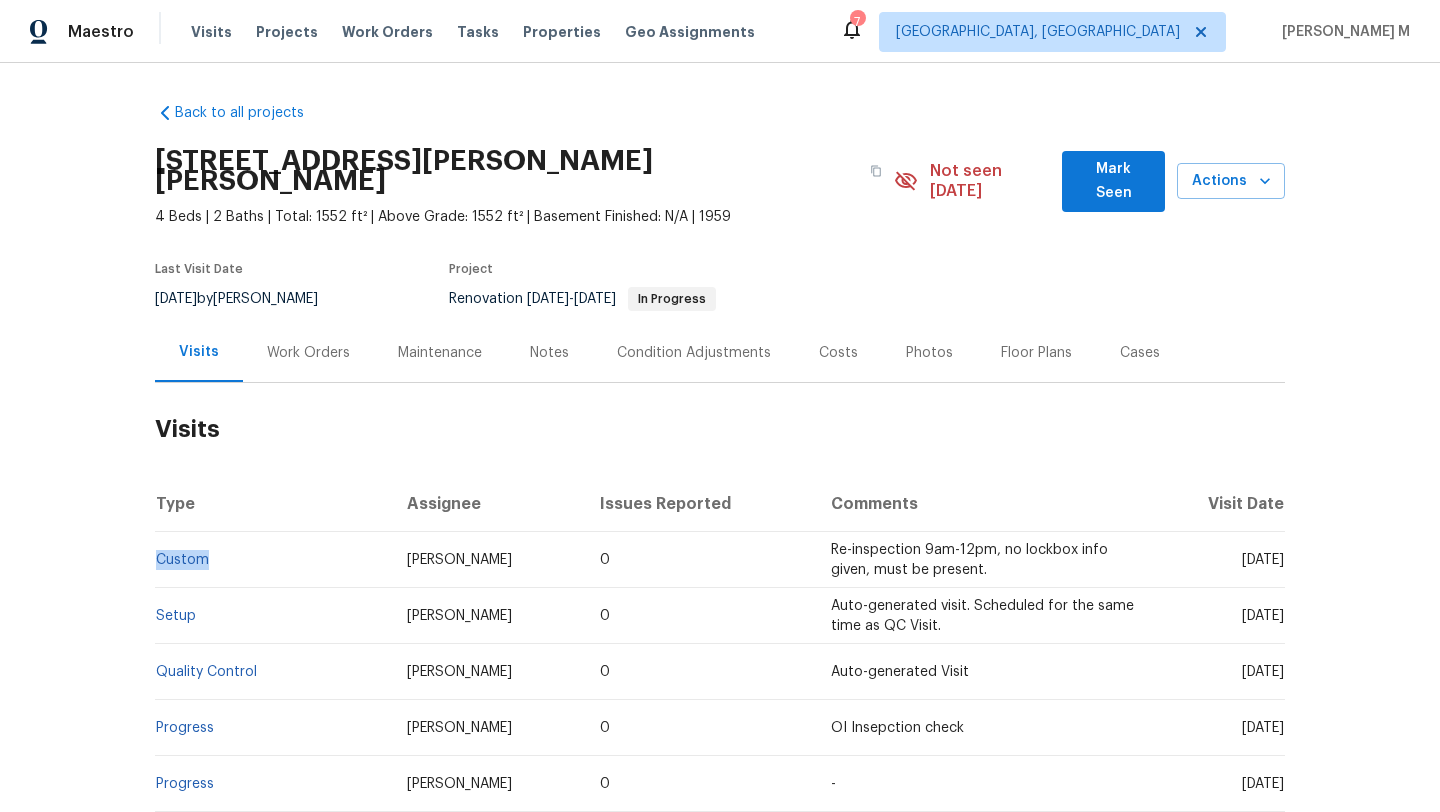 click on "Work Orders" at bounding box center [308, 352] 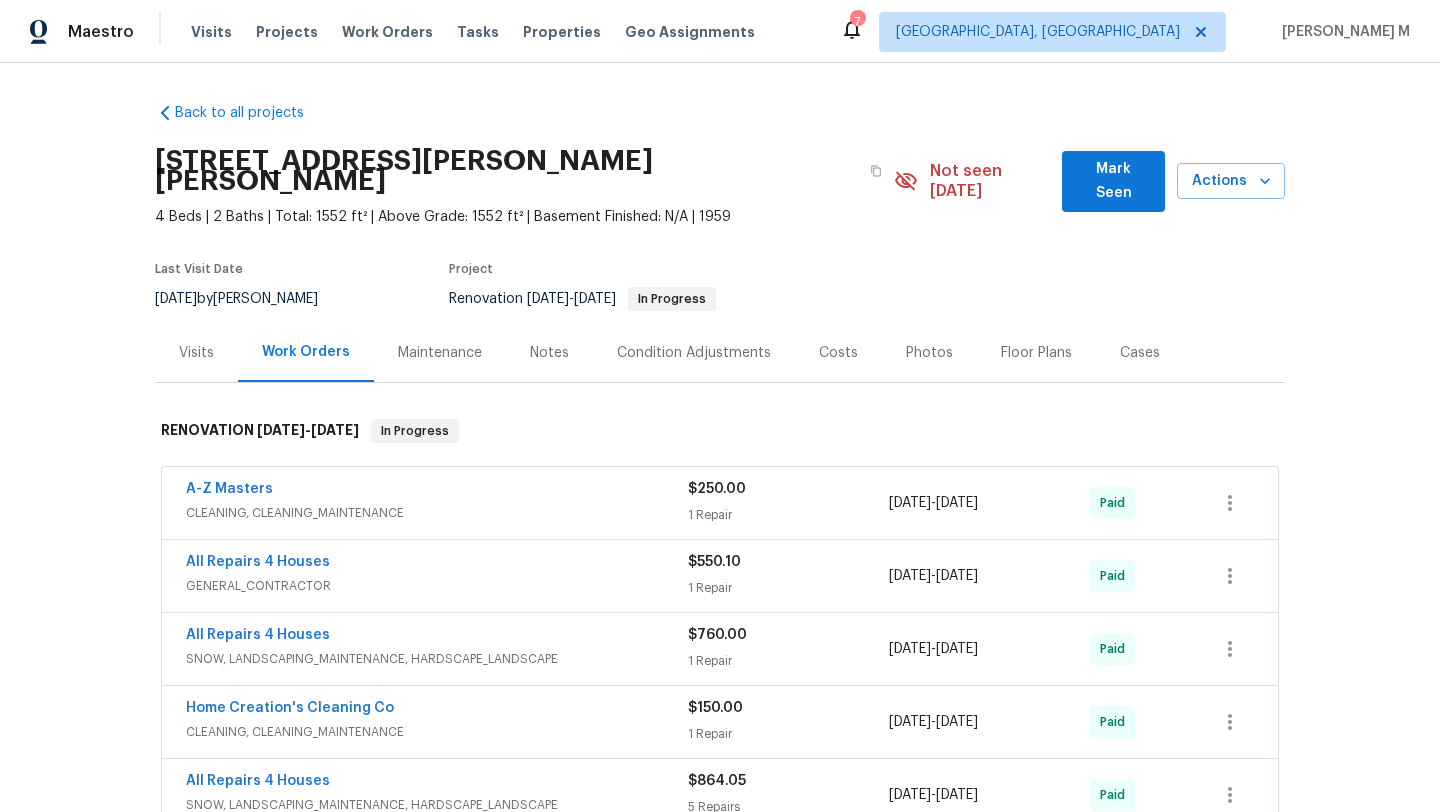click on "Visits" at bounding box center [196, 352] 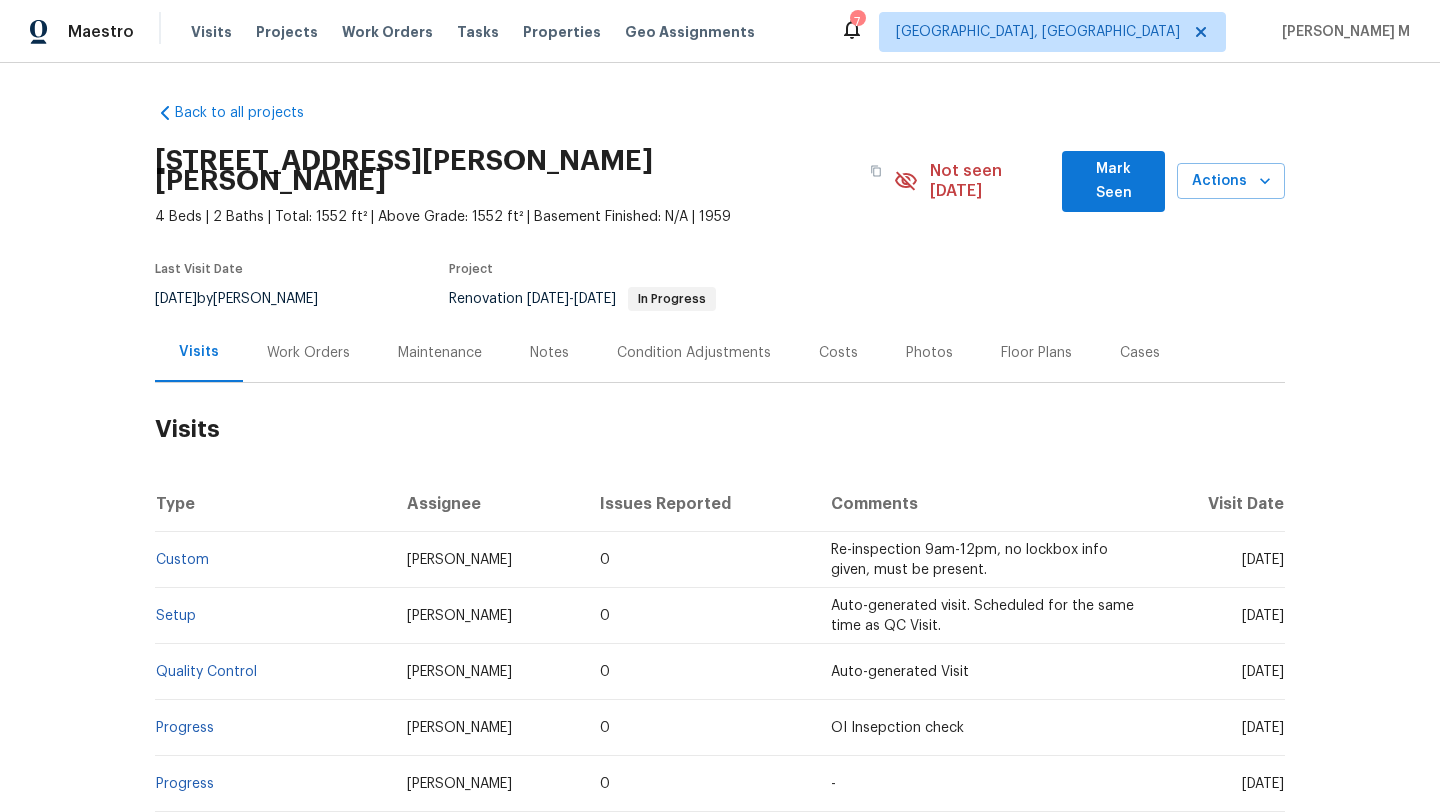 drag, startPoint x: 1206, startPoint y: 541, endPoint x: 1237, endPoint y: 542, distance: 31.016125 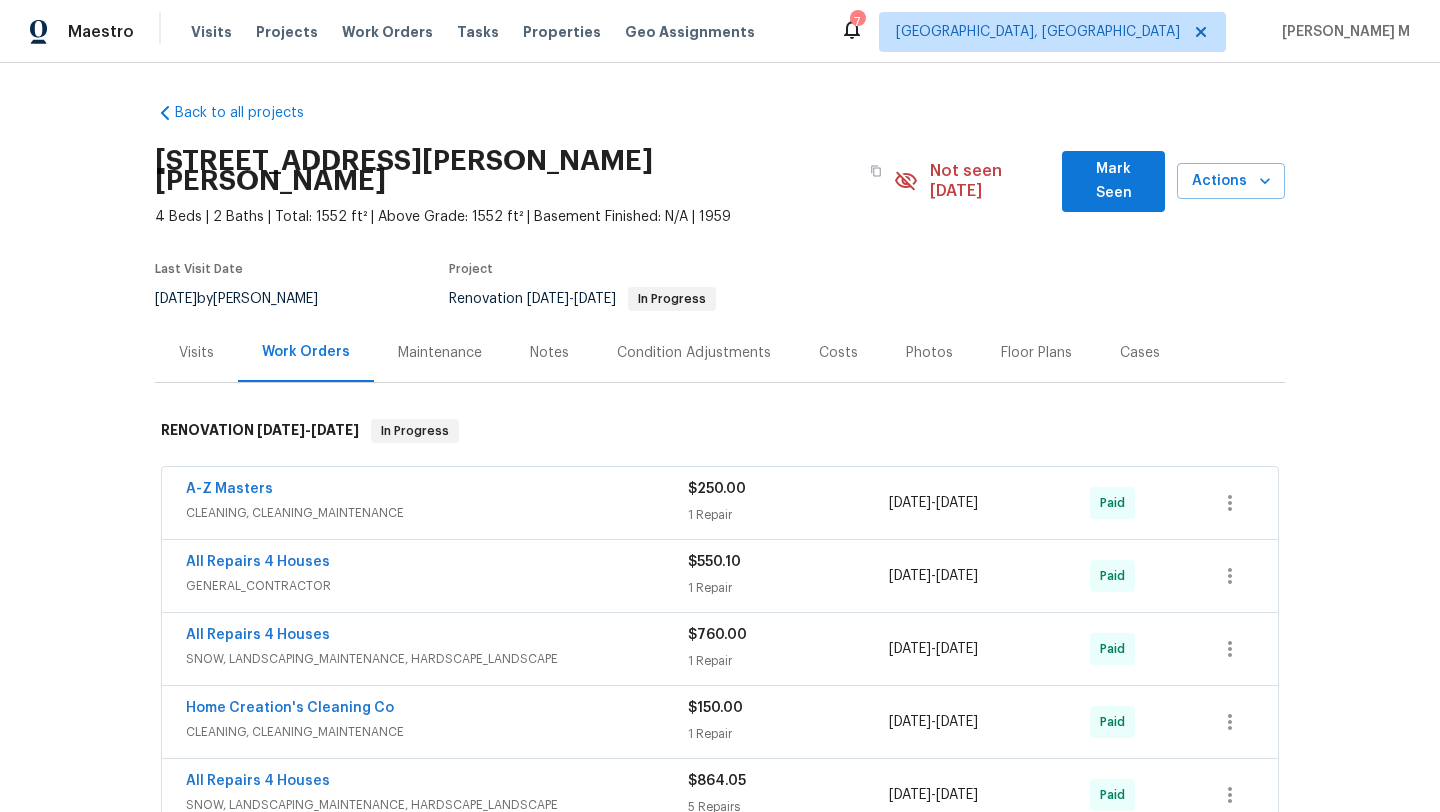 click on "A-Z Masters" at bounding box center [437, 491] 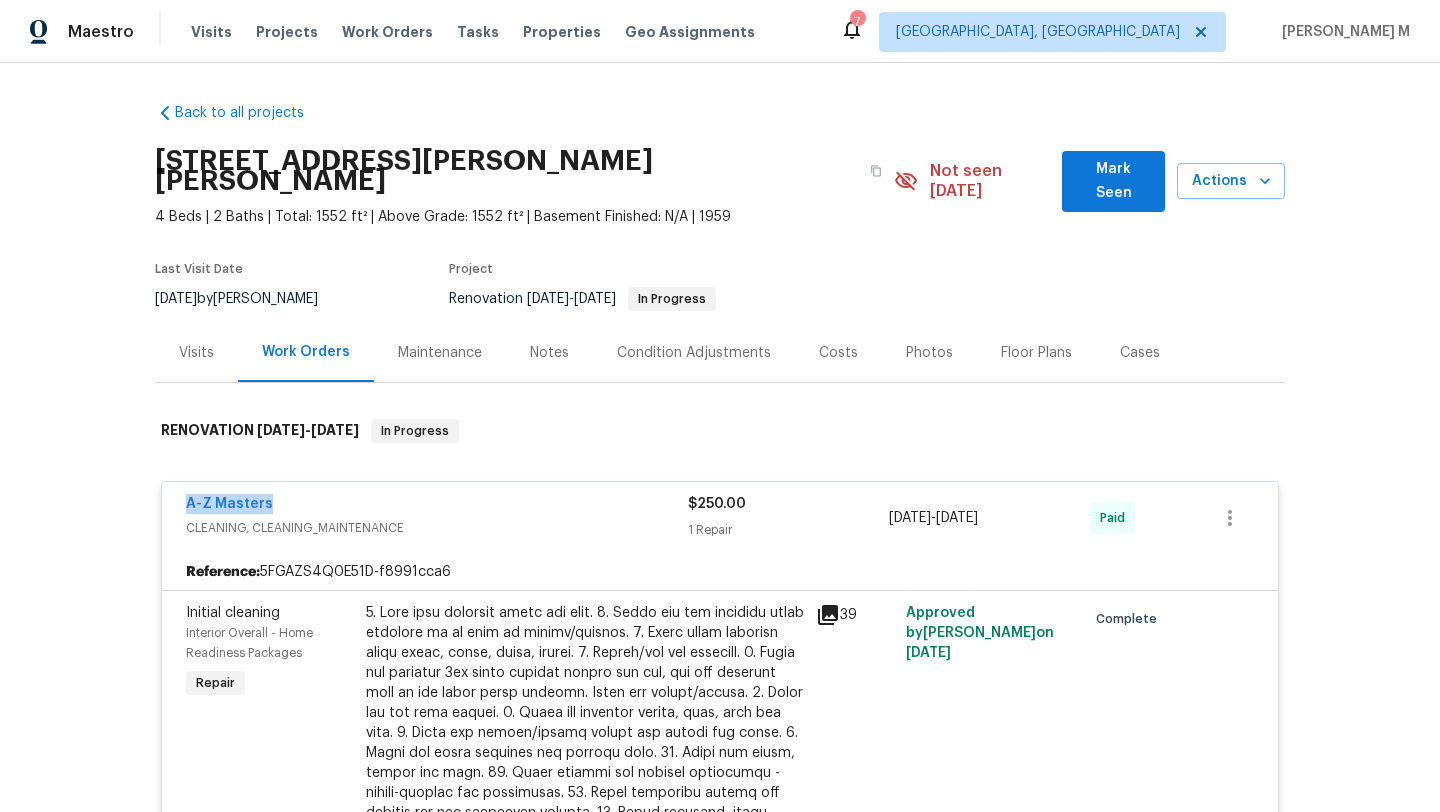drag, startPoint x: 181, startPoint y: 490, endPoint x: 317, endPoint y: 490, distance: 136 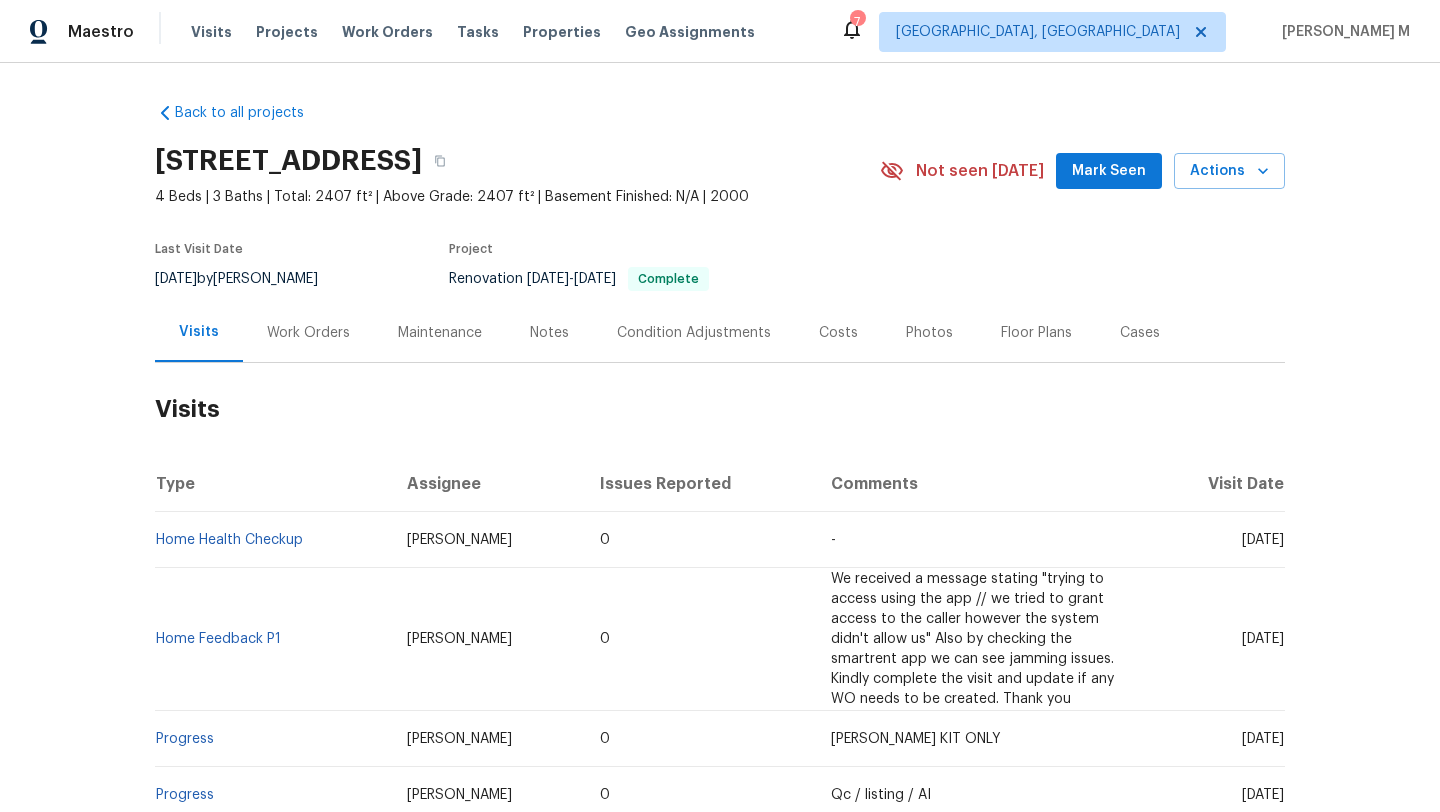 scroll, scrollTop: 0, scrollLeft: 0, axis: both 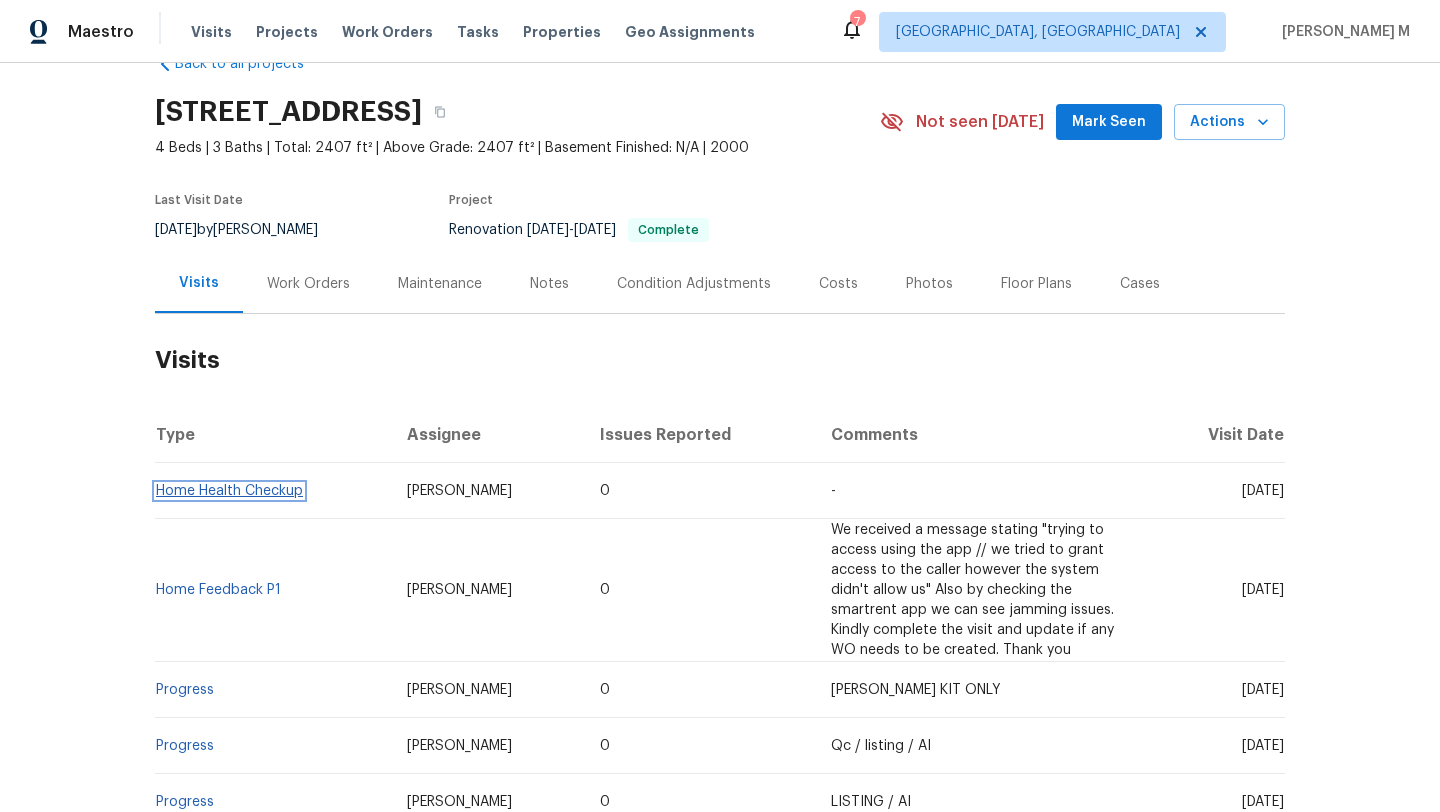 click on "Home Health Checkup" at bounding box center [229, 491] 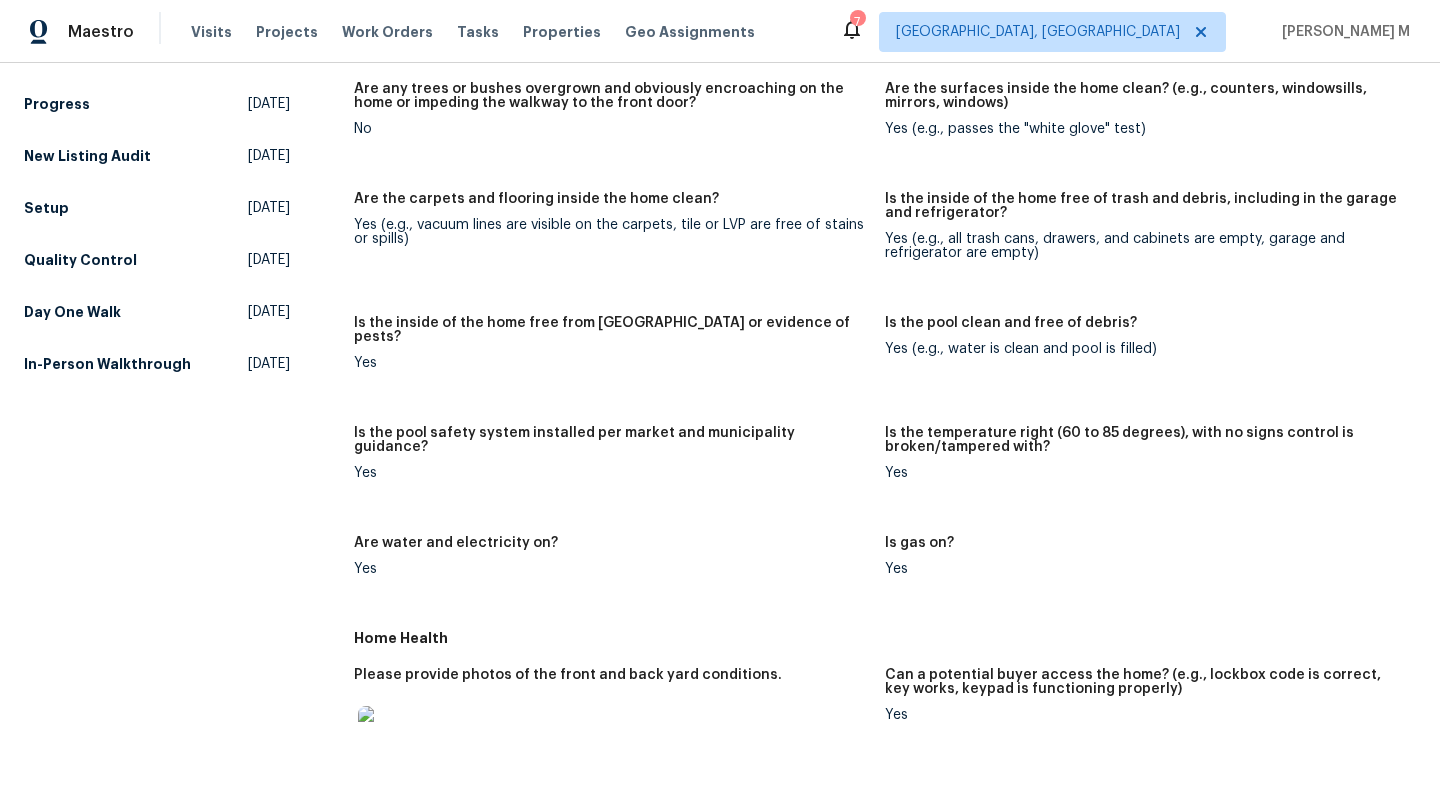 scroll, scrollTop: 0, scrollLeft: 0, axis: both 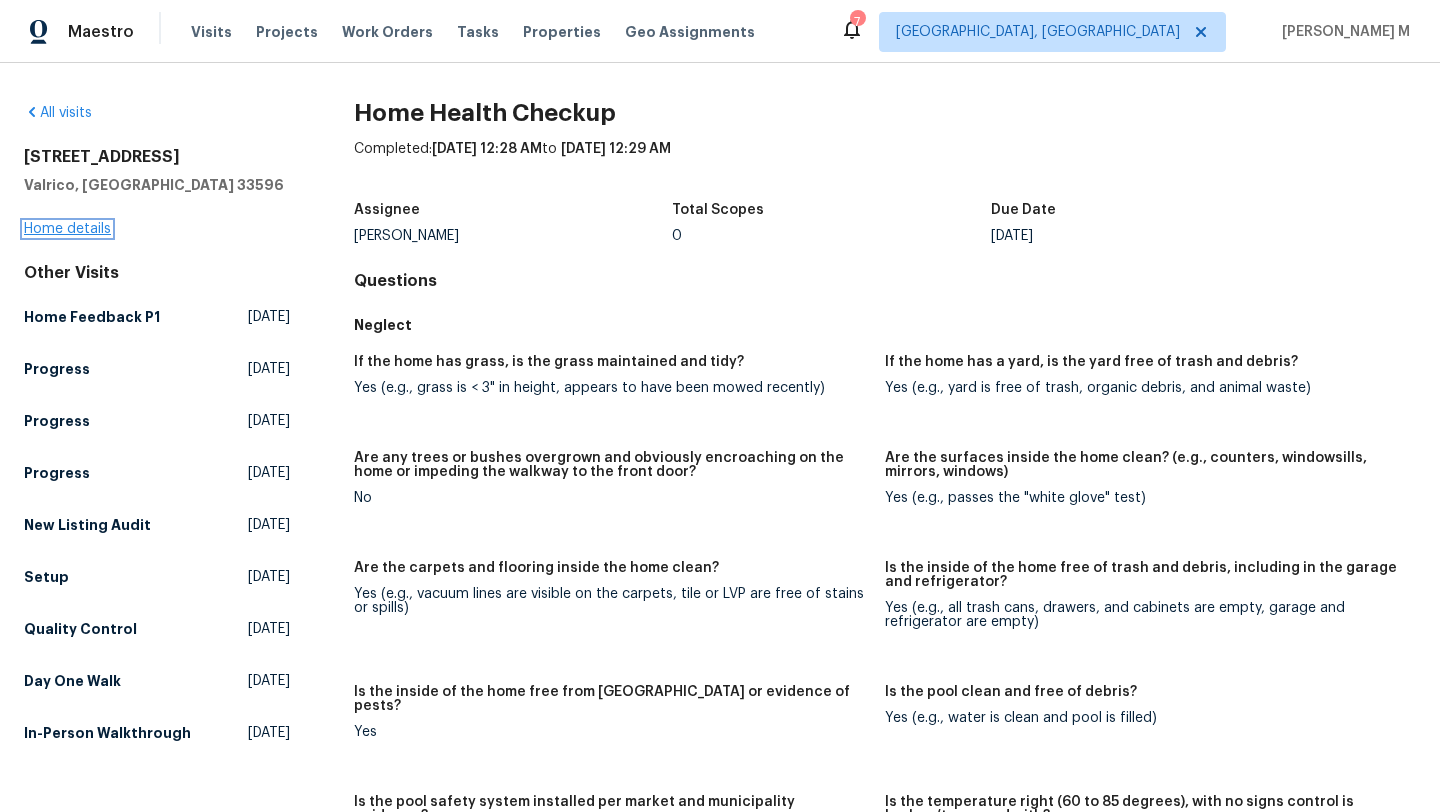 click on "Home details" at bounding box center (67, 229) 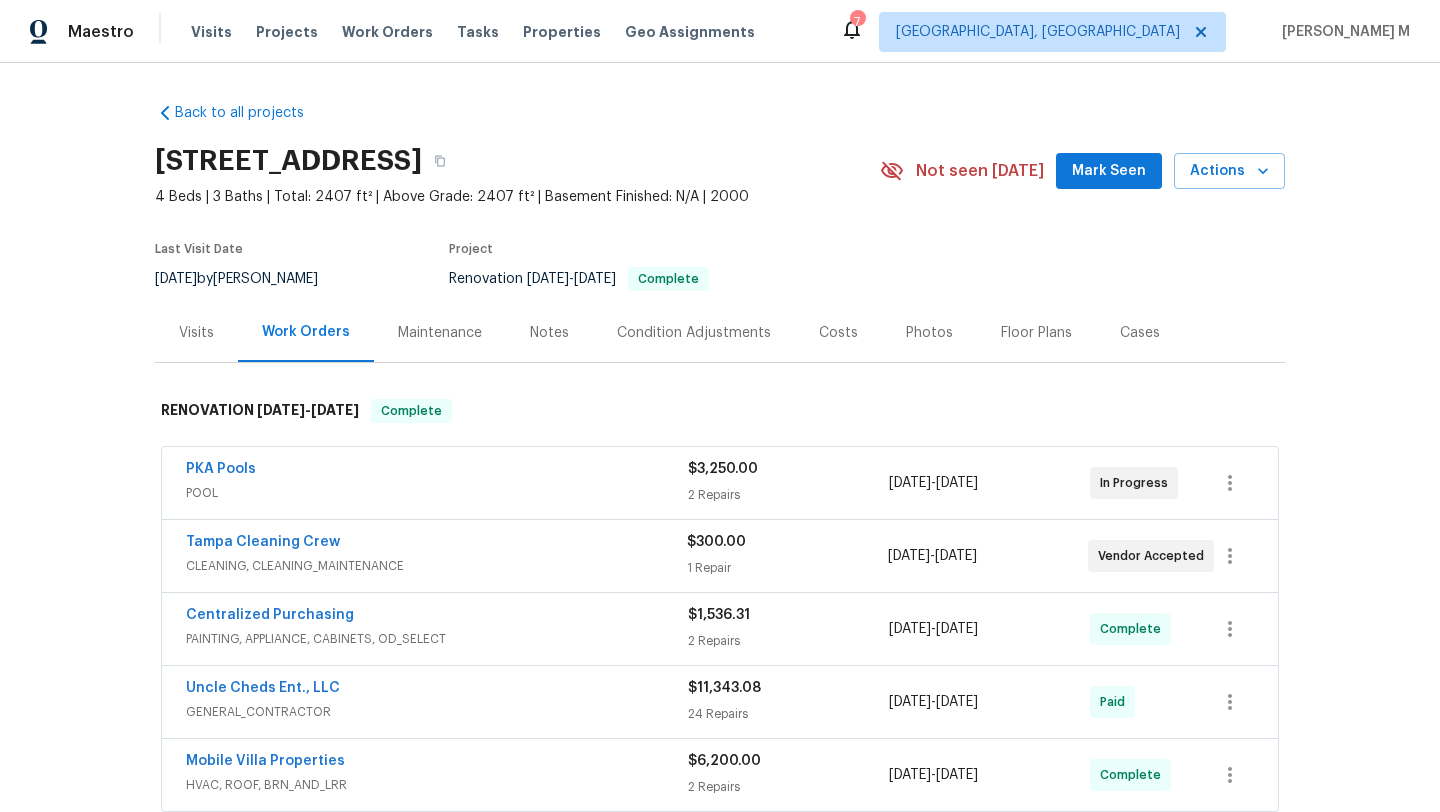click on "Visits" at bounding box center [196, 332] 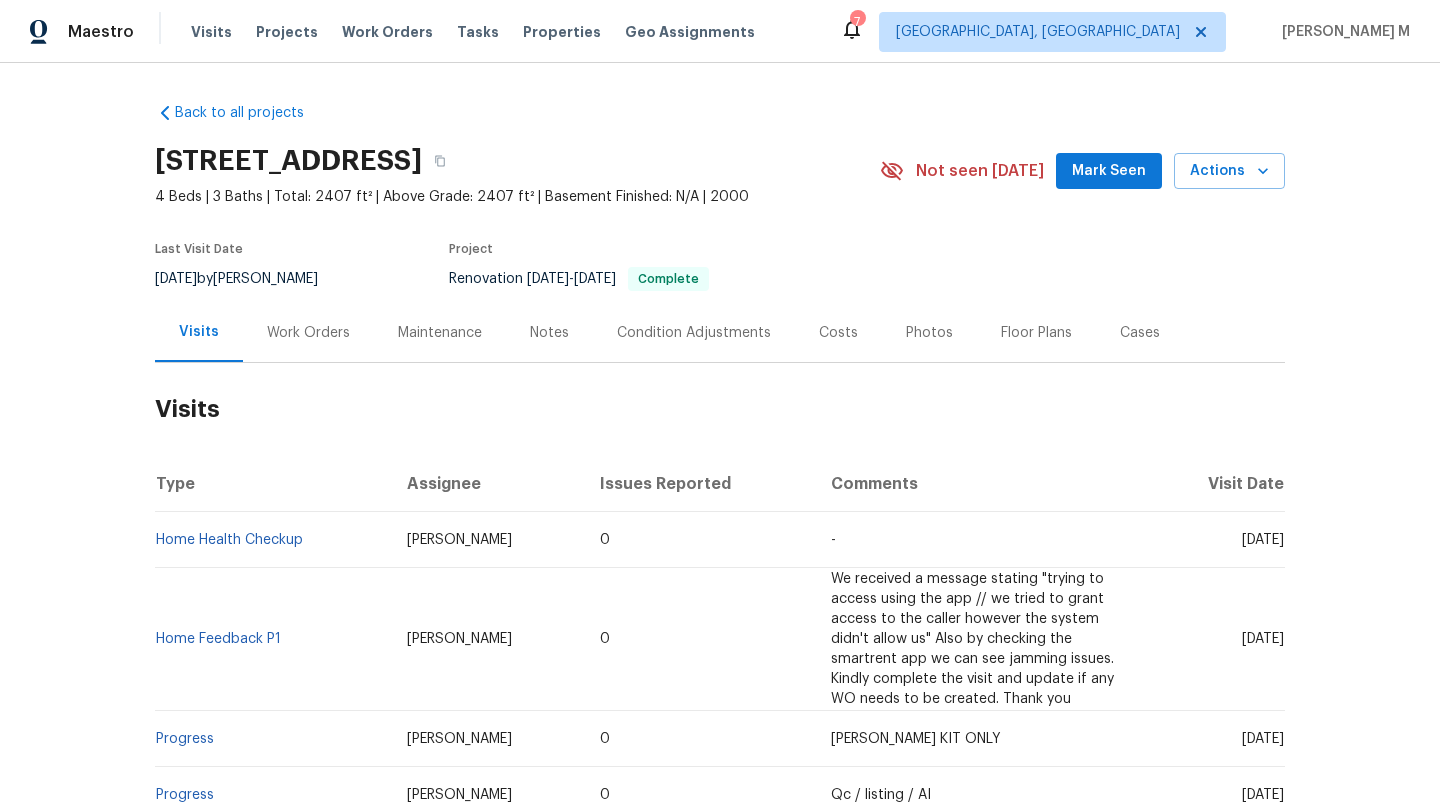 click on "Work Orders" at bounding box center [308, 333] 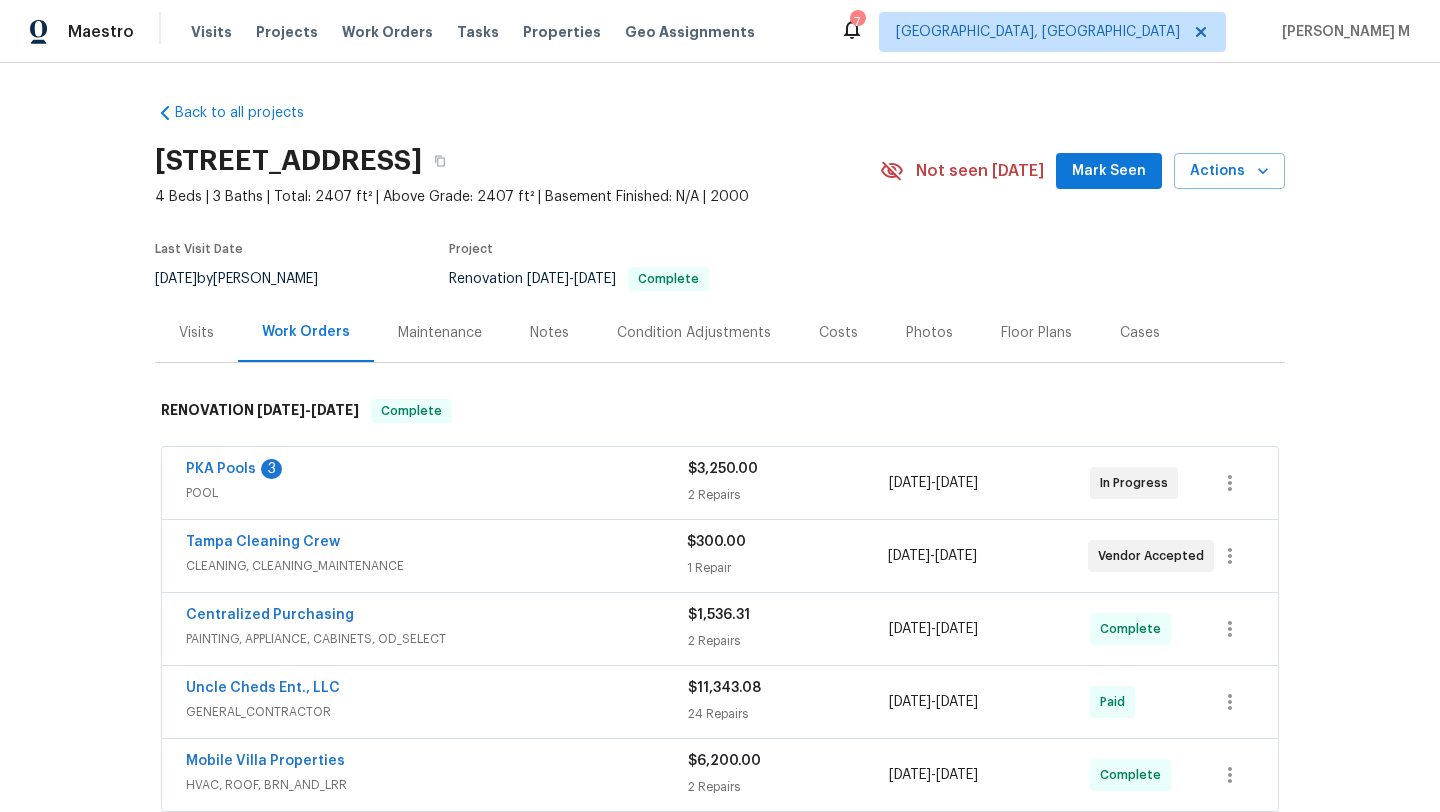 click on "Visits" at bounding box center (196, 333) 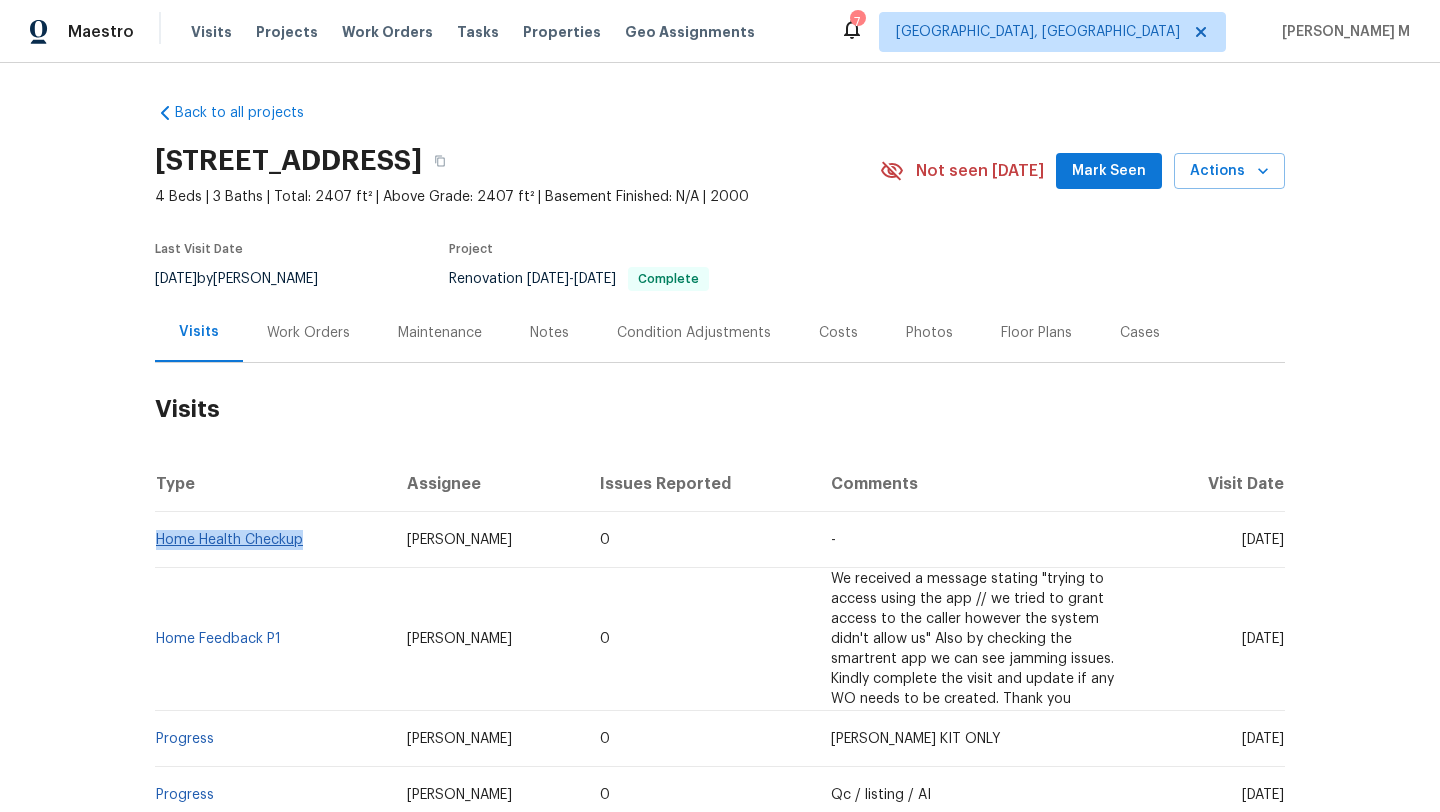 drag, startPoint x: 305, startPoint y: 542, endPoint x: 151, endPoint y: 539, distance: 154.02922 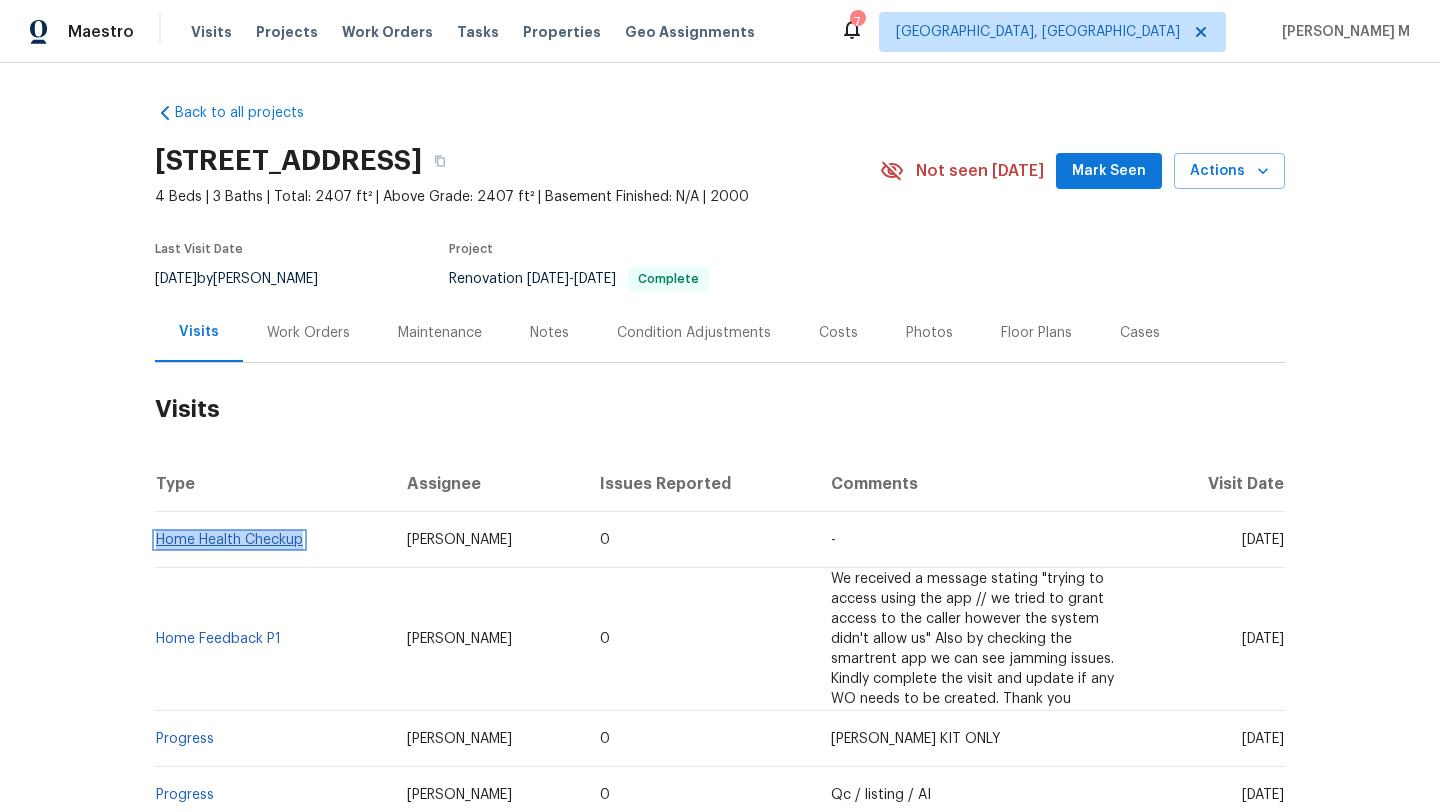 click on "Home Health Checkup" at bounding box center [229, 540] 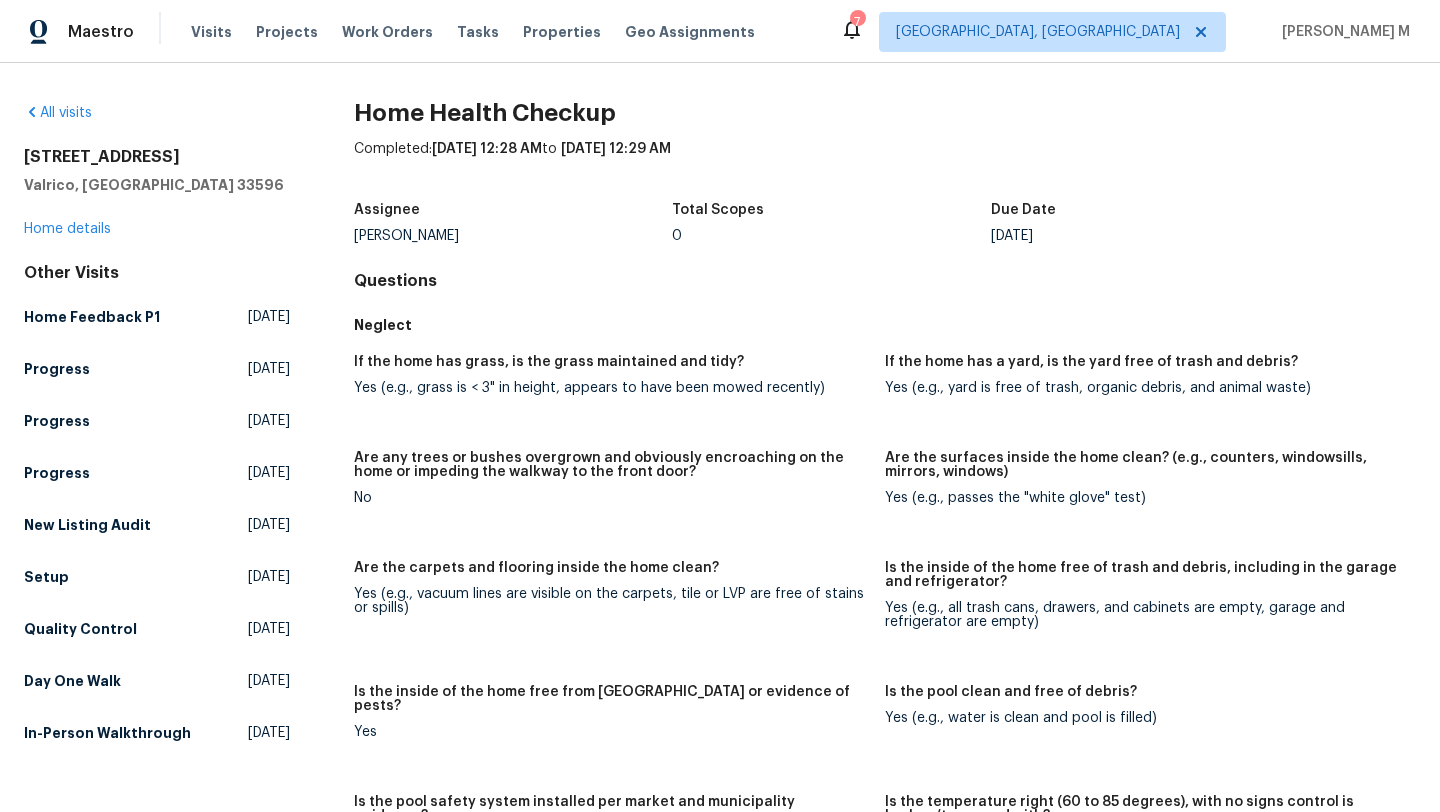 scroll, scrollTop: 1018, scrollLeft: 0, axis: vertical 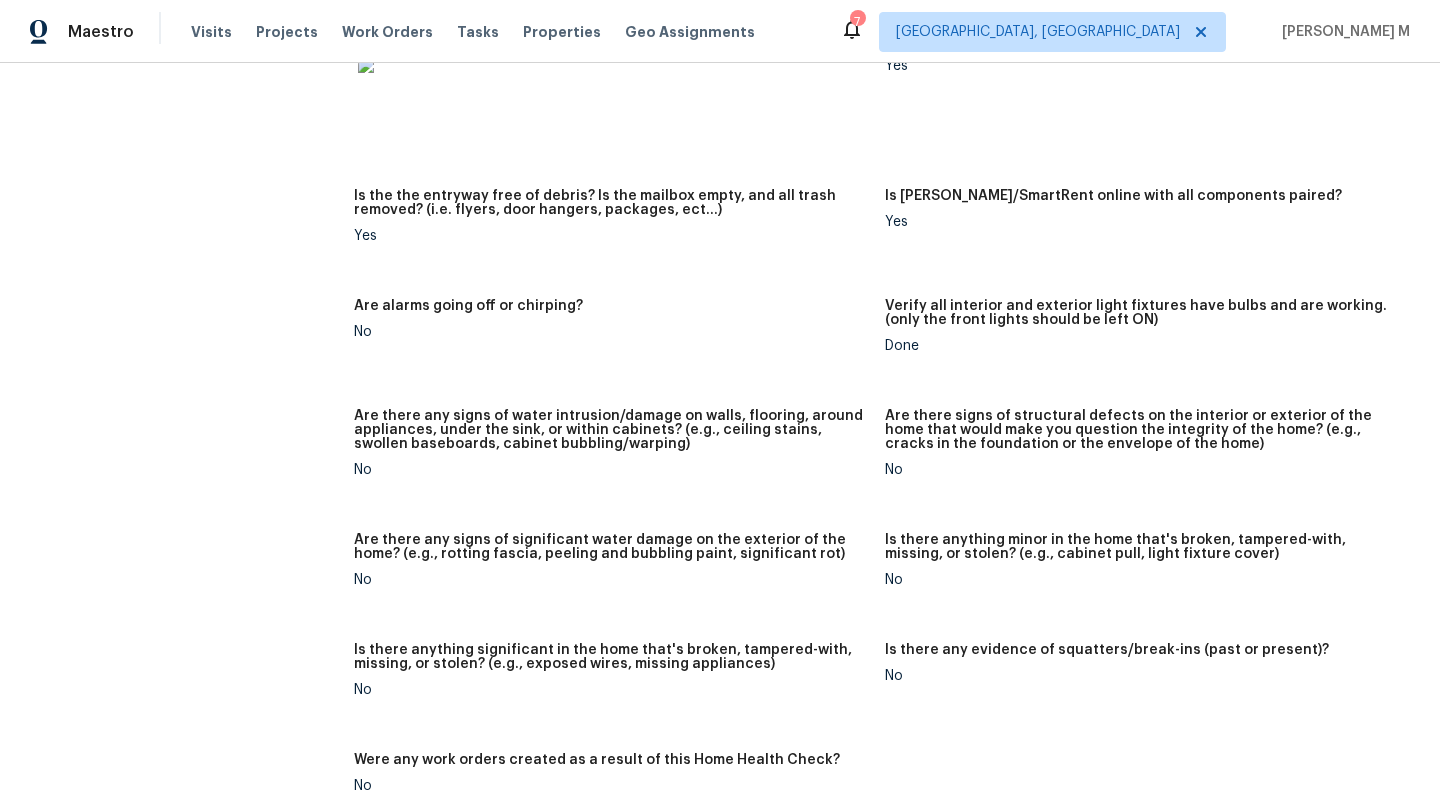 click on "Are there signs of structural defects on the interior or exterior of the home that would make you question the integrity of the home? (e.g., cracks in the foundation or the envelope of the home)" at bounding box center [1142, 430] 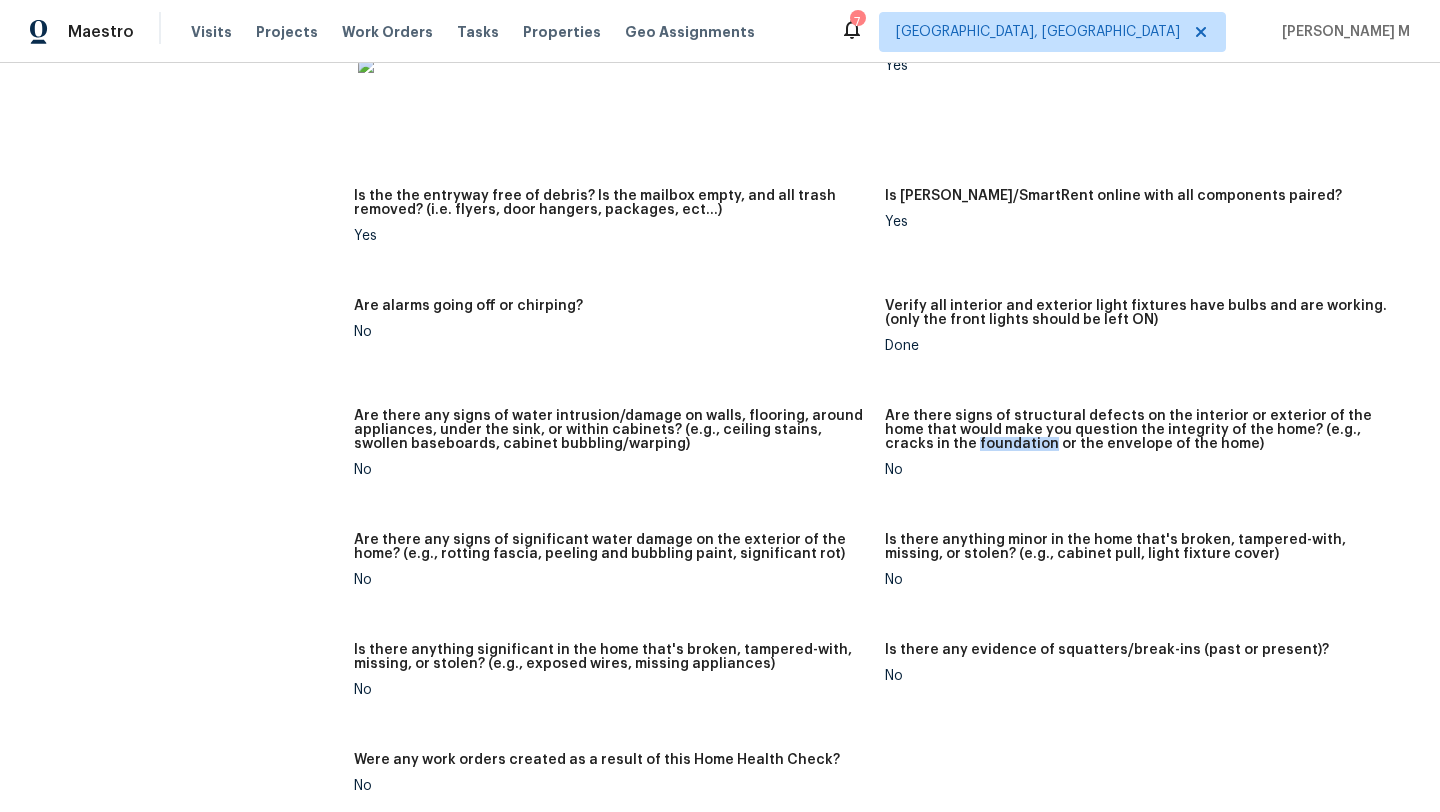 copy on "foundation" 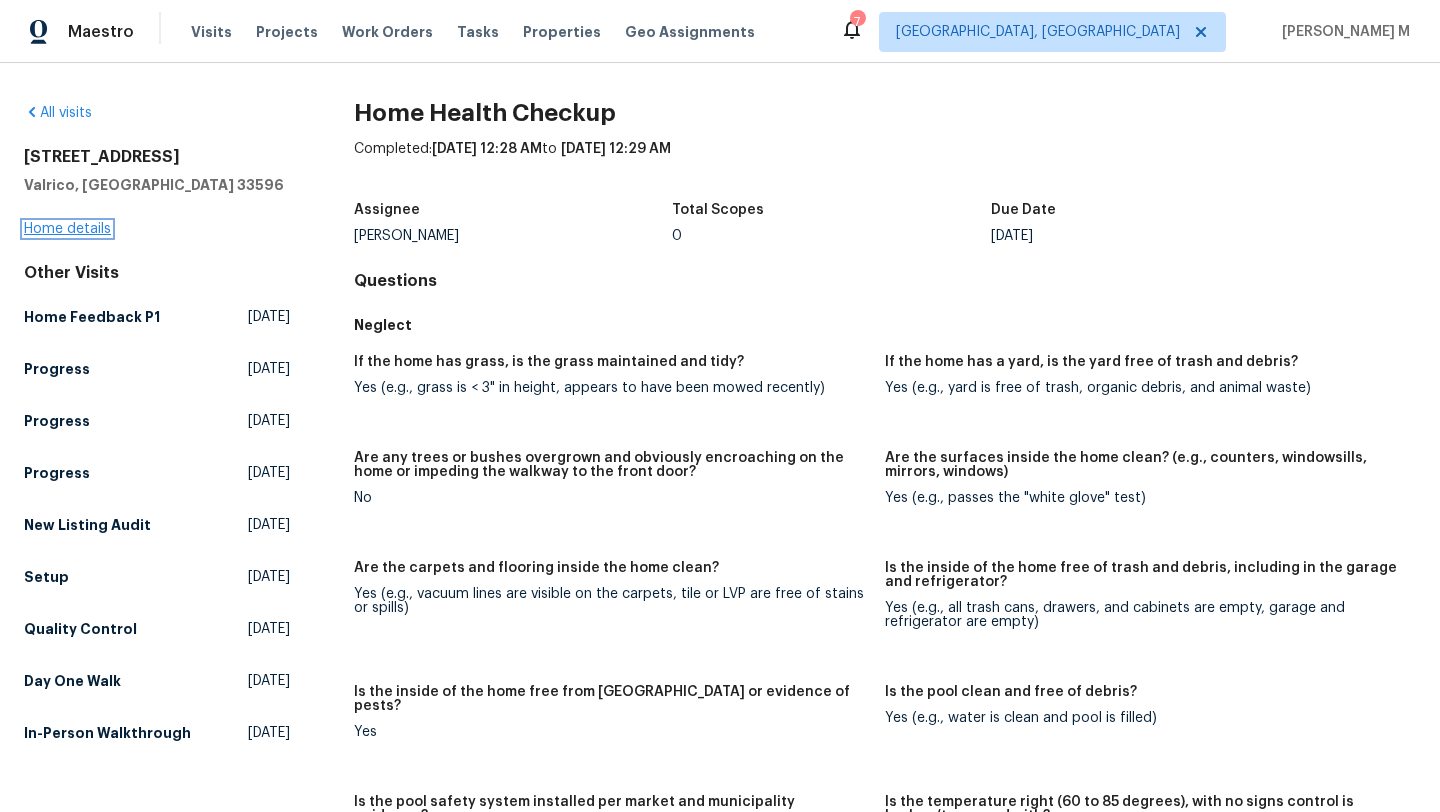 click on "Home details" at bounding box center [67, 229] 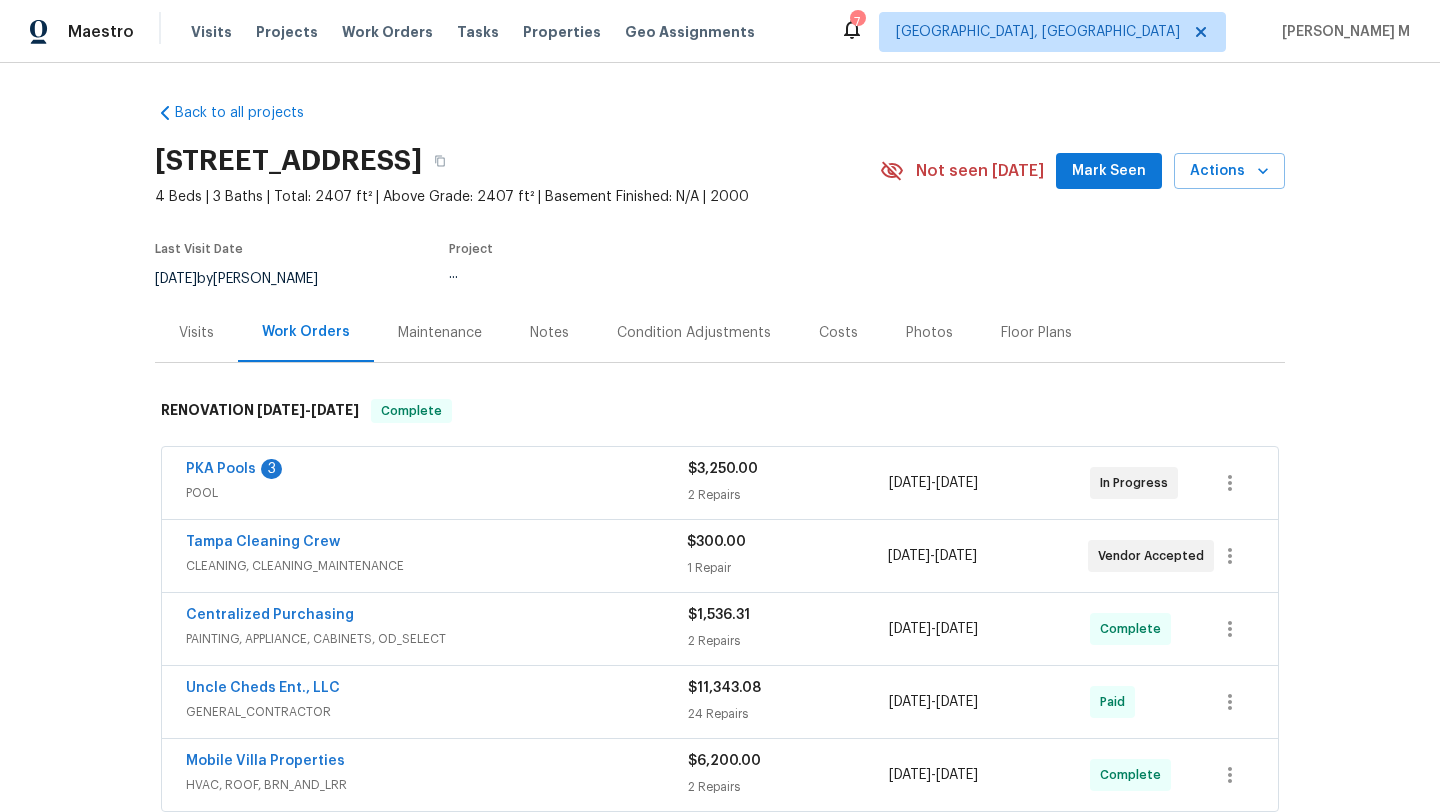 click on "Floor Plans" at bounding box center [1036, 332] 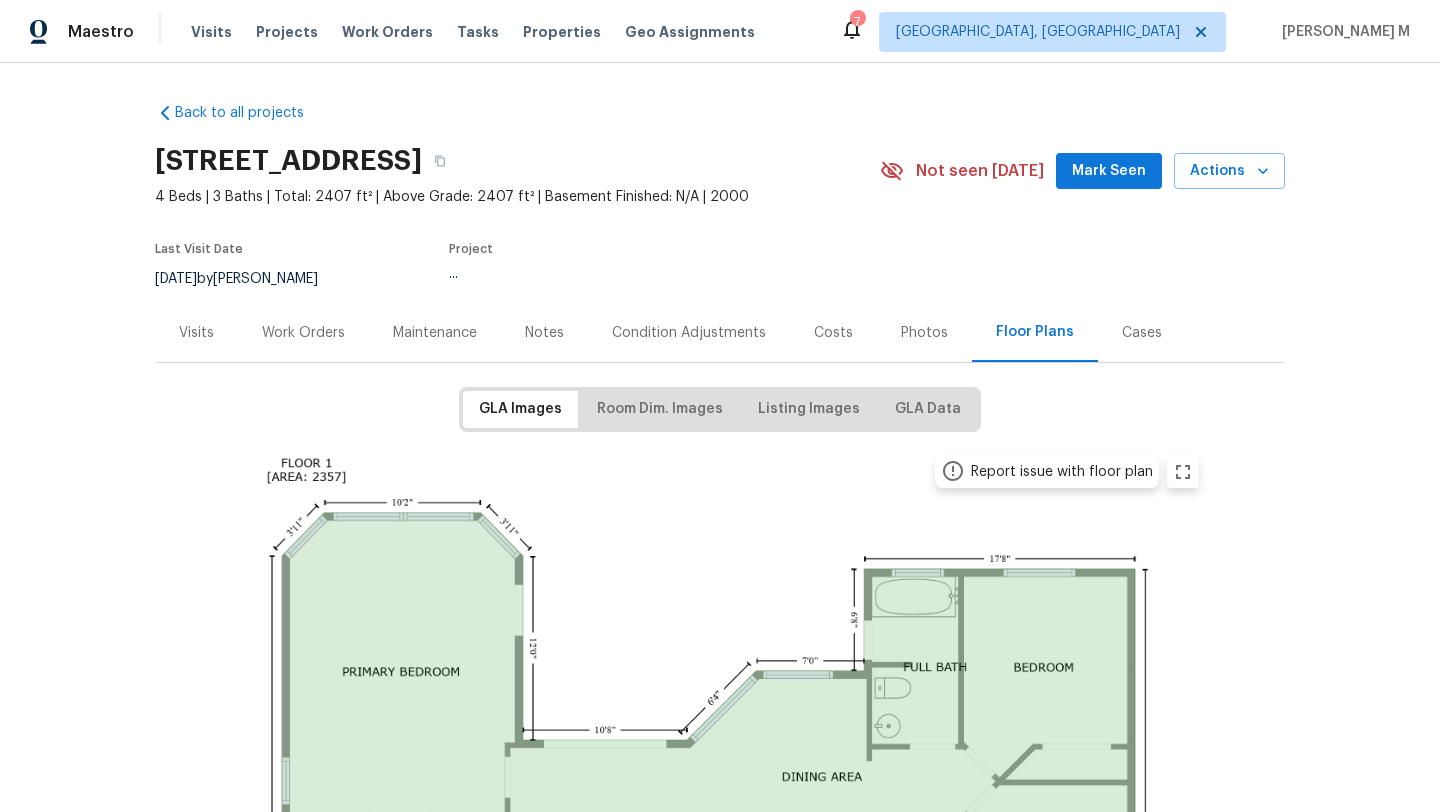 click on "Cases" at bounding box center [1142, 333] 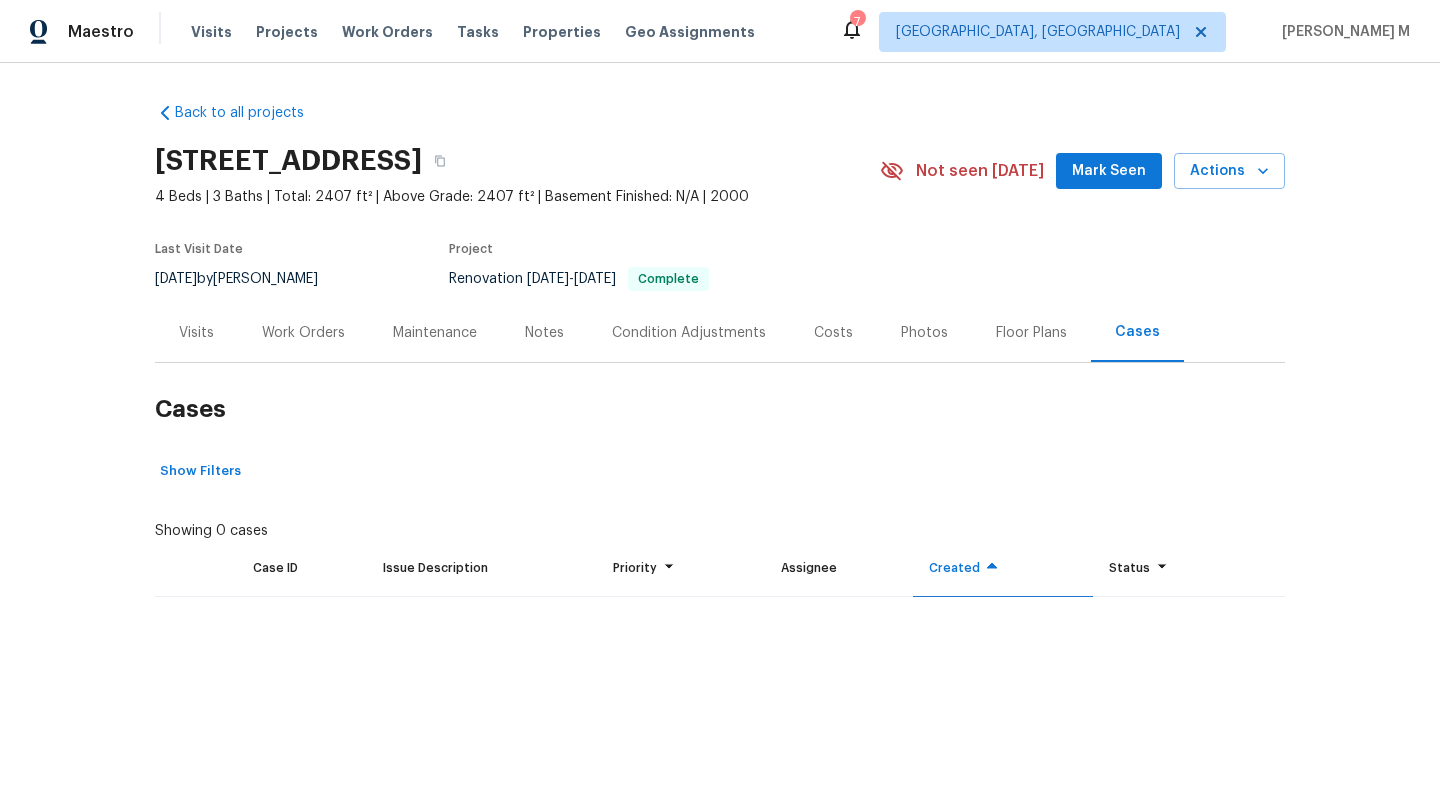 click on "Floor Plans" at bounding box center (1031, 333) 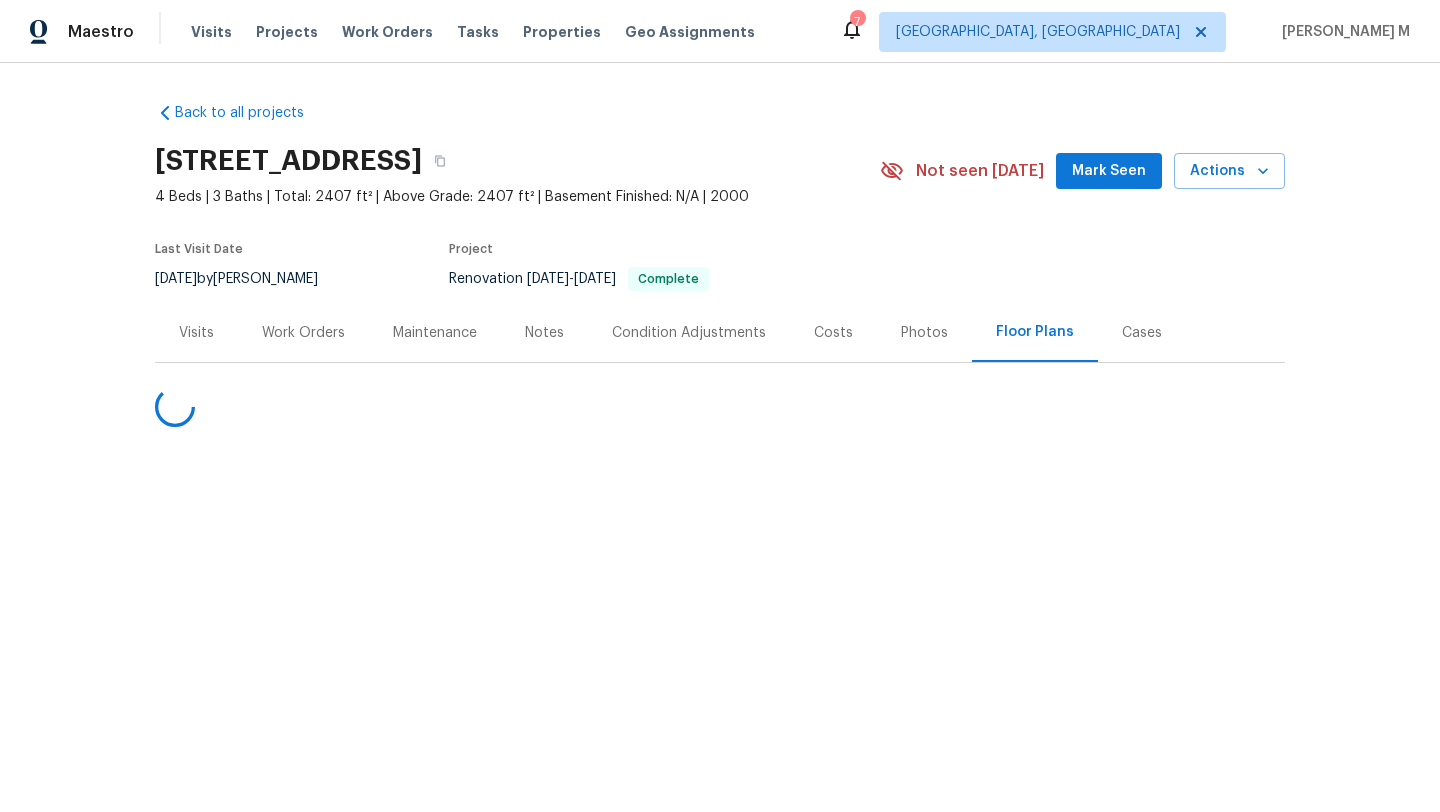 click on "Cases" at bounding box center [1142, 332] 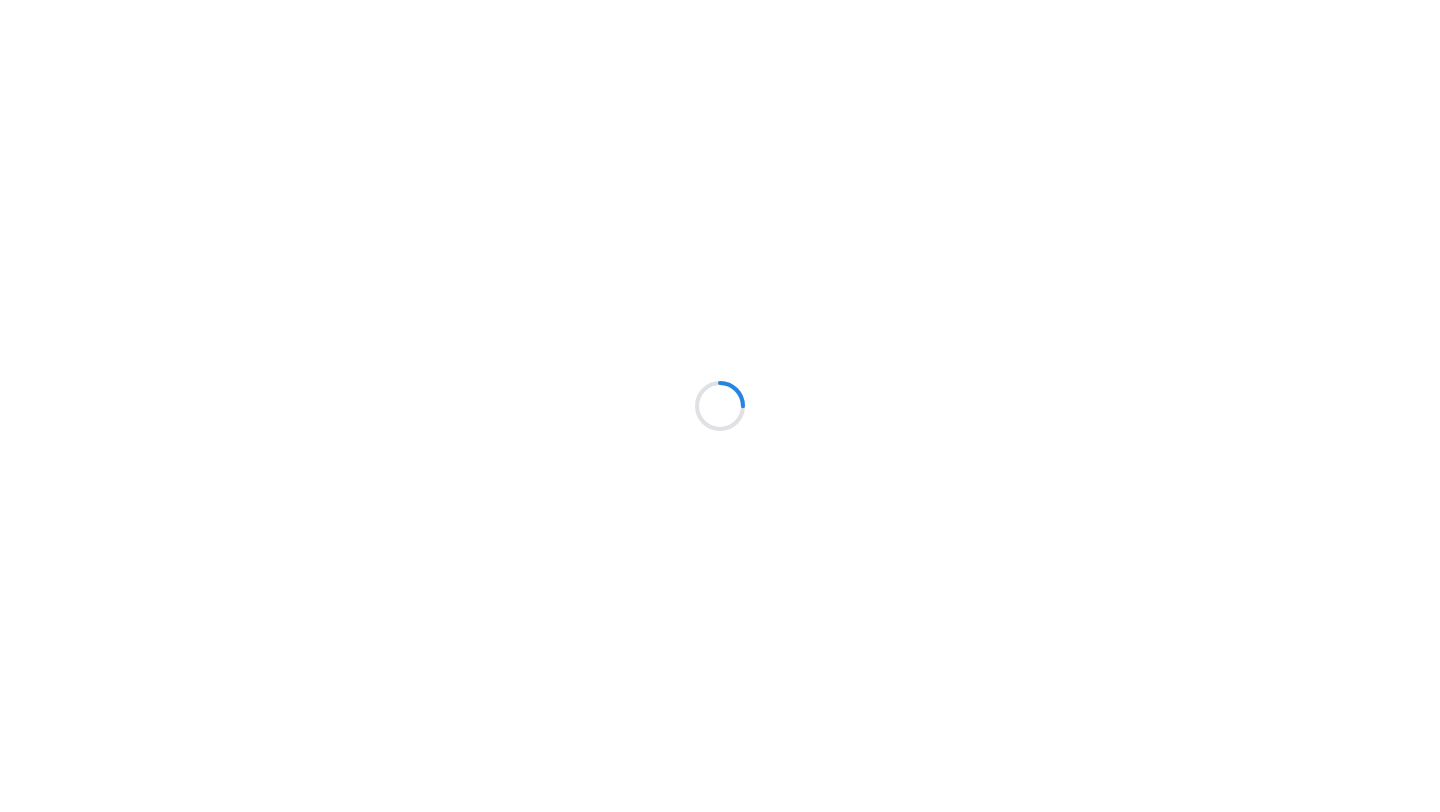 scroll, scrollTop: 0, scrollLeft: 0, axis: both 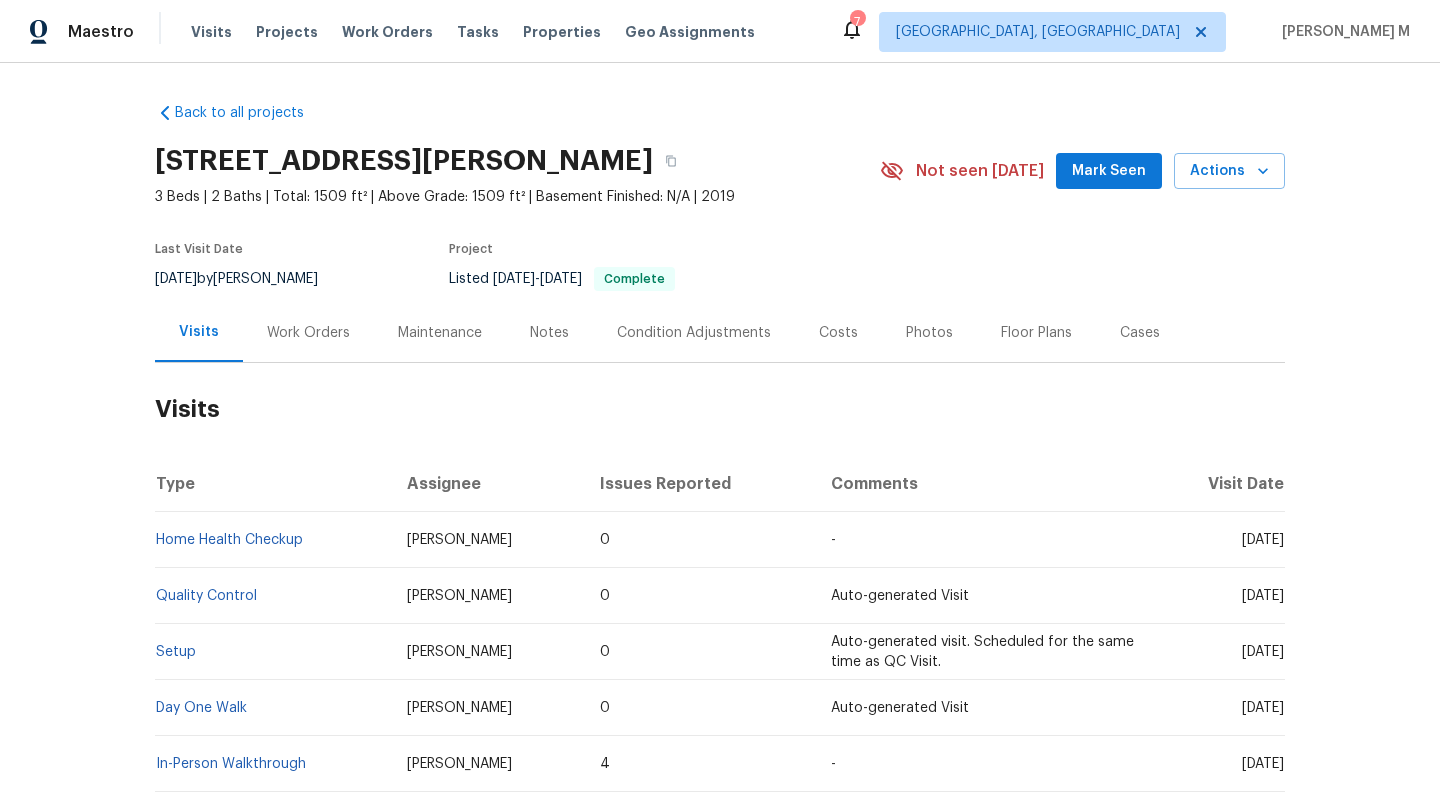 click on "Work Orders" at bounding box center (308, 333) 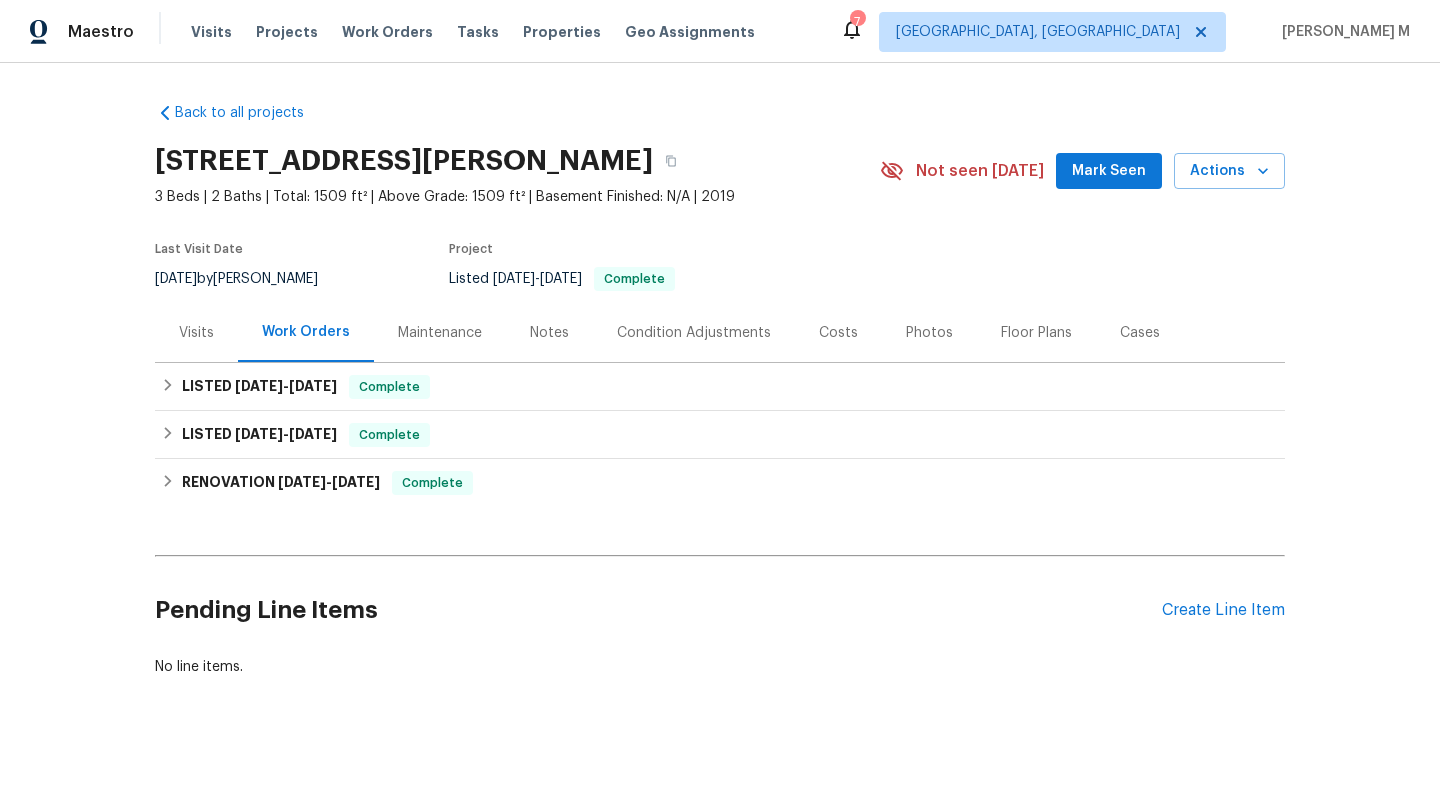 click on "Cases" at bounding box center (1140, 332) 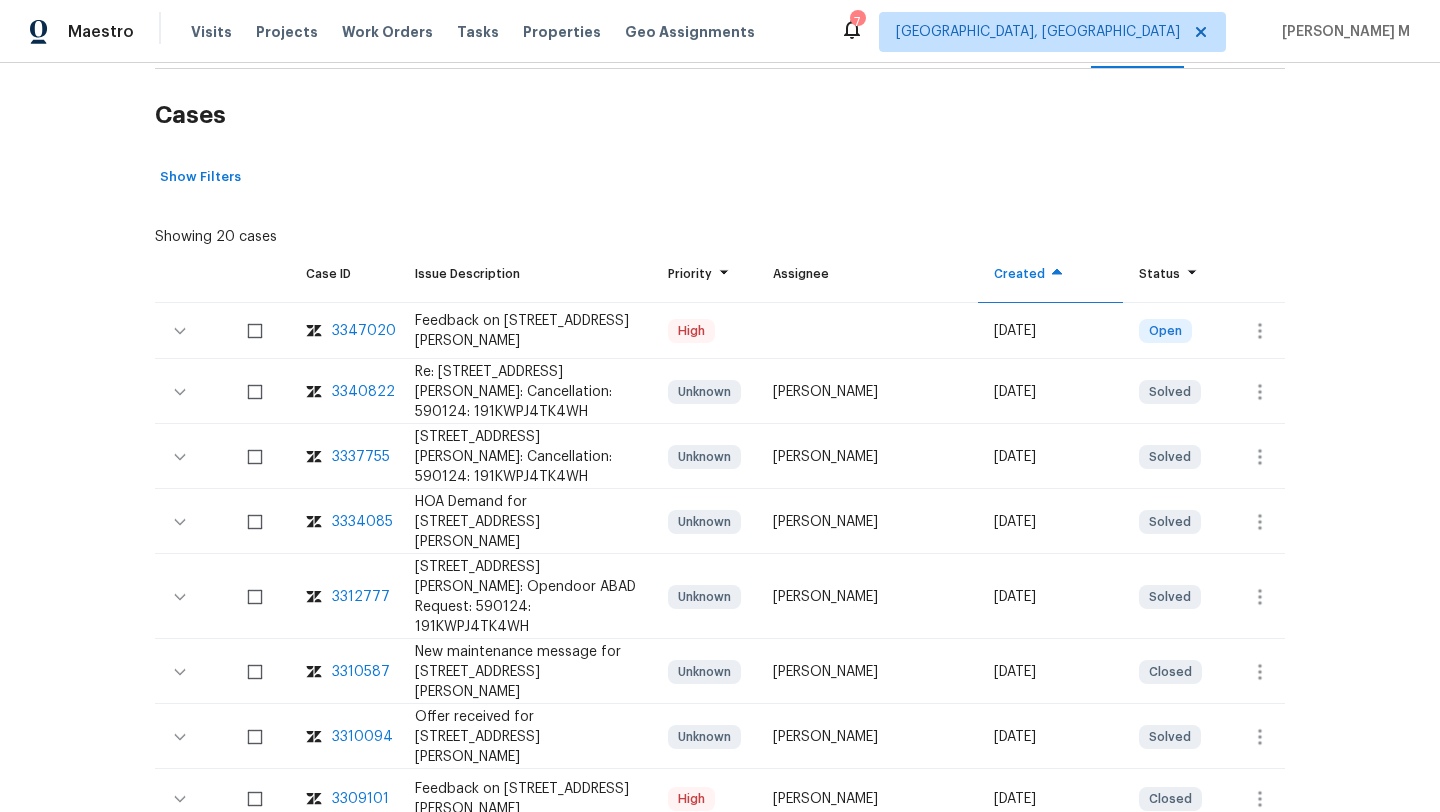scroll, scrollTop: 319, scrollLeft: 0, axis: vertical 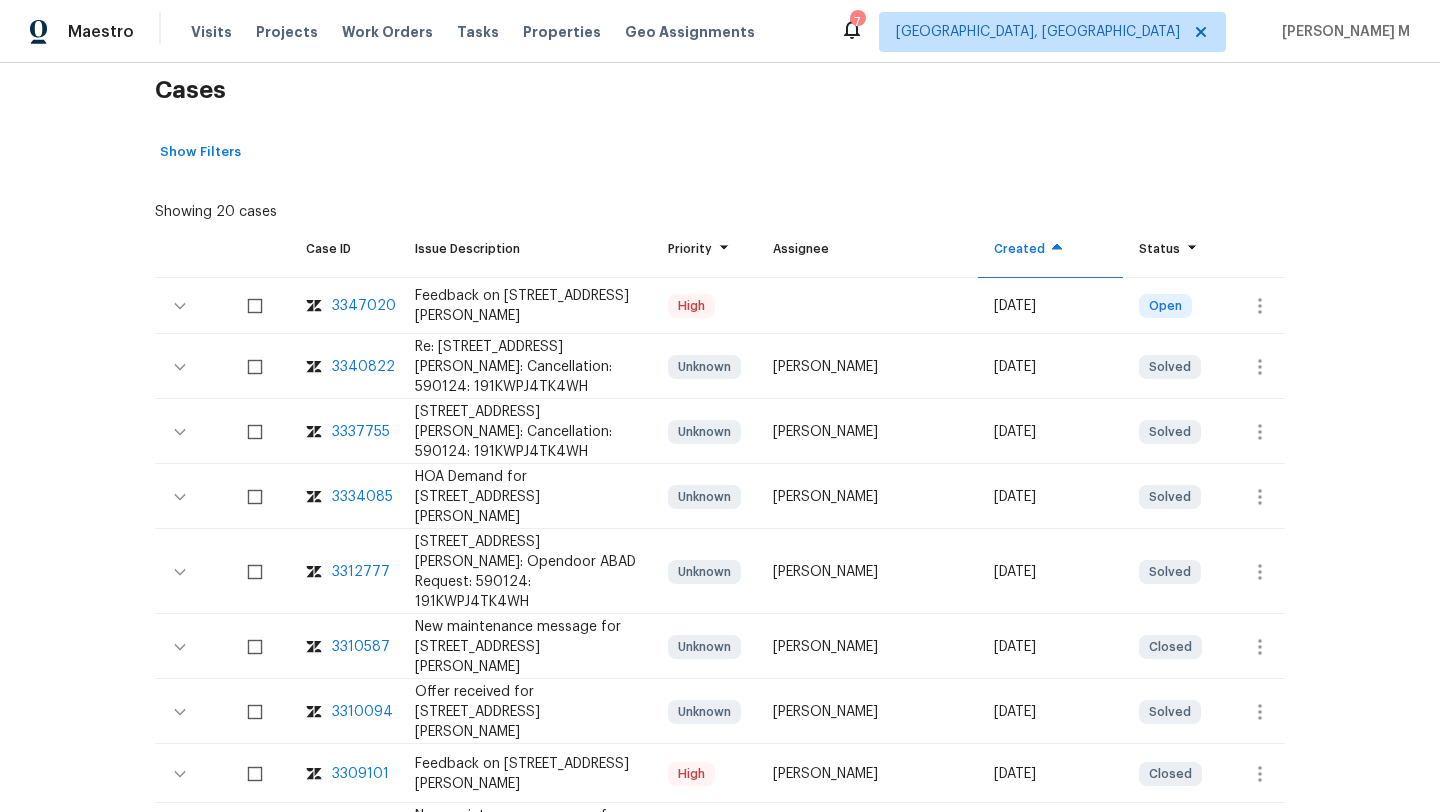 click on "3309101" at bounding box center [360, 774] 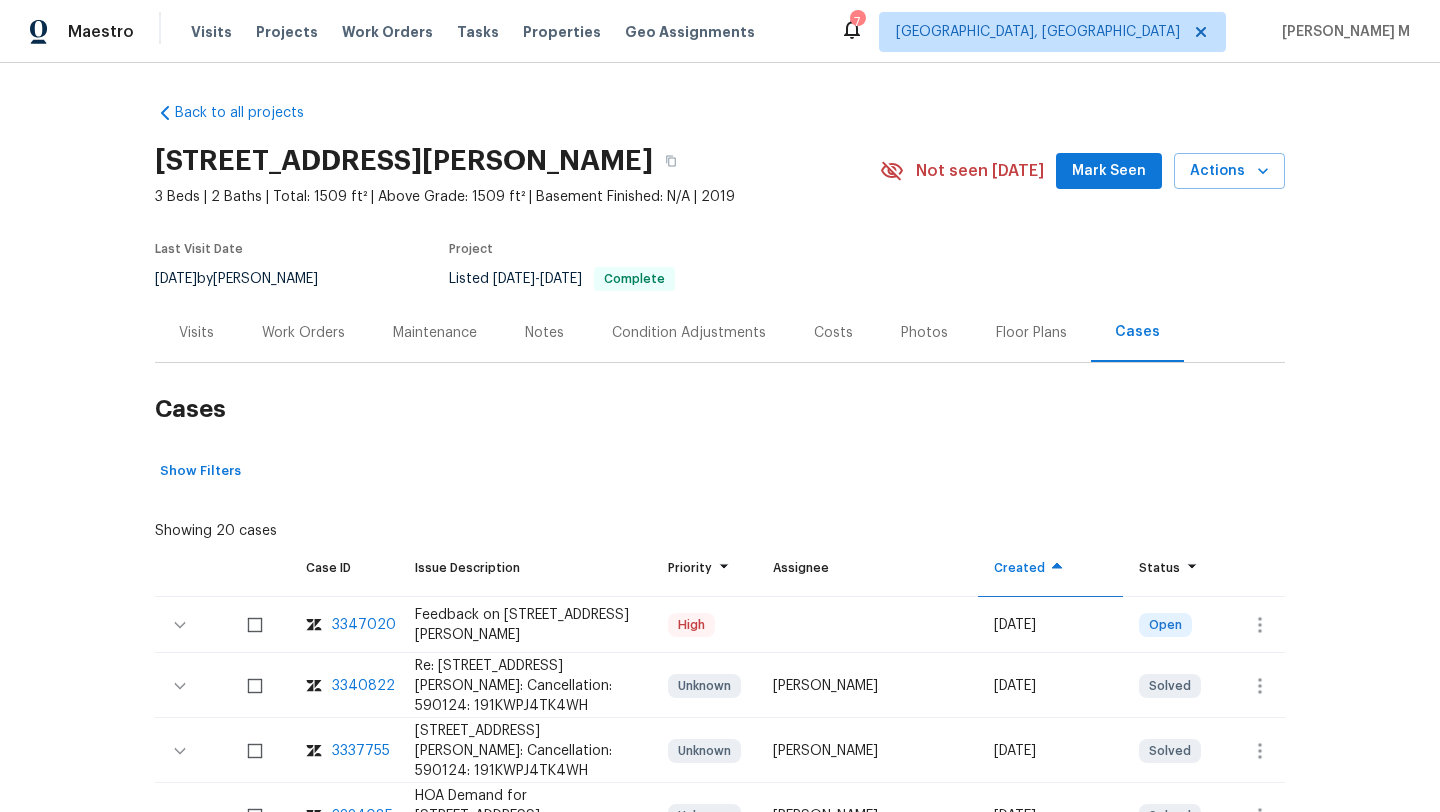 click on "Visits" at bounding box center [196, 333] 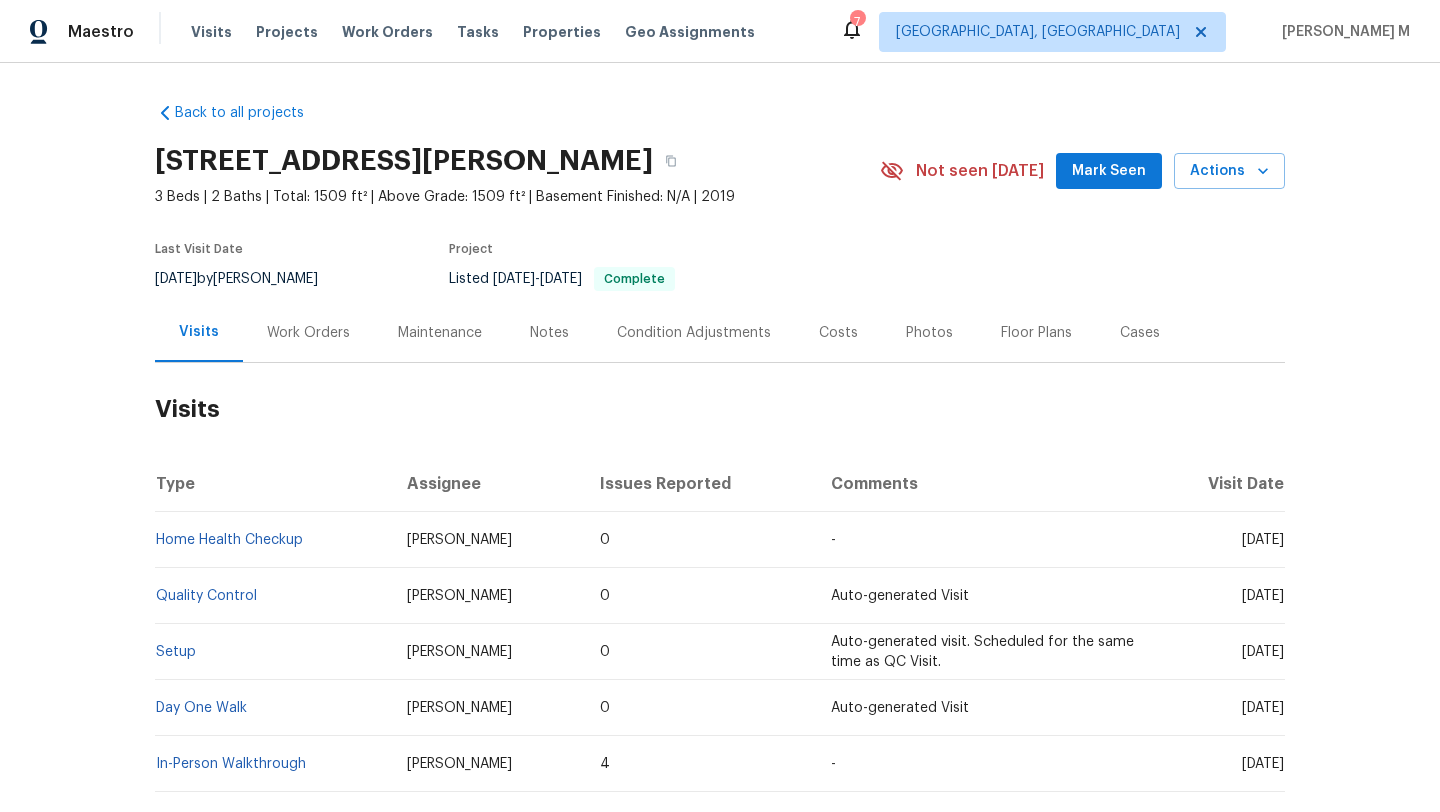 drag, startPoint x: 1200, startPoint y: 538, endPoint x: 1241, endPoint y: 538, distance: 41 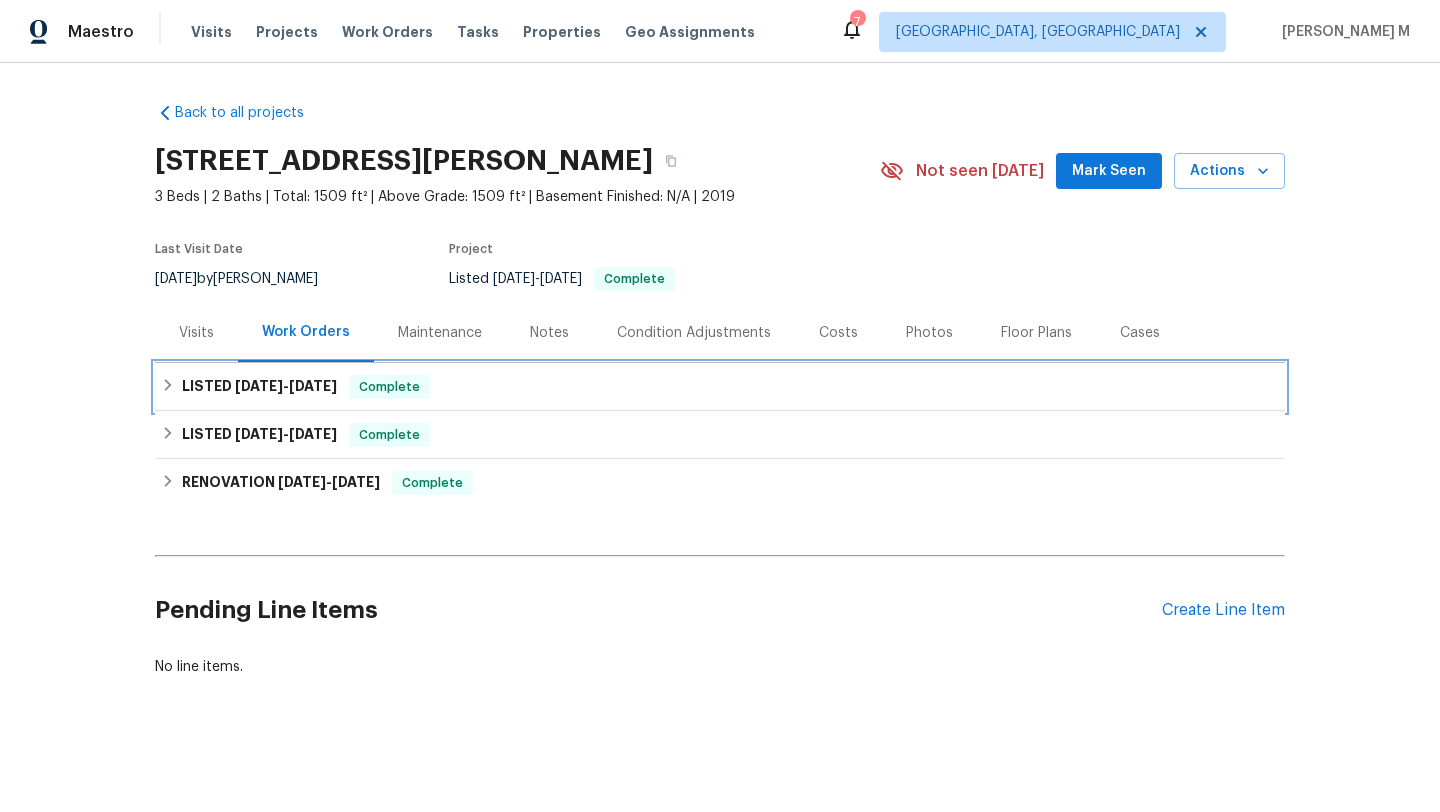 click on "LISTED   4/10/25  -  4/14/25" at bounding box center (259, 387) 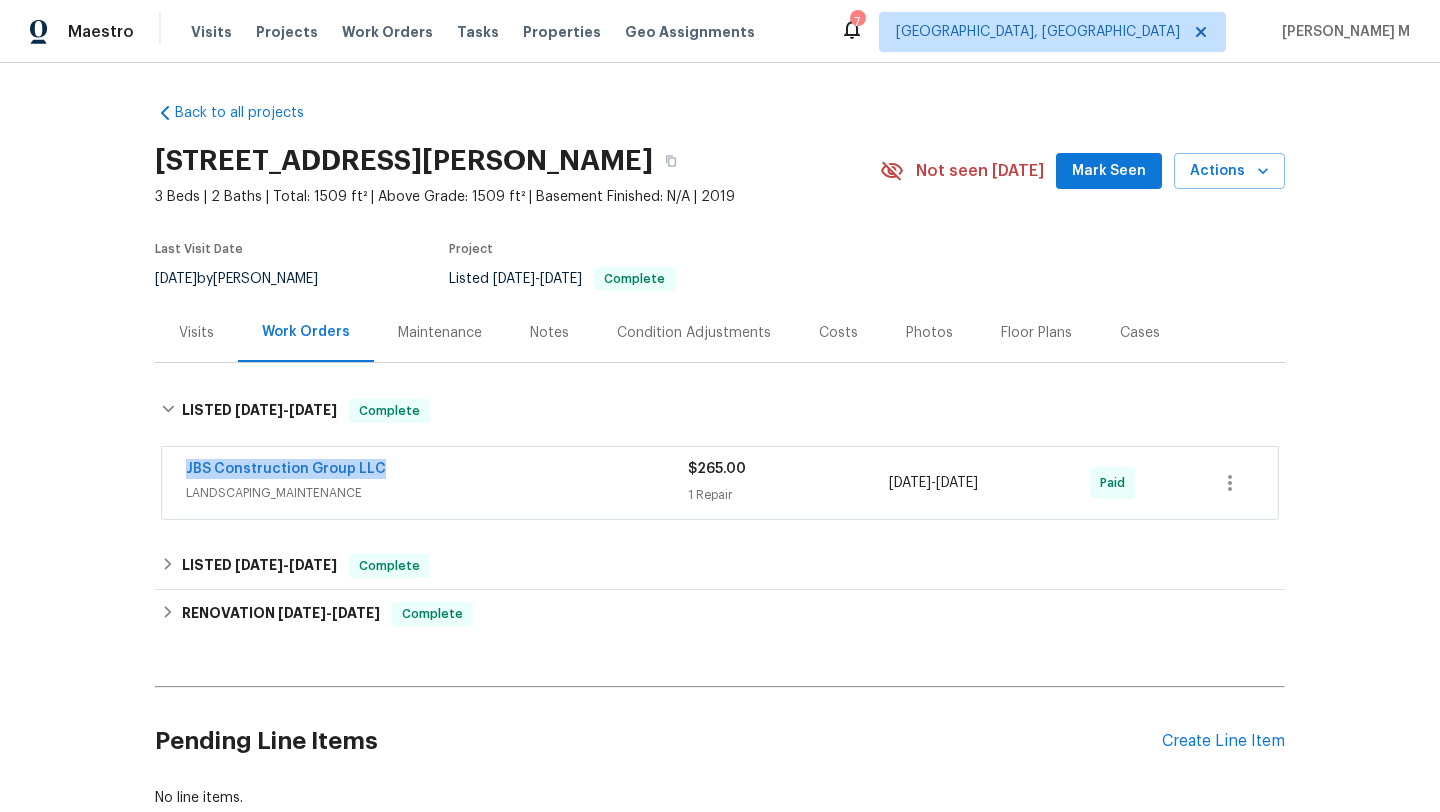 drag, startPoint x: 233, startPoint y: 472, endPoint x: 429, endPoint y: 470, distance: 196.01021 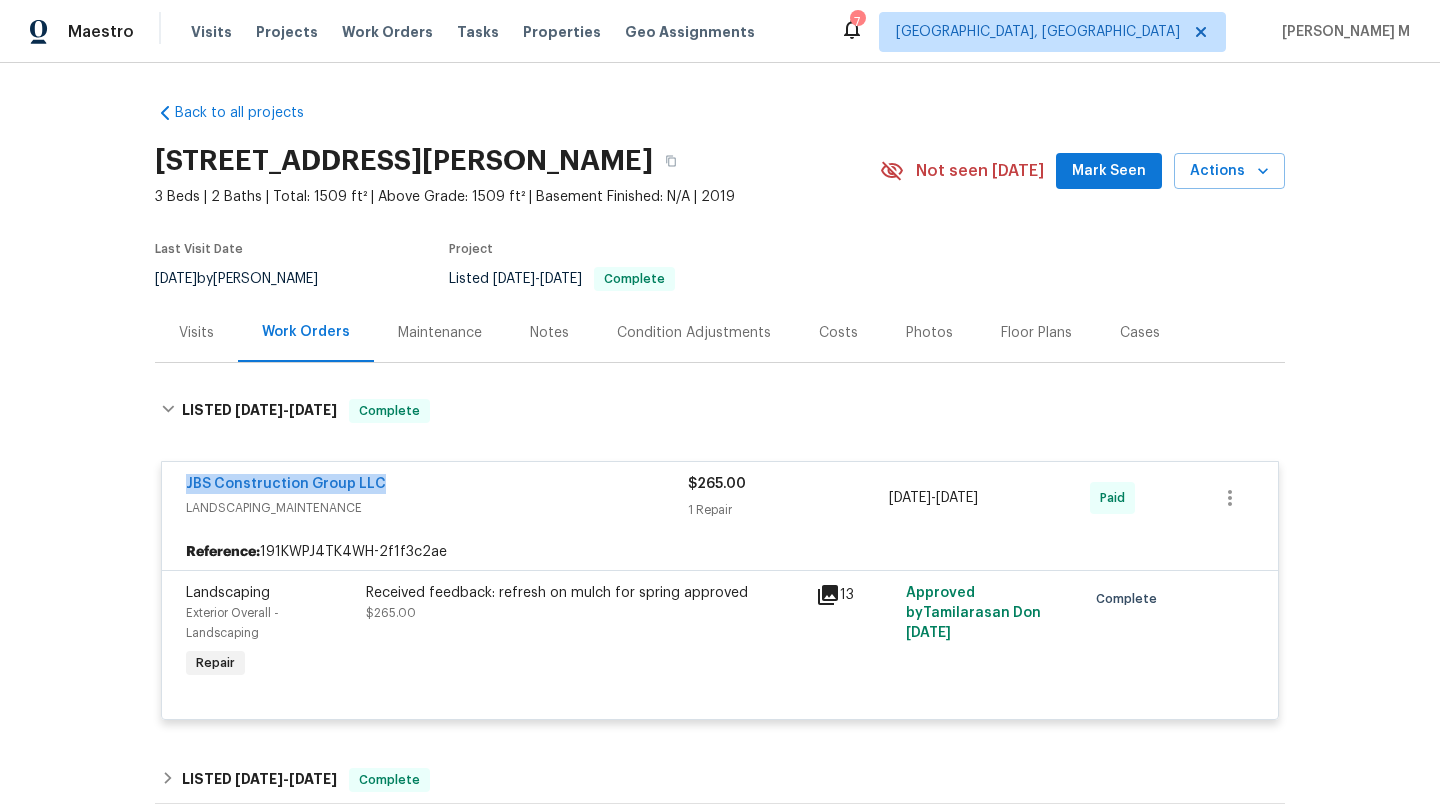 click on "Visits" at bounding box center [196, 332] 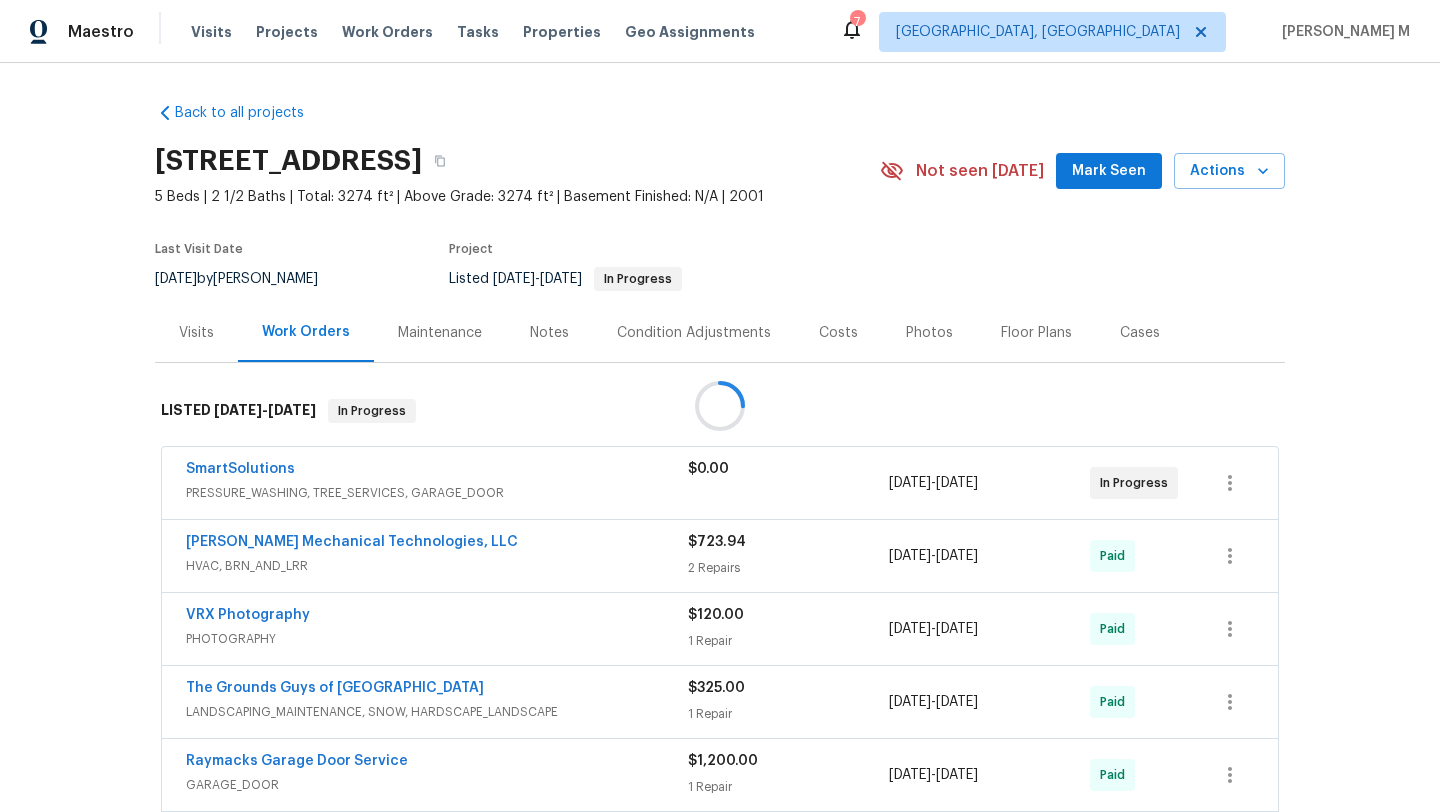 scroll, scrollTop: 0, scrollLeft: 0, axis: both 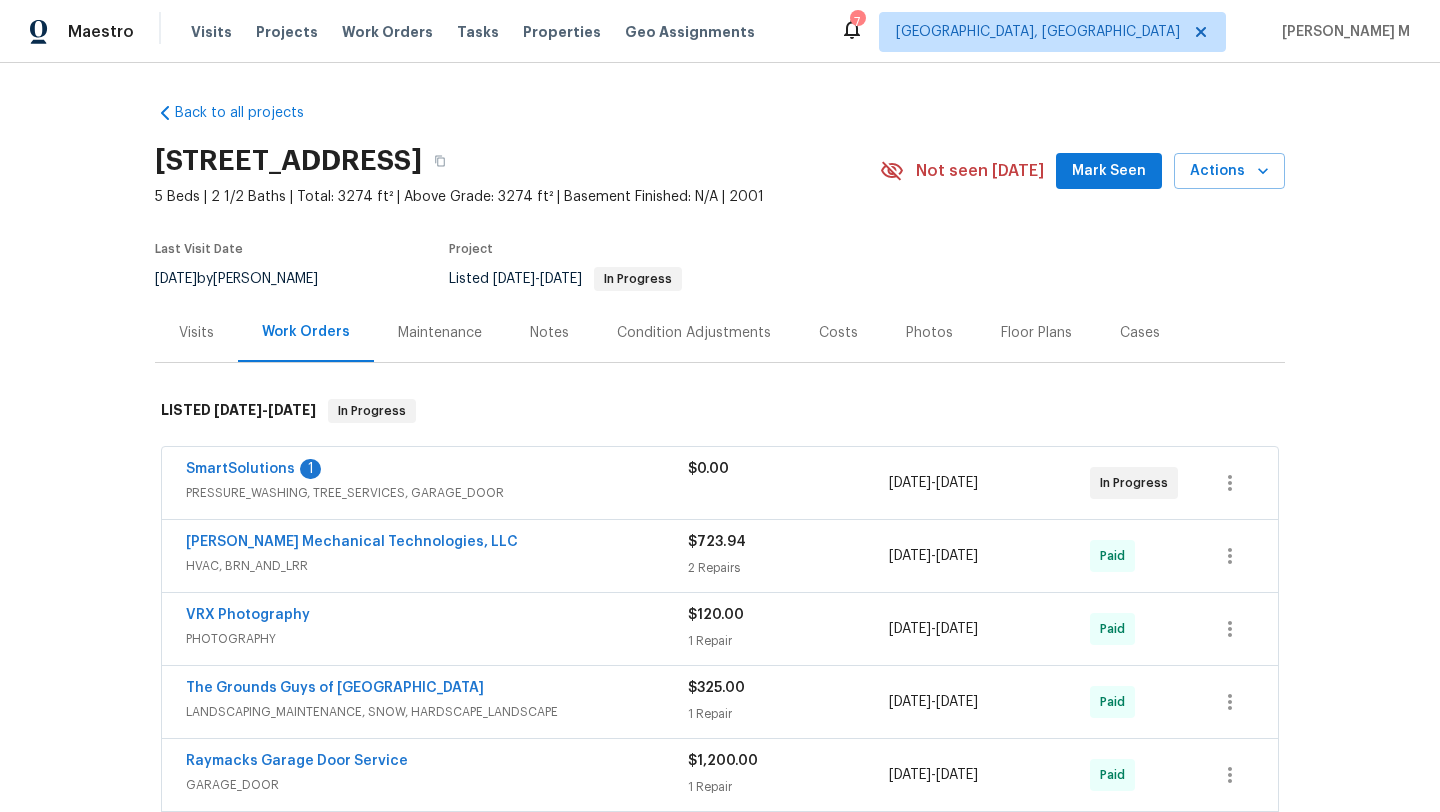 click on "PRESSURE_WASHING, TREE_SERVICES, GARAGE_DOOR" at bounding box center [437, 493] 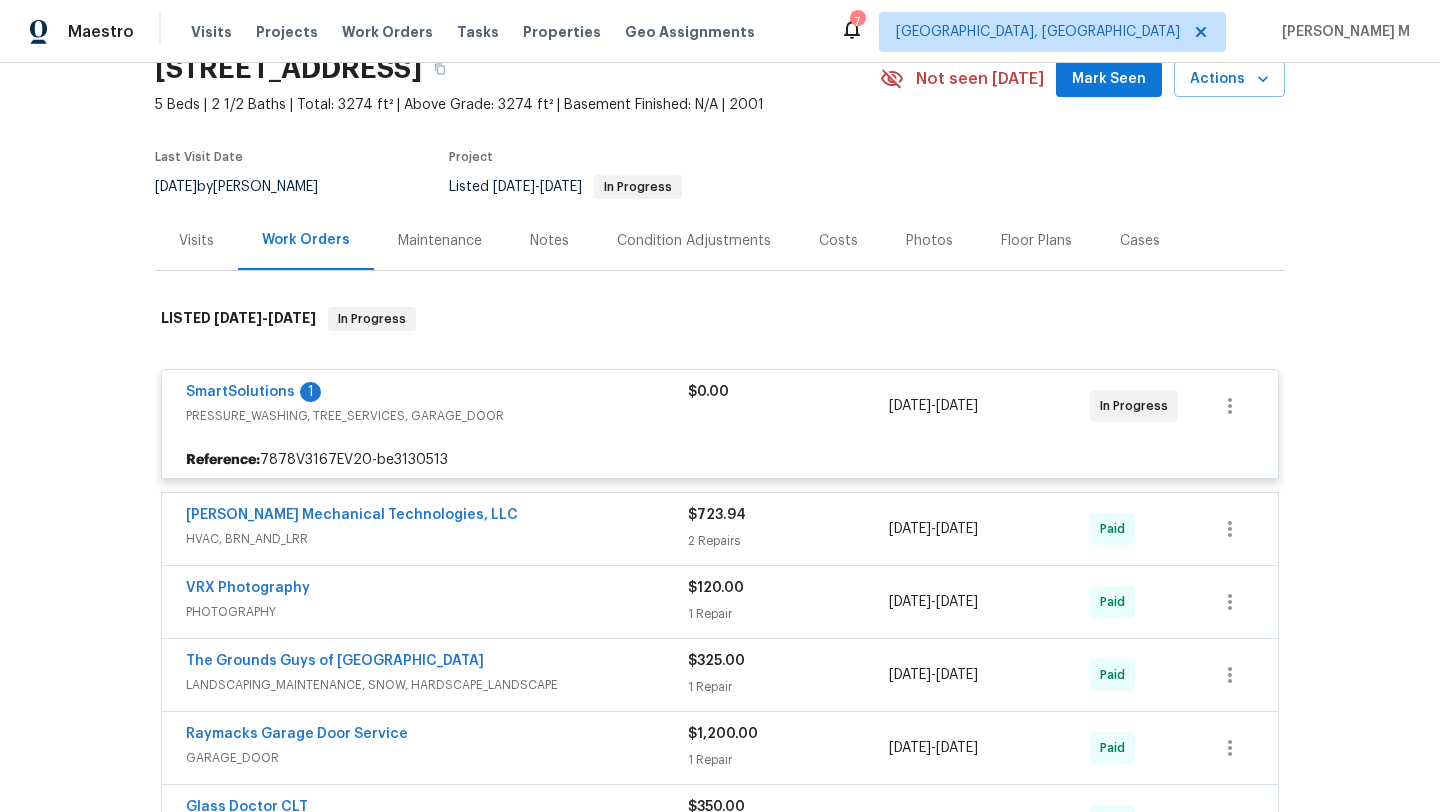 scroll, scrollTop: 76, scrollLeft: 0, axis: vertical 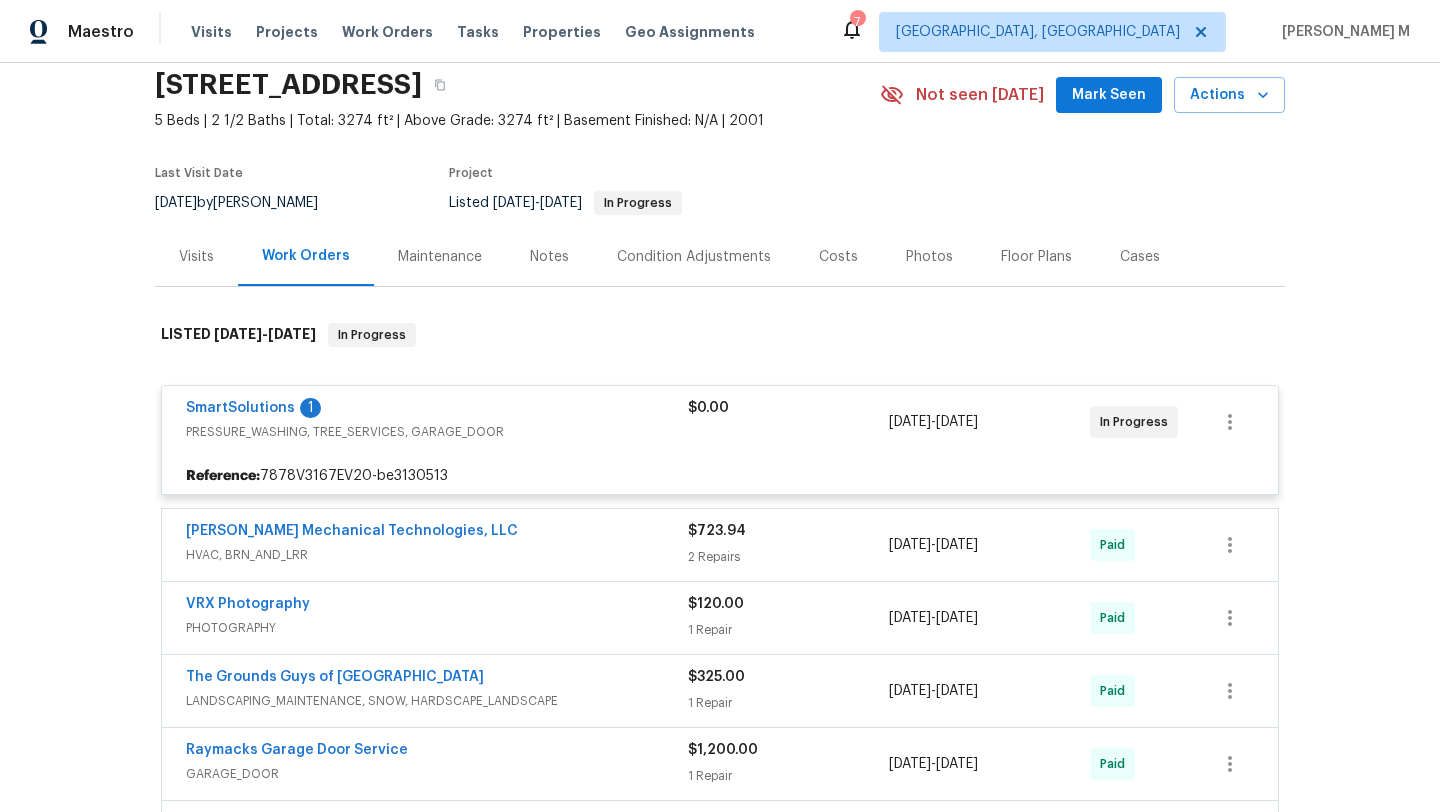 click on "Visits" at bounding box center [196, 256] 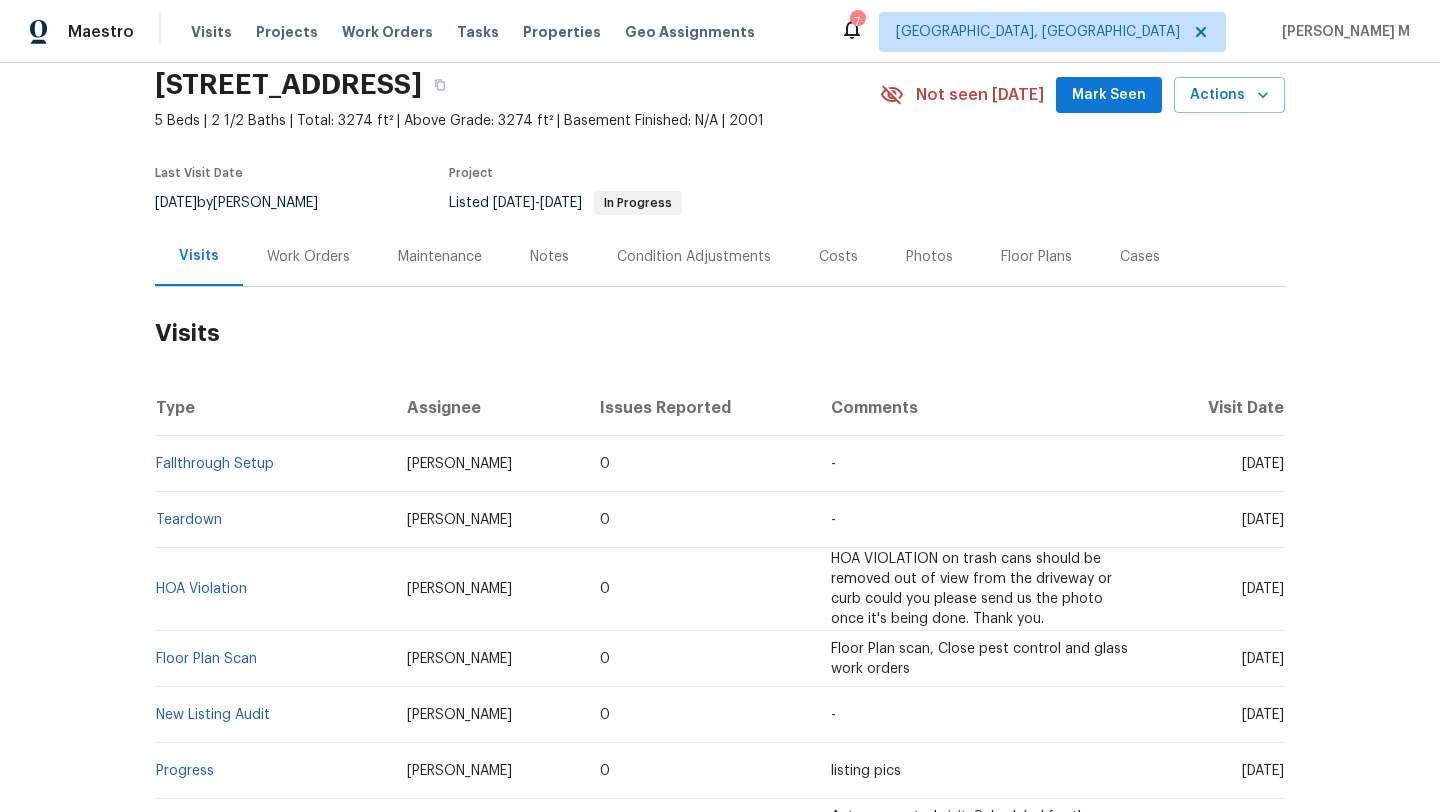 click on "Cases" at bounding box center [1140, 257] 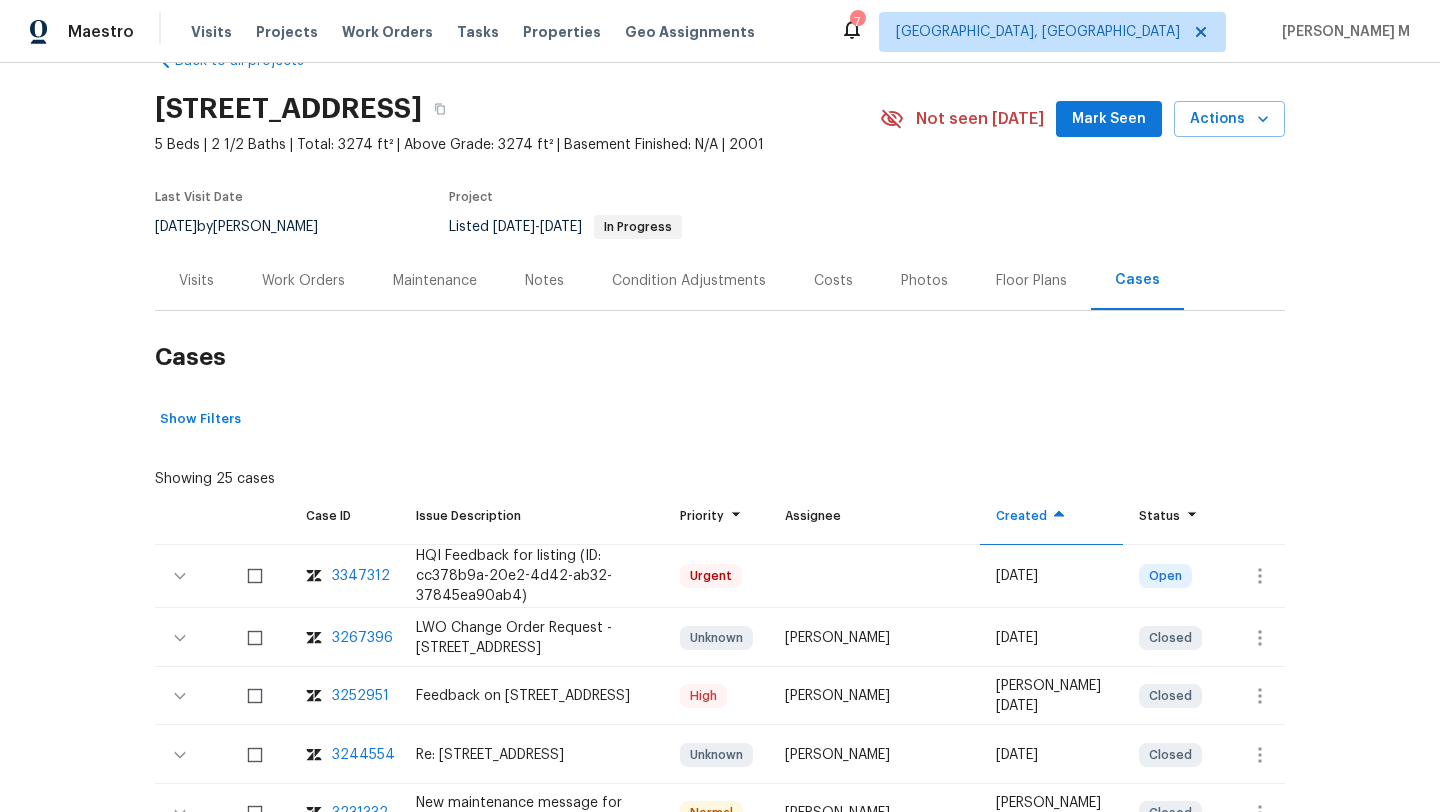 scroll, scrollTop: 58, scrollLeft: 0, axis: vertical 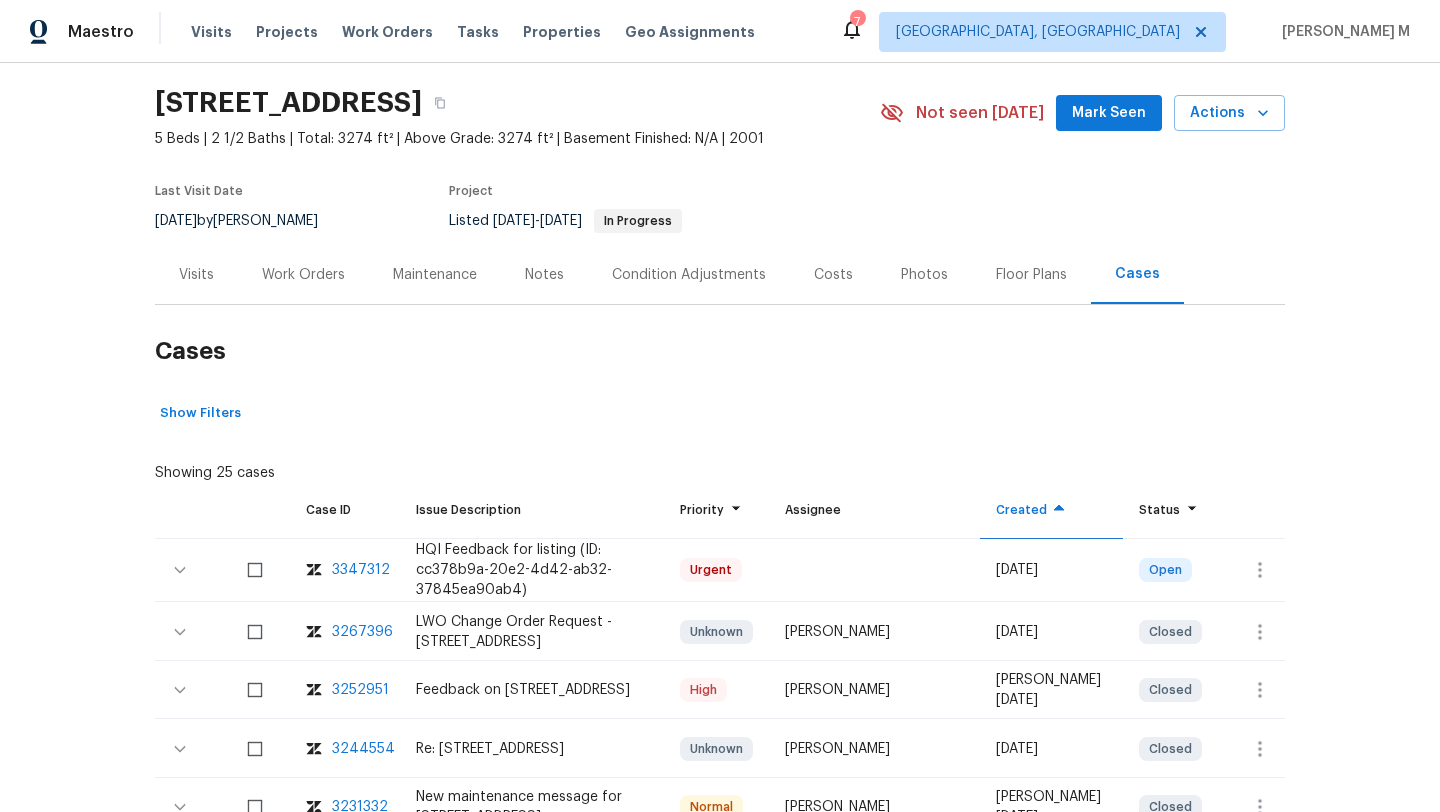 click on "3267396" at bounding box center (362, 632) 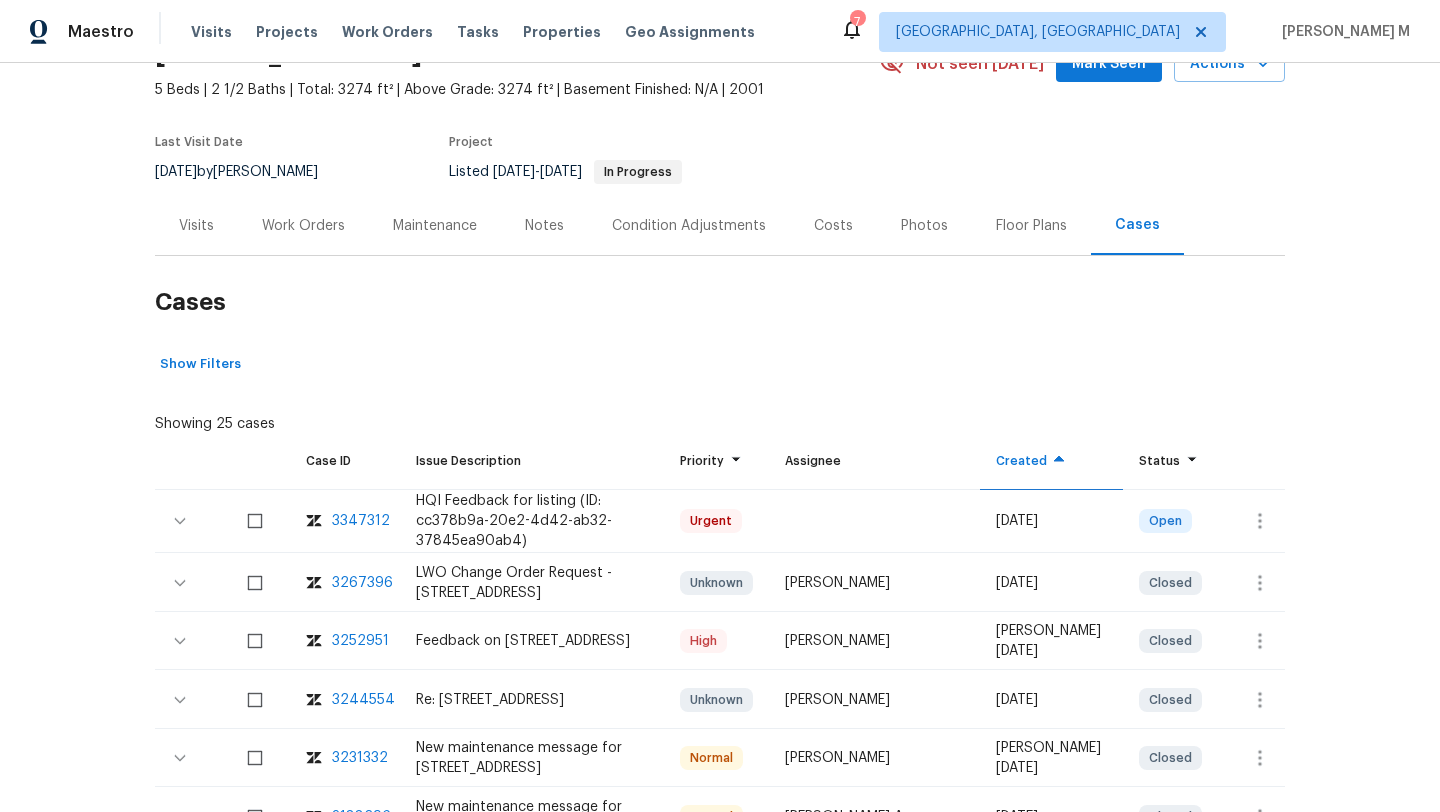 scroll, scrollTop: 109, scrollLeft: 0, axis: vertical 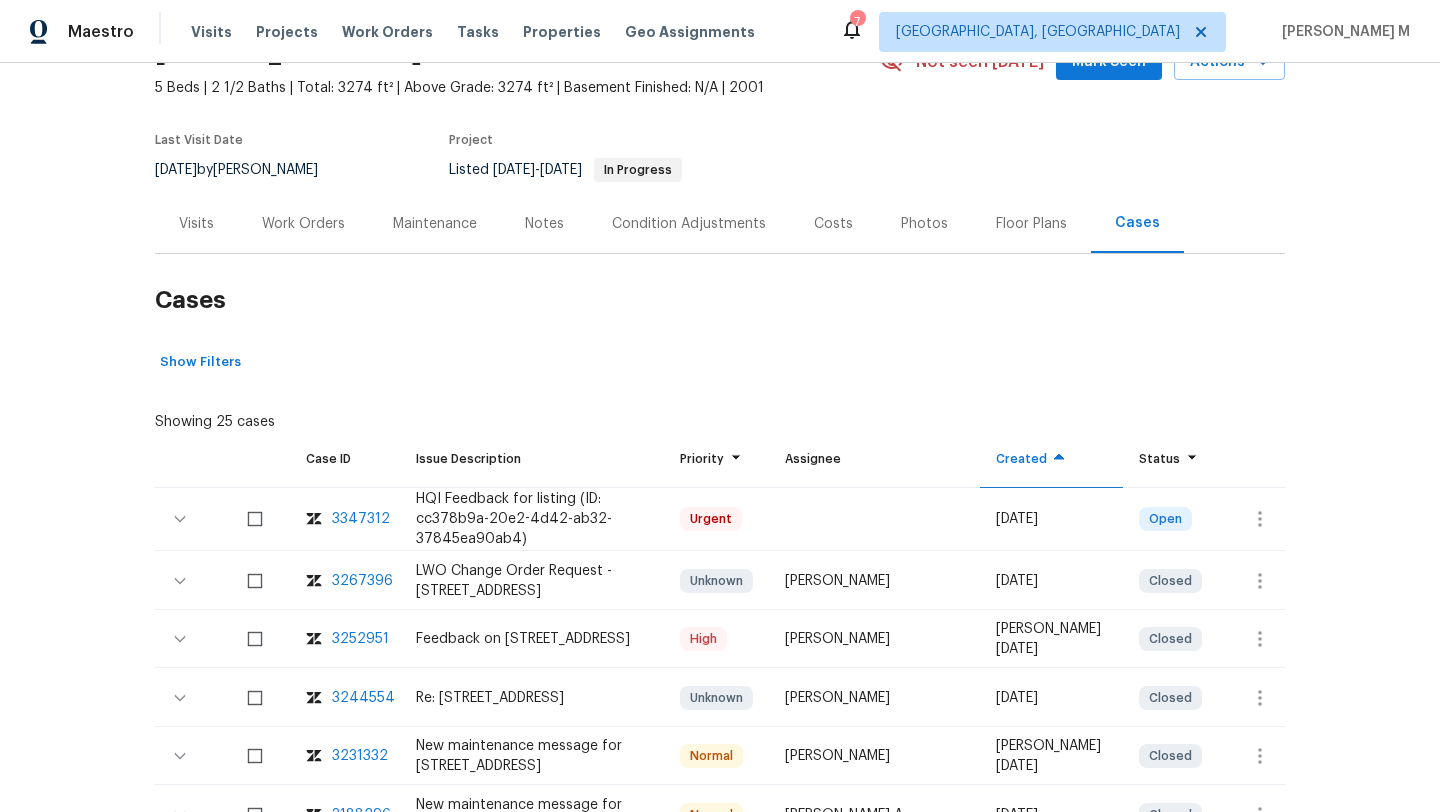 click on "3252951" at bounding box center (360, 639) 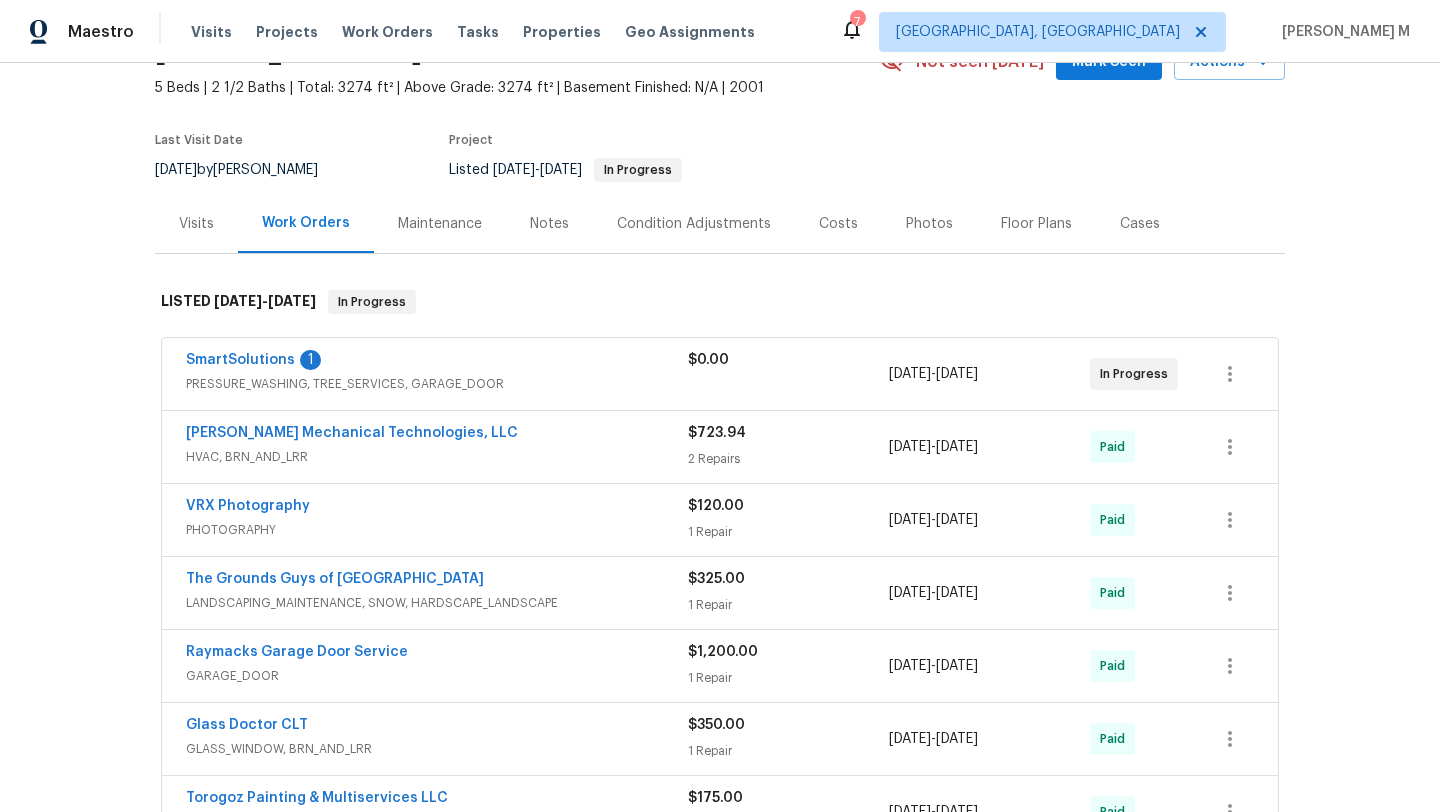 click on "HVAC, BRN_AND_LRR" at bounding box center [437, 457] 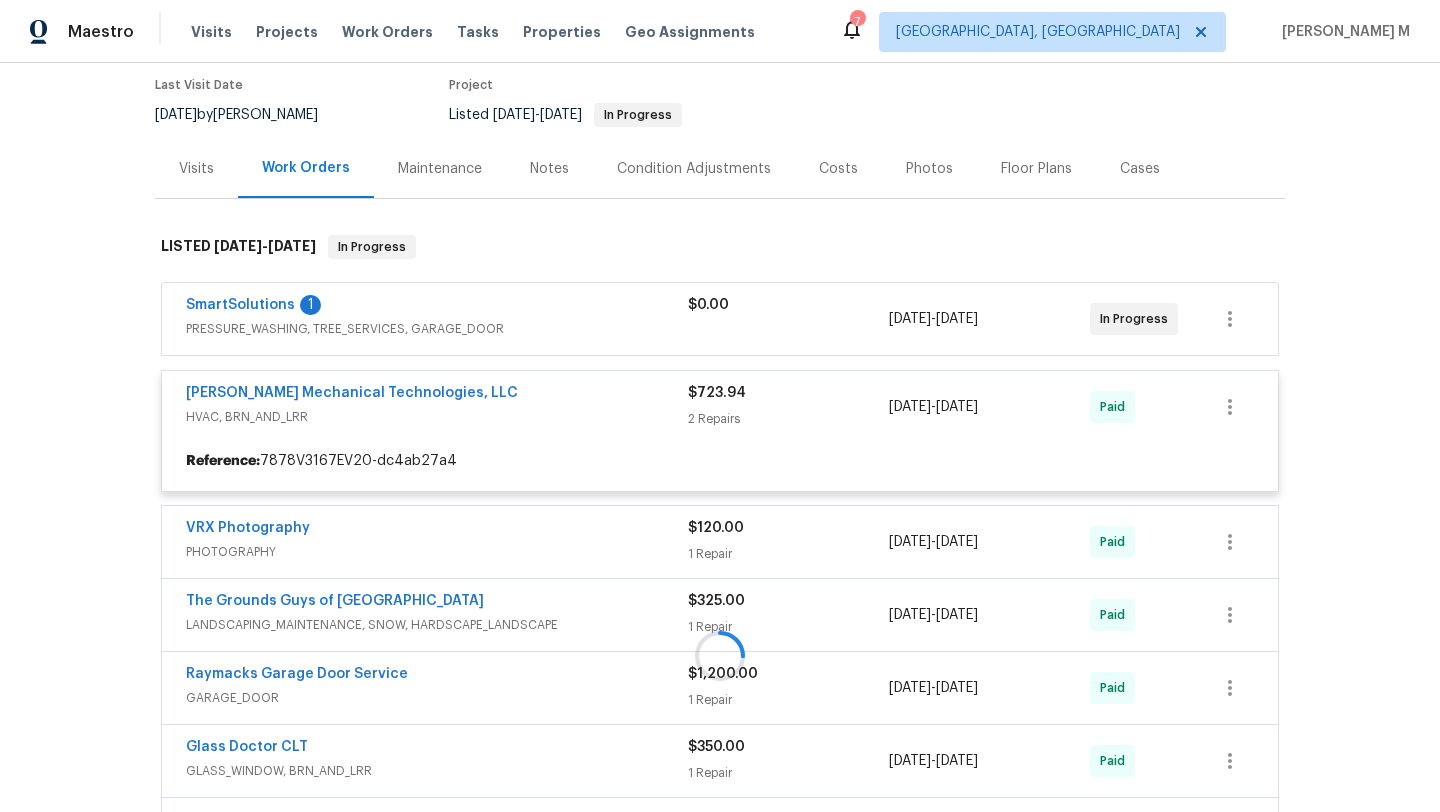 scroll, scrollTop: 192, scrollLeft: 0, axis: vertical 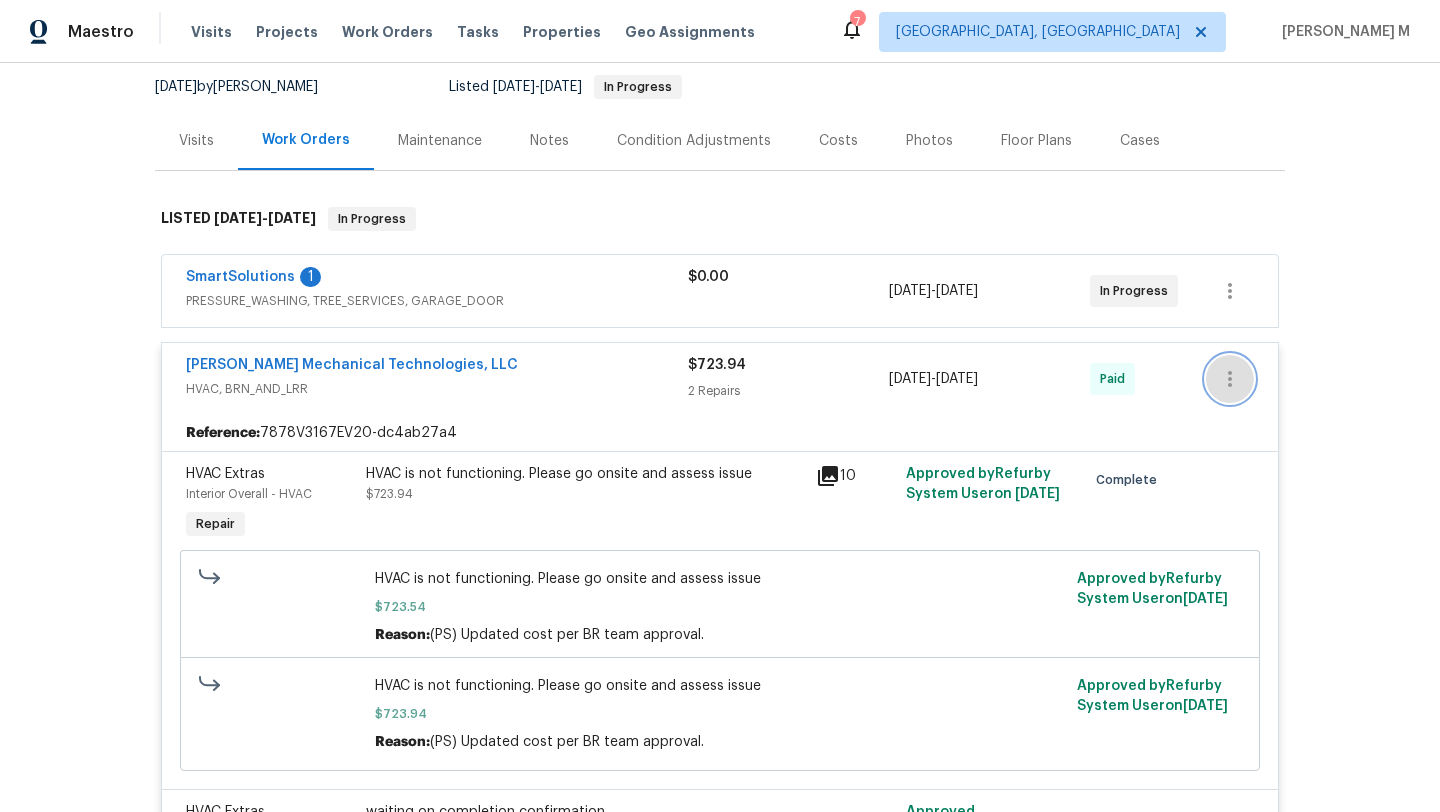 click 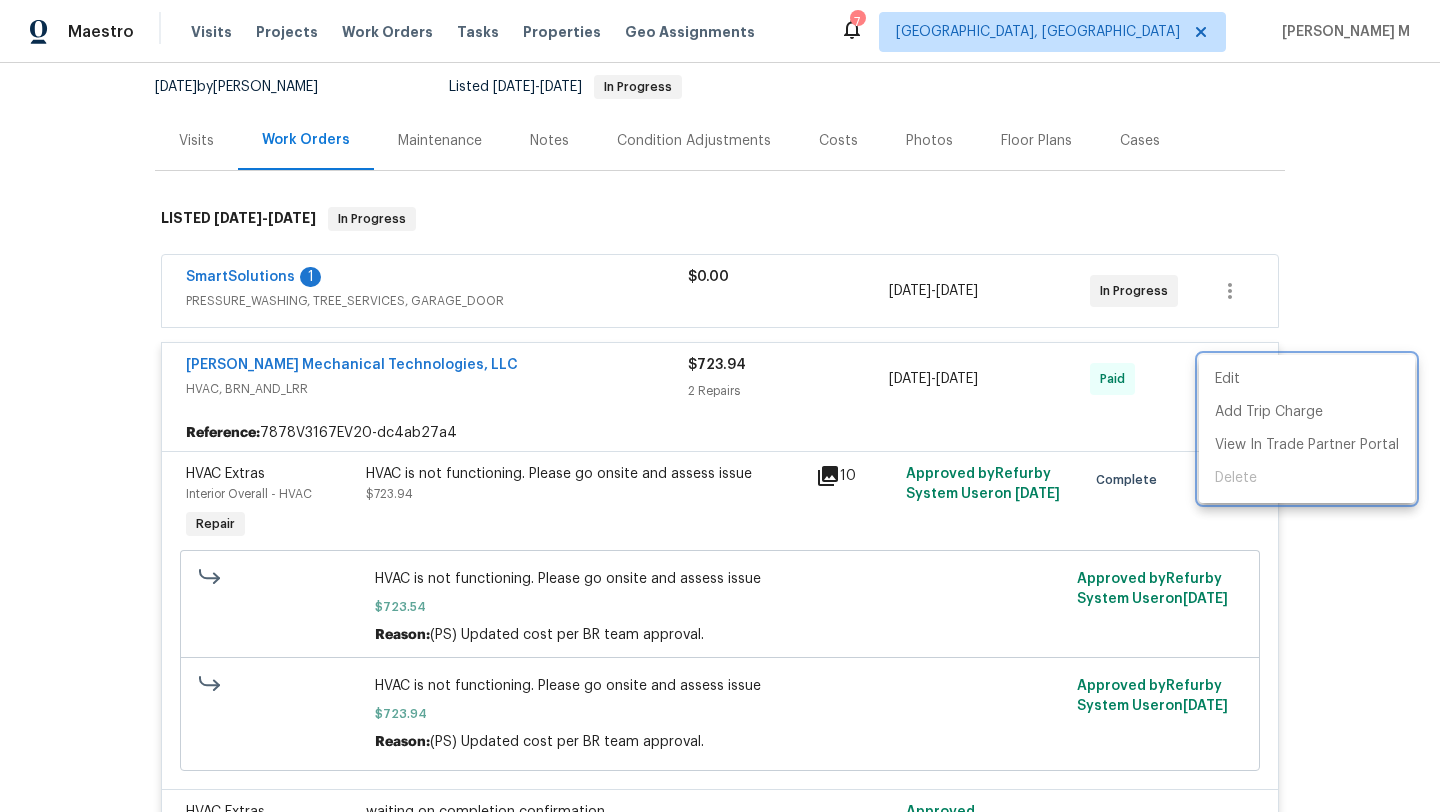 click at bounding box center (720, 406) 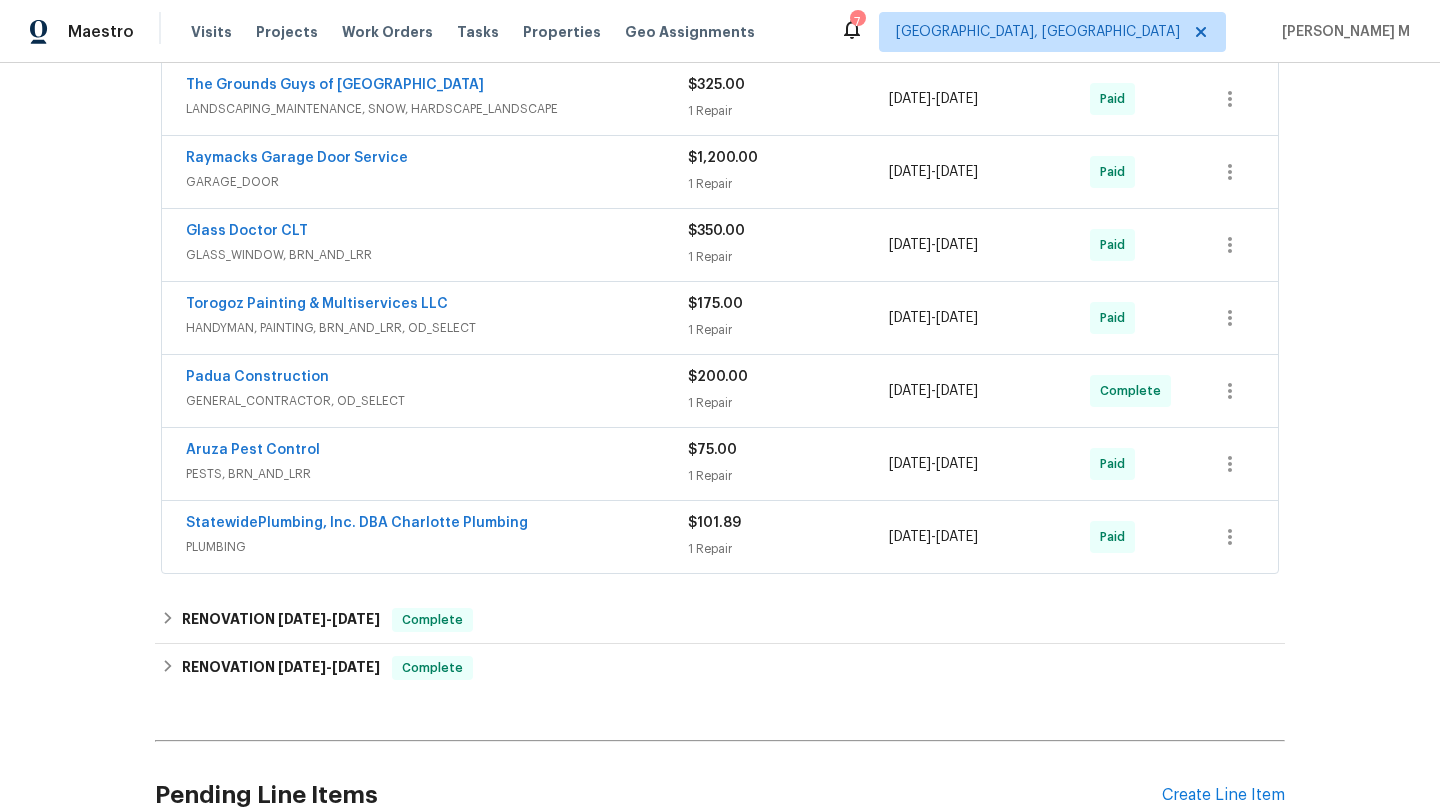 scroll, scrollTop: 1558, scrollLeft: 0, axis: vertical 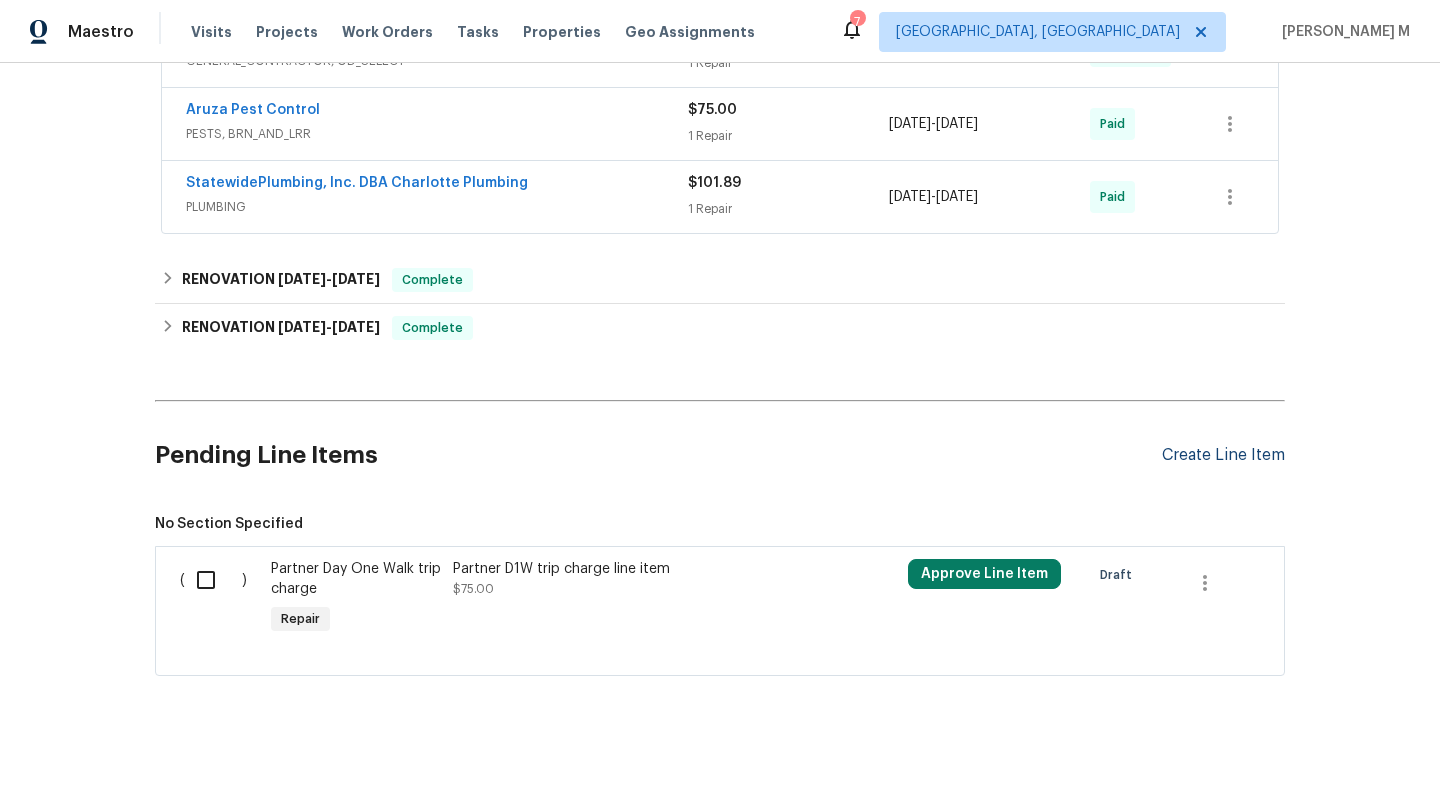 click on "Create Line Item" at bounding box center (1223, 455) 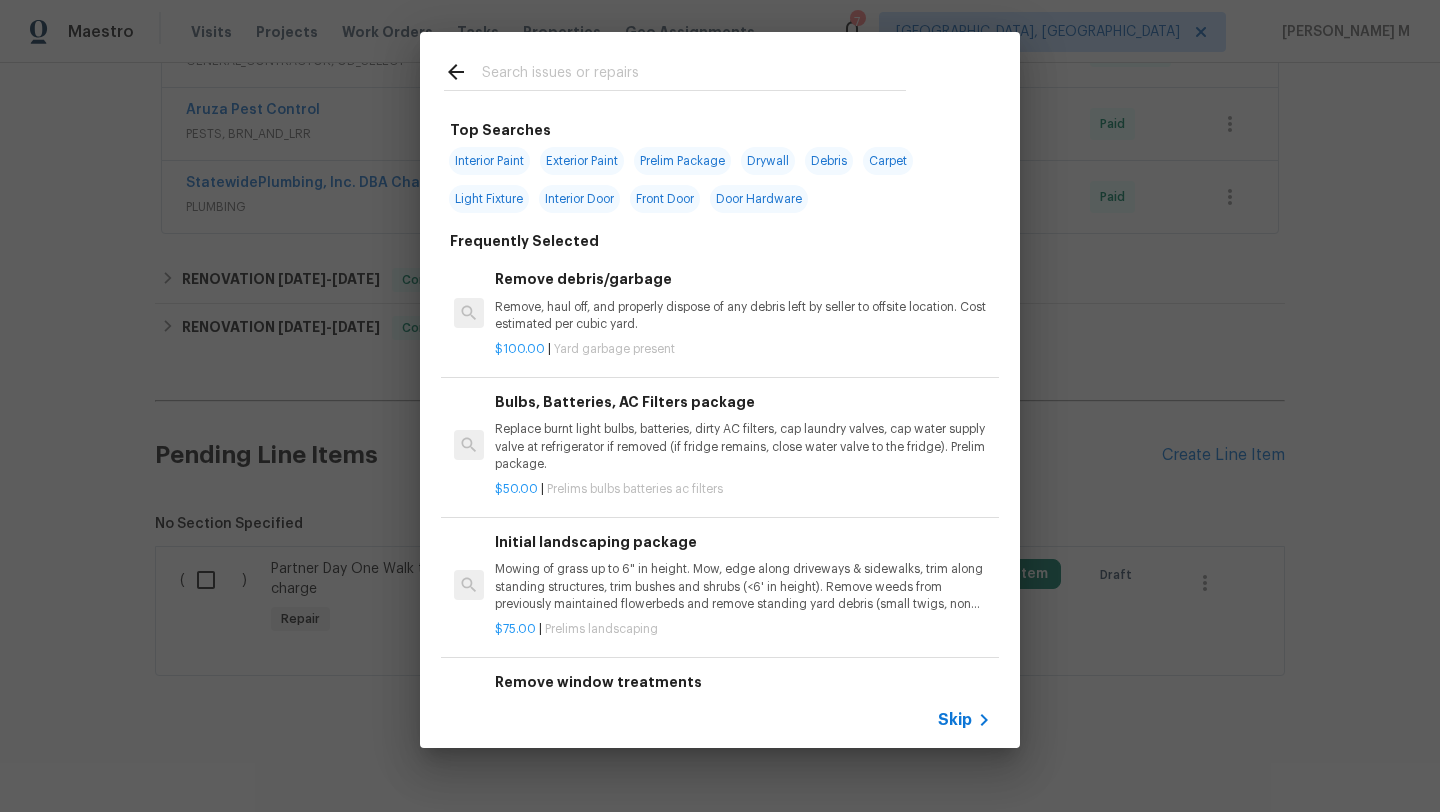 click on "Skip" at bounding box center (955, 720) 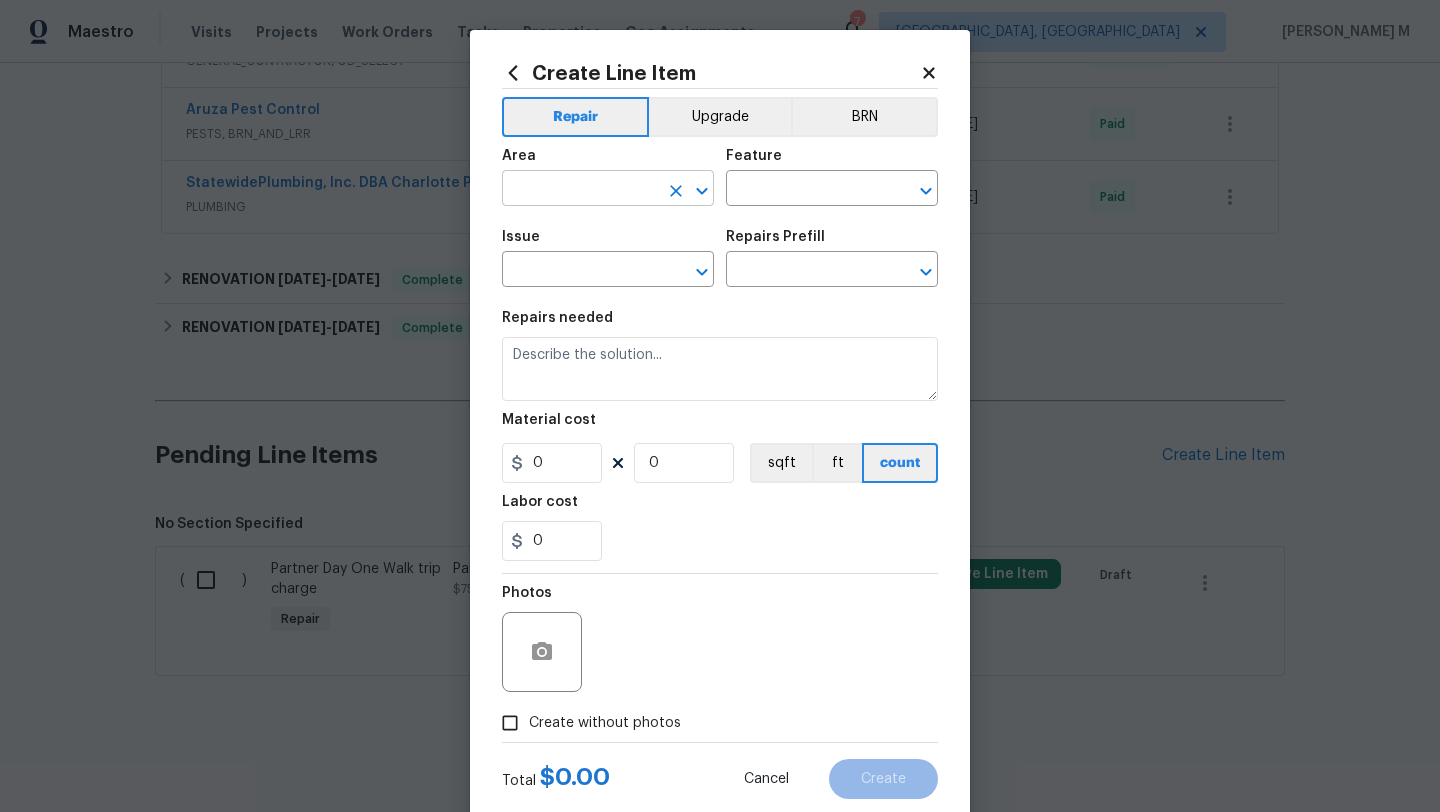 click at bounding box center [580, 190] 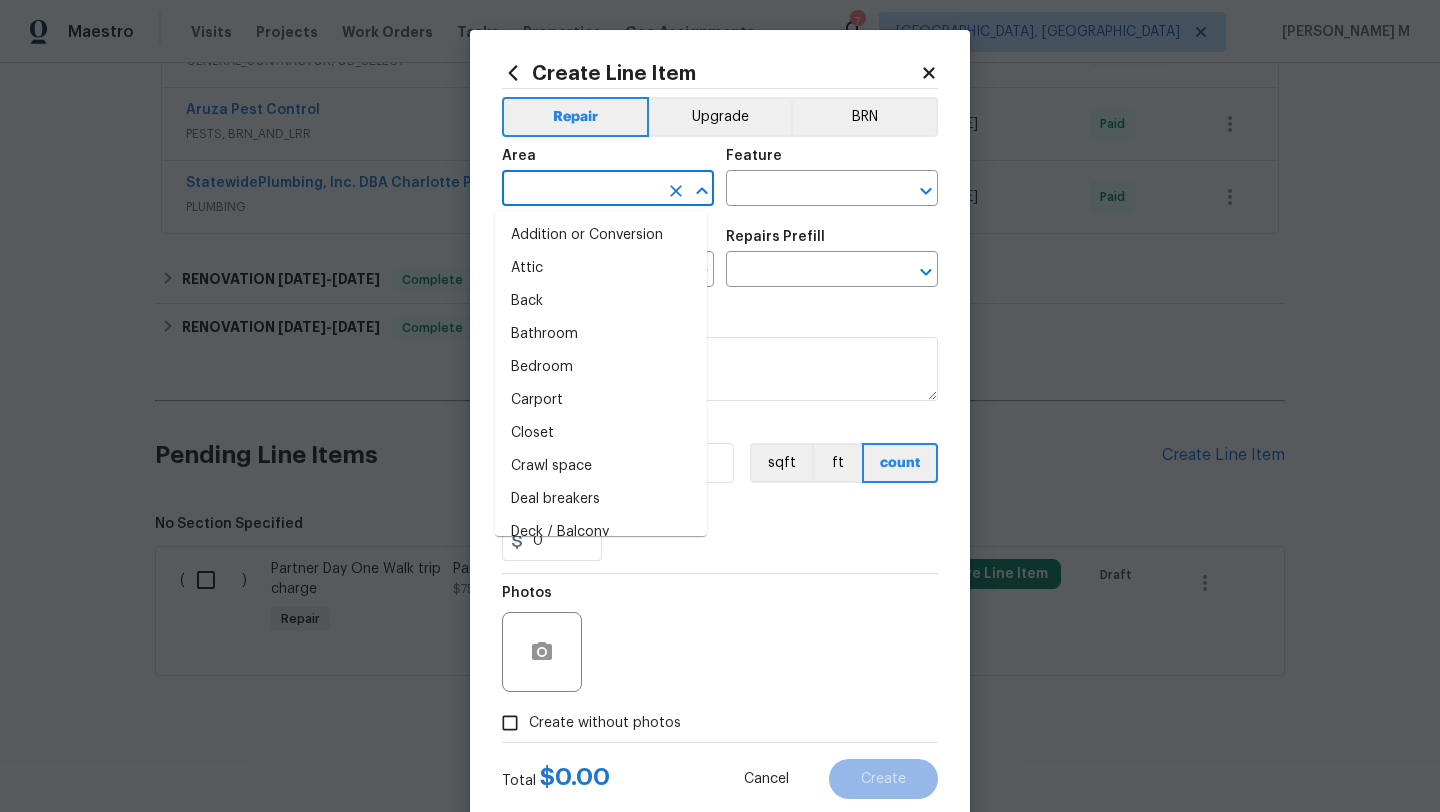 type on "h" 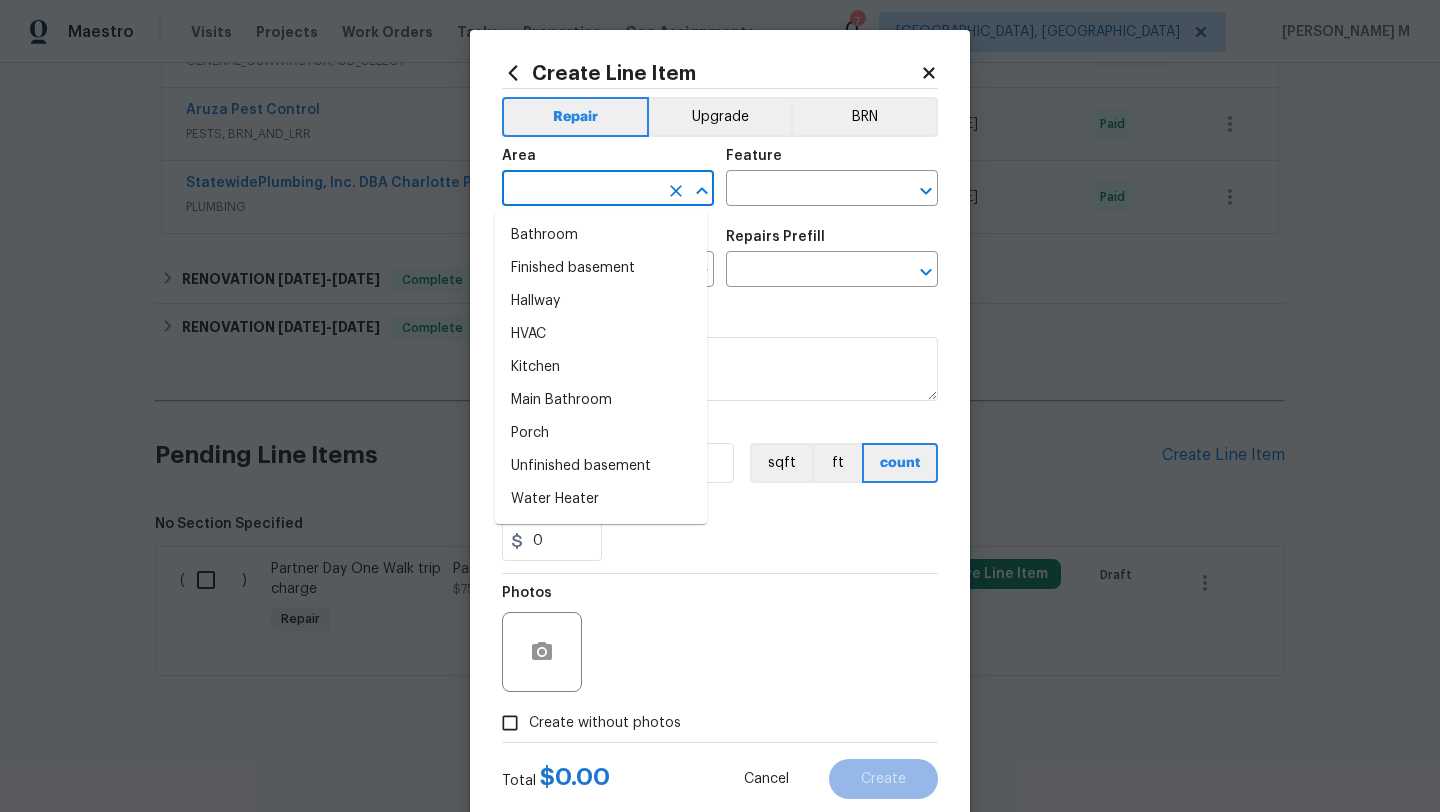 type on "v" 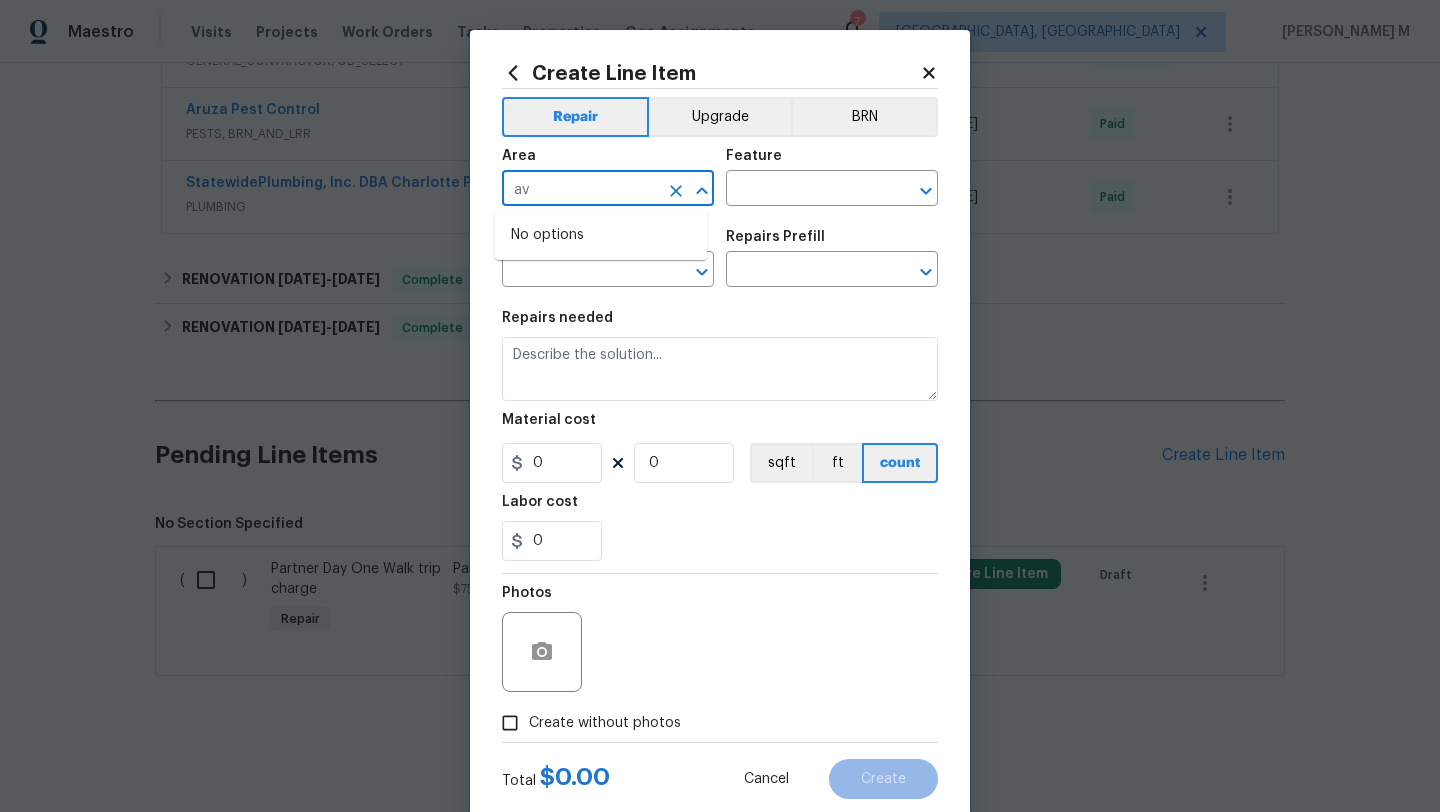 type on "a" 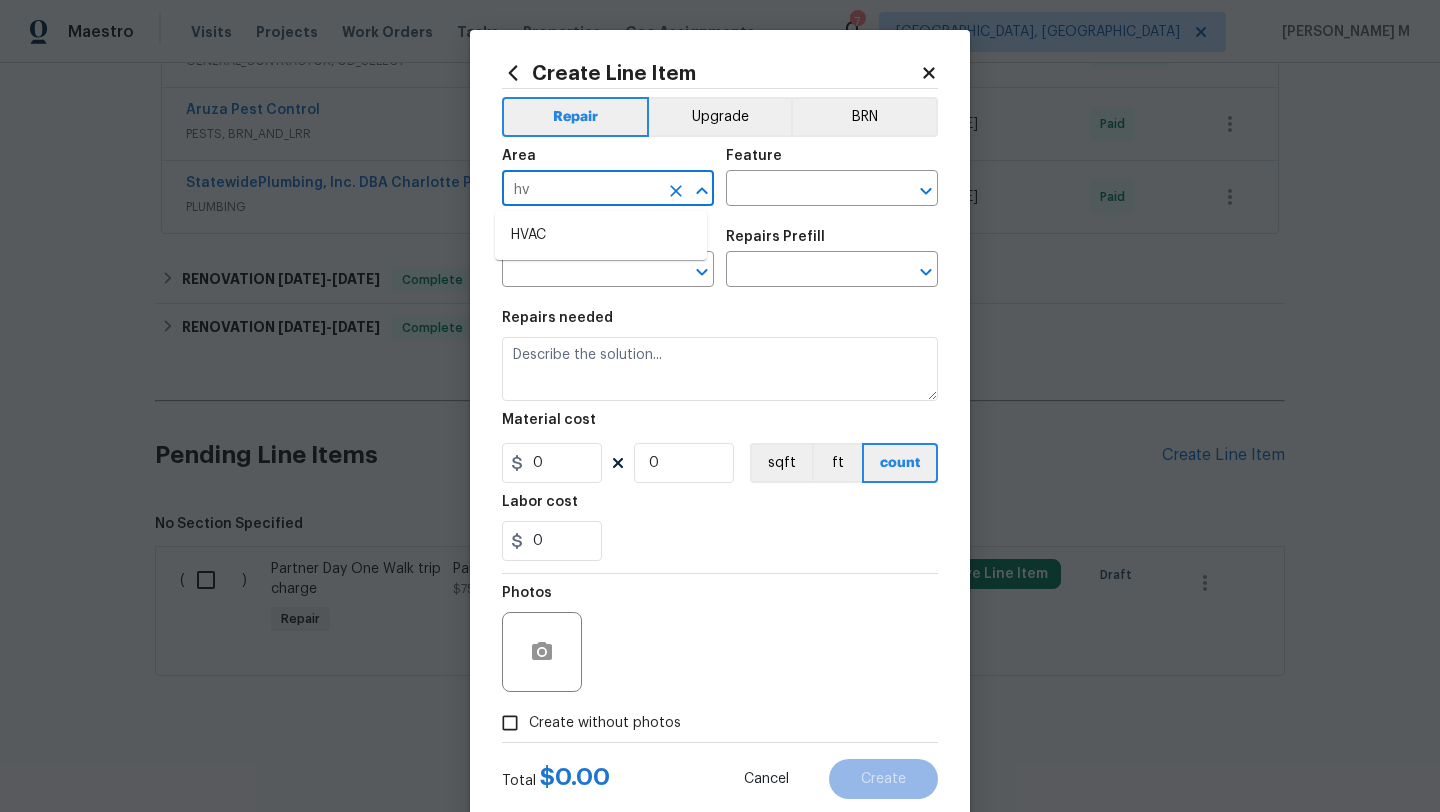 click on "HVAC" at bounding box center [601, 235] 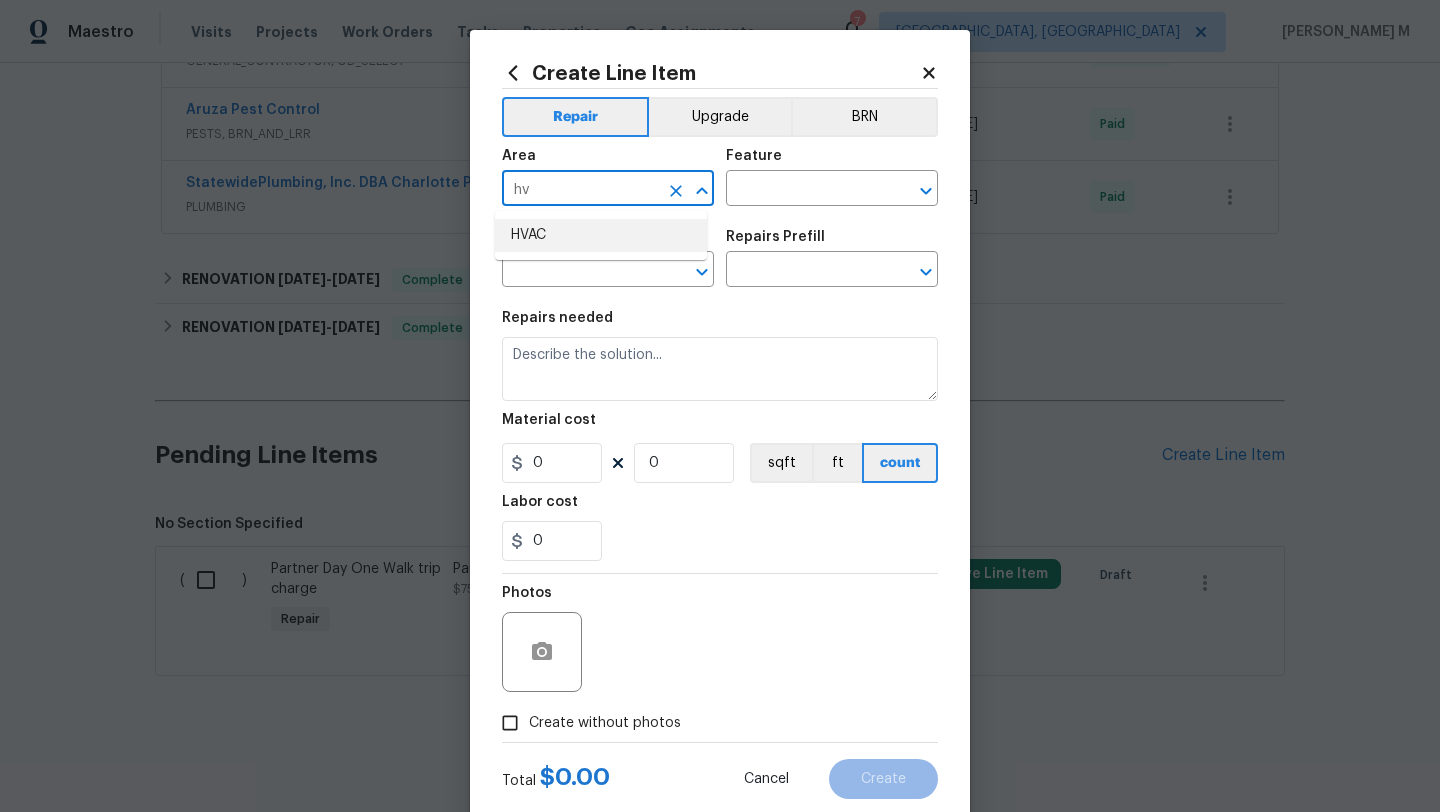 click on "HVAC" at bounding box center [601, 235] 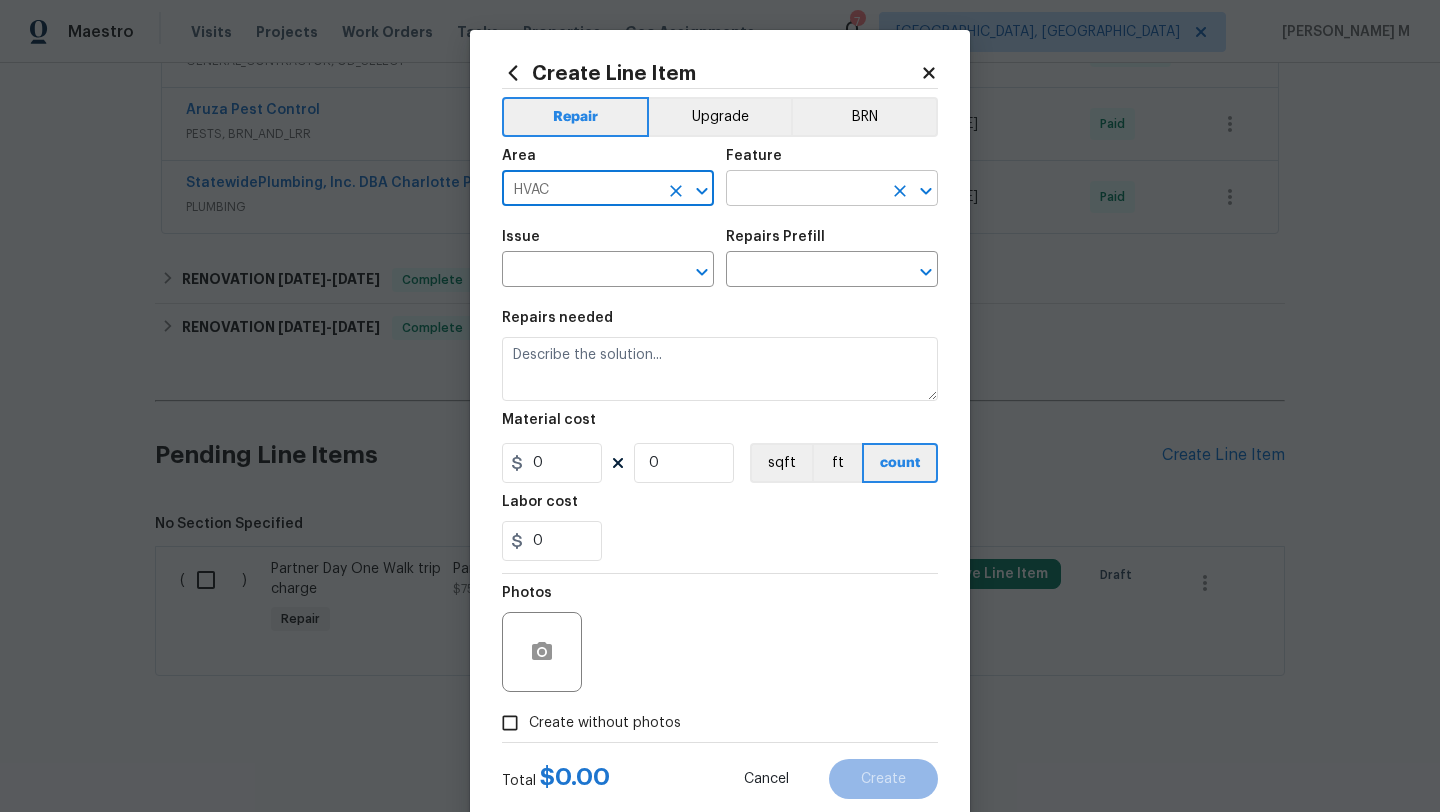 type on "HVAC" 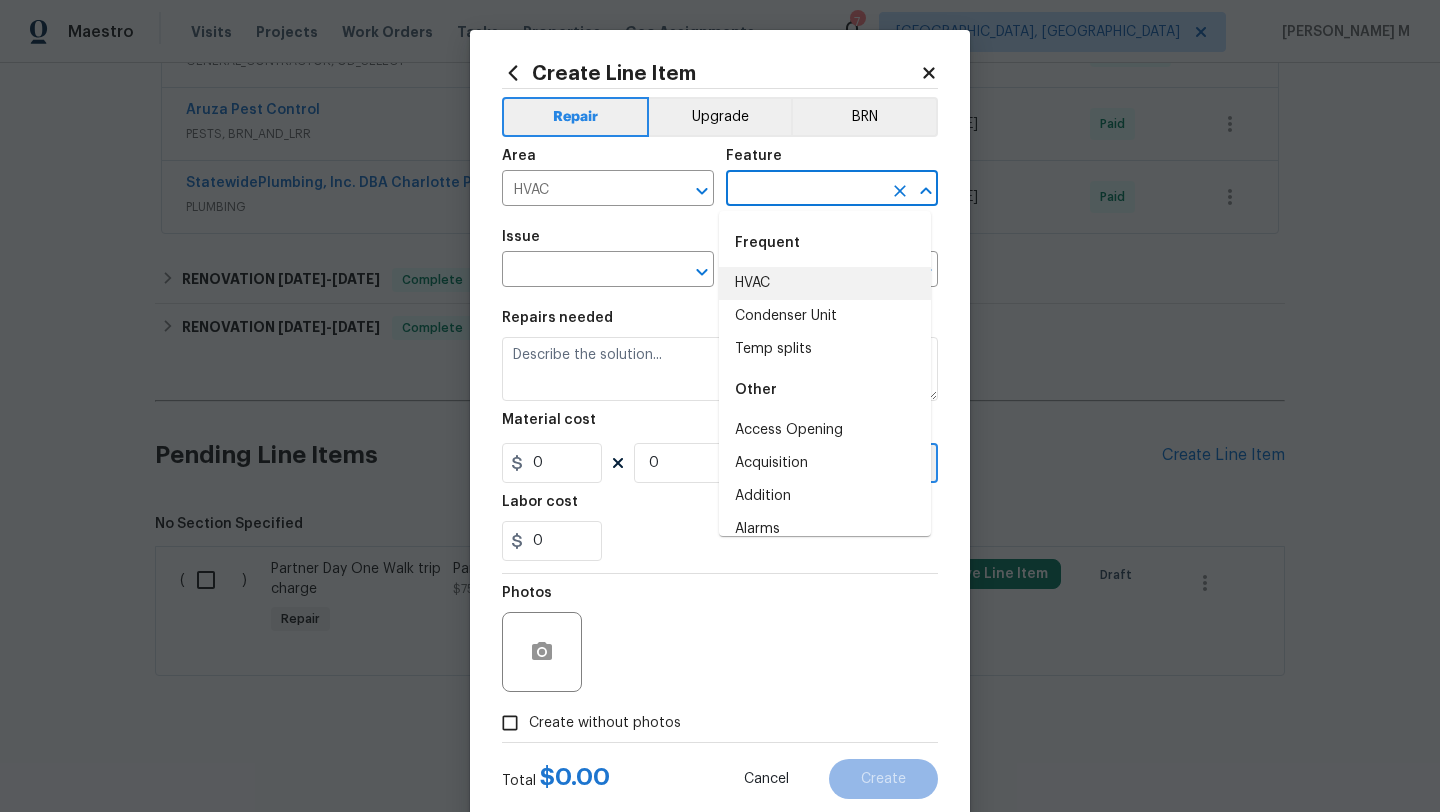 click on "HVAC" at bounding box center [825, 283] 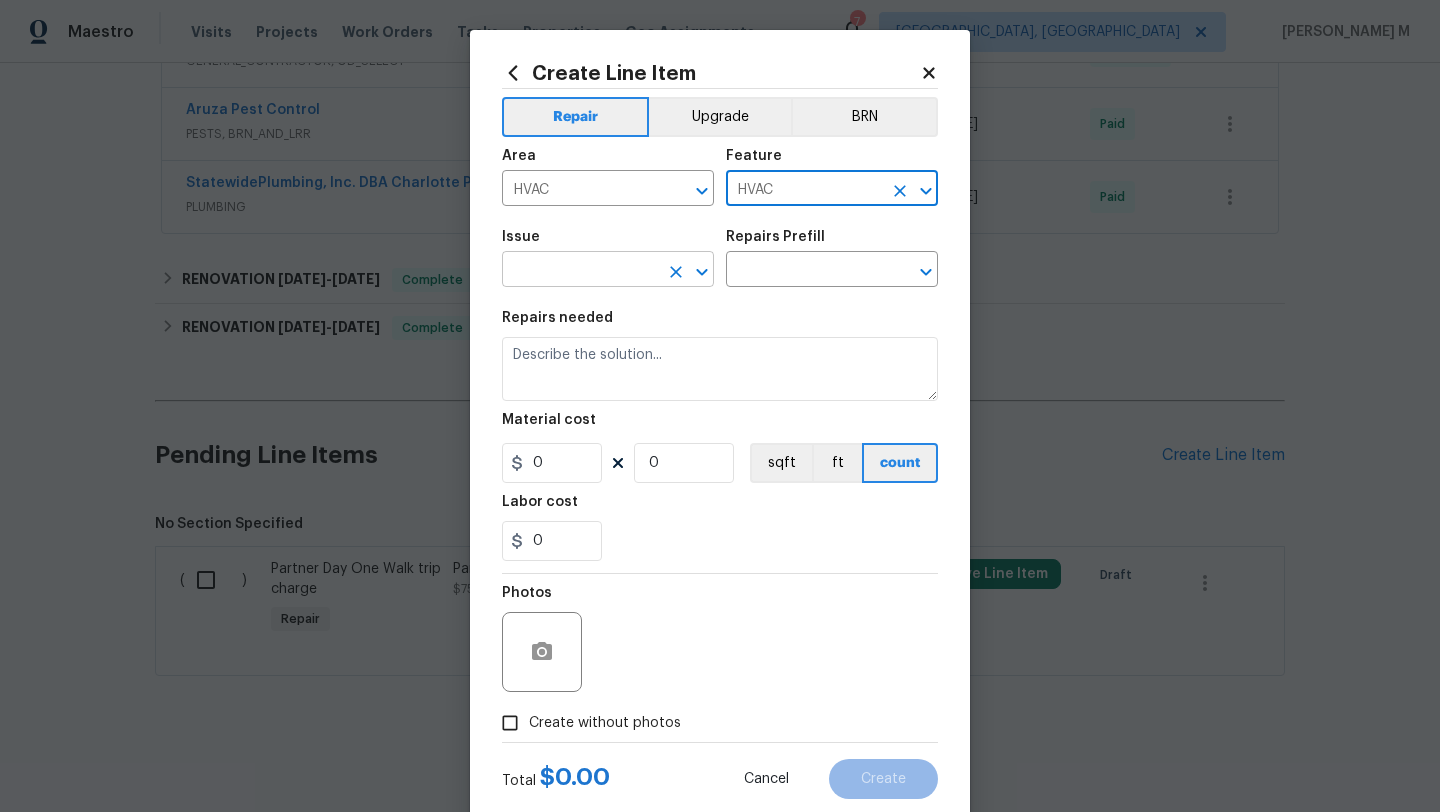 click at bounding box center (580, 271) 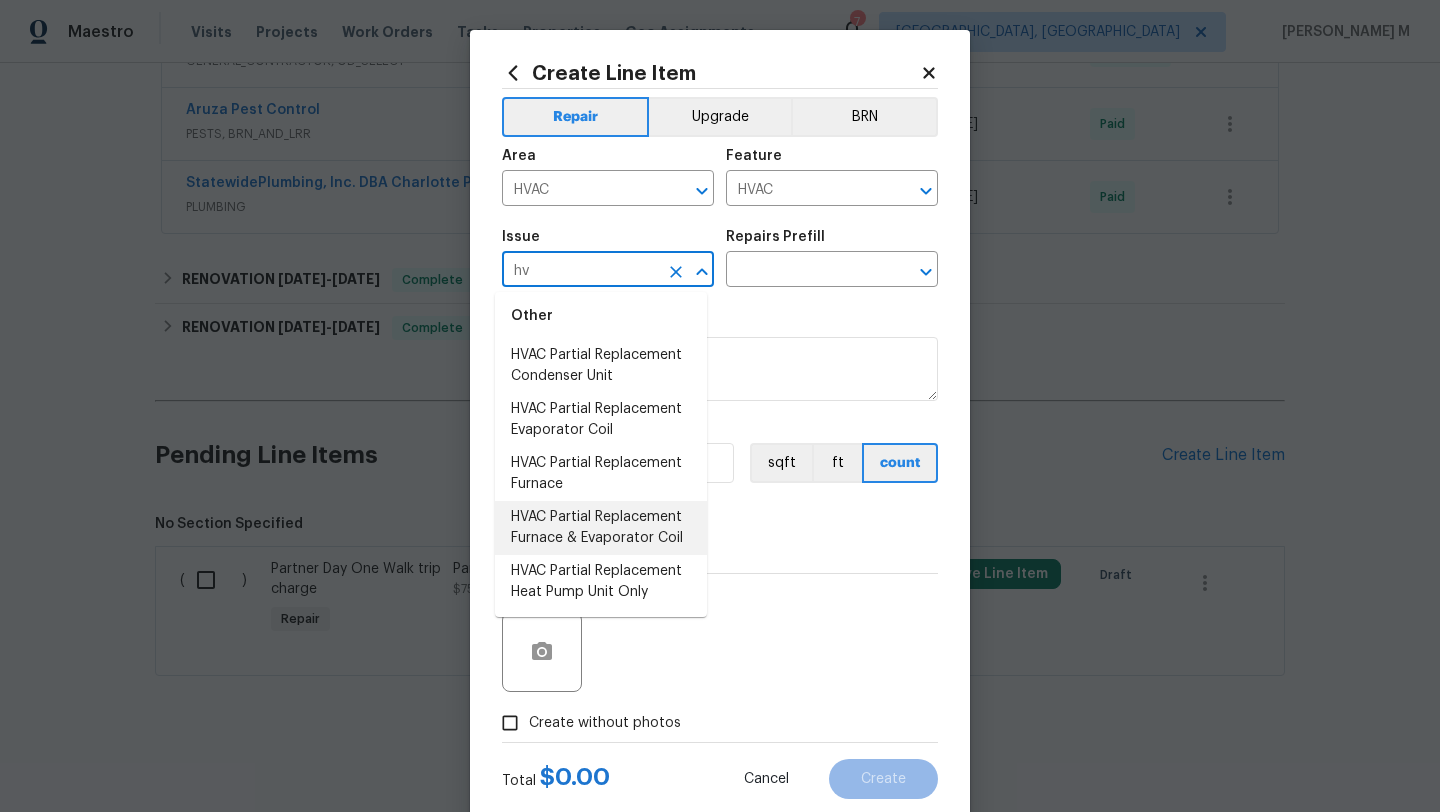 scroll, scrollTop: 0, scrollLeft: 0, axis: both 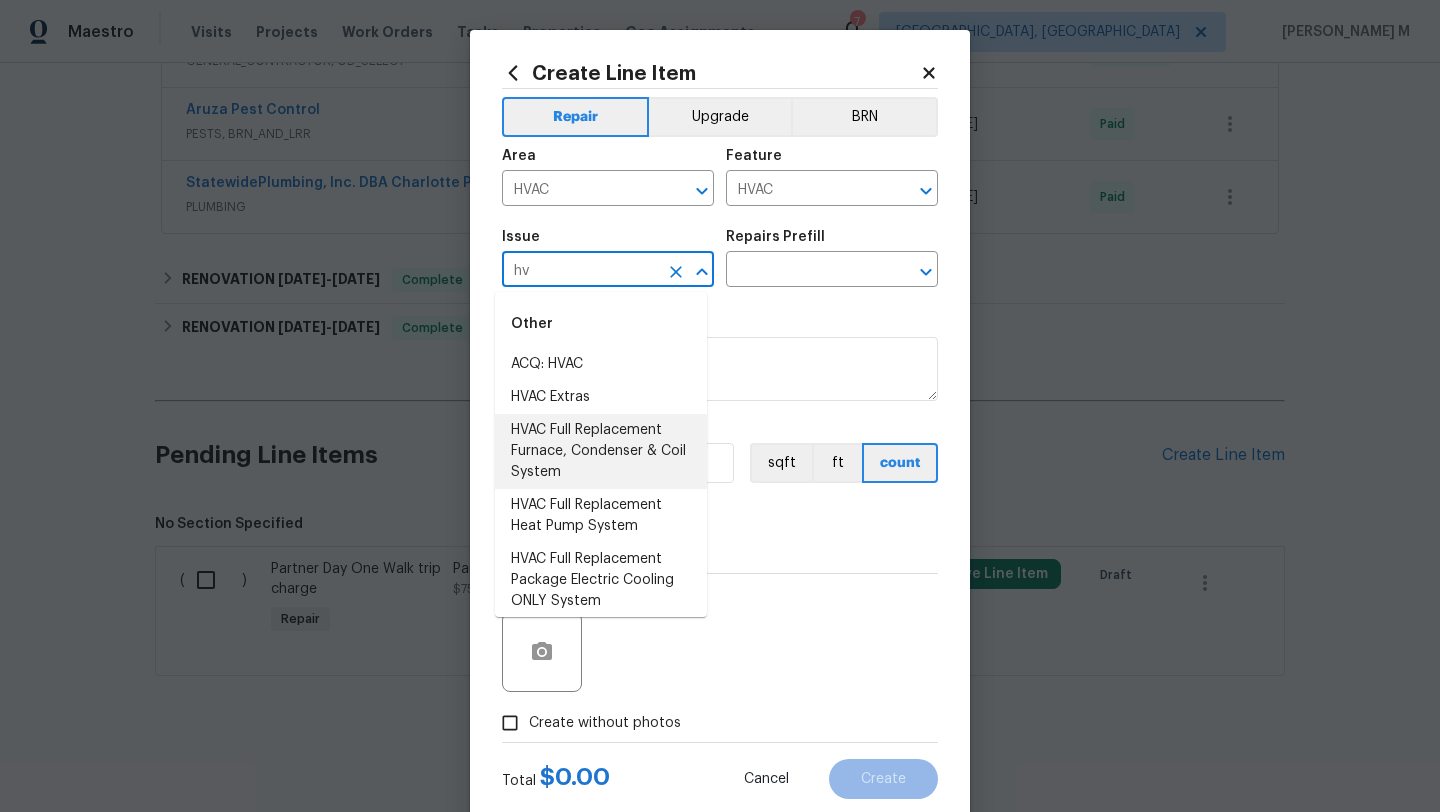 click on "HVAC Extras" at bounding box center [601, 397] 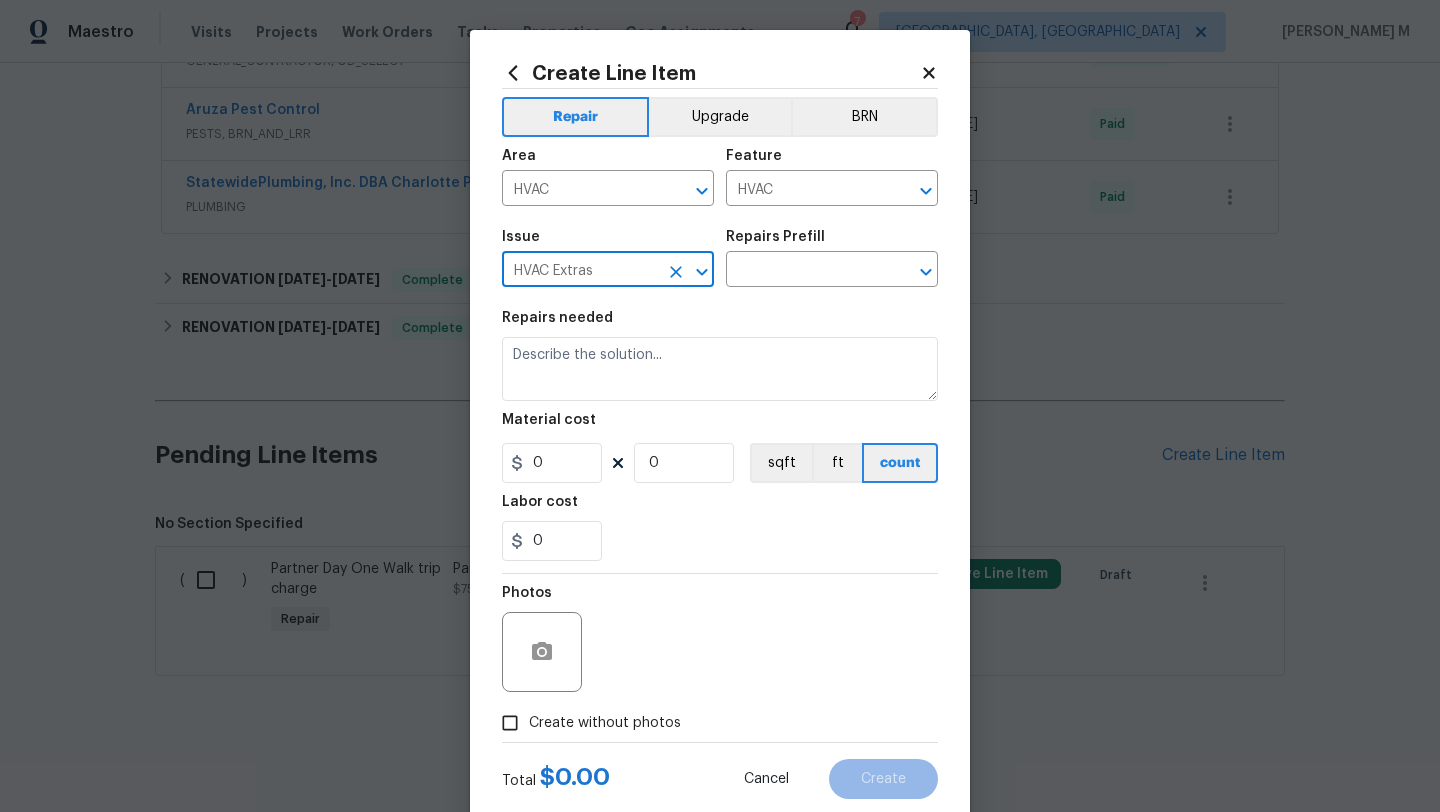 type on "HVAC Extras" 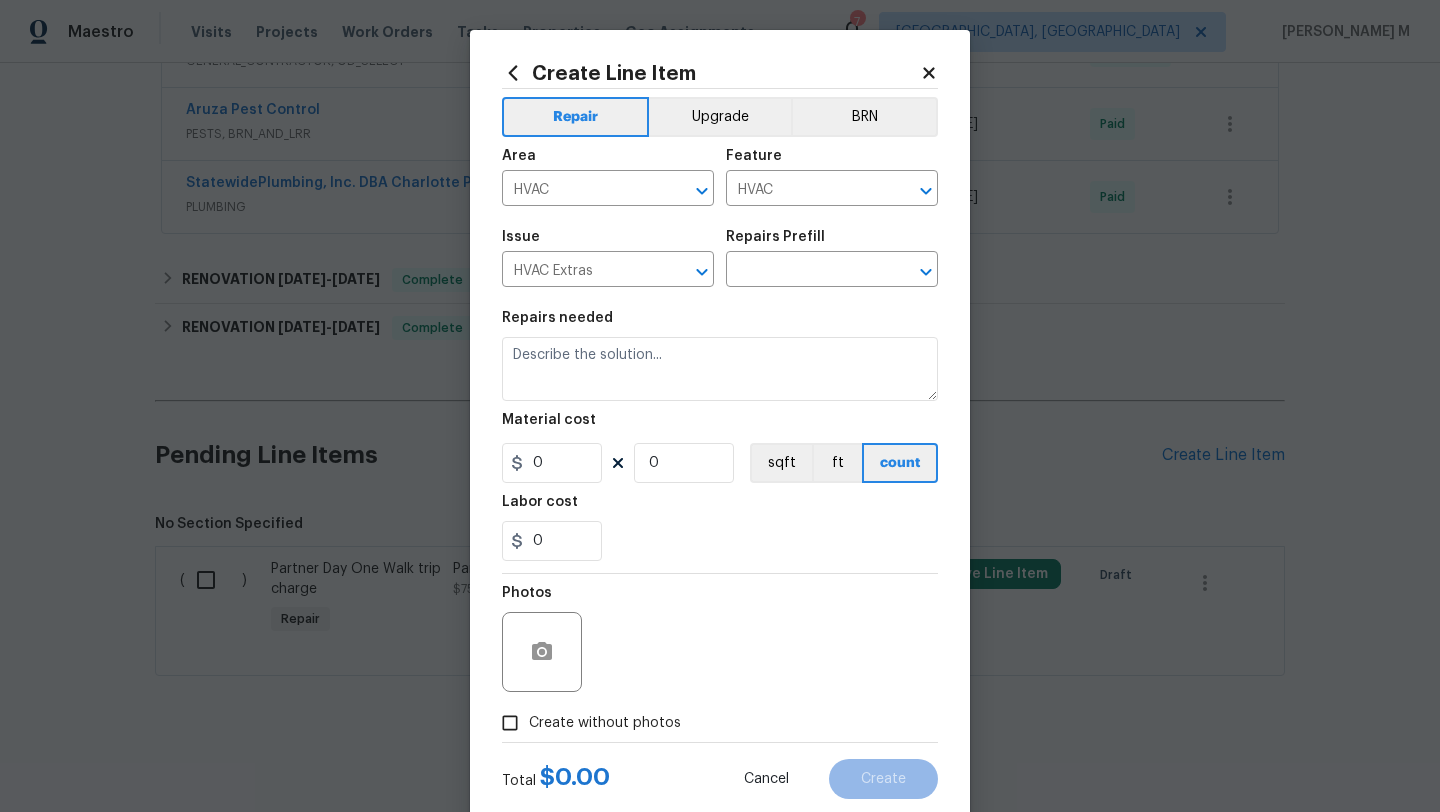 click on "Repairs Prefill" at bounding box center (832, 243) 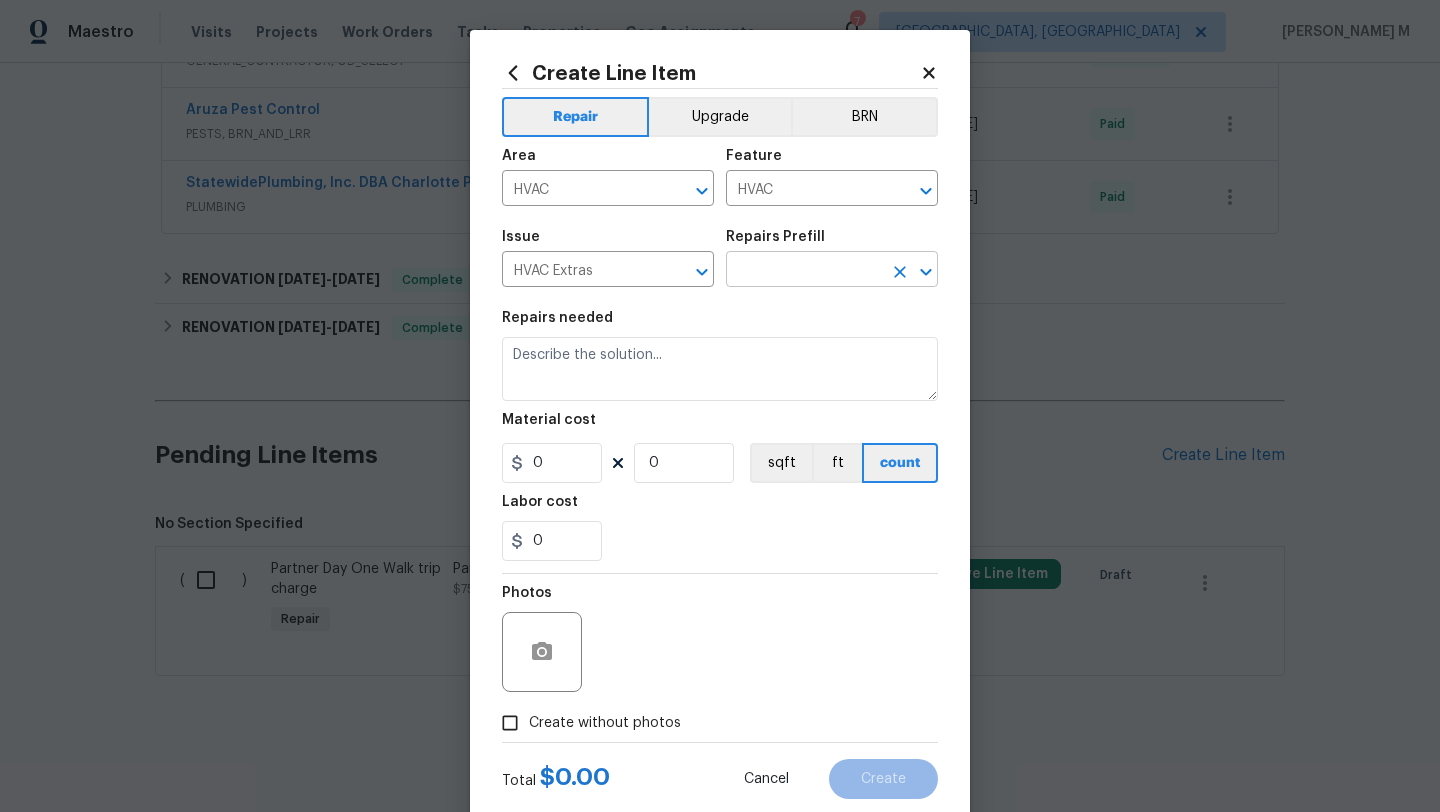 click at bounding box center (804, 271) 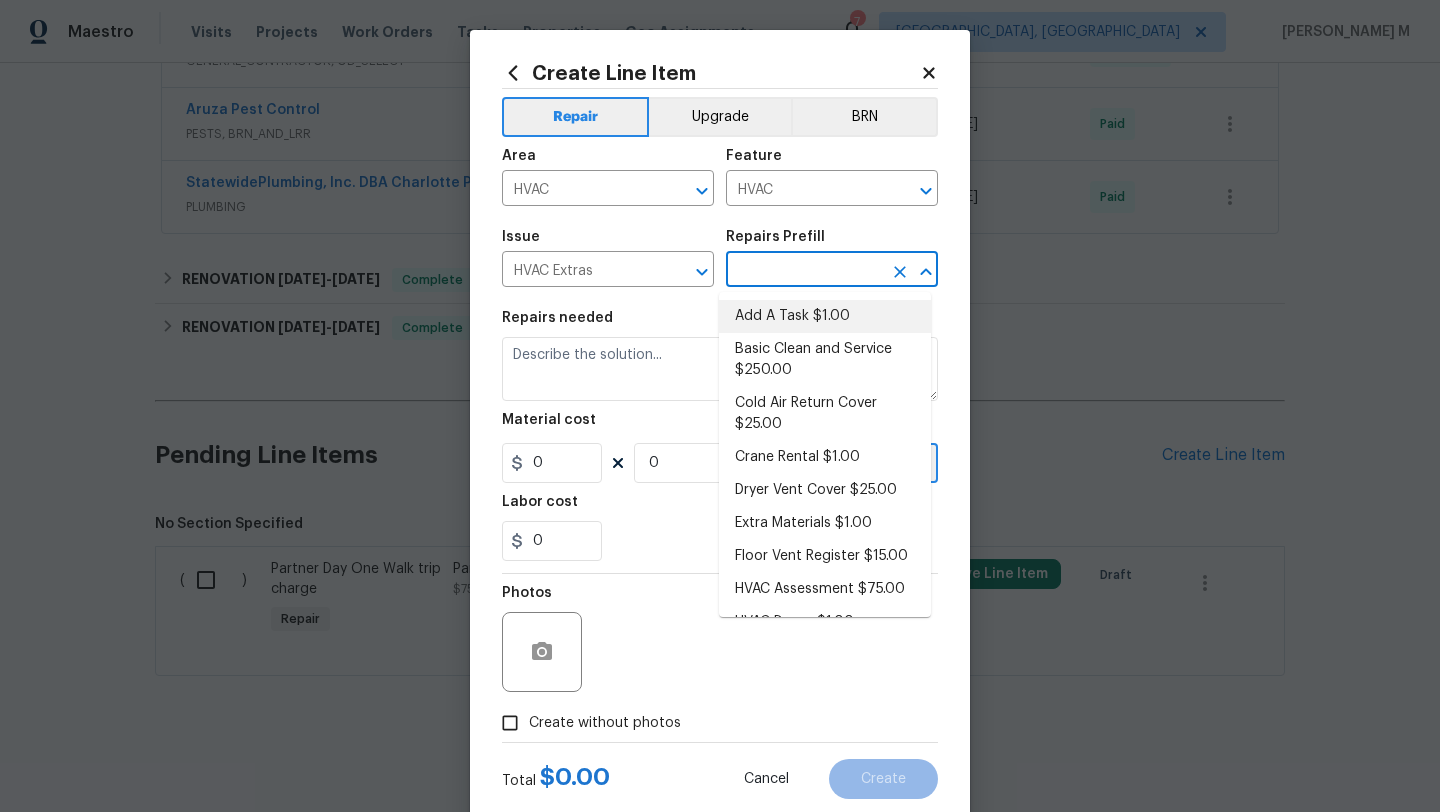click on "Add A Task $1.00" at bounding box center (825, 316) 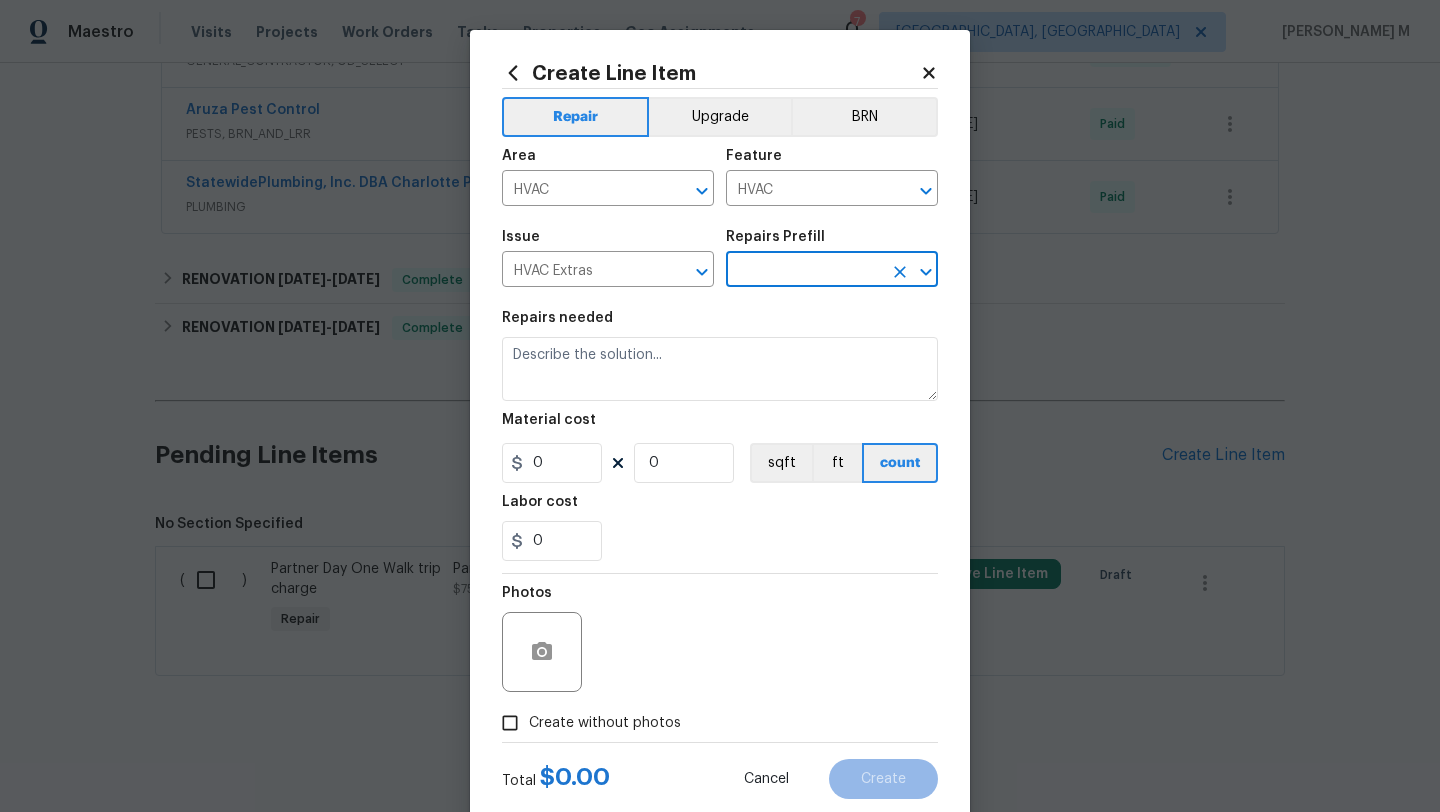 type on "HPM to detail" 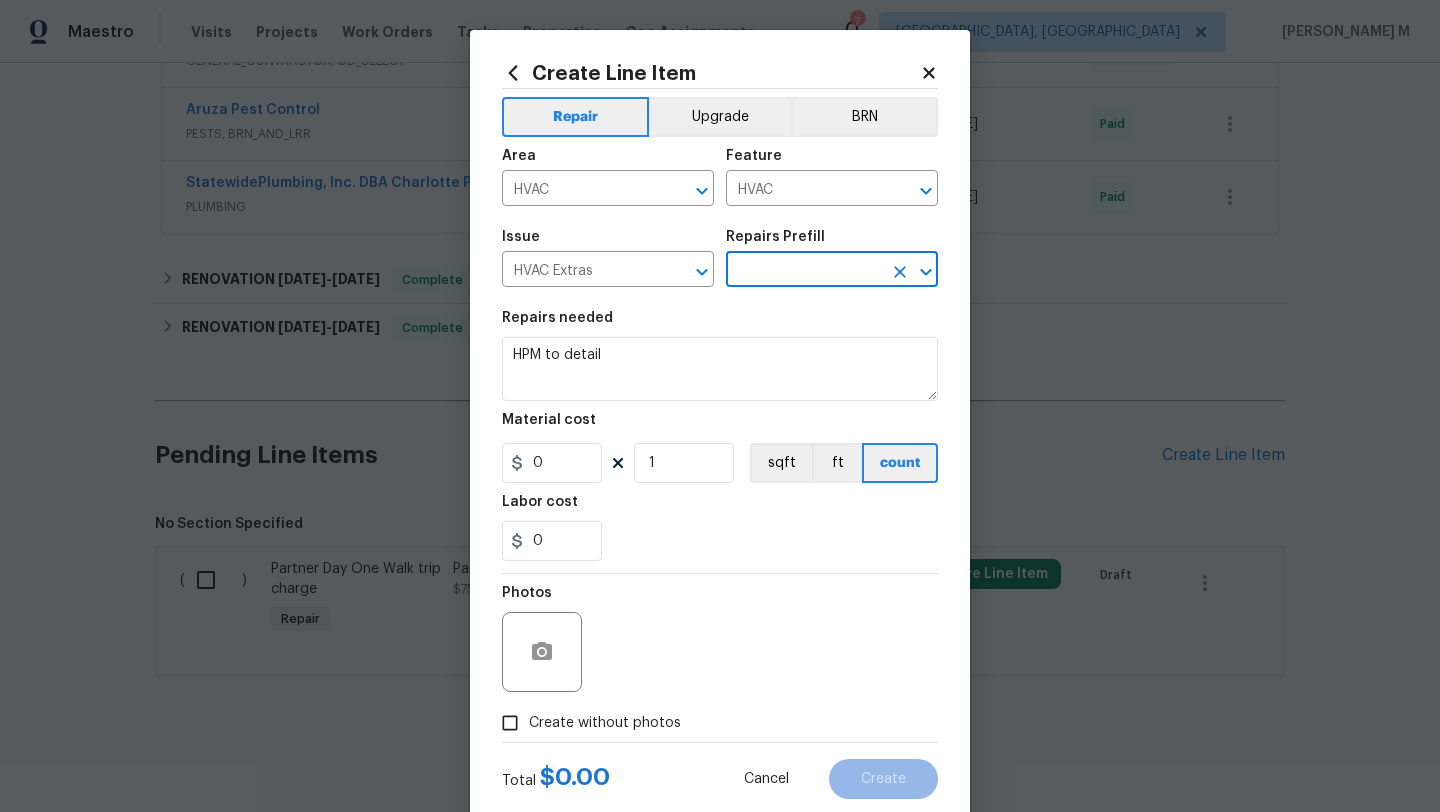 type on "Add A Task $1.00" 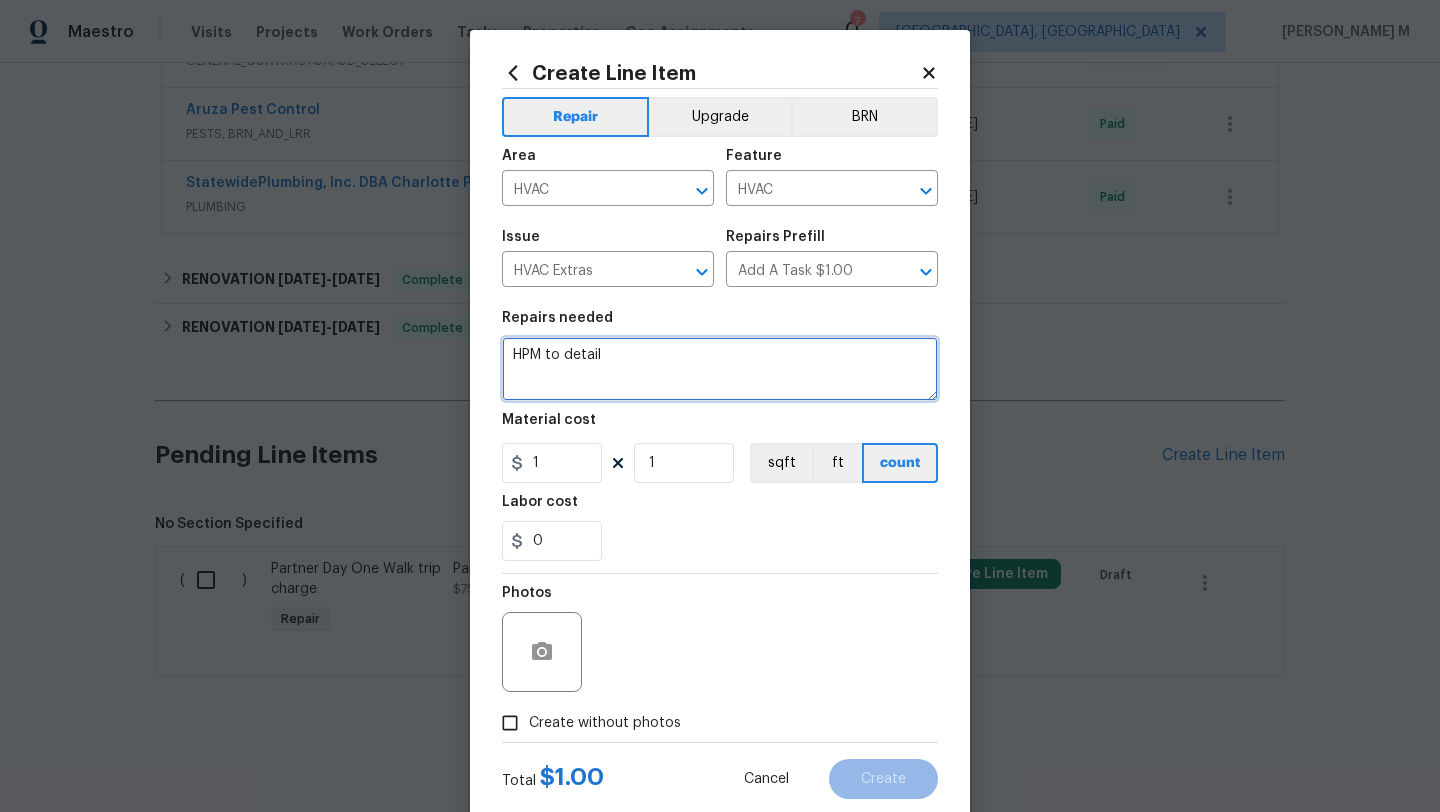 click on "HPM to detail" at bounding box center [720, 369] 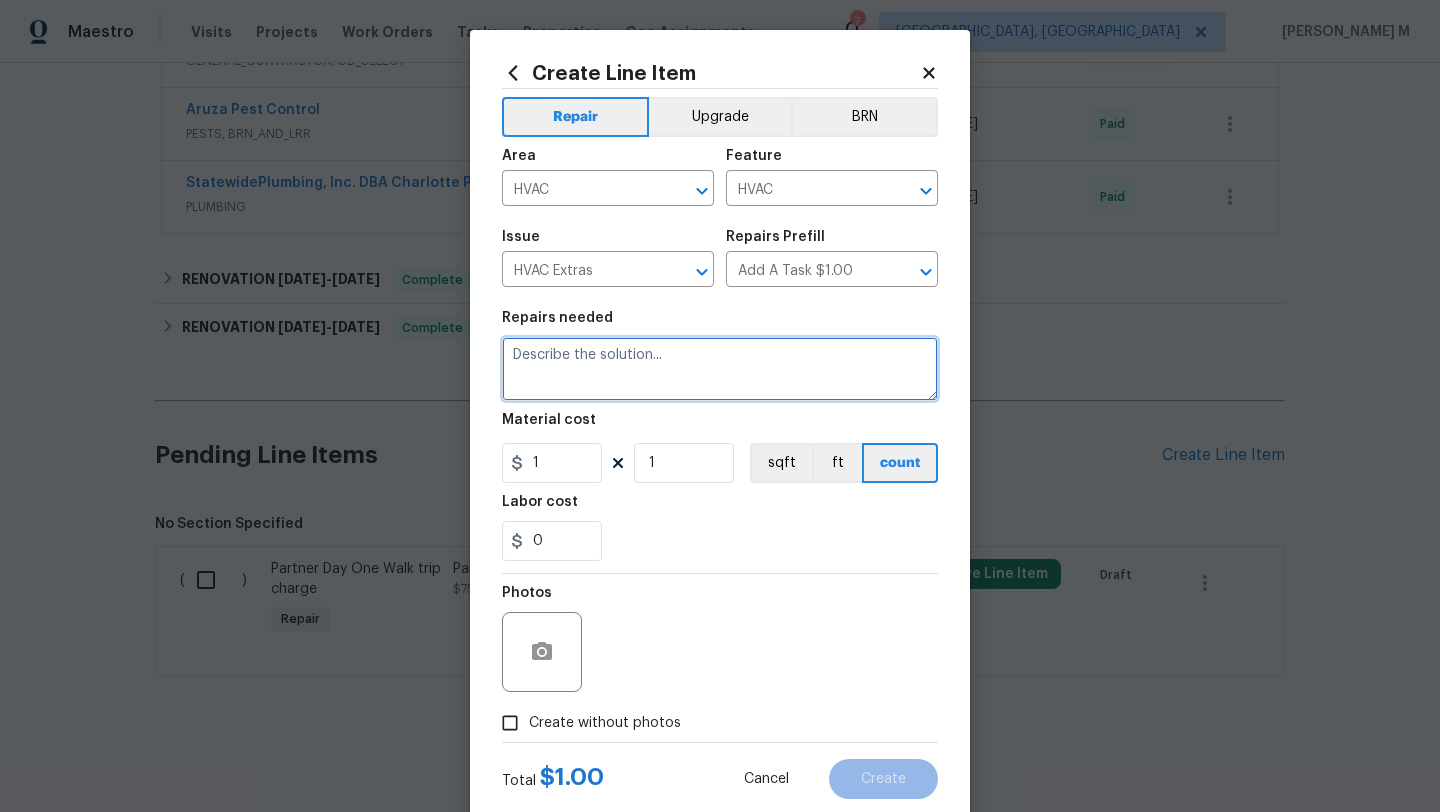 paste on "There is an overflow pipe on the 2nd level of the home, on the same side as the HVAC unit, that is continuously dripping. Please assess and address the issue." 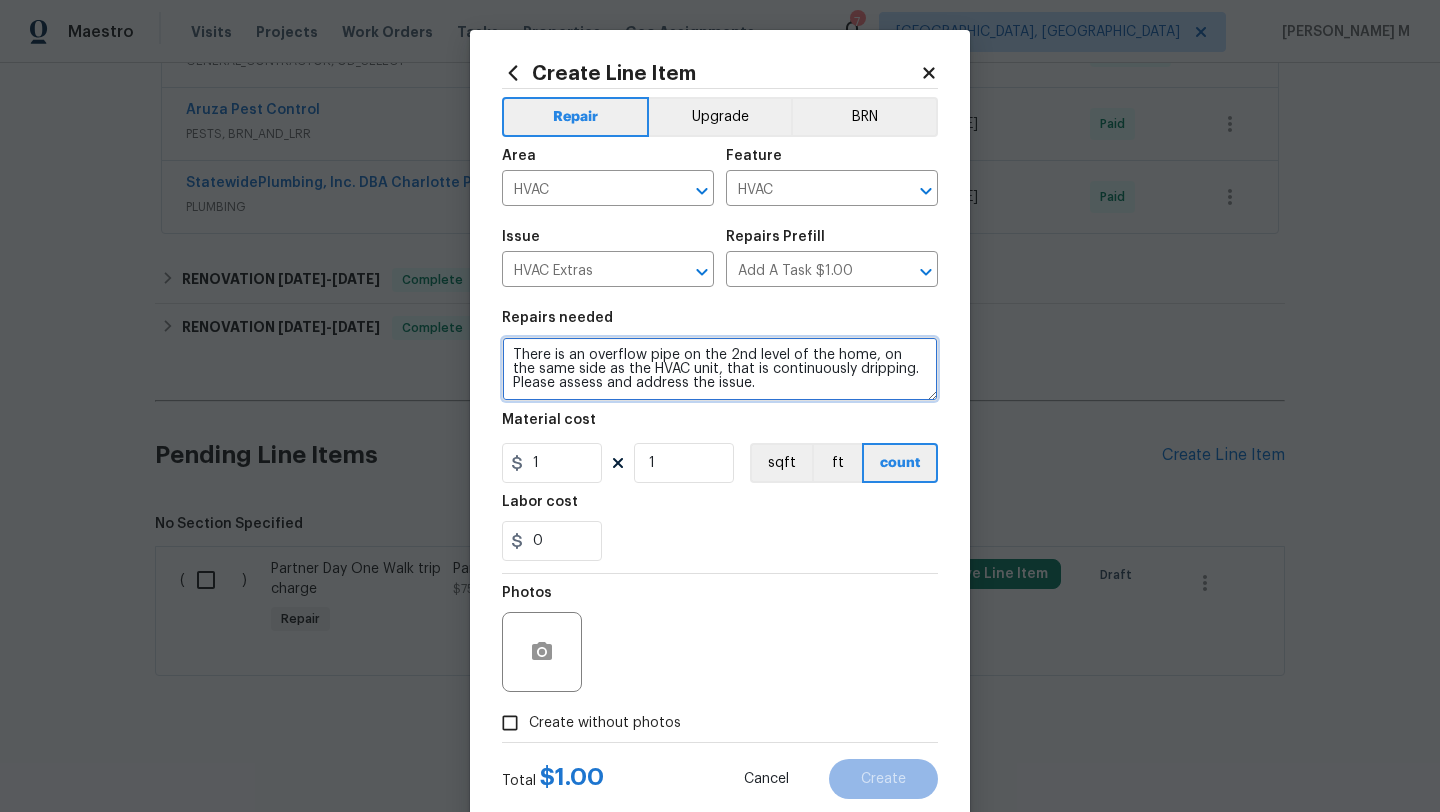 type on "There is an overflow pipe on the 2nd level of the home, on the same side as the HVAC unit, that is continuously dripping. Please assess and address the issue." 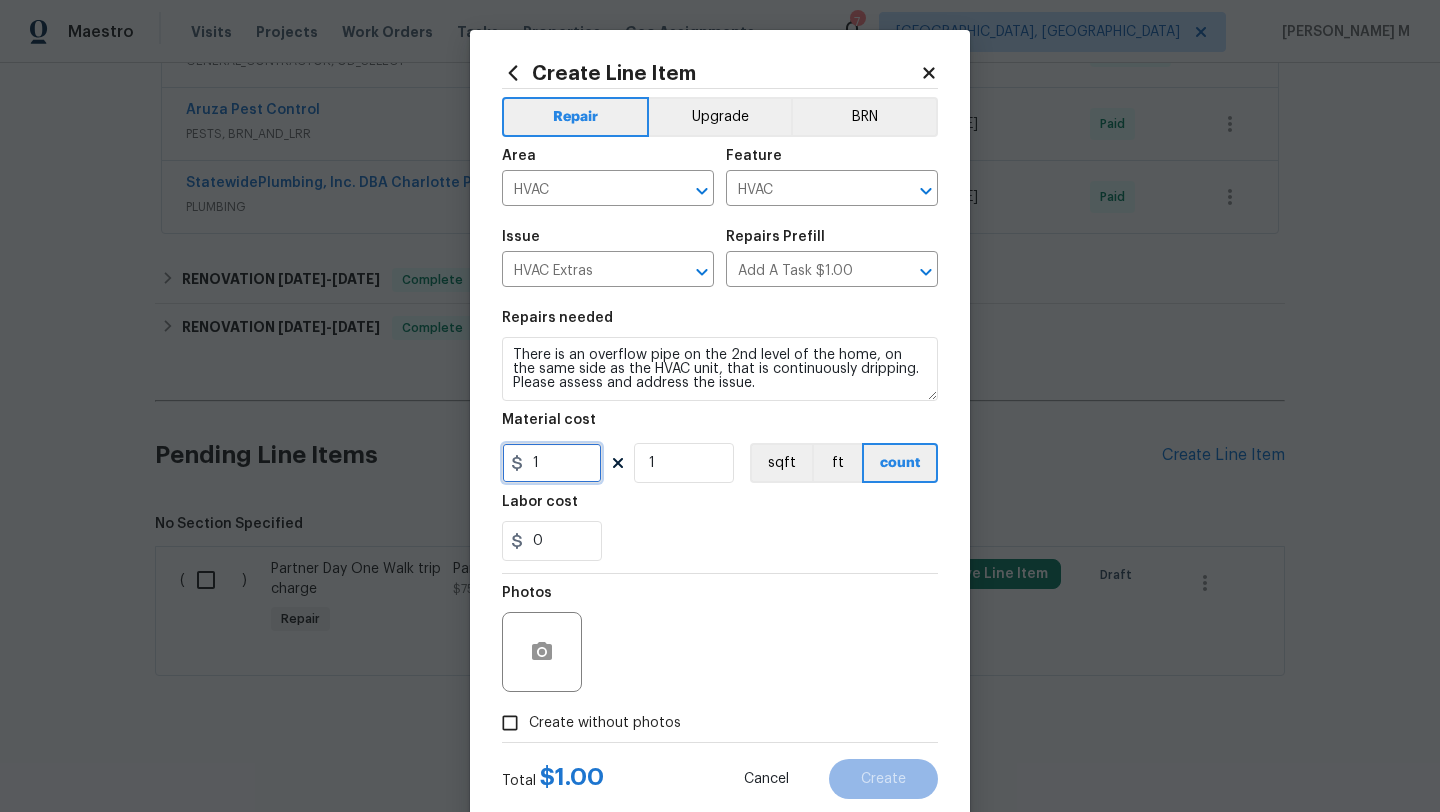 click on "1" at bounding box center (552, 463) 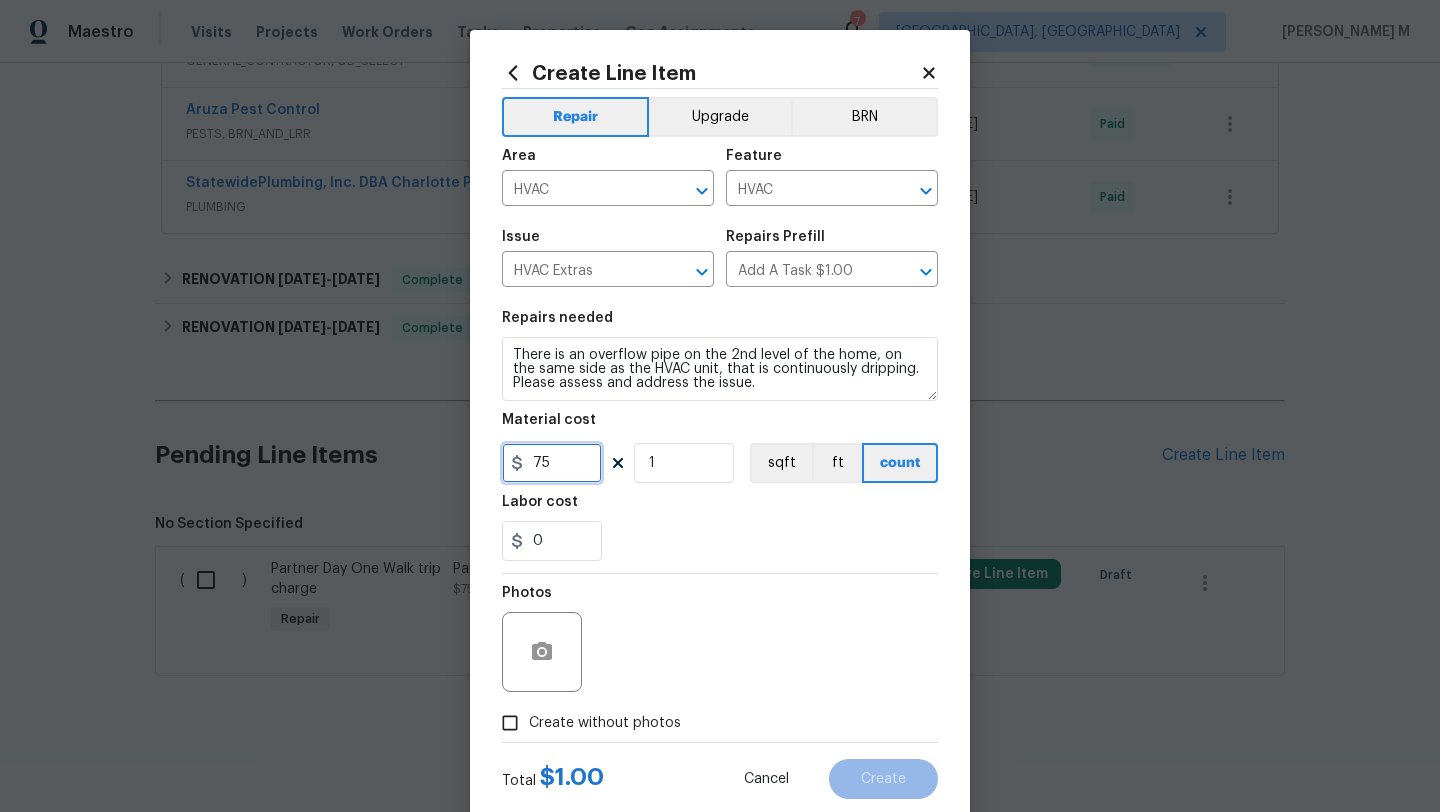type on "75" 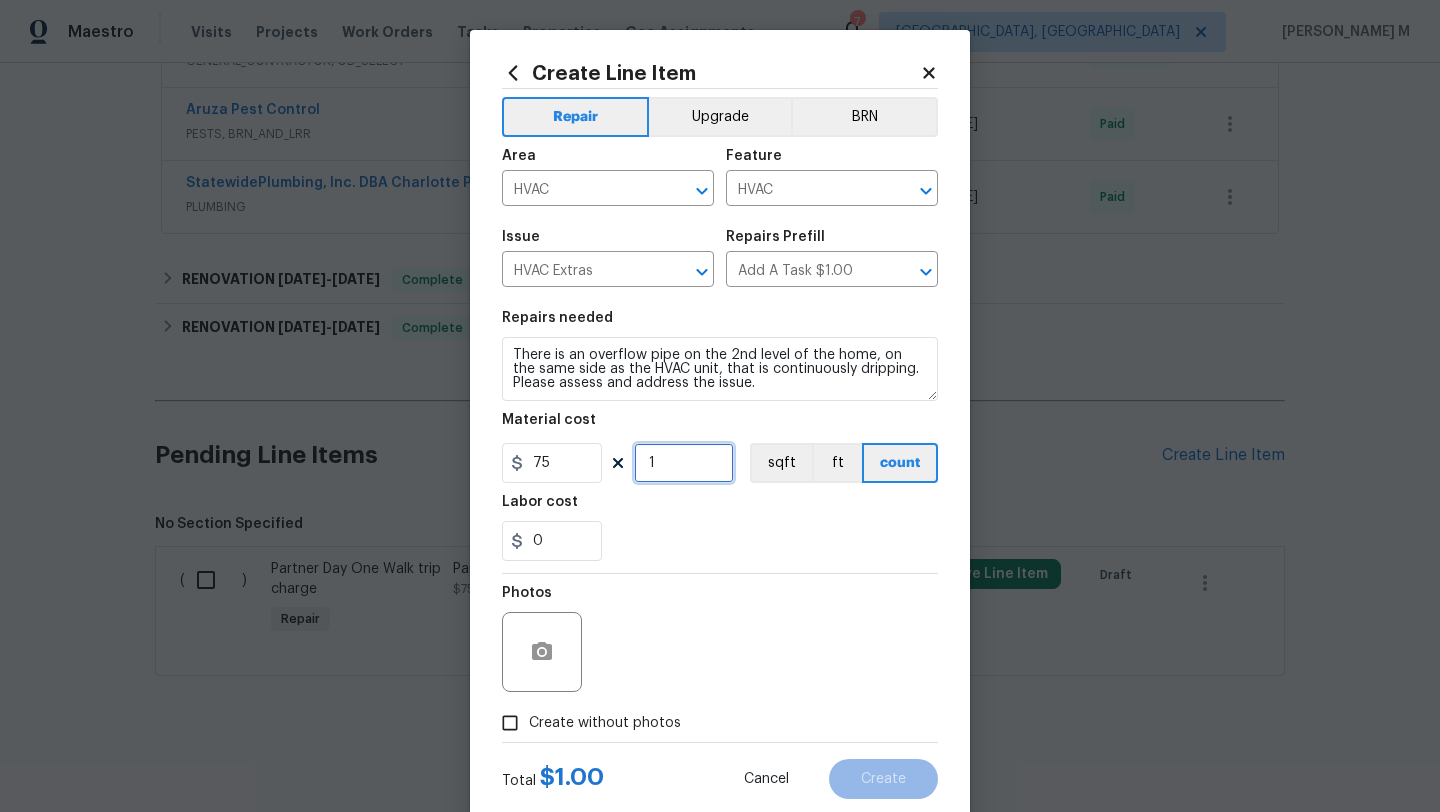 click on "1" at bounding box center [684, 463] 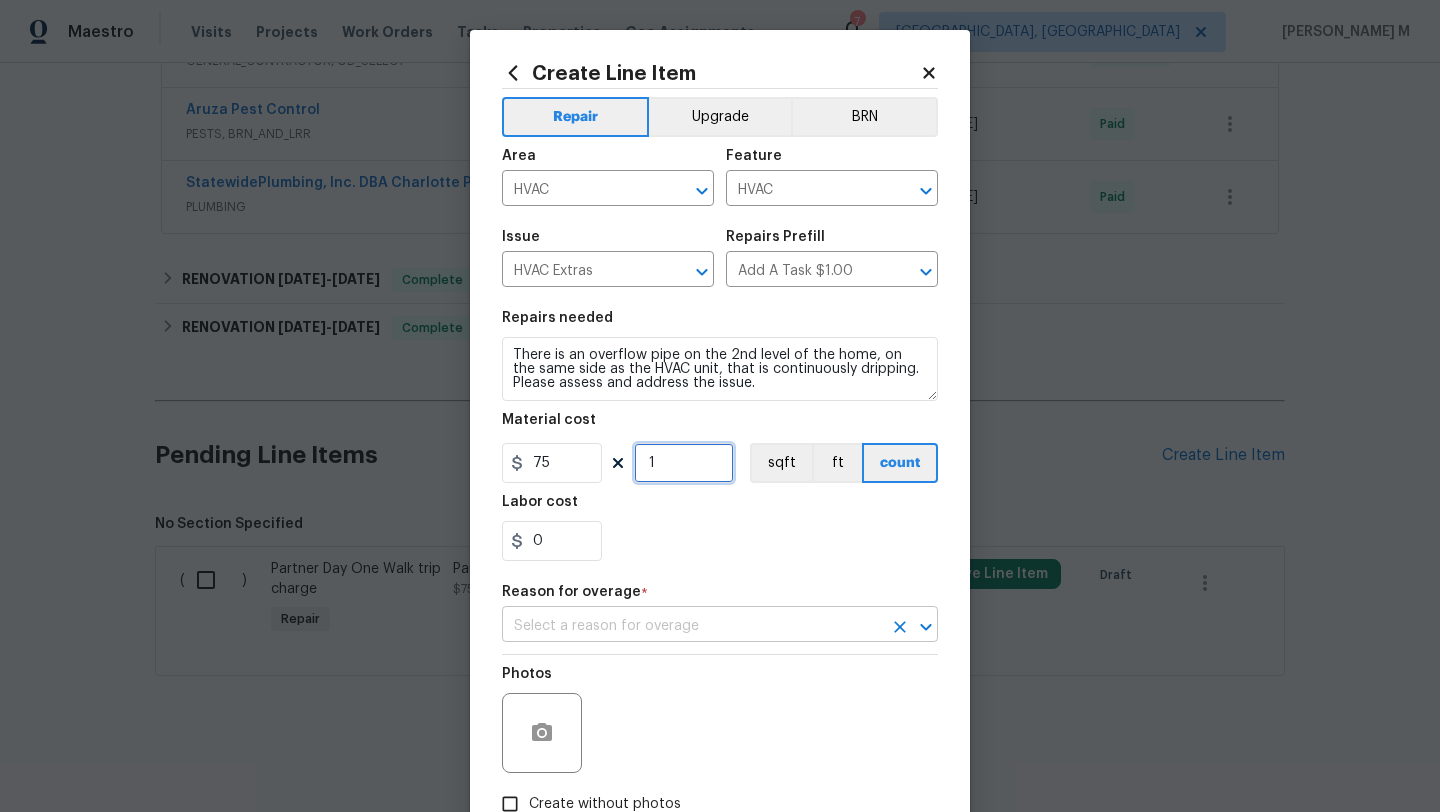 scroll, scrollTop: 84, scrollLeft: 0, axis: vertical 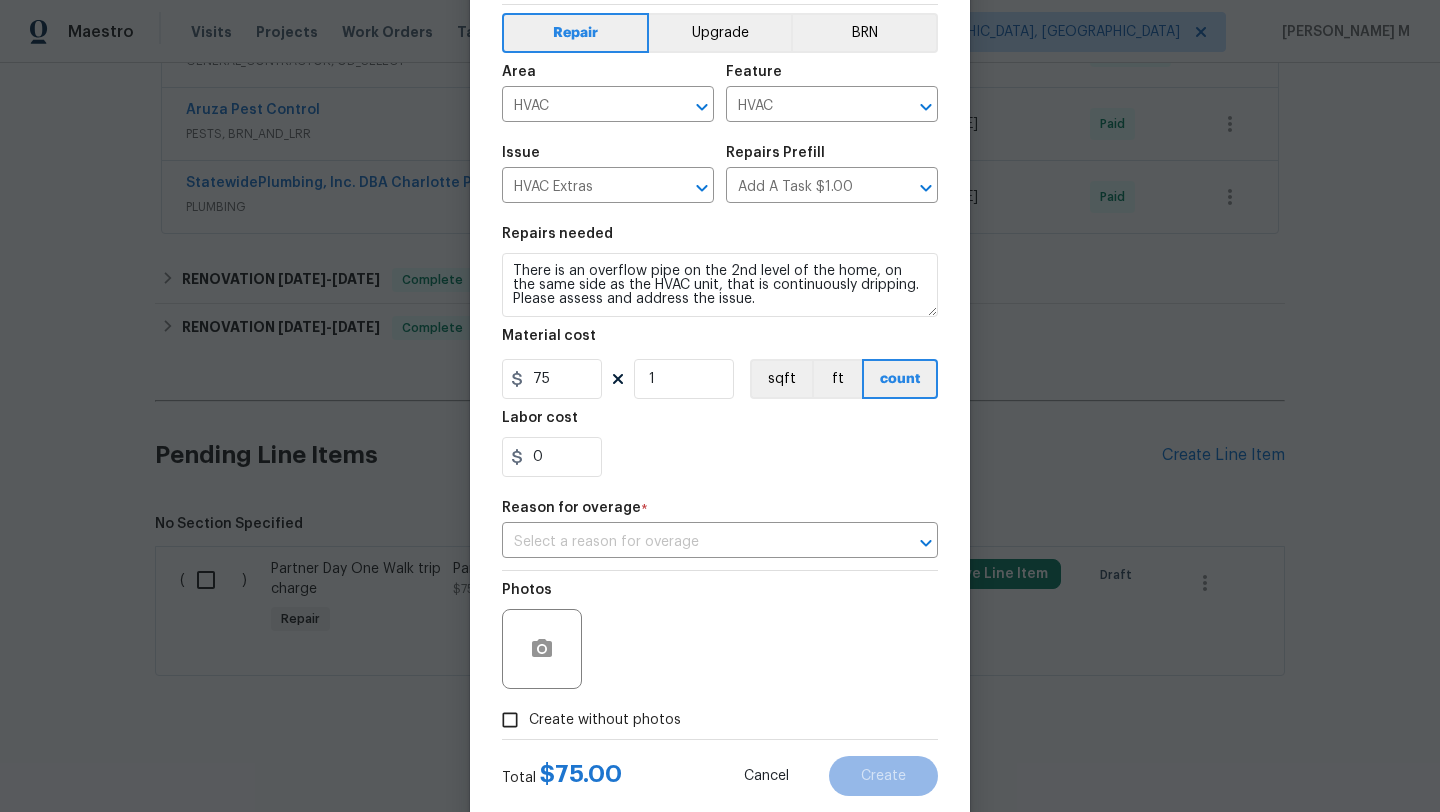 click on "Repairs needed There is an overflow pipe on the 2nd level of the home, on the same side as the HVAC unit, that is continuously dripping. Please assess and address the issue. Material cost 75 1 sqft ft count Labor cost 0" at bounding box center [720, 352] 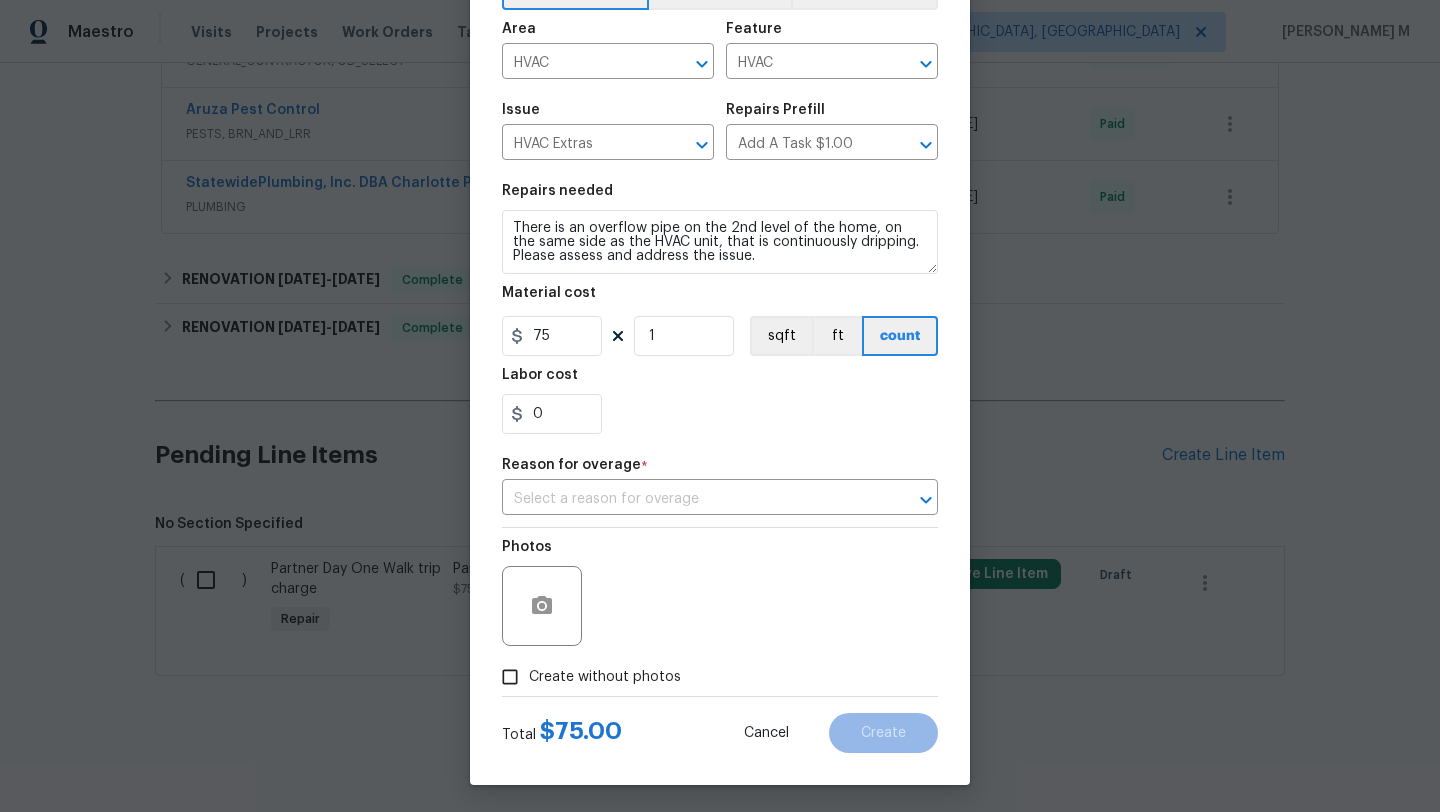 scroll, scrollTop: 131, scrollLeft: 0, axis: vertical 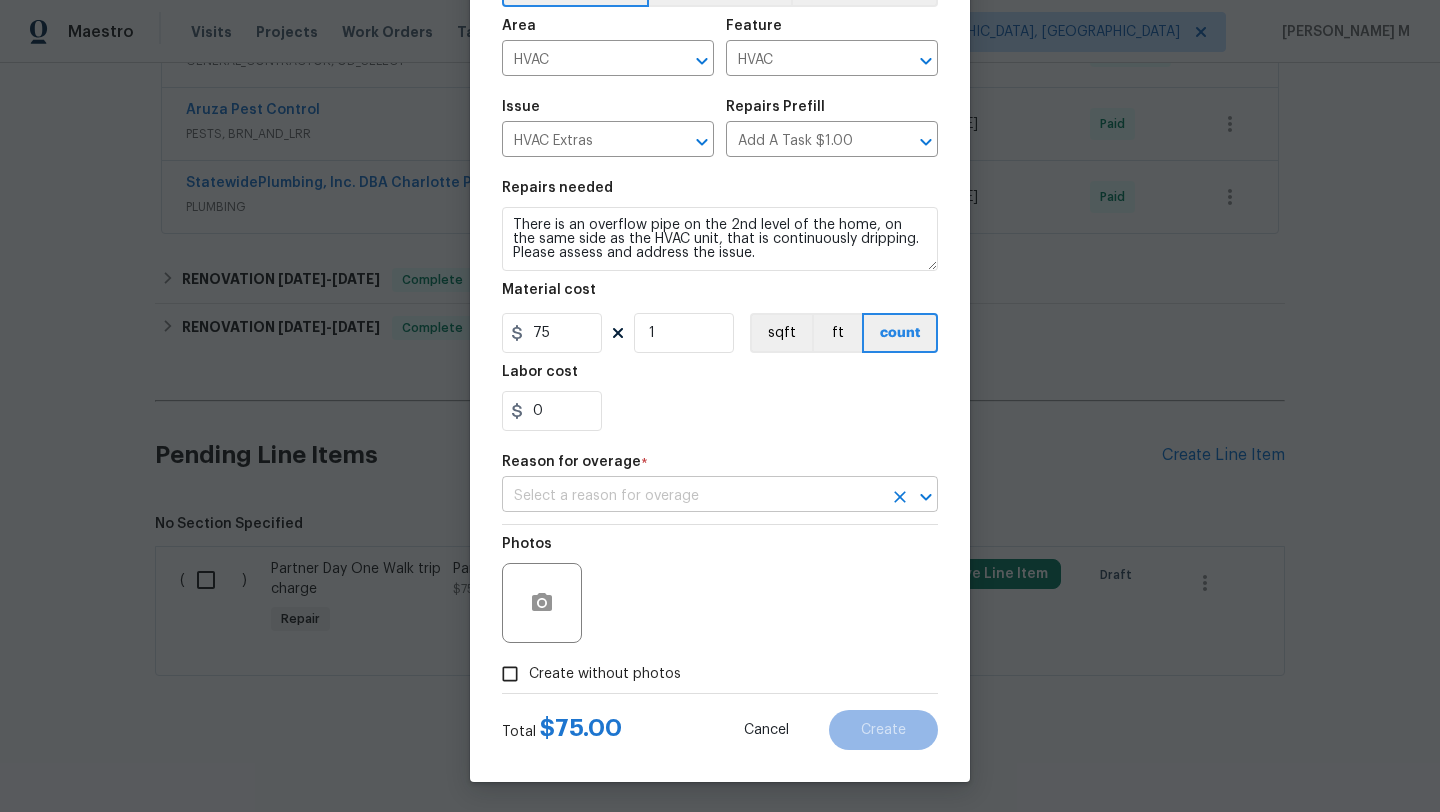 click at bounding box center [692, 496] 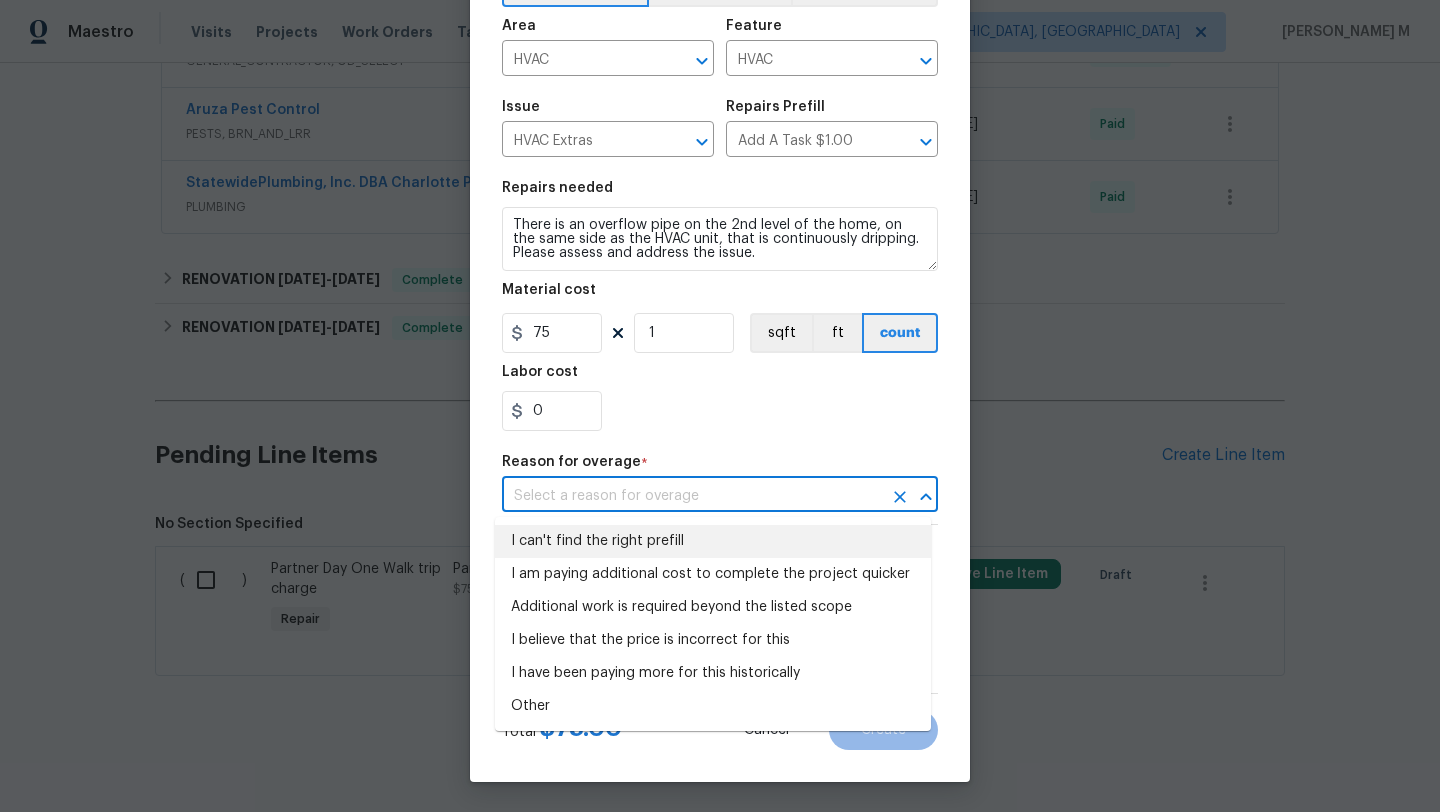 click on "I can't find the right prefill" at bounding box center (713, 541) 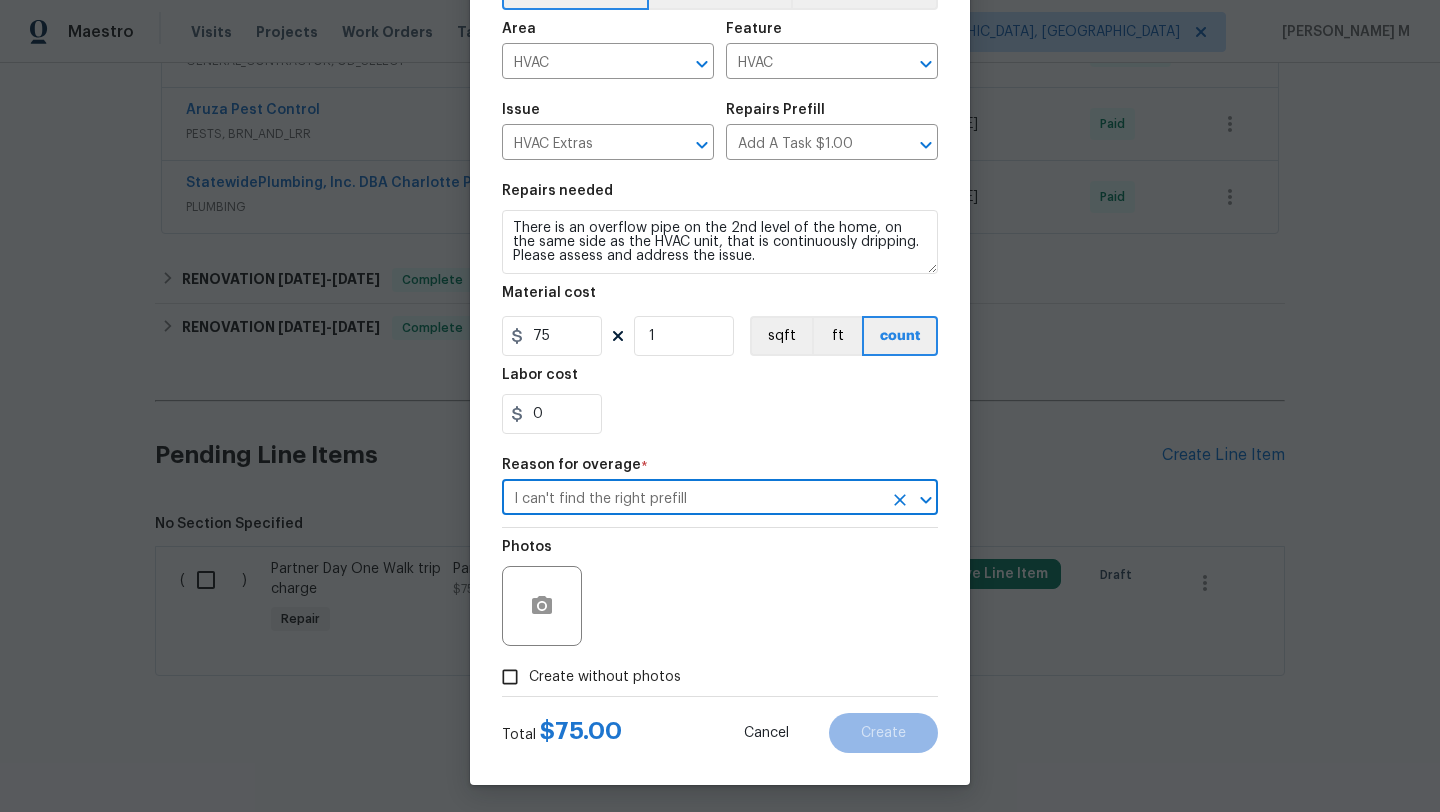 scroll, scrollTop: 131, scrollLeft: 0, axis: vertical 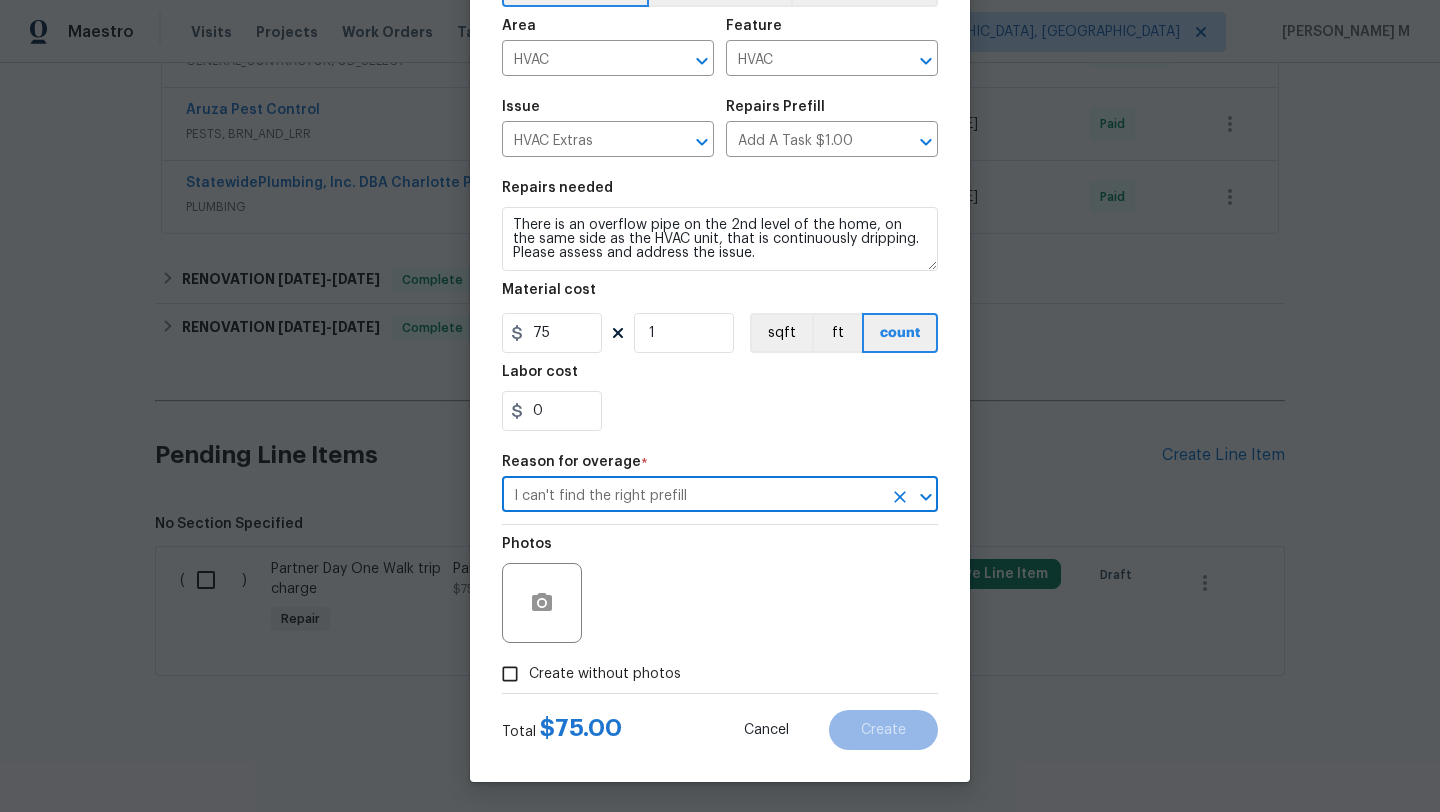 click on "Create without photos" at bounding box center [510, 674] 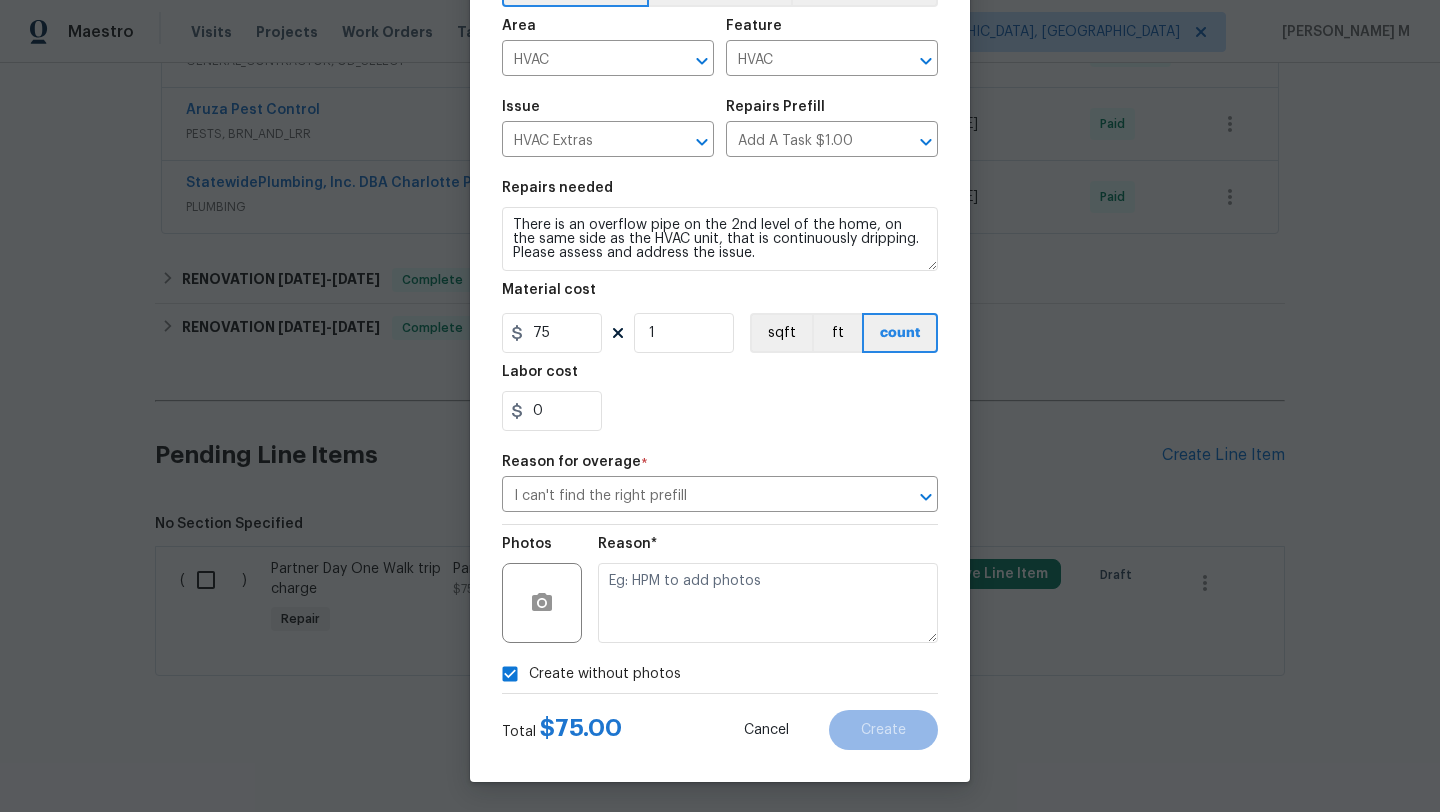 click on "Reason*" at bounding box center [768, 590] 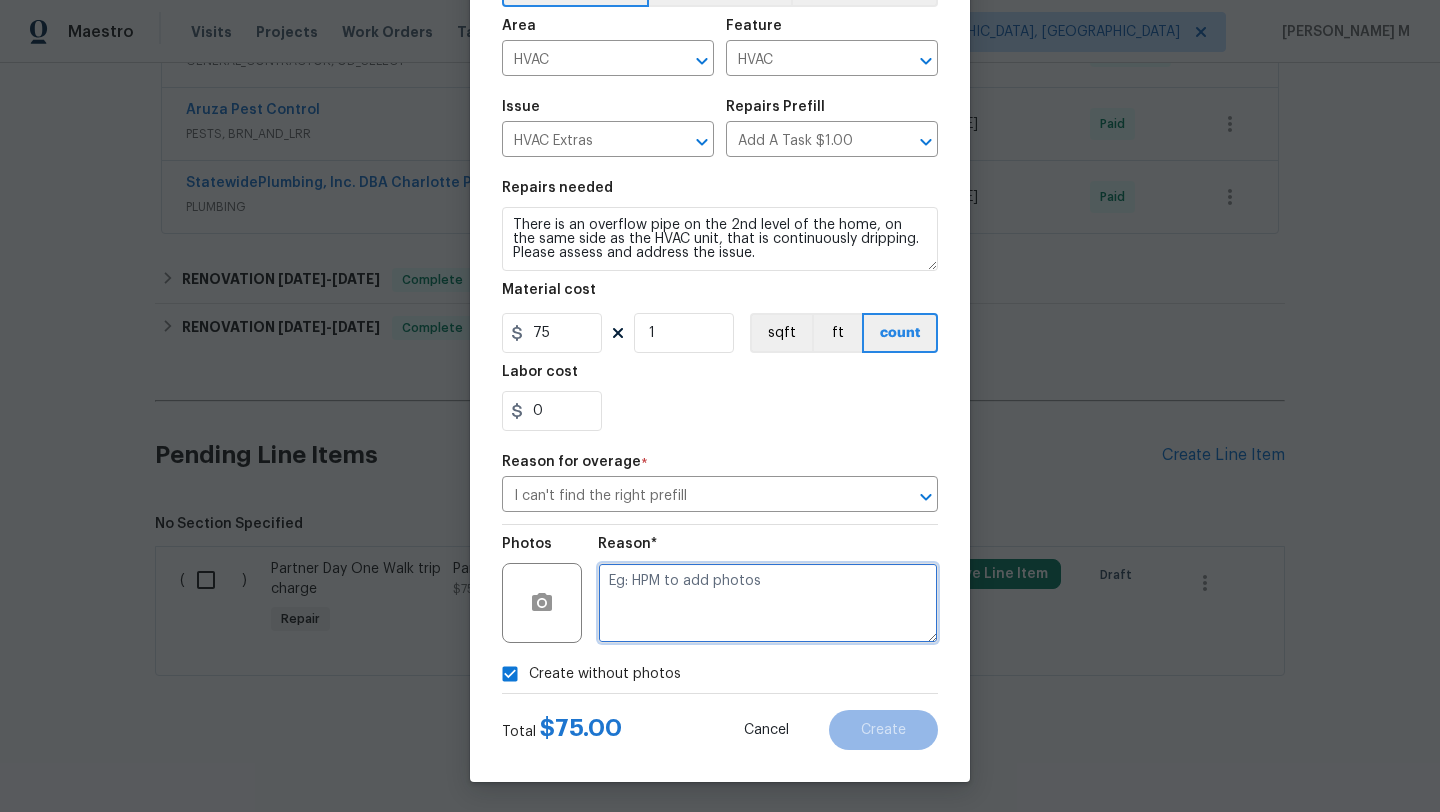 click at bounding box center (768, 603) 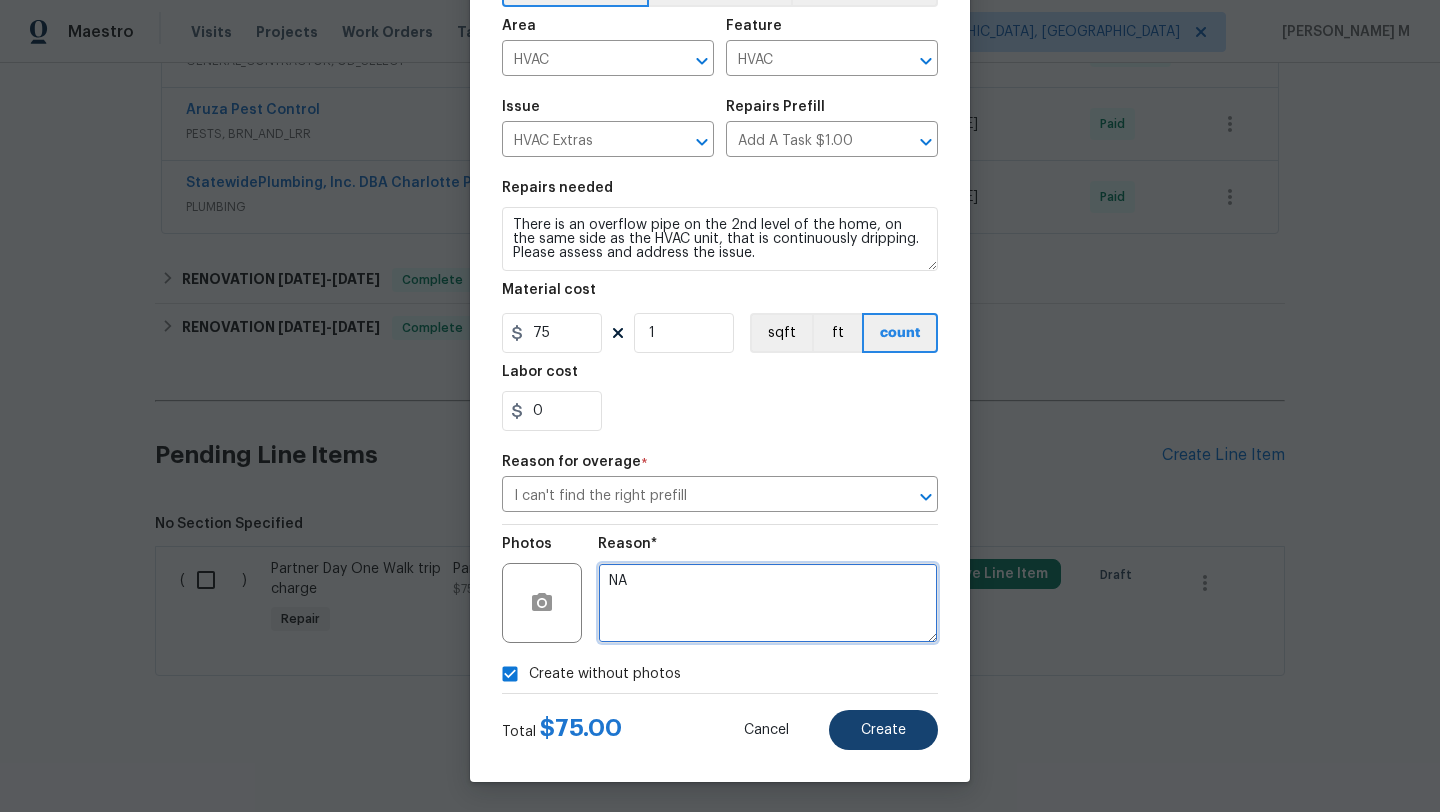 type on "NA" 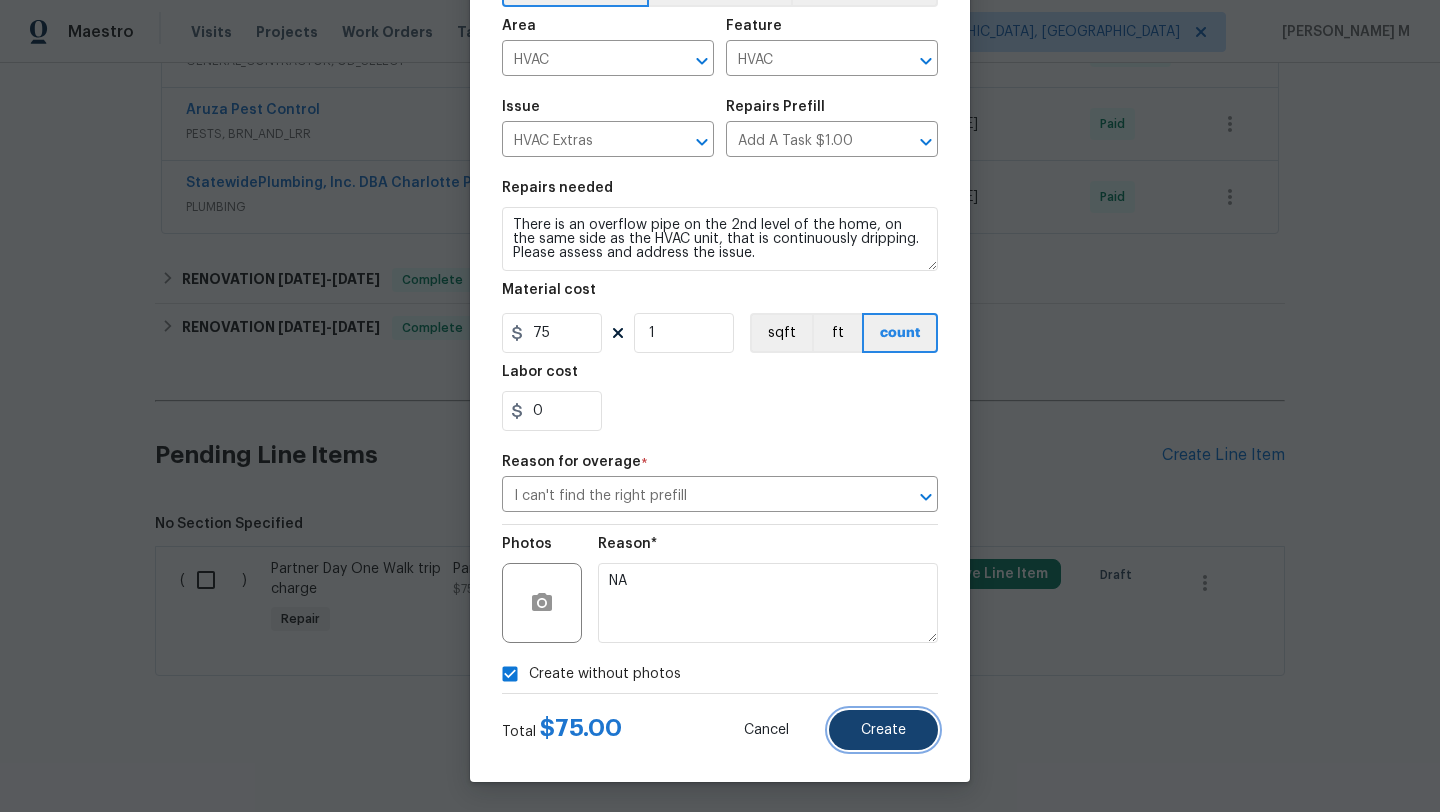 click on "Create" at bounding box center (883, 730) 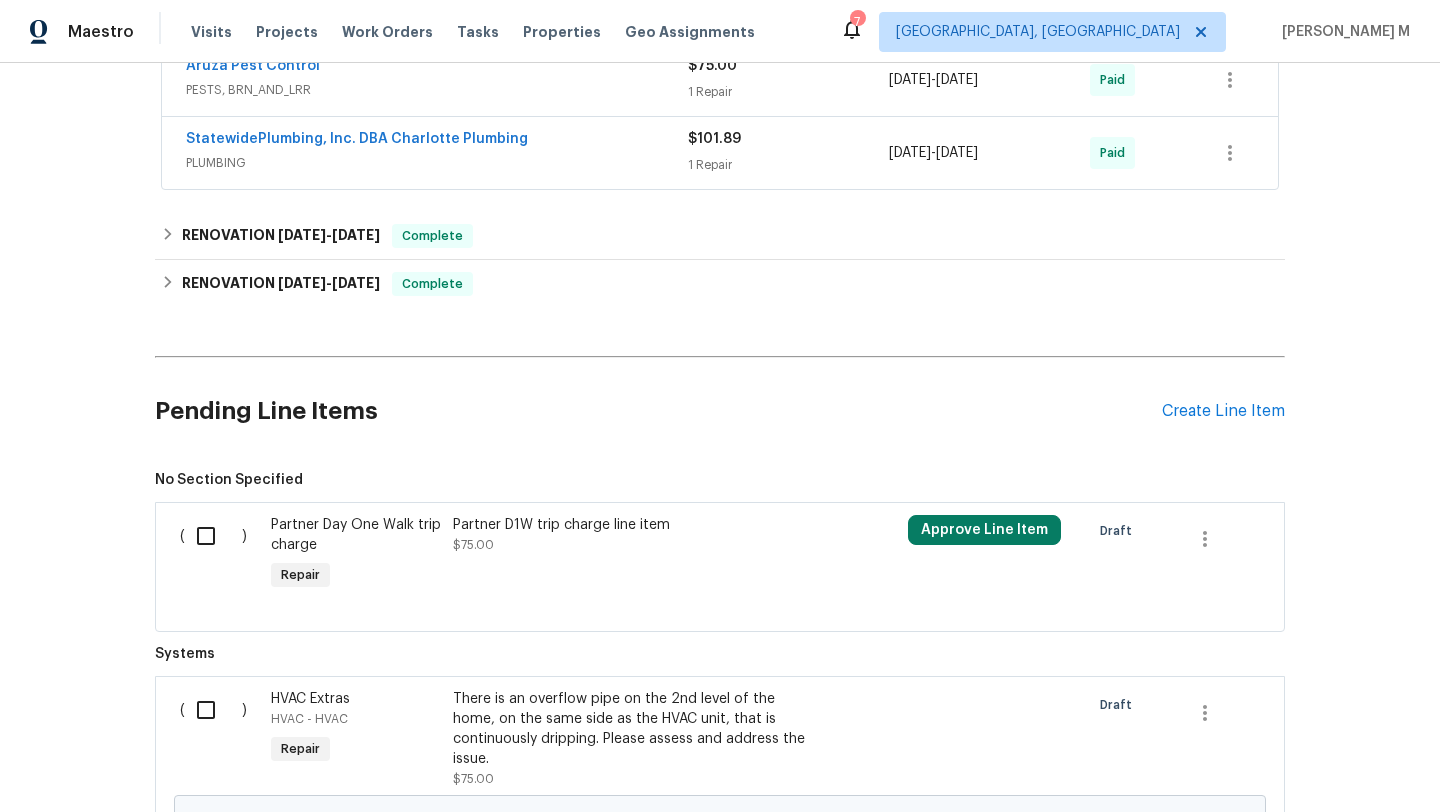 scroll, scrollTop: 1626, scrollLeft: 0, axis: vertical 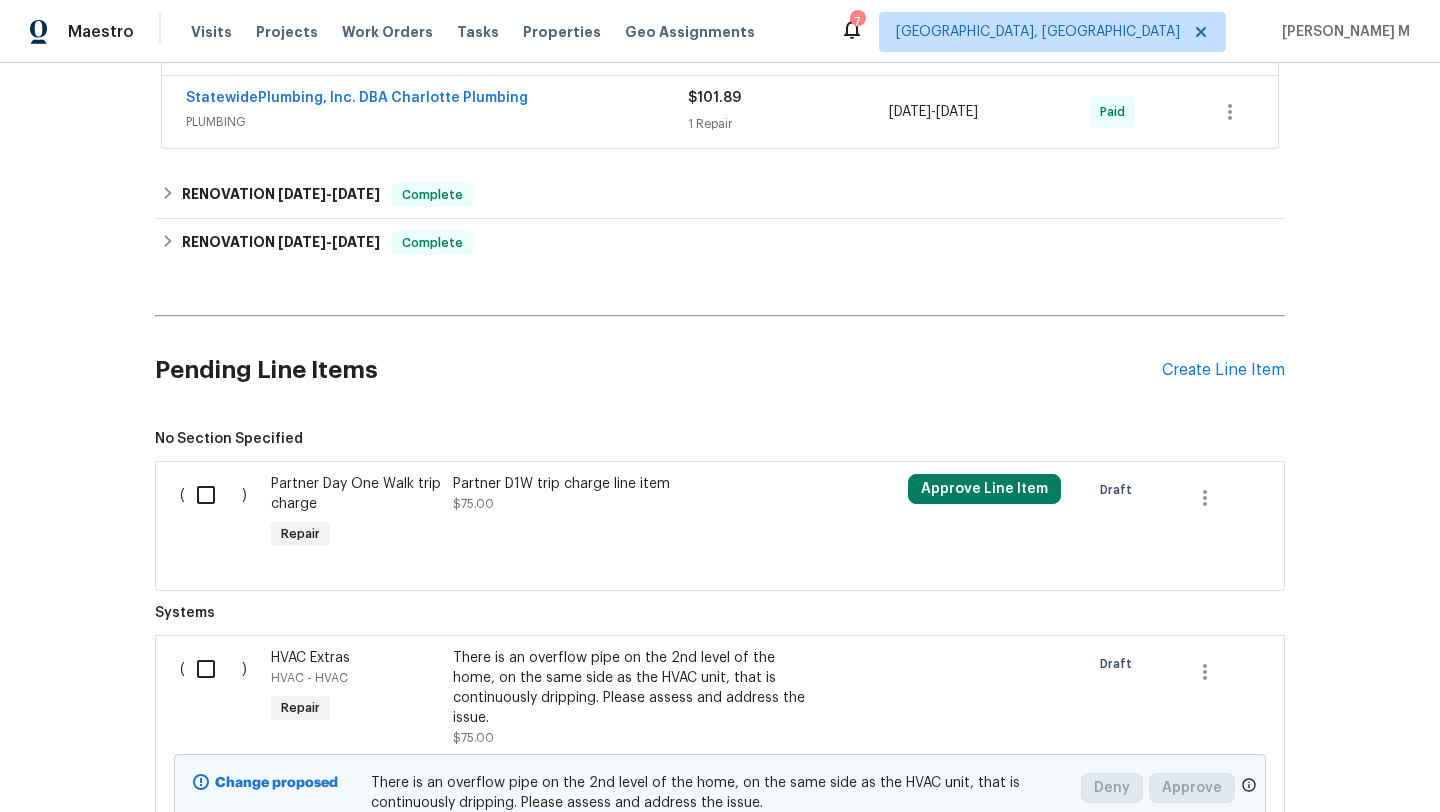 click at bounding box center [213, 669] 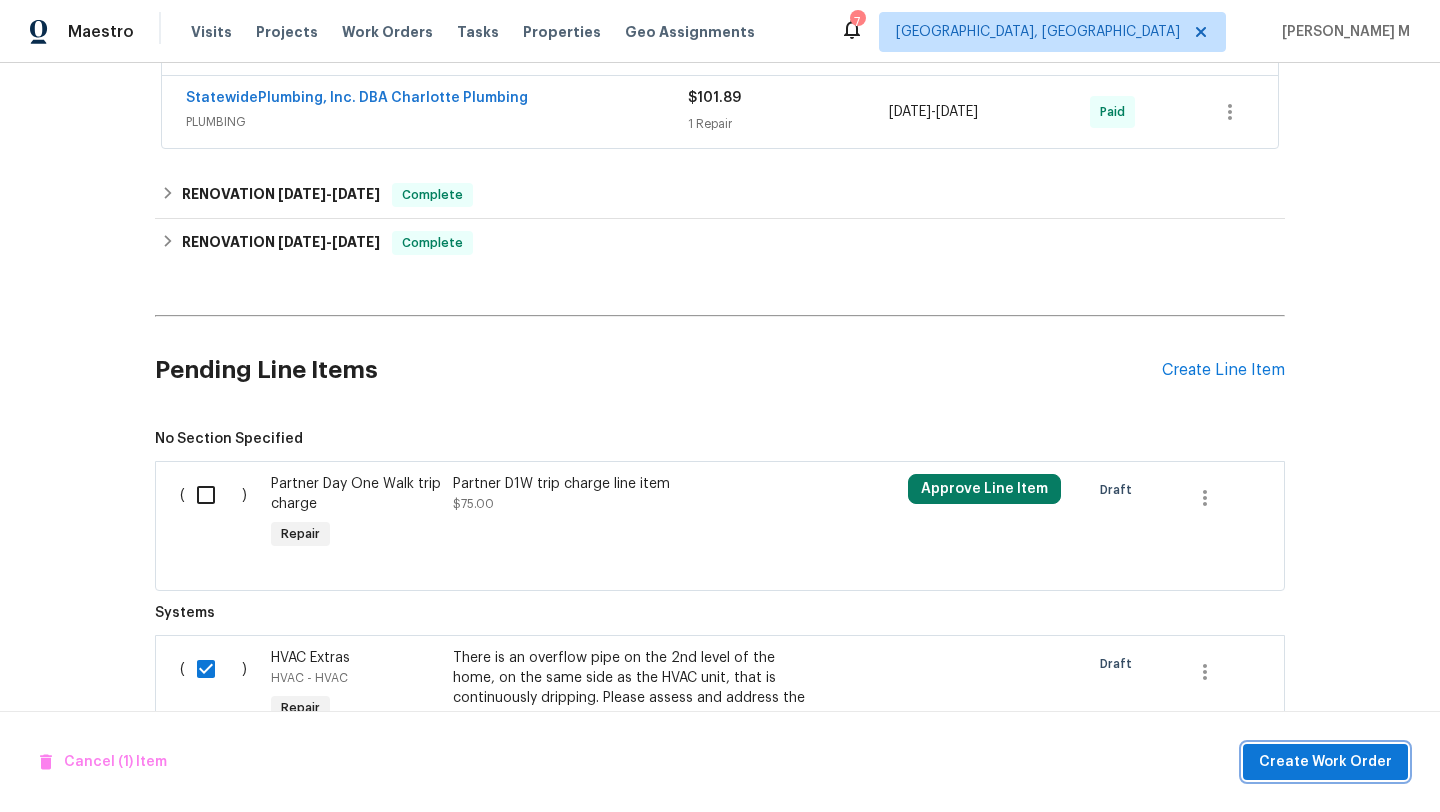 click on "Create Work Order" at bounding box center (1325, 762) 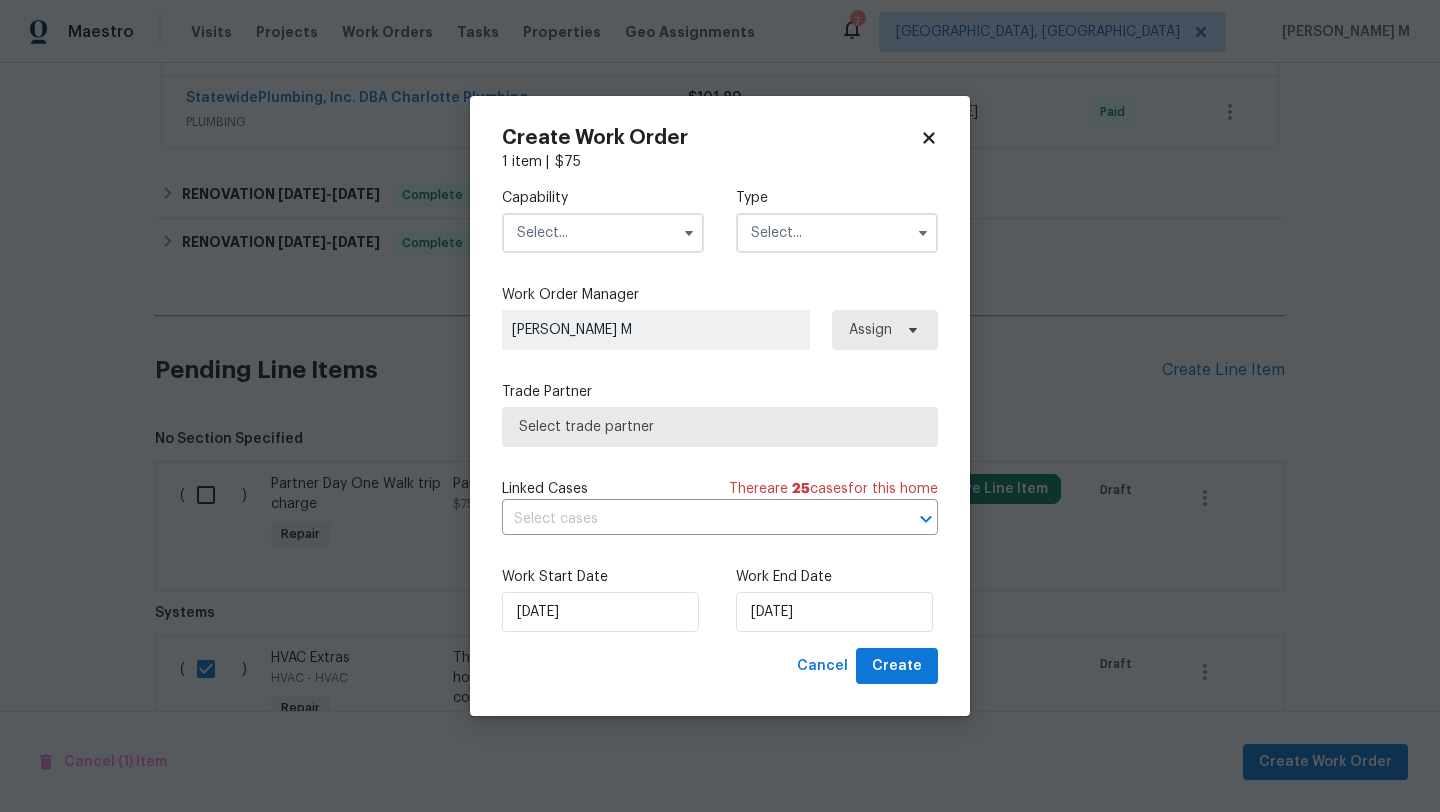 click at bounding box center [603, 233] 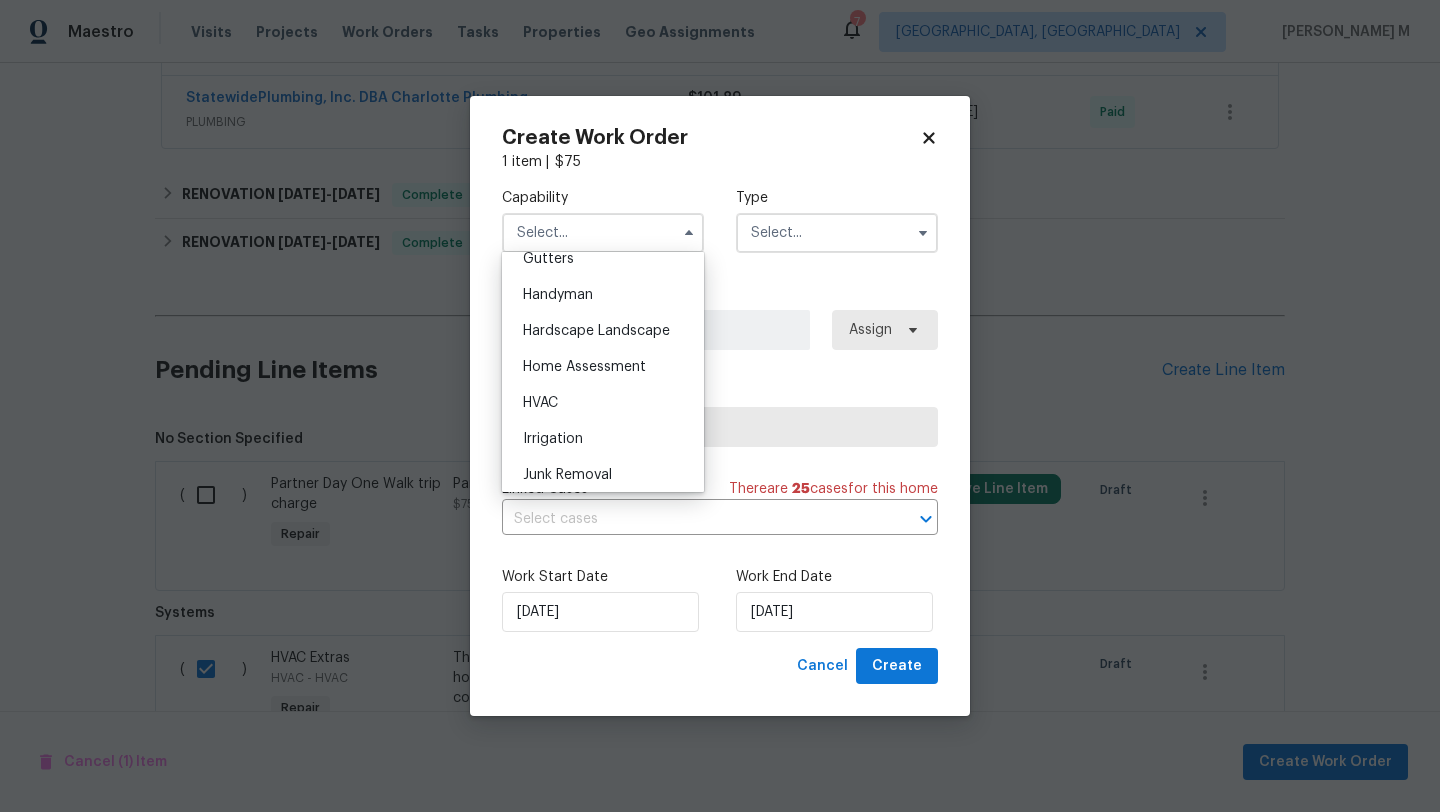 scroll, scrollTop: 1087, scrollLeft: 0, axis: vertical 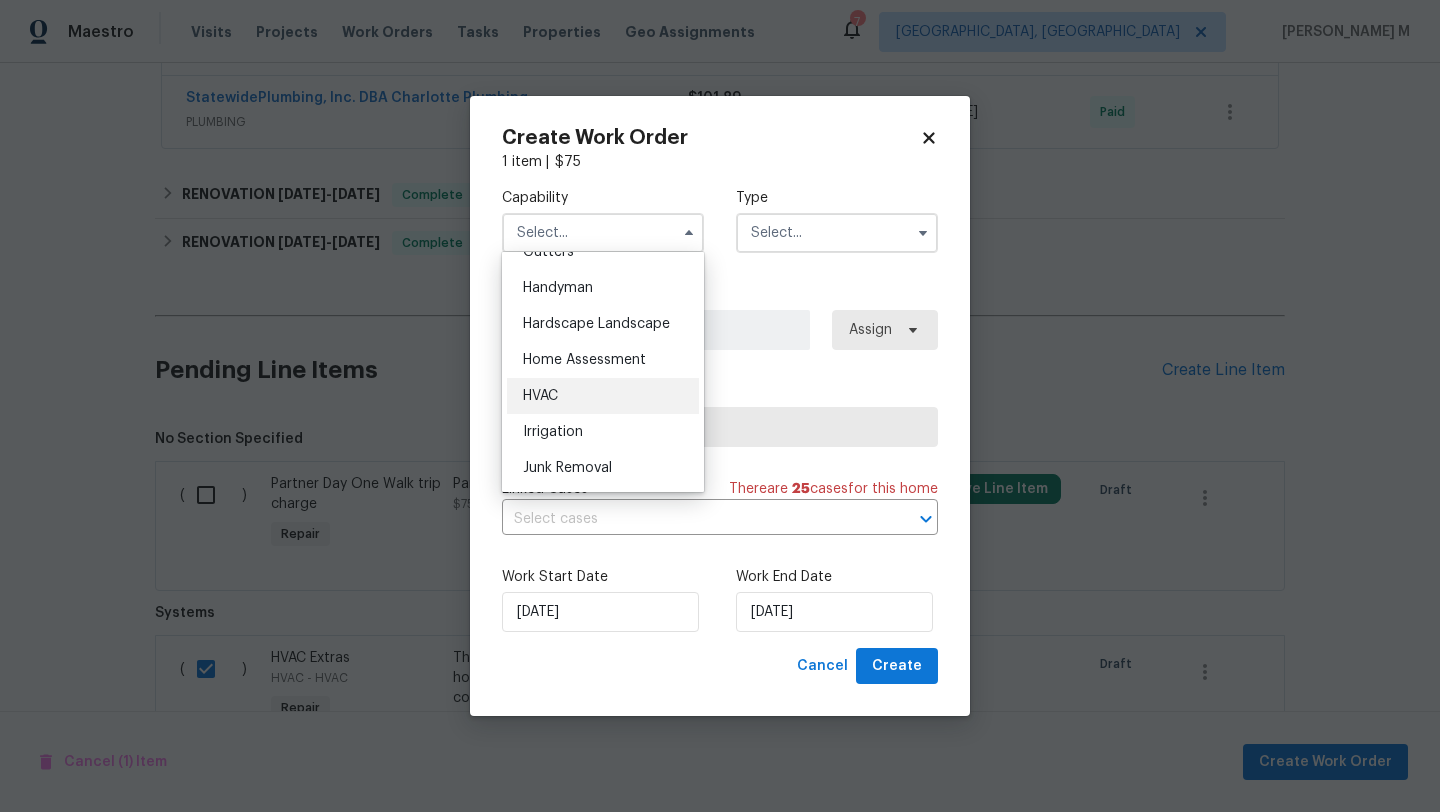 click on "HVAC" at bounding box center (603, 396) 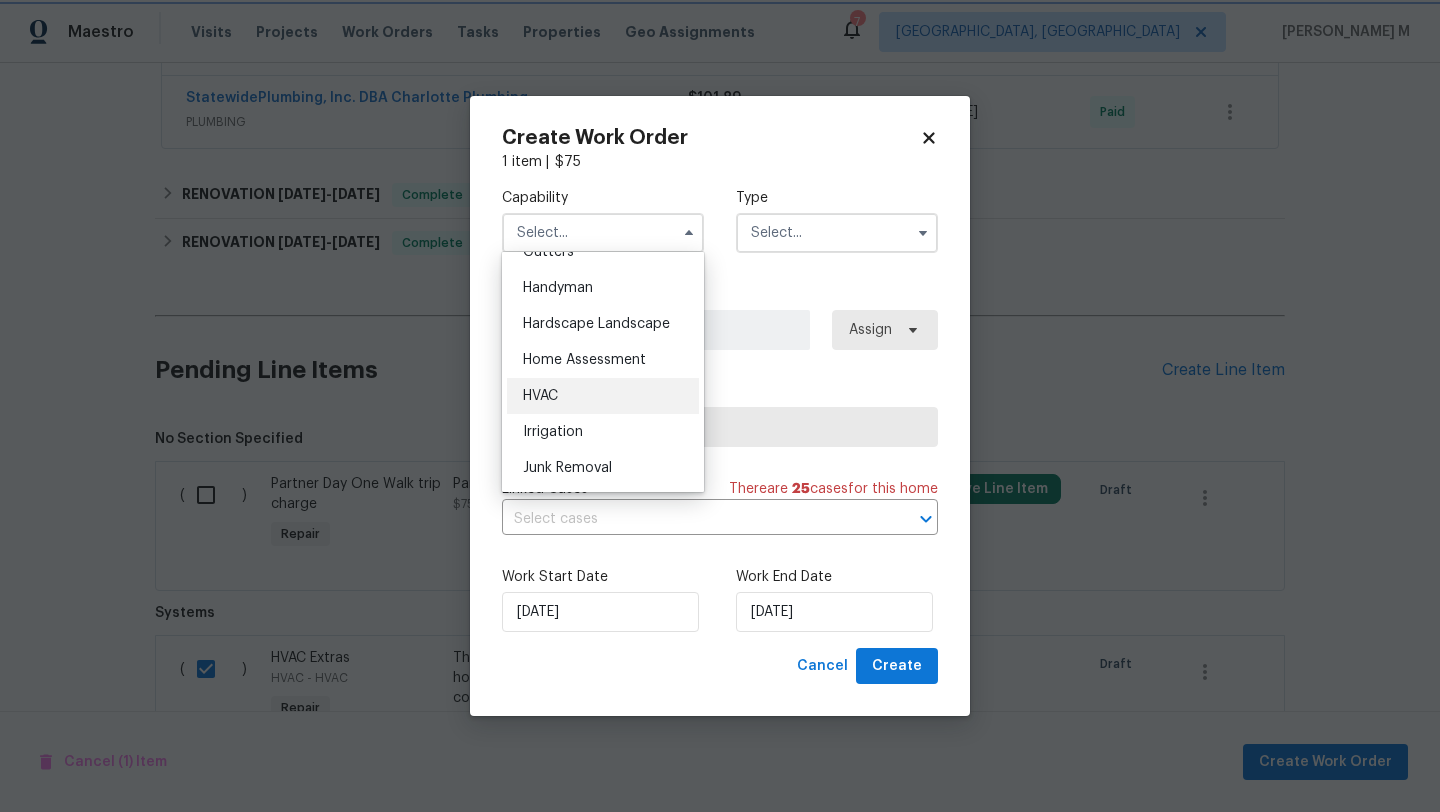 type on "HVAC" 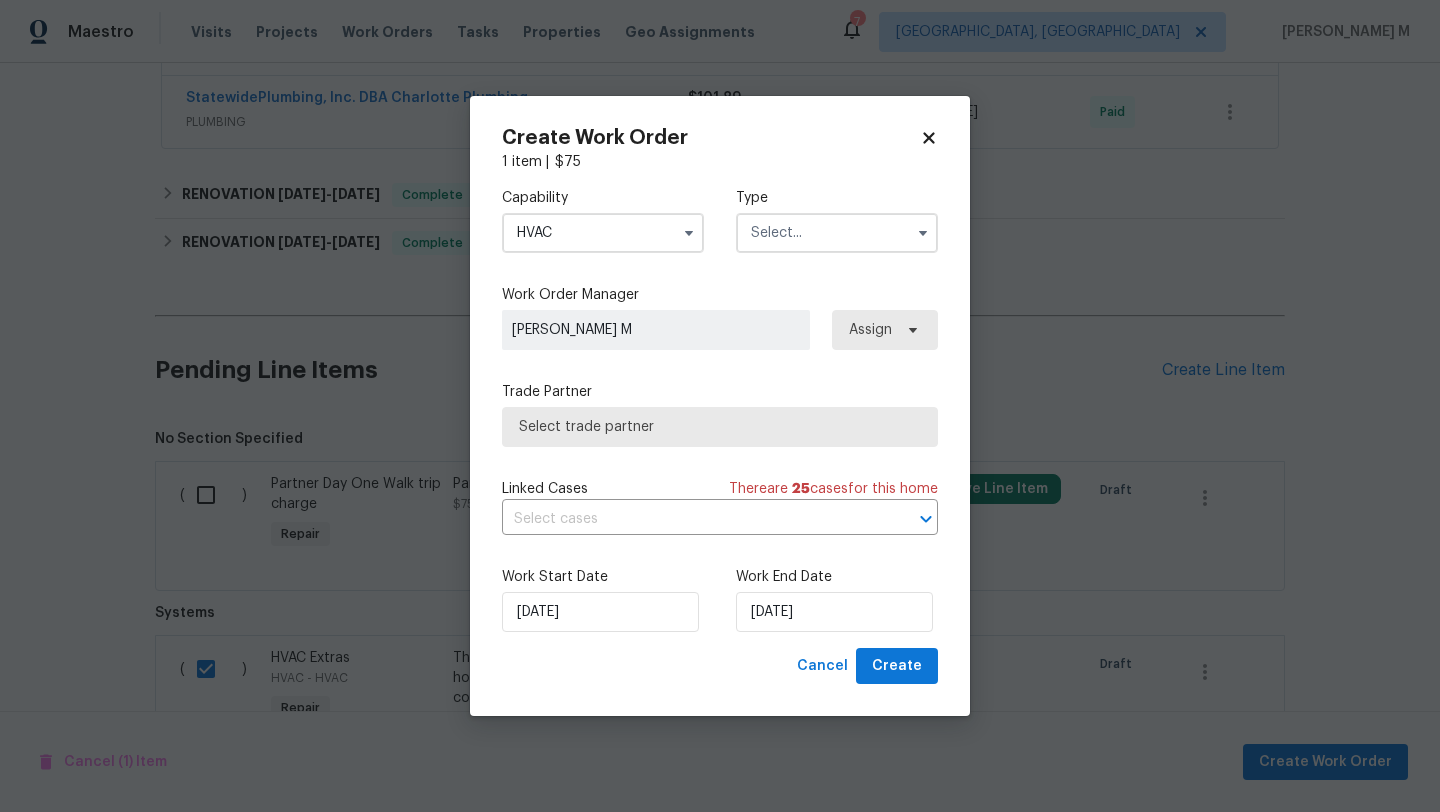 click at bounding box center (837, 233) 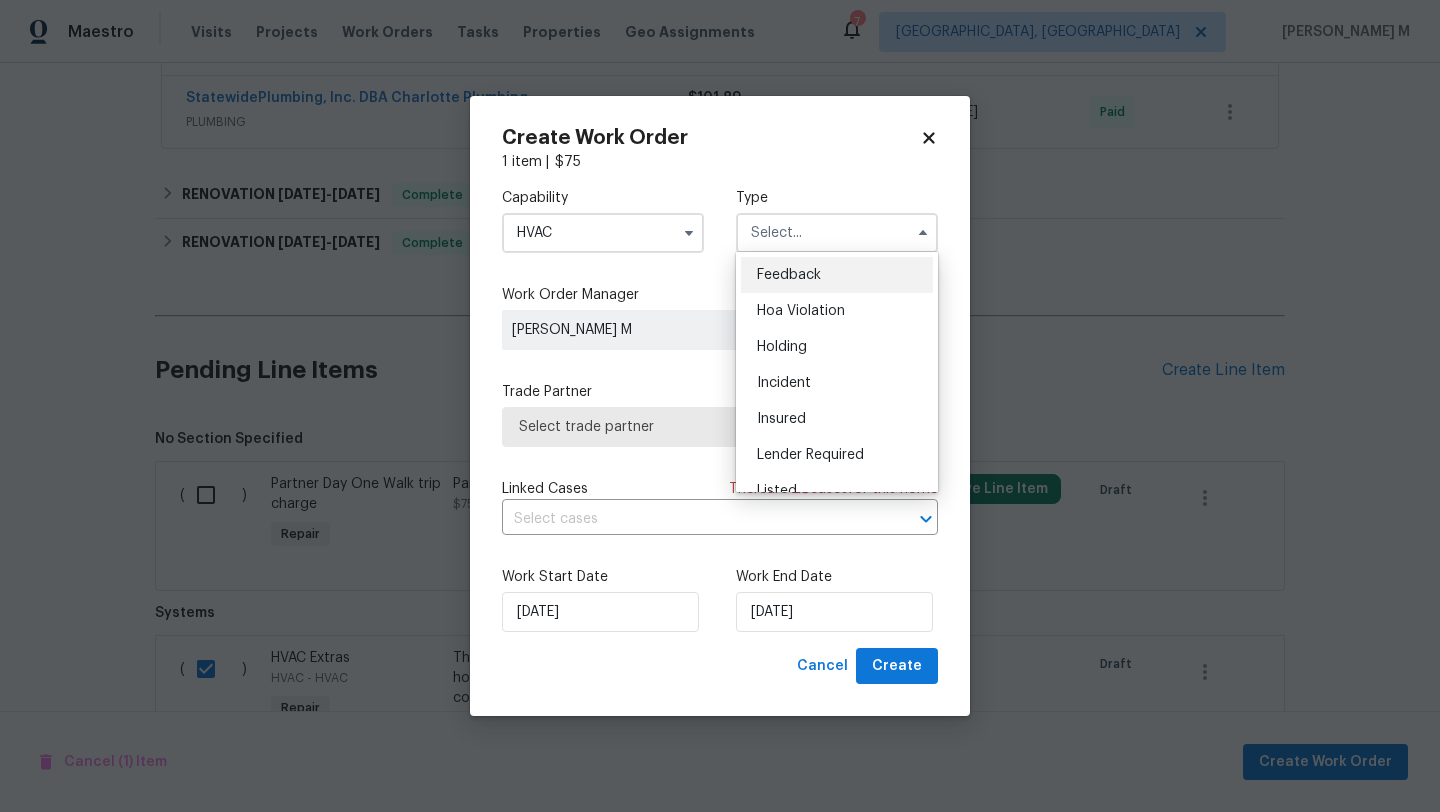 click on "Feedback" at bounding box center (789, 275) 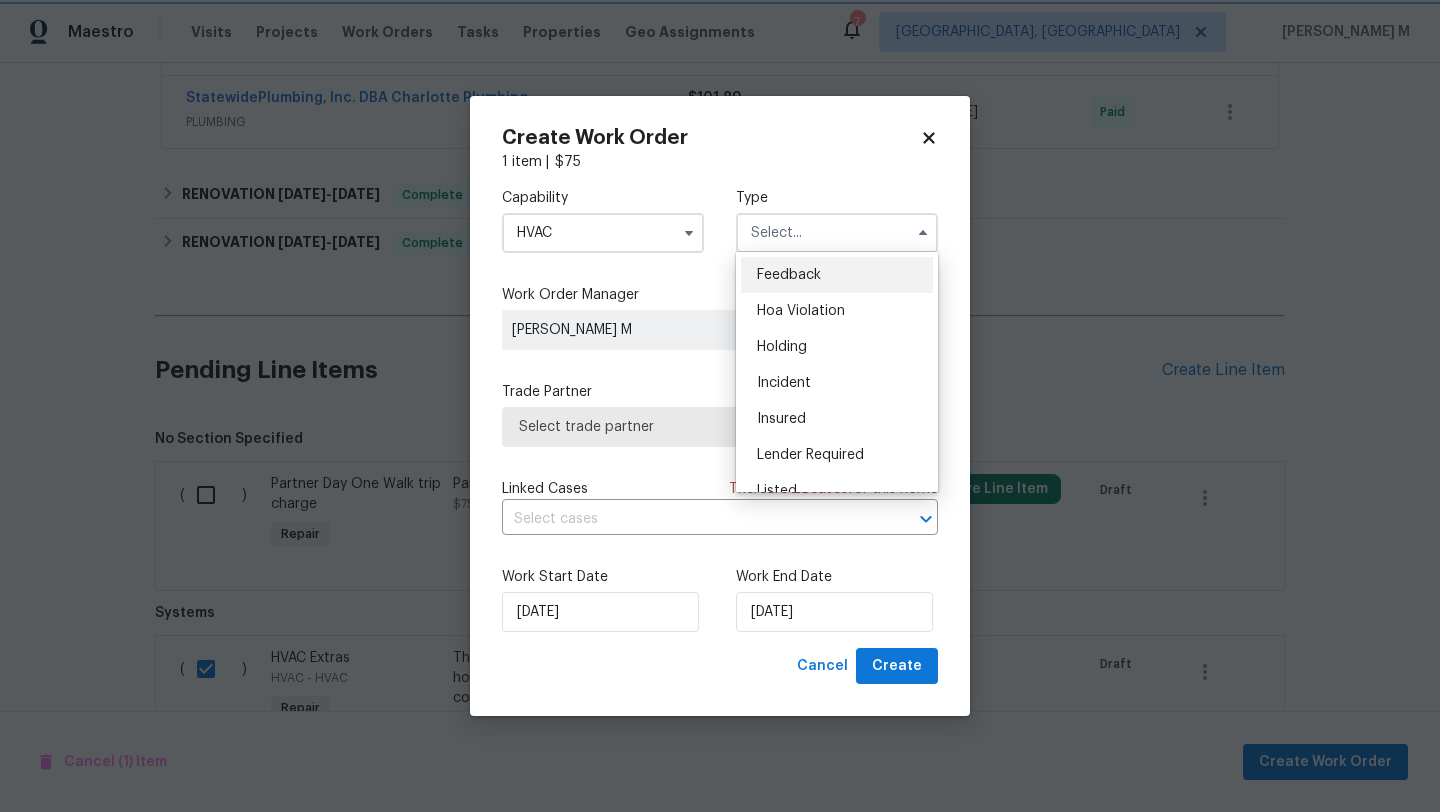 type on "Feedback" 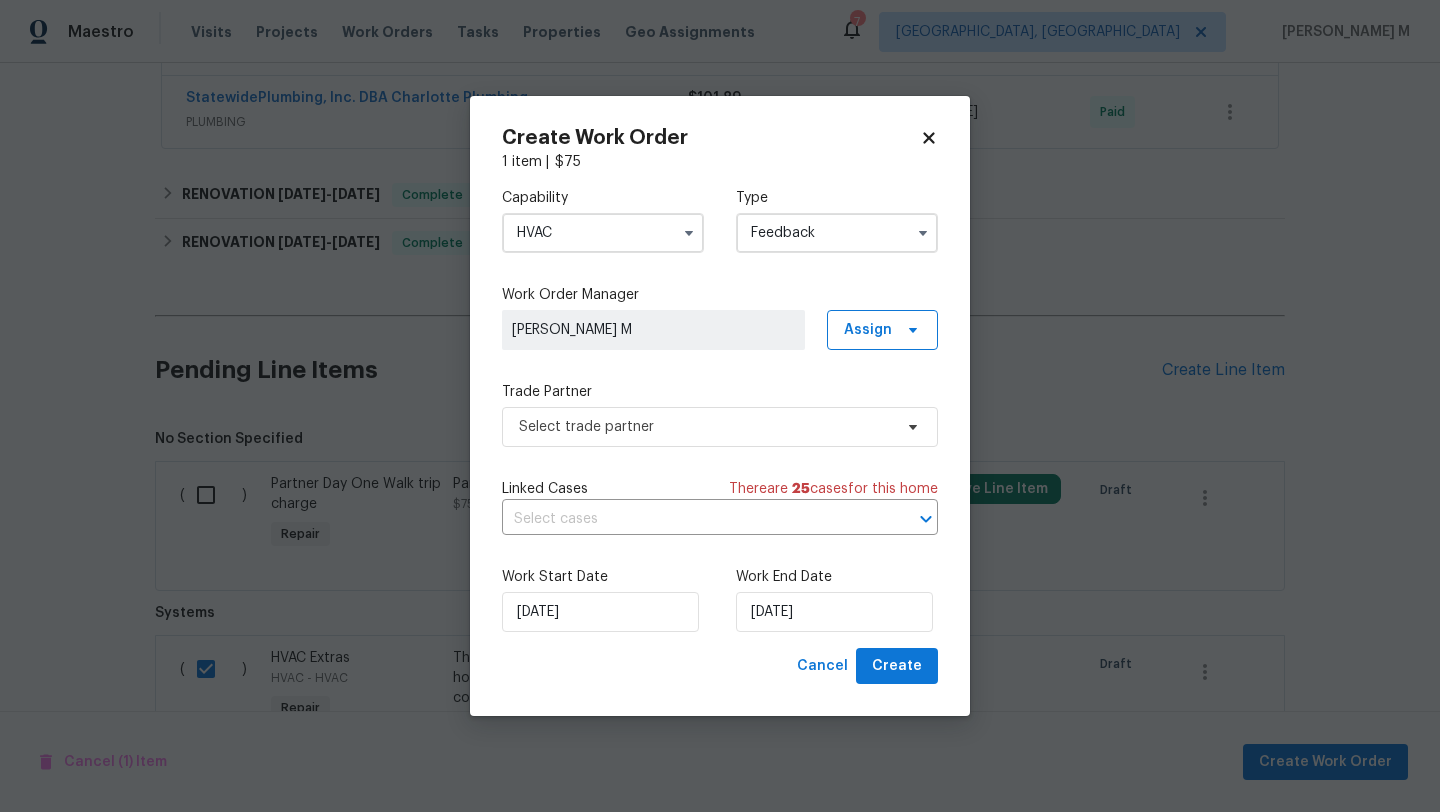 click on "[PERSON_NAME] M" at bounding box center (653, 330) 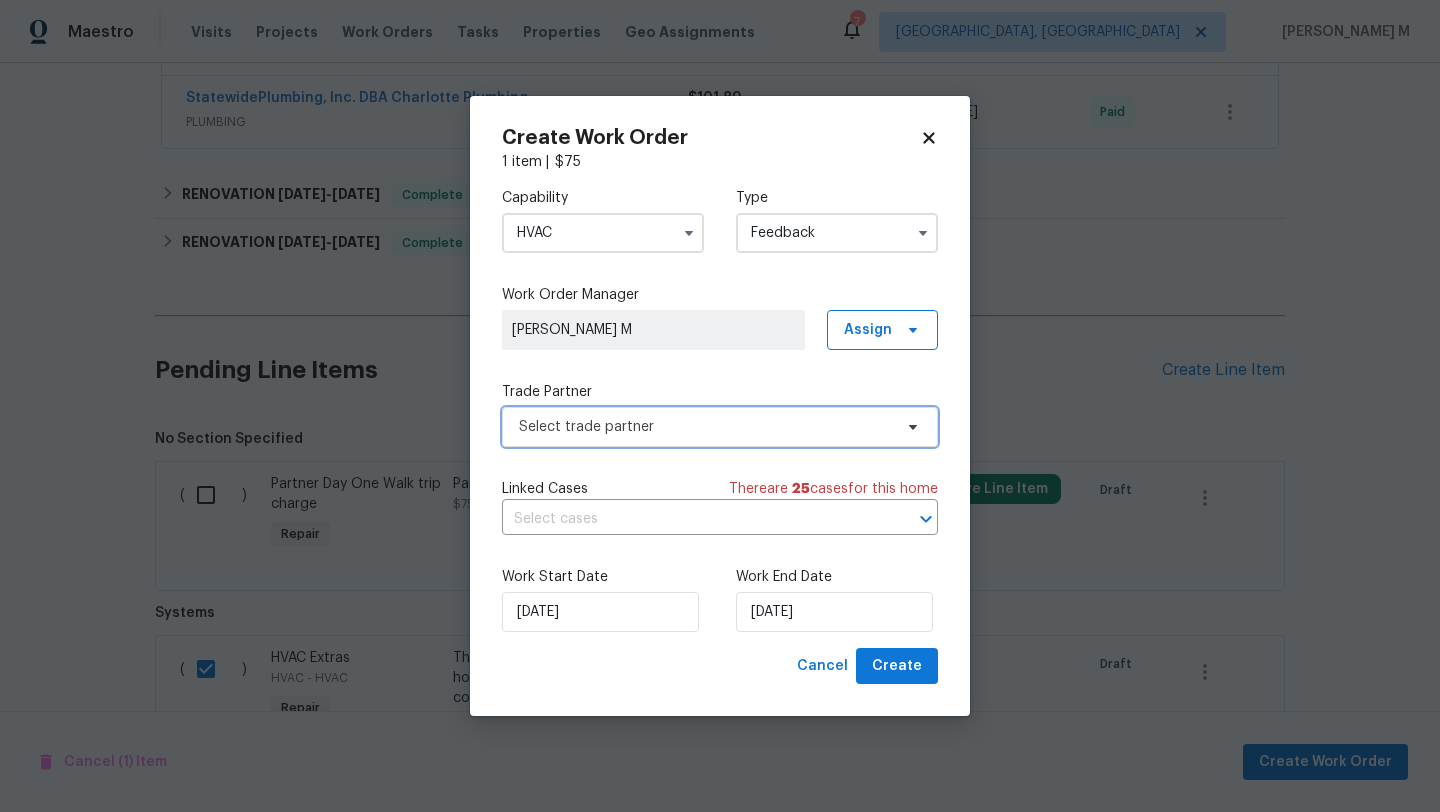 click on "Select trade partner" at bounding box center [720, 427] 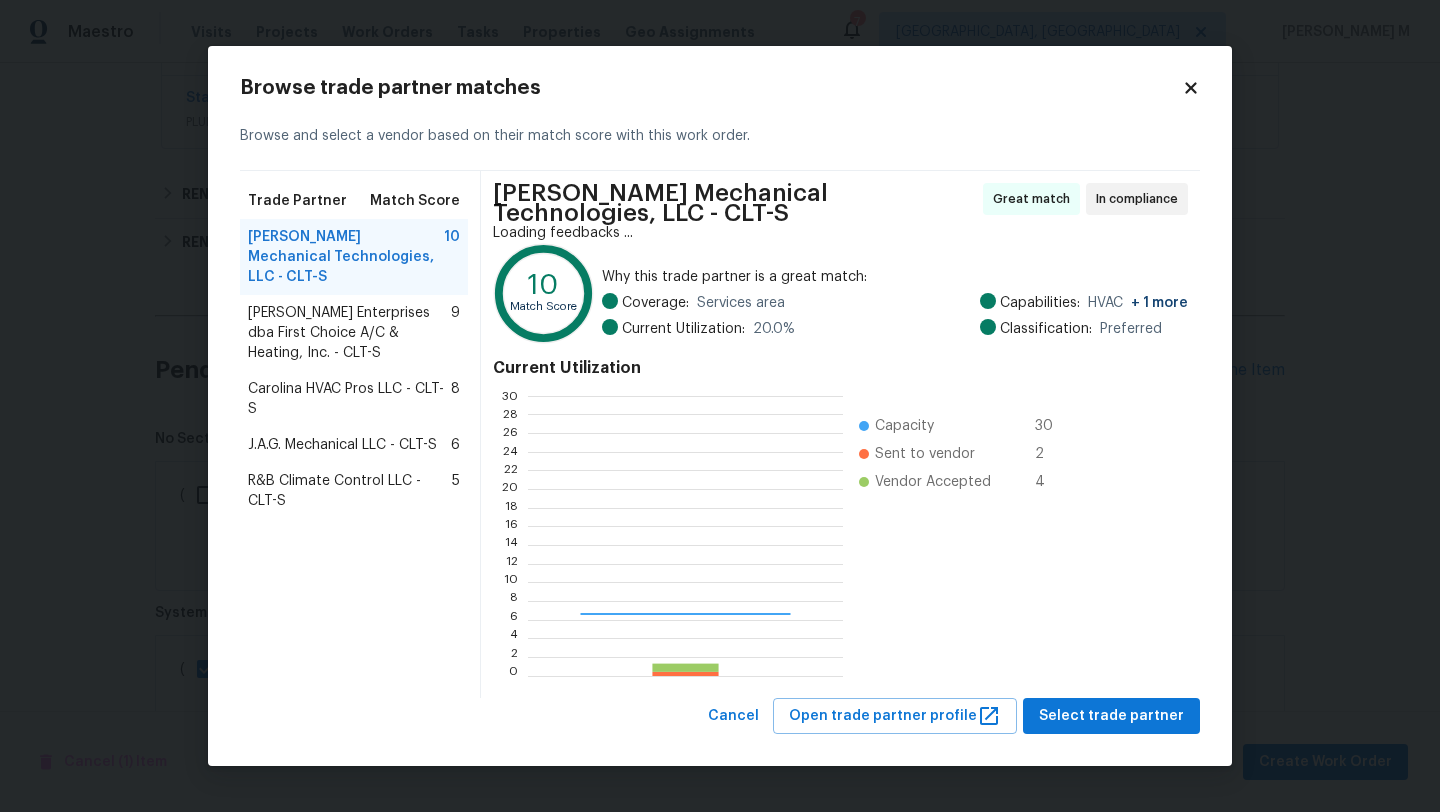 scroll, scrollTop: 2, scrollLeft: 2, axis: both 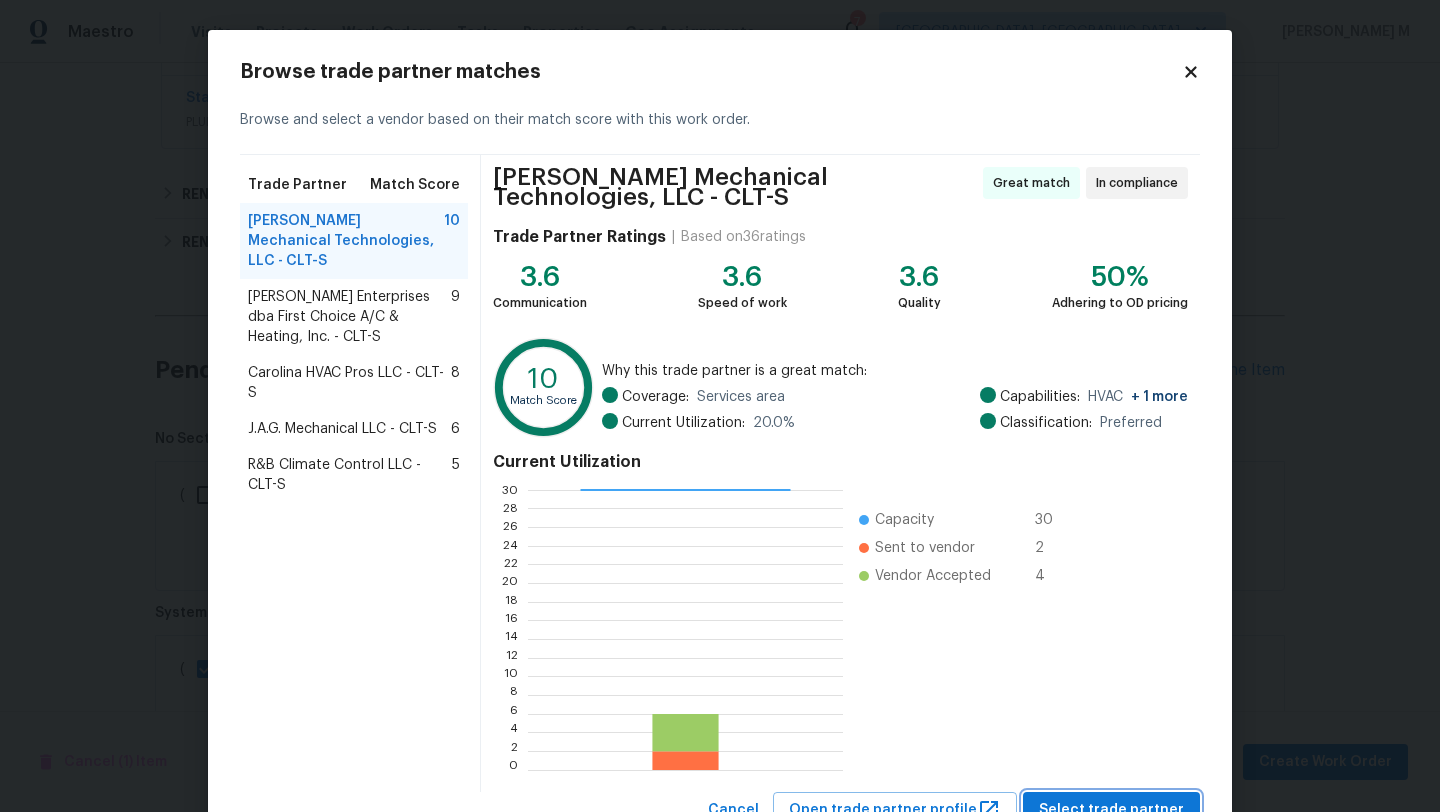 click on "Select trade partner" at bounding box center (1111, 810) 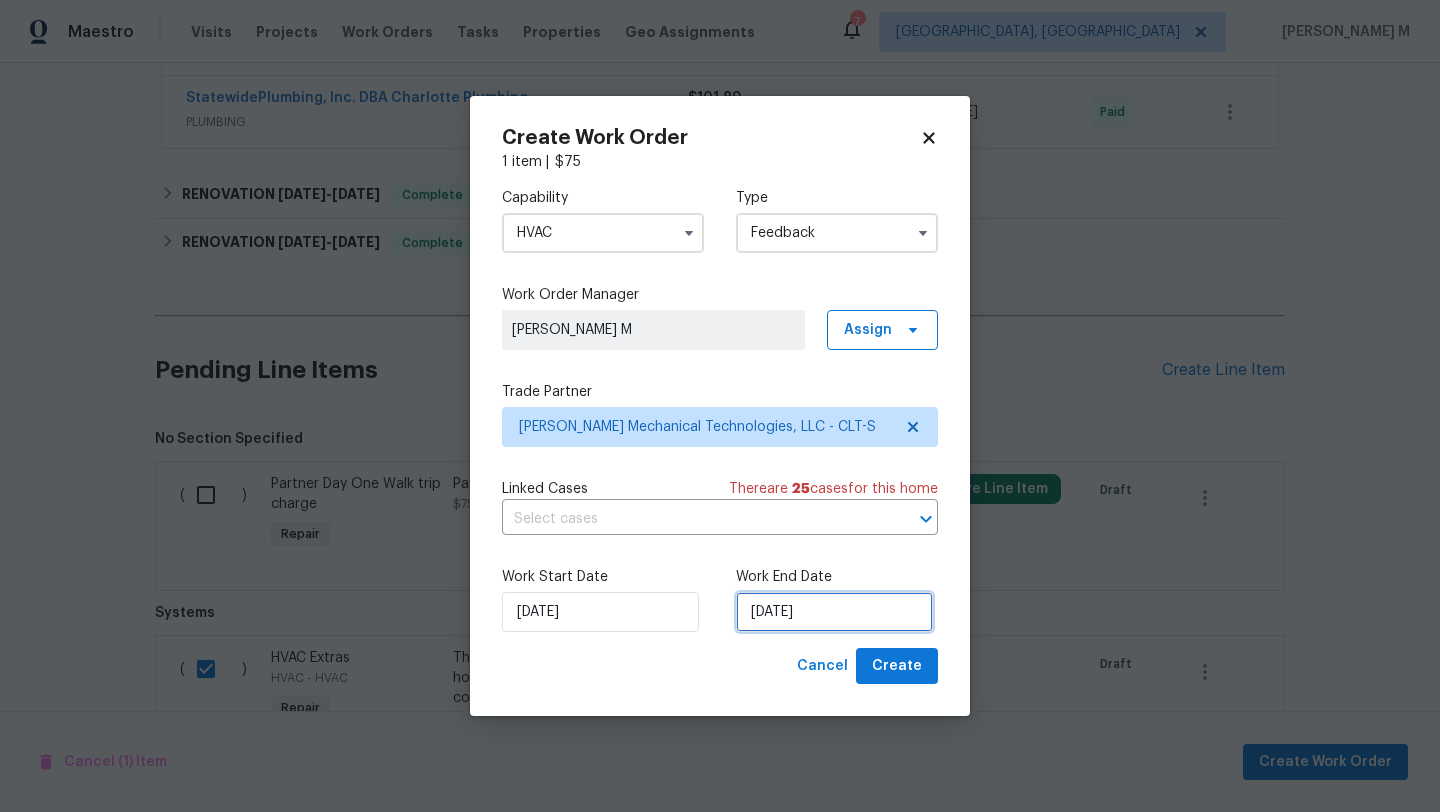 click on "19/07/2025" at bounding box center [834, 612] 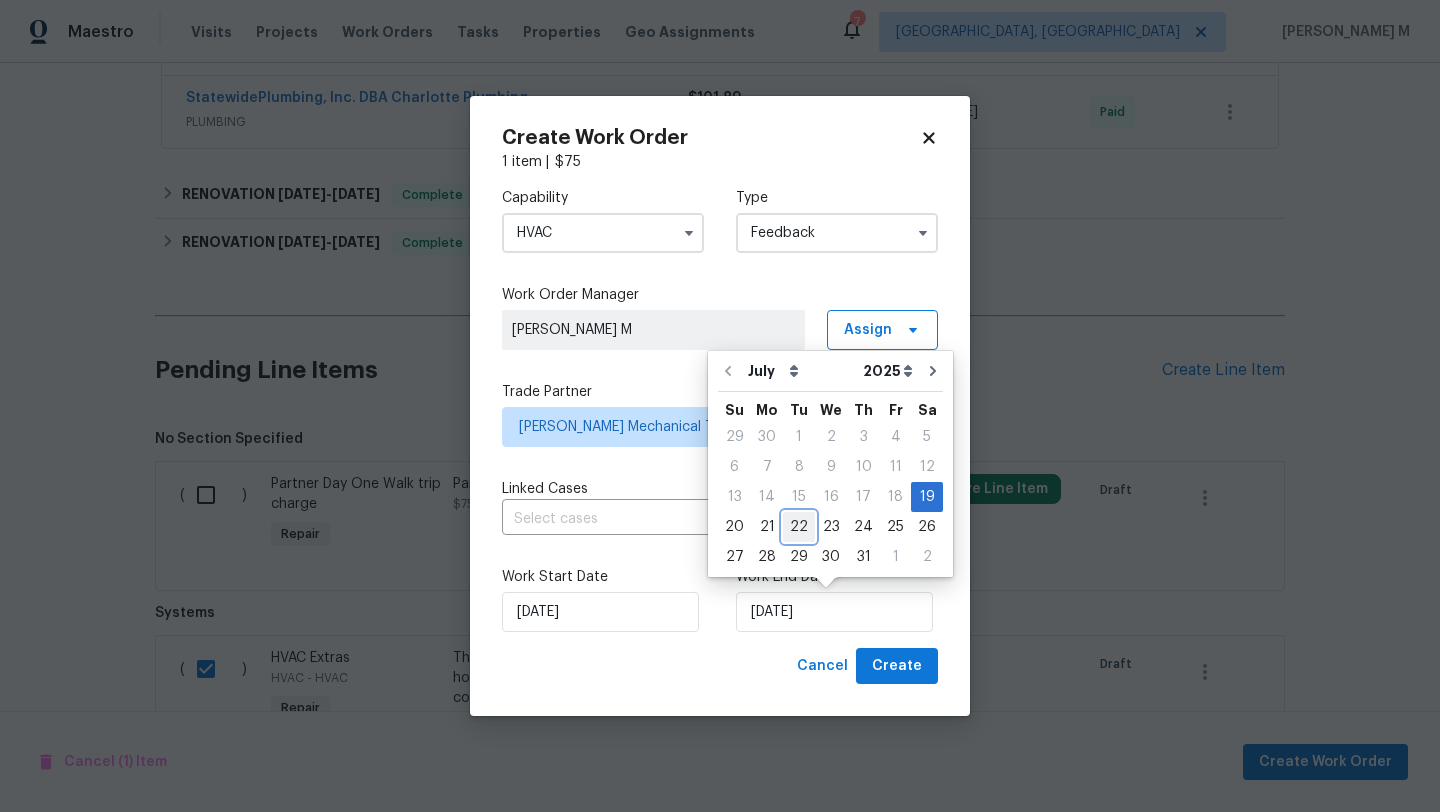 click on "22" at bounding box center [799, 527] 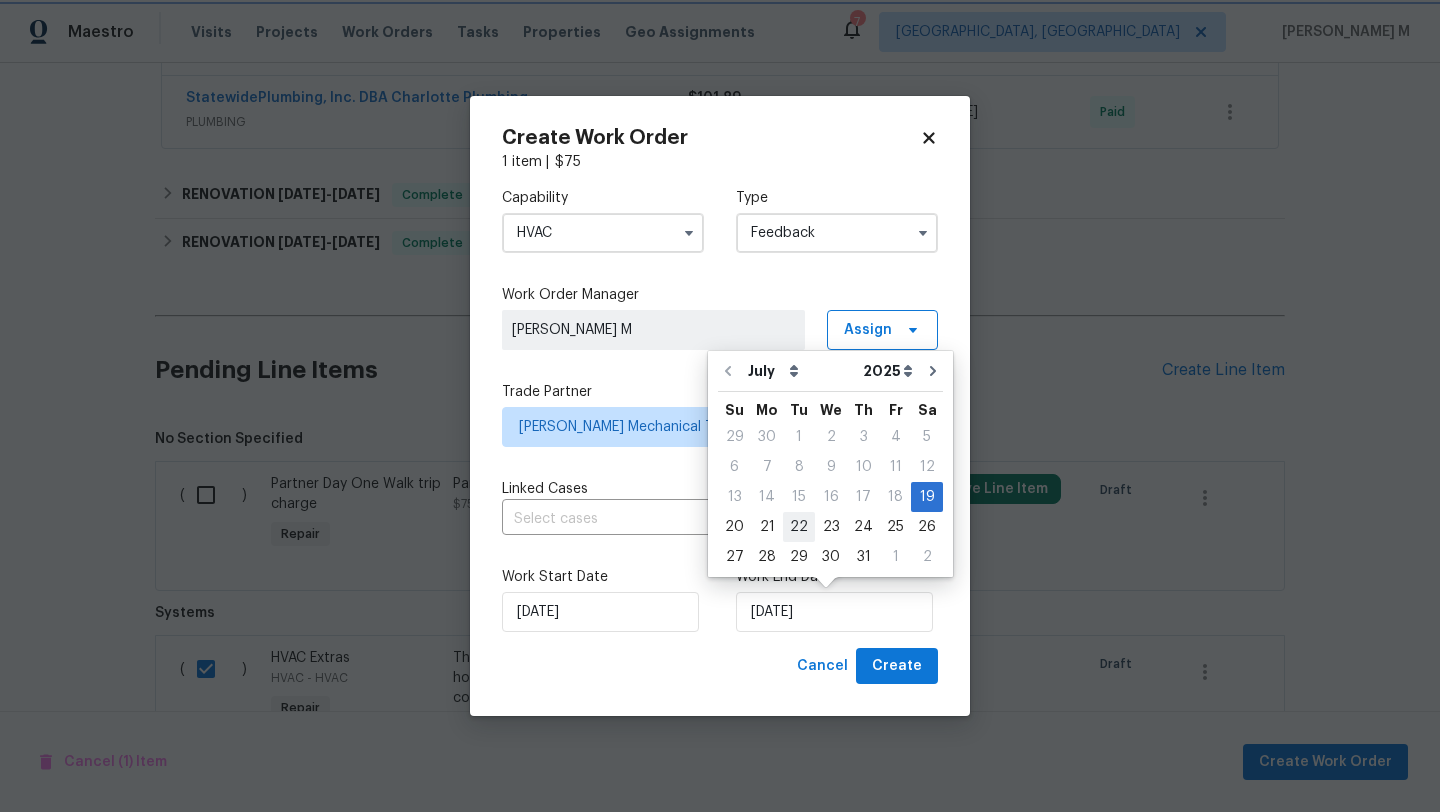 type on "22/07/2025" 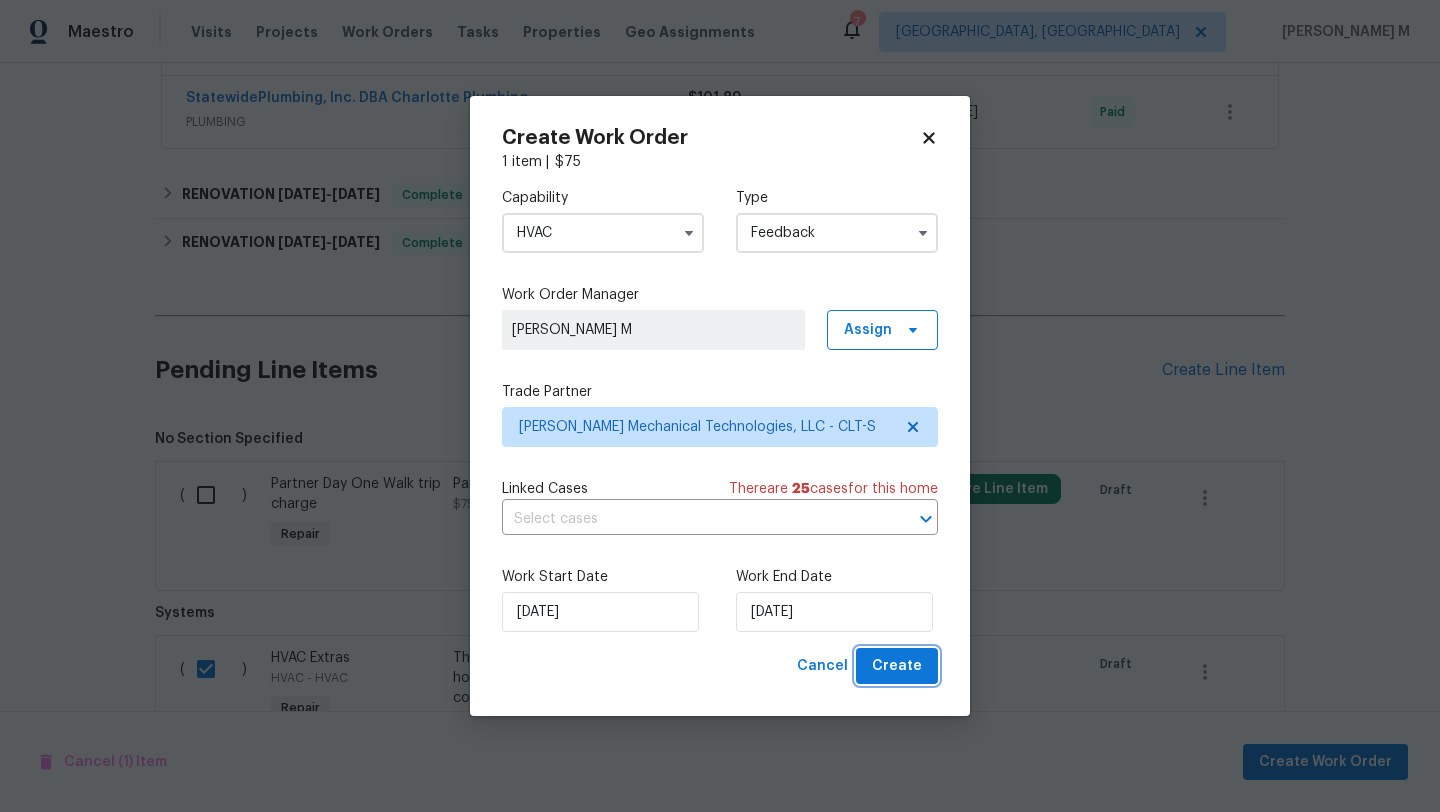 click on "Create" at bounding box center (897, 666) 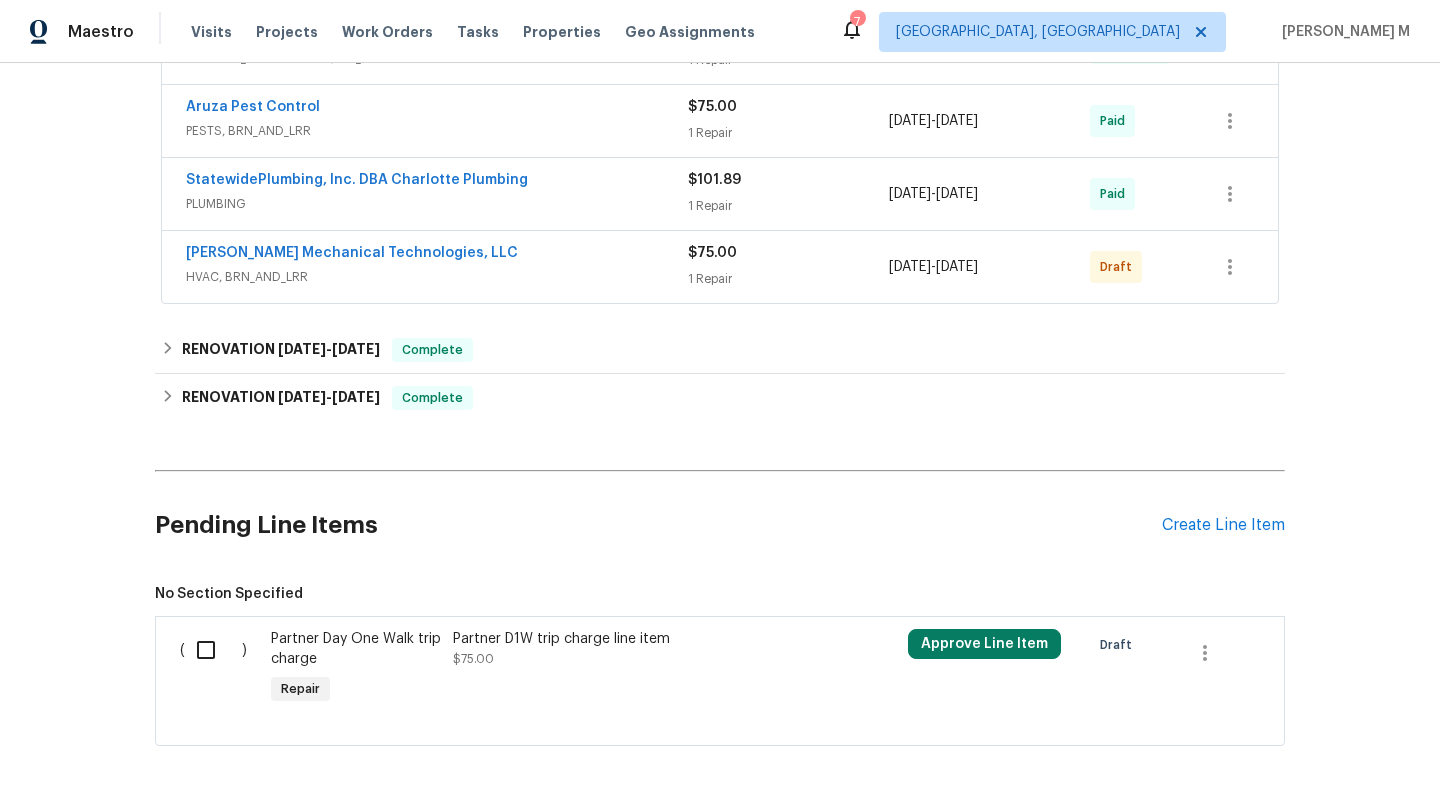 scroll, scrollTop: 1530, scrollLeft: 0, axis: vertical 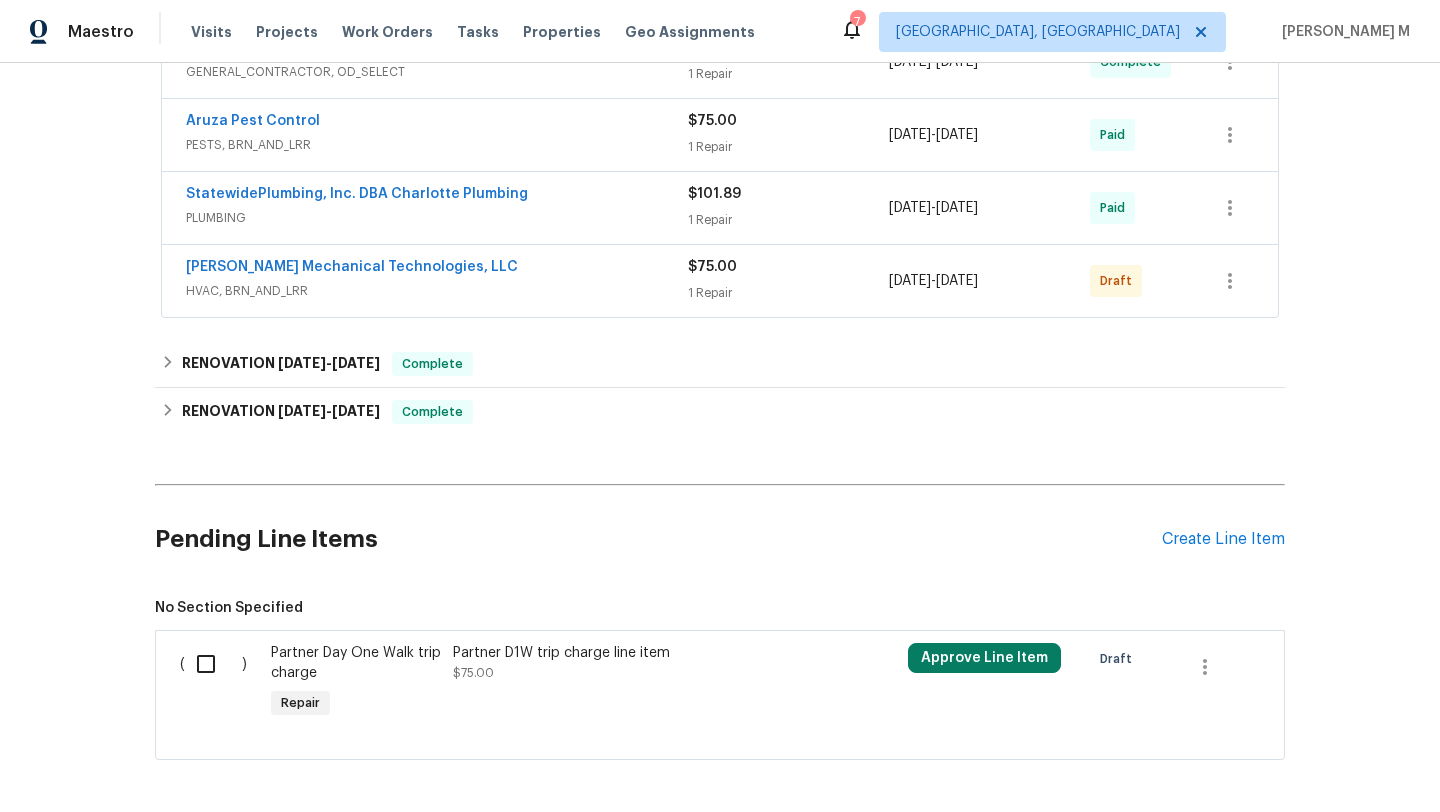 click on "$75.00 1 Repair" at bounding box center (788, 281) 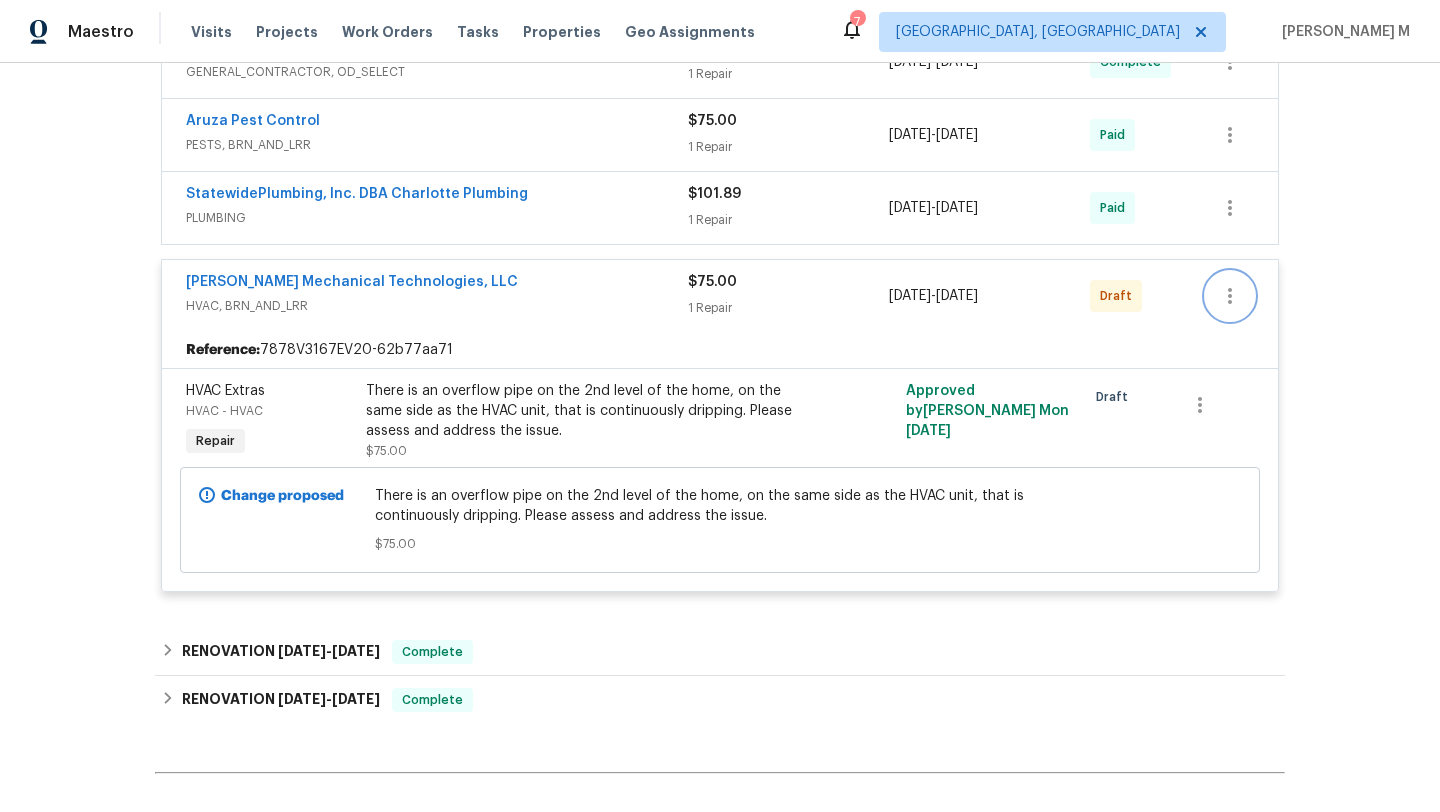click at bounding box center (1230, 296) 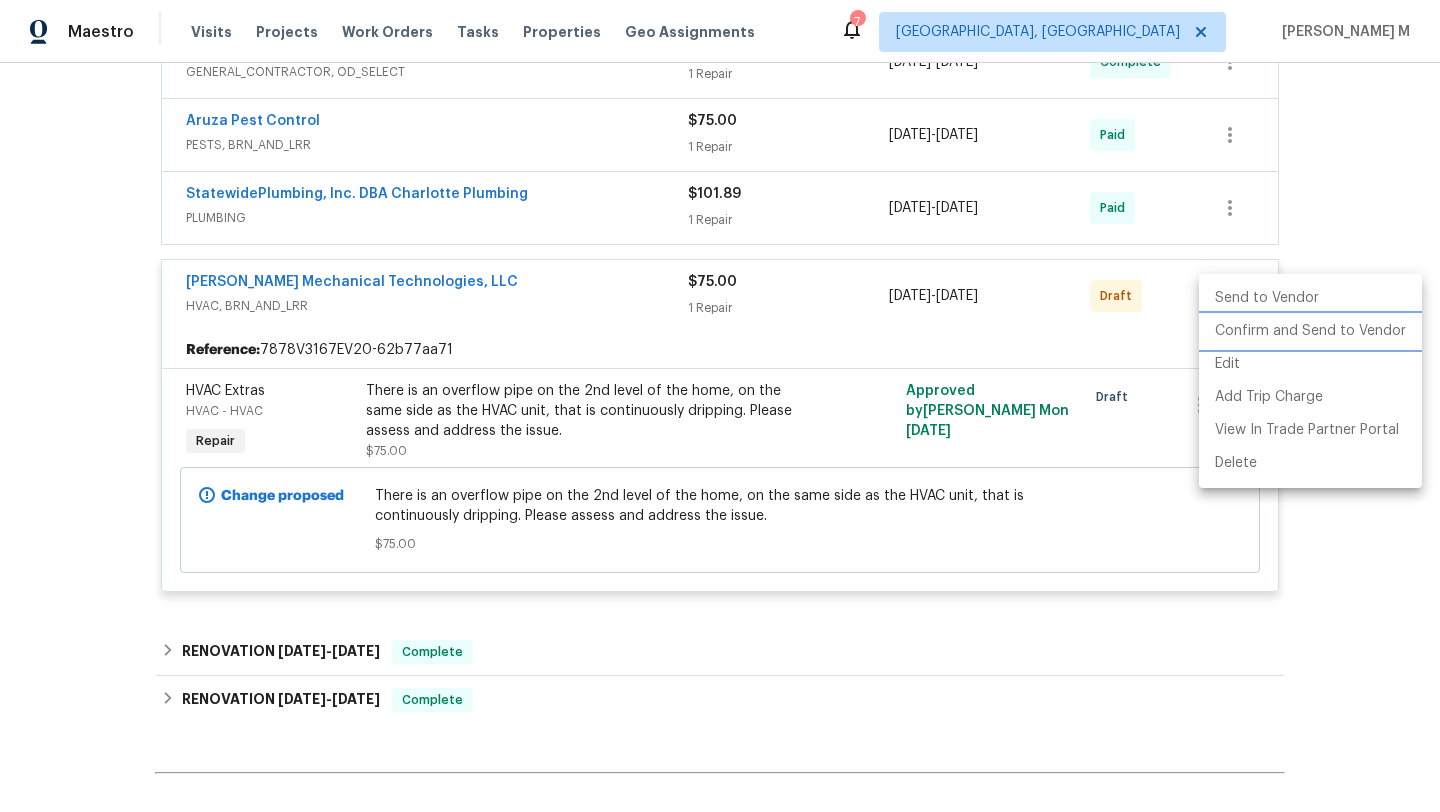 click on "Confirm and Send to Vendor" at bounding box center (1310, 331) 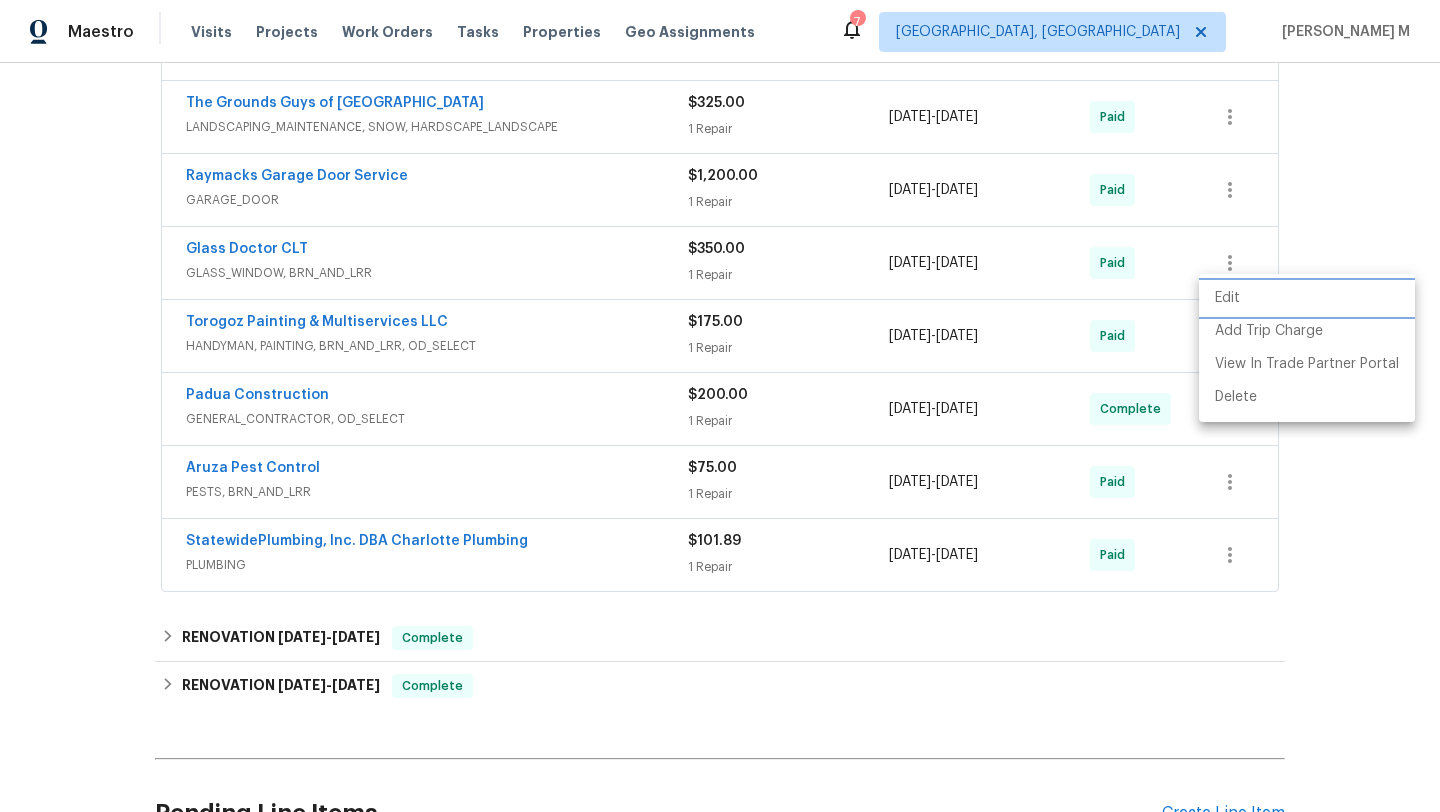 scroll, scrollTop: 273, scrollLeft: 0, axis: vertical 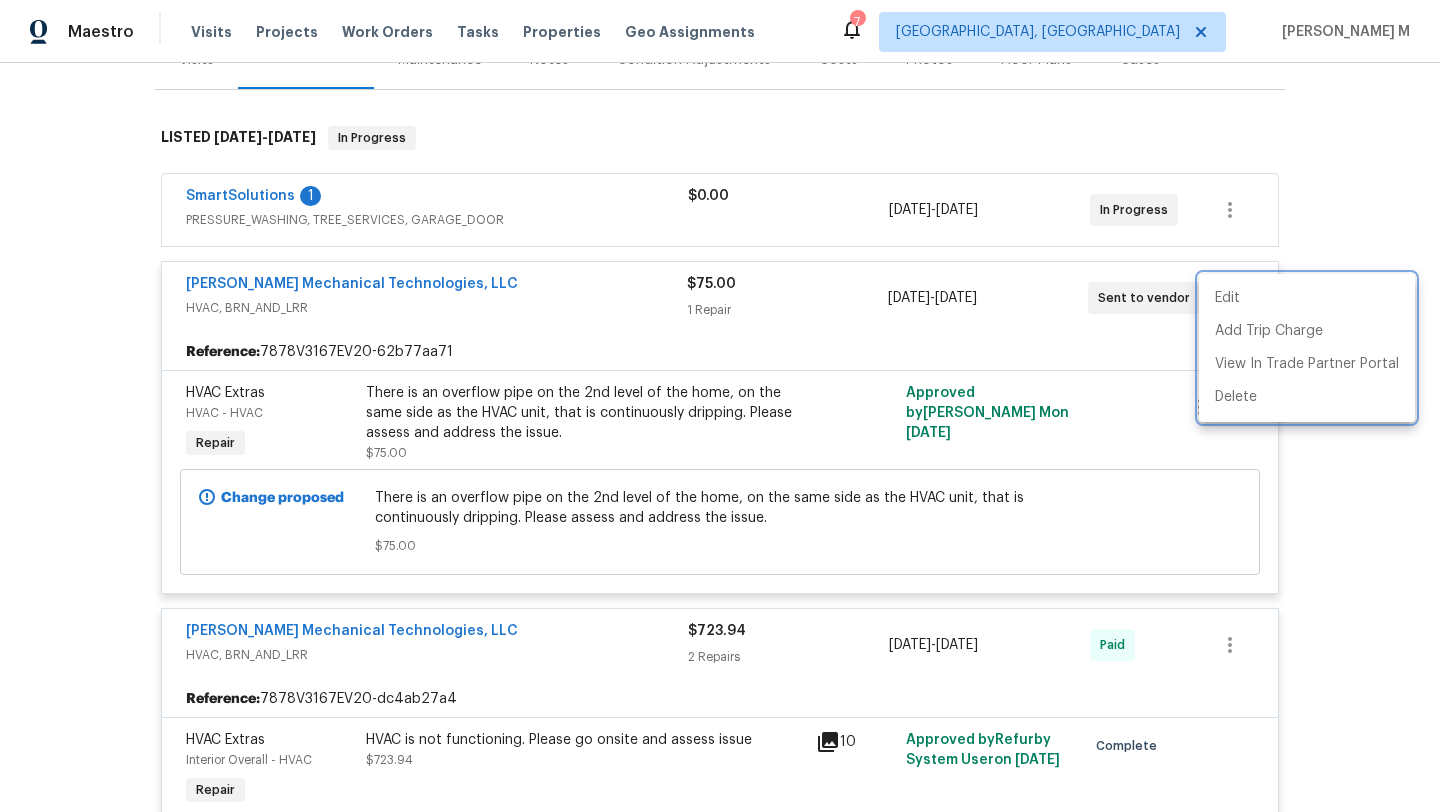 click at bounding box center (720, 406) 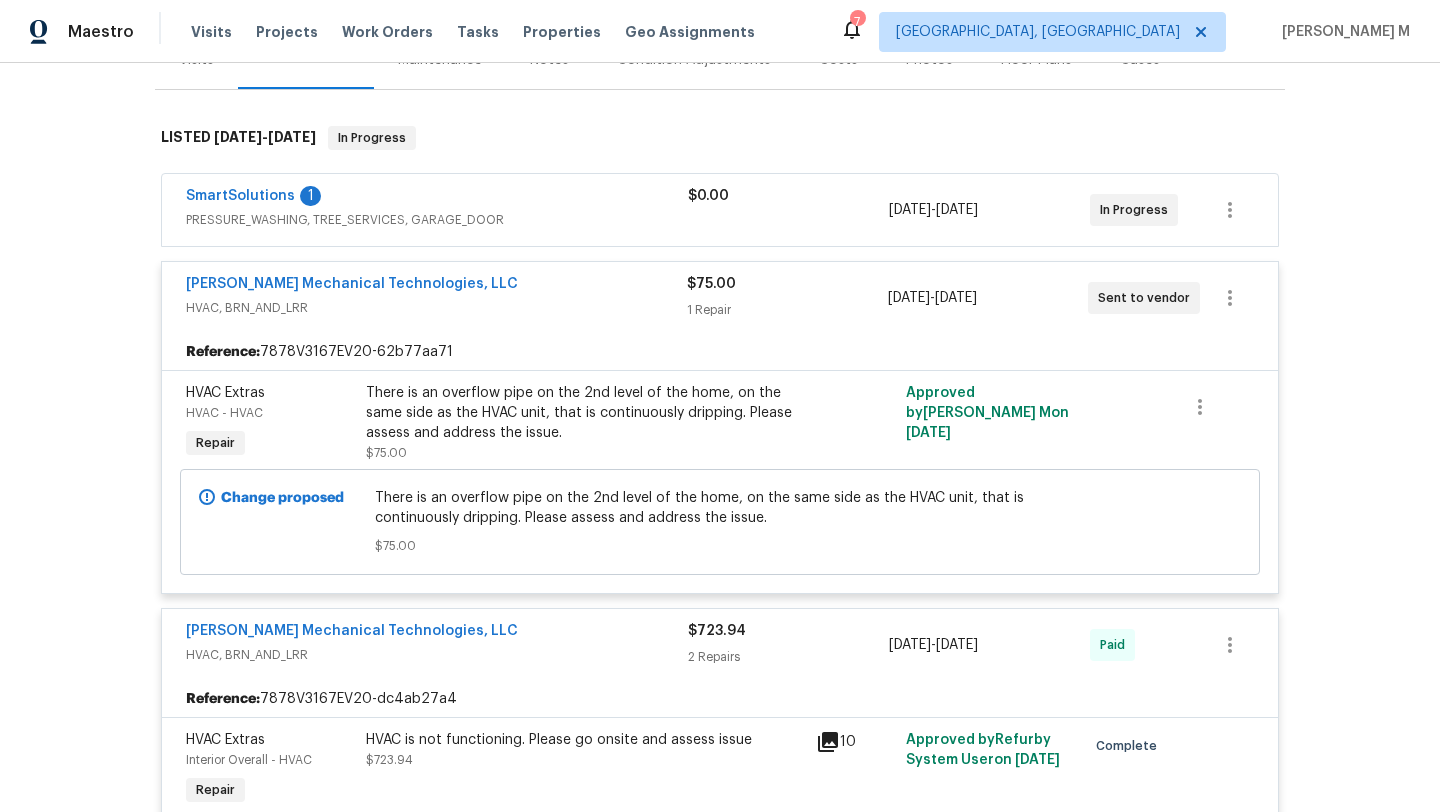 click on "Johnson's Mechanical Technologies, LLC" at bounding box center [436, 286] 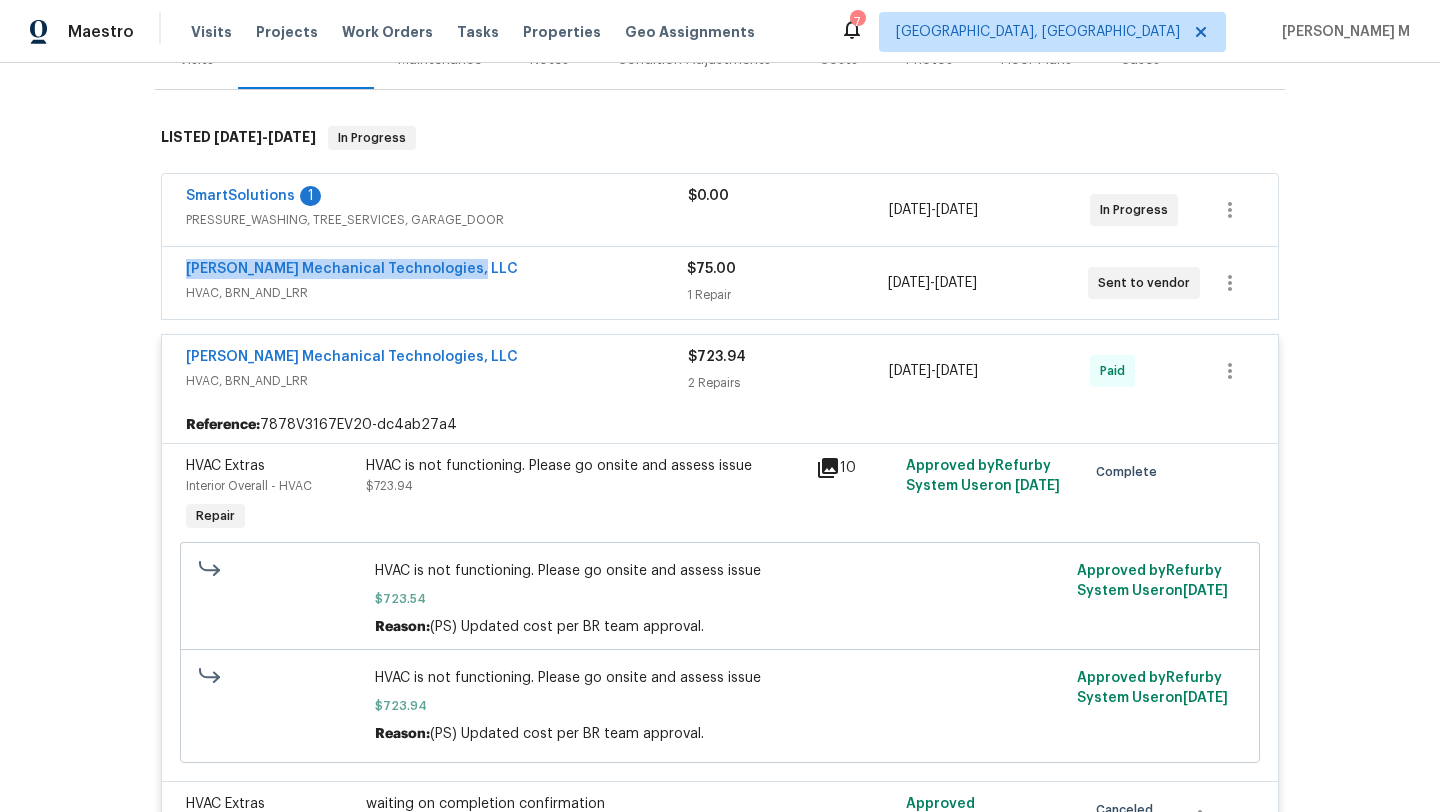 drag, startPoint x: 167, startPoint y: 274, endPoint x: 463, endPoint y: 274, distance: 296 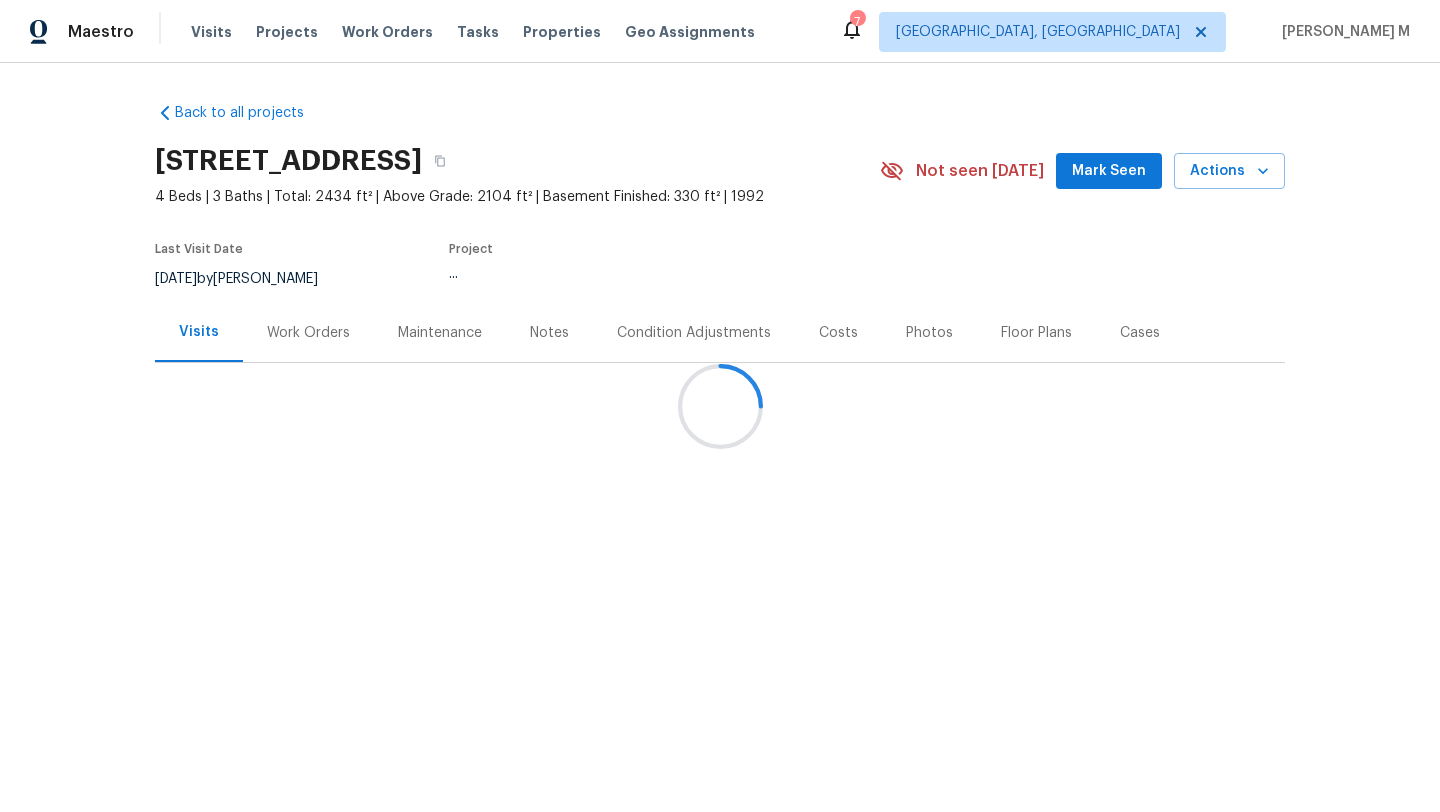 scroll, scrollTop: 0, scrollLeft: 0, axis: both 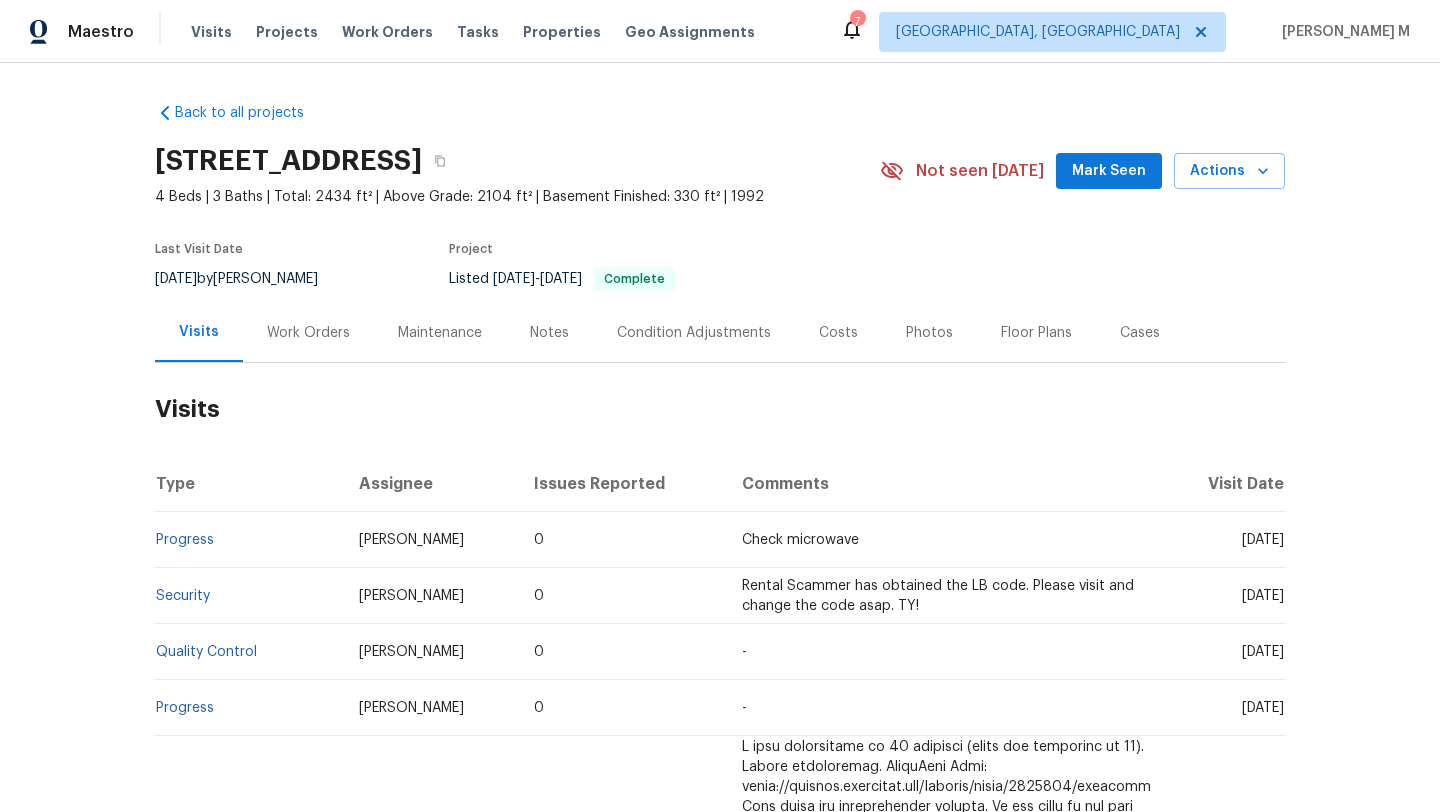 click on "Work Orders" at bounding box center [308, 332] 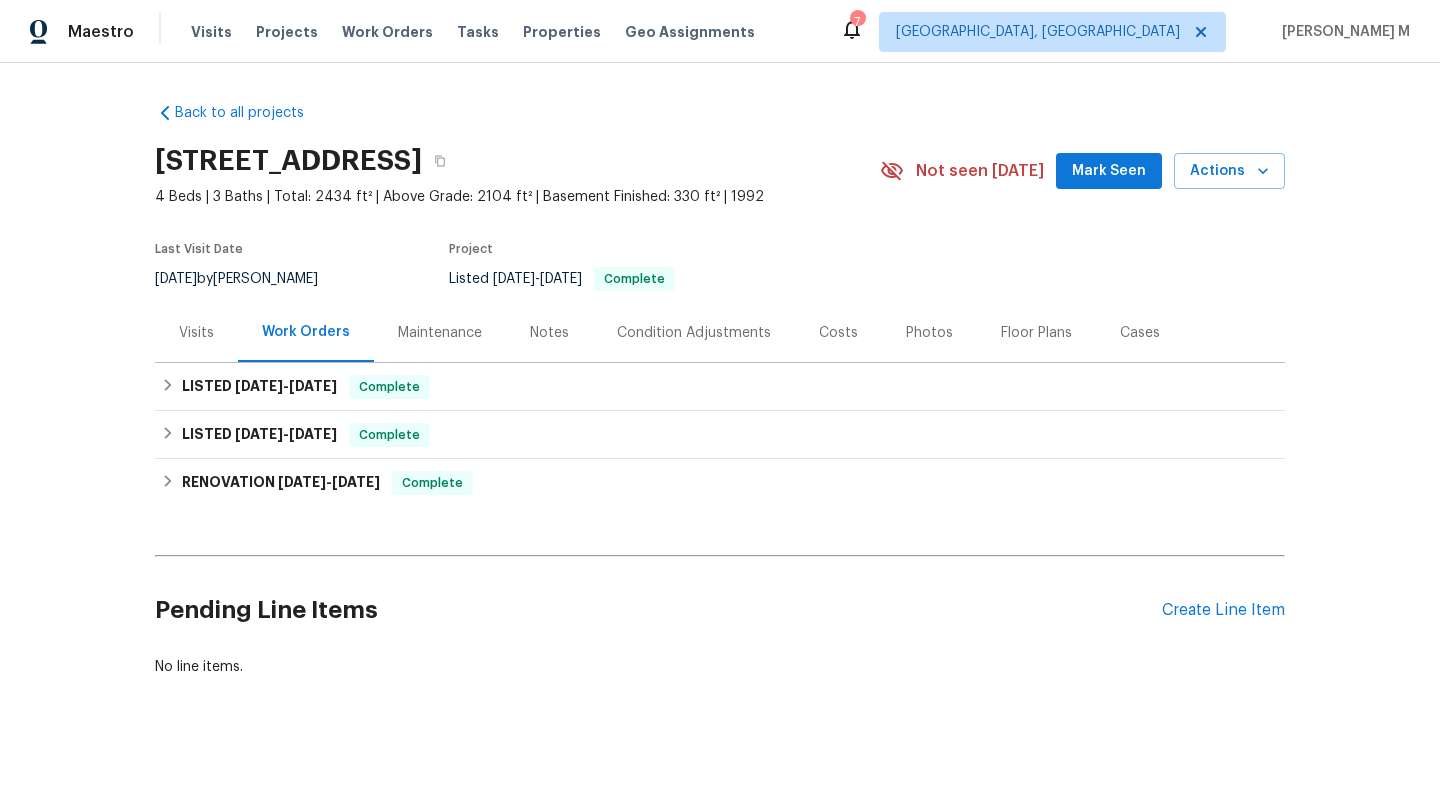 click on "Visits" at bounding box center [196, 332] 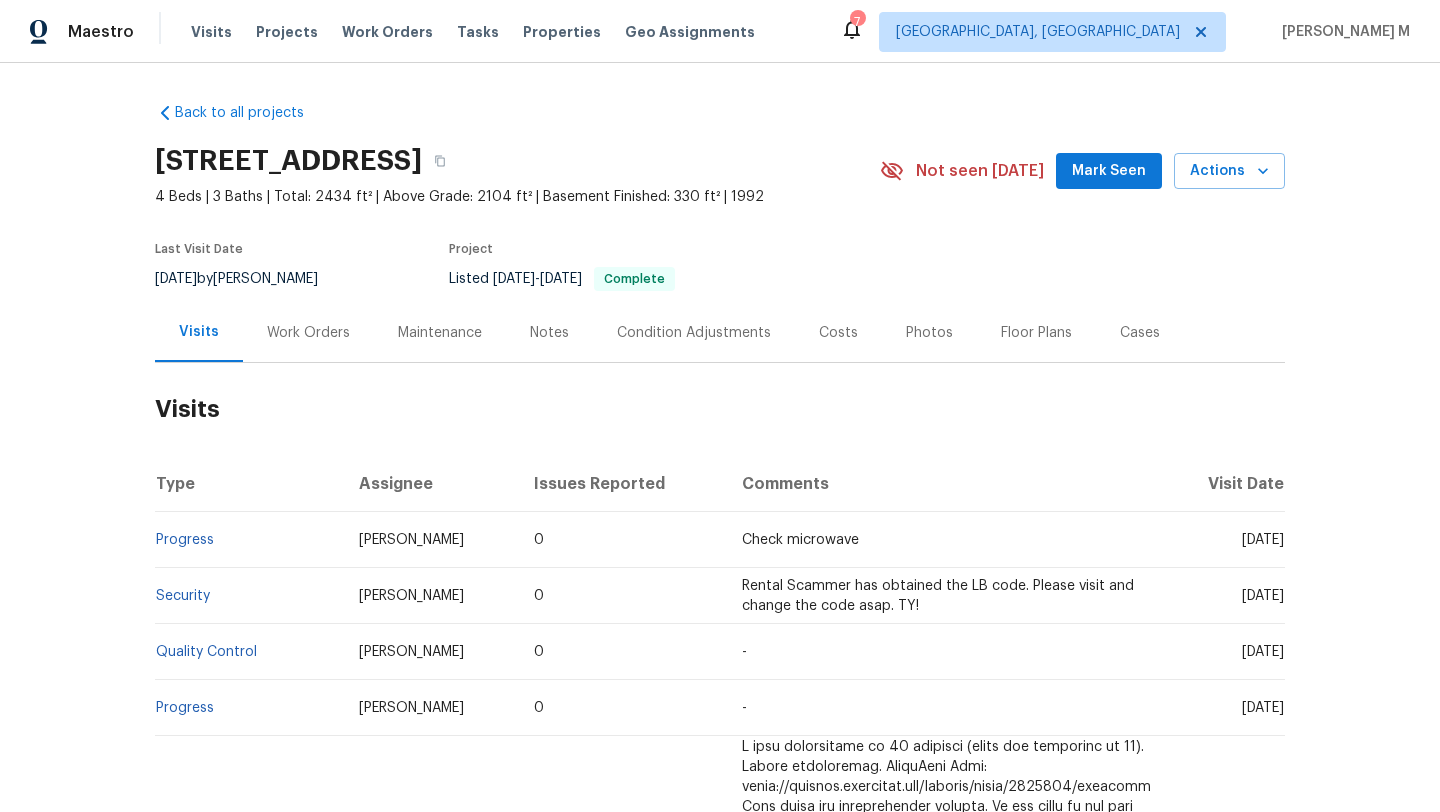 click on "Work Orders" at bounding box center (308, 333) 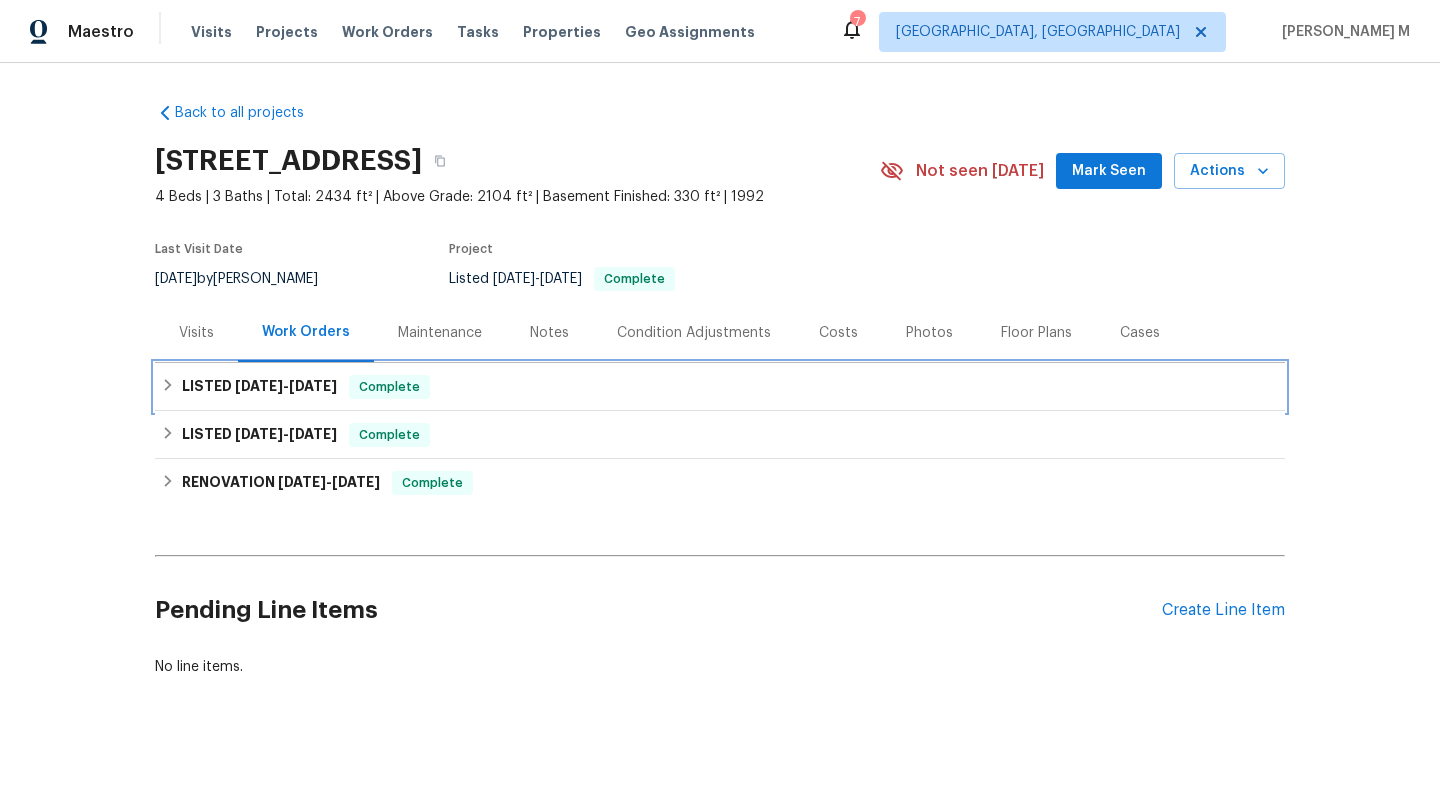click on "Complete" at bounding box center [389, 387] 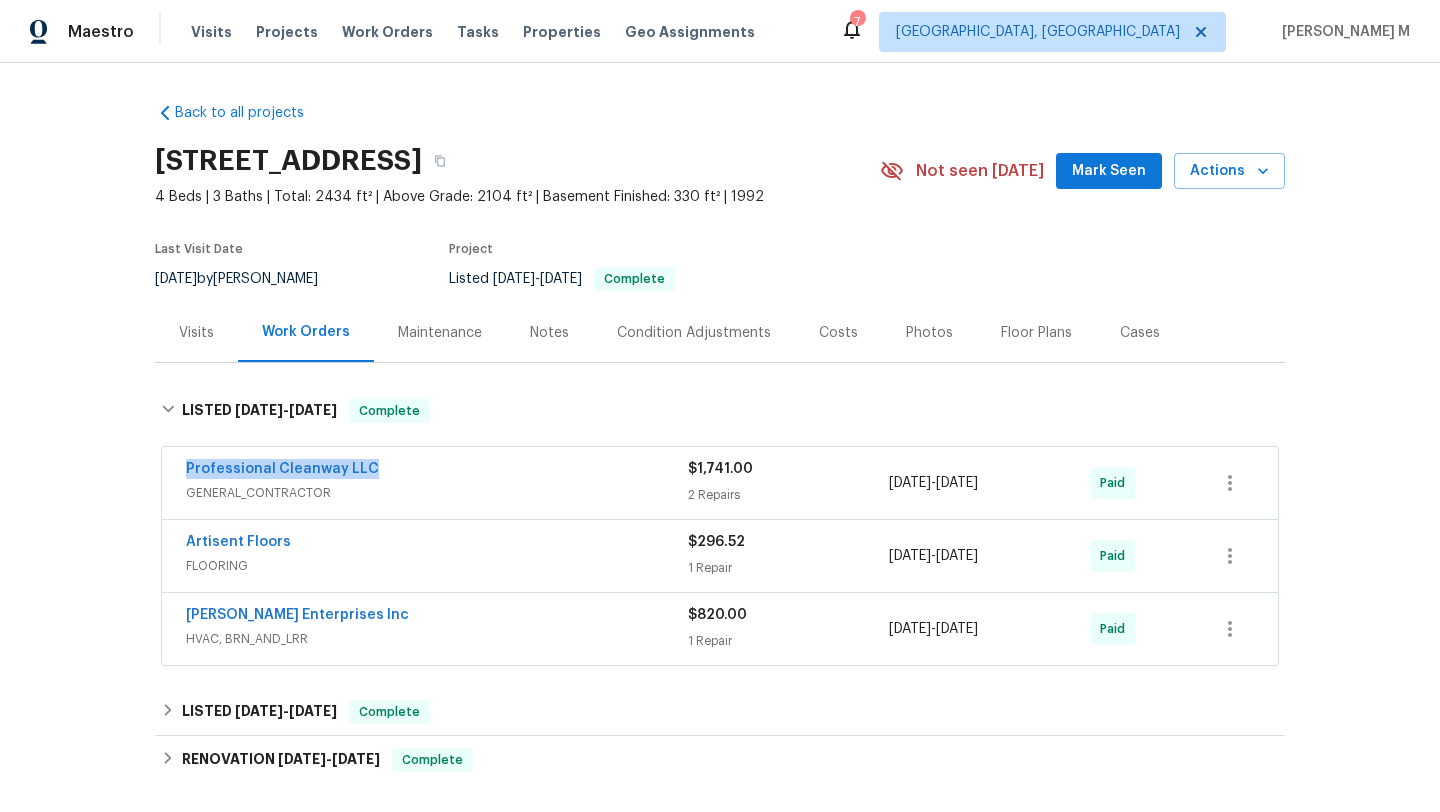 drag, startPoint x: 192, startPoint y: 470, endPoint x: 474, endPoint y: 469, distance: 282.00177 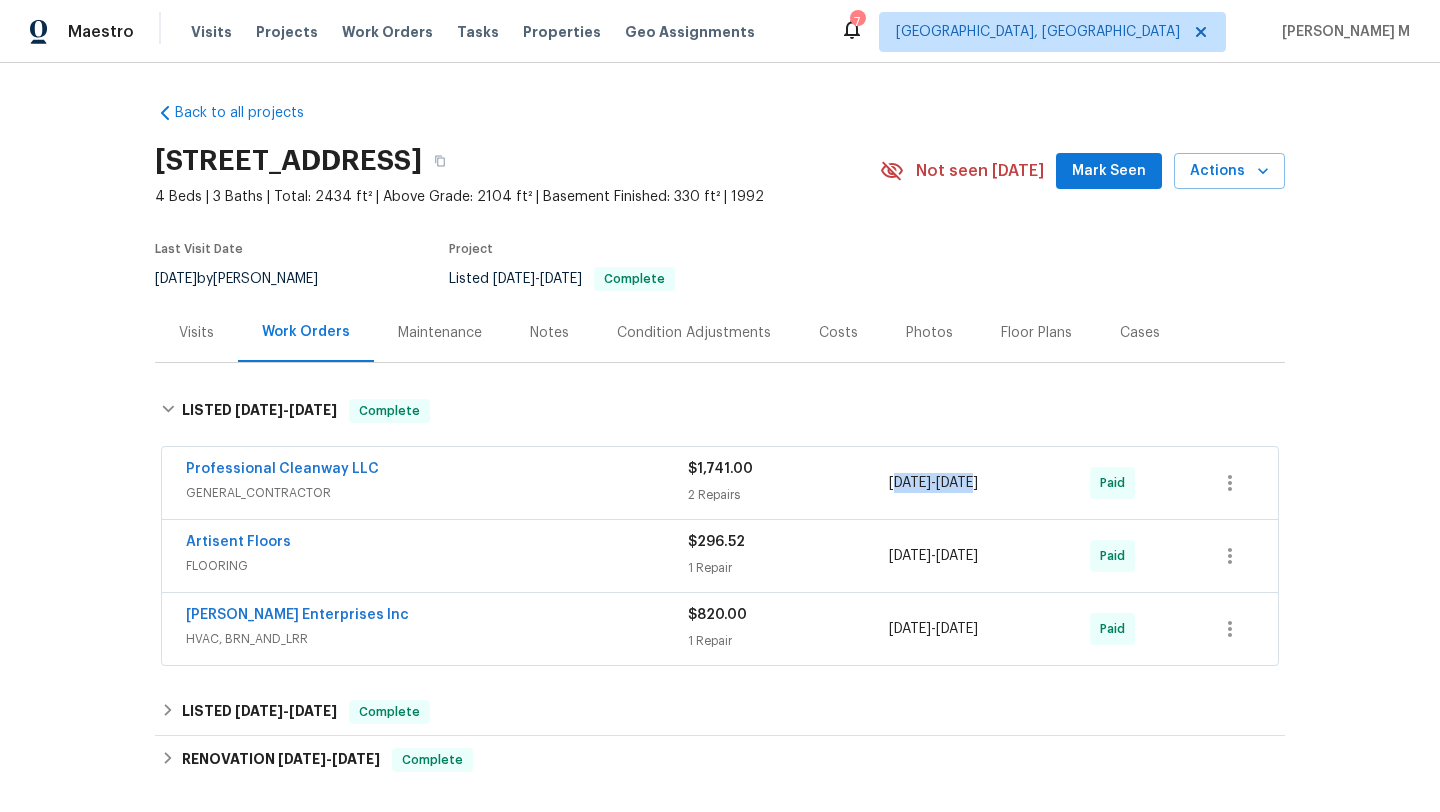 drag, startPoint x: 885, startPoint y: 485, endPoint x: 985, endPoint y: 483, distance: 100.02 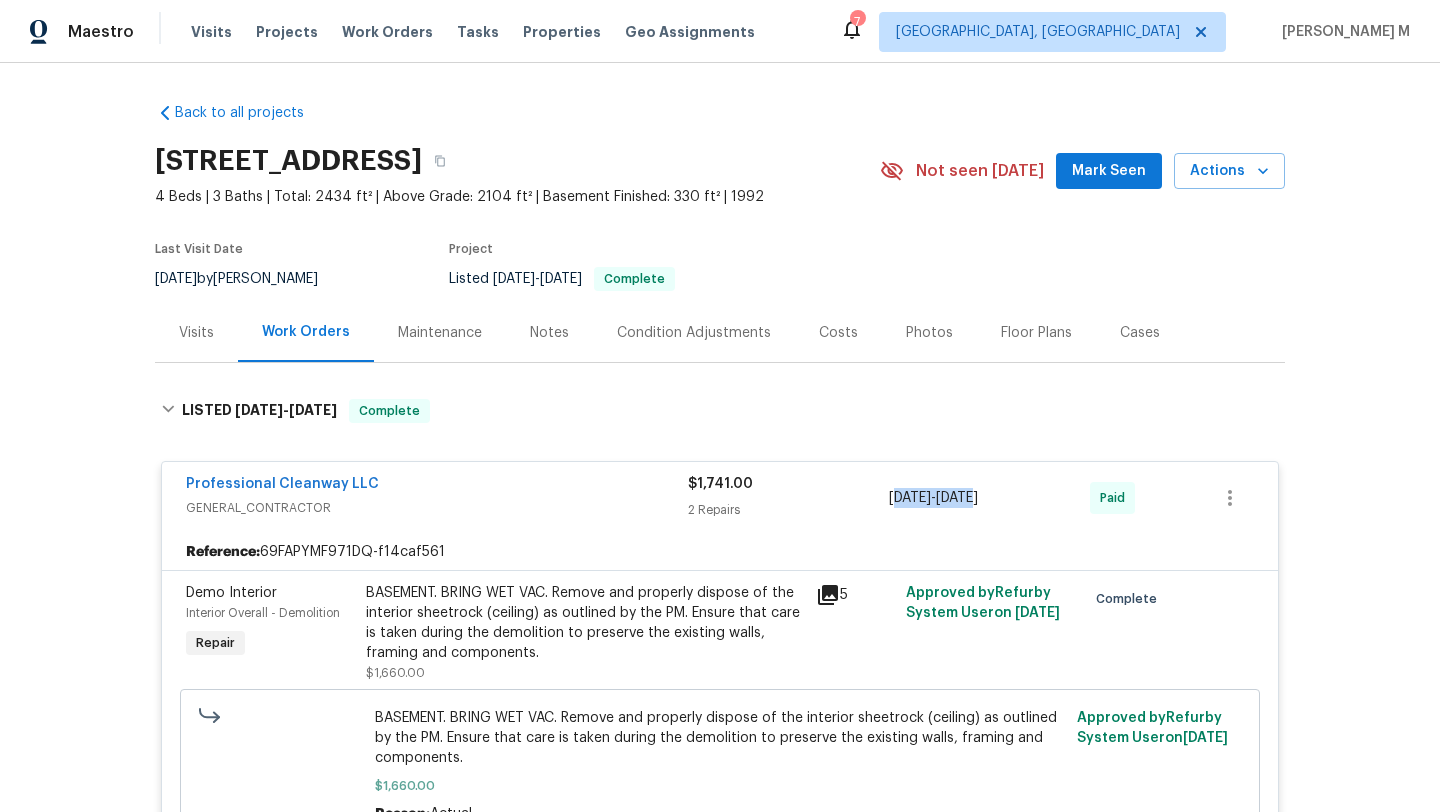 drag, startPoint x: 884, startPoint y: 499, endPoint x: 1018, endPoint y: 503, distance: 134.0597 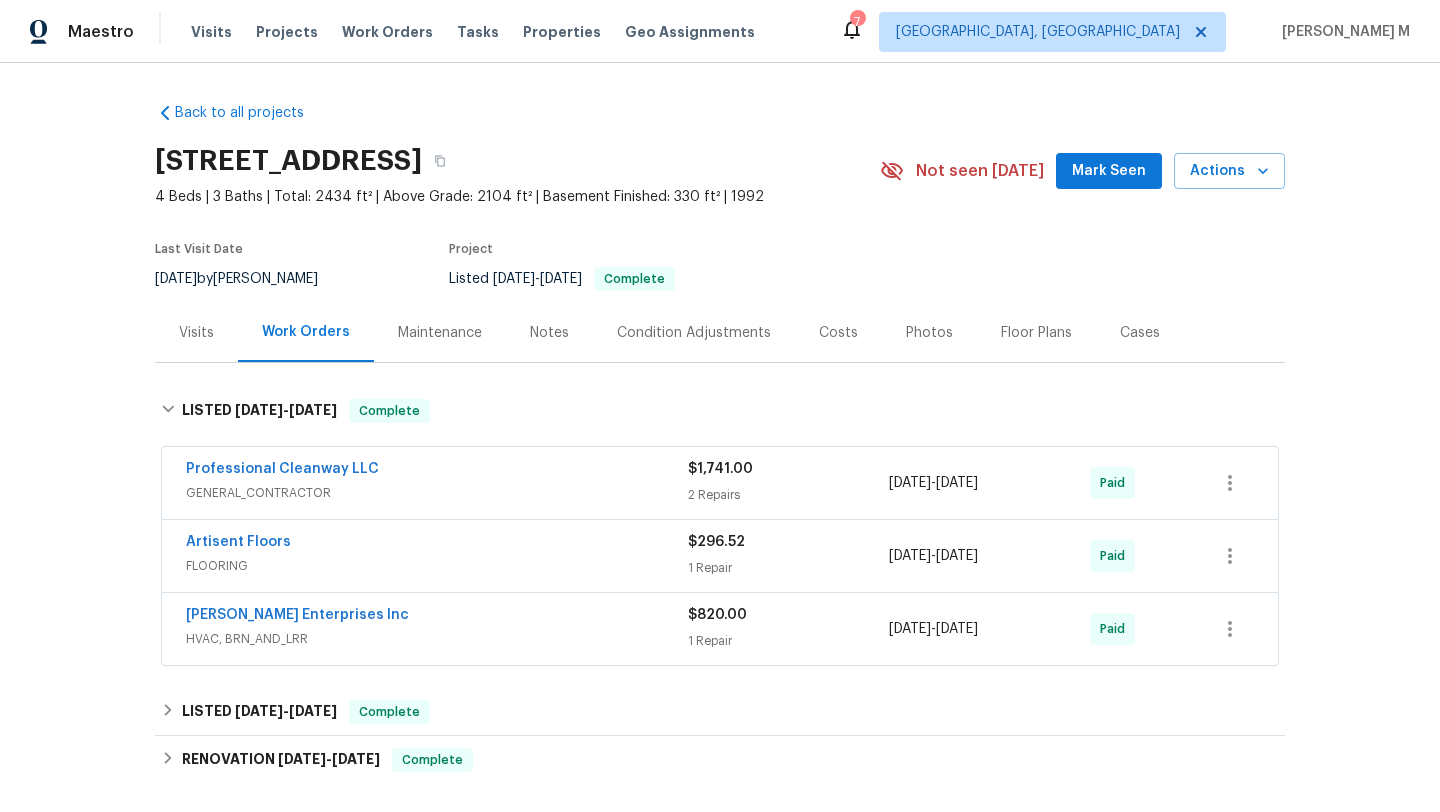 click on "Visits" at bounding box center (196, 332) 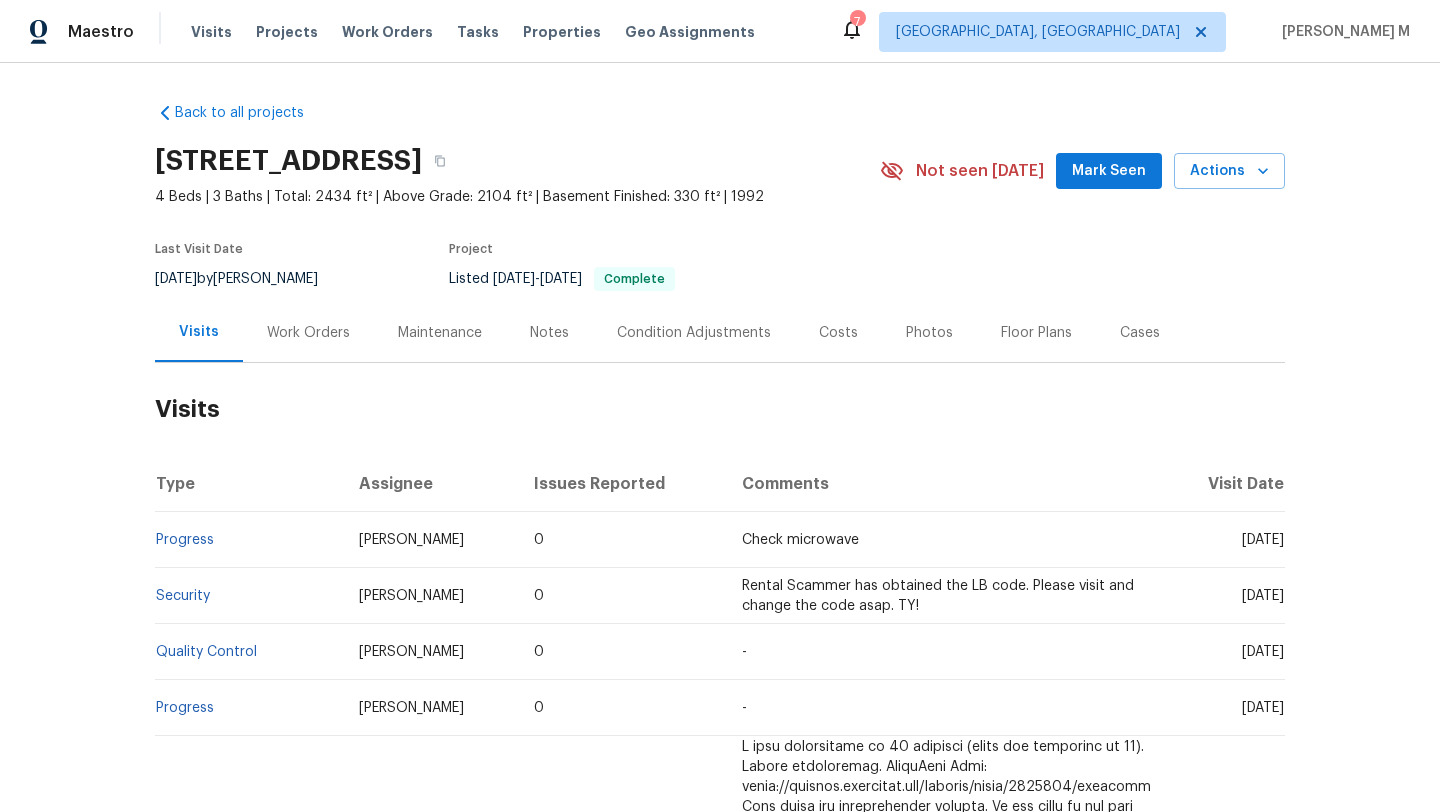 drag, startPoint x: 1204, startPoint y: 543, endPoint x: 1240, endPoint y: 543, distance: 36 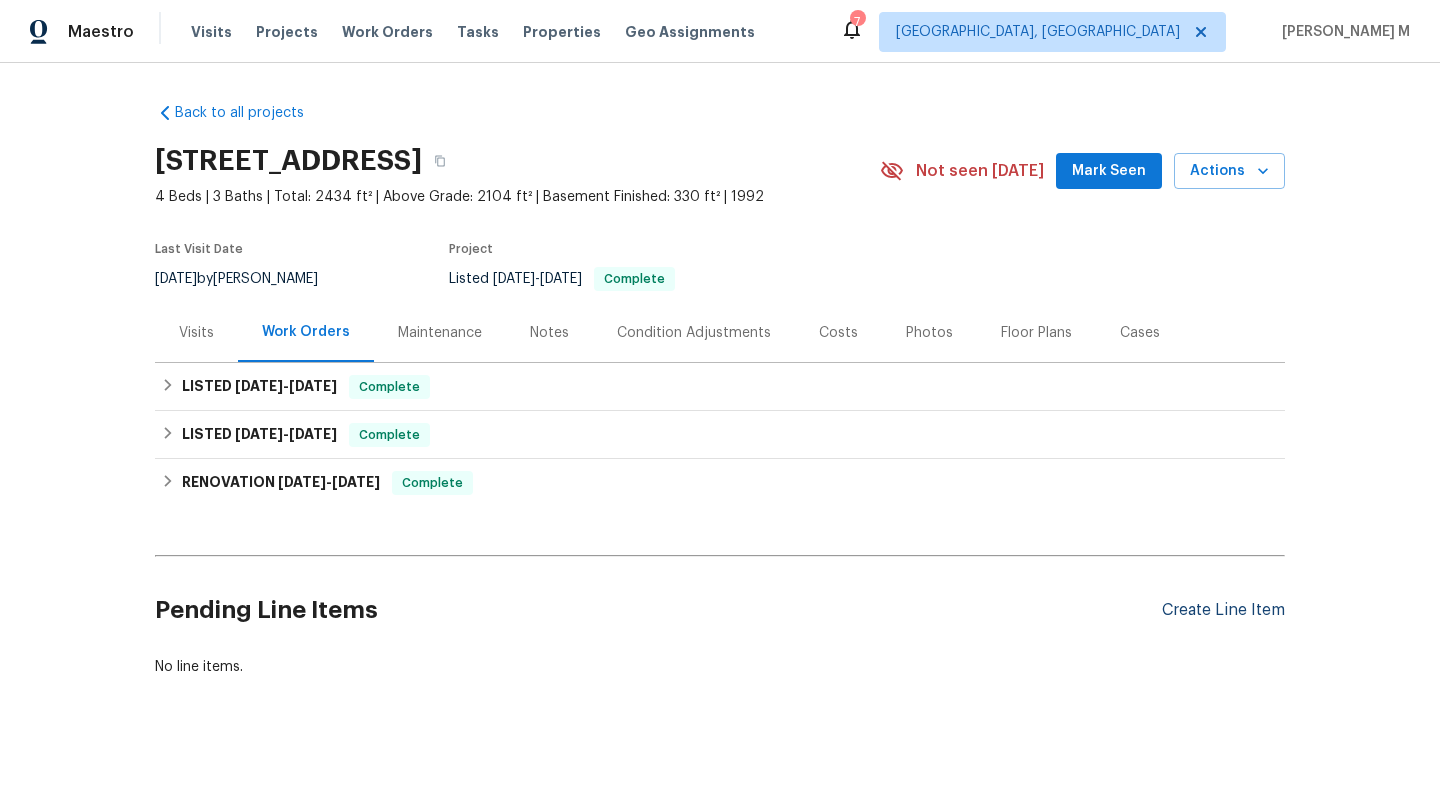 click on "Create Line Item" at bounding box center [1223, 610] 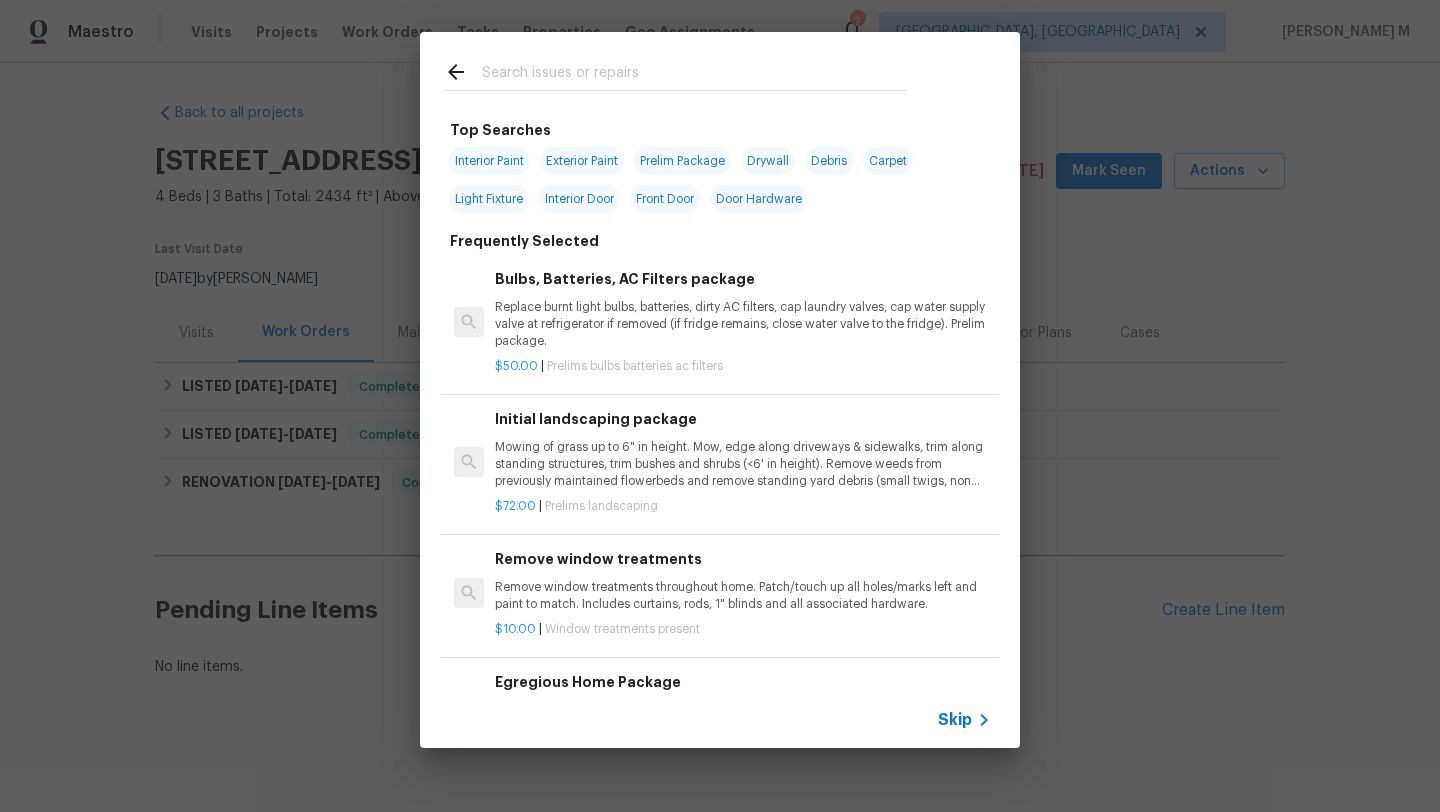 click on "Skip" at bounding box center [720, 720] 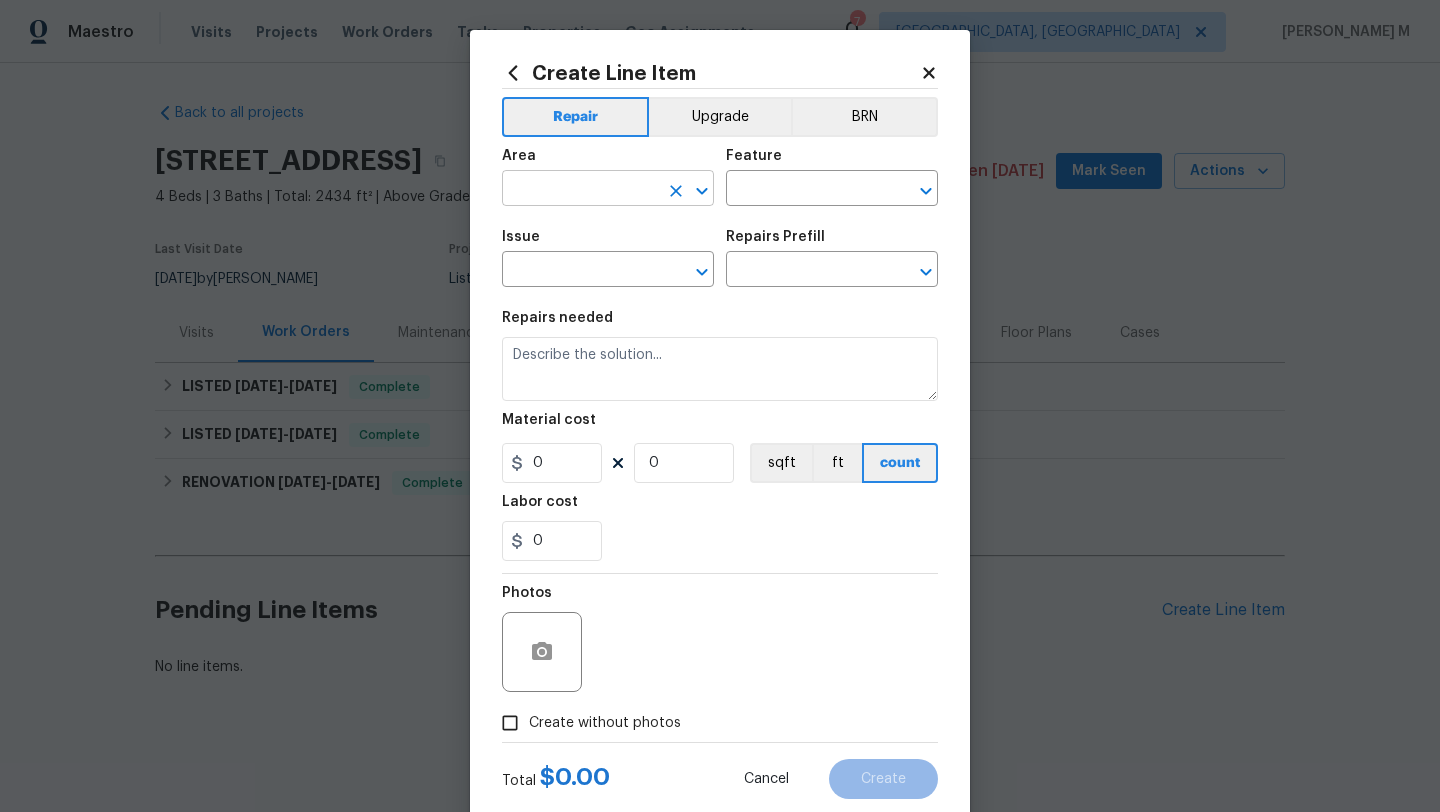 click at bounding box center (580, 190) 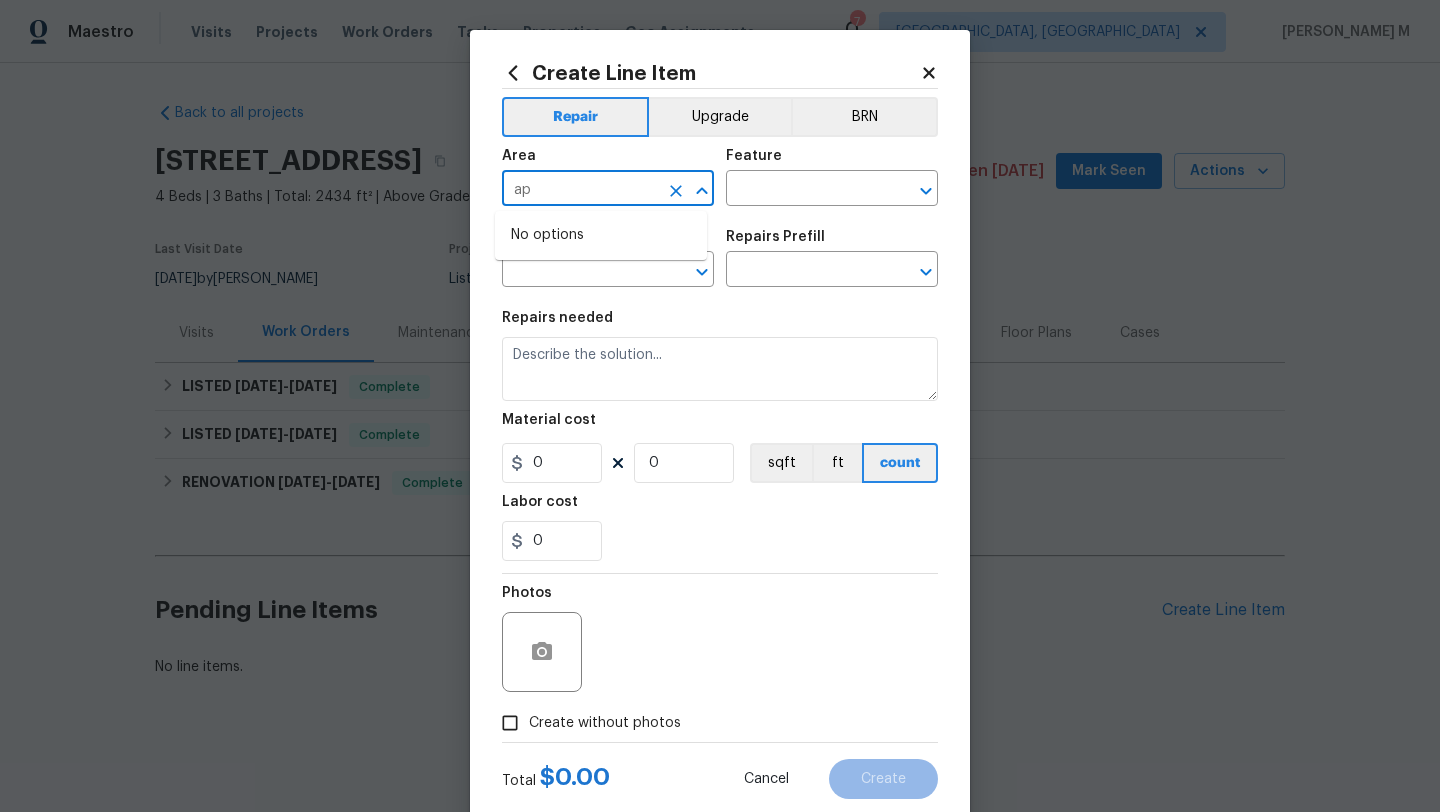 type on "a" 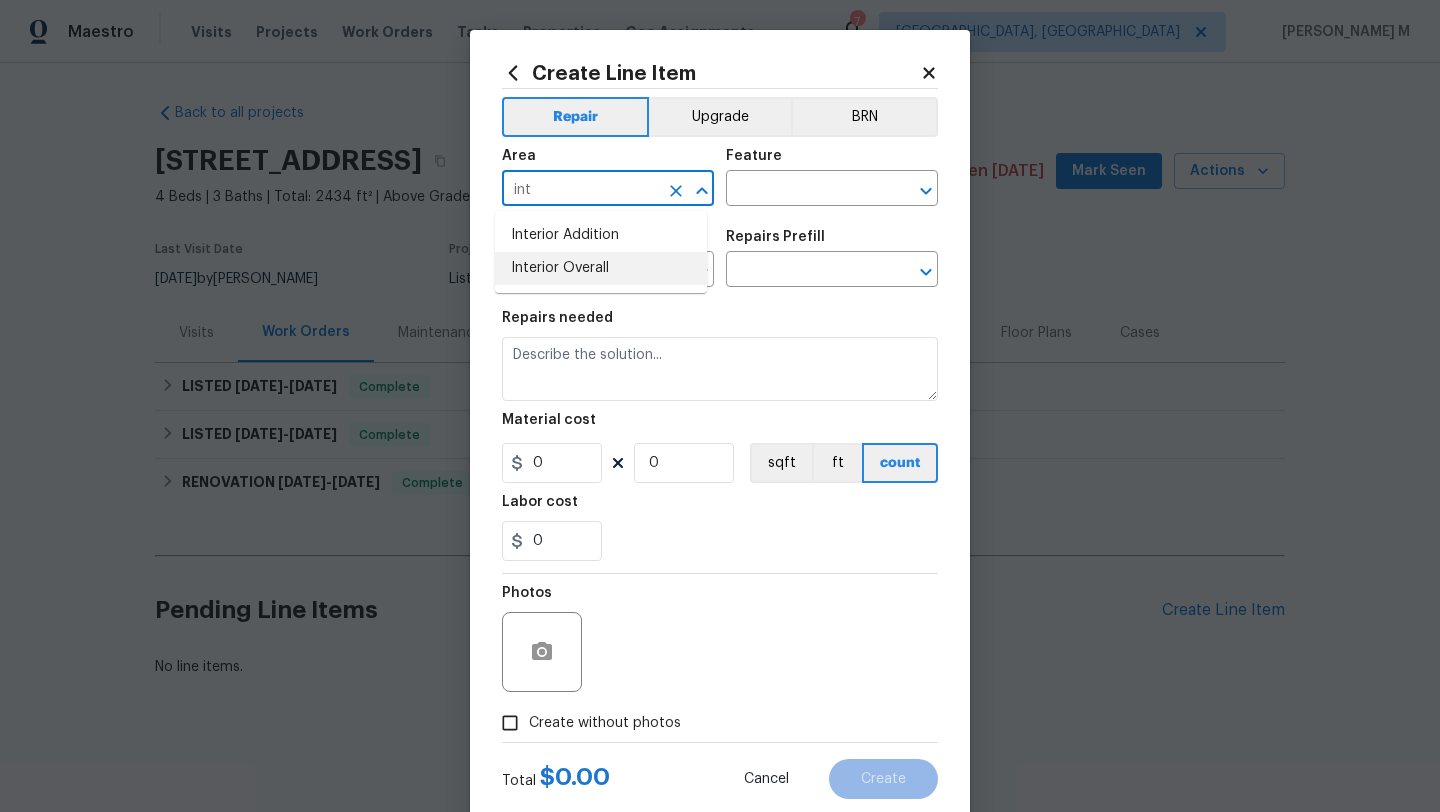 click on "Interior Overall" at bounding box center [601, 268] 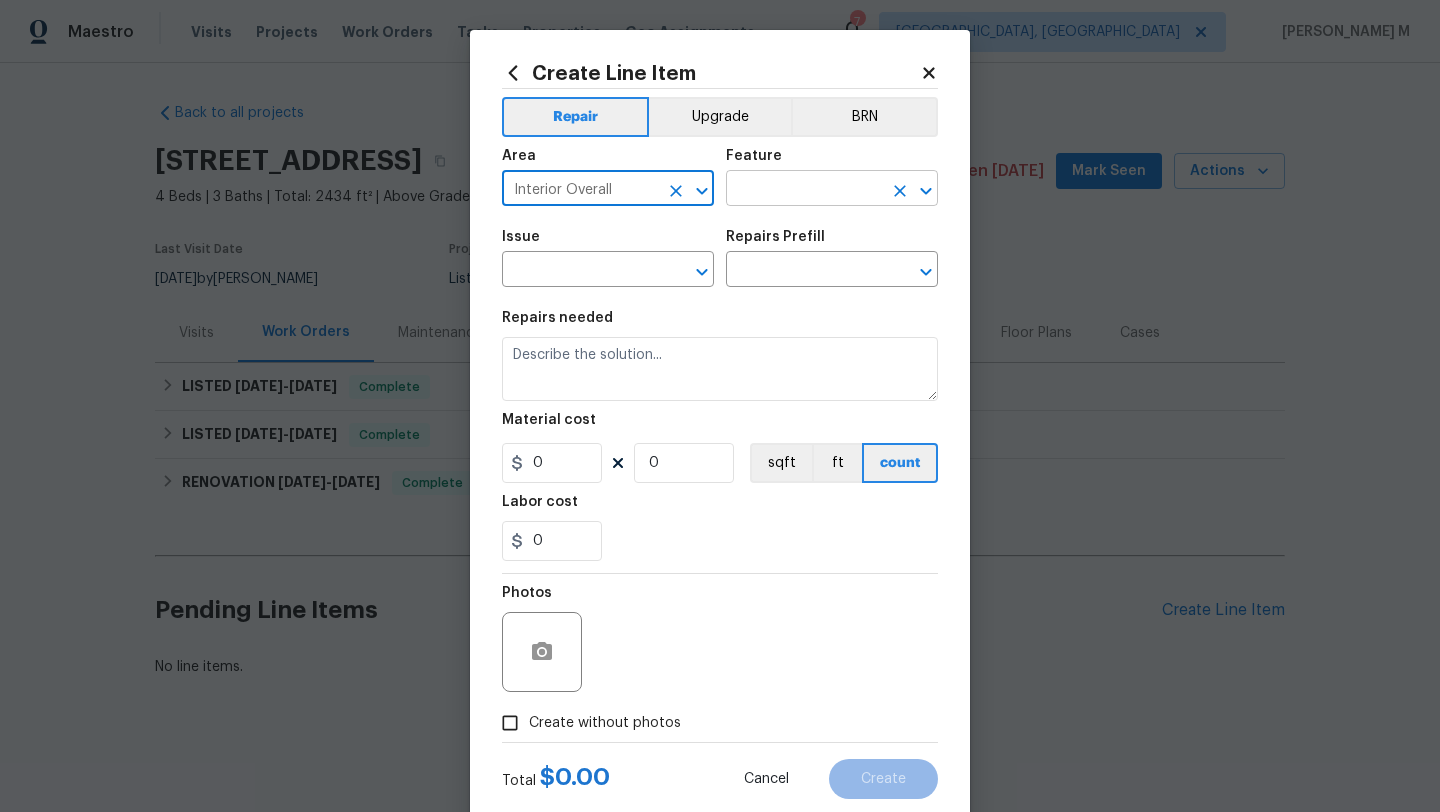 type on "Interior Overall" 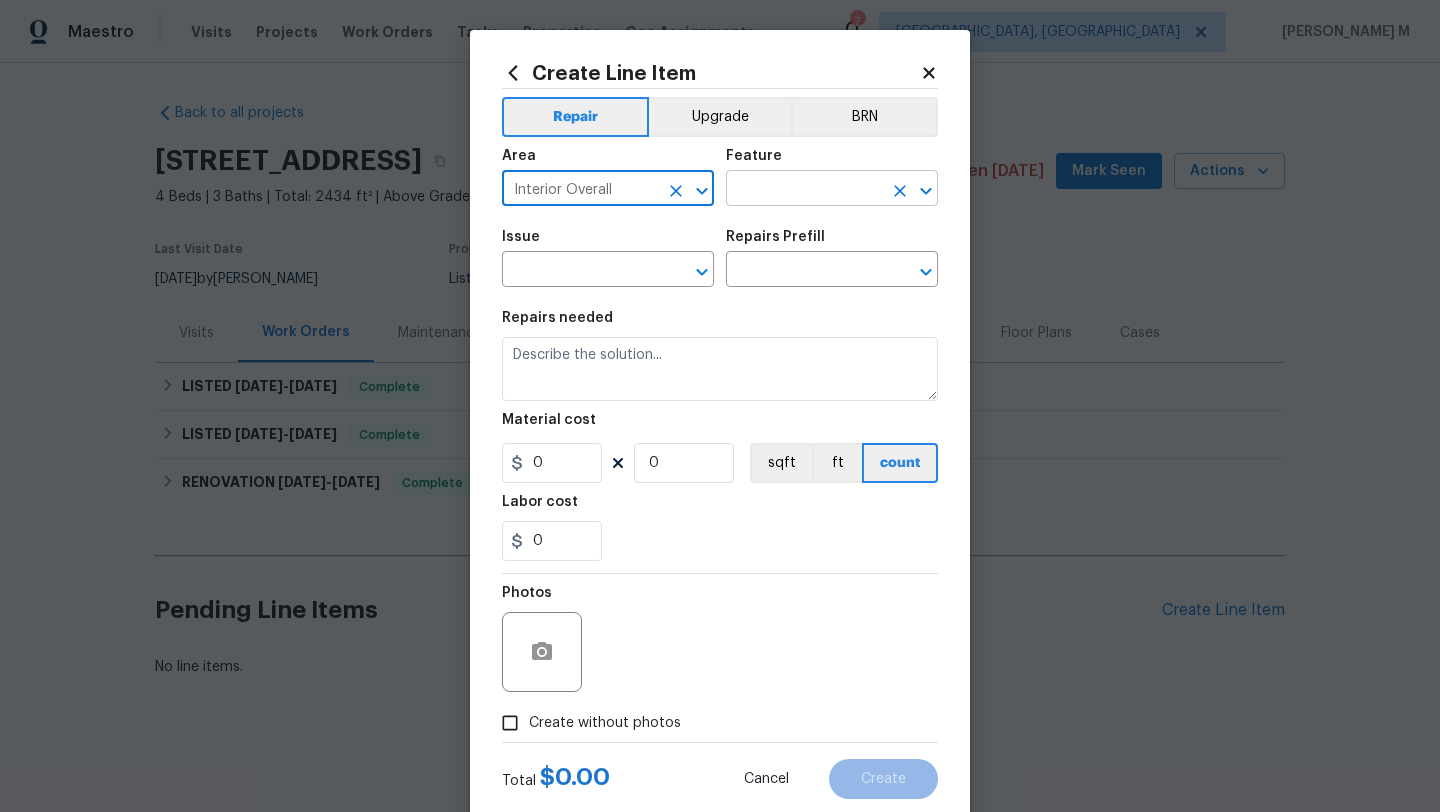 click at bounding box center [804, 190] 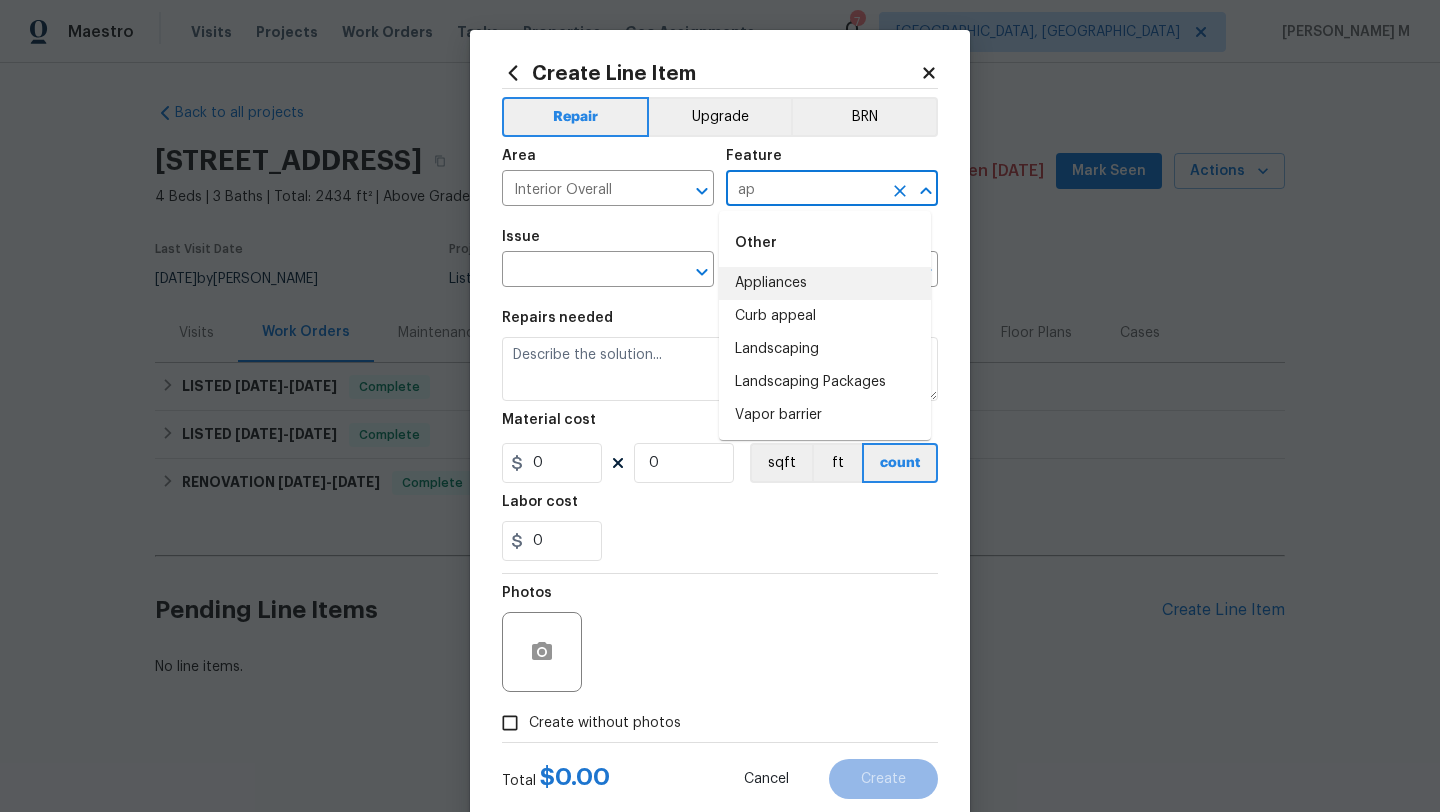 click on "Appliances" at bounding box center (825, 283) 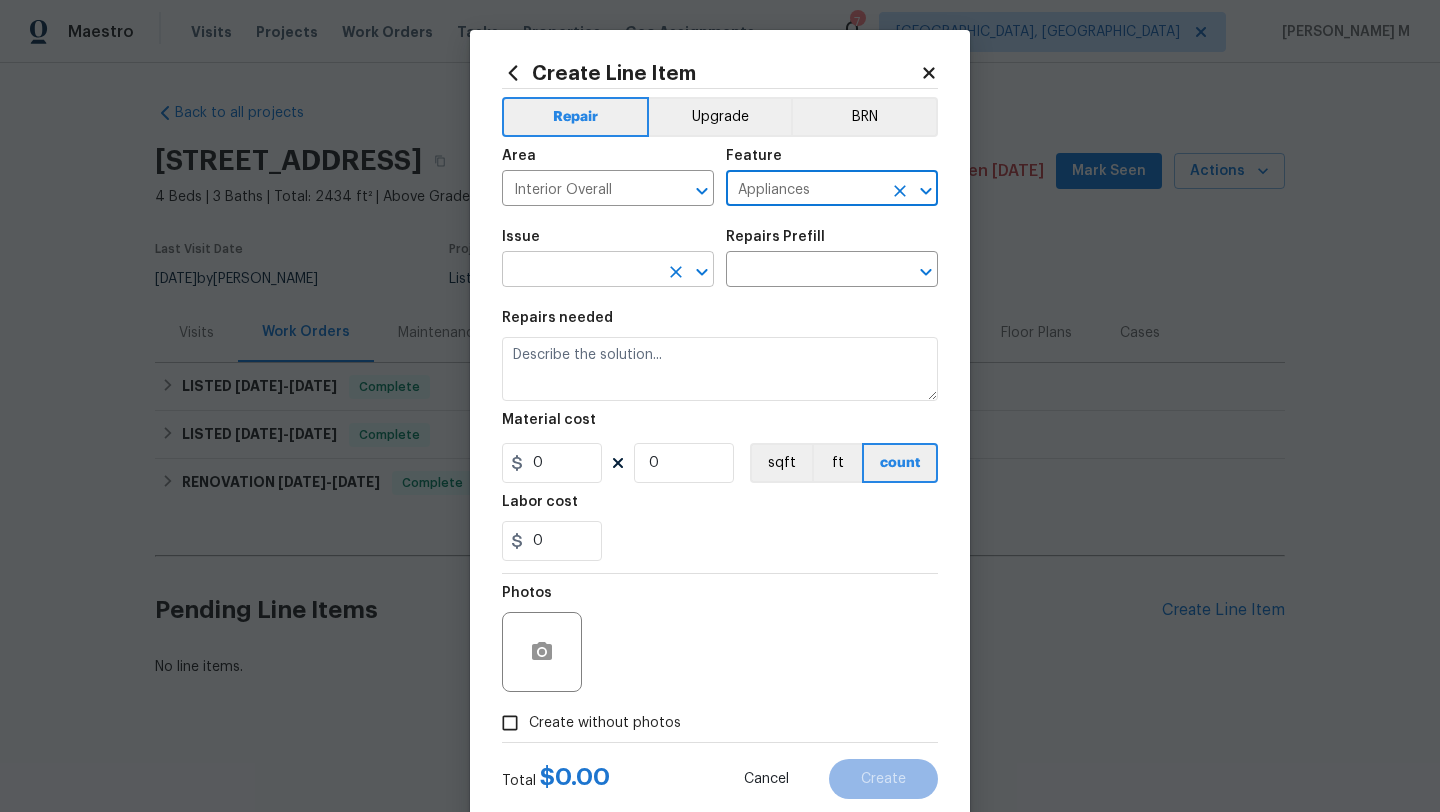 type on "Appliances" 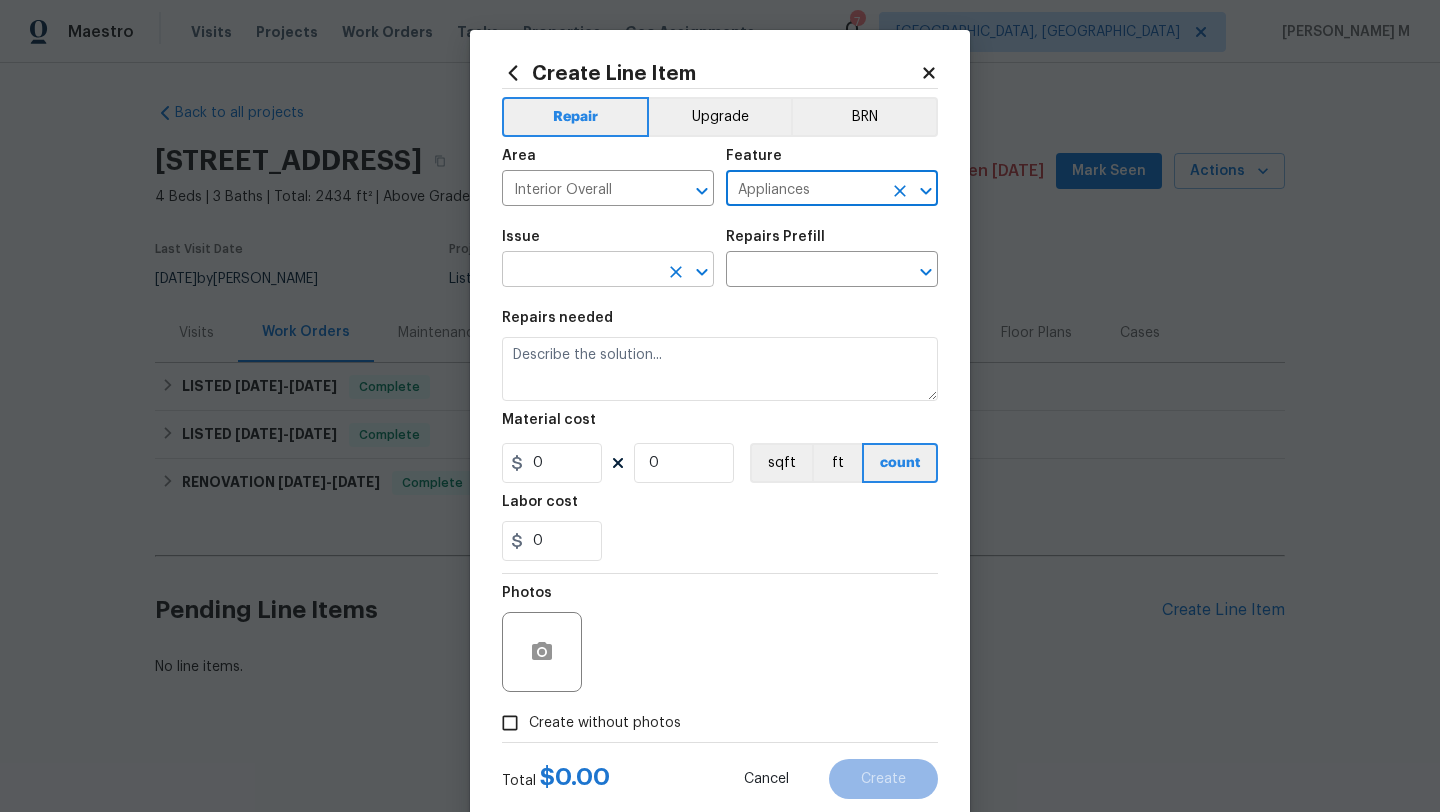 click at bounding box center (580, 271) 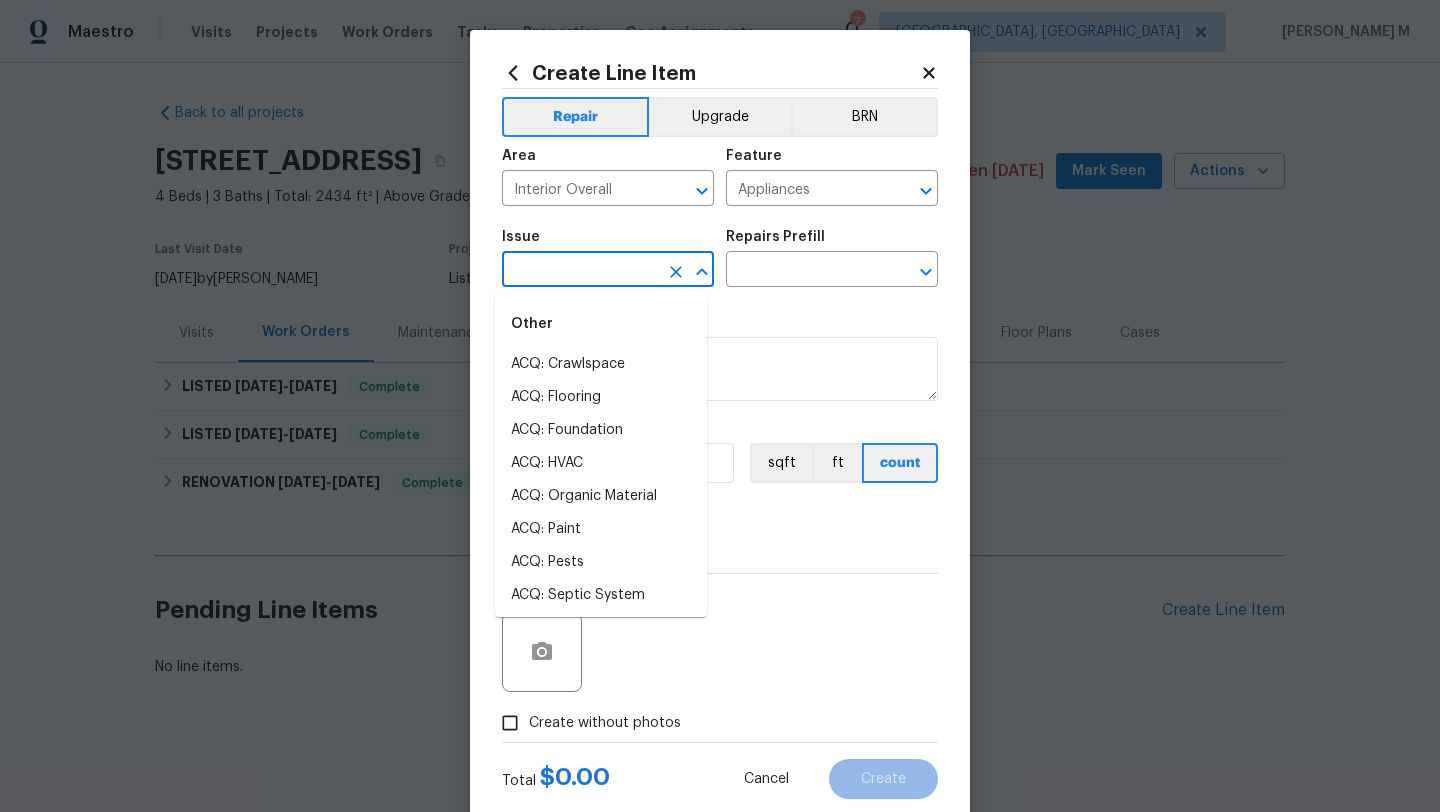 type on "a" 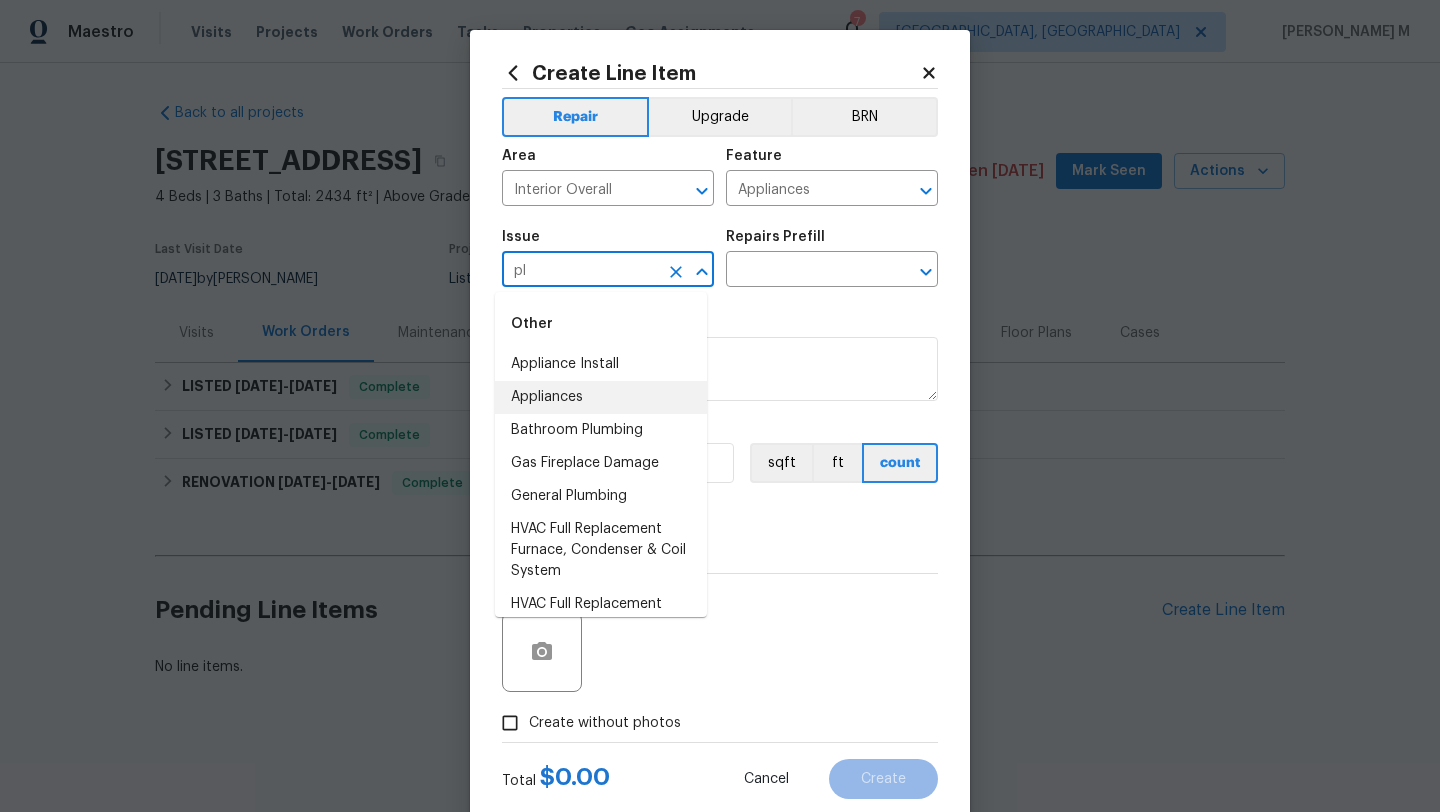 click on "Appliances" at bounding box center [601, 397] 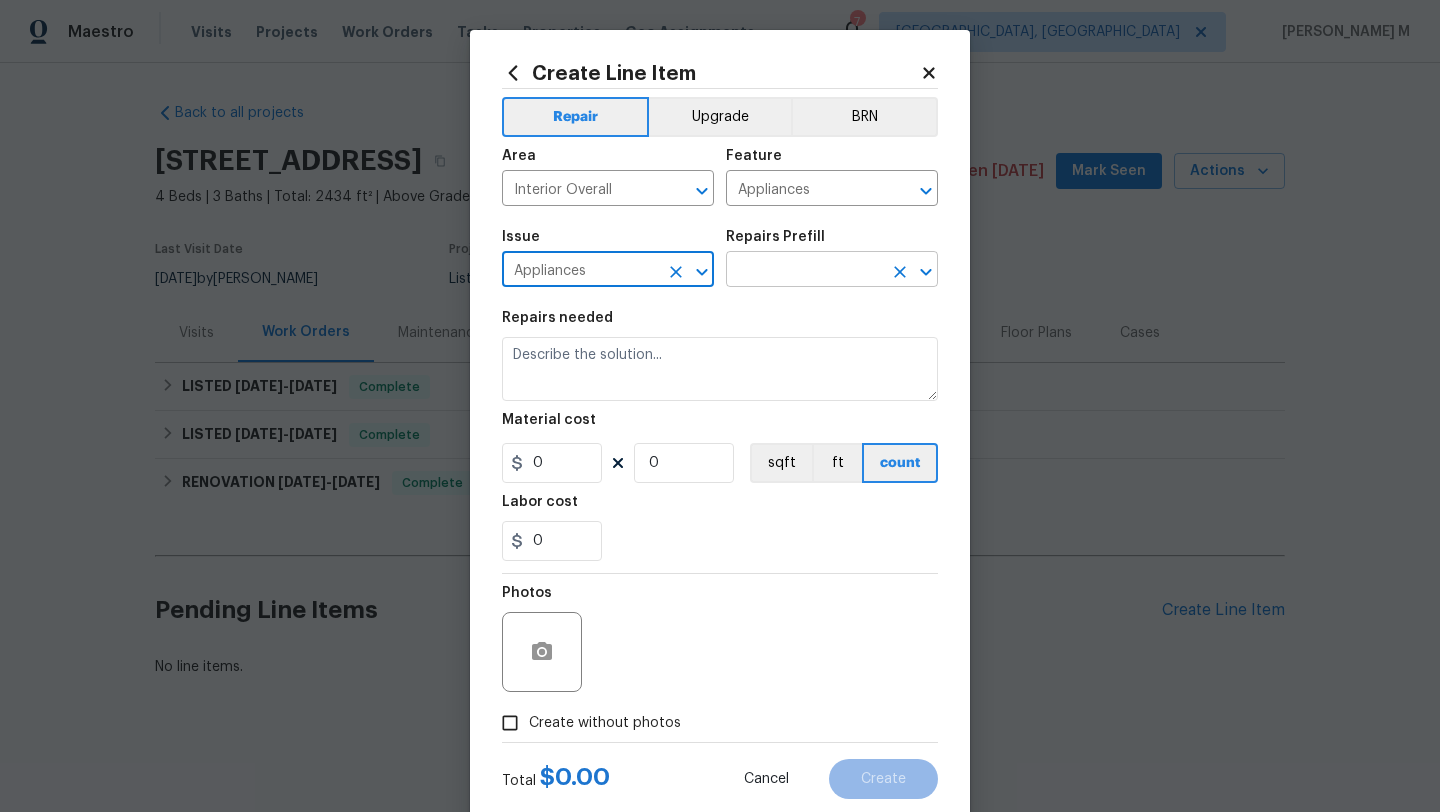 type on "Appliances" 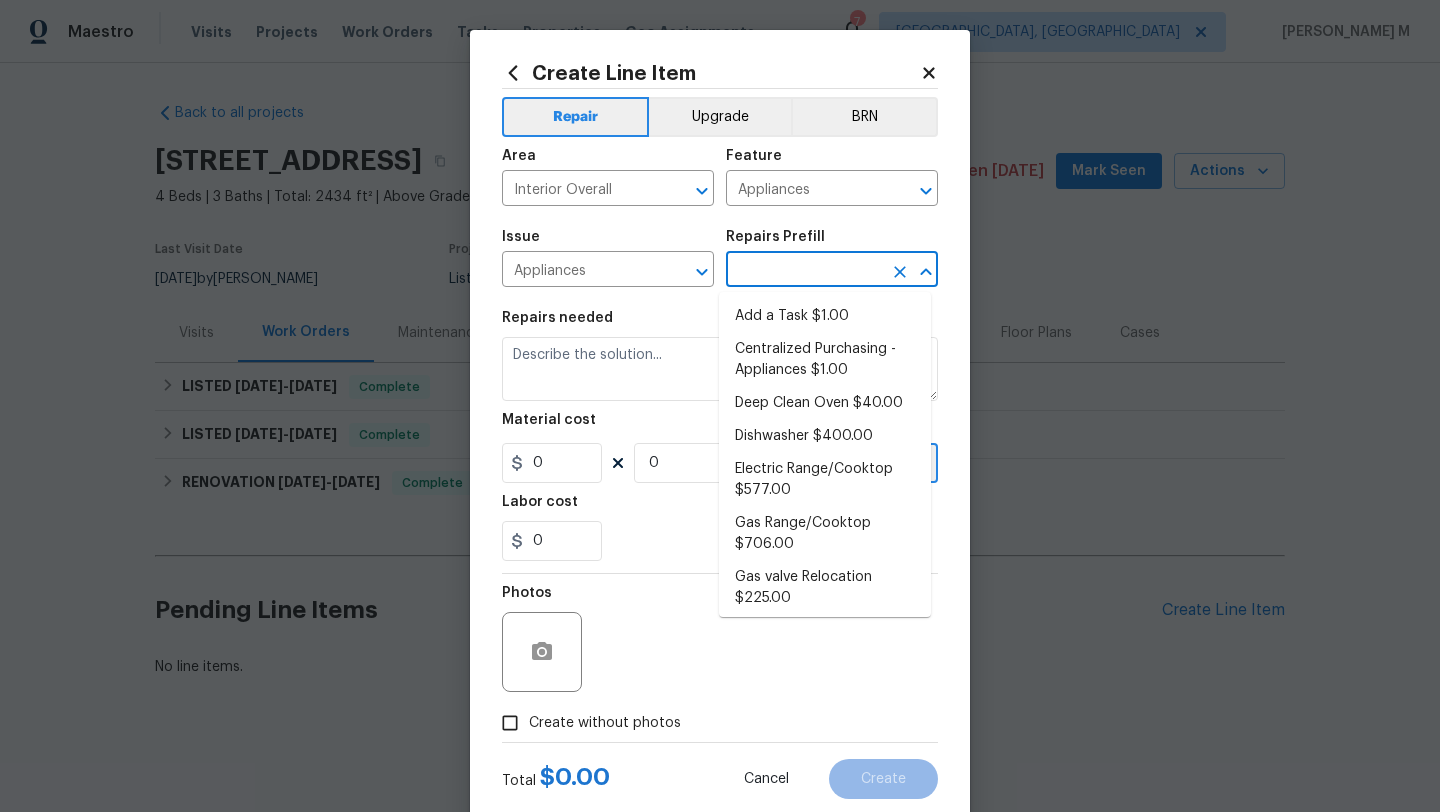 click at bounding box center (804, 271) 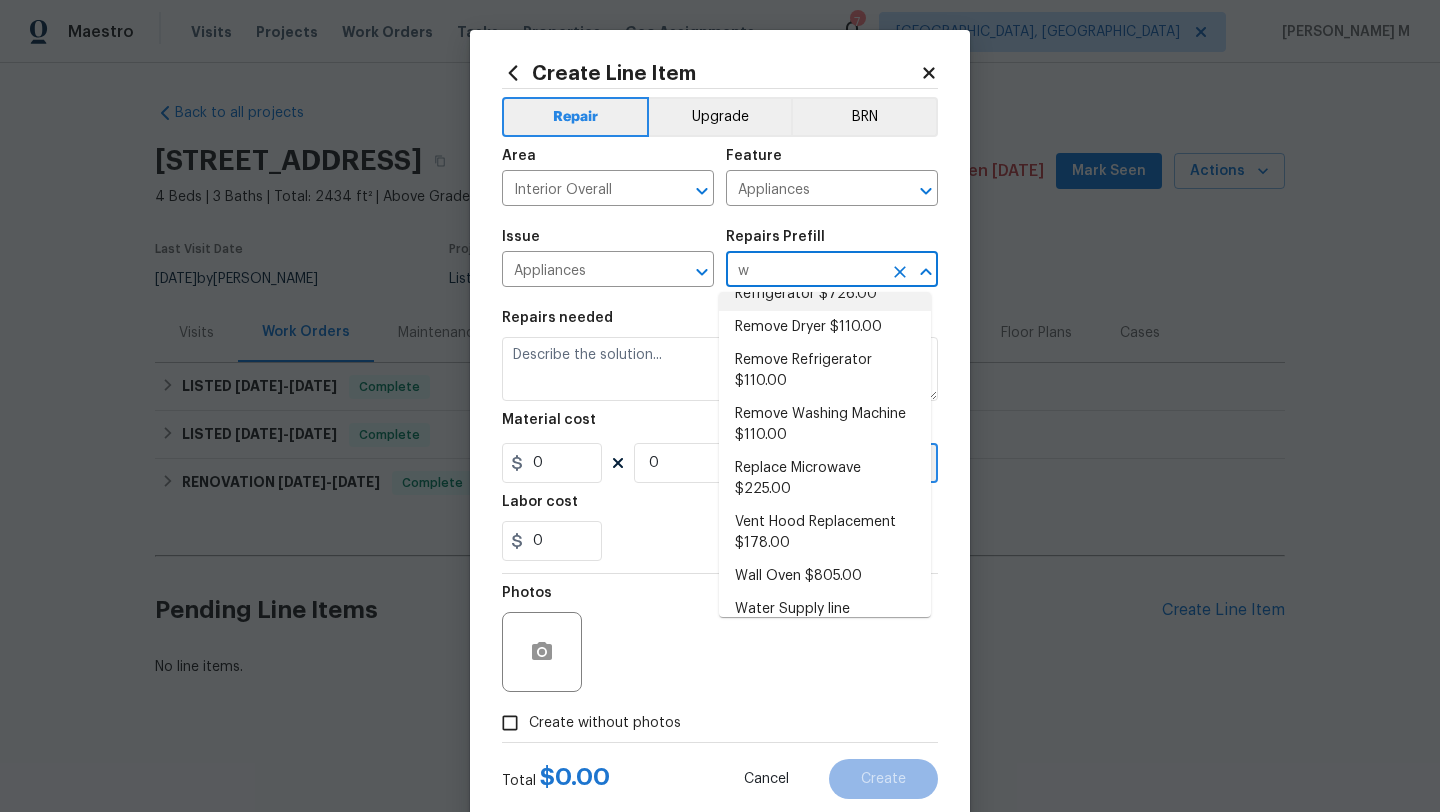 scroll, scrollTop: 0, scrollLeft: 0, axis: both 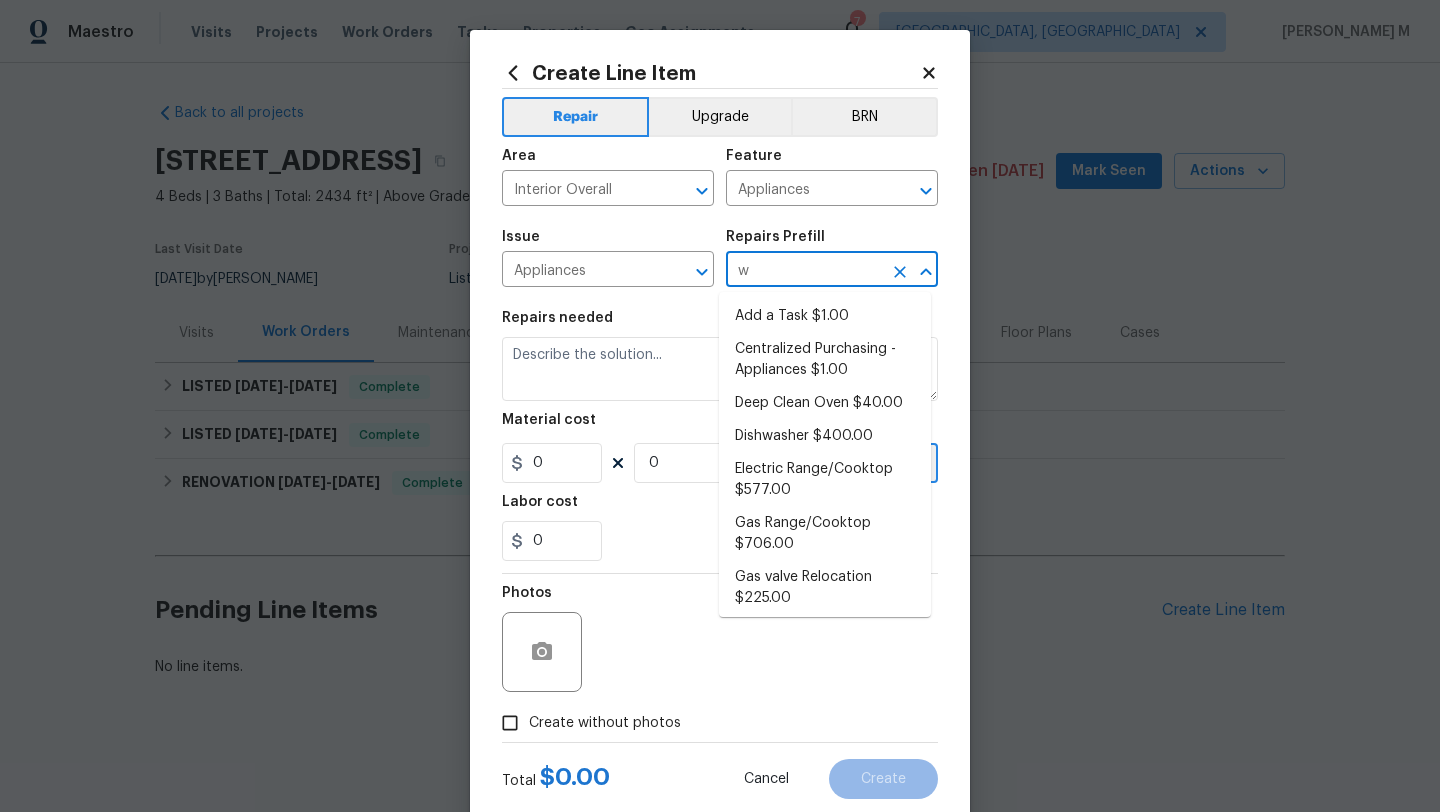 type on "wa" 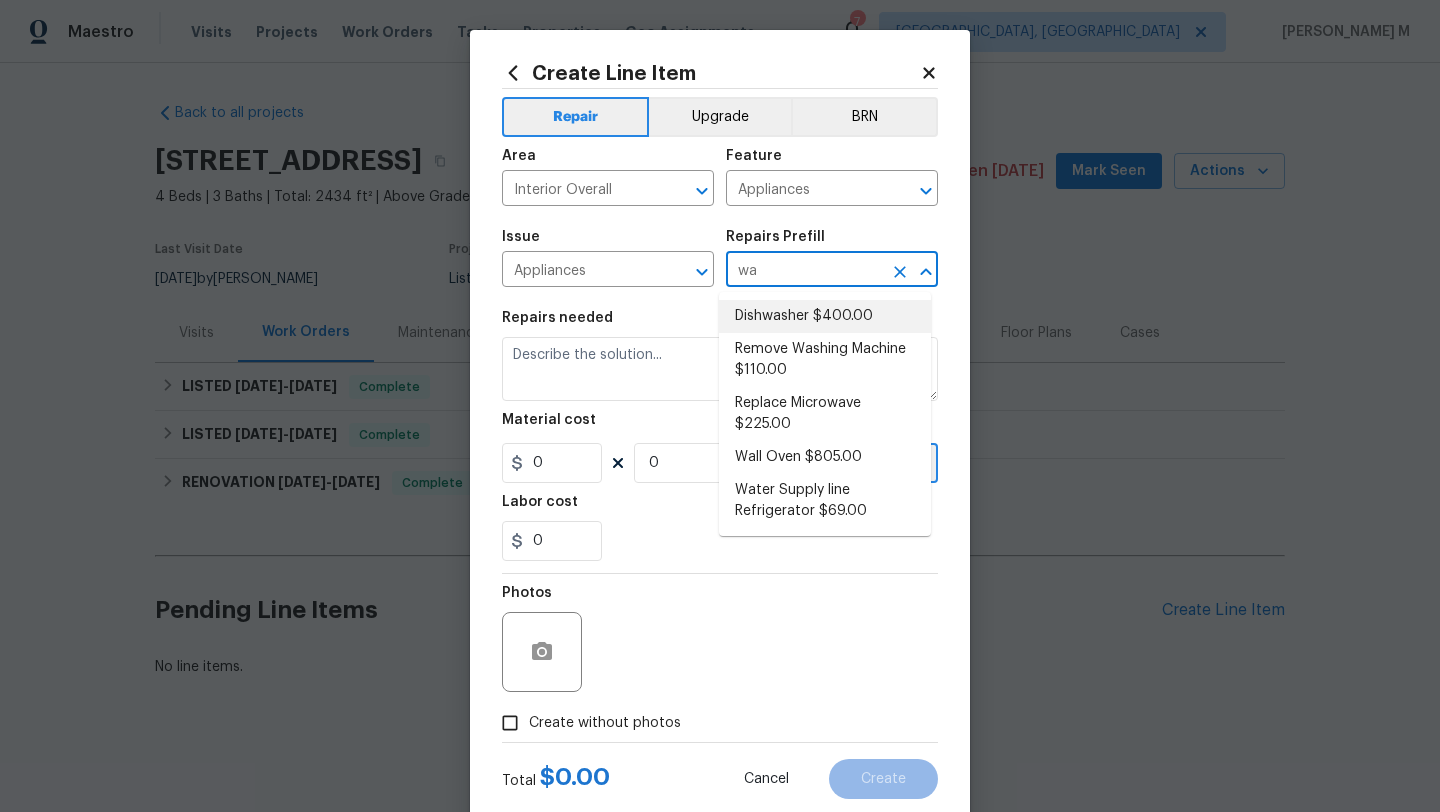 click 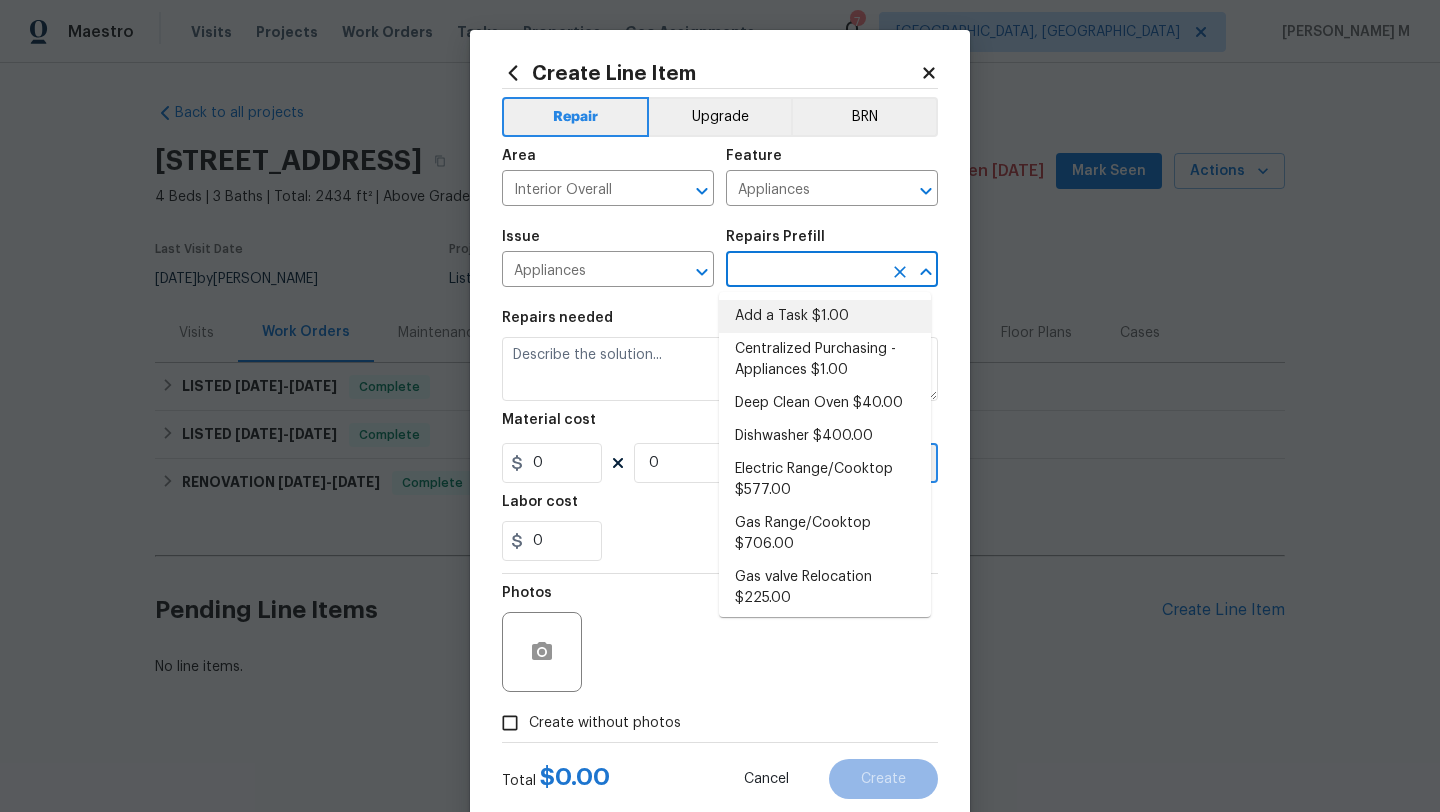 click on "Add a Task $1.00" at bounding box center (825, 316) 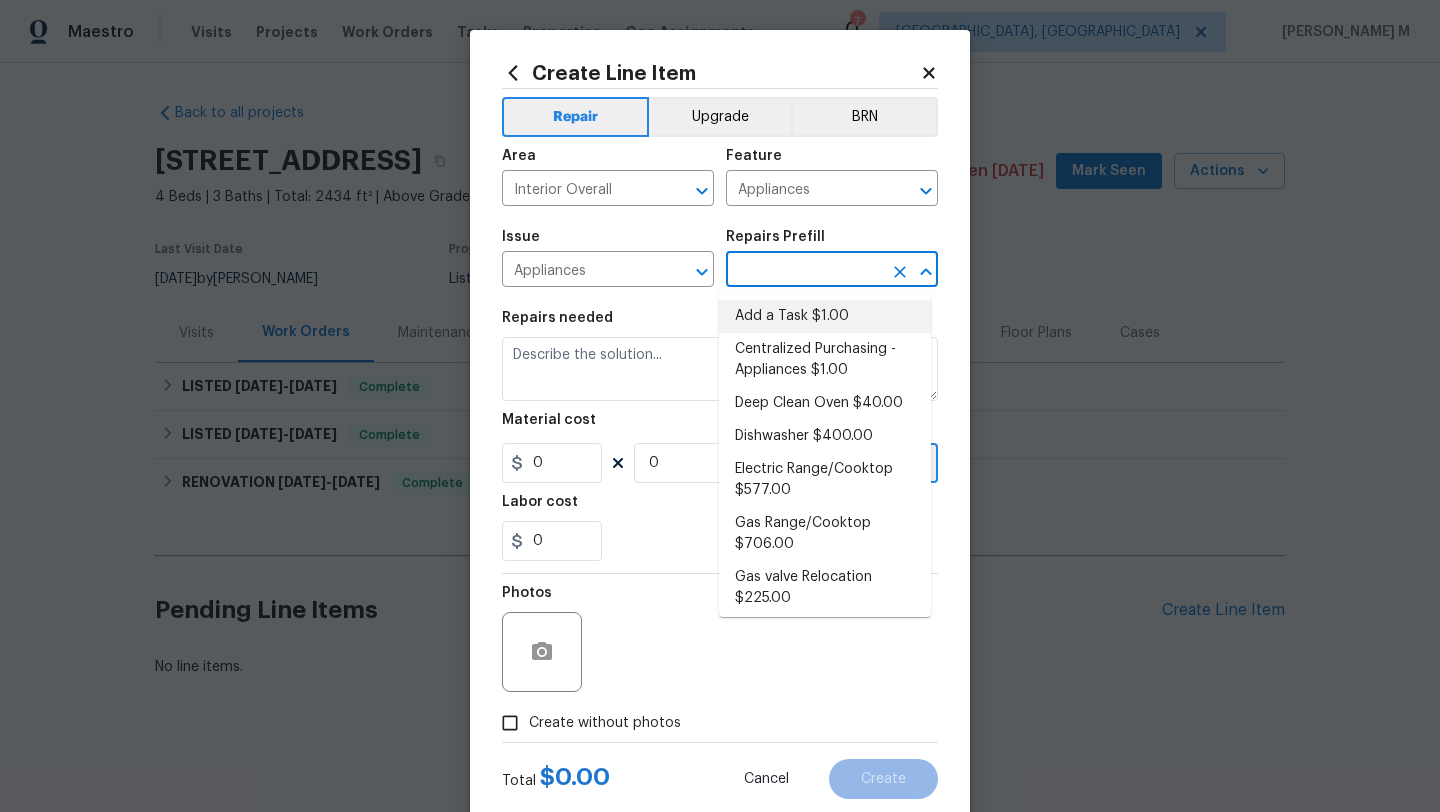 type on "1" 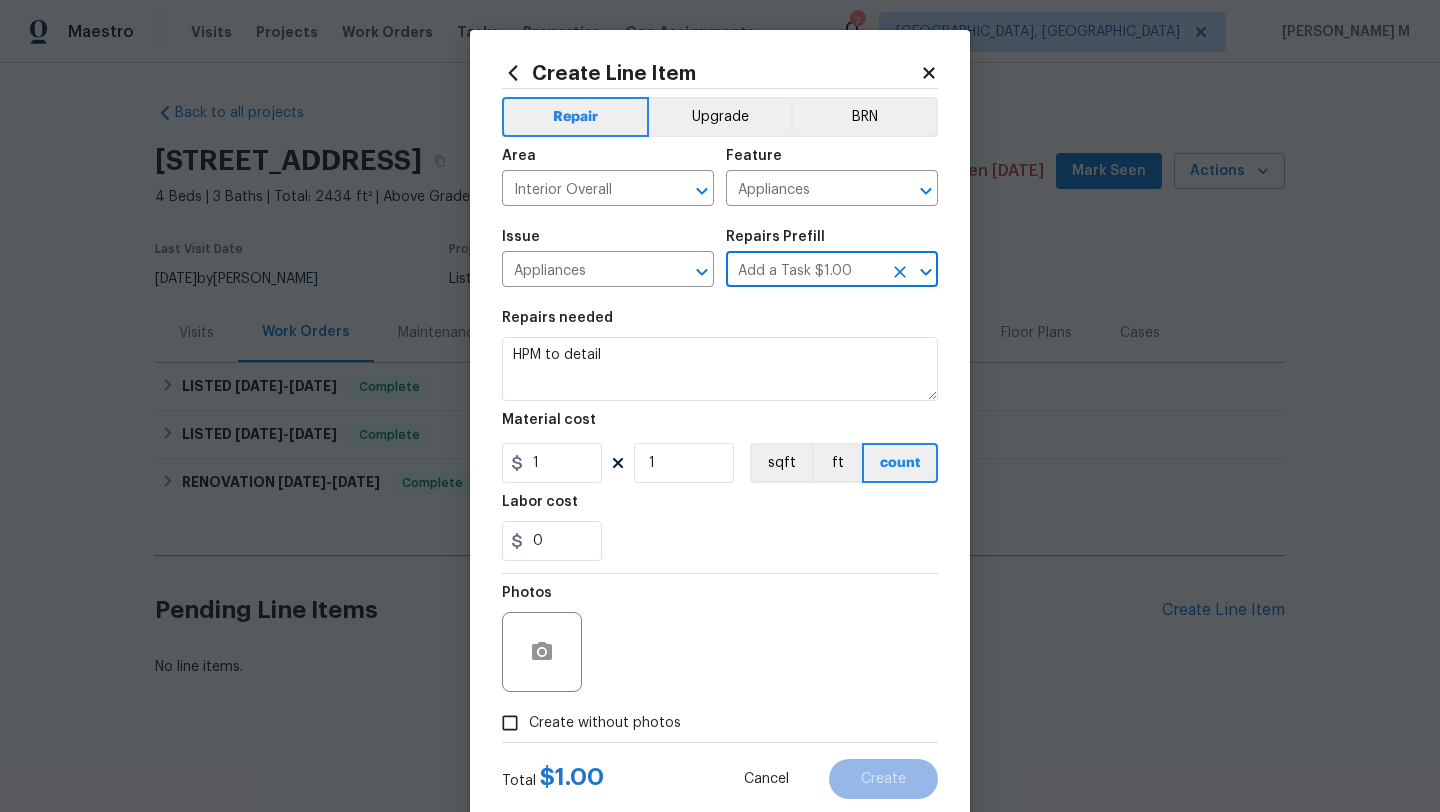 type on "Add a Task $1.00" 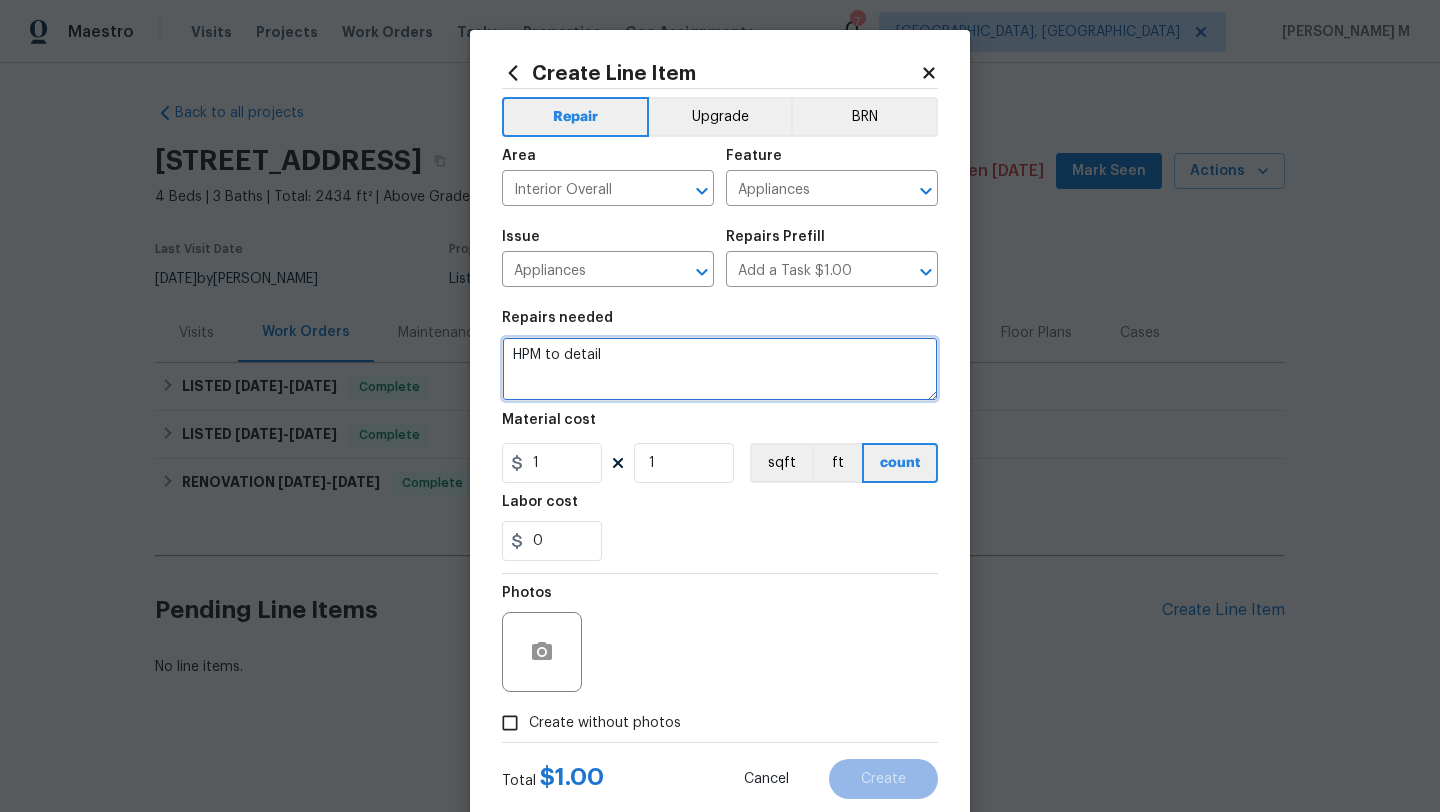 click on "HPM to detail" at bounding box center [720, 369] 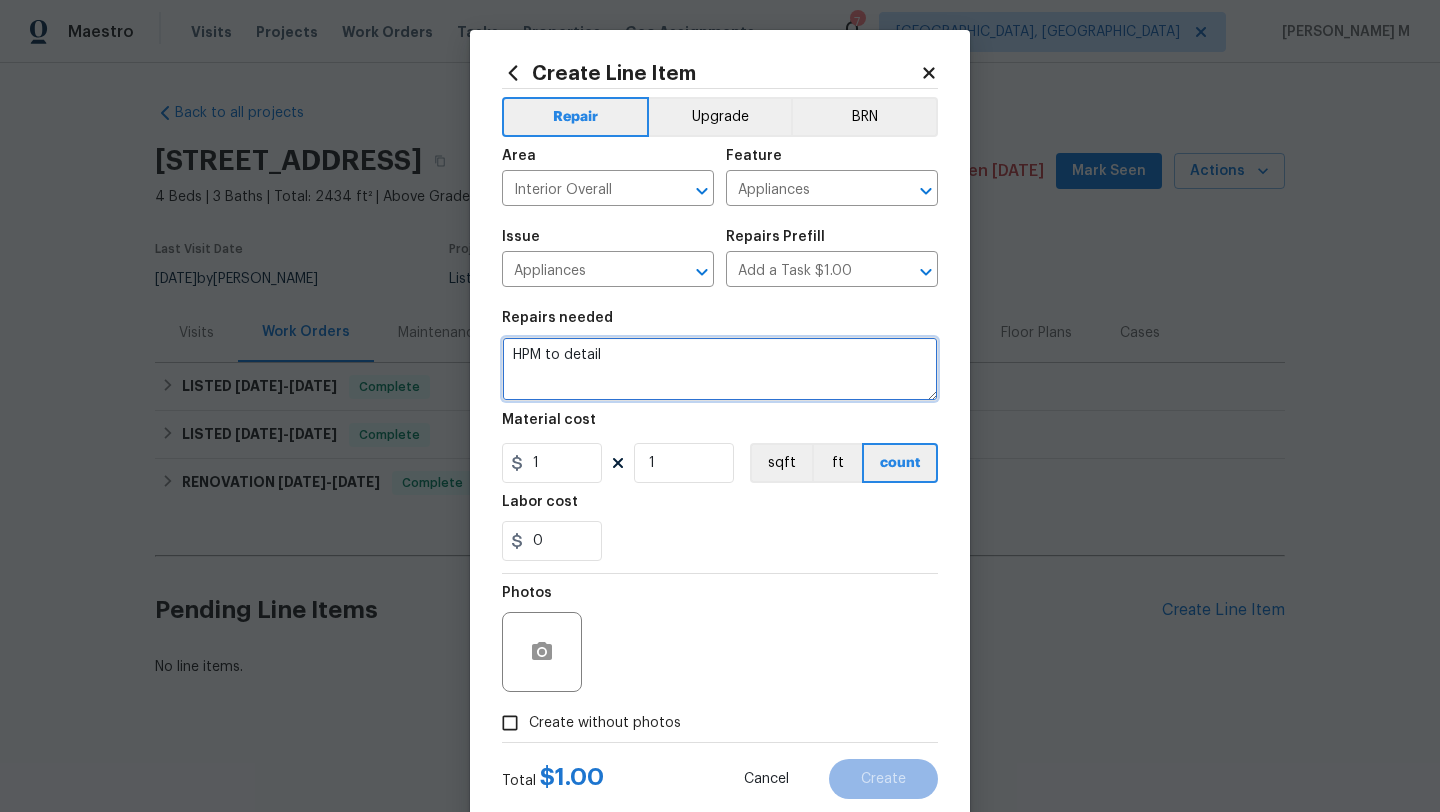 click on "HPM to detail" at bounding box center [720, 369] 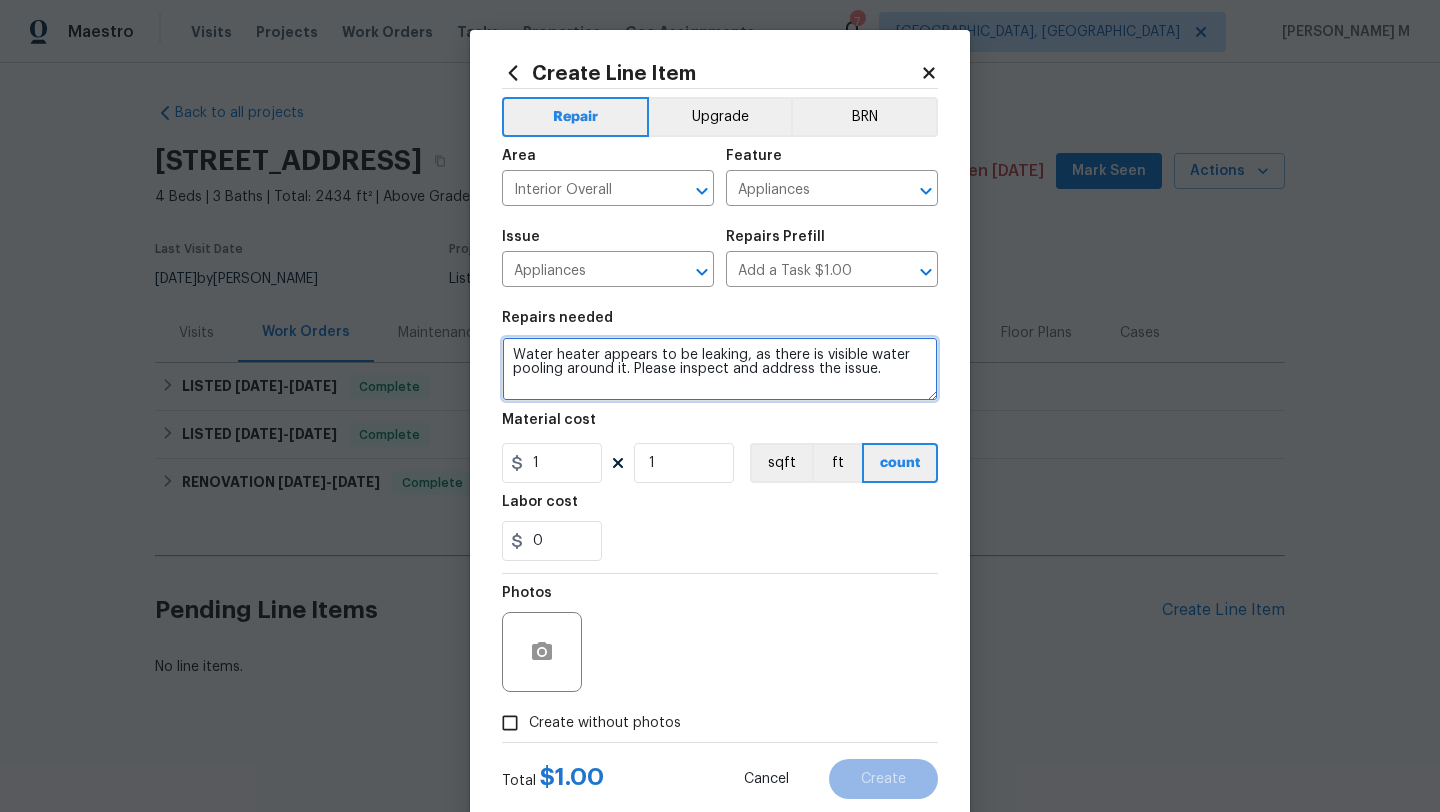 type on "Water heater appears to be leaking, as there is visible water pooling around it. Please inspect and address the issue." 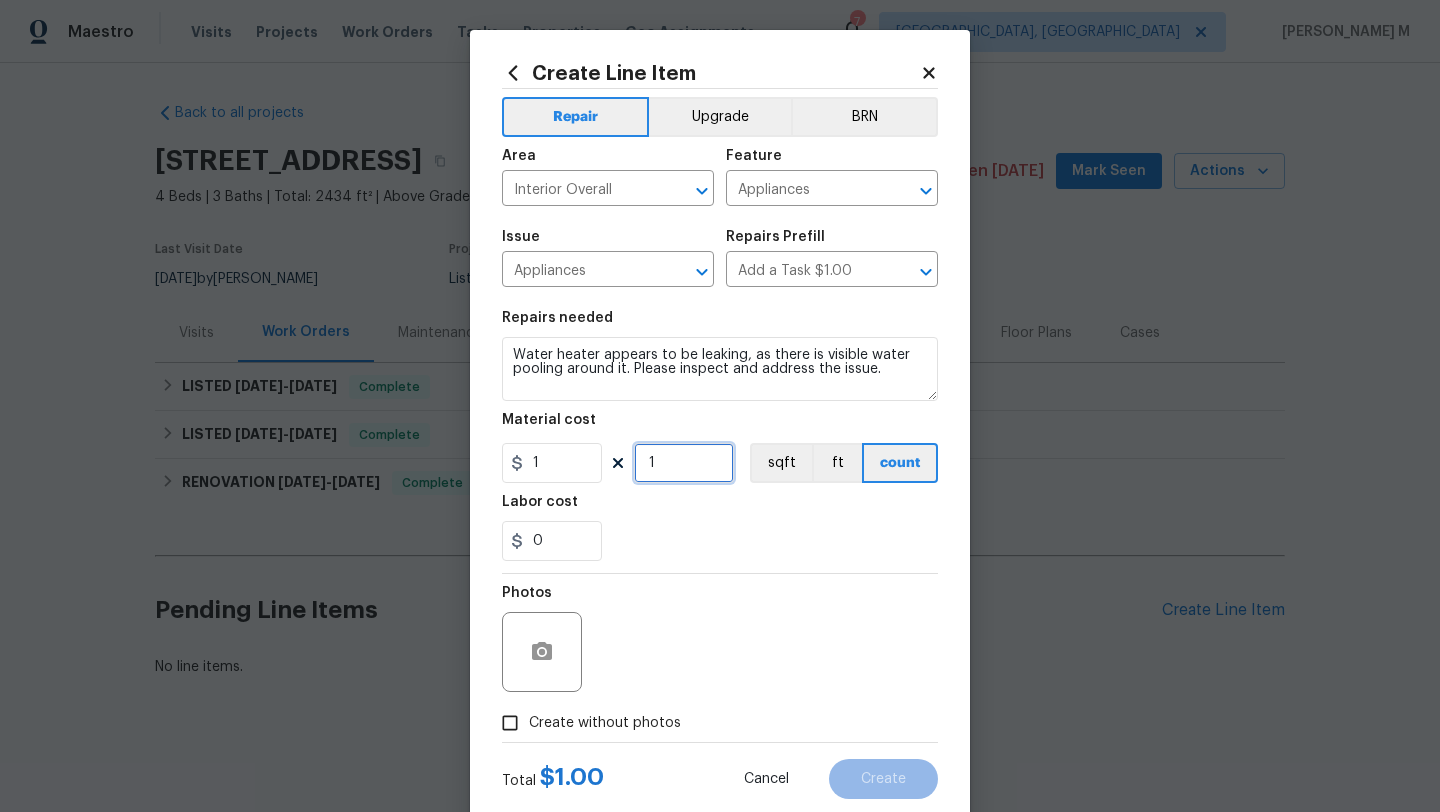 click on "1" at bounding box center (684, 463) 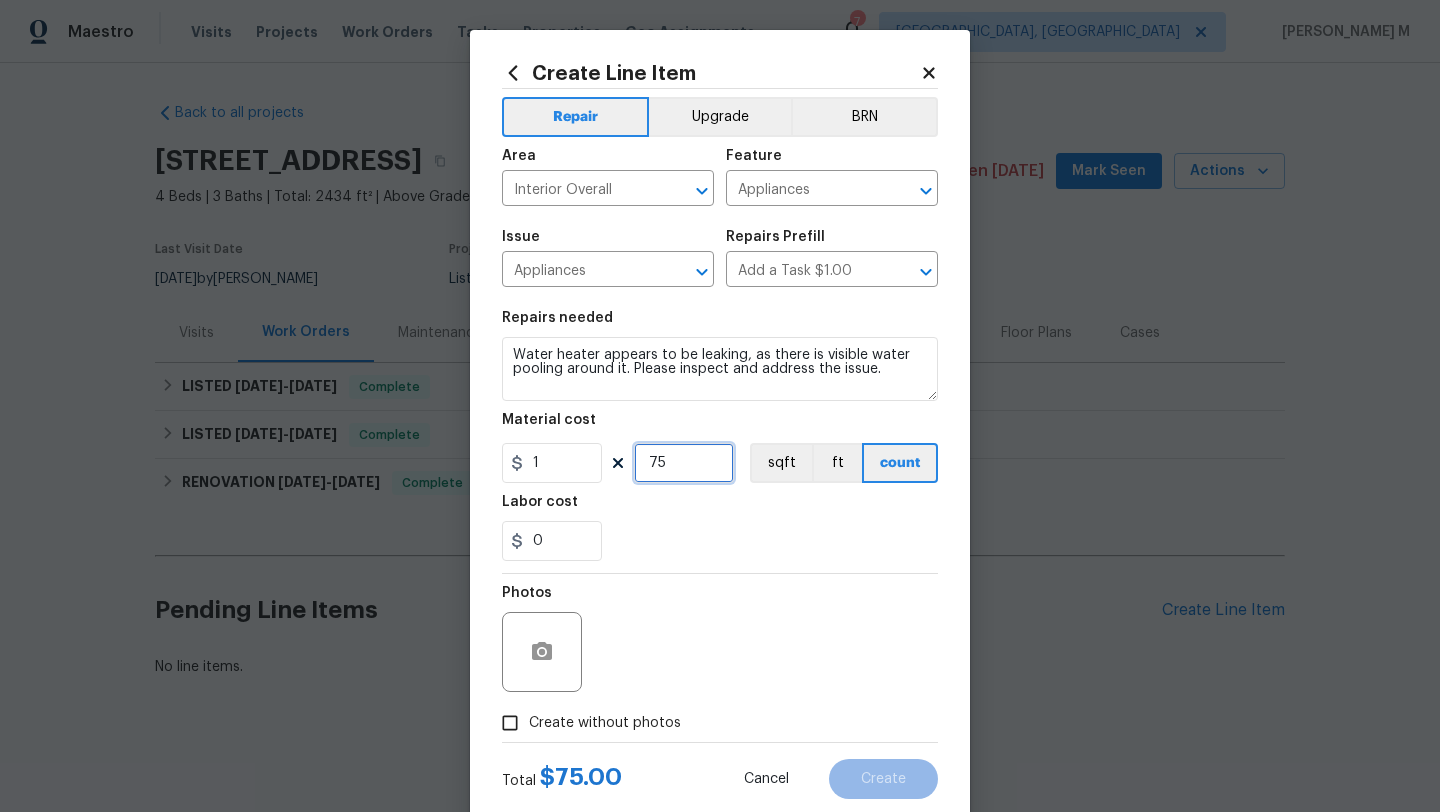 scroll, scrollTop: 50, scrollLeft: 0, axis: vertical 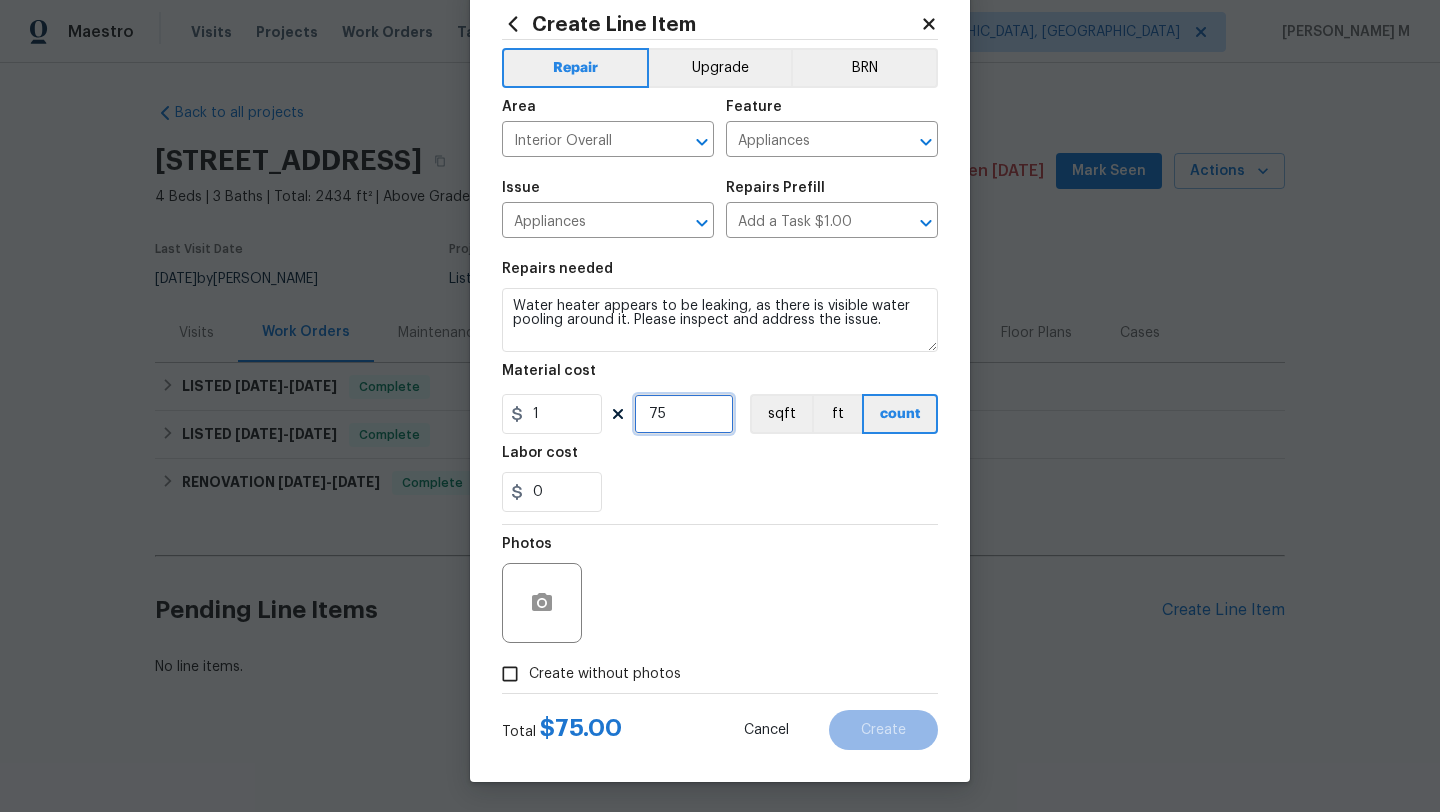 type on "75" 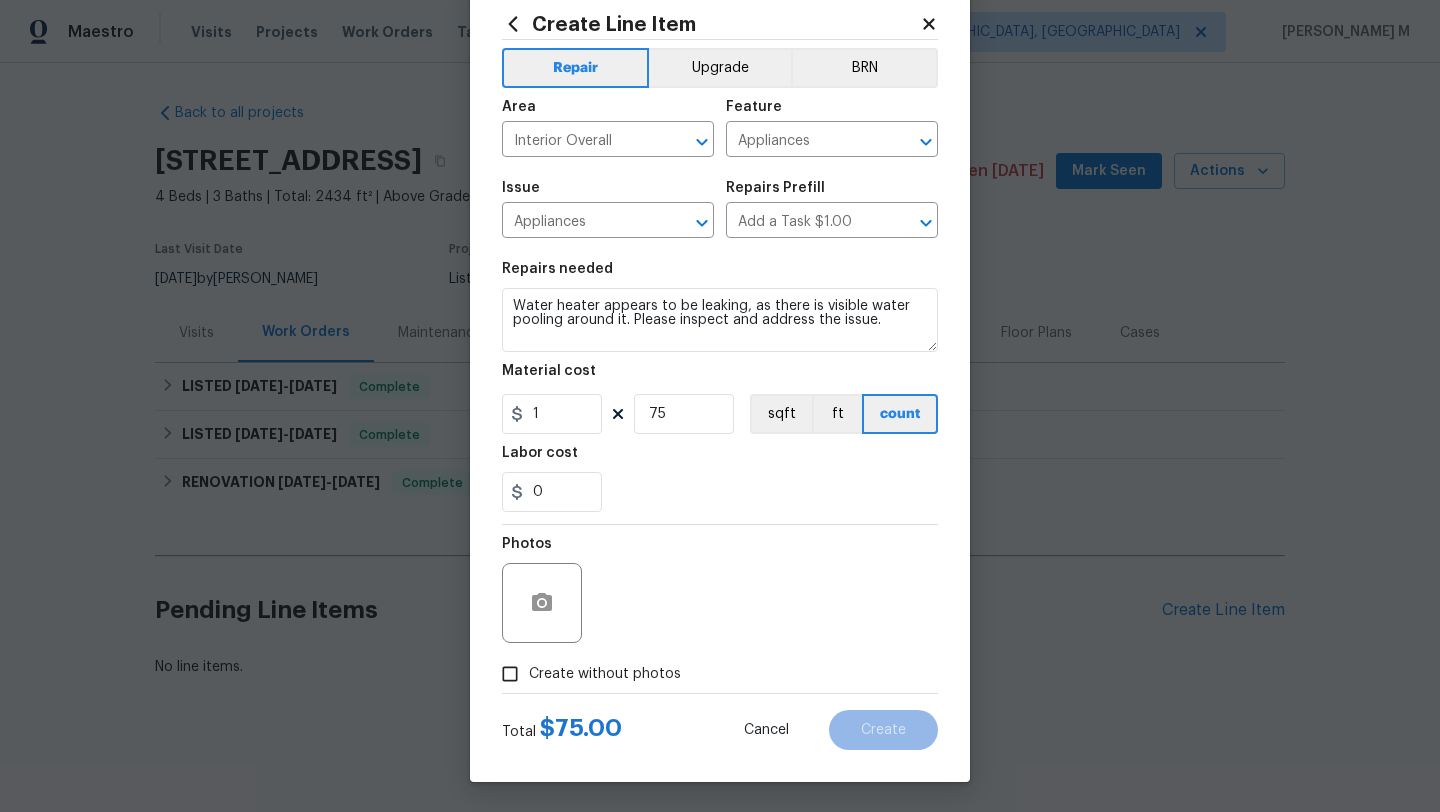 click on "Create without photos" at bounding box center (510, 674) 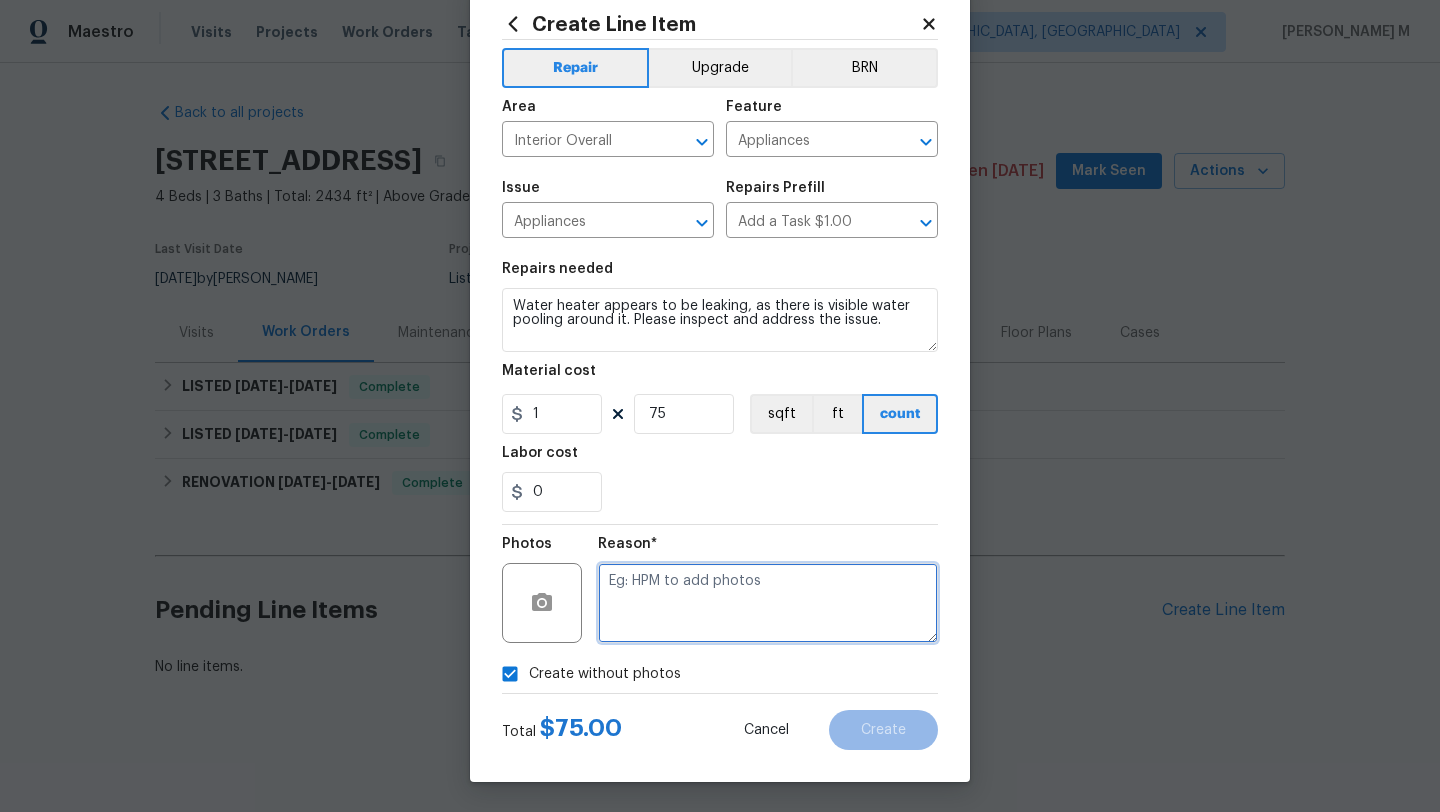 click at bounding box center [768, 603] 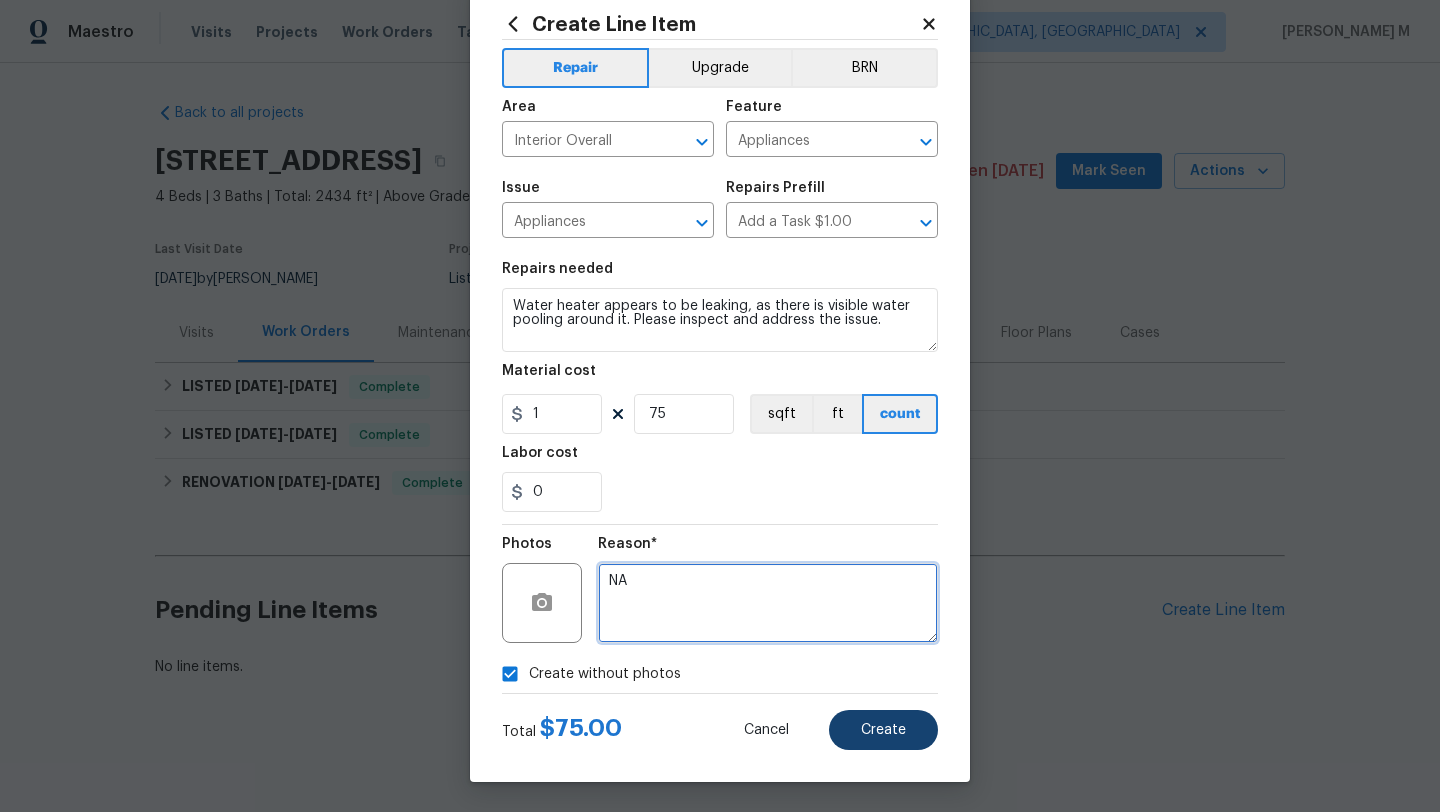 type on "NA" 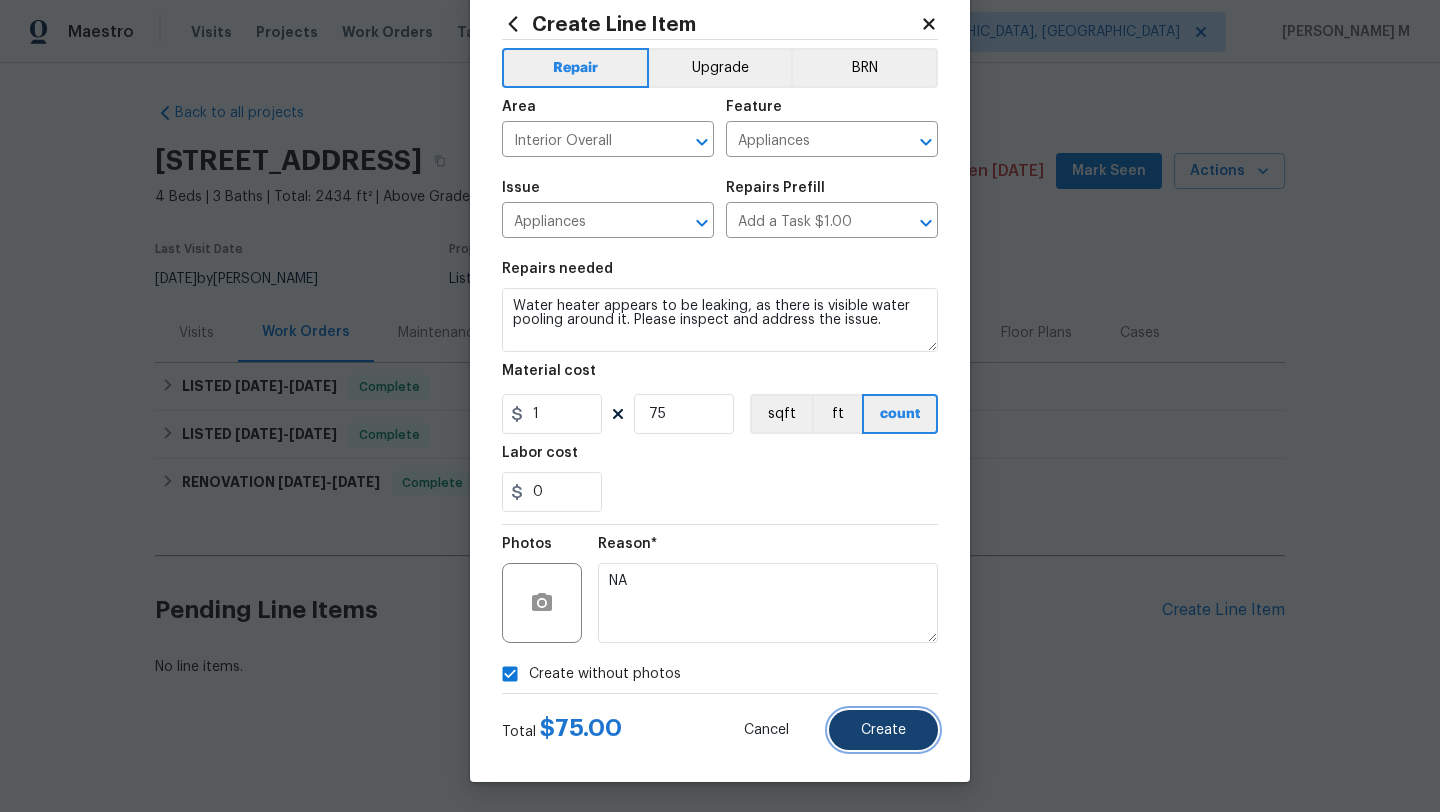 click on "Create" at bounding box center [883, 730] 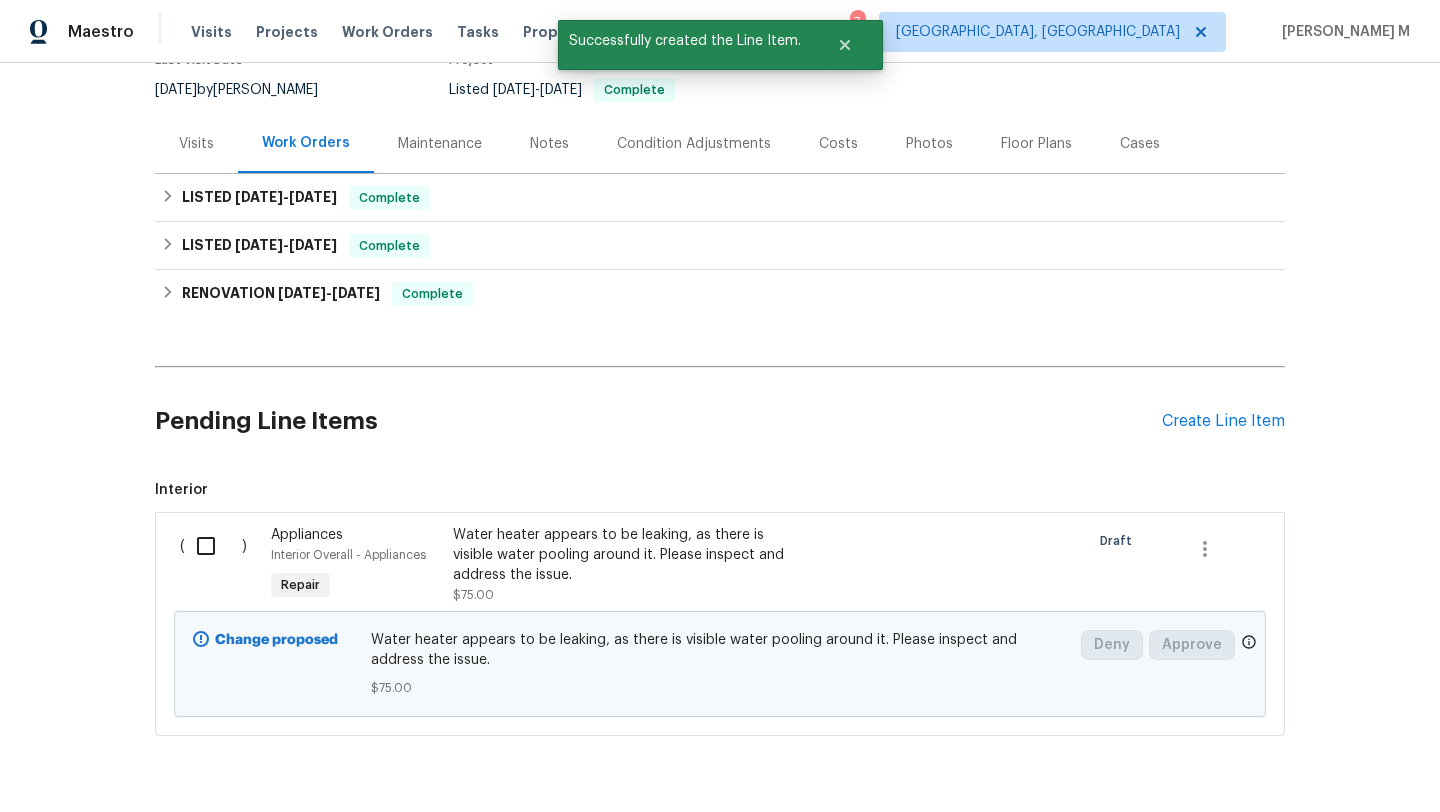 scroll, scrollTop: 213, scrollLeft: 0, axis: vertical 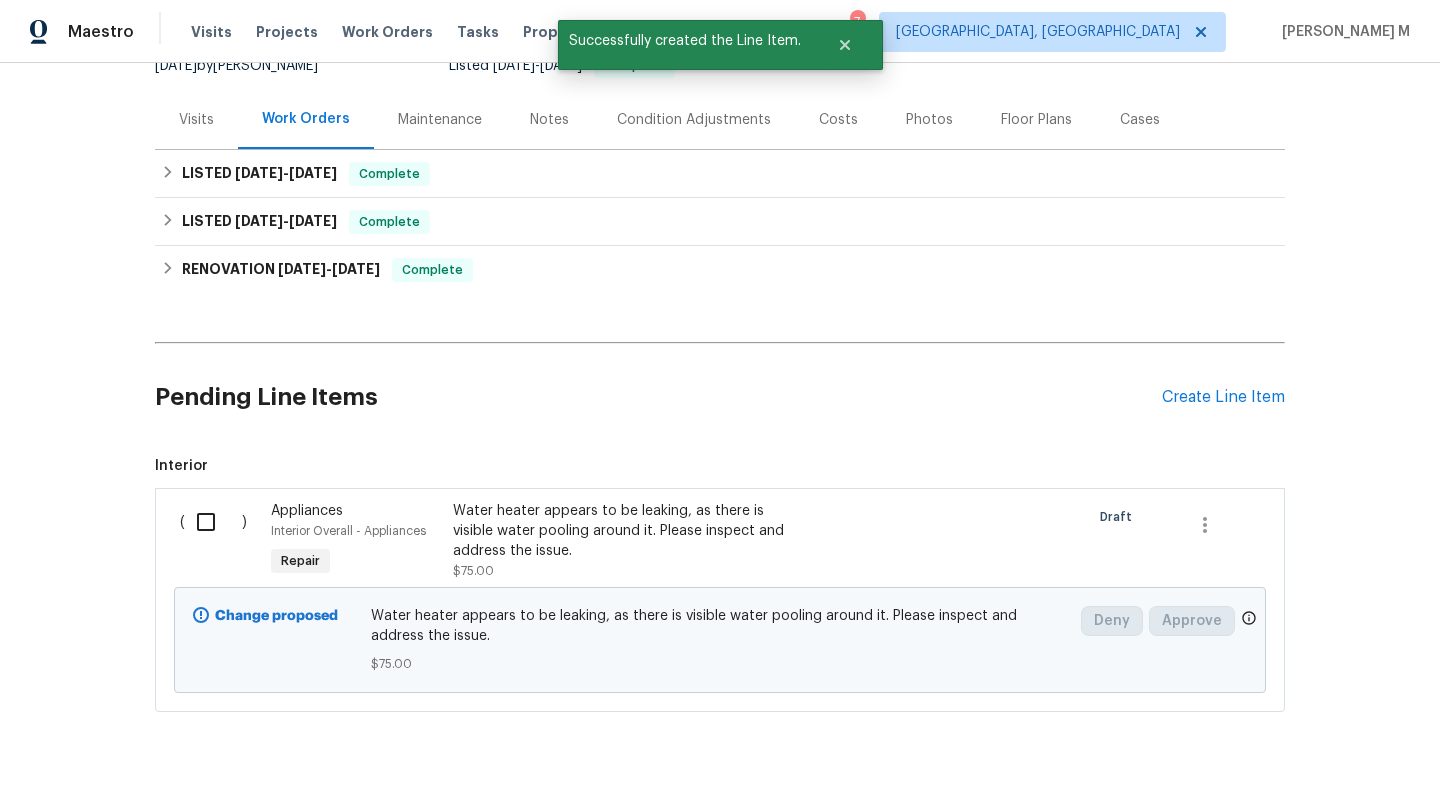 click at bounding box center (213, 522) 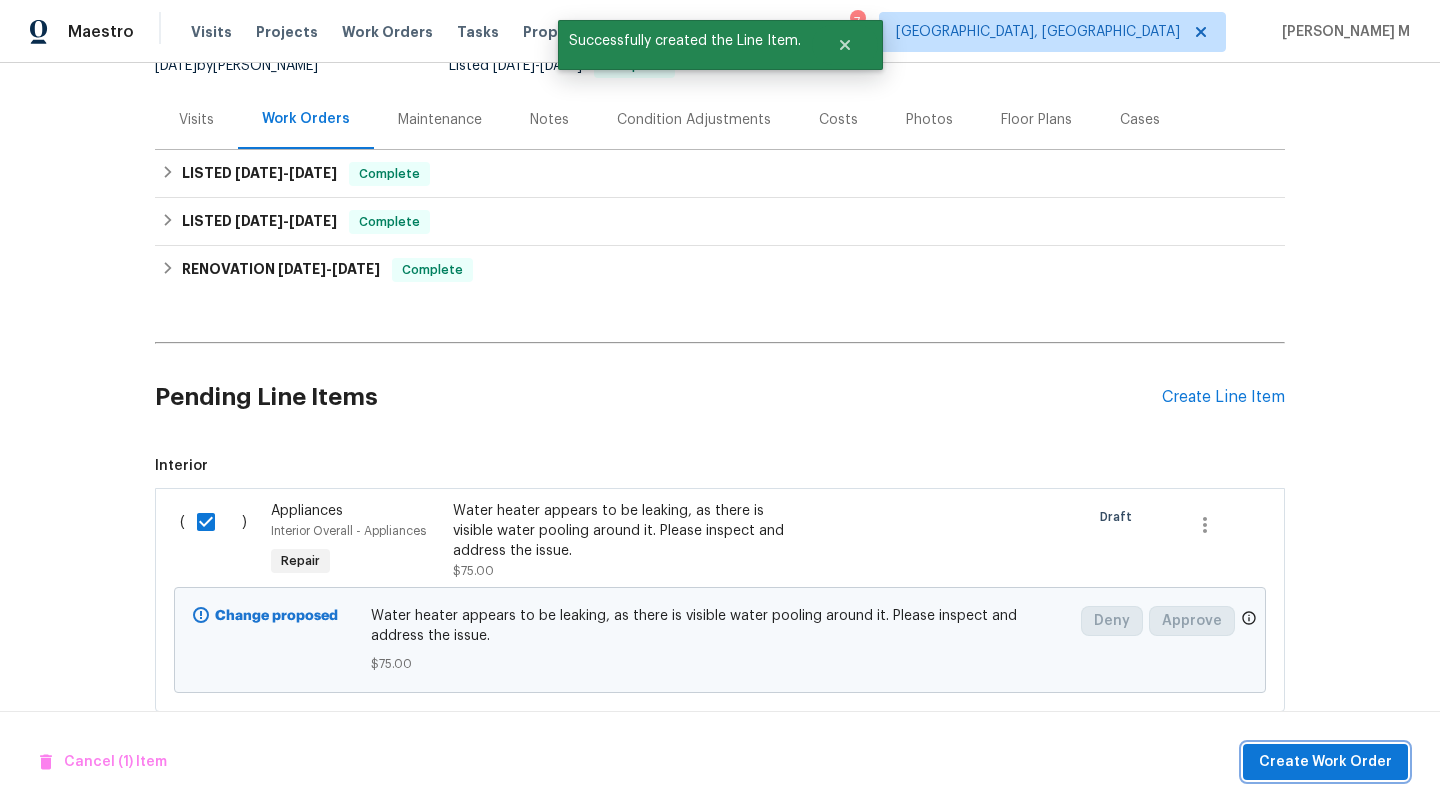 click on "Create Work Order" at bounding box center (1325, 762) 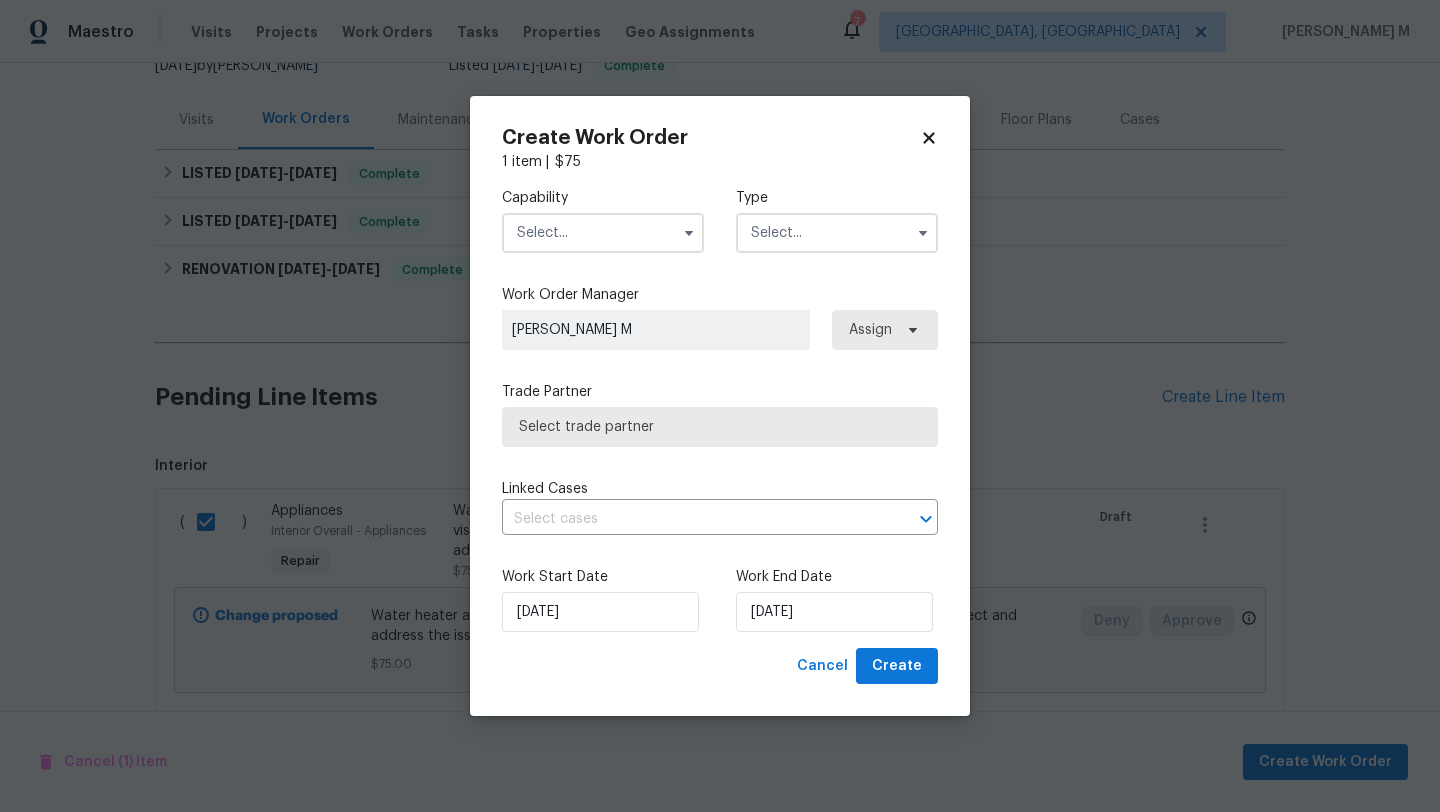 click at bounding box center [603, 233] 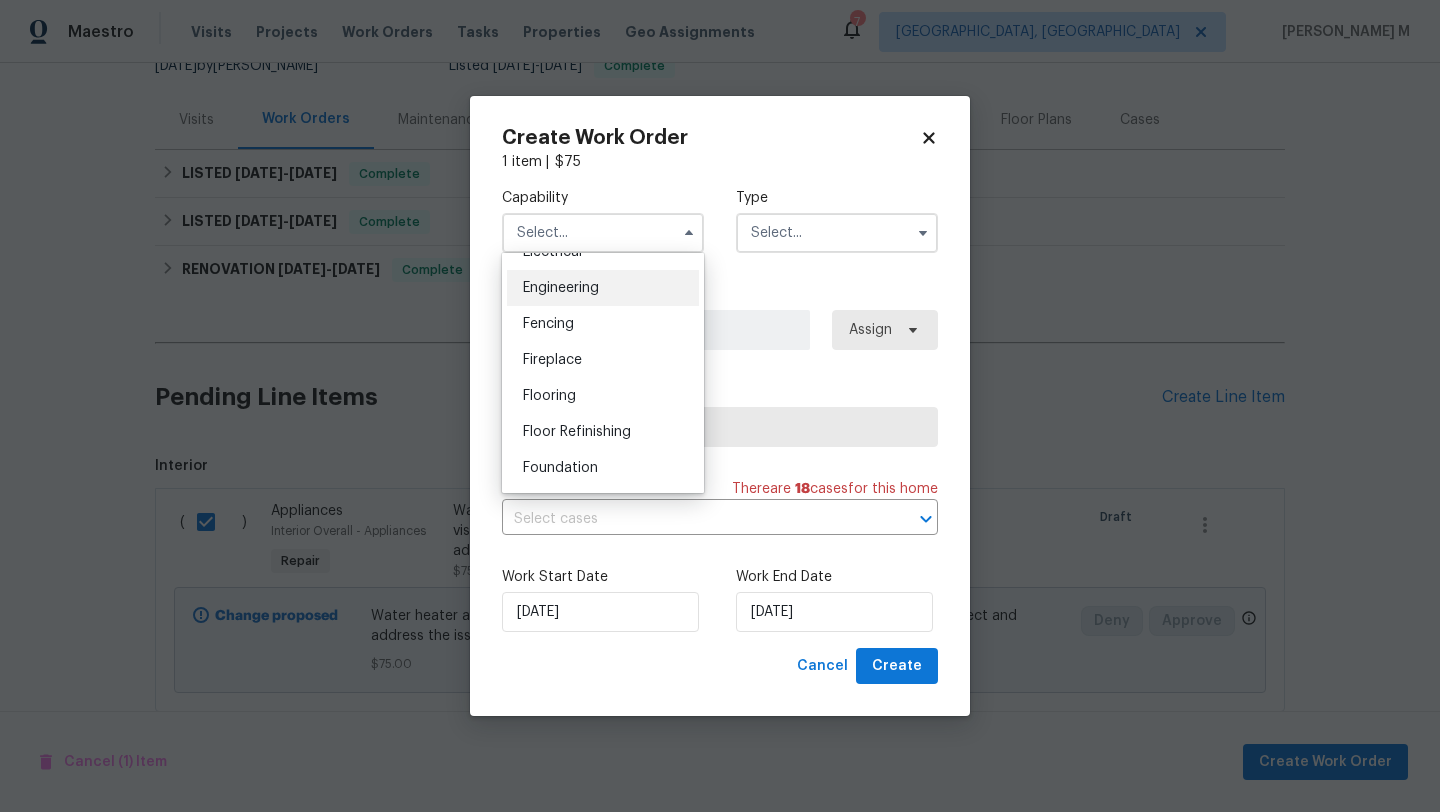 scroll, scrollTop: 689, scrollLeft: 0, axis: vertical 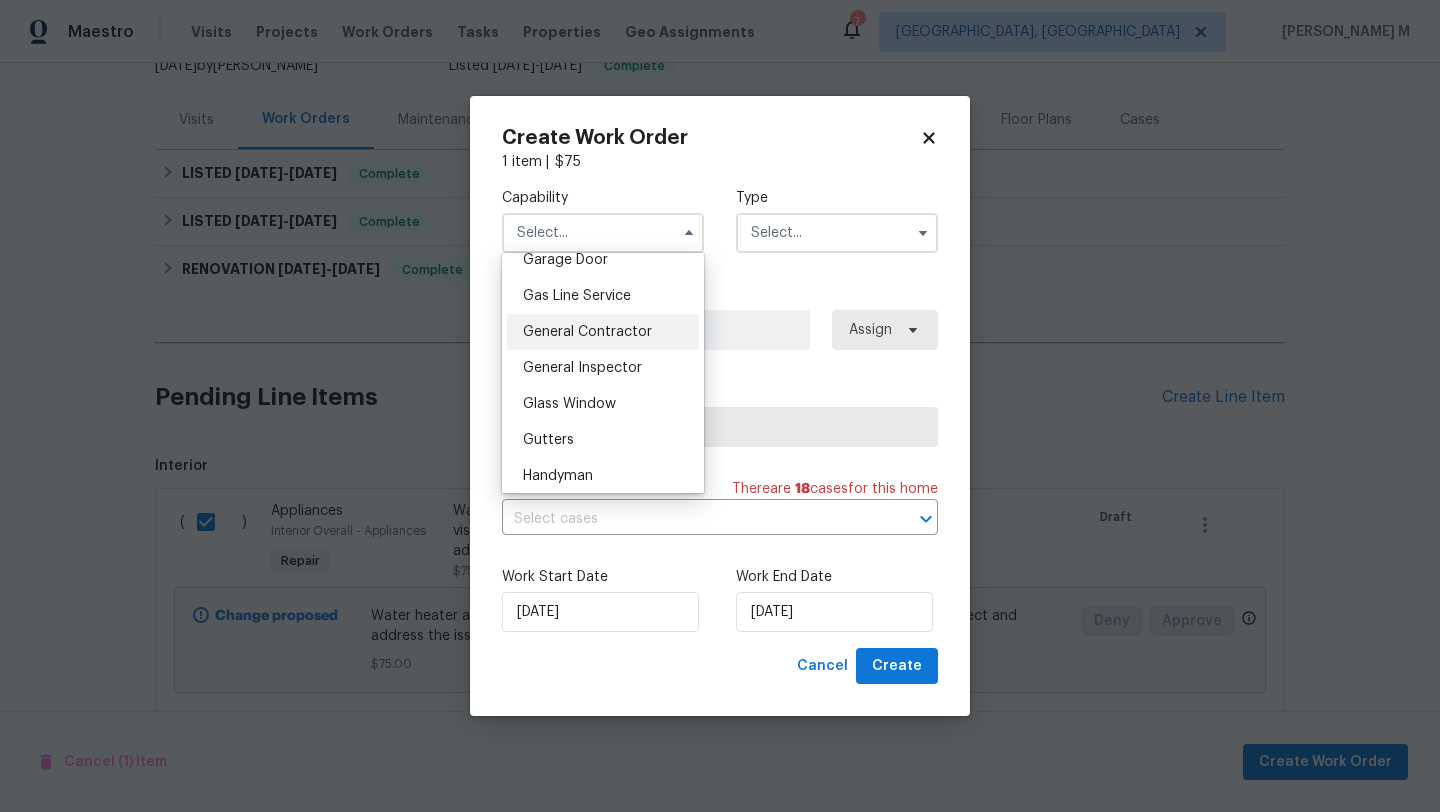 click on "General Contractor" at bounding box center (587, 332) 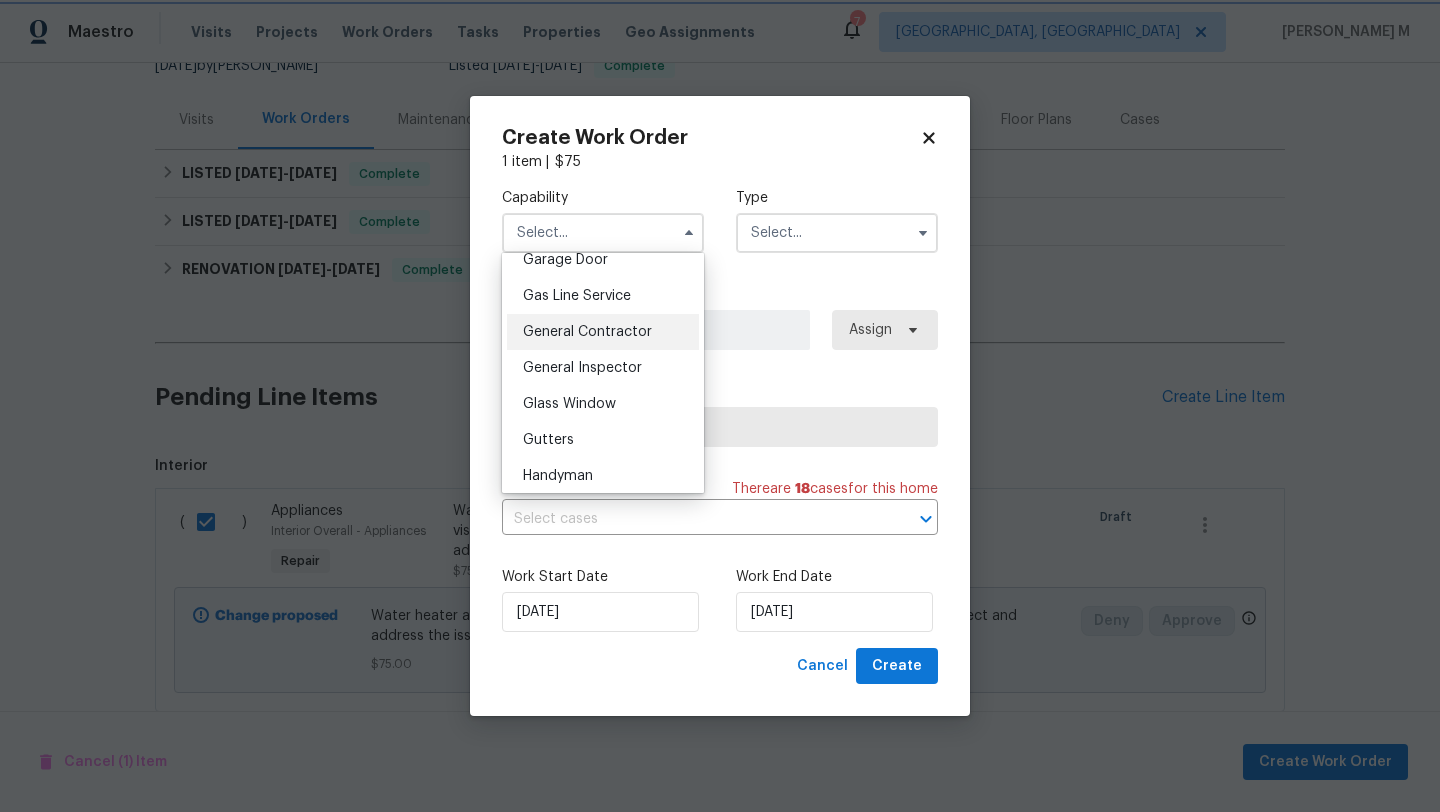 type on "General Contractor" 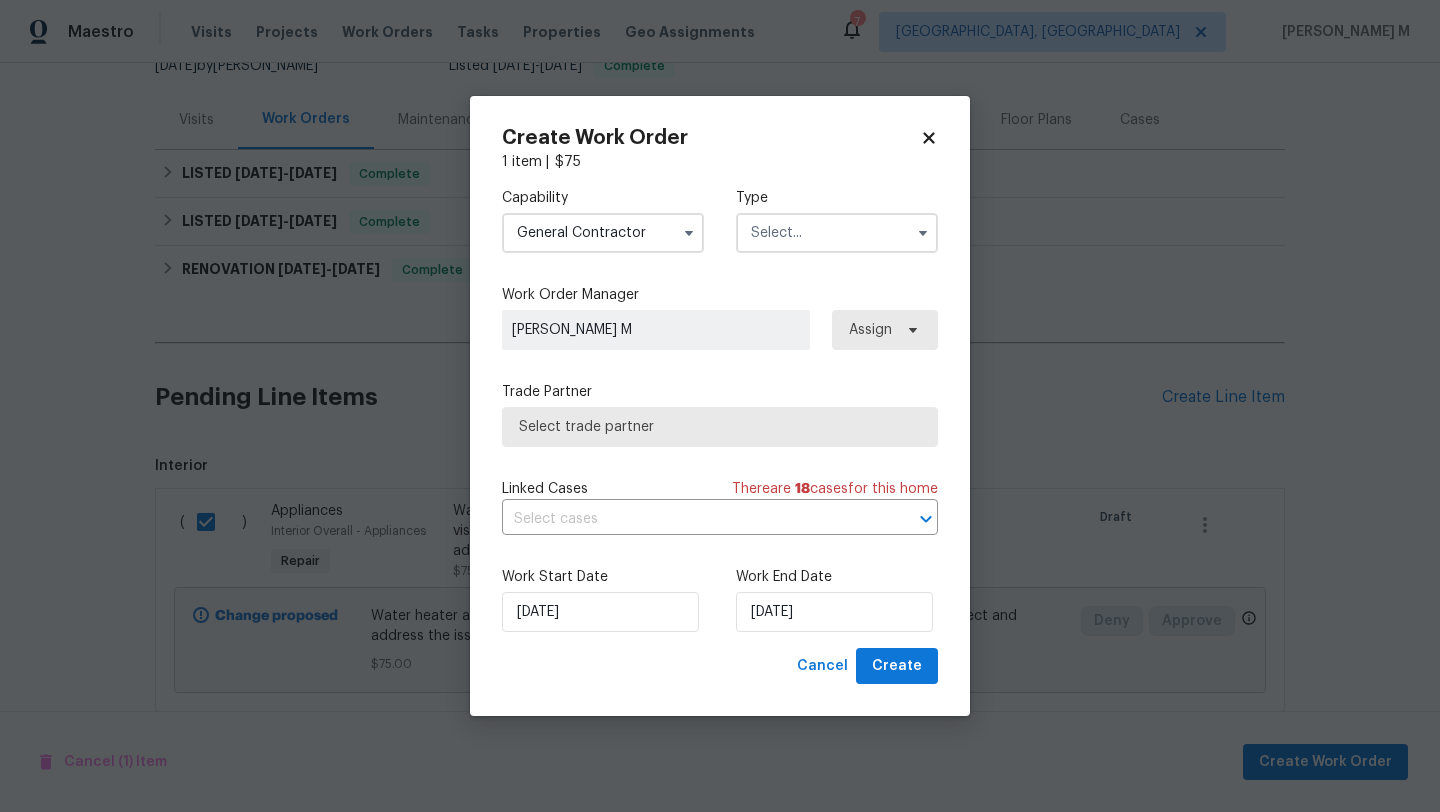 click at bounding box center (837, 233) 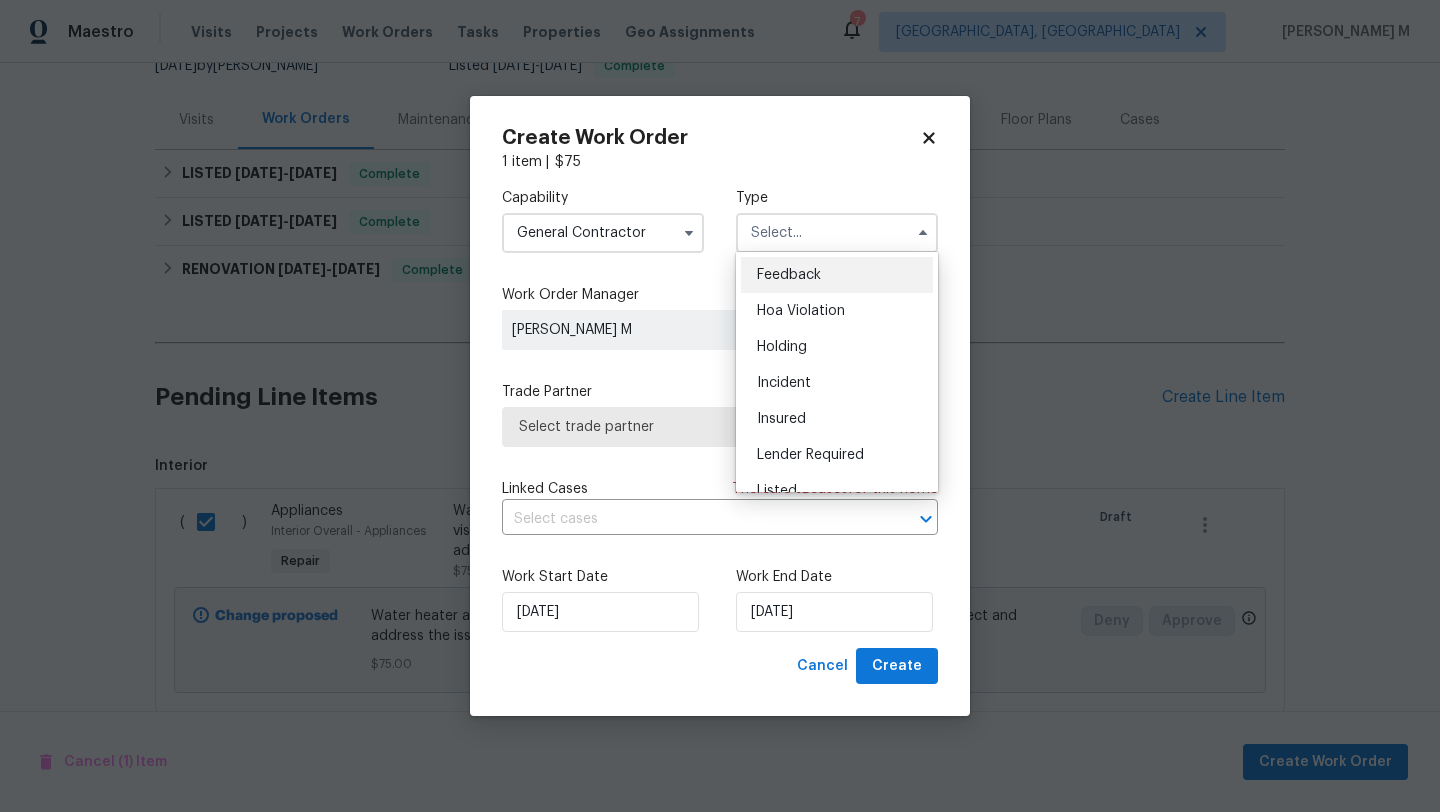 click on "Feedback" at bounding box center (789, 275) 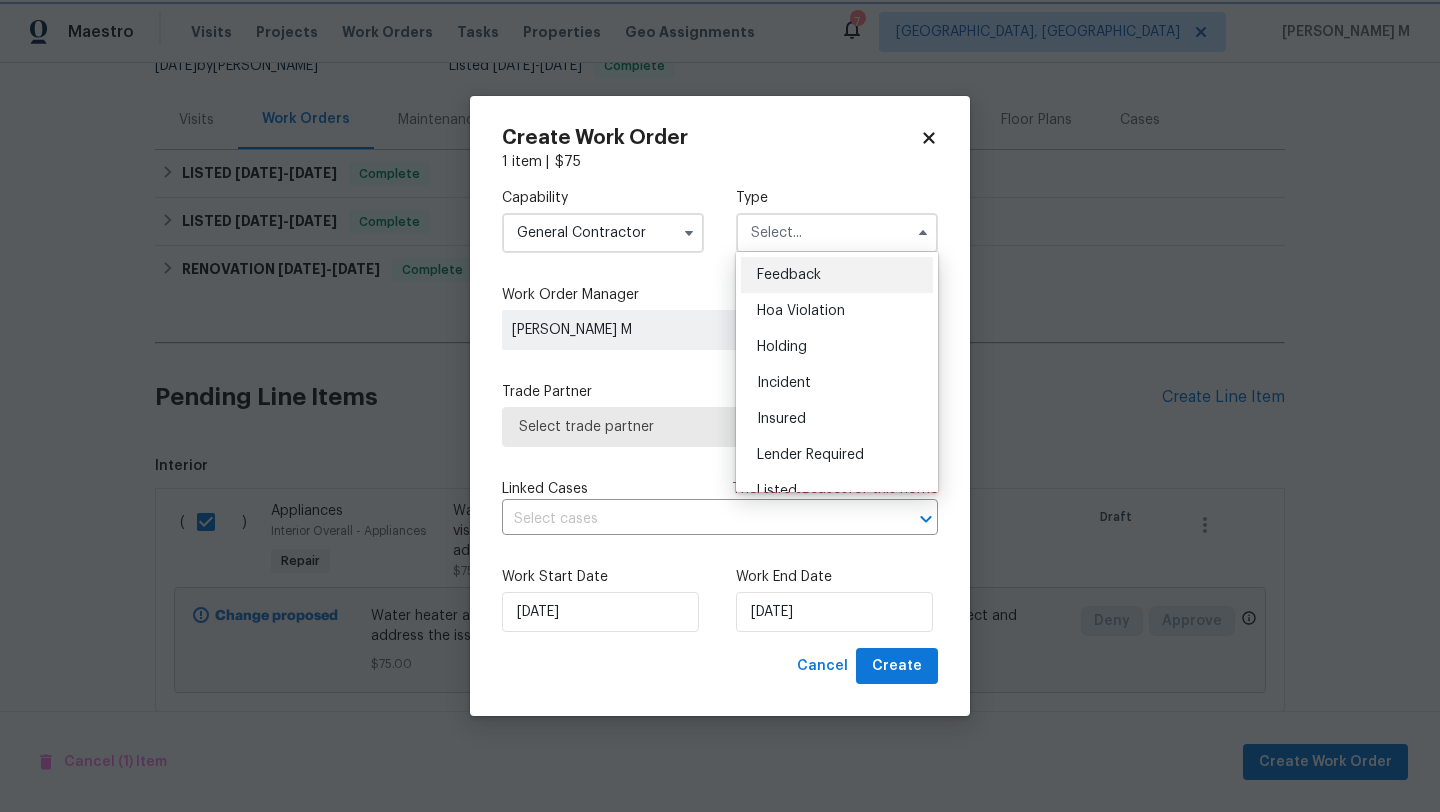 type on "Feedback" 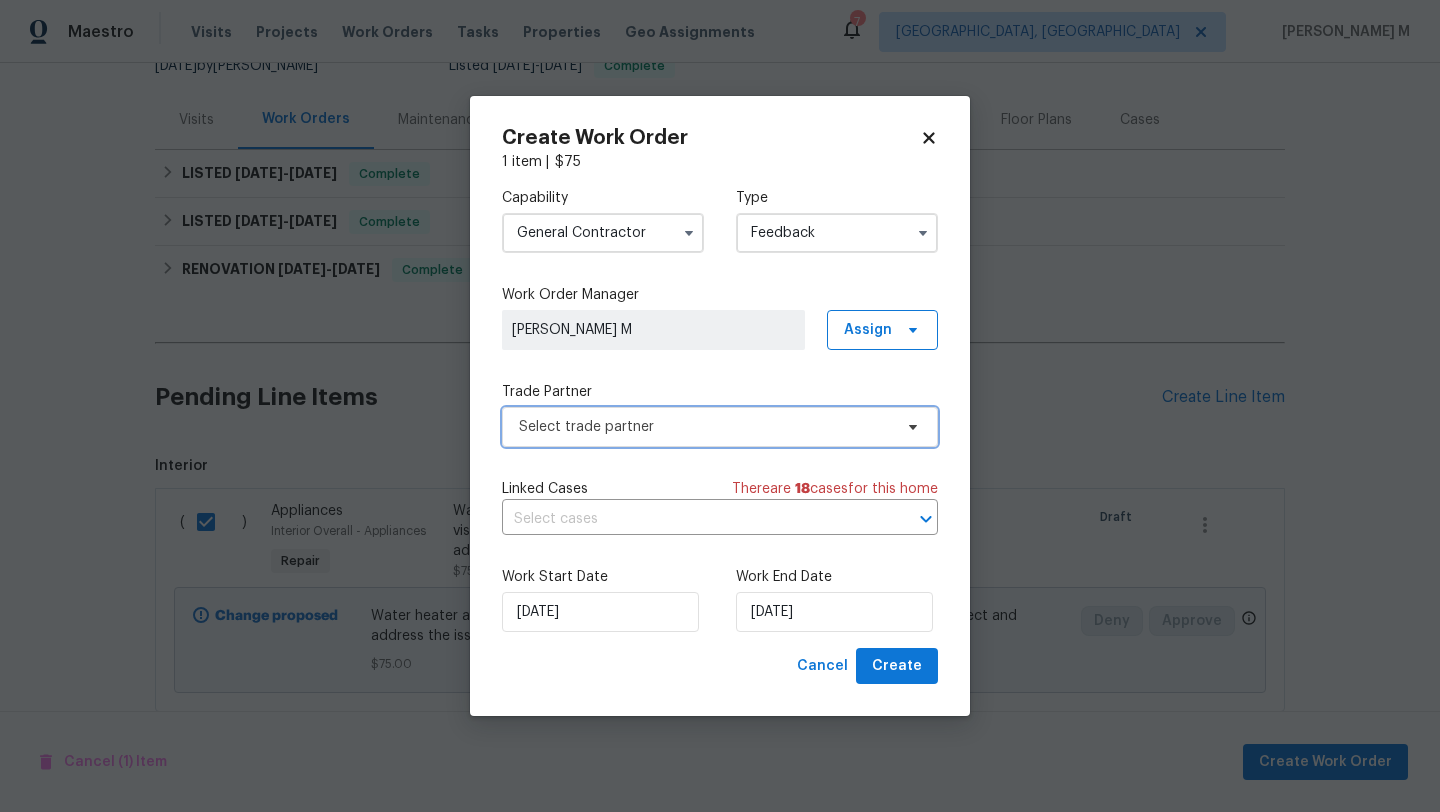 click on "Select trade partner" at bounding box center [705, 427] 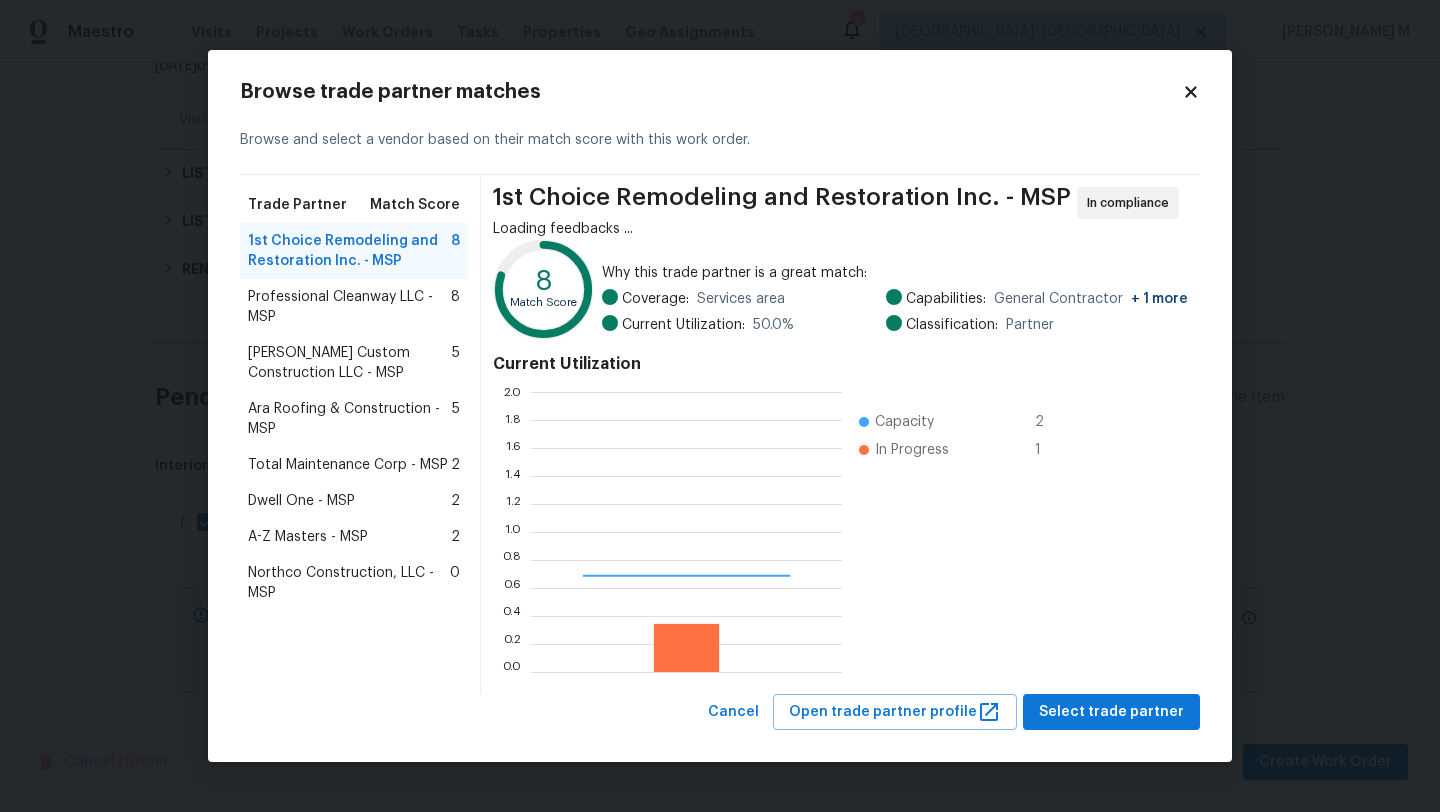 scroll, scrollTop: 2, scrollLeft: 2, axis: both 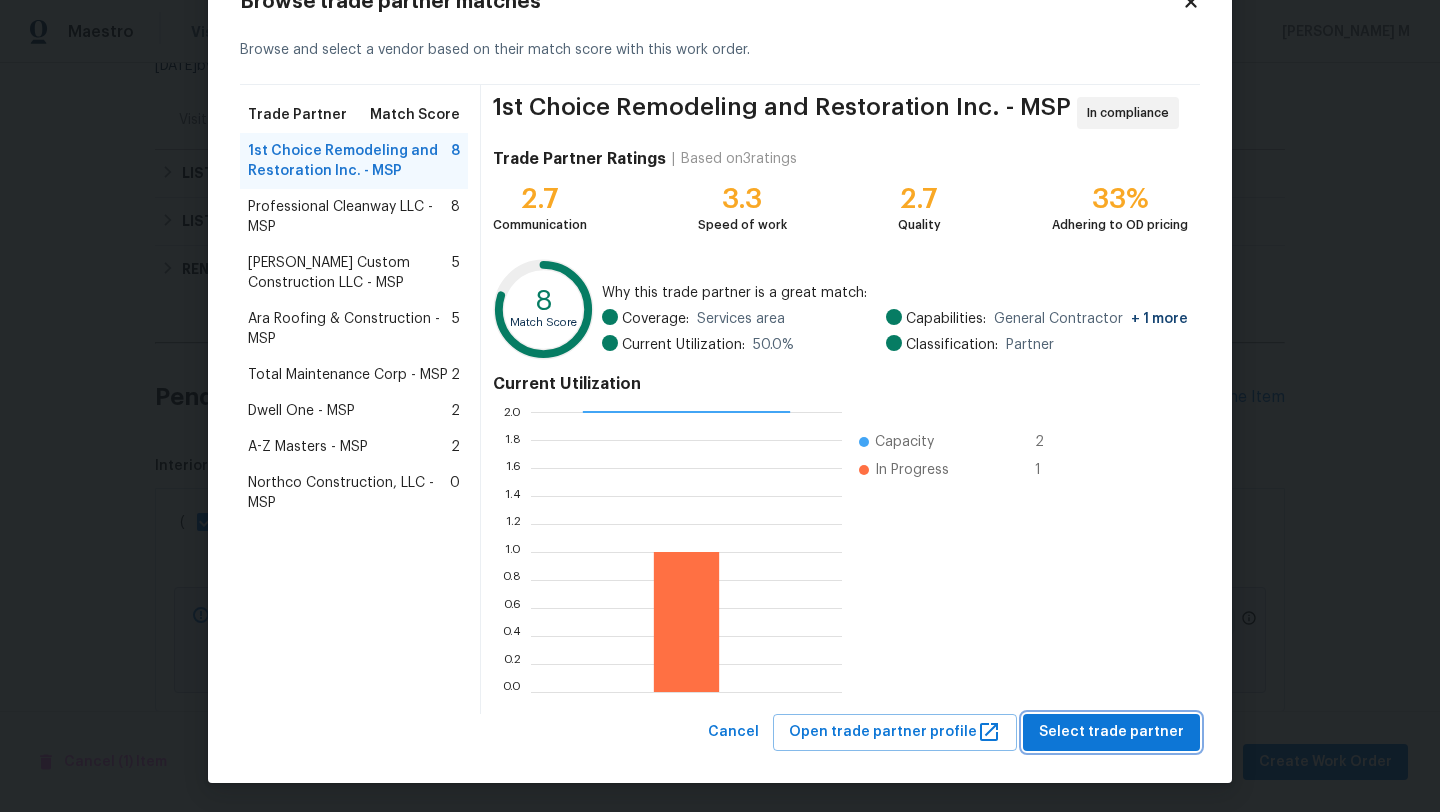 click on "Select trade partner" at bounding box center (1111, 732) 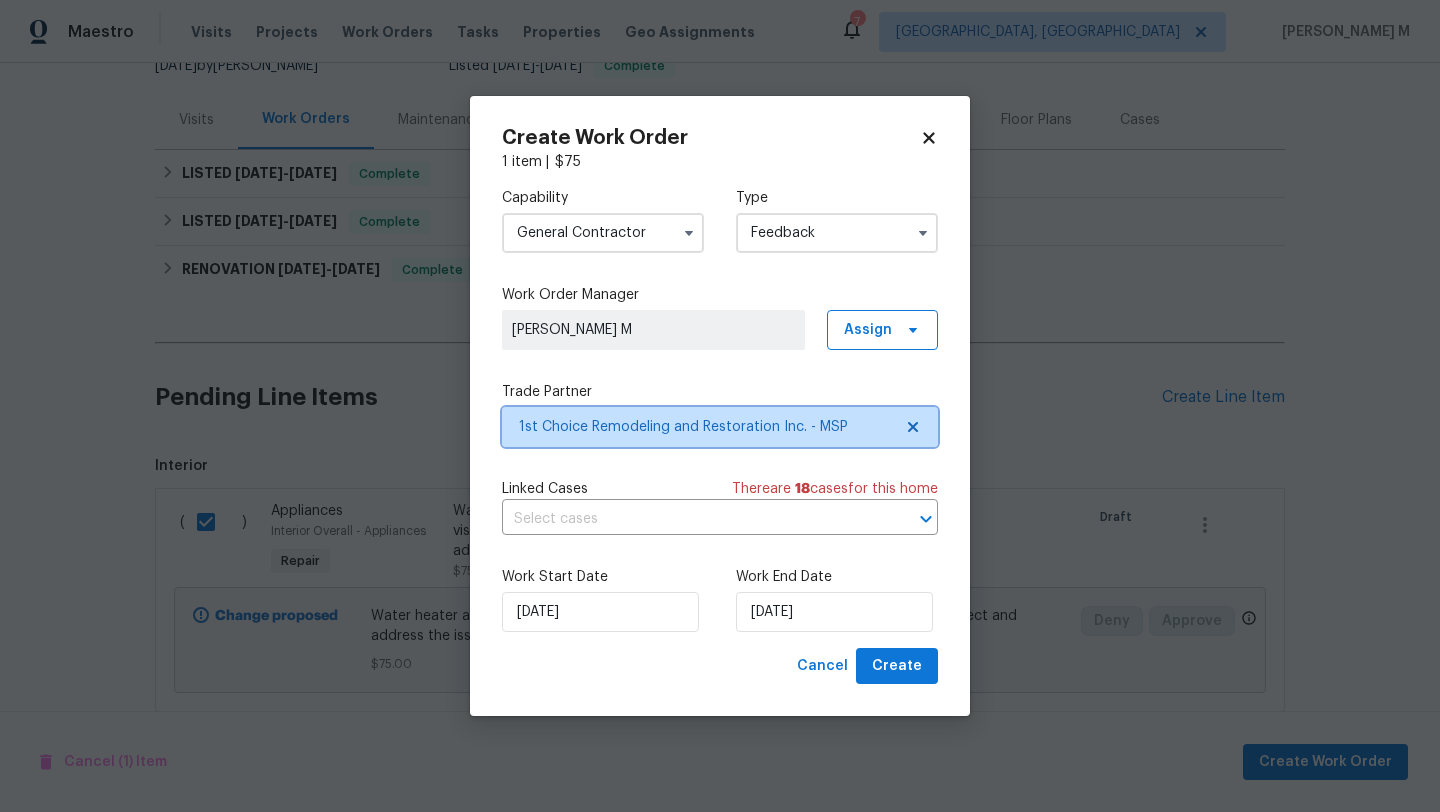 scroll, scrollTop: 0, scrollLeft: 0, axis: both 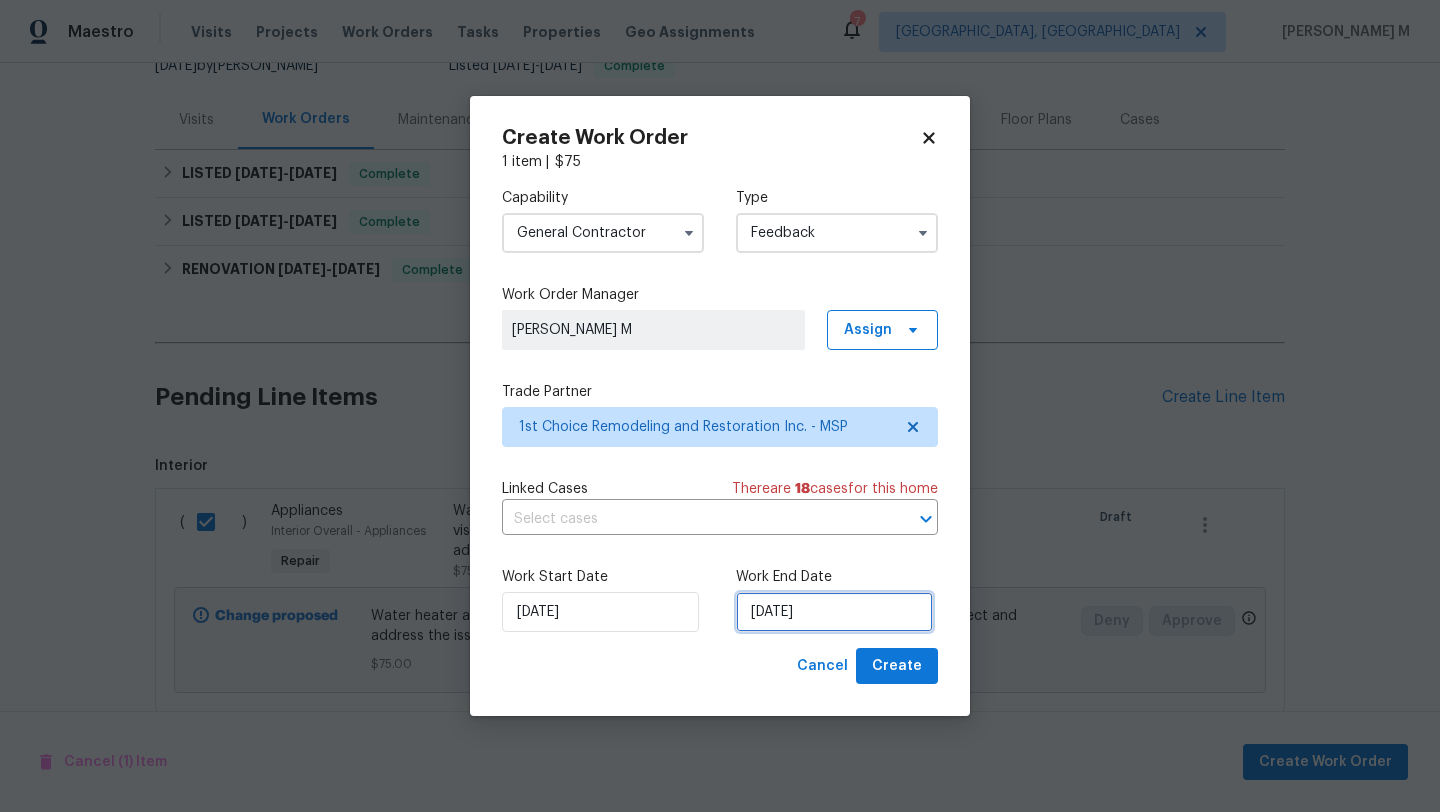 click on "19/07/2025" at bounding box center [834, 612] 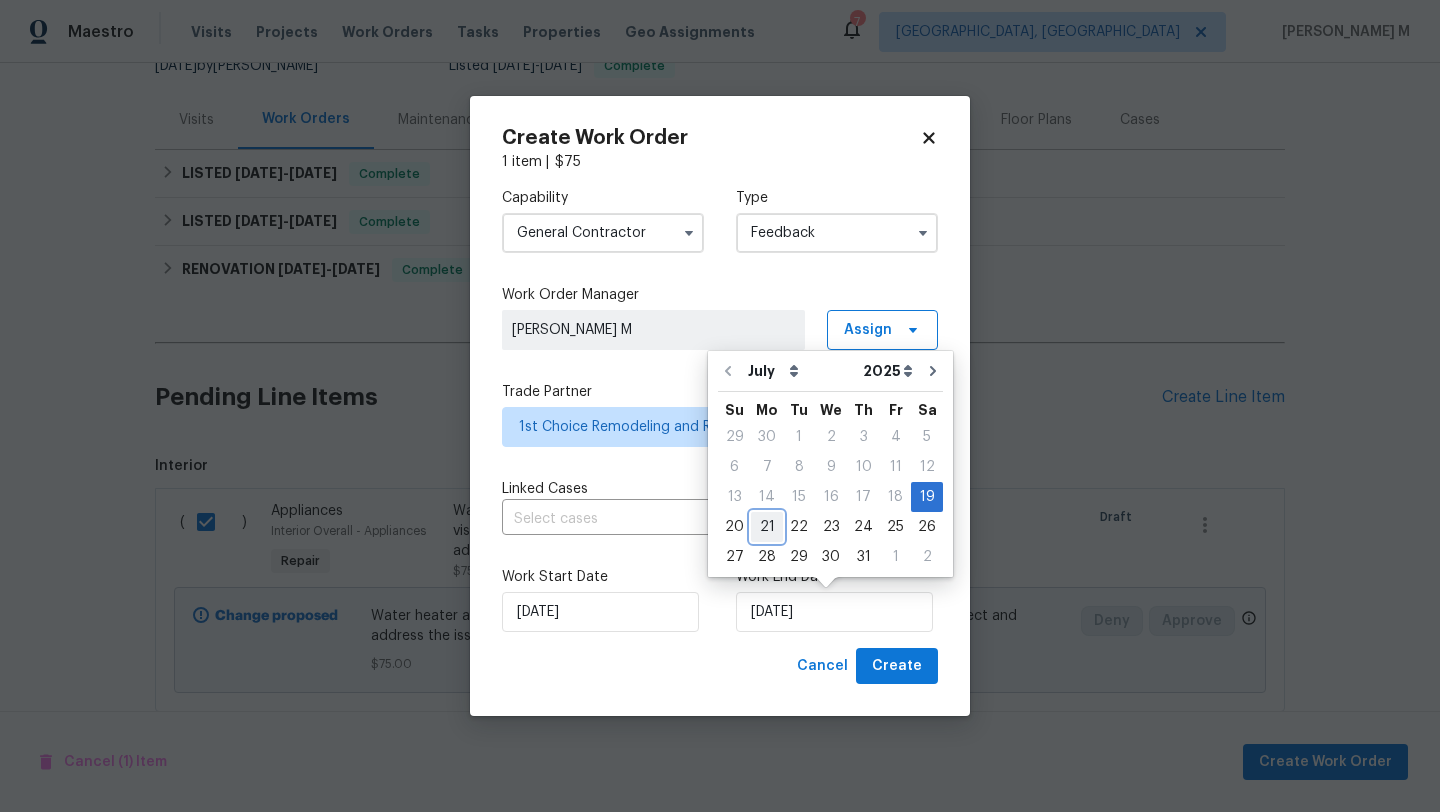 click on "21" at bounding box center (767, 527) 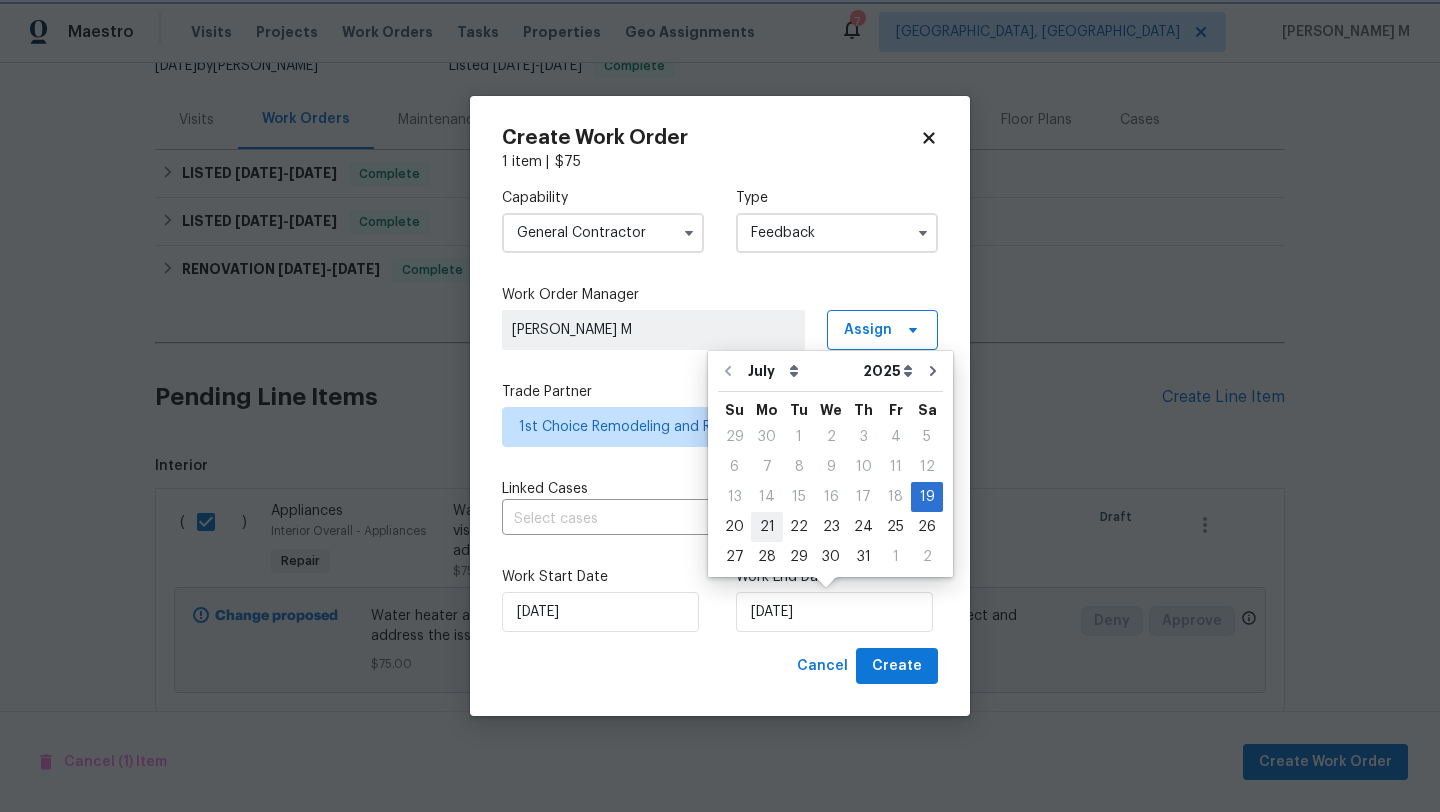 type on "21/07/2025" 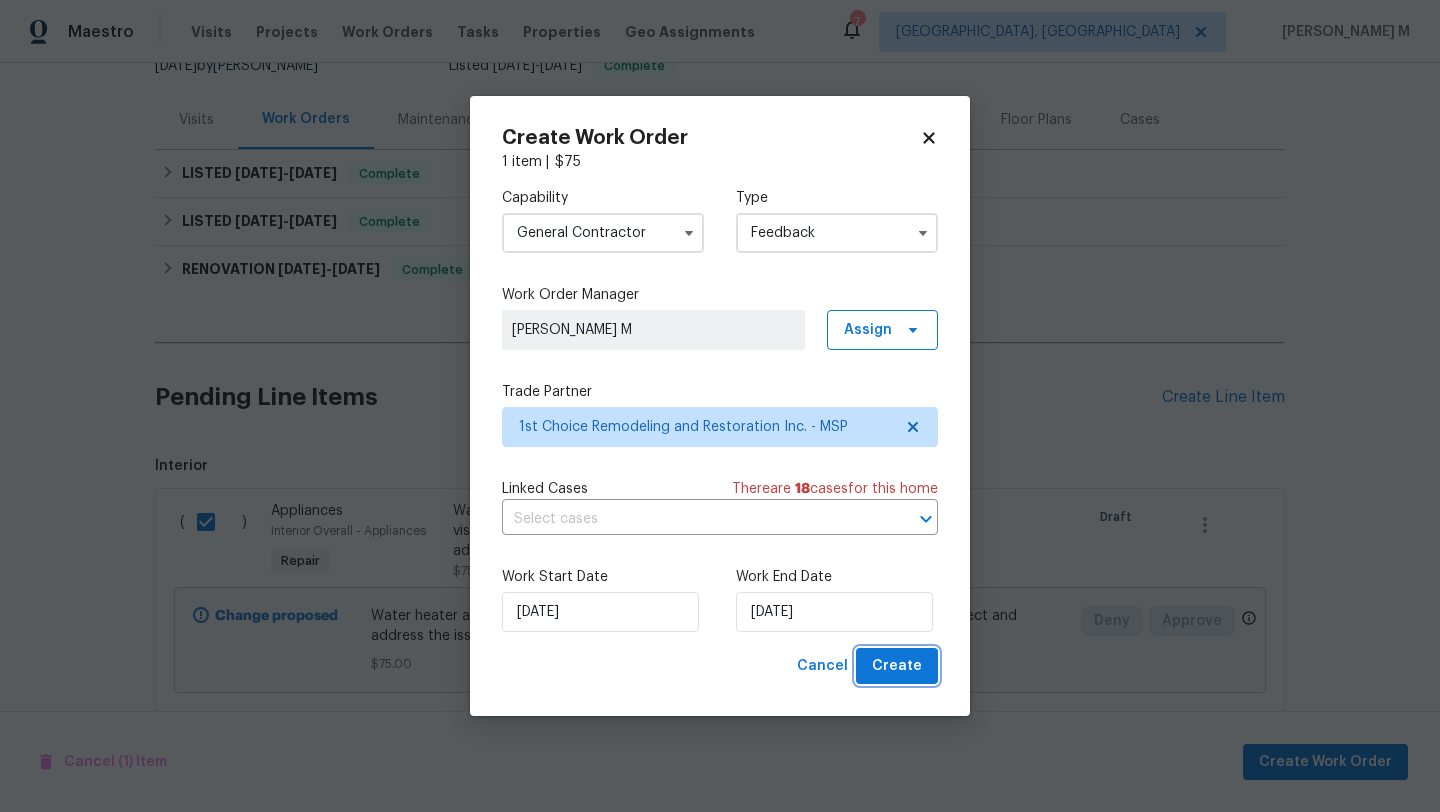 click on "Create" at bounding box center [897, 666] 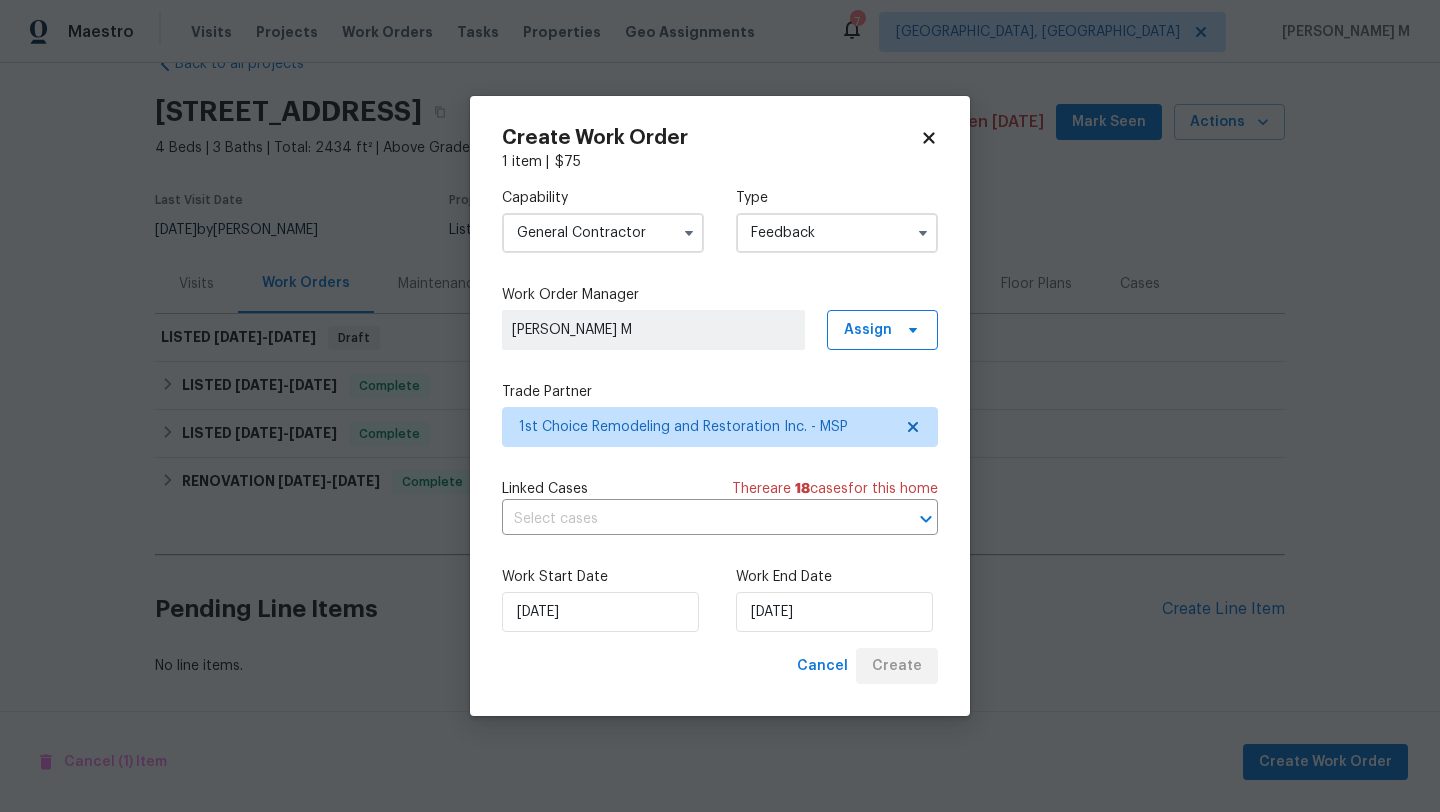 scroll, scrollTop: 64, scrollLeft: 0, axis: vertical 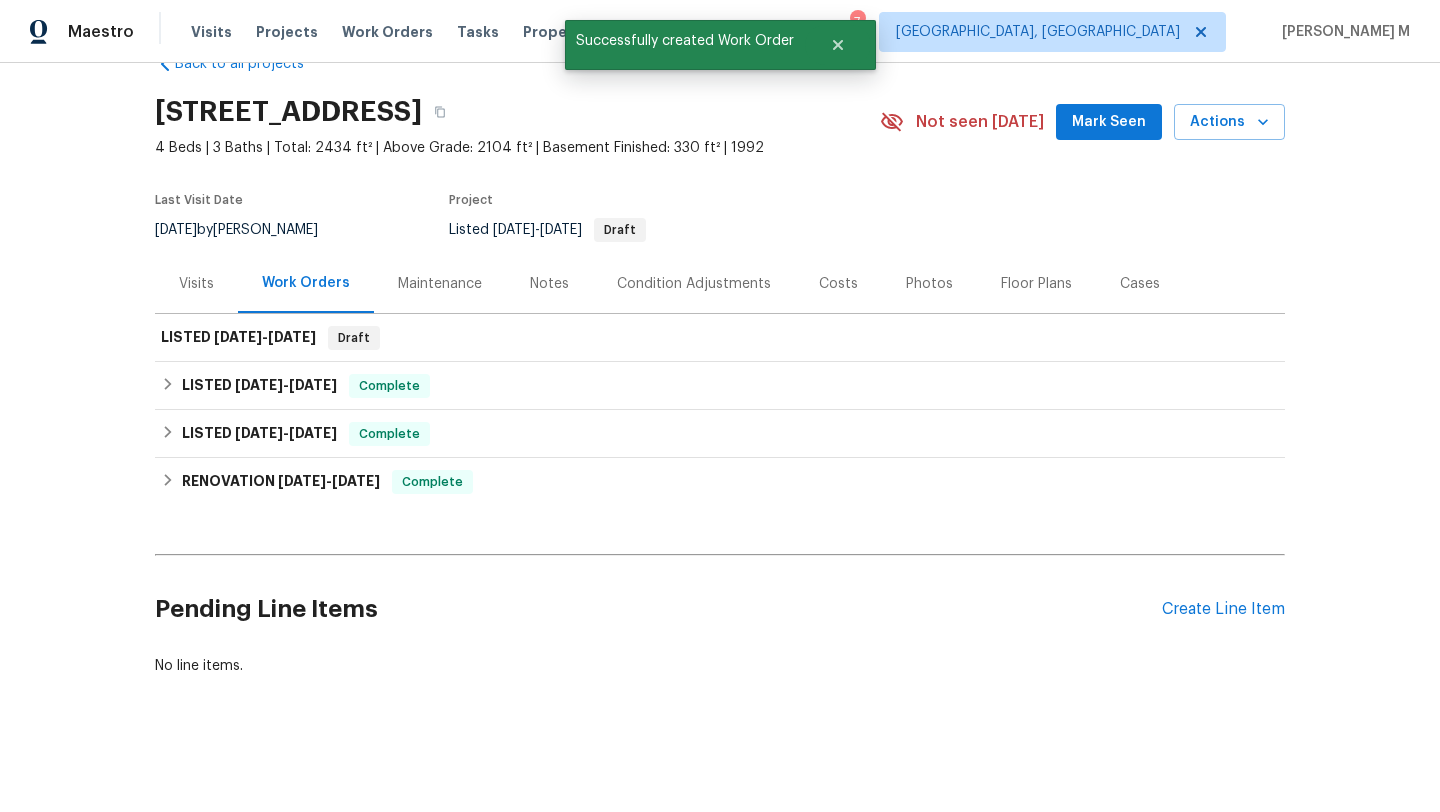click on "Visits" at bounding box center [196, 283] 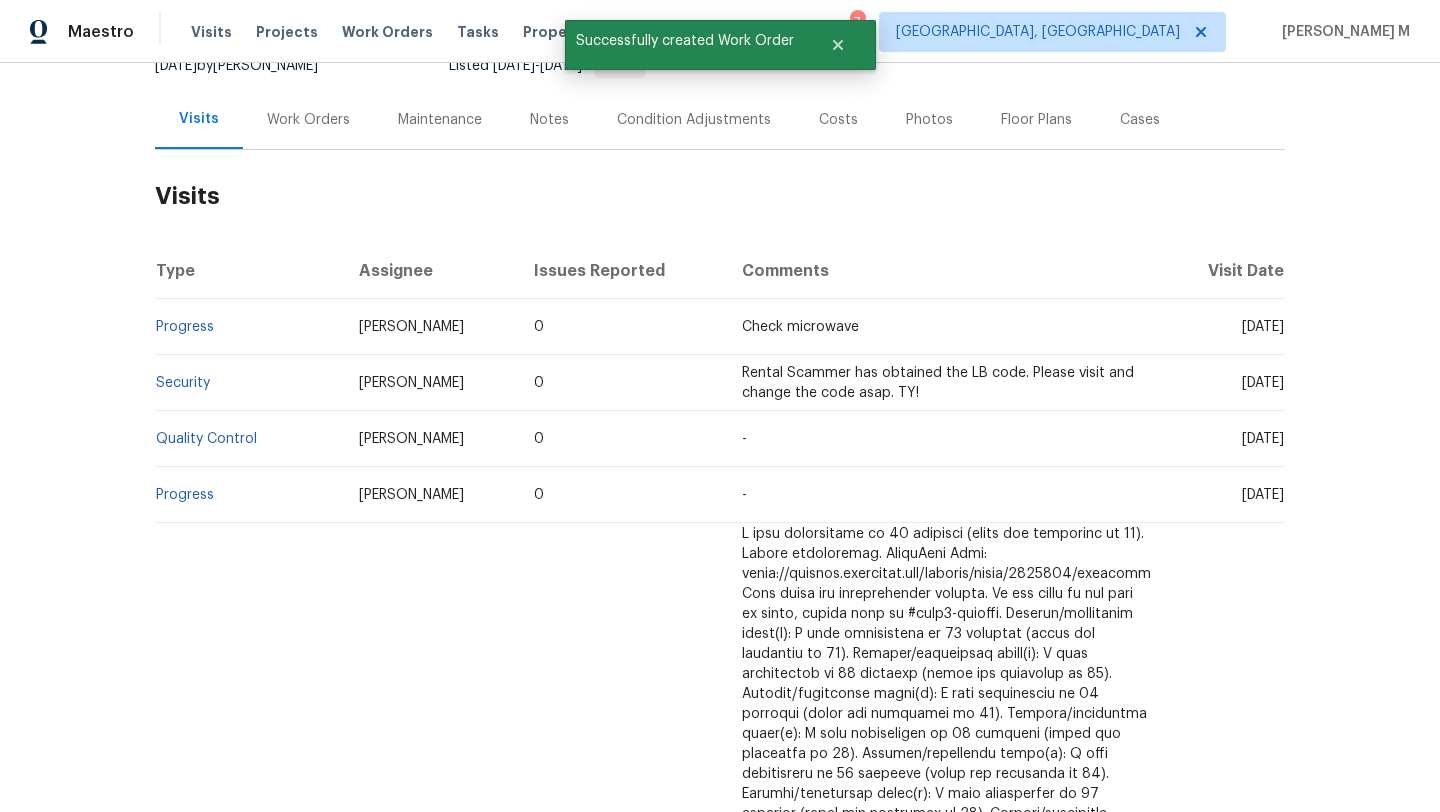 click on "Work Orders" at bounding box center (308, 119) 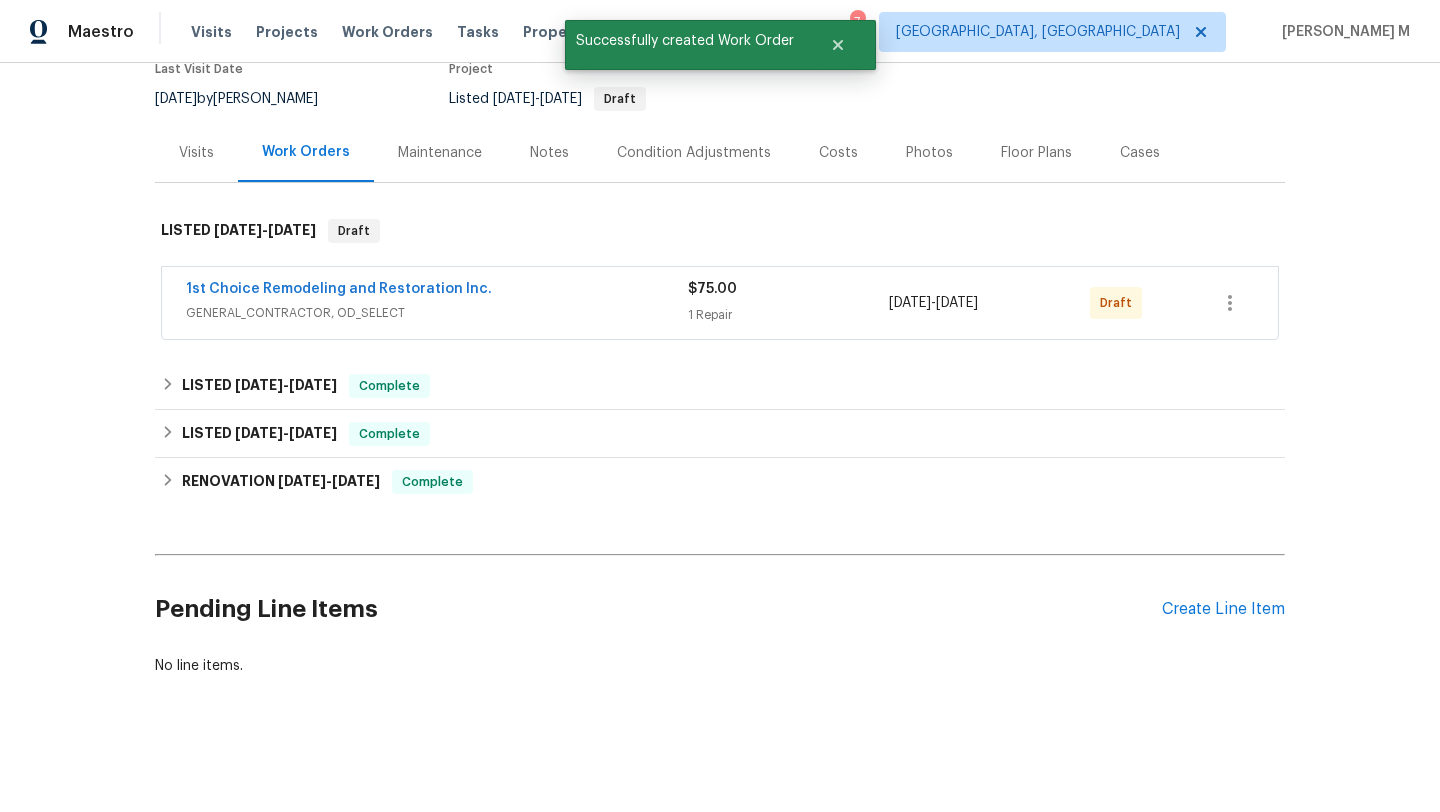 scroll, scrollTop: 195, scrollLeft: 0, axis: vertical 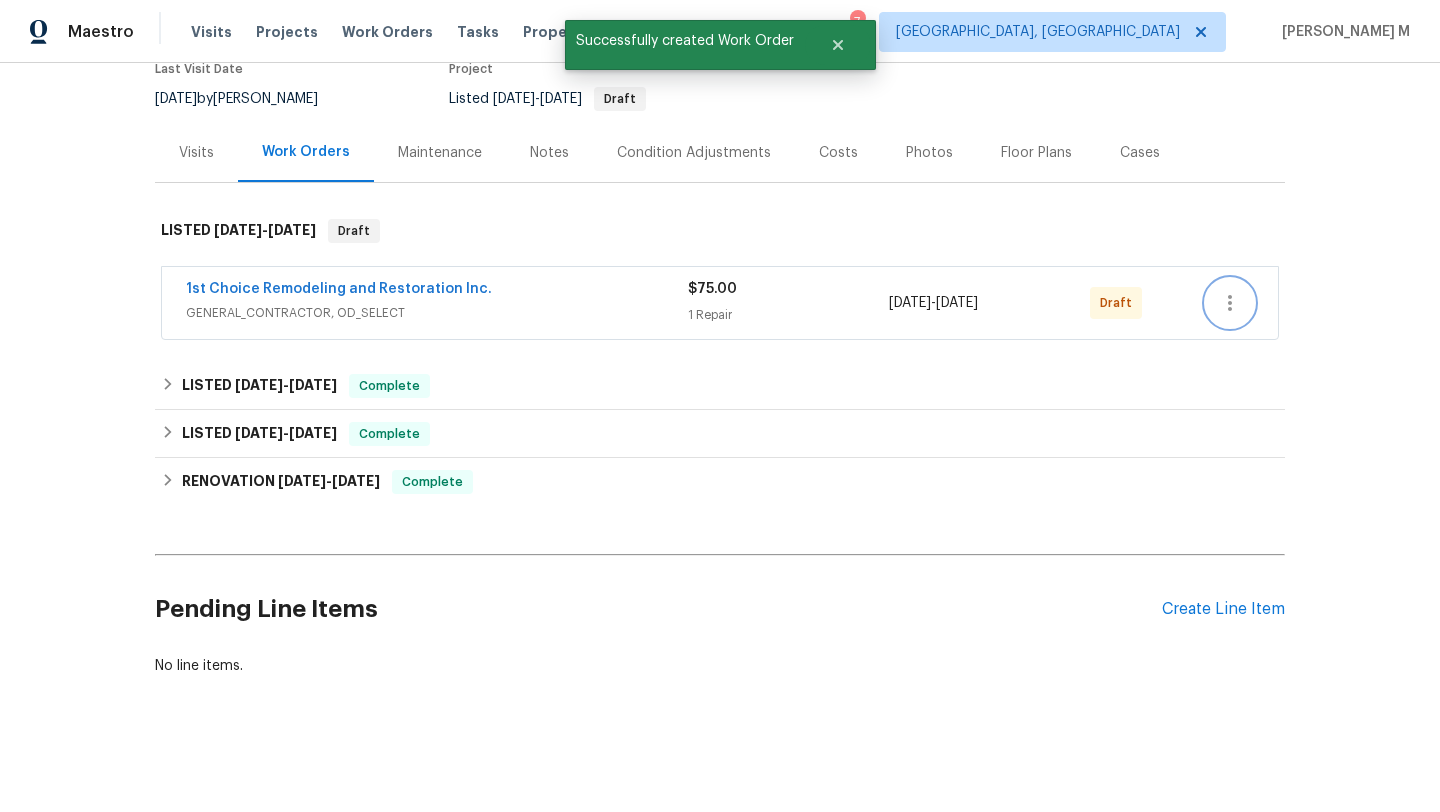 click at bounding box center [1230, 303] 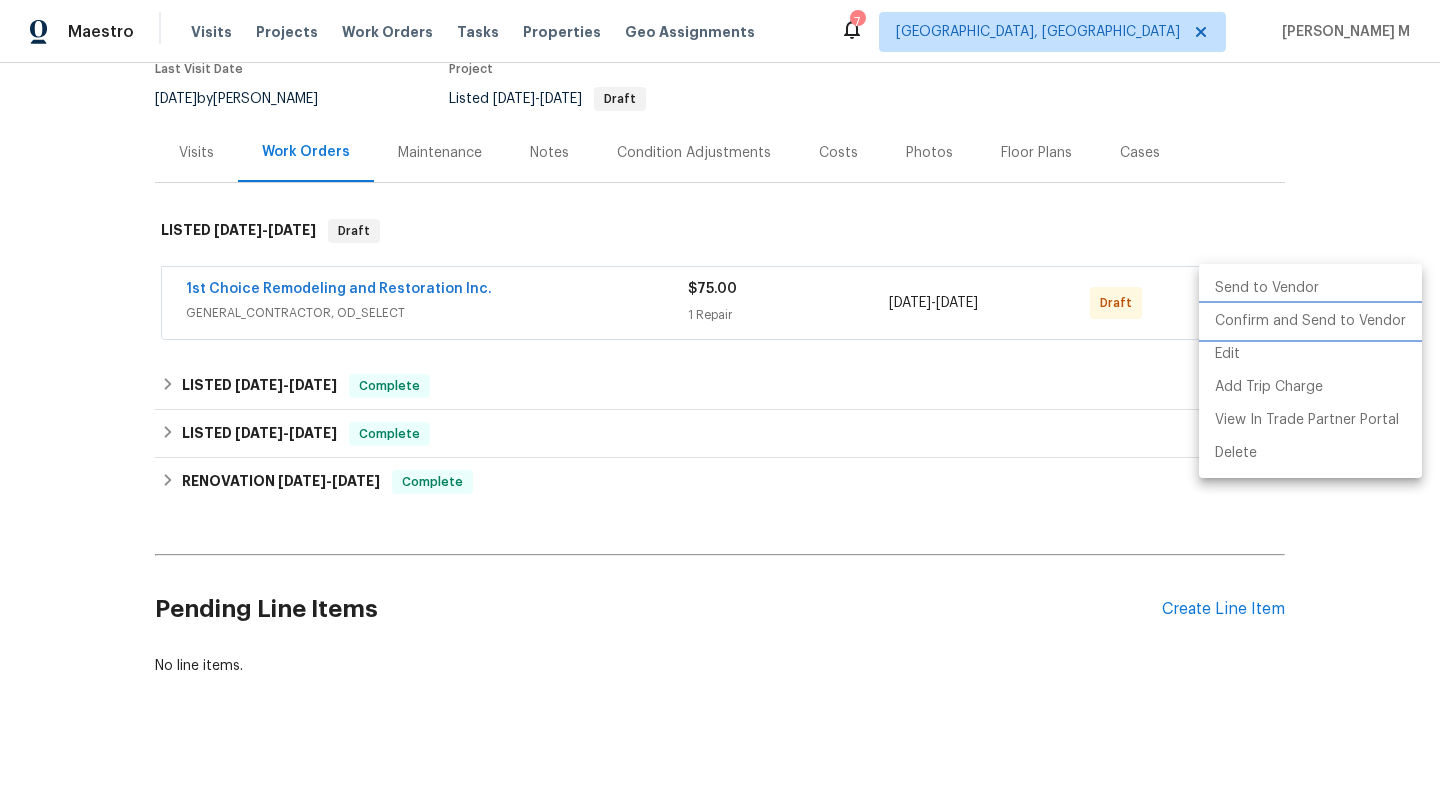 click on "Confirm and Send to Vendor" at bounding box center [1310, 321] 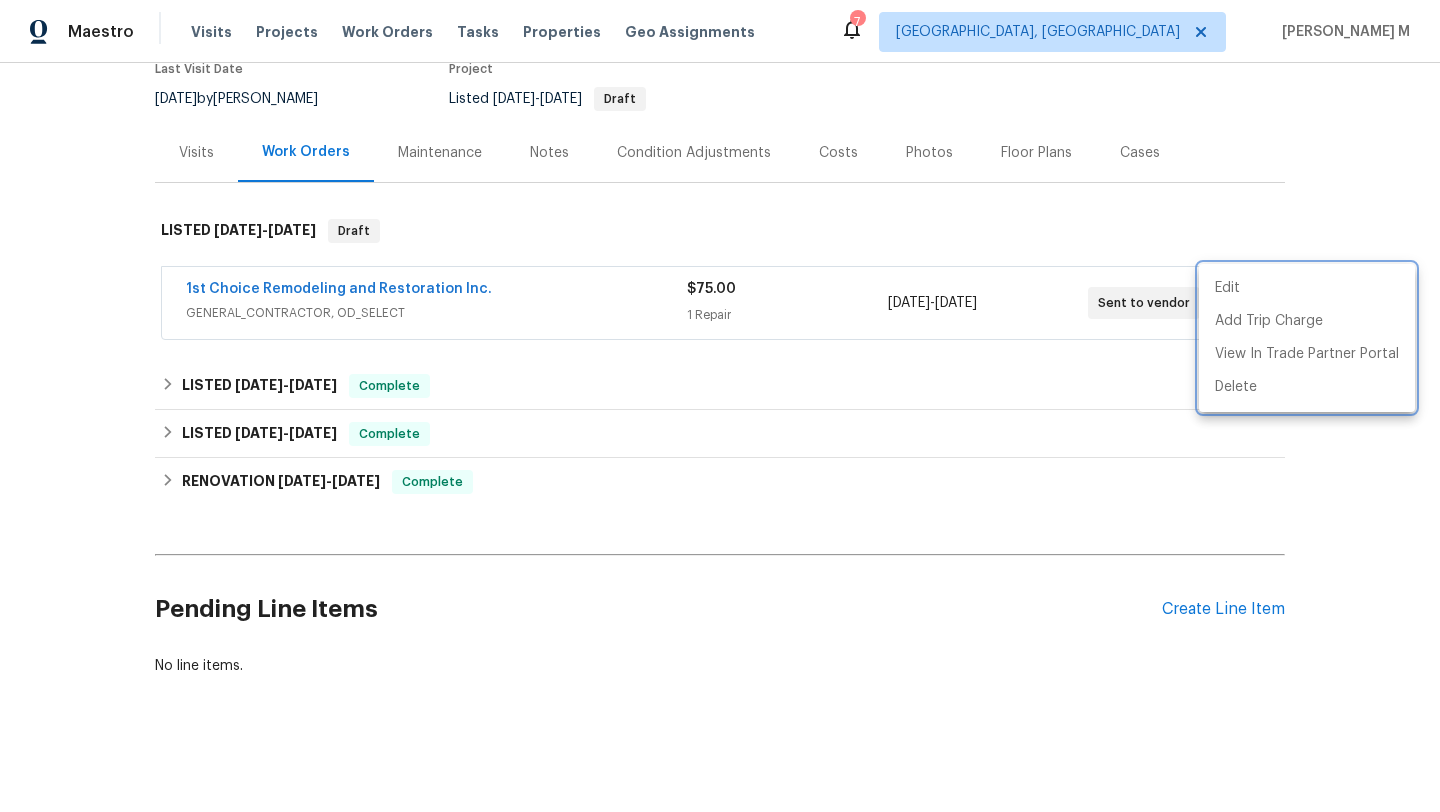 click at bounding box center (720, 406) 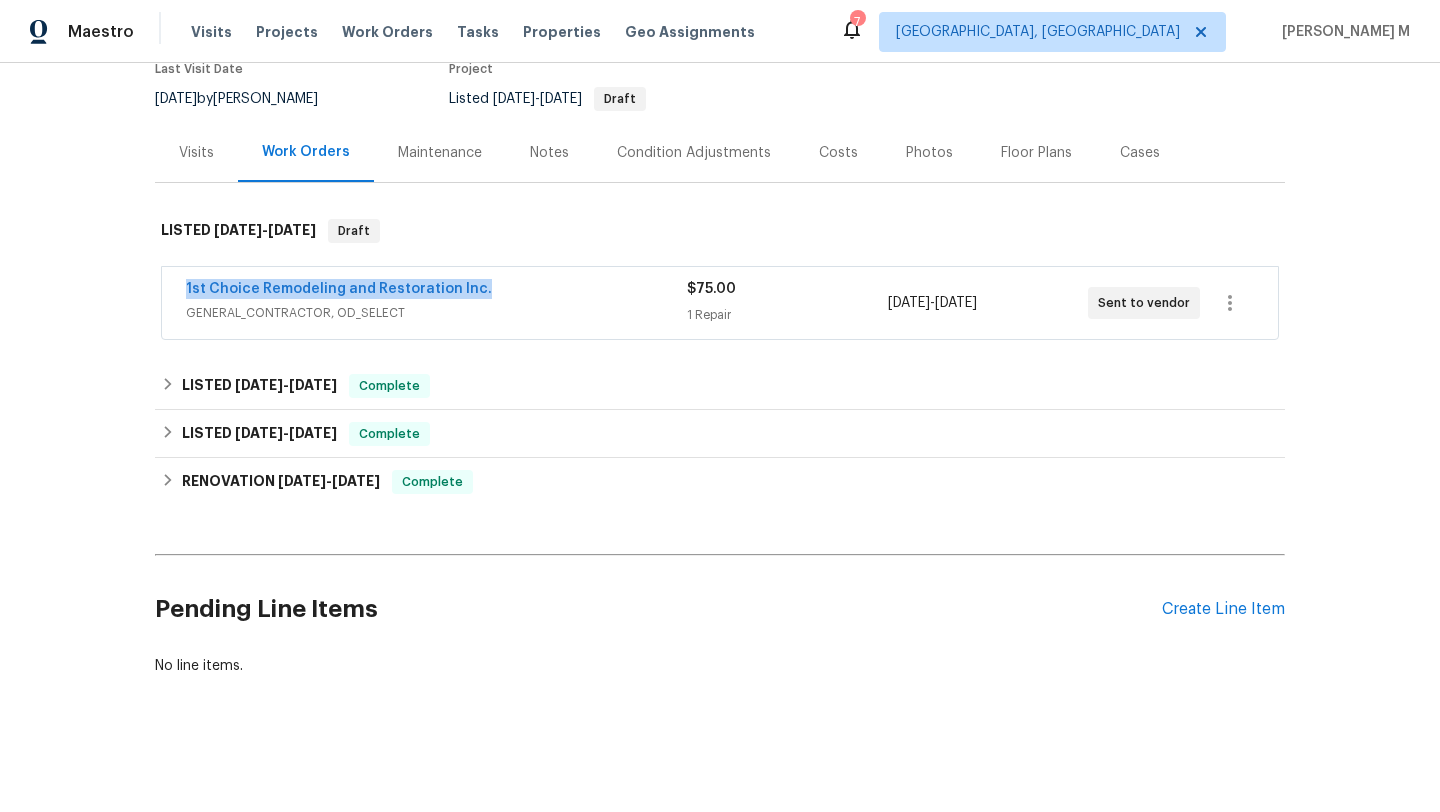 drag, startPoint x: 455, startPoint y: 280, endPoint x: 654, endPoint y: 282, distance: 199.01006 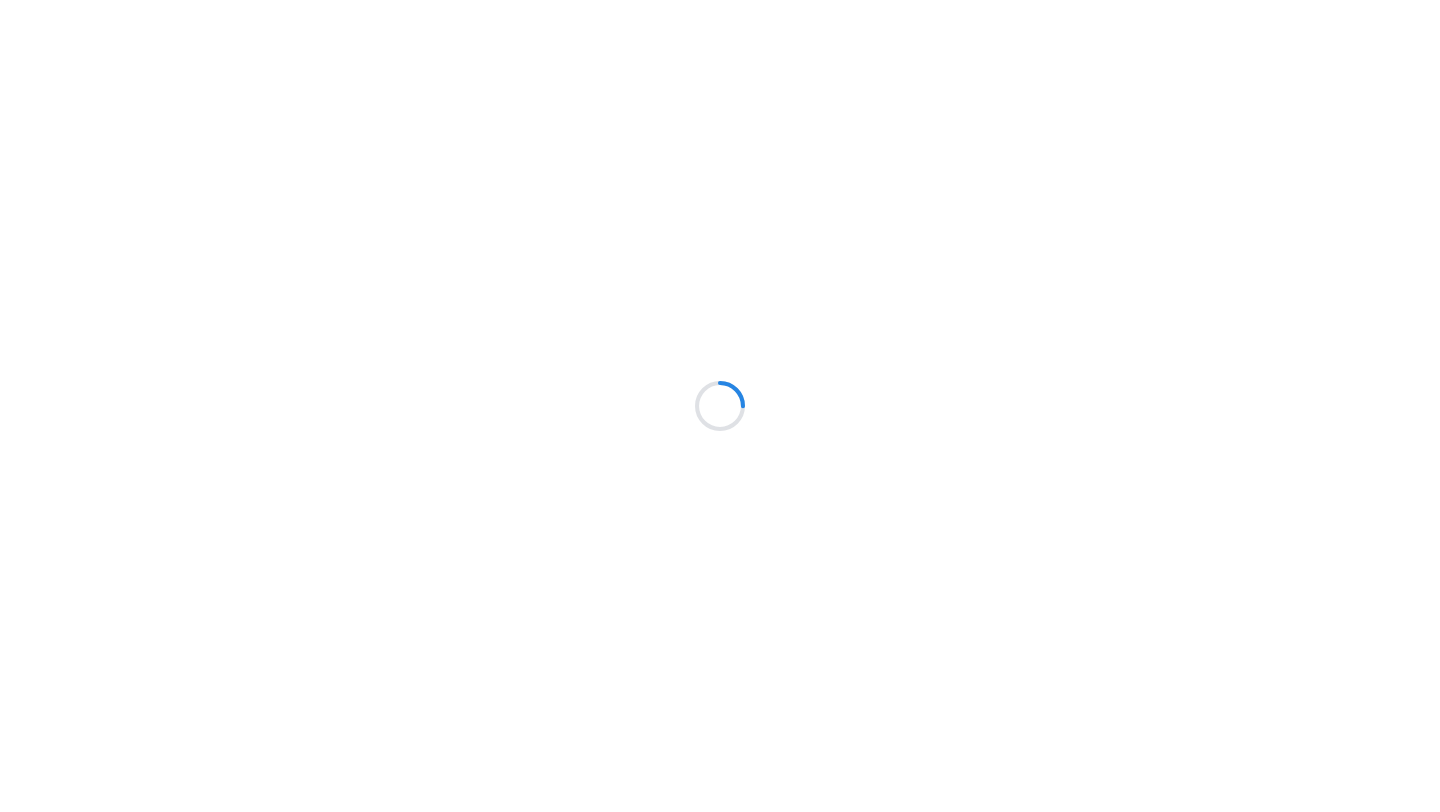 scroll, scrollTop: 0, scrollLeft: 0, axis: both 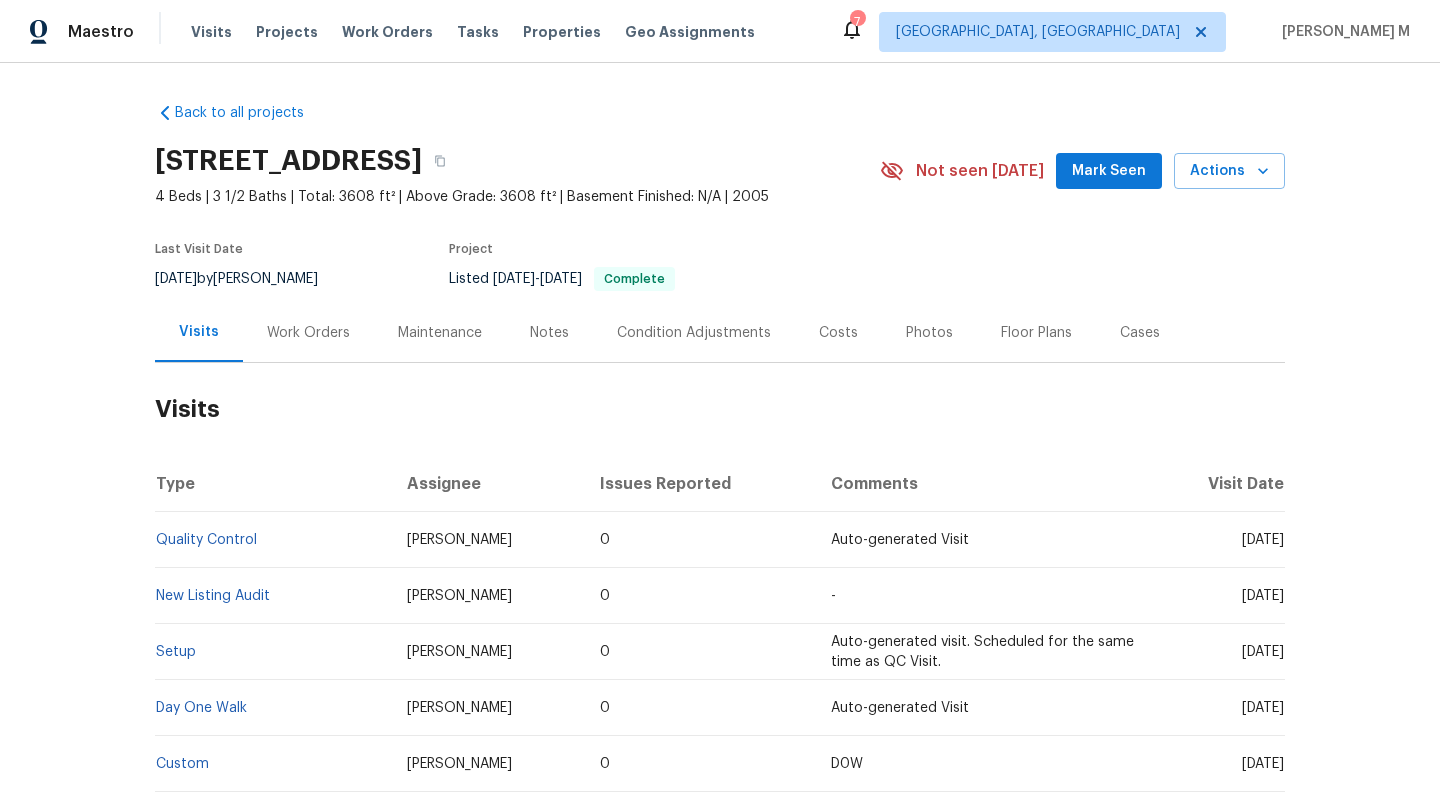 click on "Cases" at bounding box center [1140, 332] 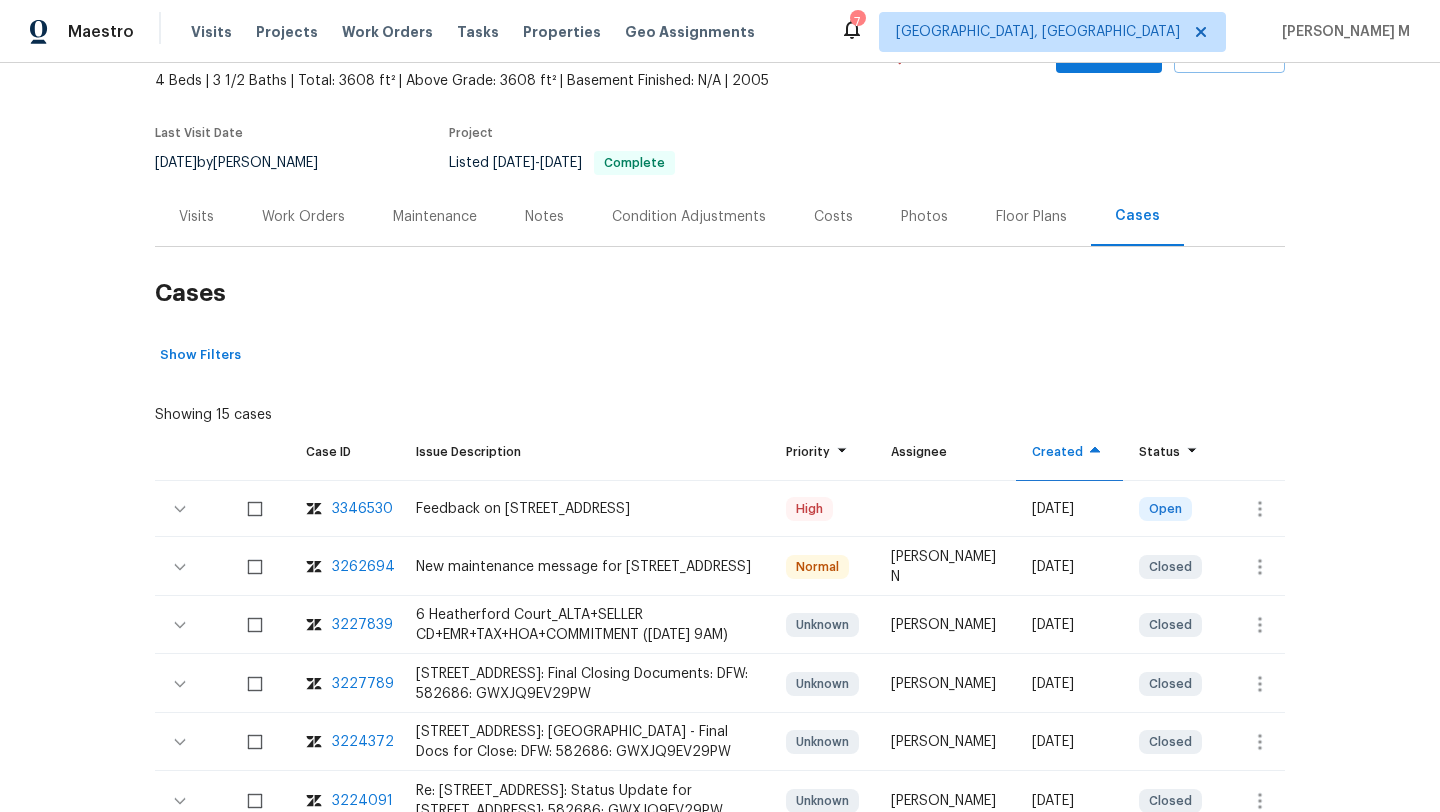 scroll, scrollTop: 159, scrollLeft: 0, axis: vertical 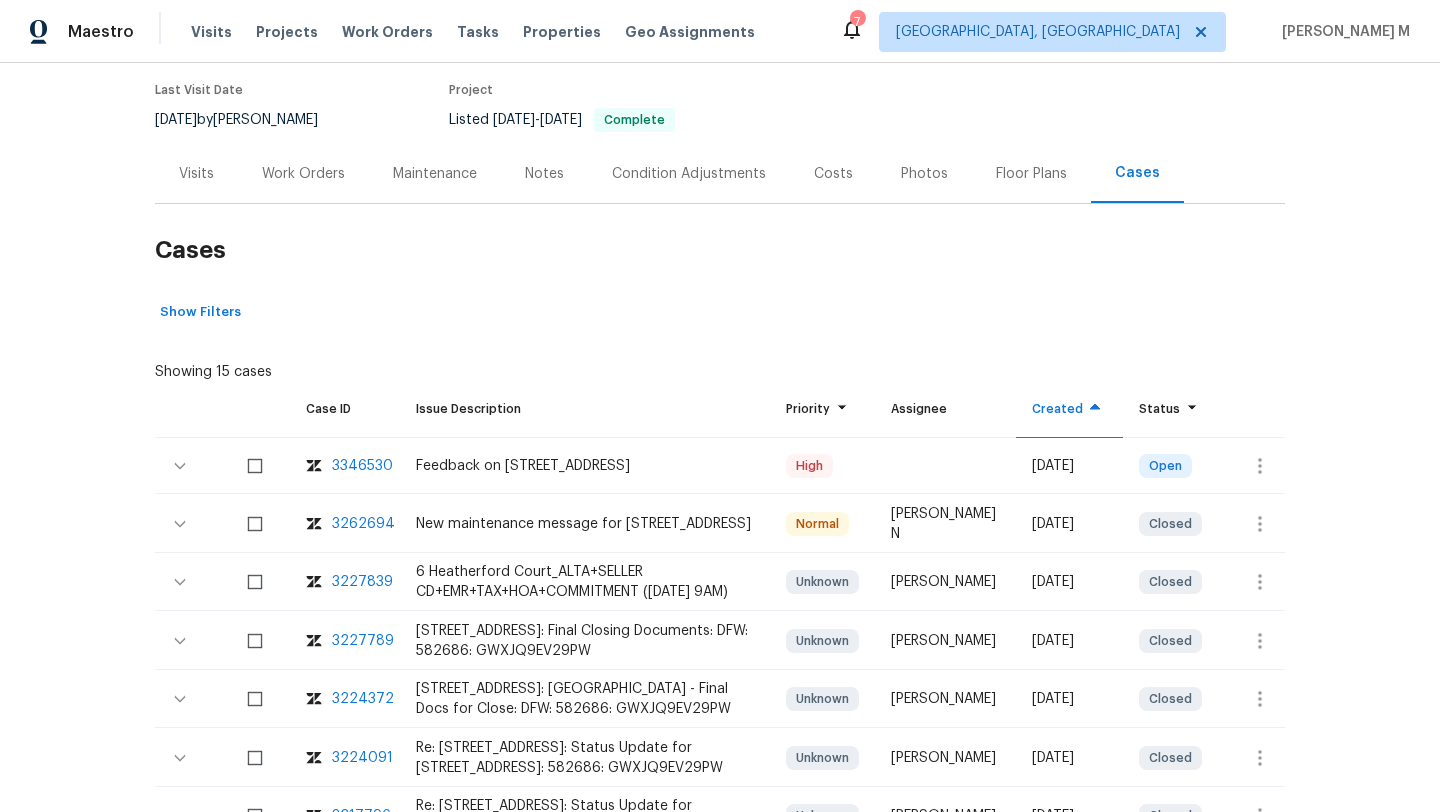 click on "3262694" at bounding box center (363, 524) 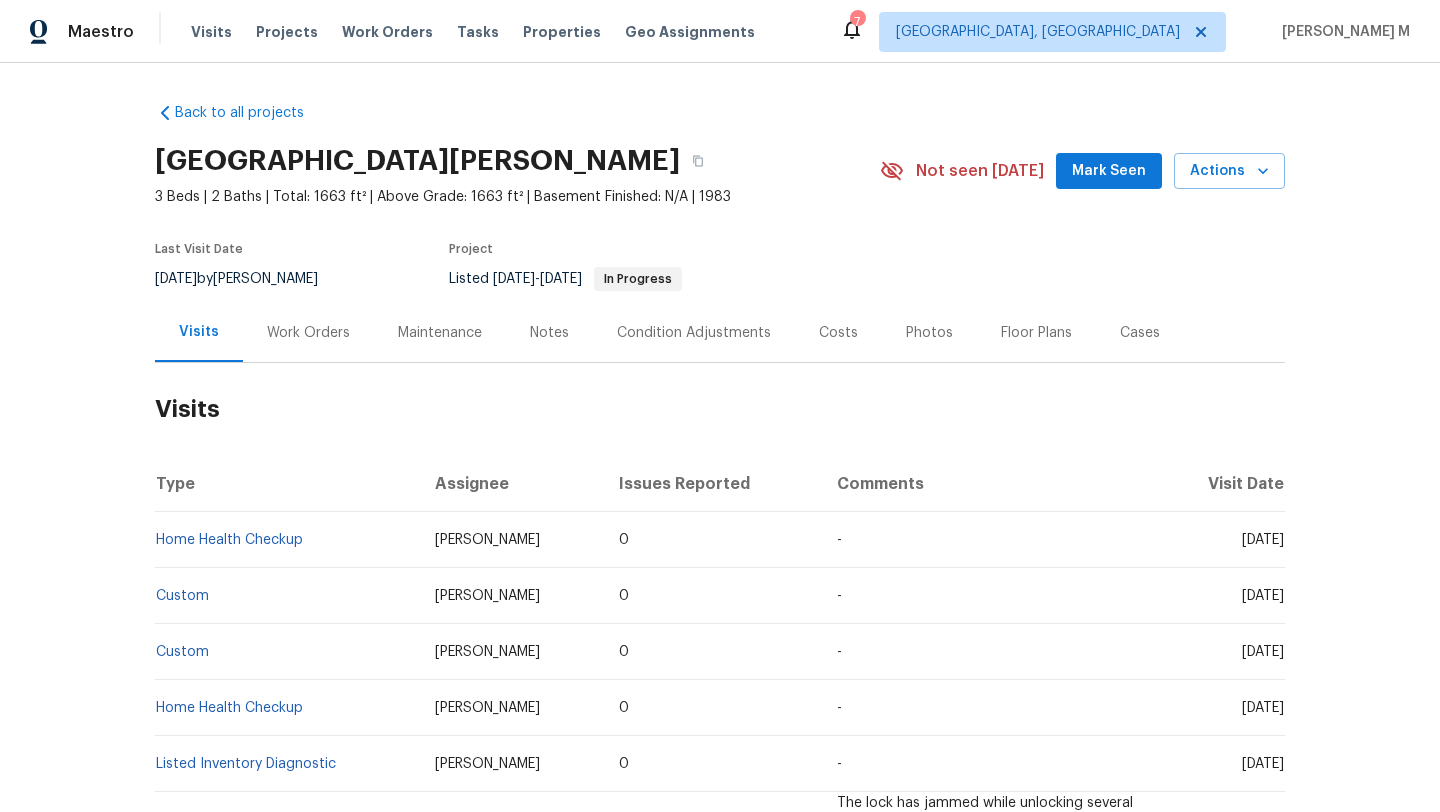 scroll, scrollTop: 0, scrollLeft: 0, axis: both 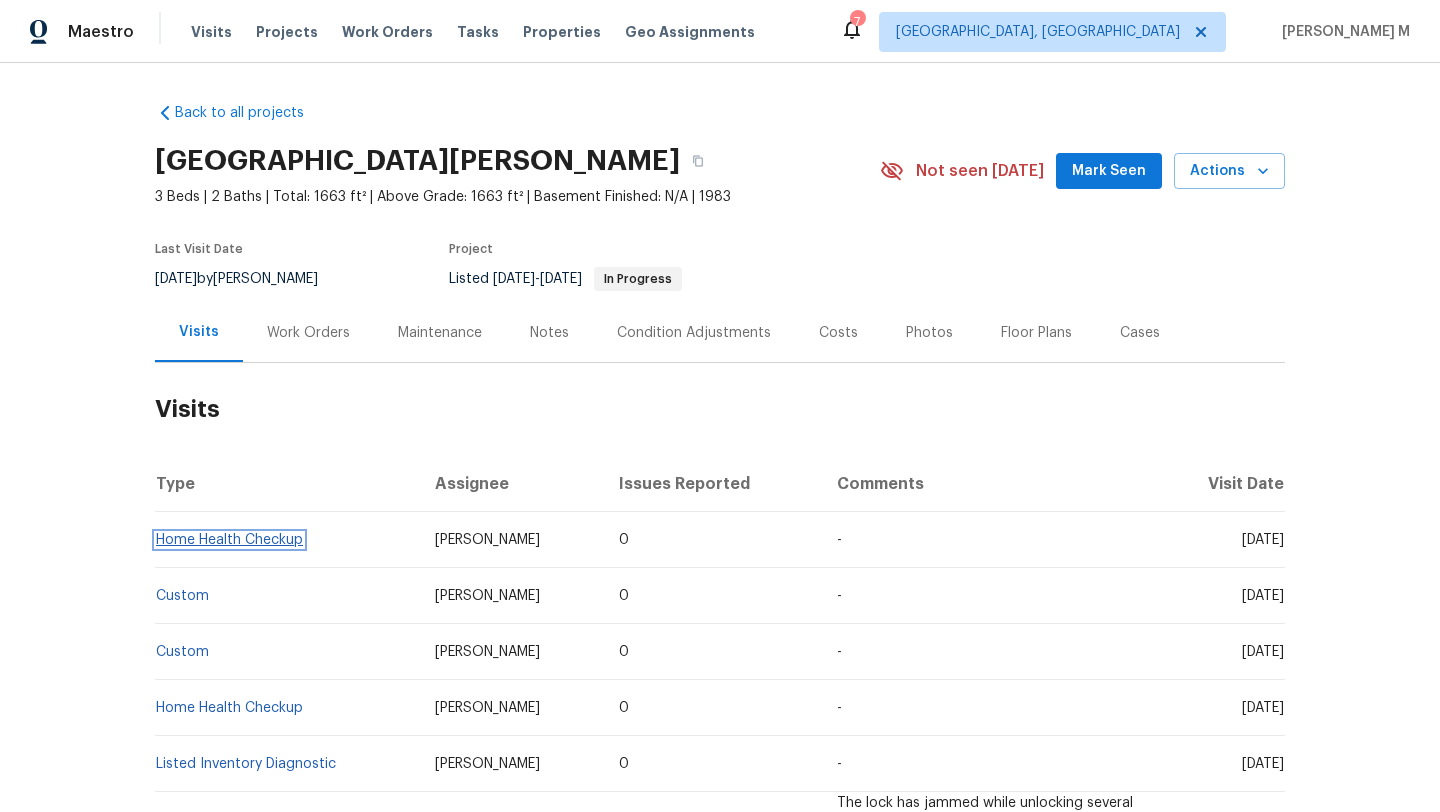 click on "Home Health Checkup" at bounding box center (229, 540) 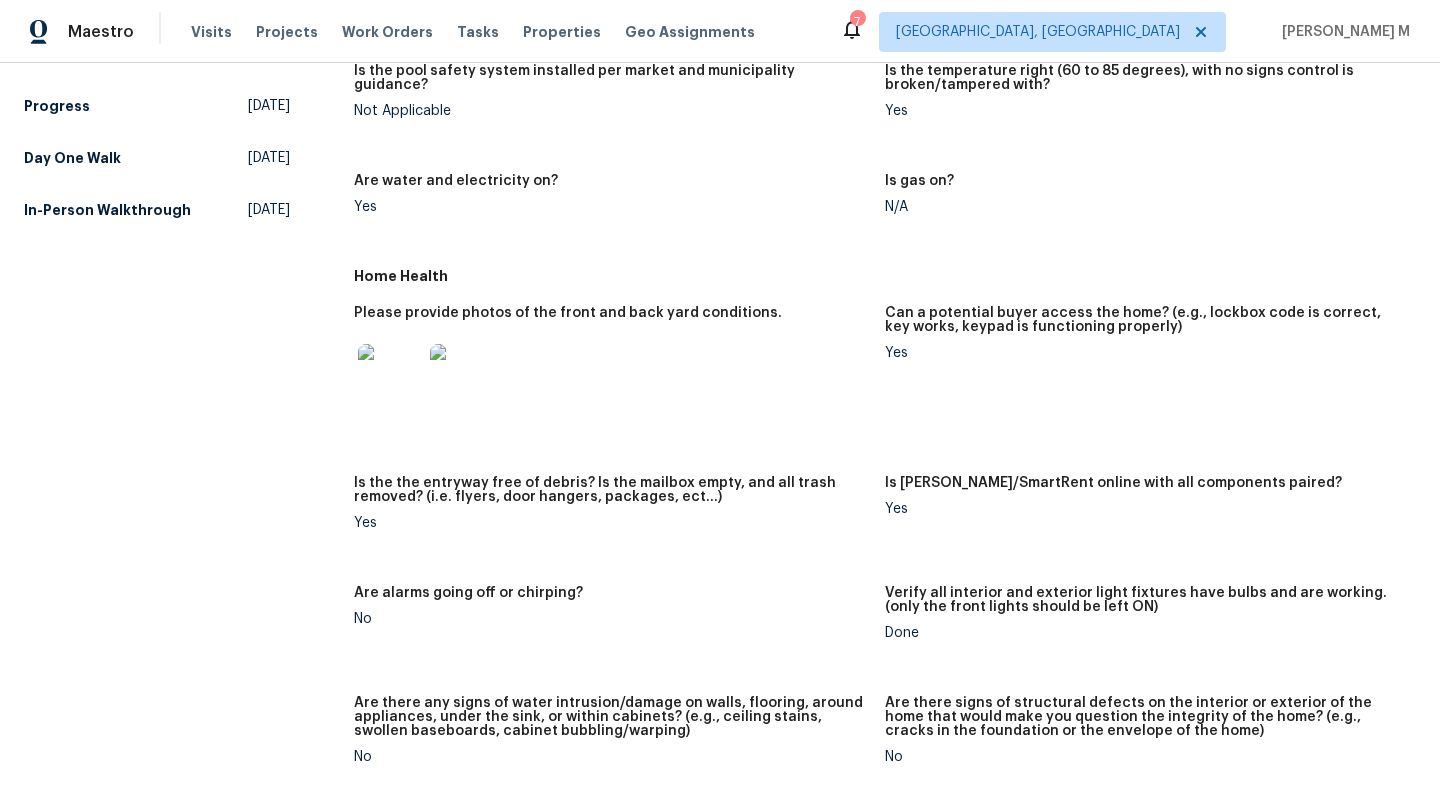 scroll, scrollTop: 0, scrollLeft: 0, axis: both 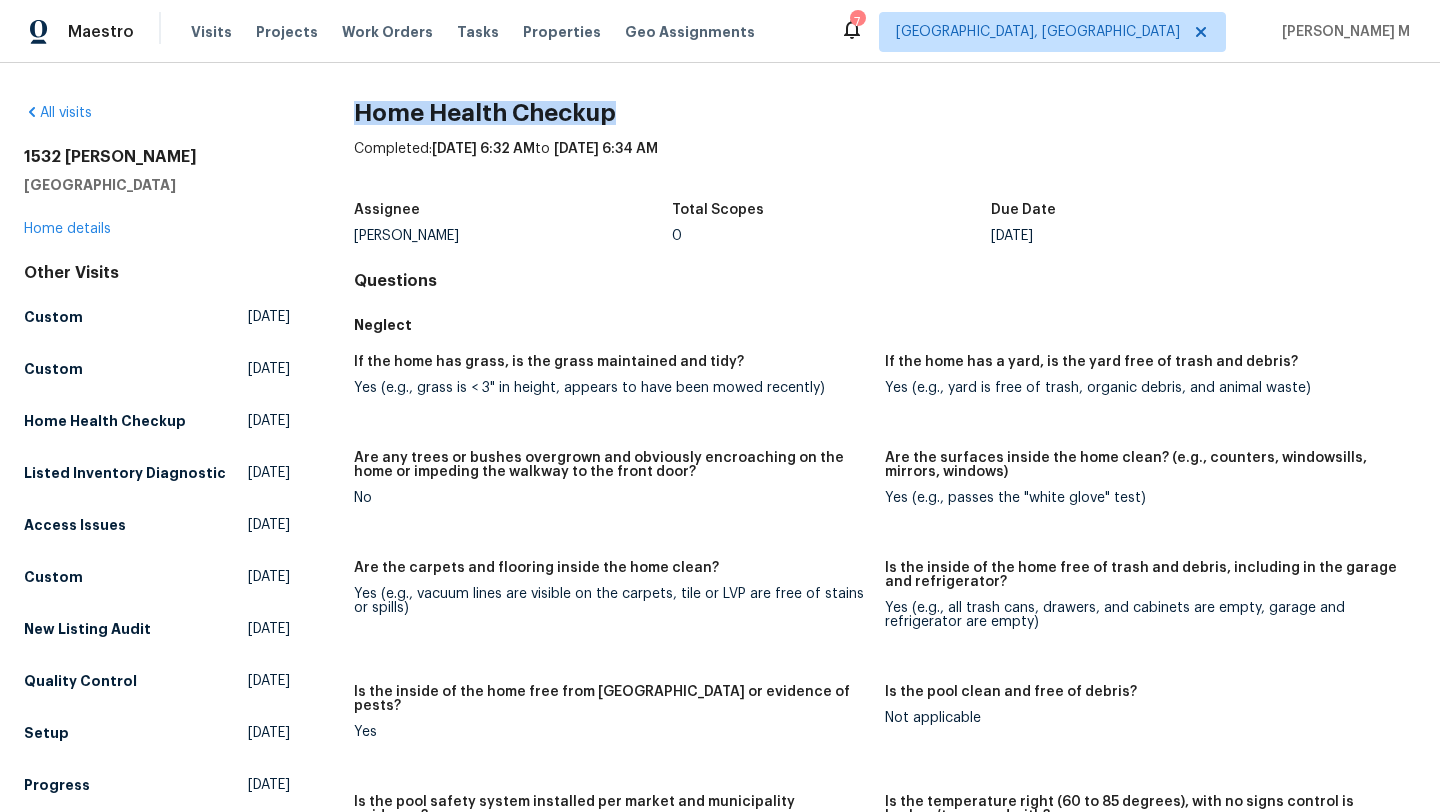 drag, startPoint x: 354, startPoint y: 114, endPoint x: 622, endPoint y: 114, distance: 268 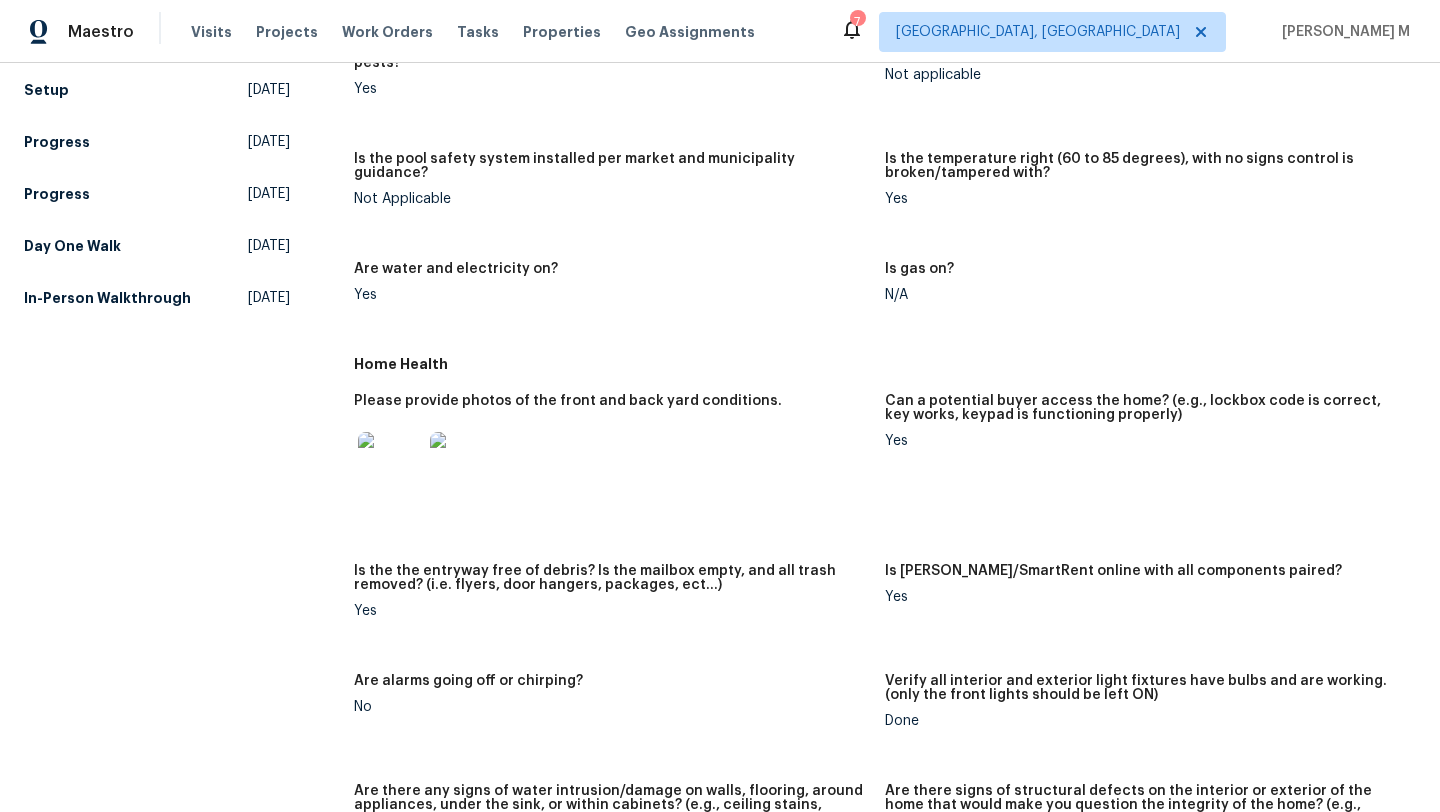 scroll, scrollTop: 831, scrollLeft: 0, axis: vertical 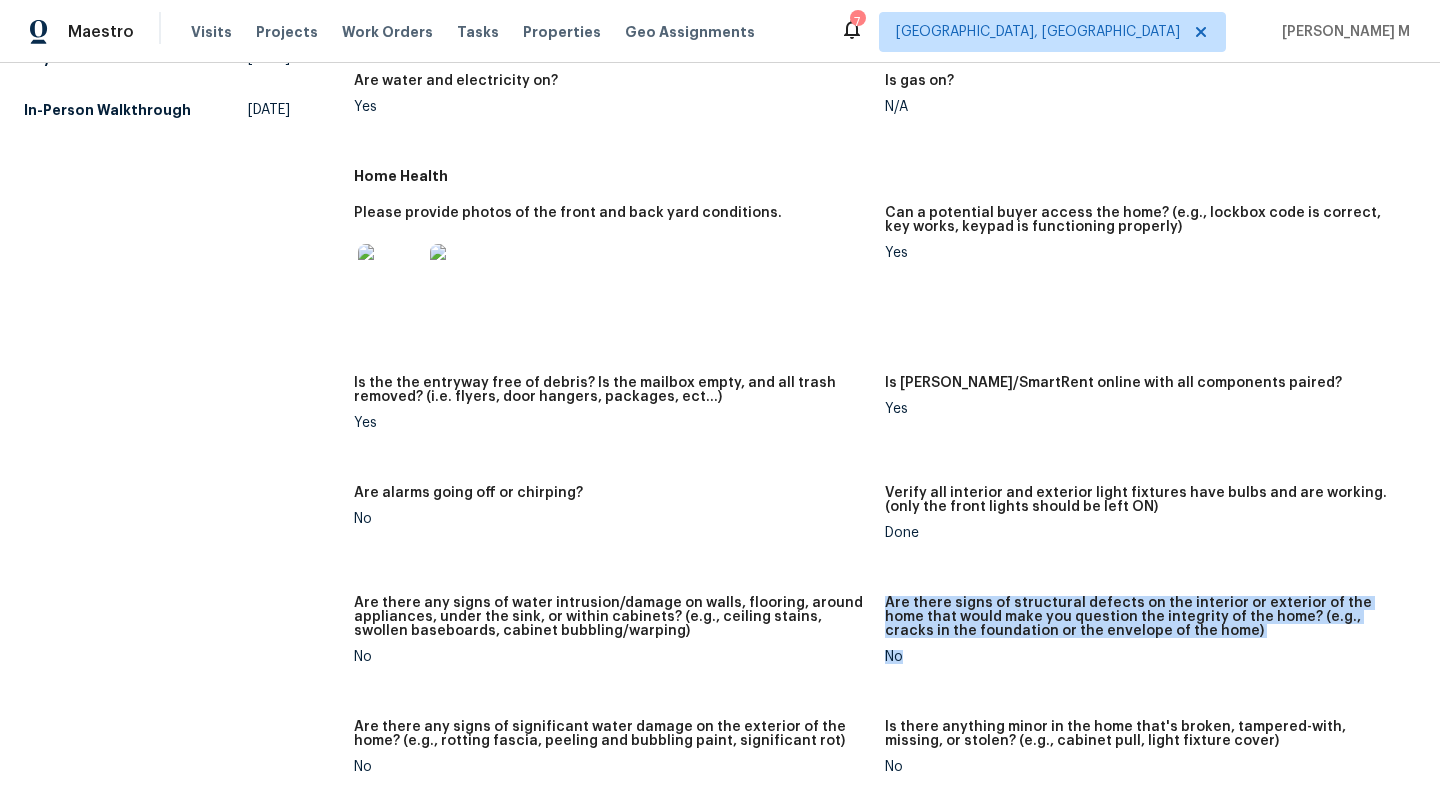 drag, startPoint x: 879, startPoint y: 587, endPoint x: 929, endPoint y: 652, distance: 82.006096 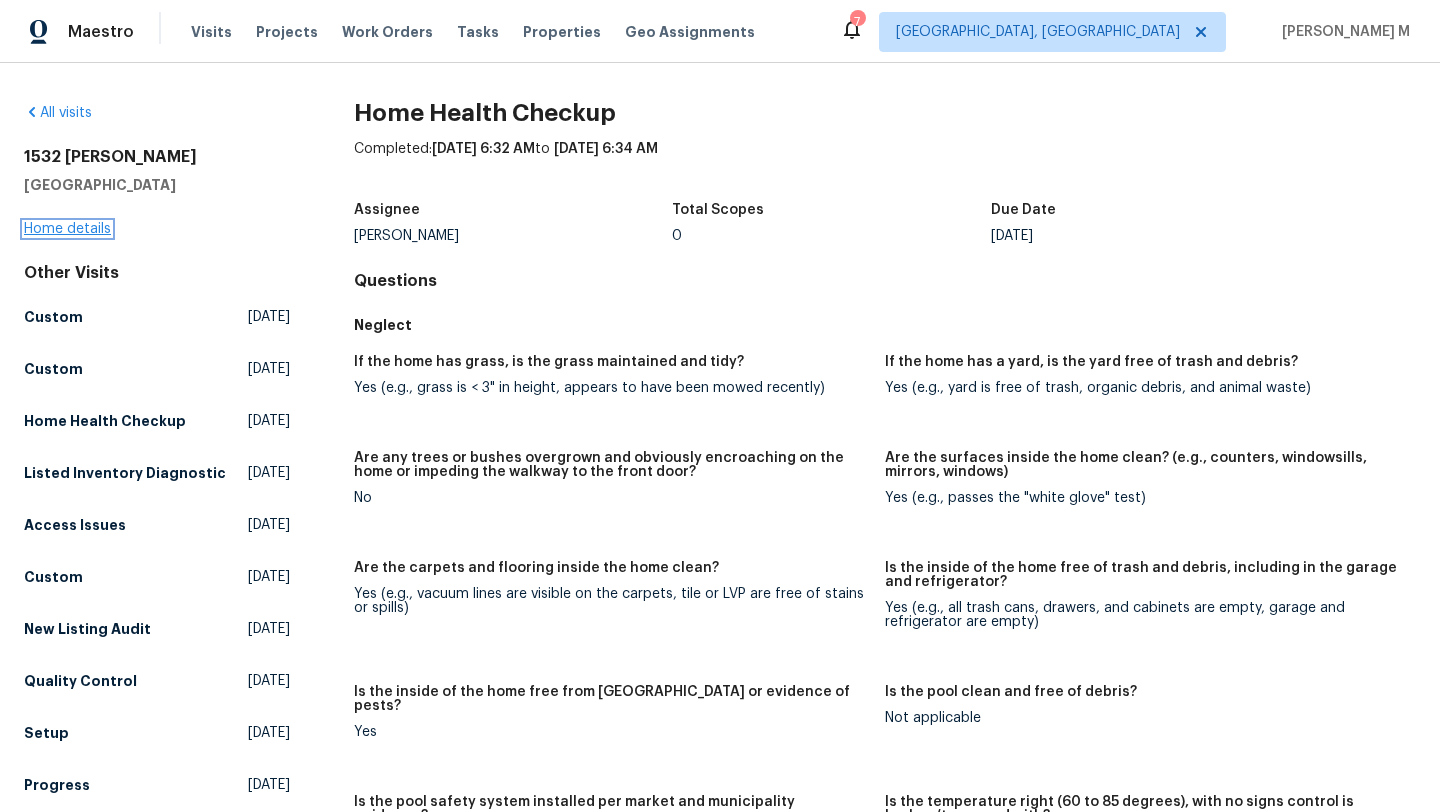 click on "Home details" at bounding box center (67, 229) 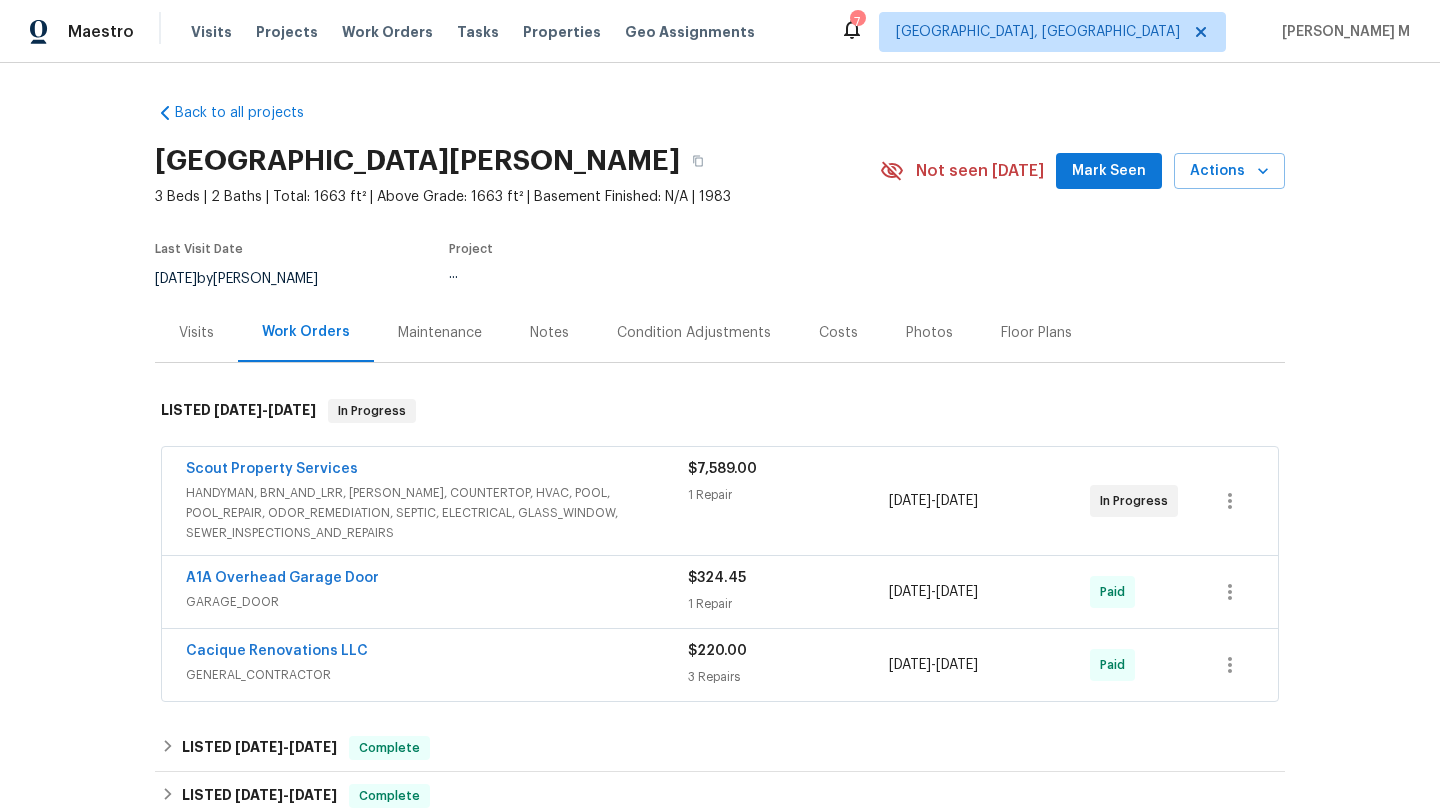 click on "HANDYMAN, BRN_AND_LRR, [PERSON_NAME], COUNTERTOP, HVAC, POOL, POOL_REPAIR, ODOR_REMEDIATION, SEPTIC, ELECTRICAL, GLASS_WINDOW, SEWER_INSPECTIONS_AND_REPAIRS" at bounding box center [437, 513] 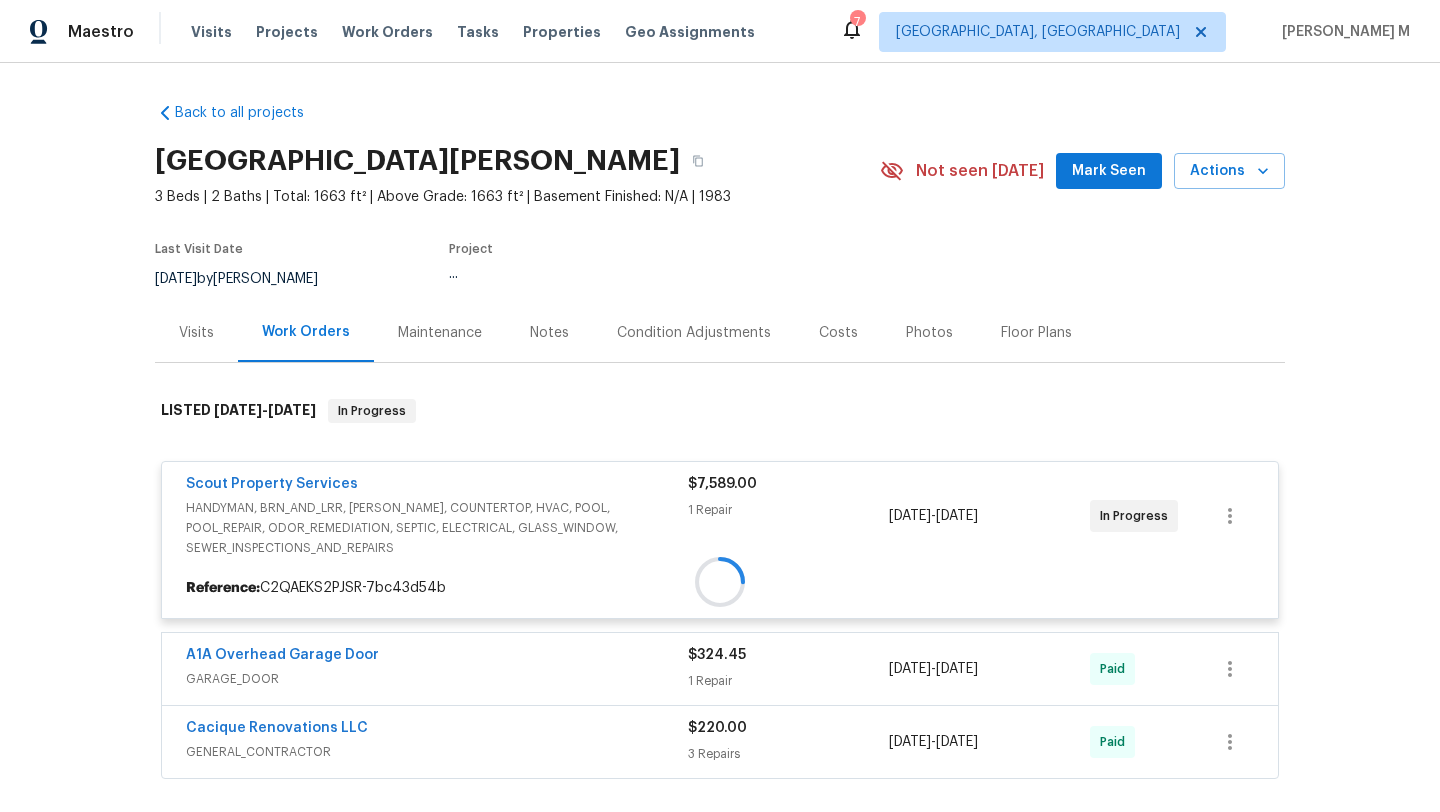 scroll, scrollTop: 45, scrollLeft: 0, axis: vertical 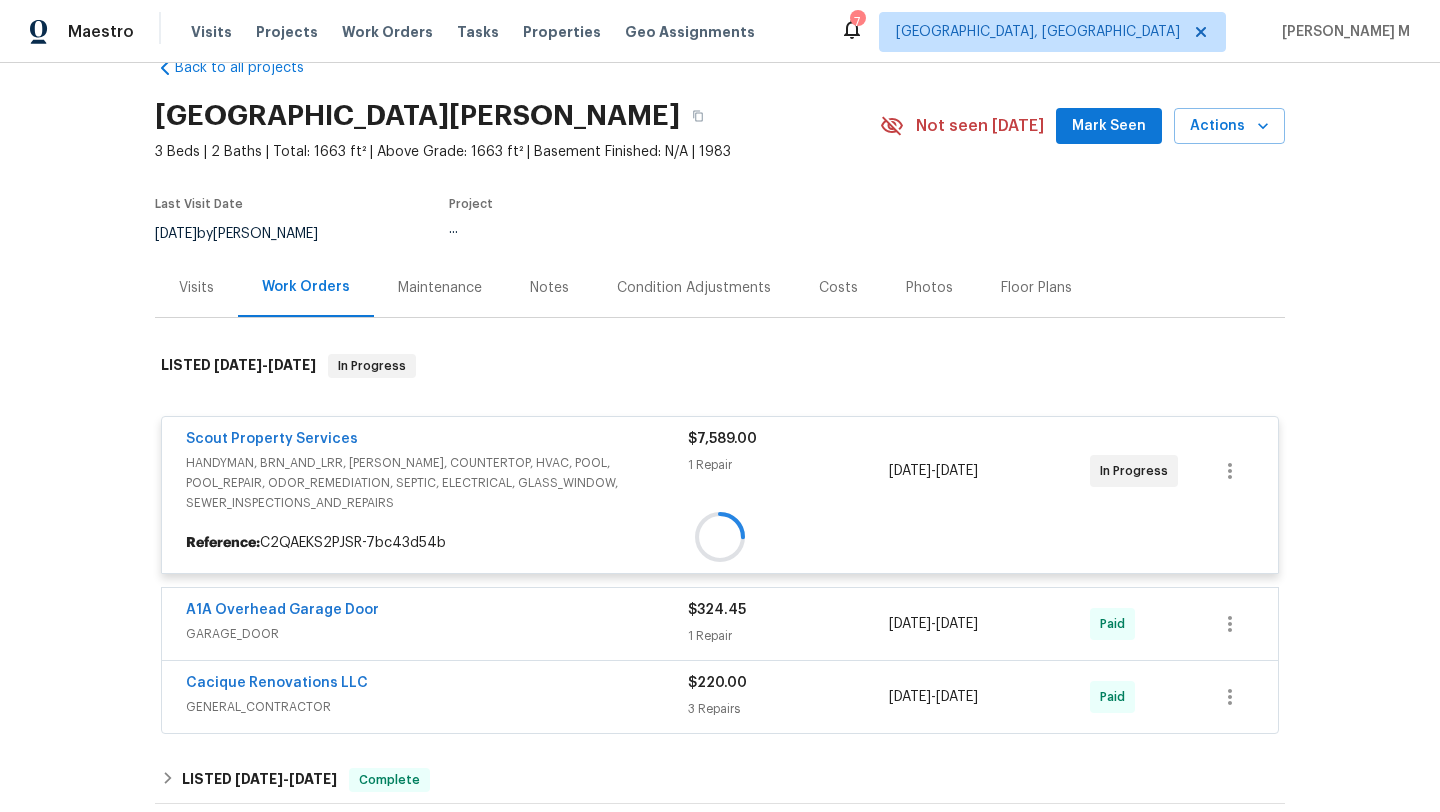click on "Visits" at bounding box center [196, 288] 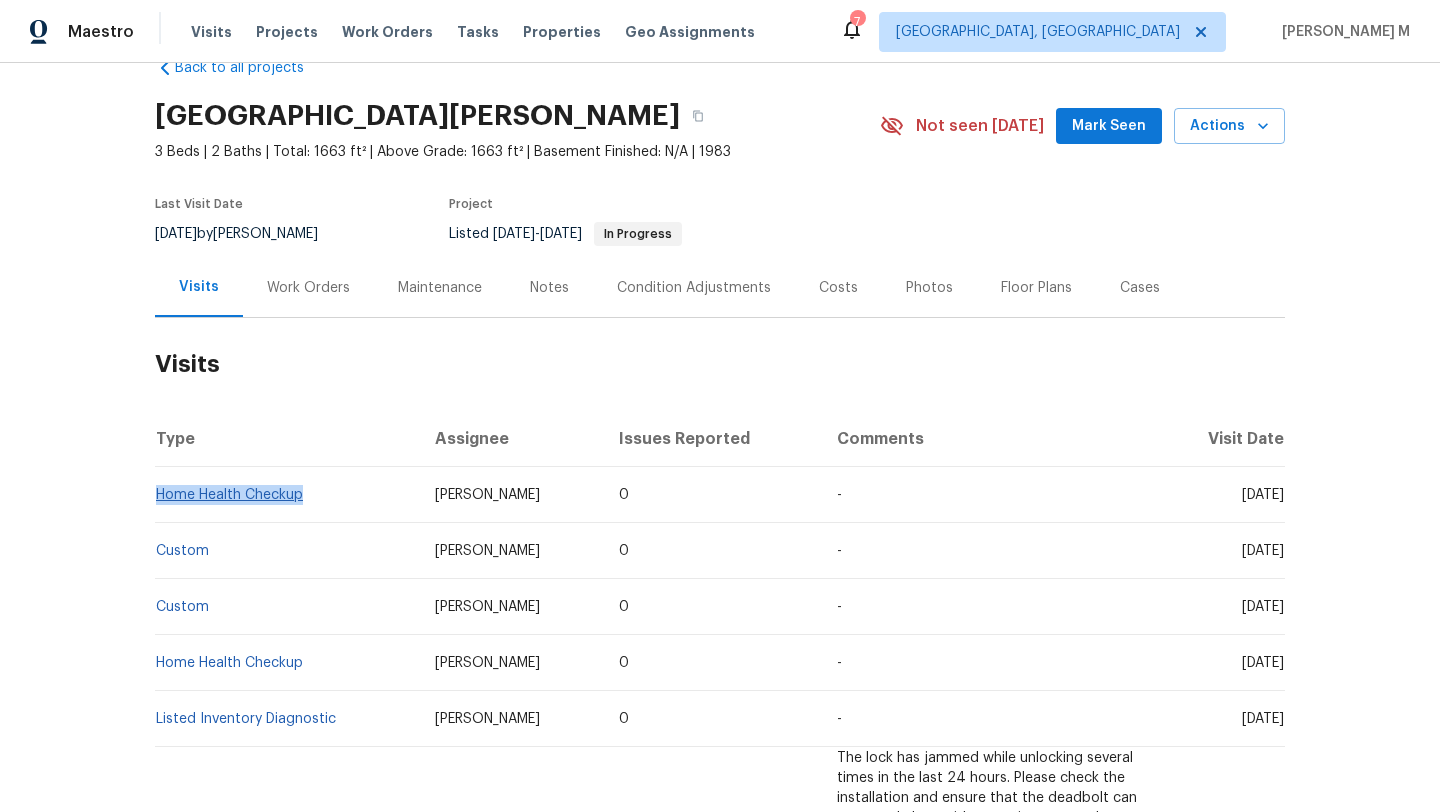 copy on "Home Health Checkup" 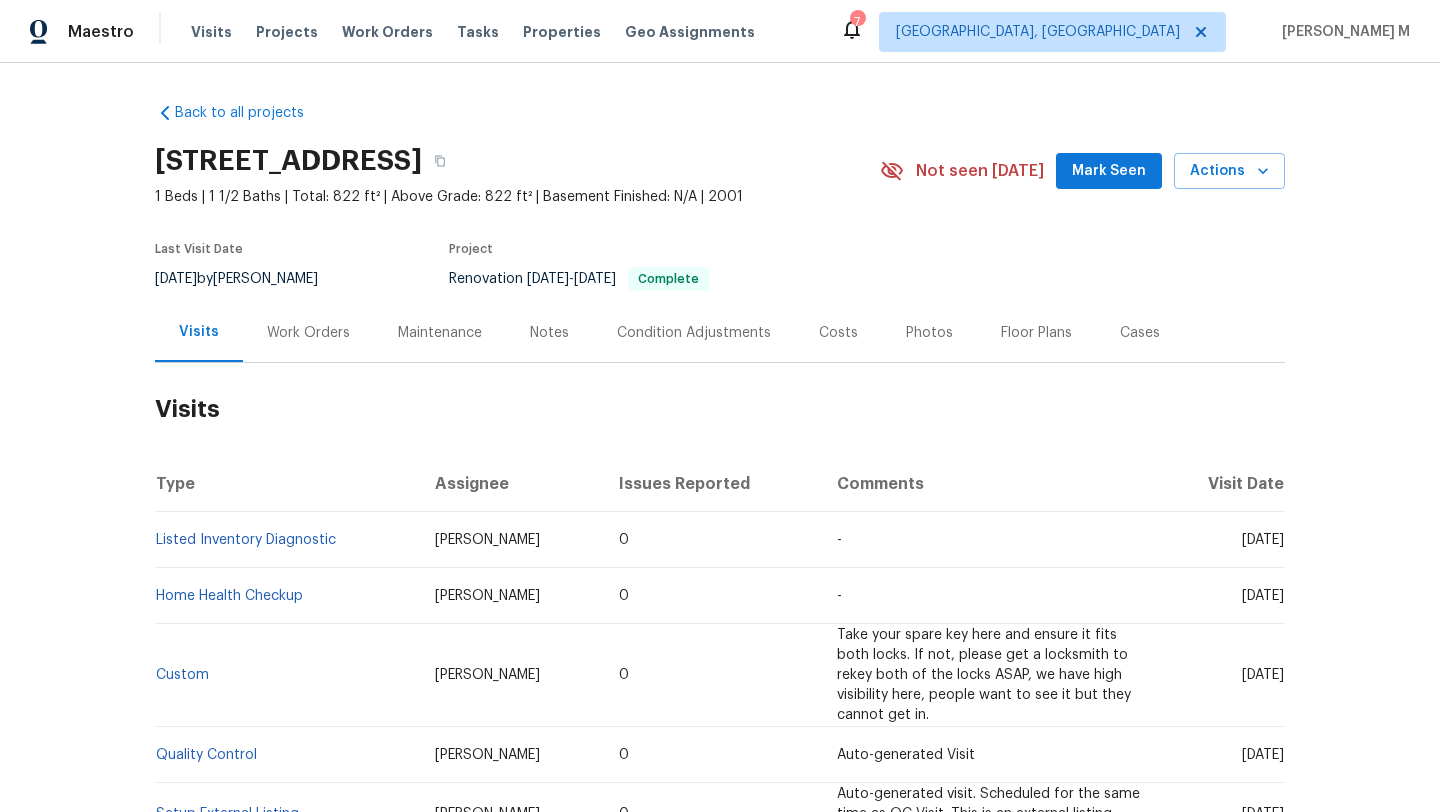 scroll, scrollTop: 0, scrollLeft: 0, axis: both 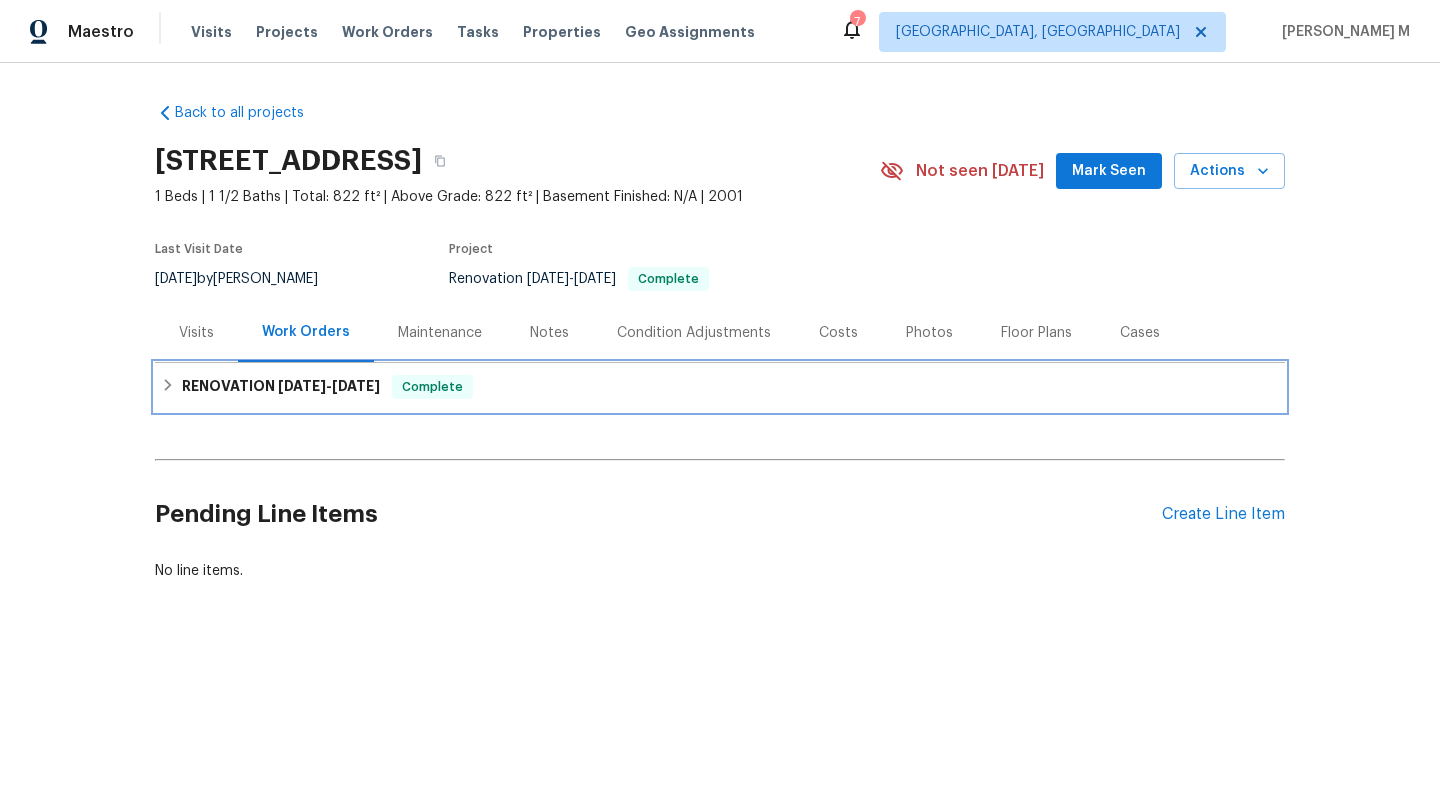 click on "[DATE]" at bounding box center (302, 386) 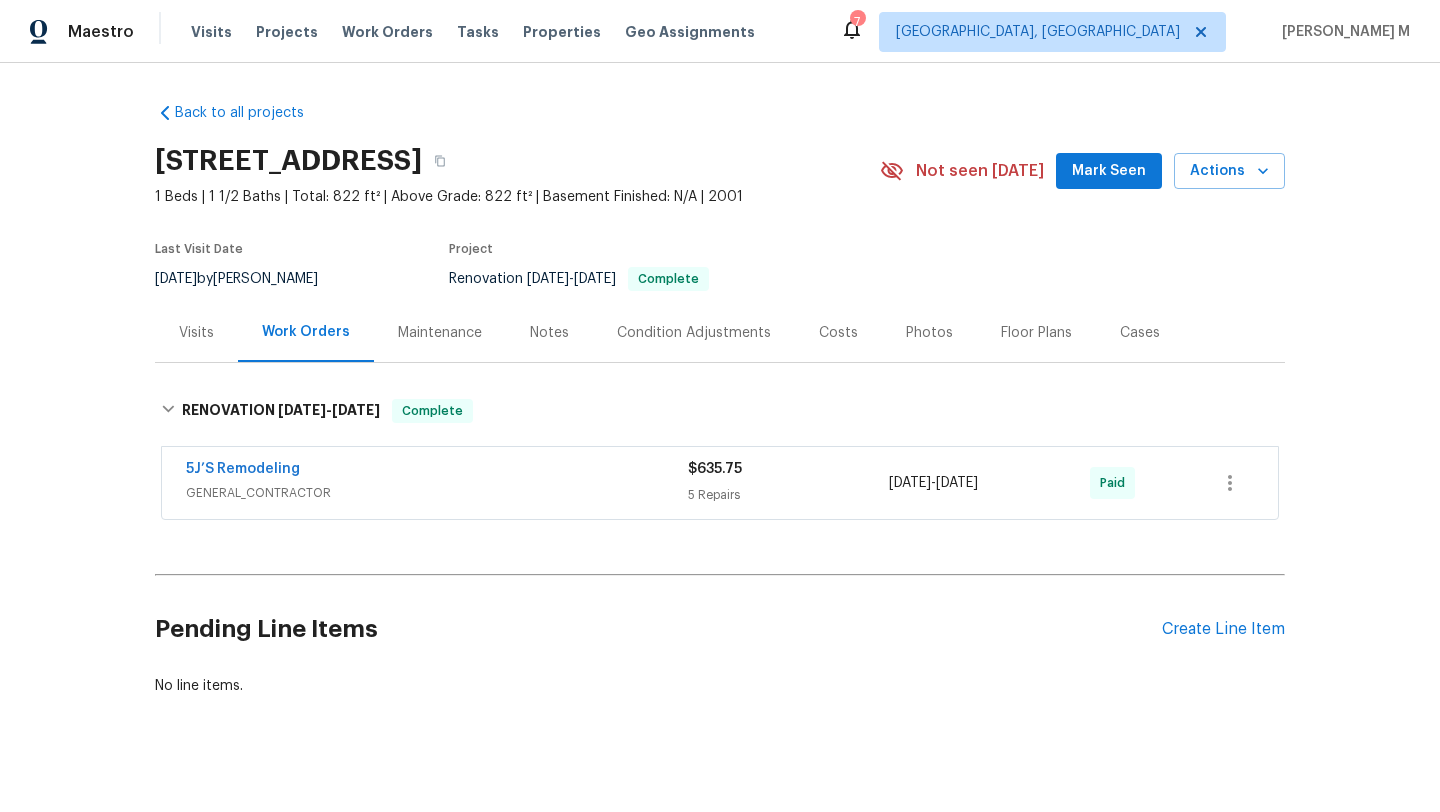 click on "Visits" at bounding box center [196, 332] 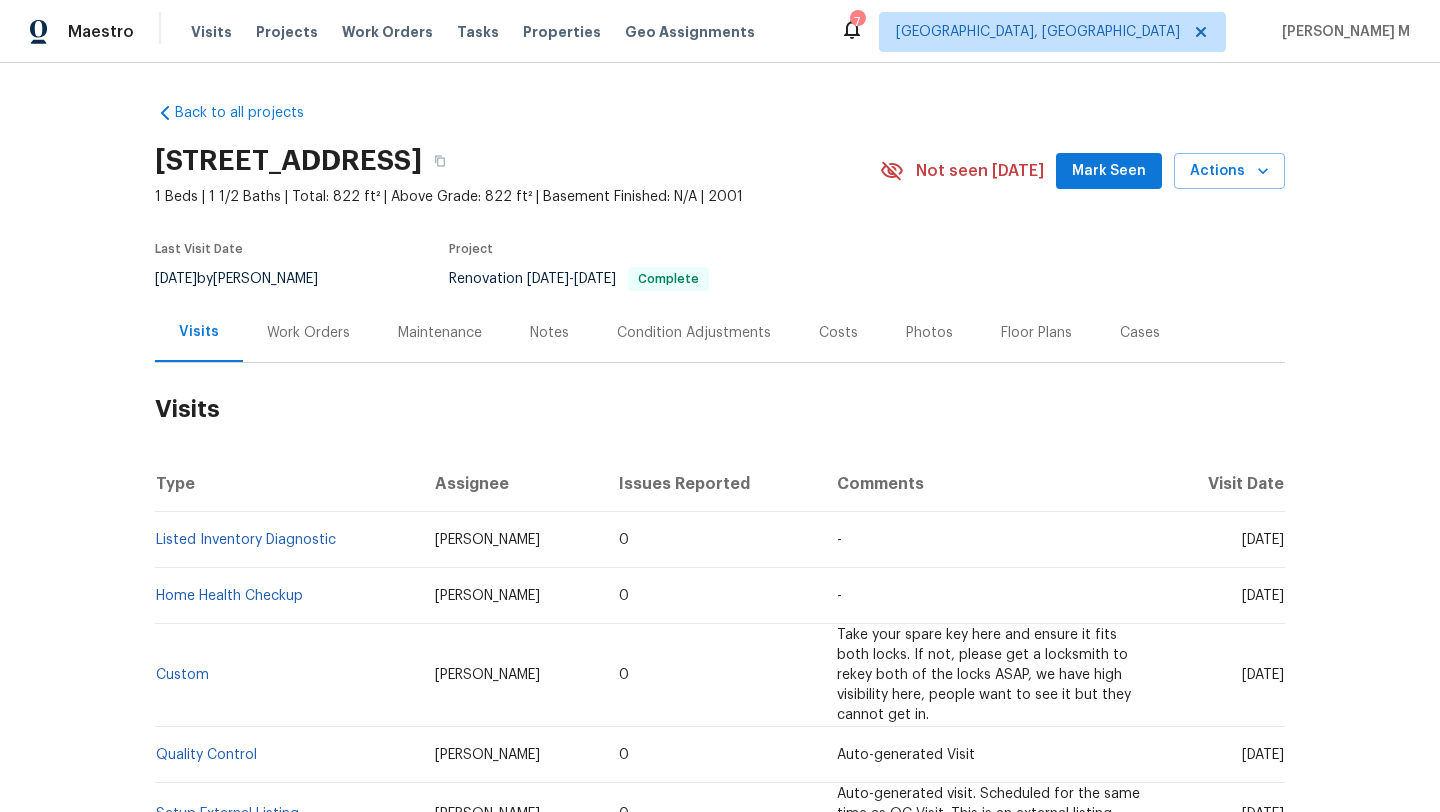 drag, startPoint x: 1197, startPoint y: 561, endPoint x: 1238, endPoint y: 560, distance: 41.01219 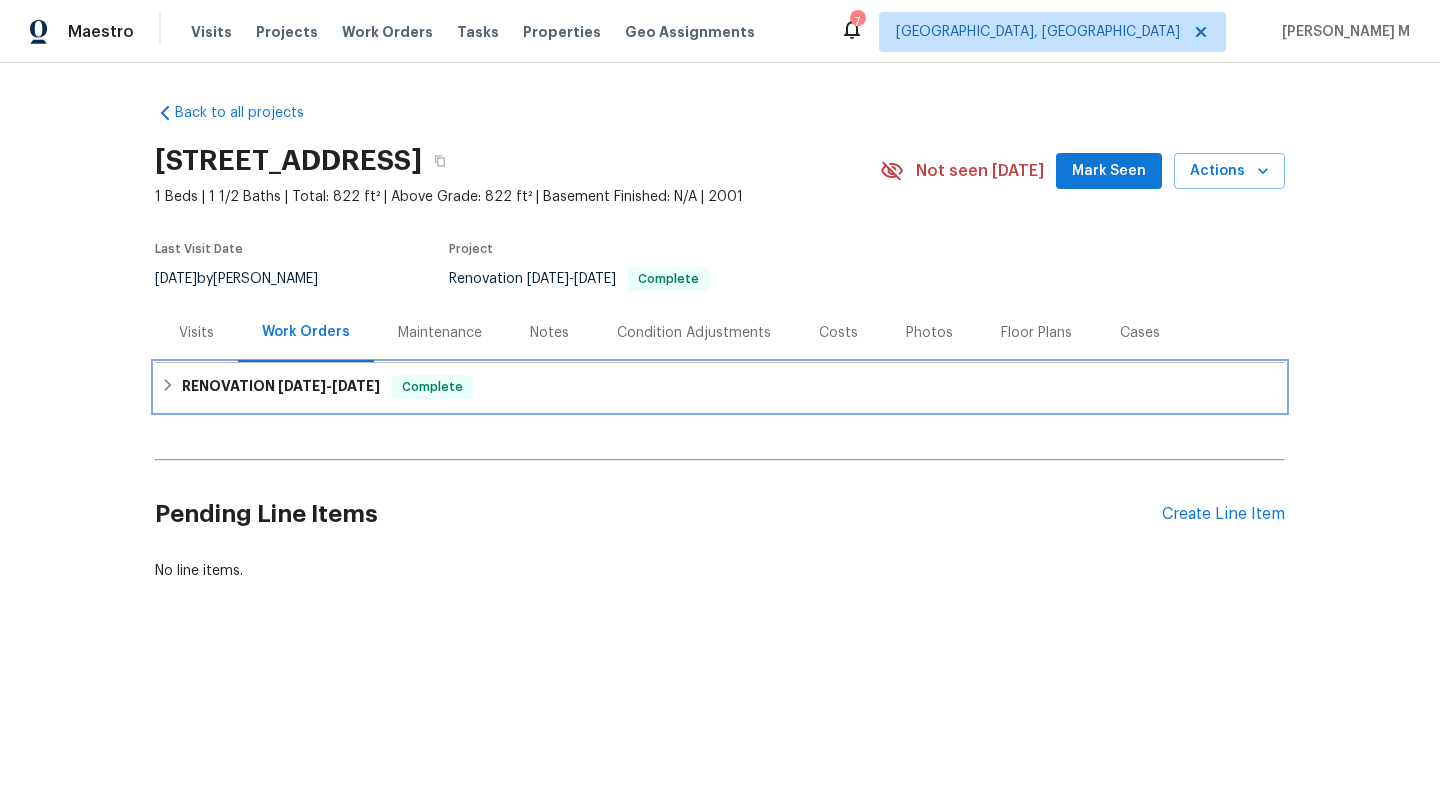 click on "[DATE]" at bounding box center (302, 386) 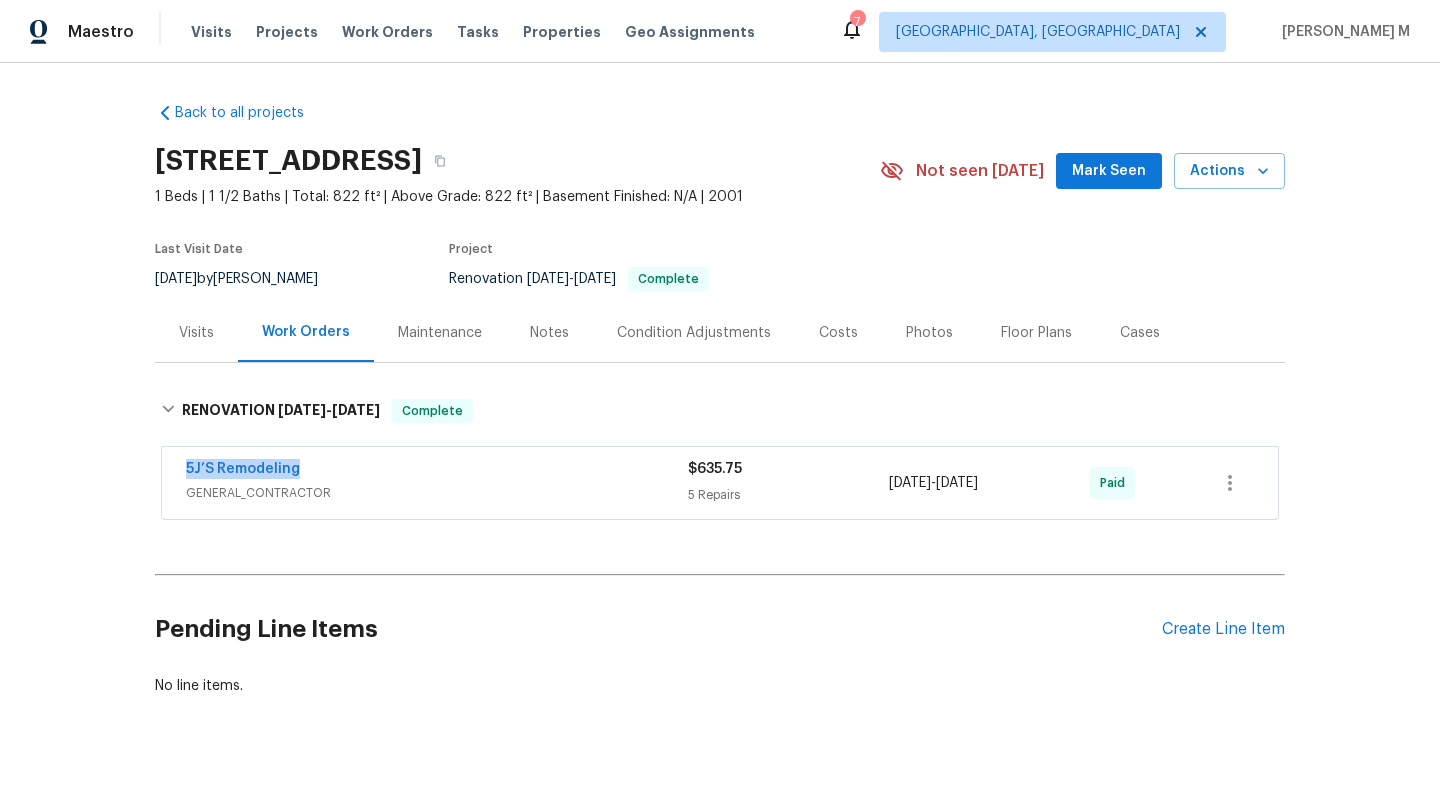 drag, startPoint x: 167, startPoint y: 488, endPoint x: 326, endPoint y: 488, distance: 159 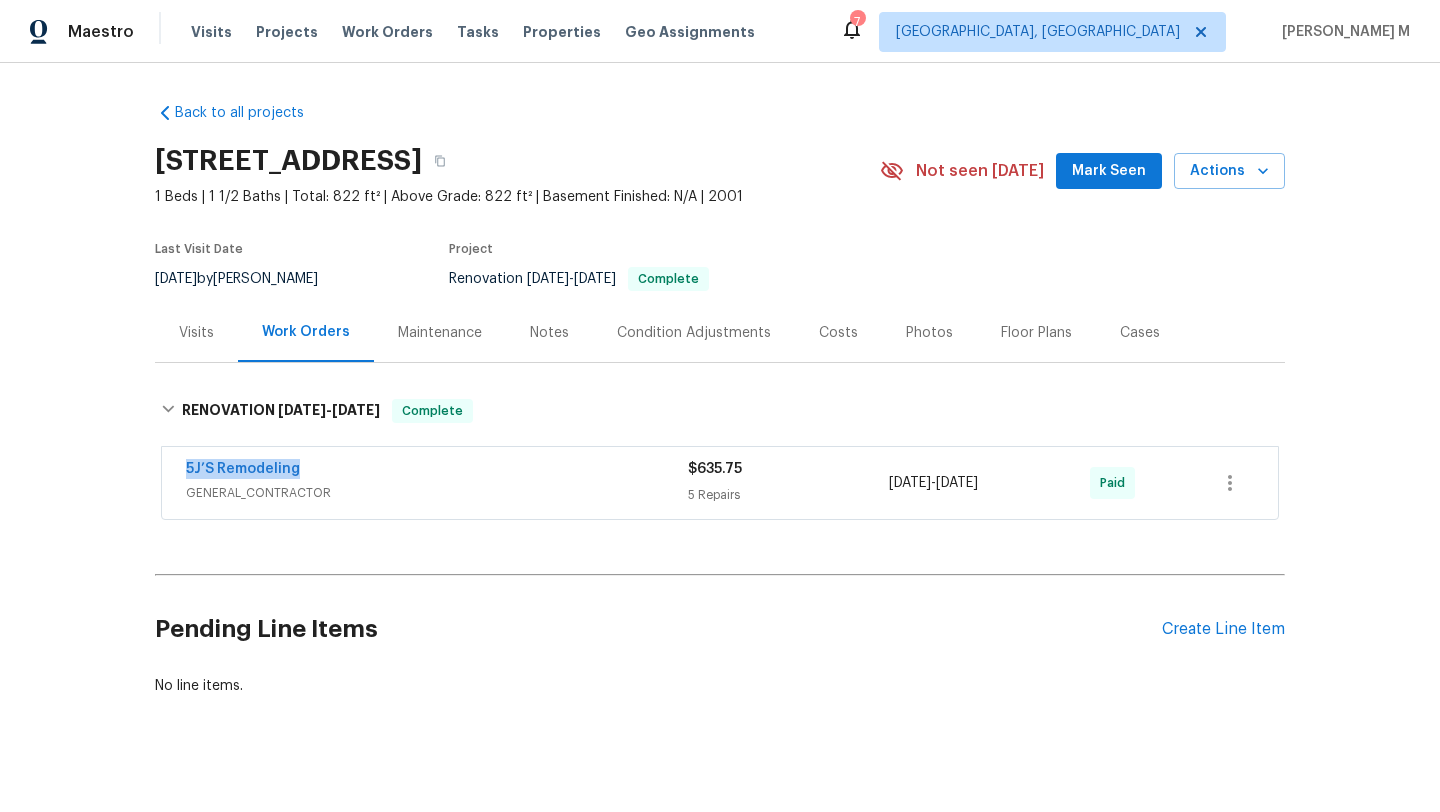 copy on "5J’S Remodeling" 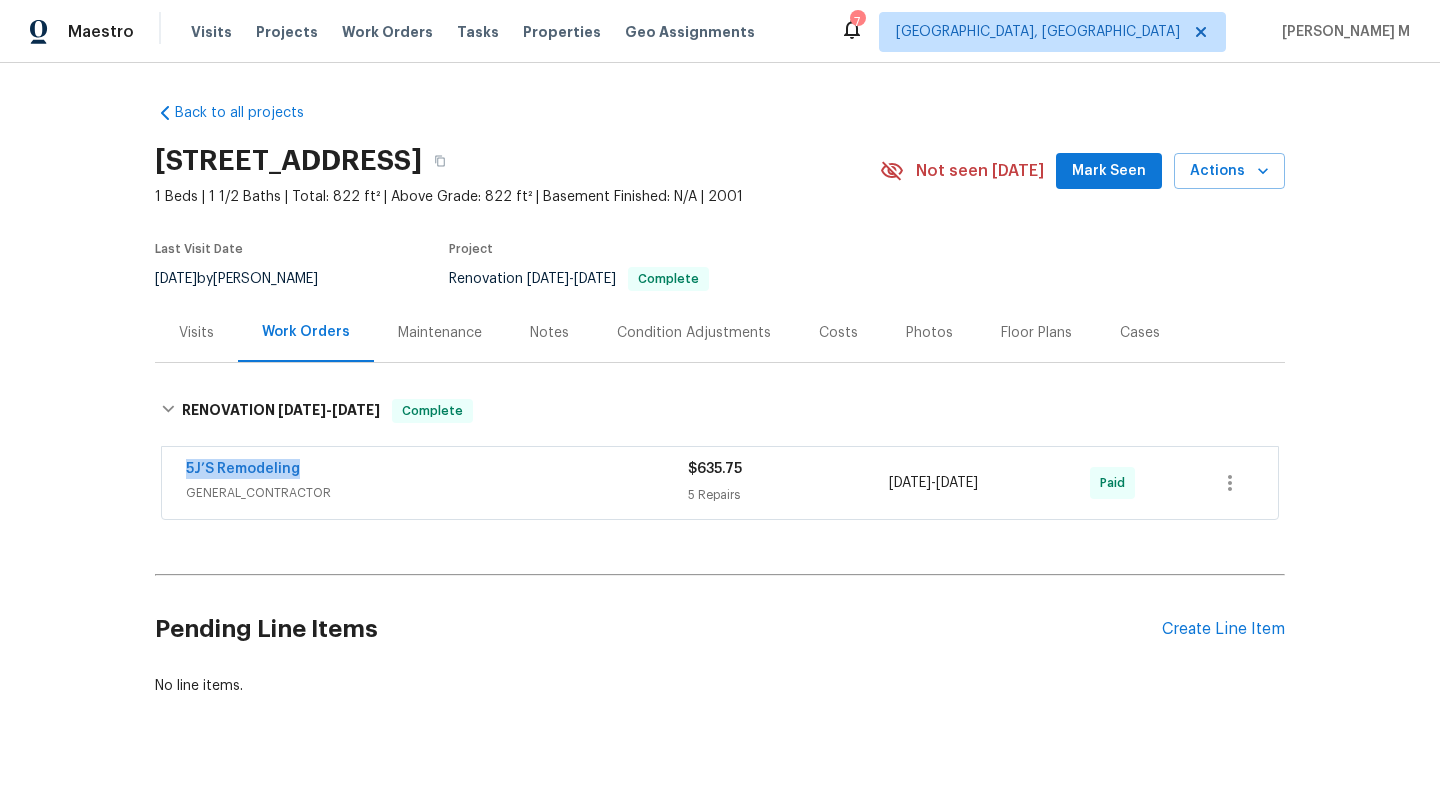 copy on "[DATE]  -  [DATE]" 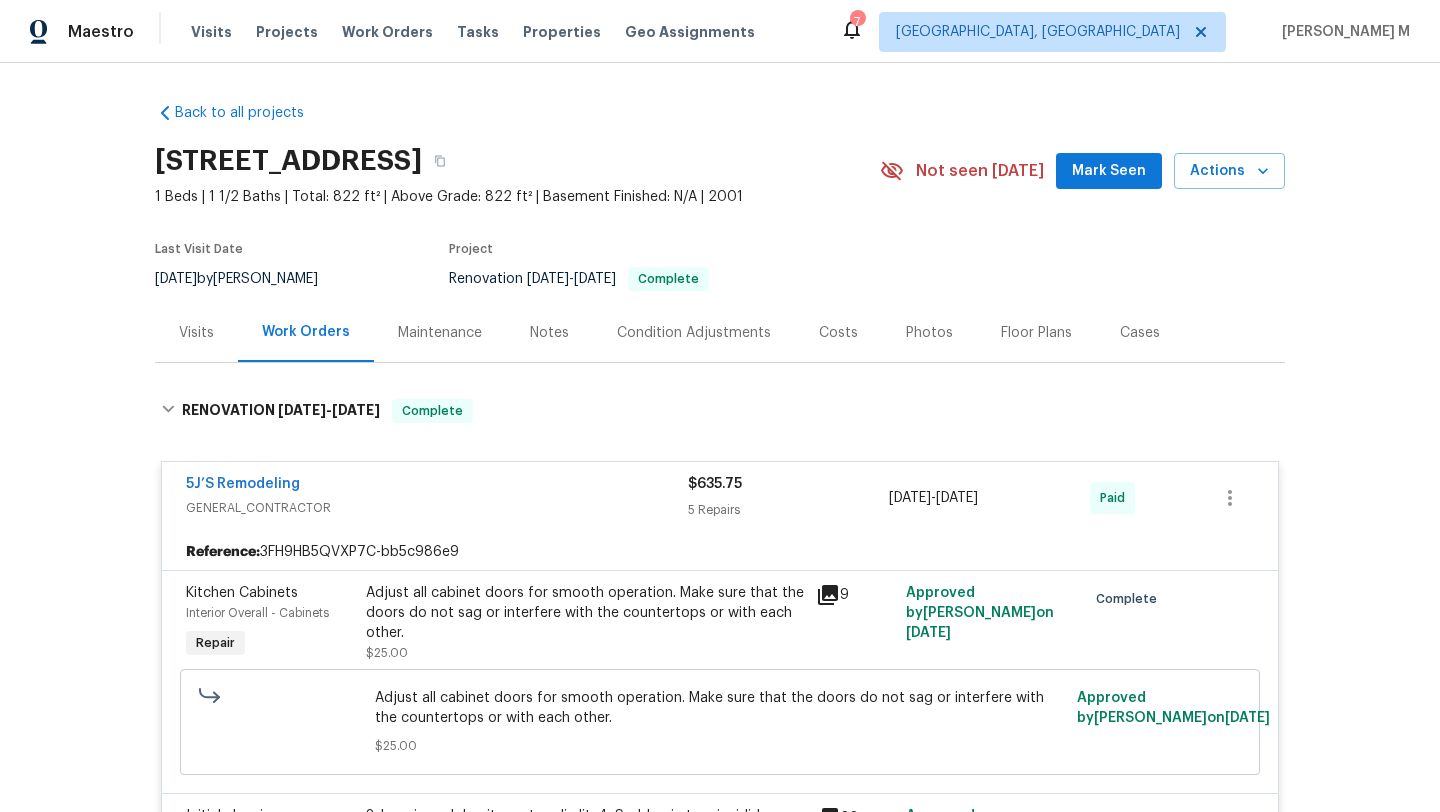 click on "Cases" at bounding box center [1140, 333] 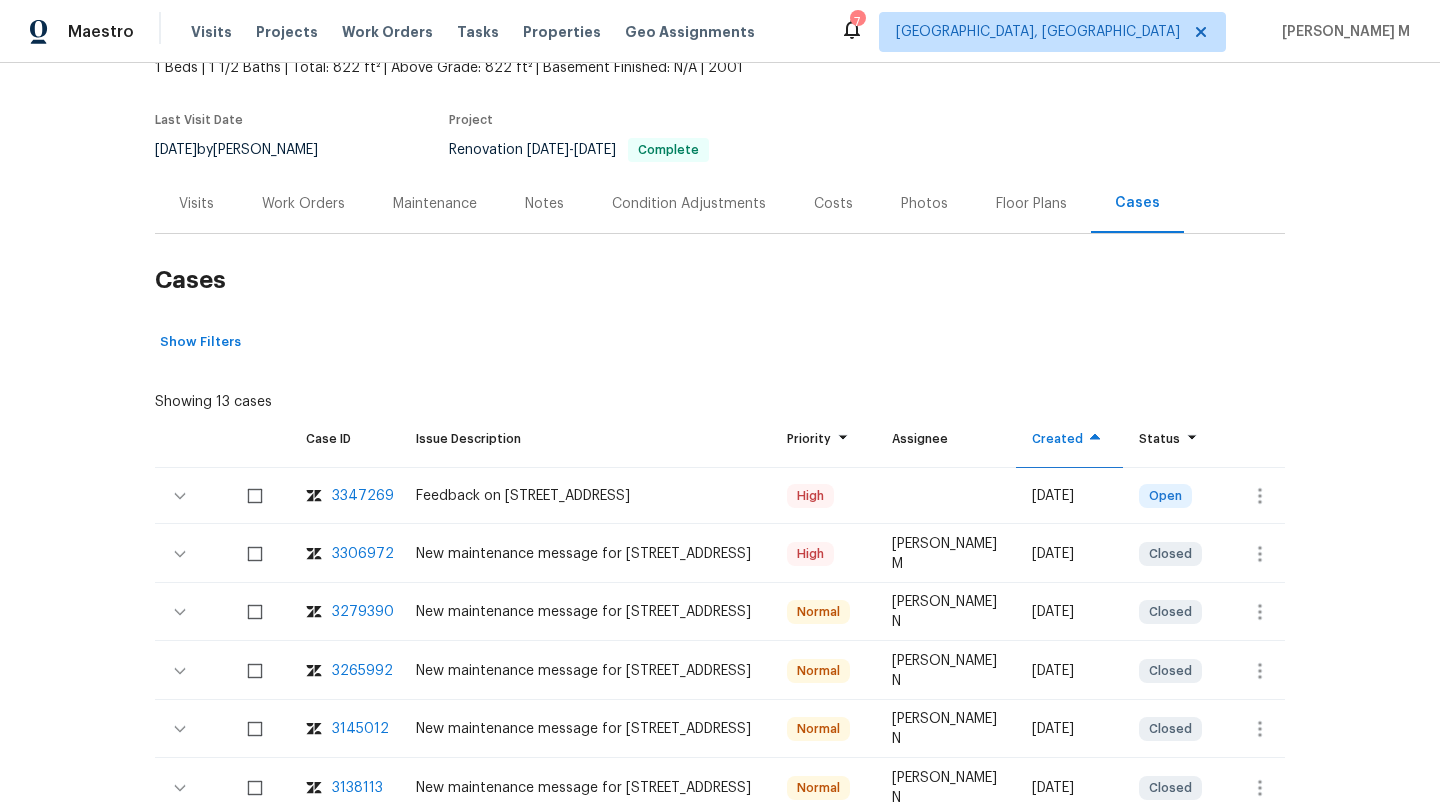 scroll, scrollTop: 146, scrollLeft: 0, axis: vertical 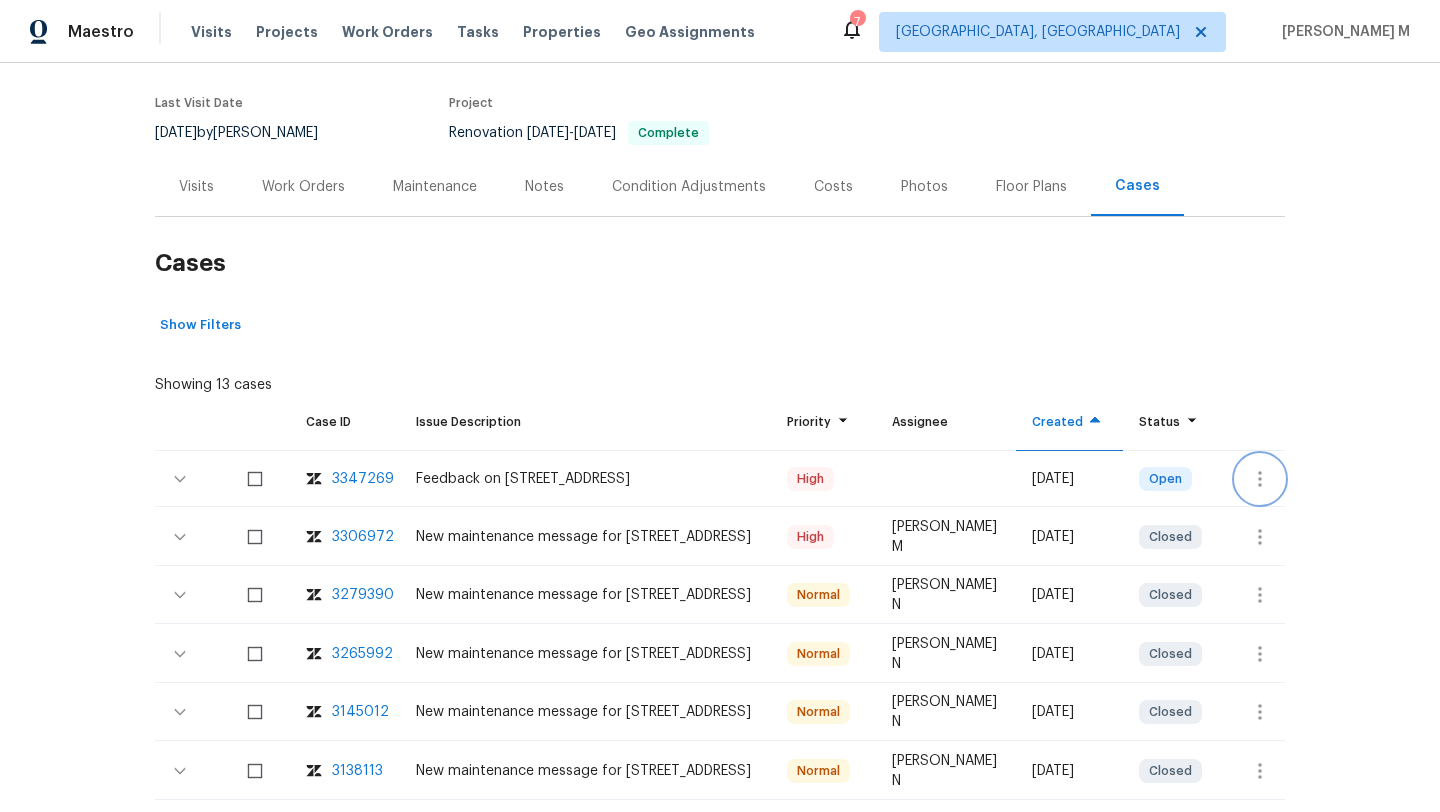 click at bounding box center (1260, 479) 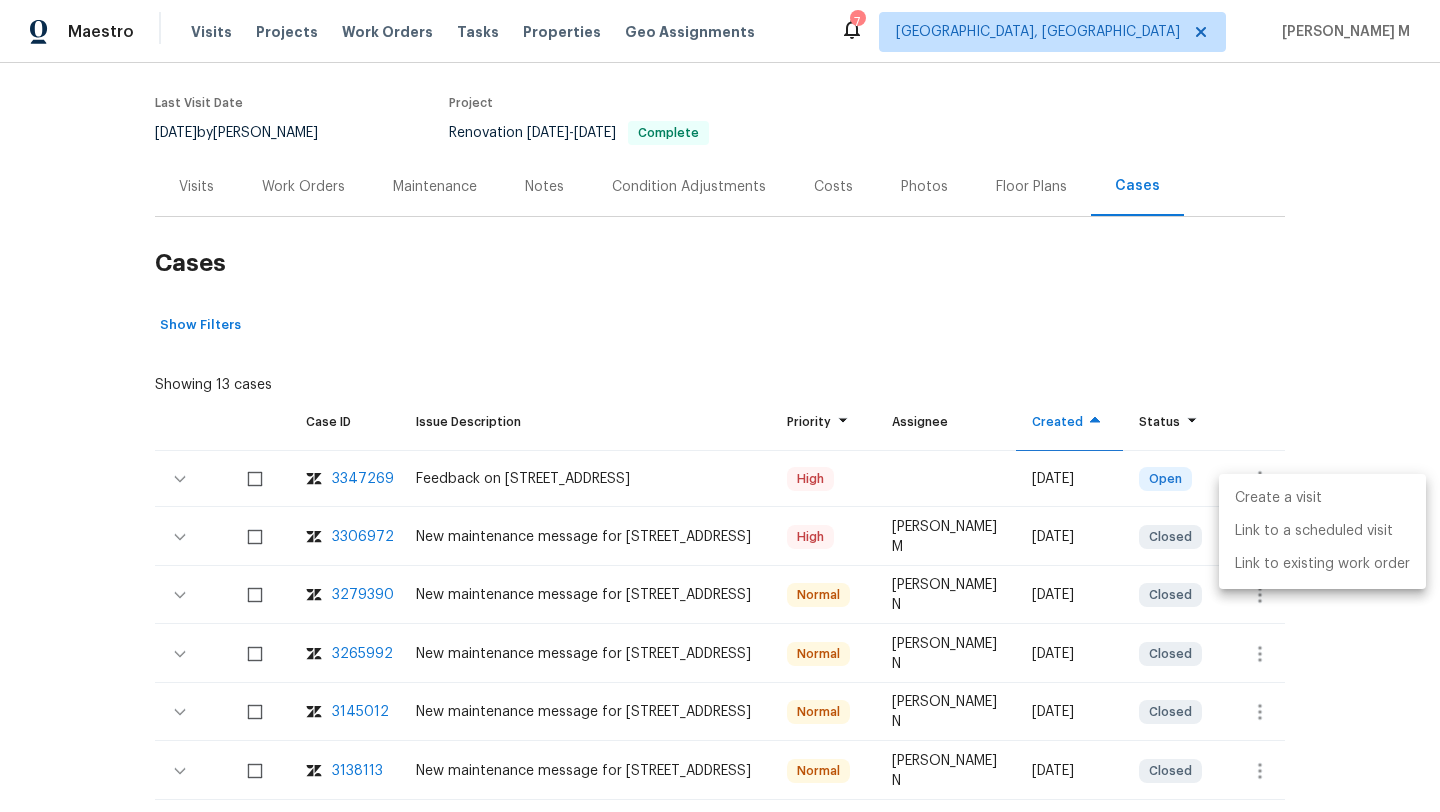 click on "Create a visit" at bounding box center [1322, 498] 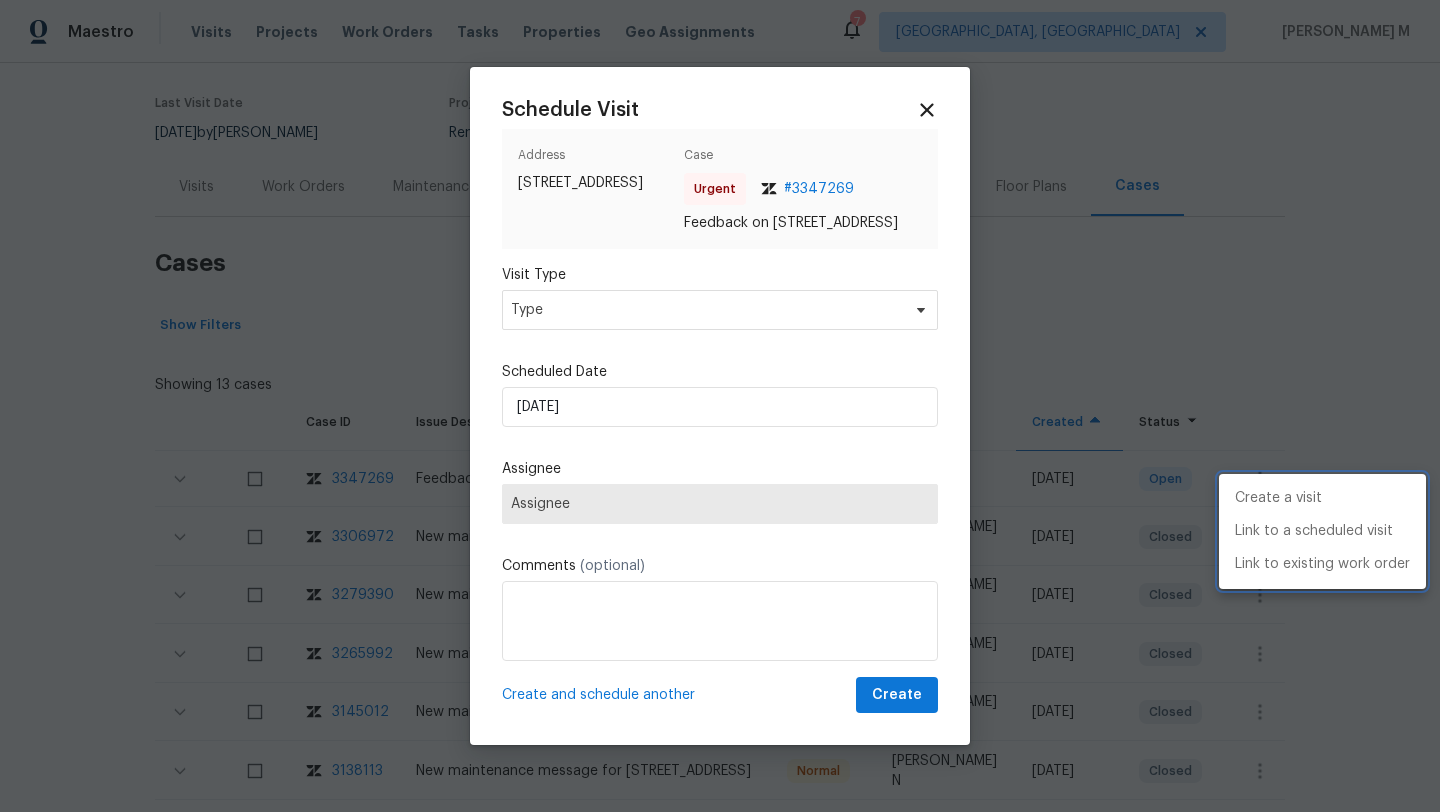 click at bounding box center [720, 406] 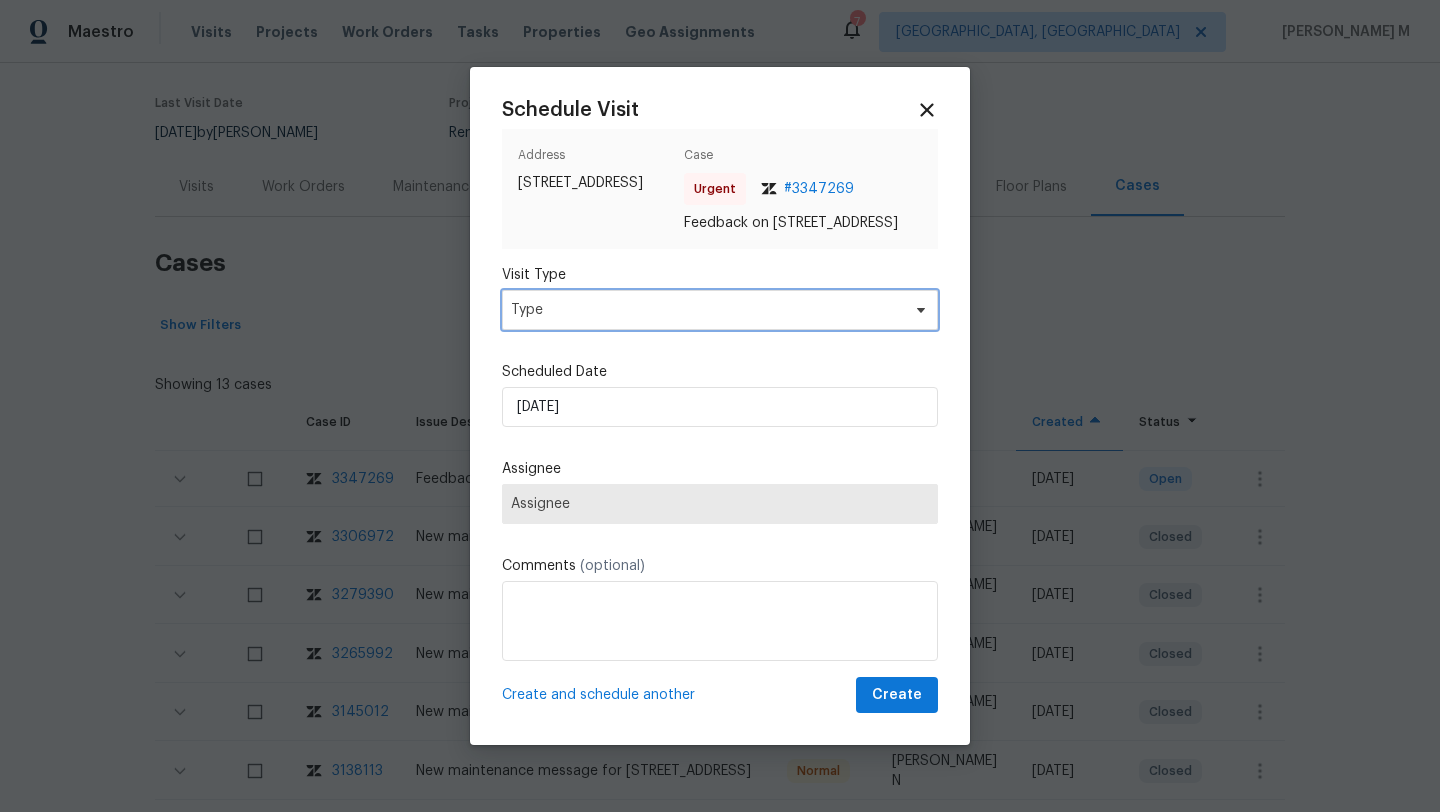 click on "Type" at bounding box center [705, 310] 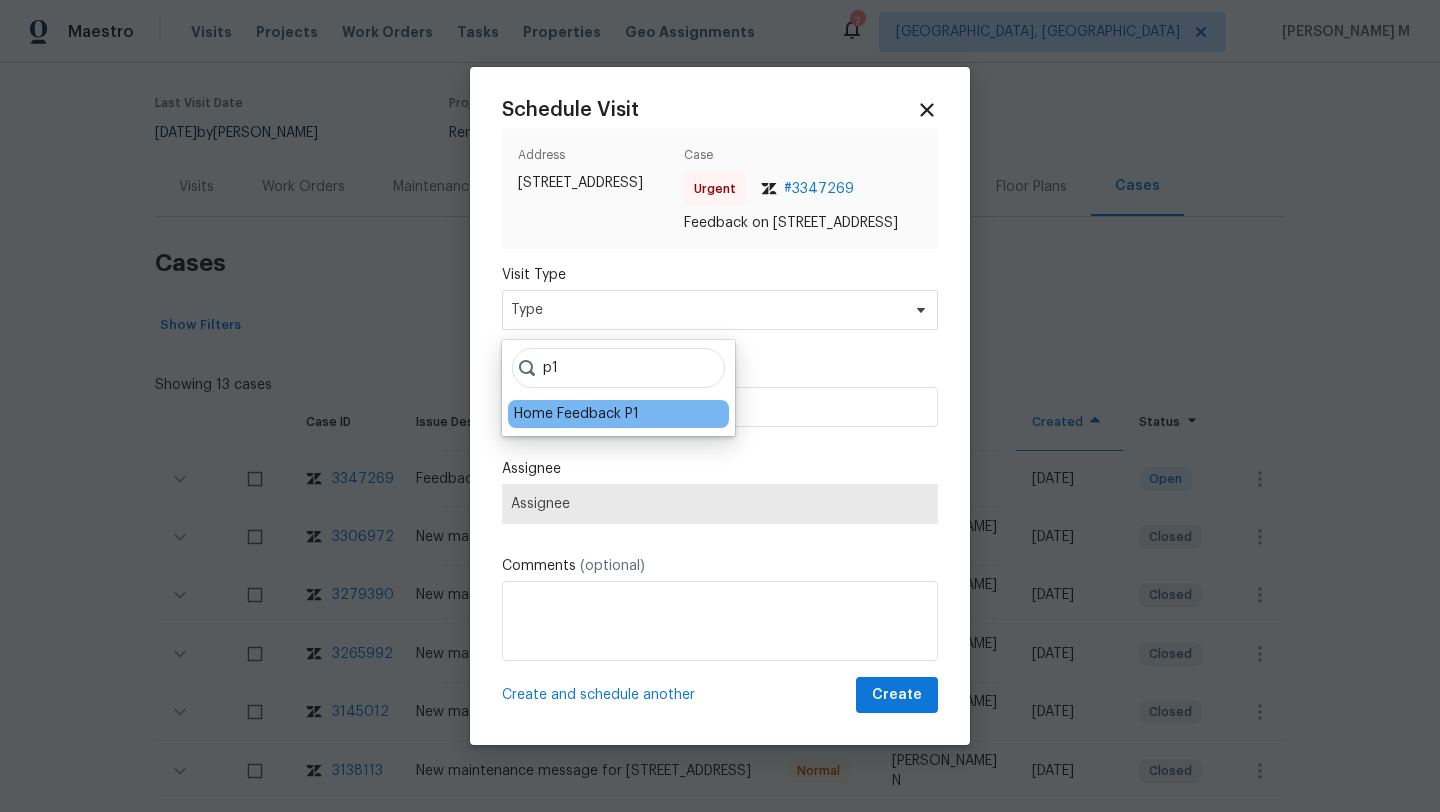type on "p1" 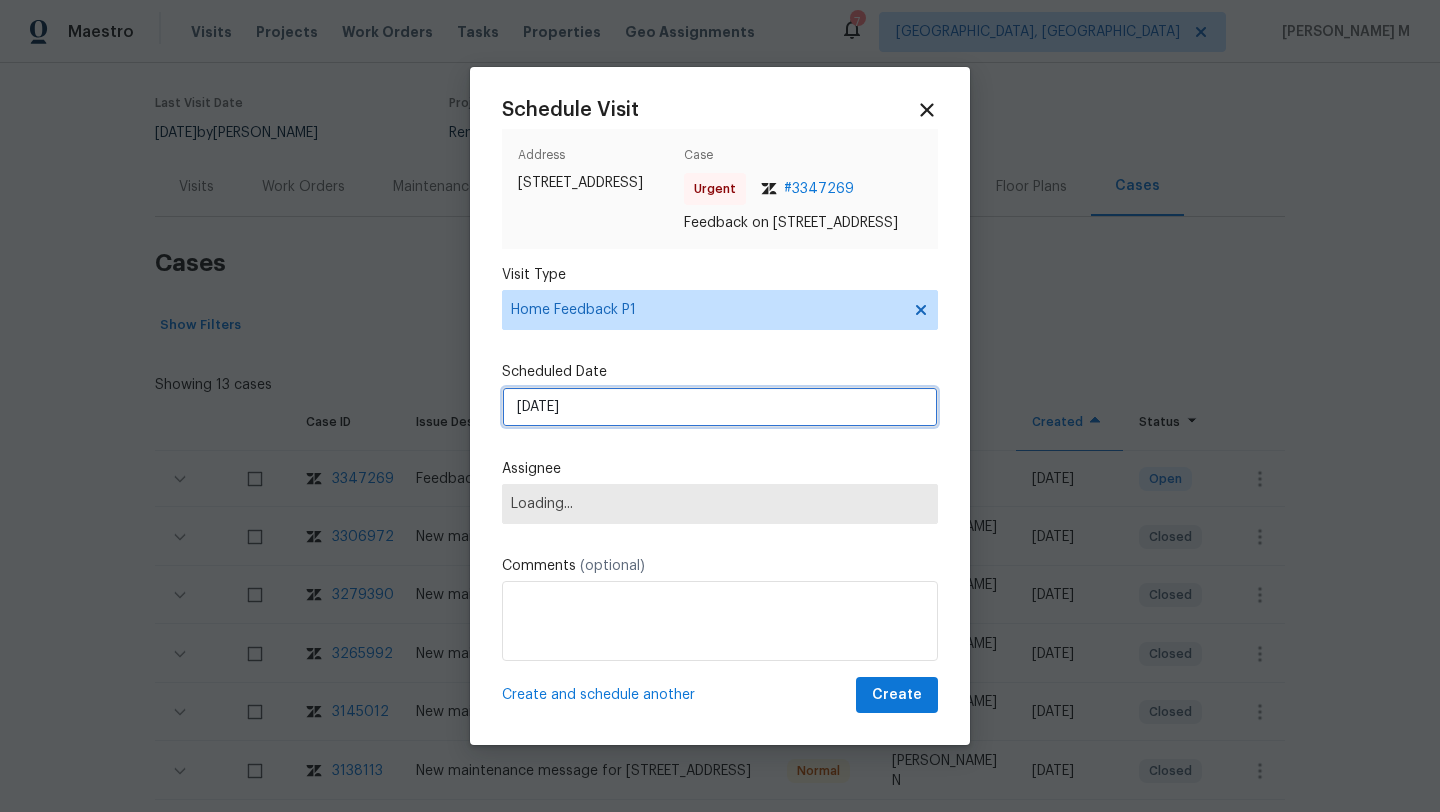click on "[DATE]" at bounding box center [720, 407] 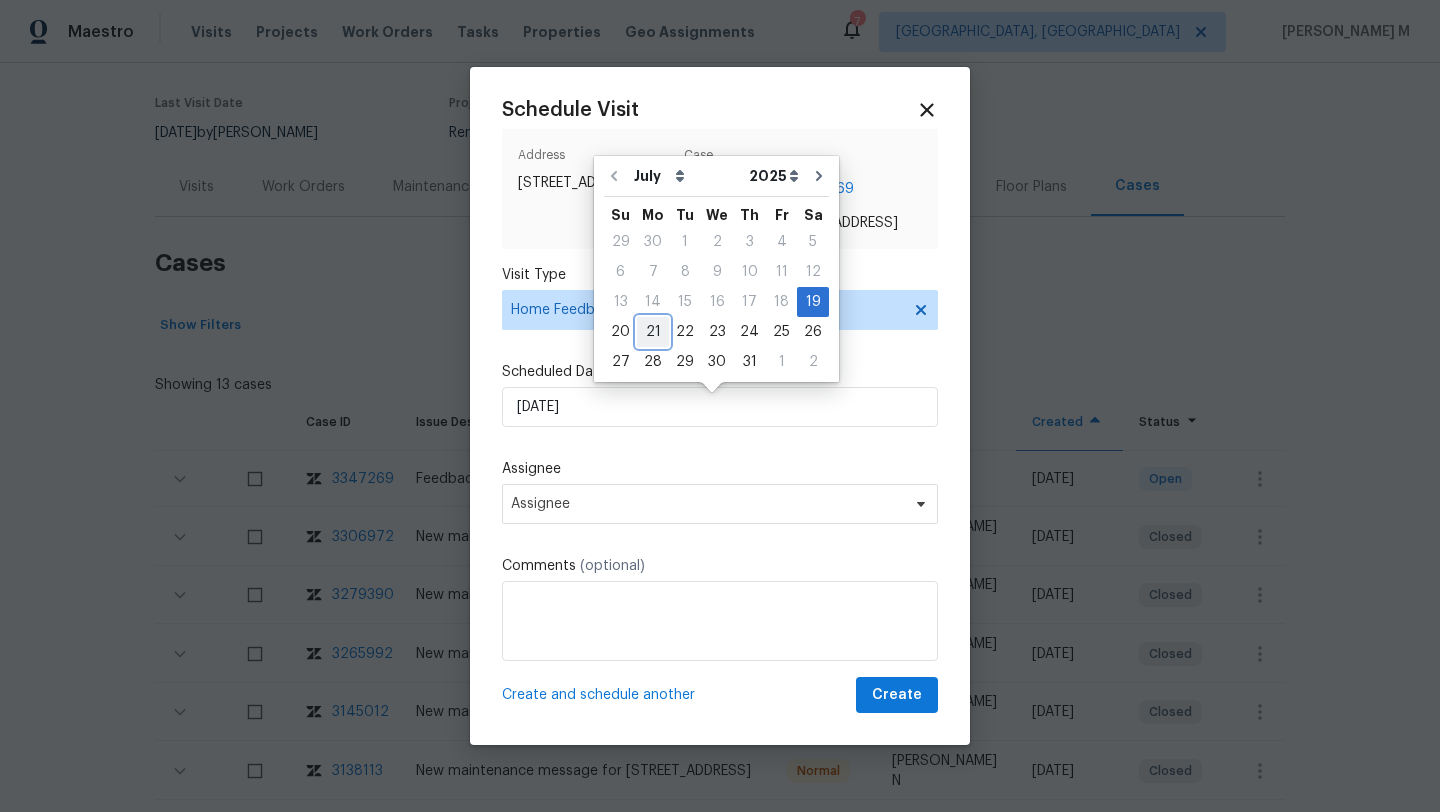 click on "21" at bounding box center [653, 332] 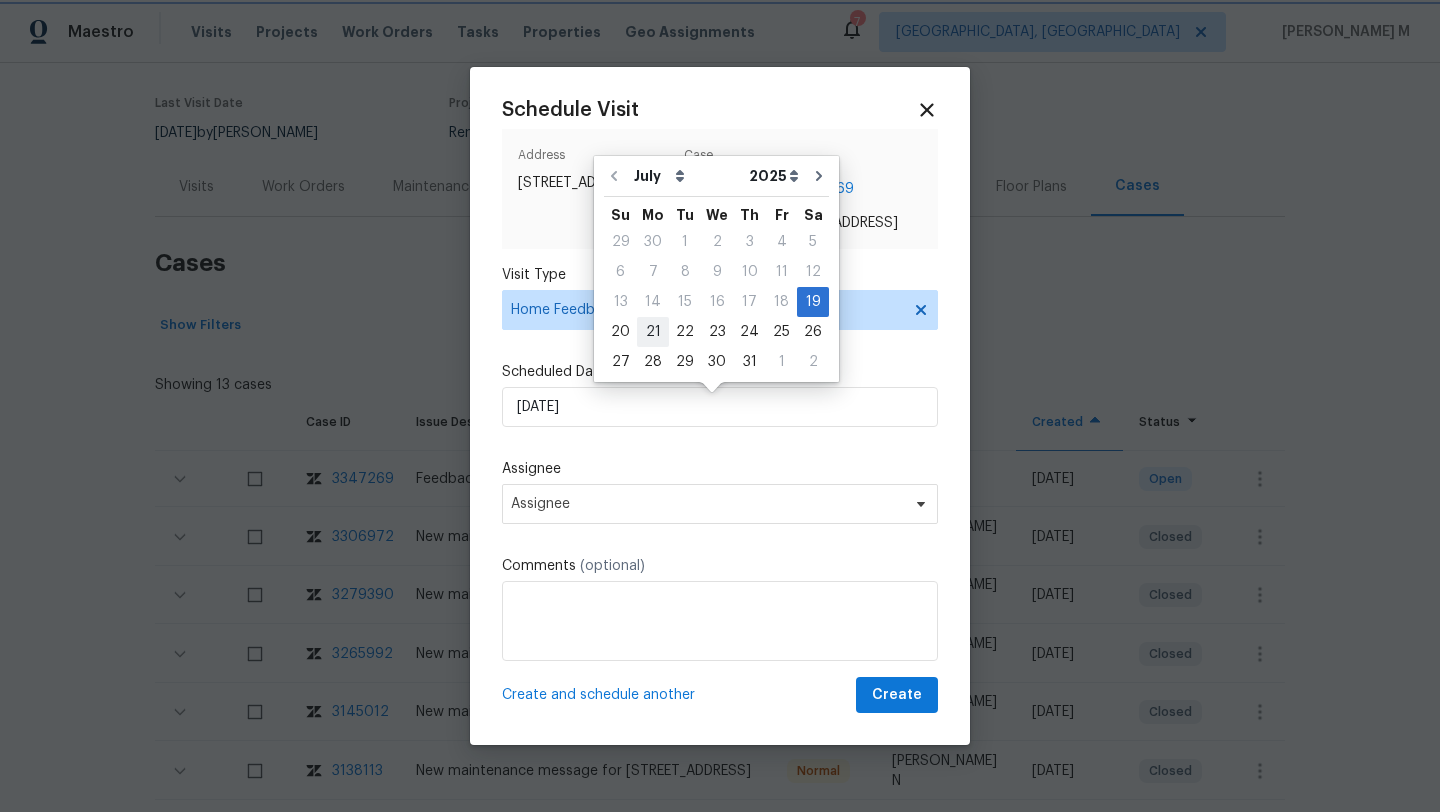 type on "[DATE]" 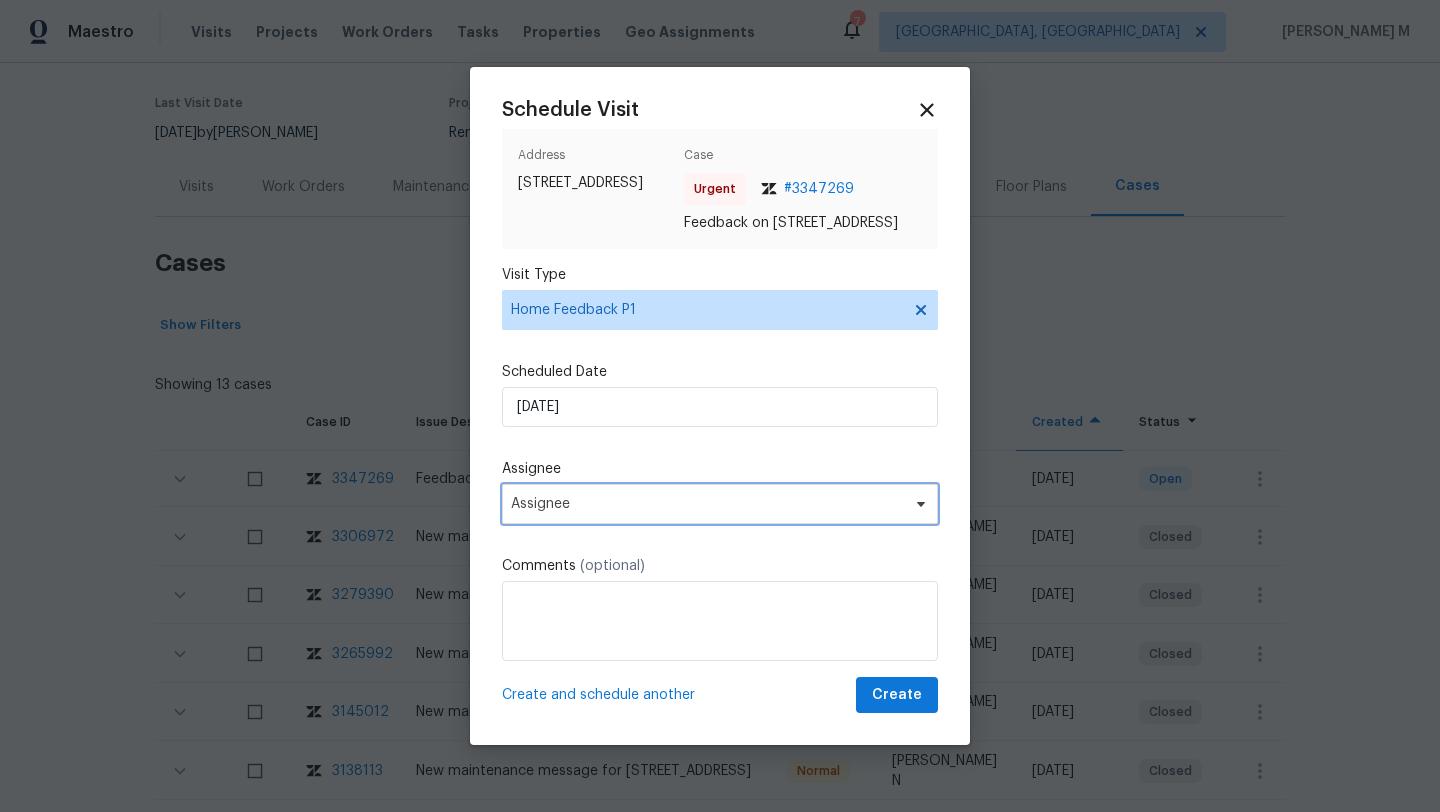 click on "Assignee" at bounding box center [720, 504] 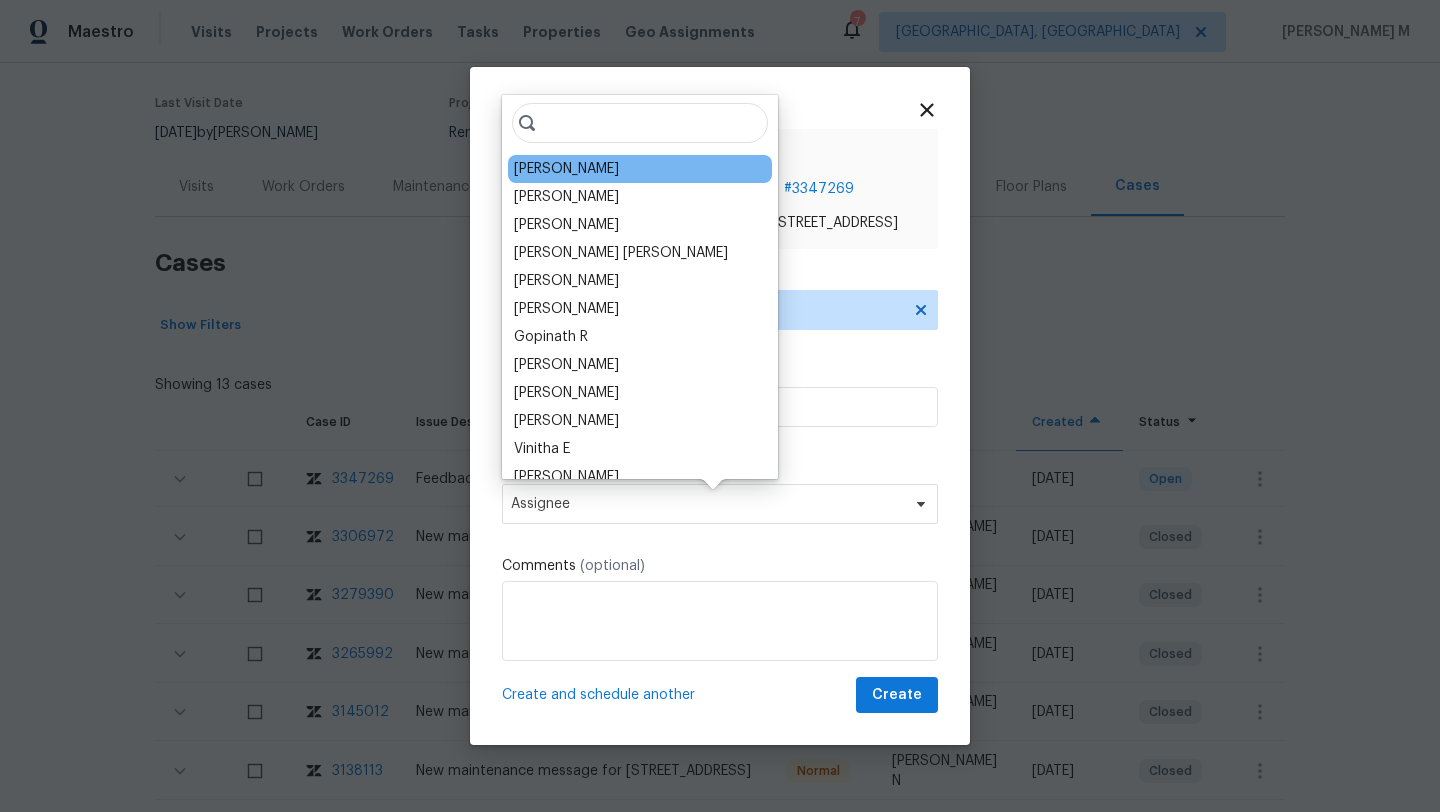 click on "[PERSON_NAME]" at bounding box center [566, 169] 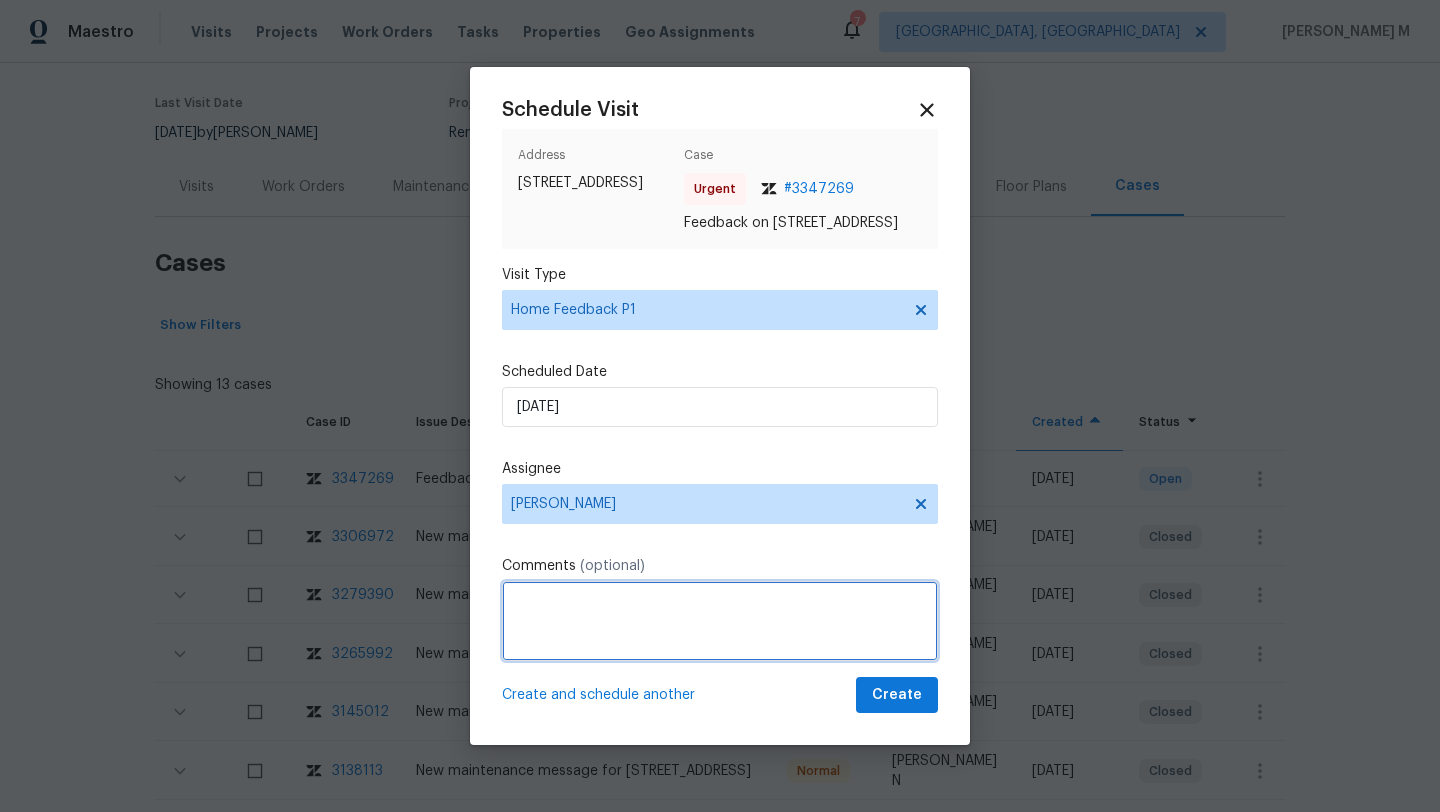 click at bounding box center (720, 621) 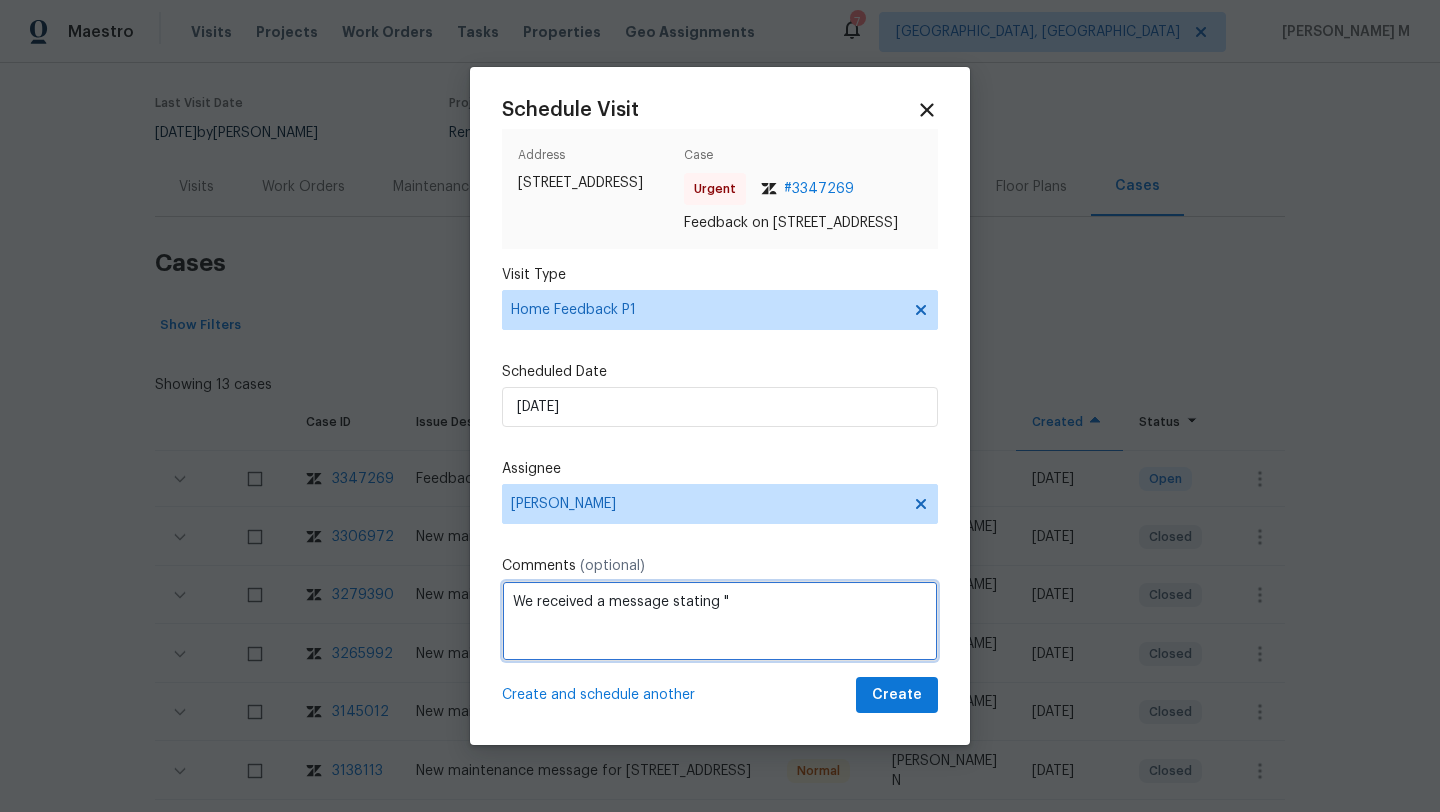 paste on "agent call to advise there is no lockbox in the front door holding at the knob" 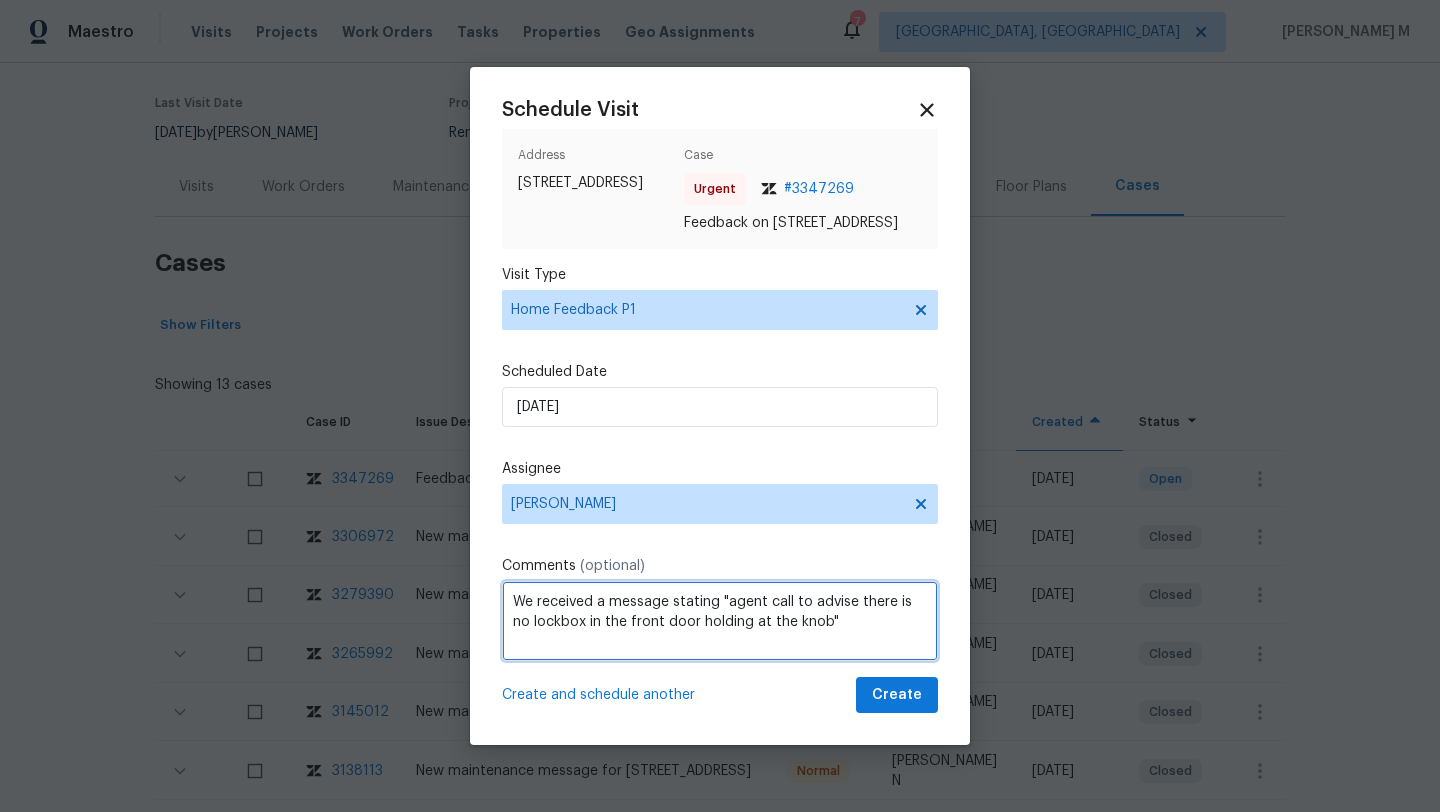 paste on "Kindly complete the visit and update if any WO needs to be created. Thank you" 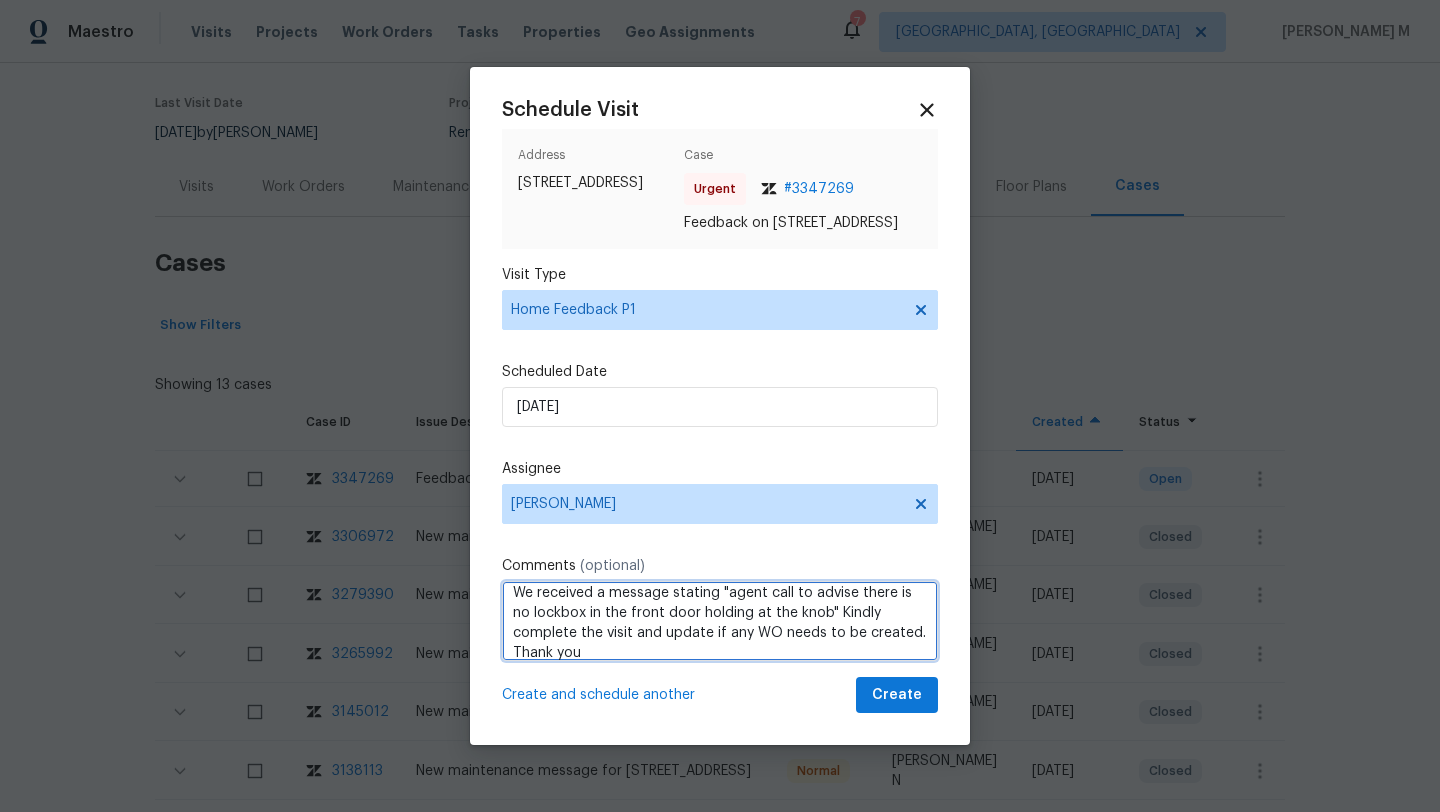 scroll, scrollTop: 22, scrollLeft: 0, axis: vertical 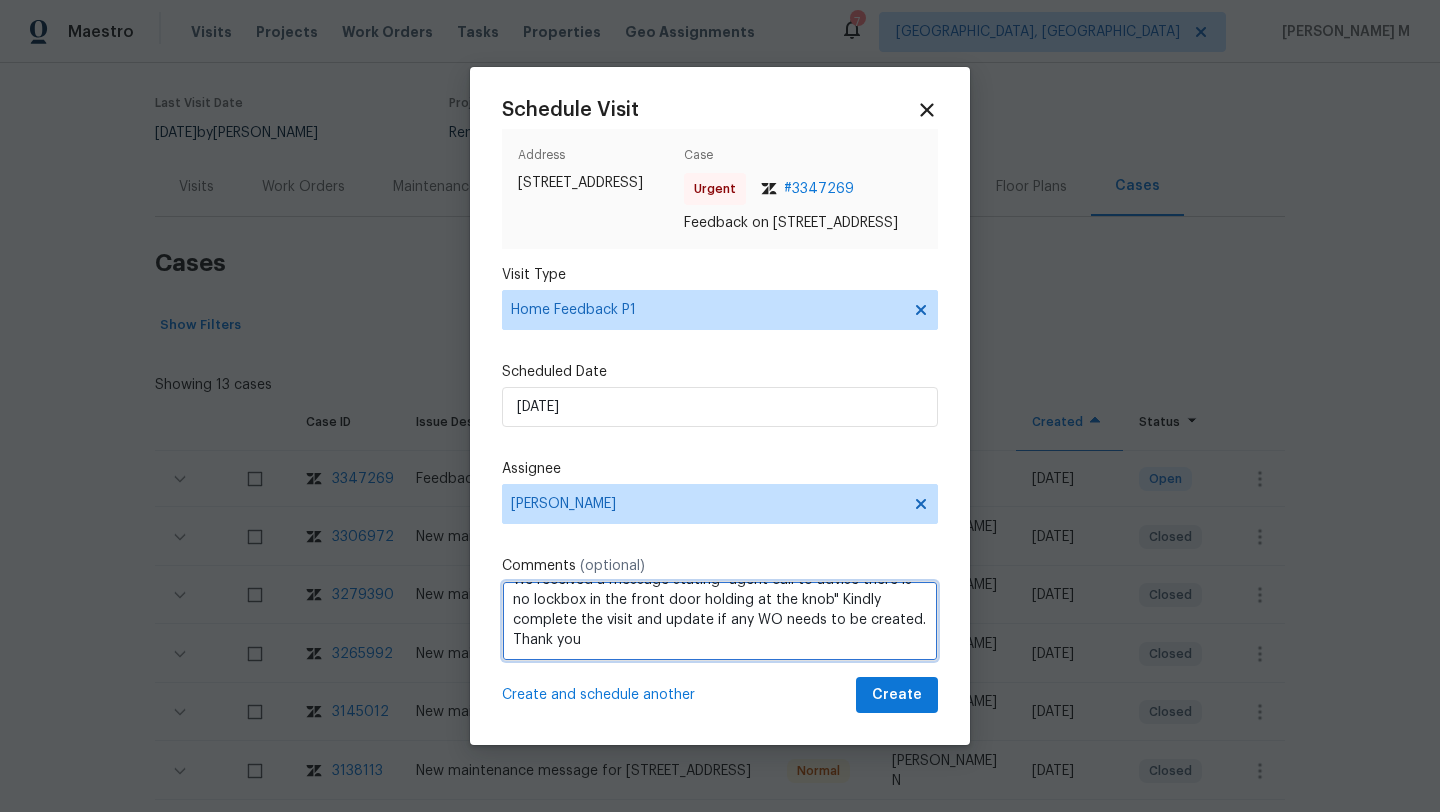 type on "We received a message stating "agent call to advise there is no lockbox in the front door holding at the knob" Kindly complete the visit and update if any WO needs to be created. Thank you" 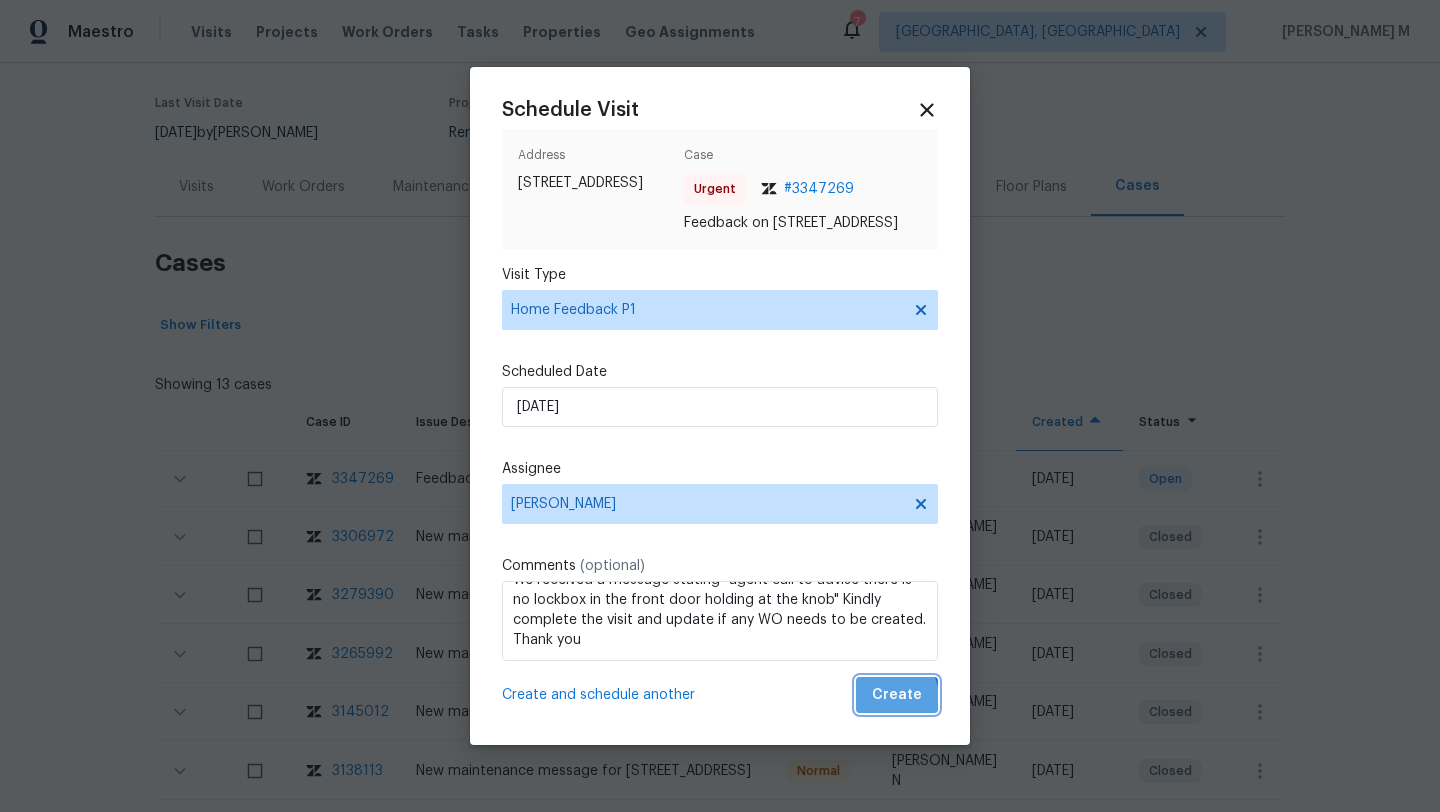 click on "Create" at bounding box center [897, 695] 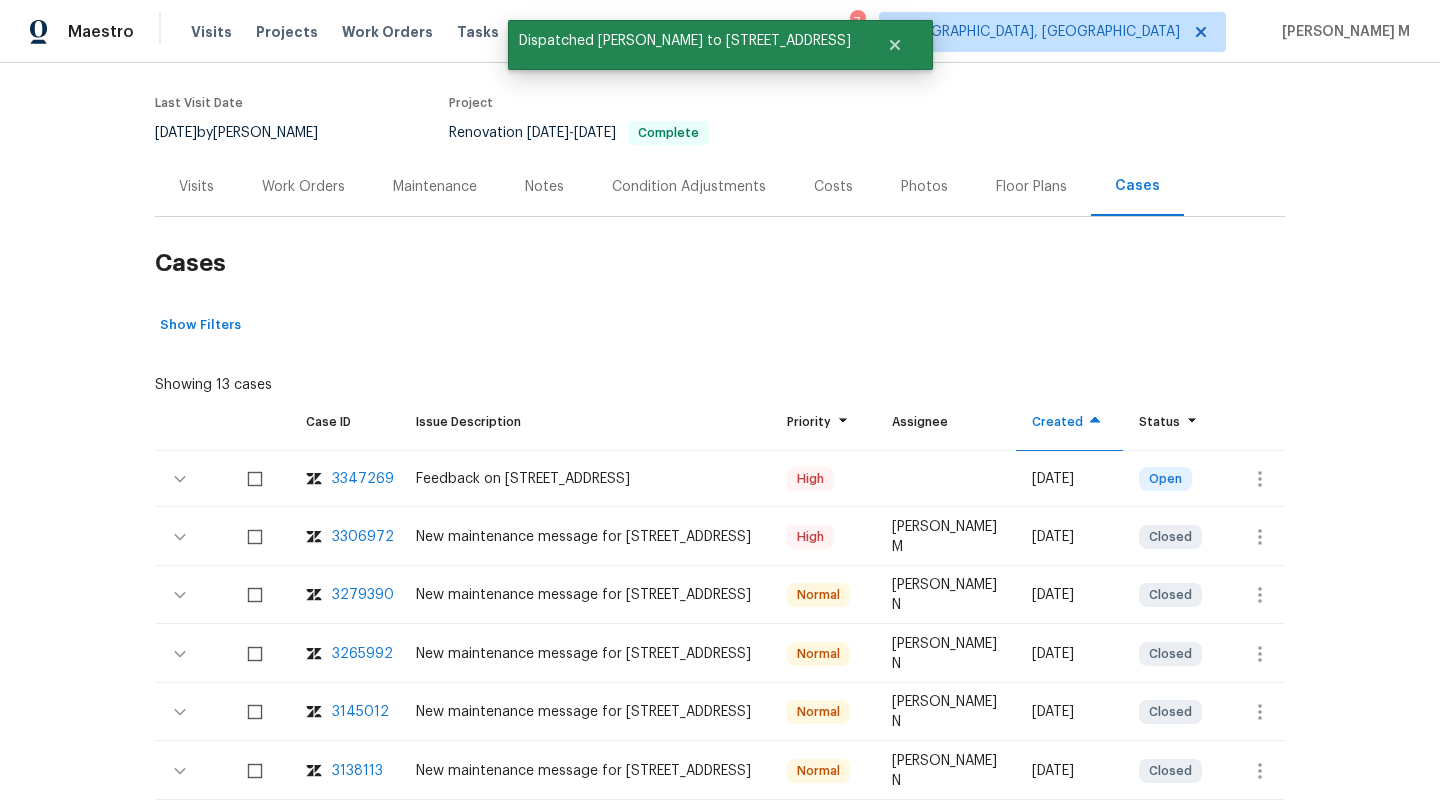 click on "Visits" at bounding box center (196, 187) 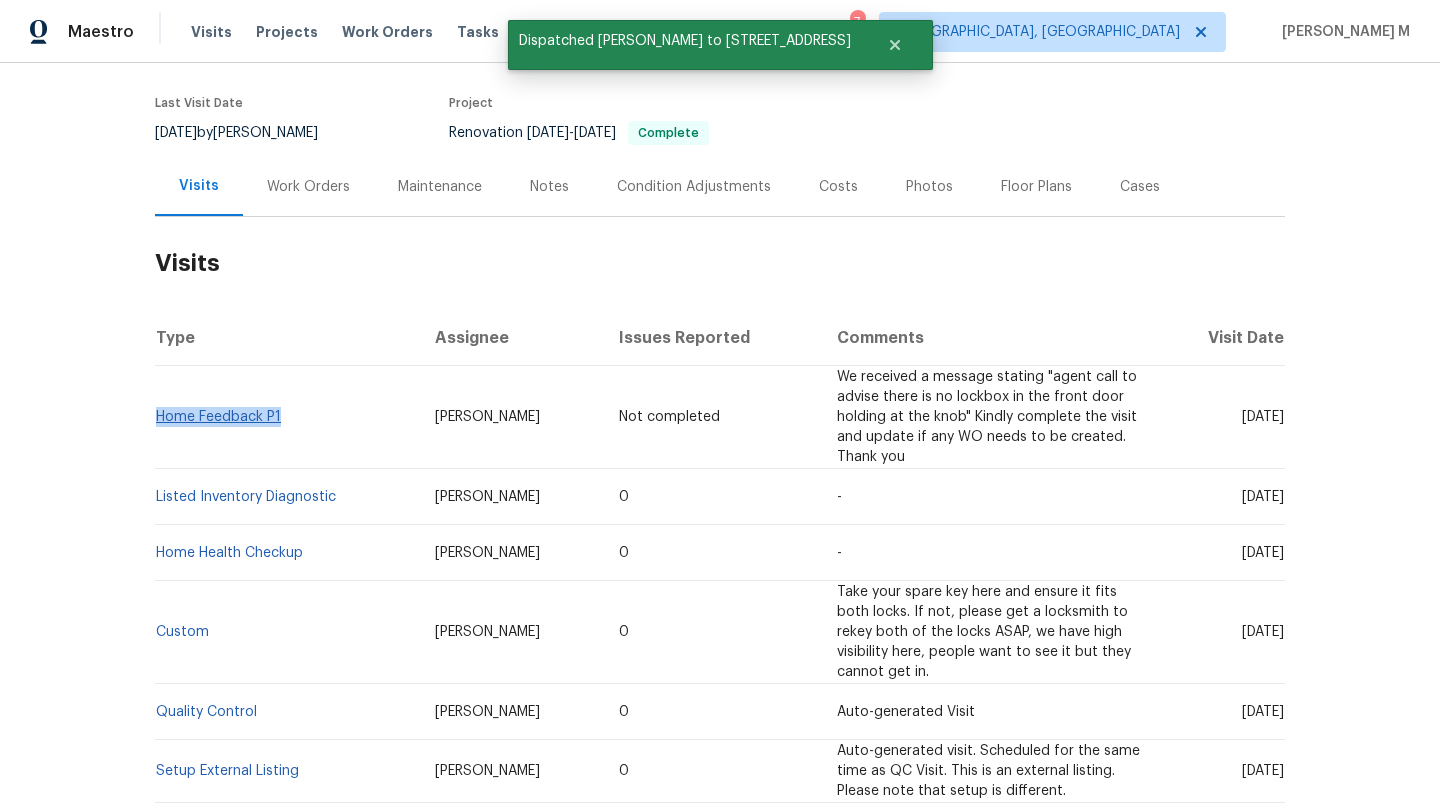 drag, startPoint x: 279, startPoint y: 434, endPoint x: 151, endPoint y: 437, distance: 128.03516 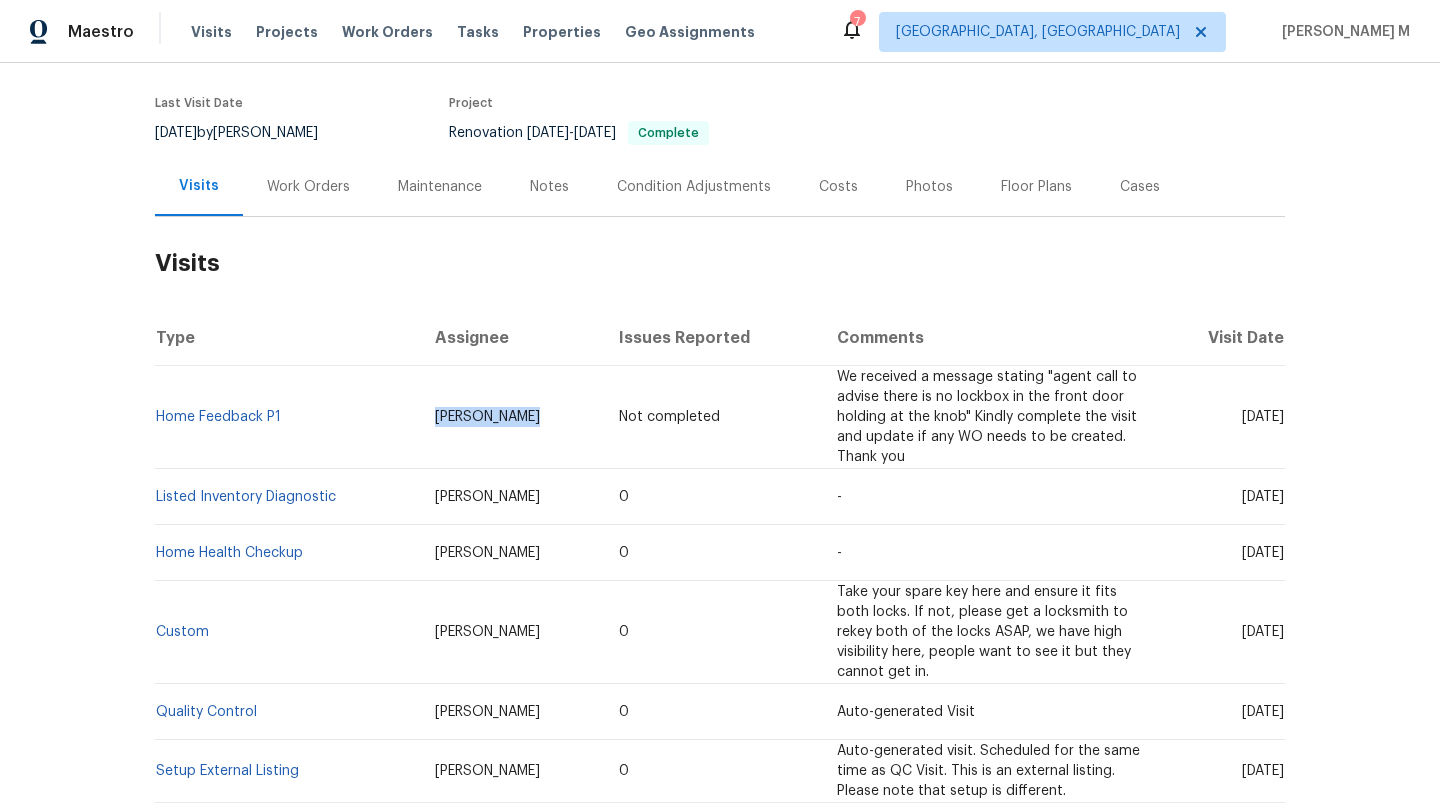 drag, startPoint x: 417, startPoint y: 436, endPoint x: 507, endPoint y: 439, distance: 90.04999 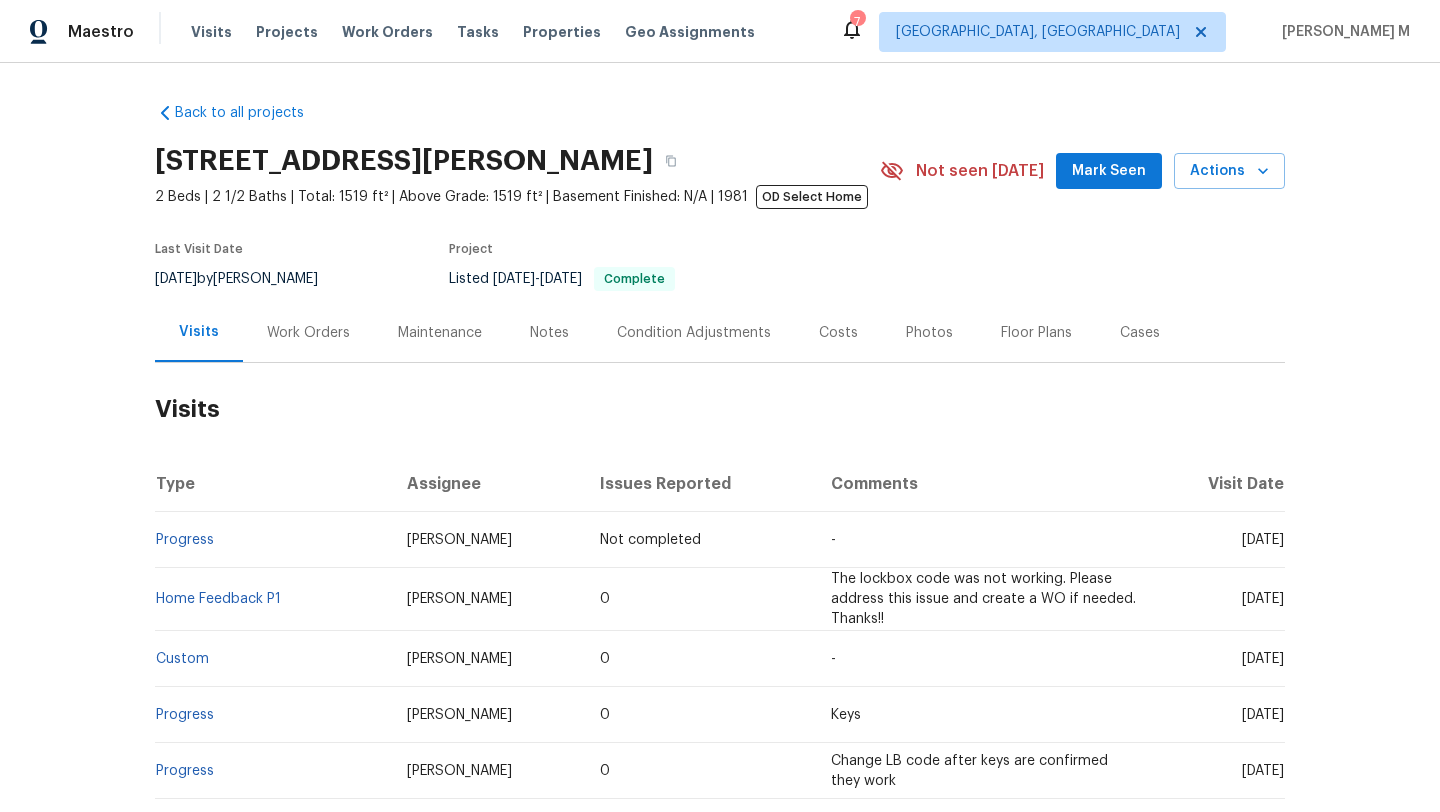 scroll, scrollTop: 0, scrollLeft: 0, axis: both 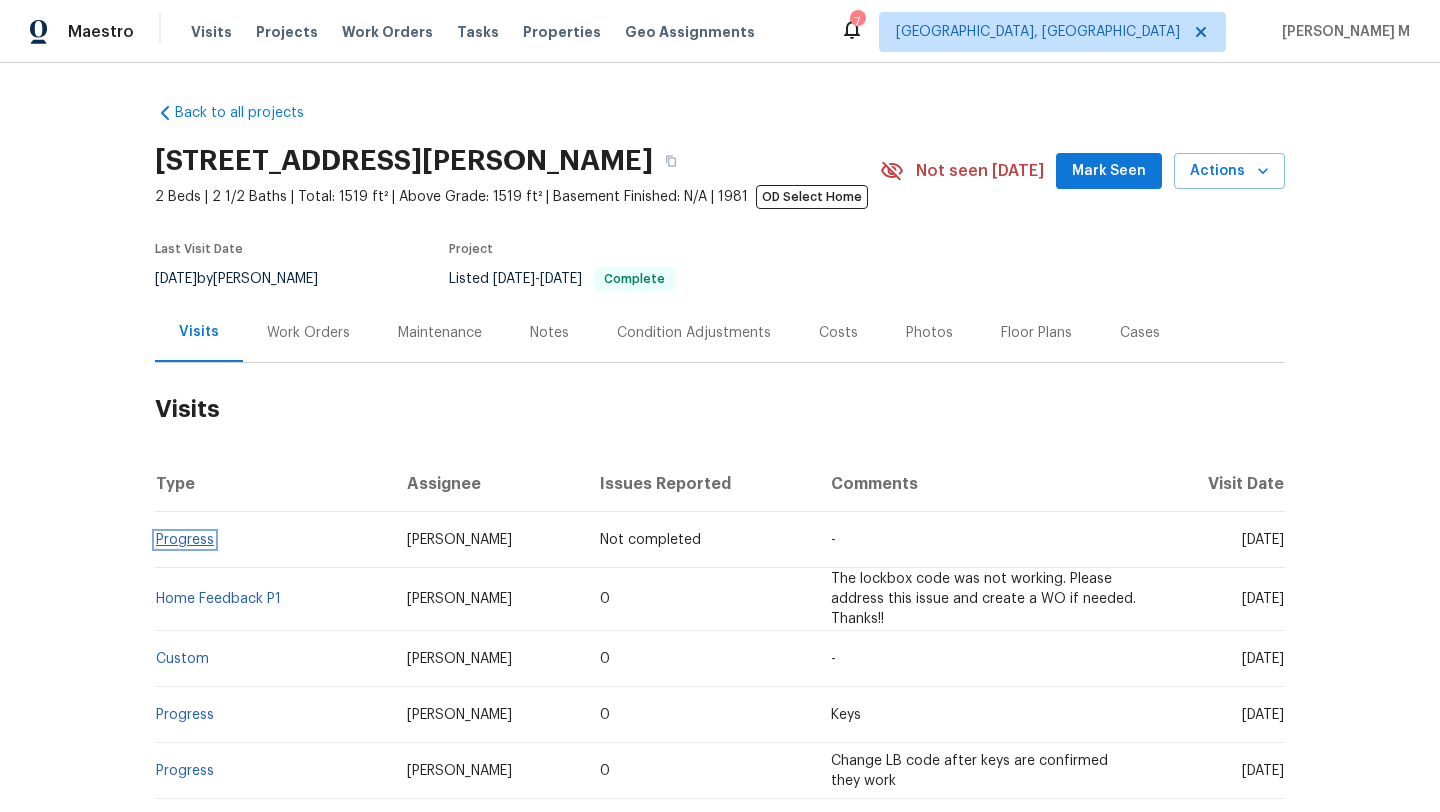 click on "Progress" at bounding box center (185, 540) 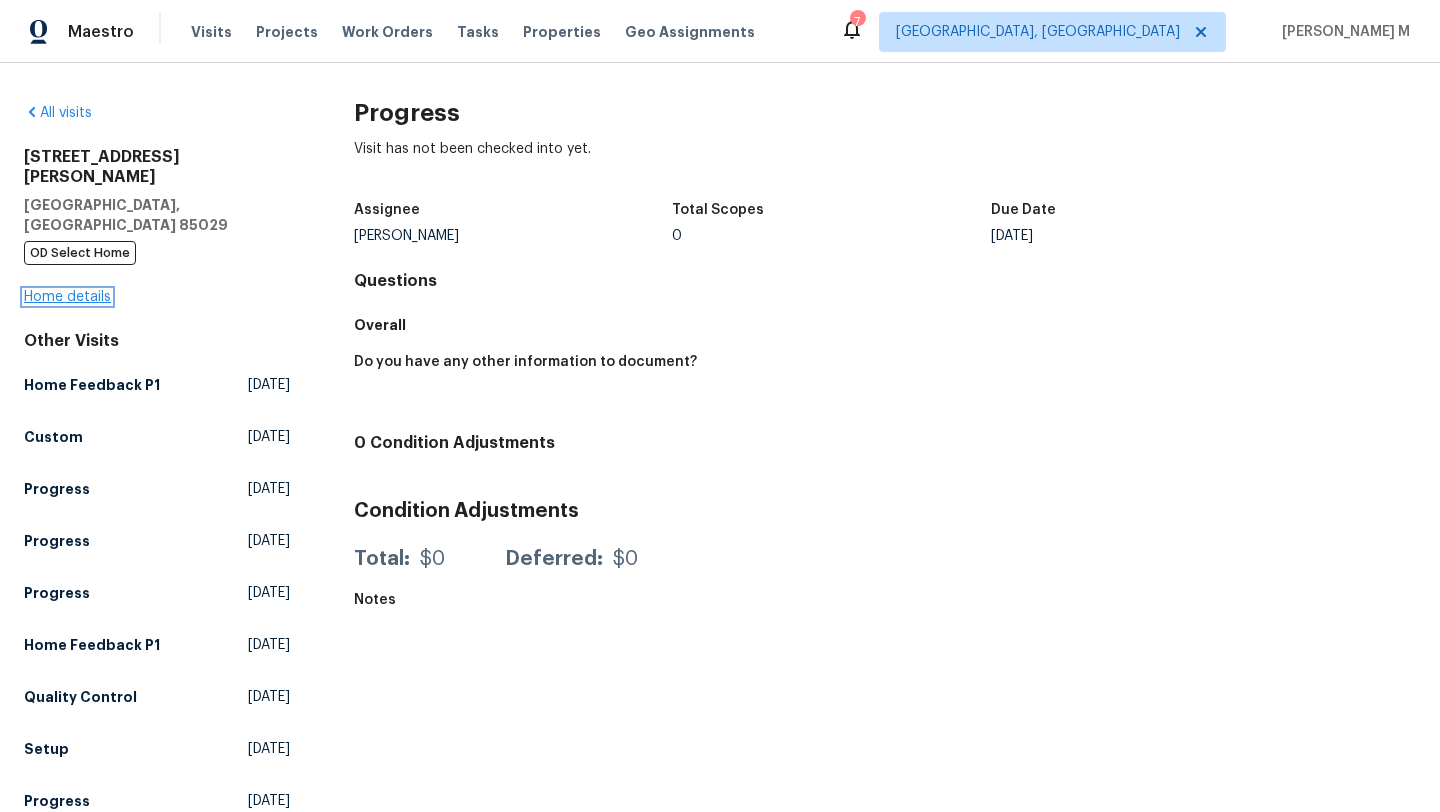 click on "Home details" at bounding box center (67, 297) 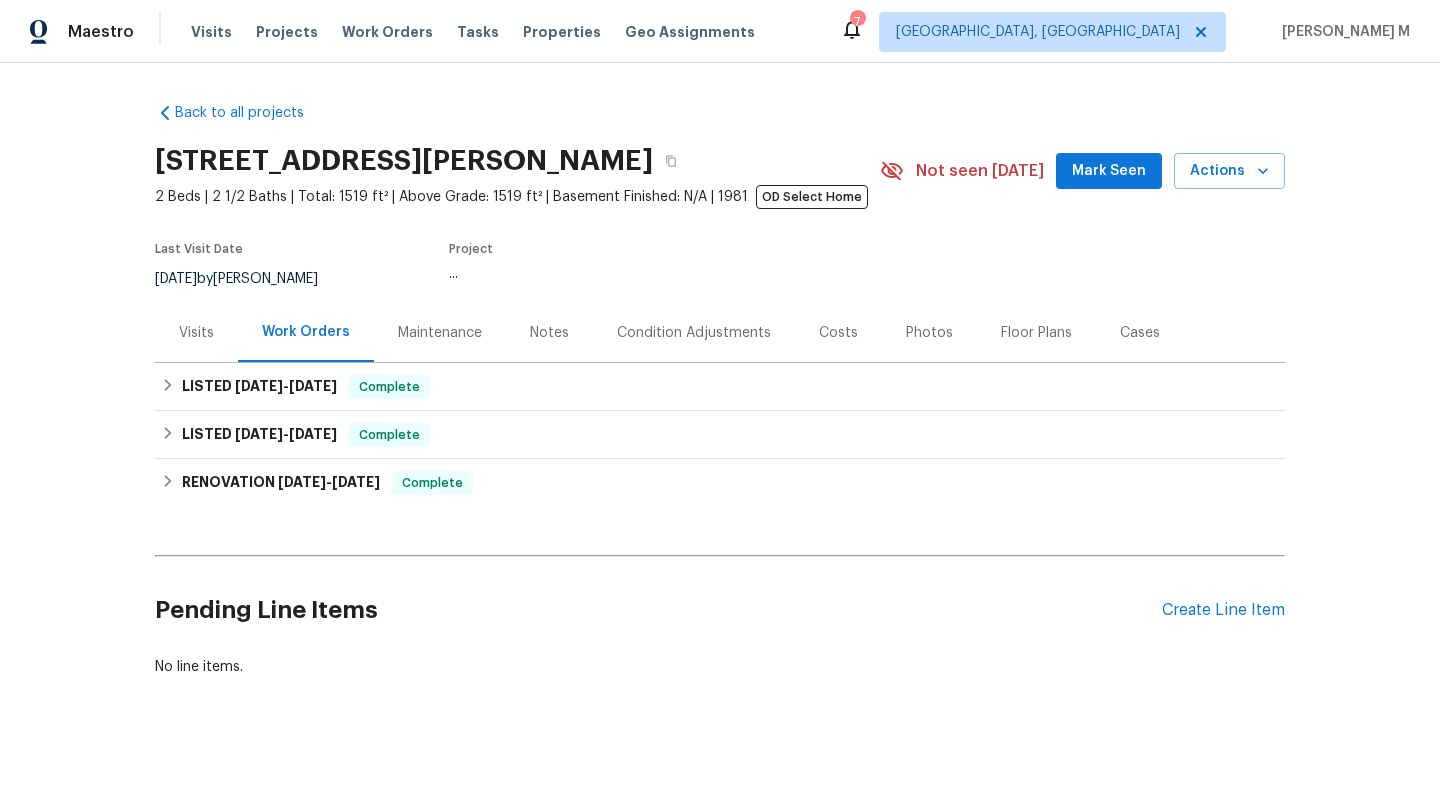 click on "Visits" at bounding box center [196, 332] 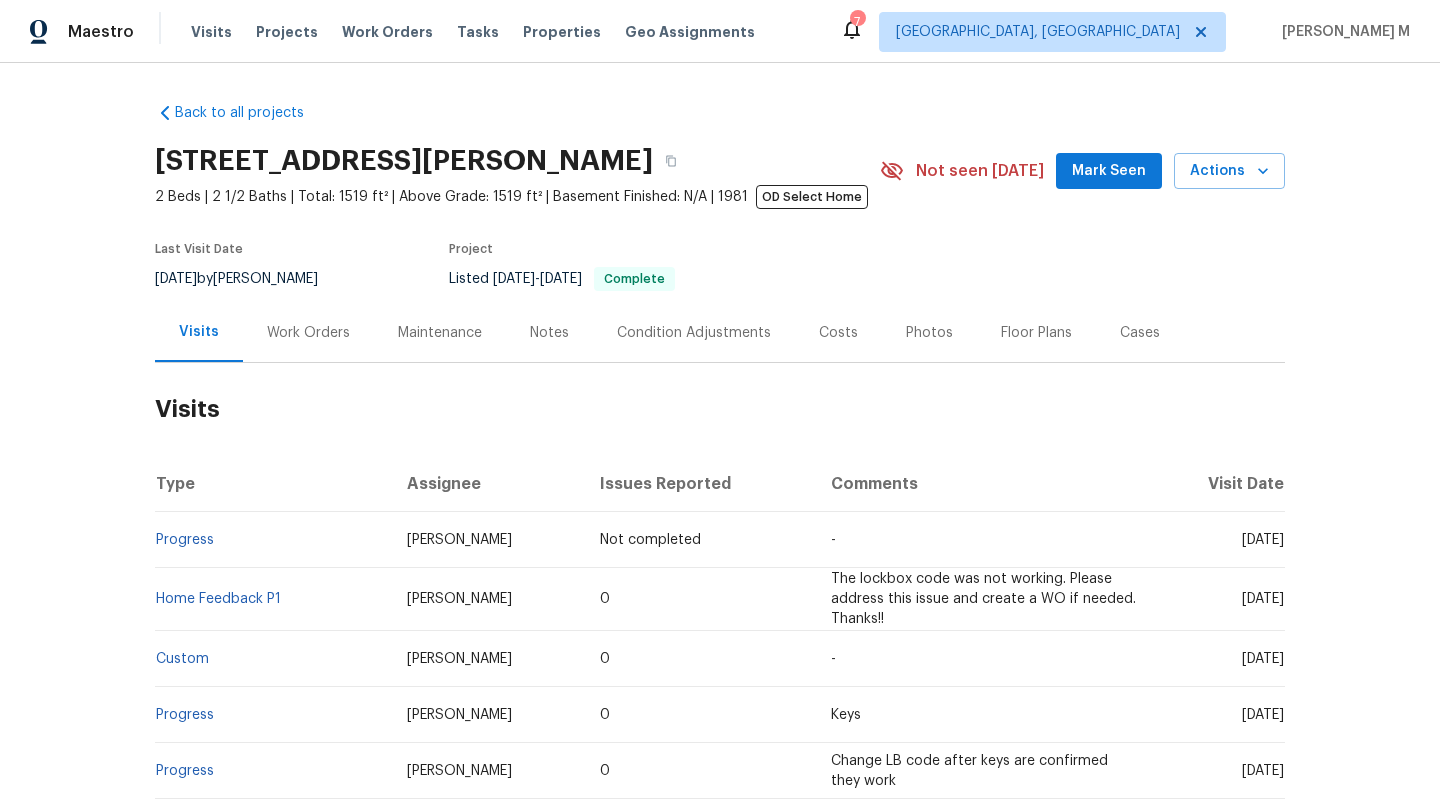 click on "Work Orders" at bounding box center [308, 332] 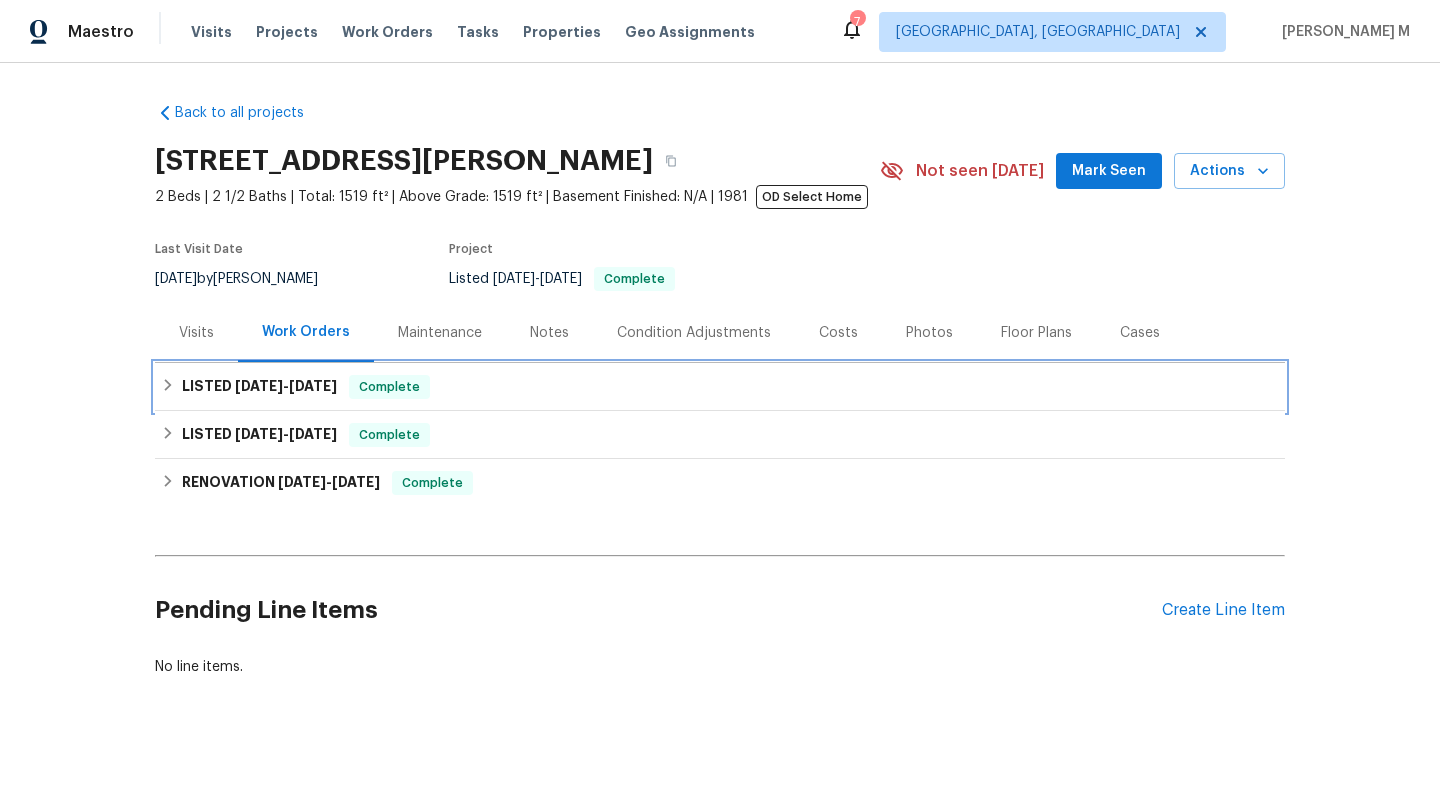 click on "[DATE]" at bounding box center (313, 386) 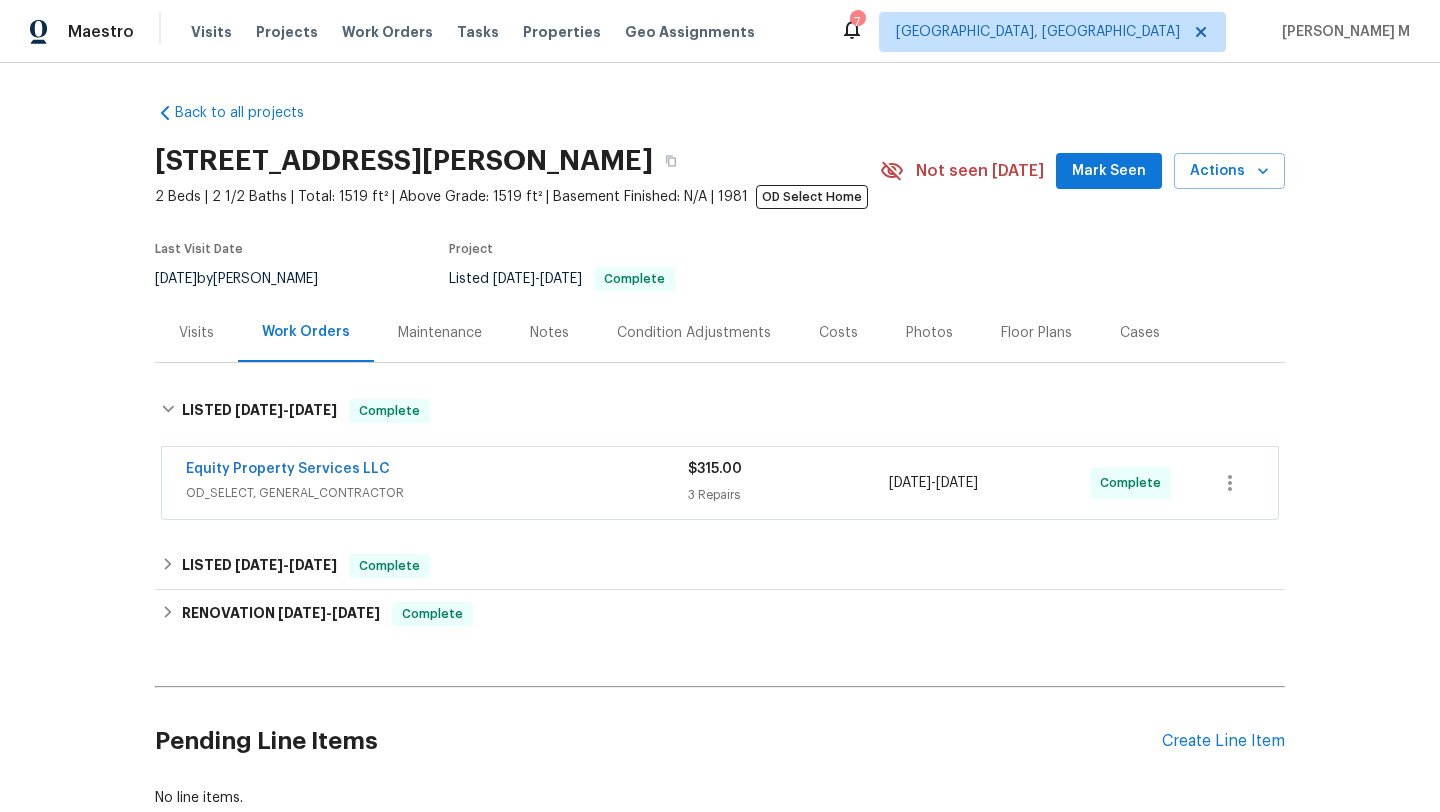 click on "Equity Property Services LLC" at bounding box center (437, 471) 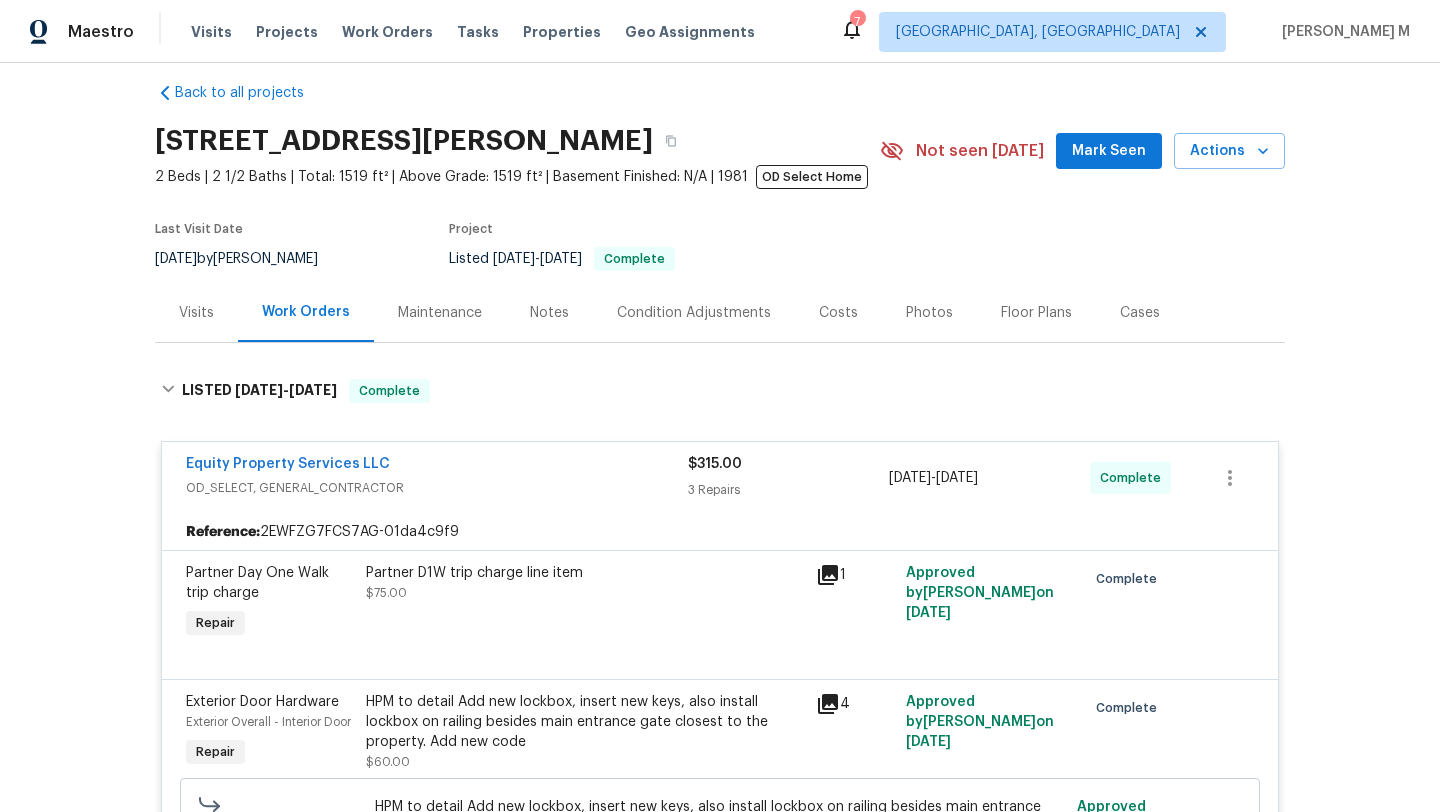 scroll, scrollTop: 106, scrollLeft: 0, axis: vertical 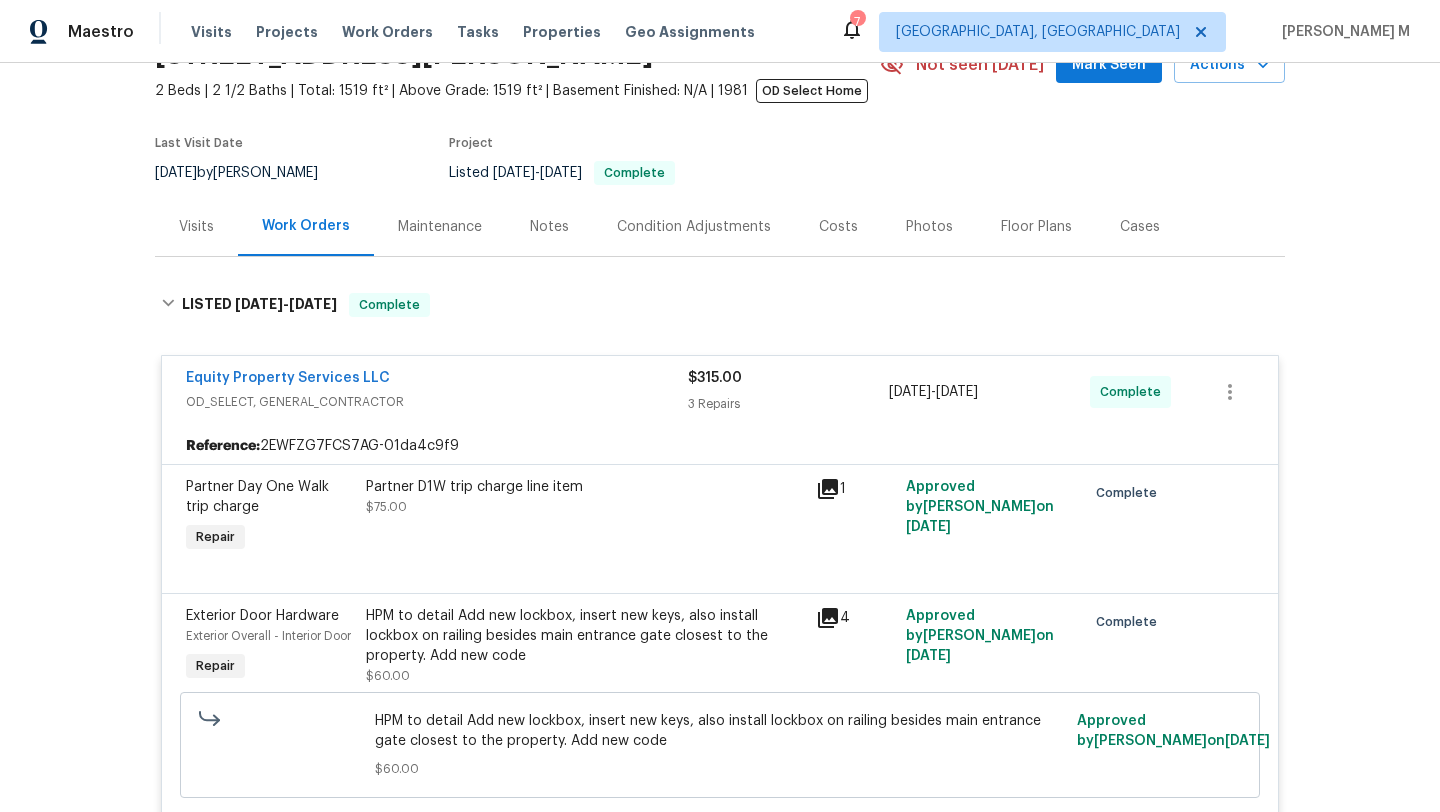 click on "HPM to detail
Add new lockbox, insert new keys, also install lockbox on railing besides main entrance gate closest to the property.
Add new code" at bounding box center [585, 636] 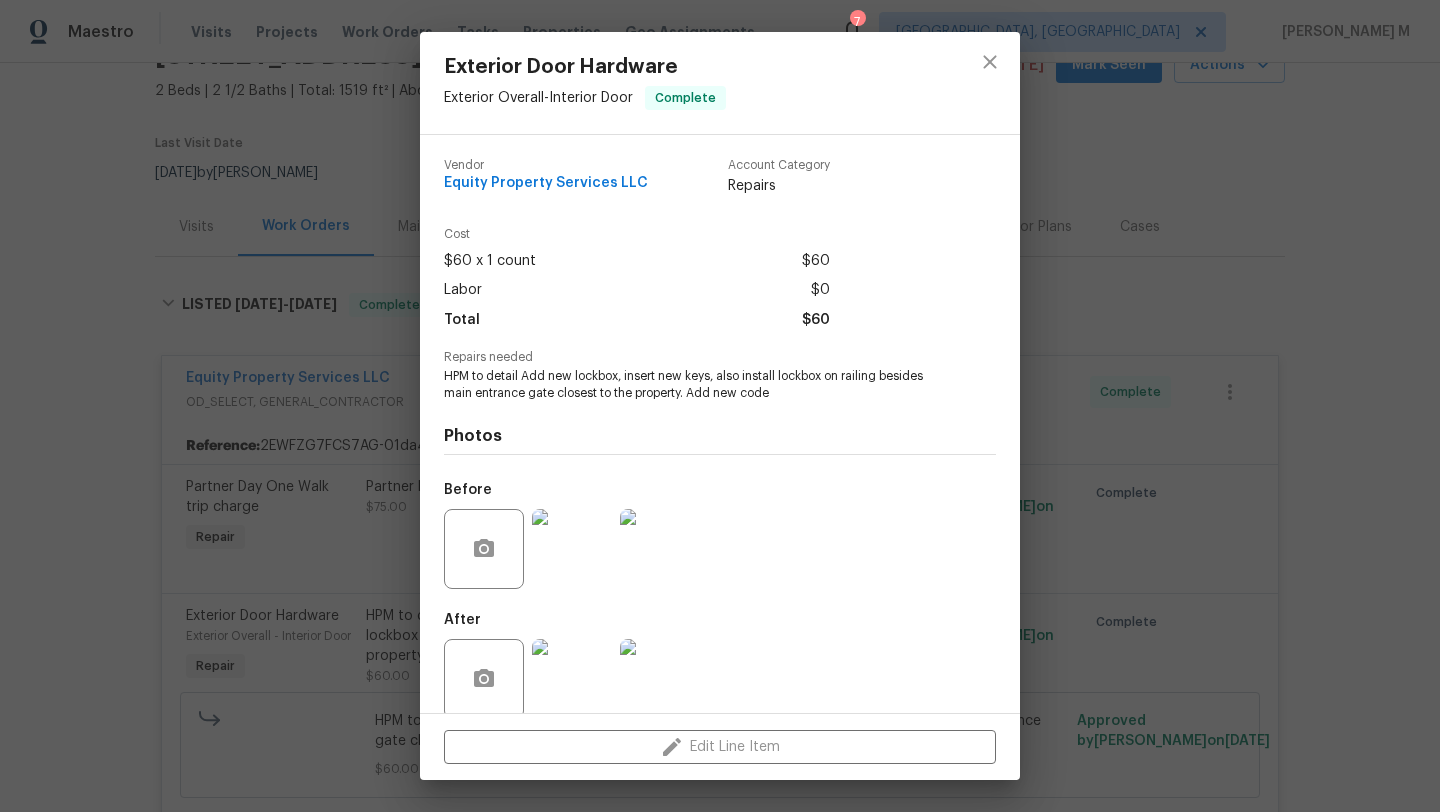 click at bounding box center [572, 679] 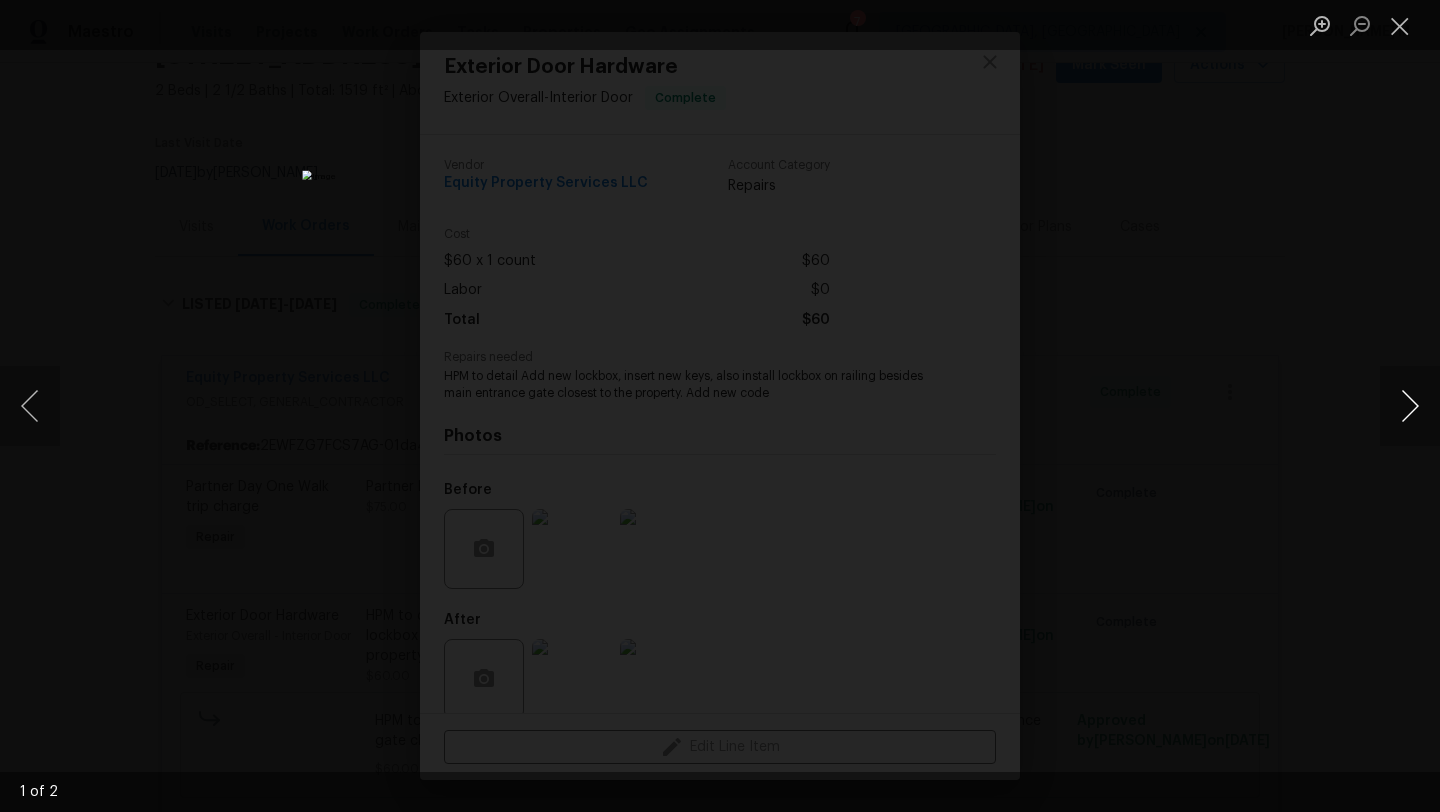 click at bounding box center [1410, 406] 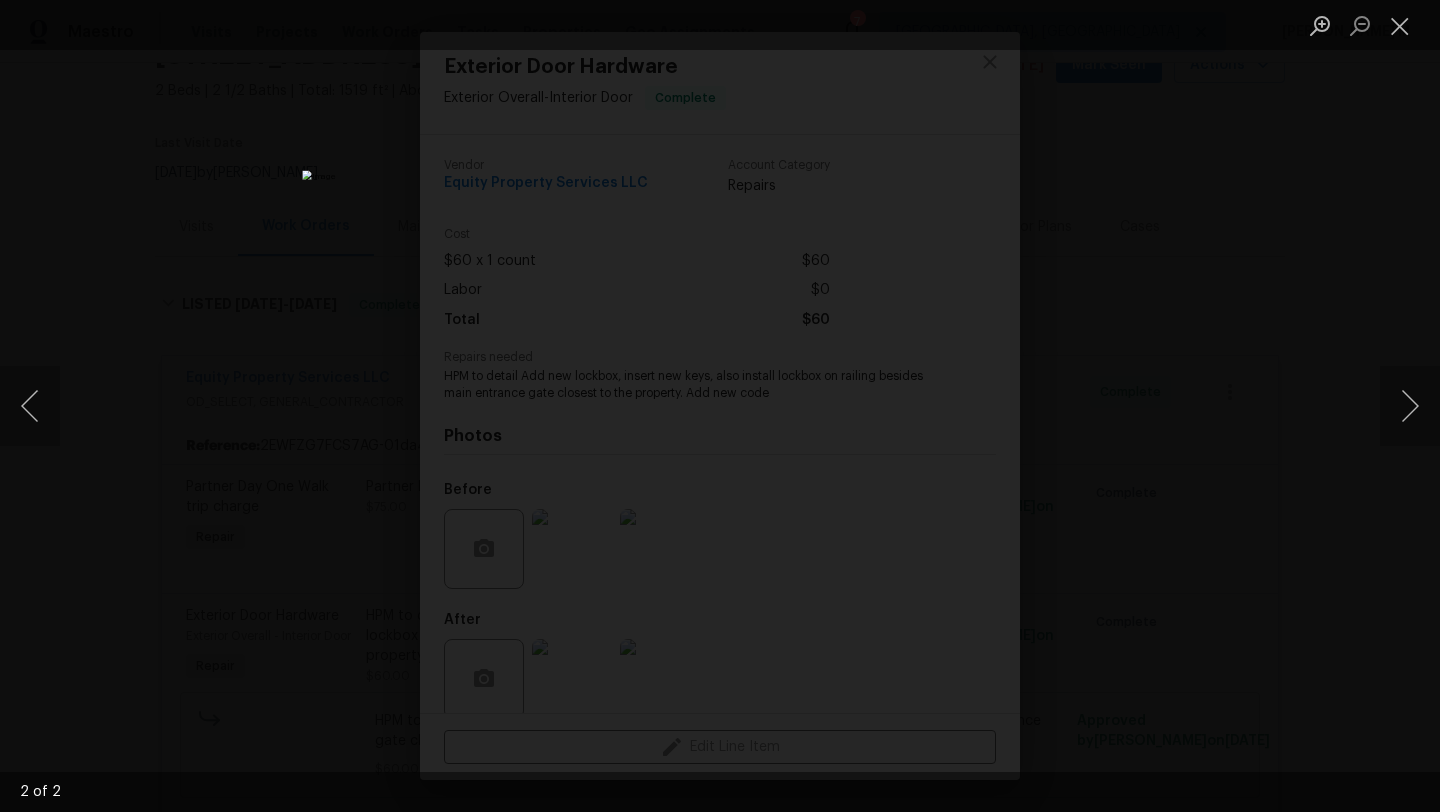 click at bounding box center [1400, 25] 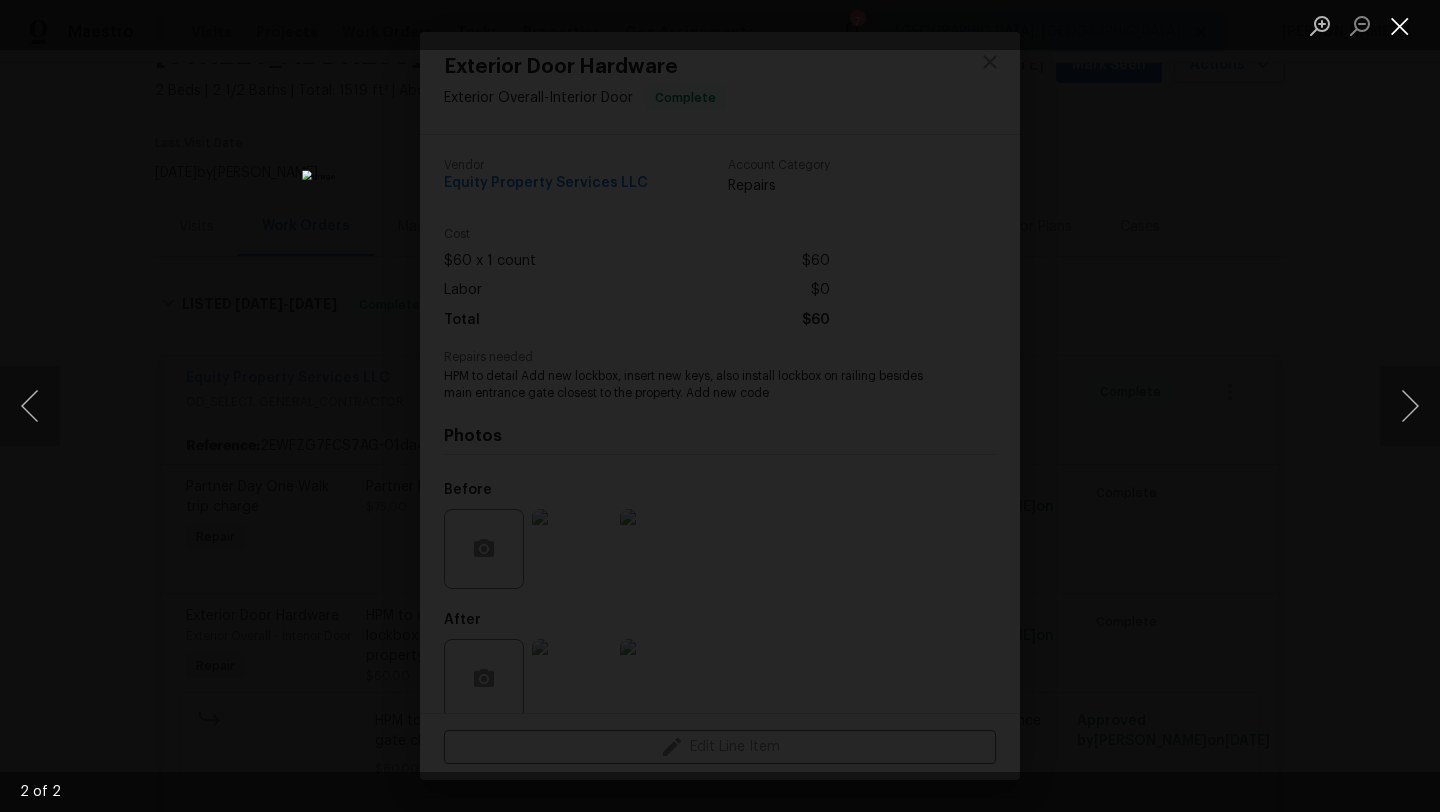 click at bounding box center [1400, 25] 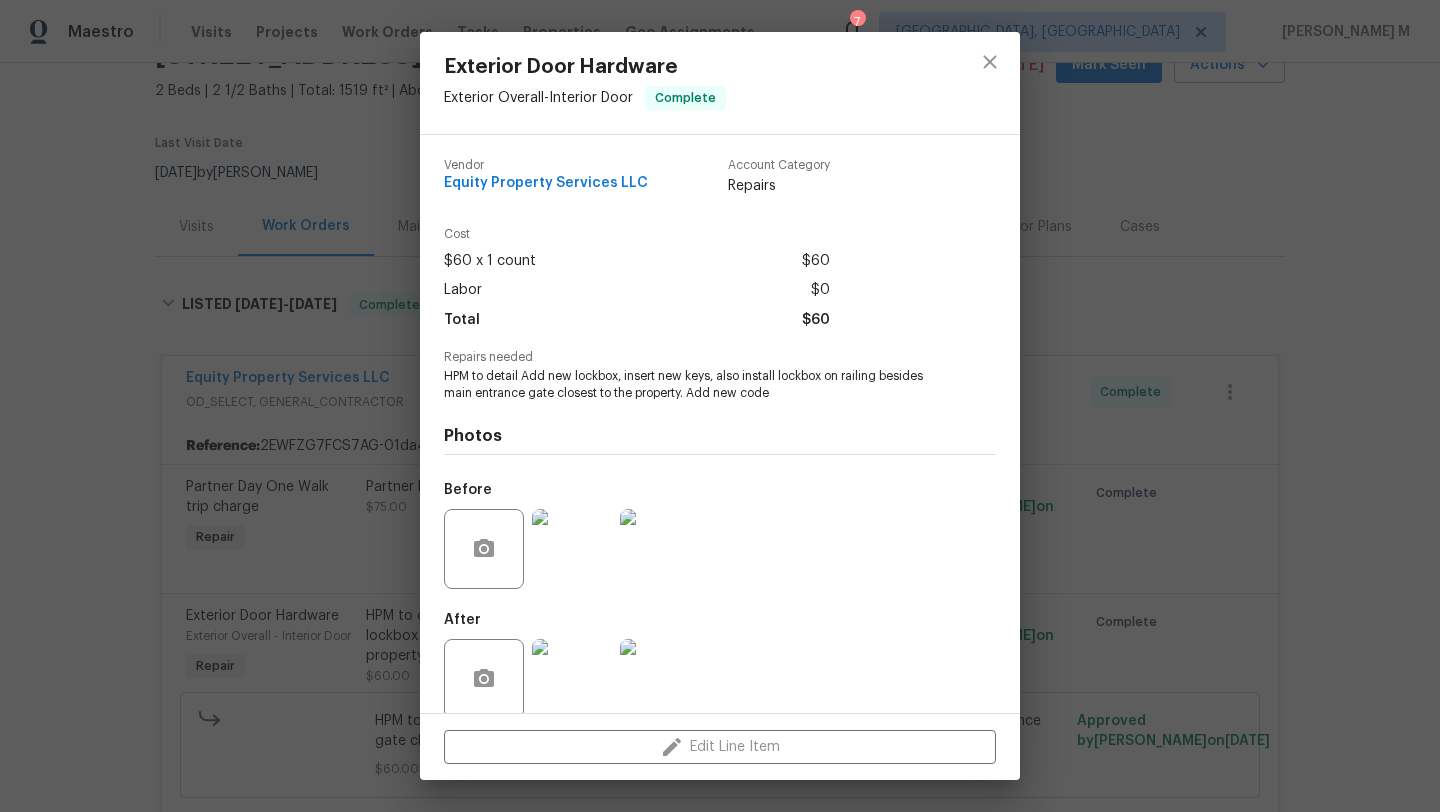 click on "Exterior Door Hardware Exterior Overall  -  Interior Door Complete Vendor Equity Property Services LLC Account Category Repairs Cost $60 x 1 count $60 Labor $0 Total $60 Repairs needed HPM to detail
Add new lockbox, insert new keys, also install lockbox on railing besides main entrance gate closest to the property.
Add new code Photos Before After  Edit Line Item" at bounding box center [720, 406] 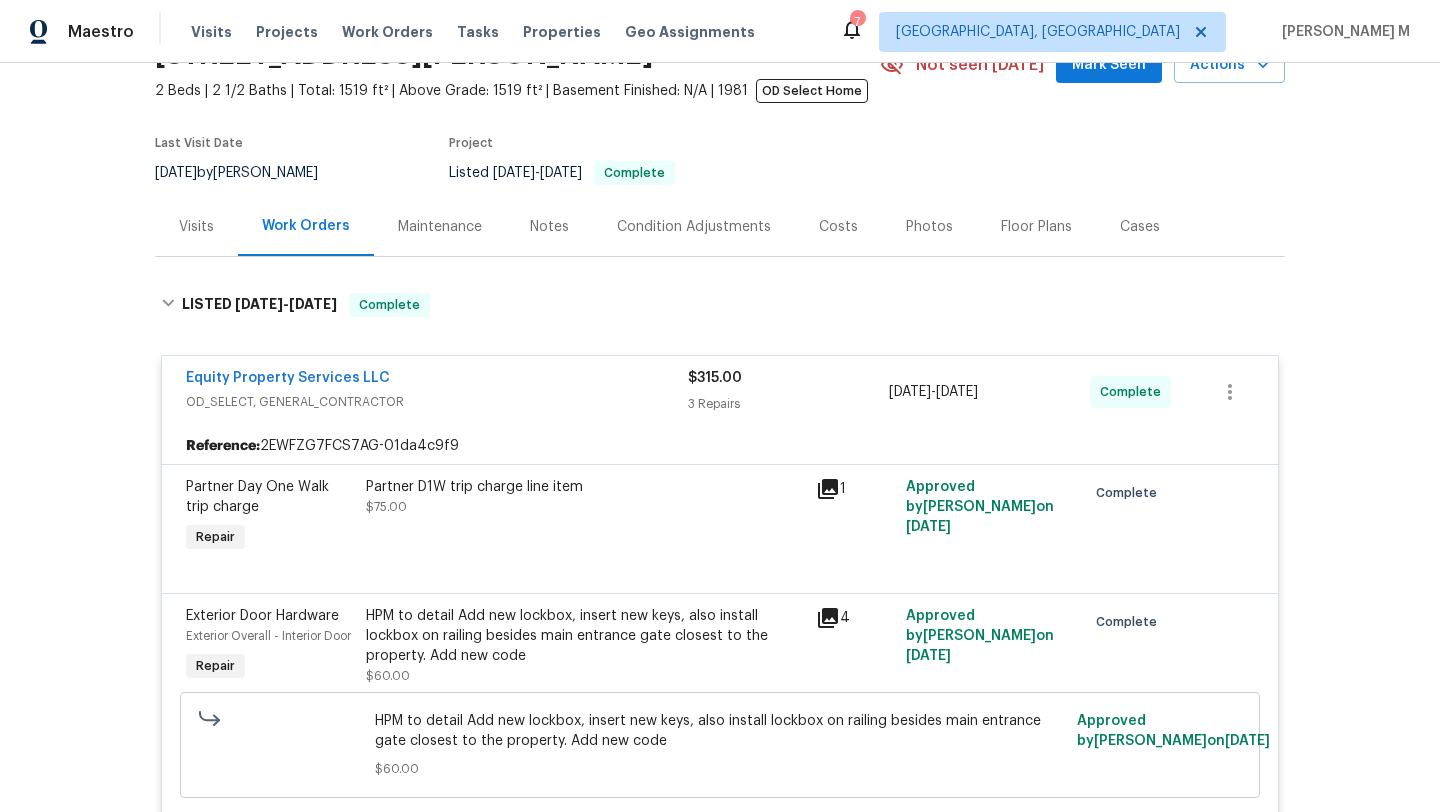 click on "Visits" at bounding box center [196, 226] 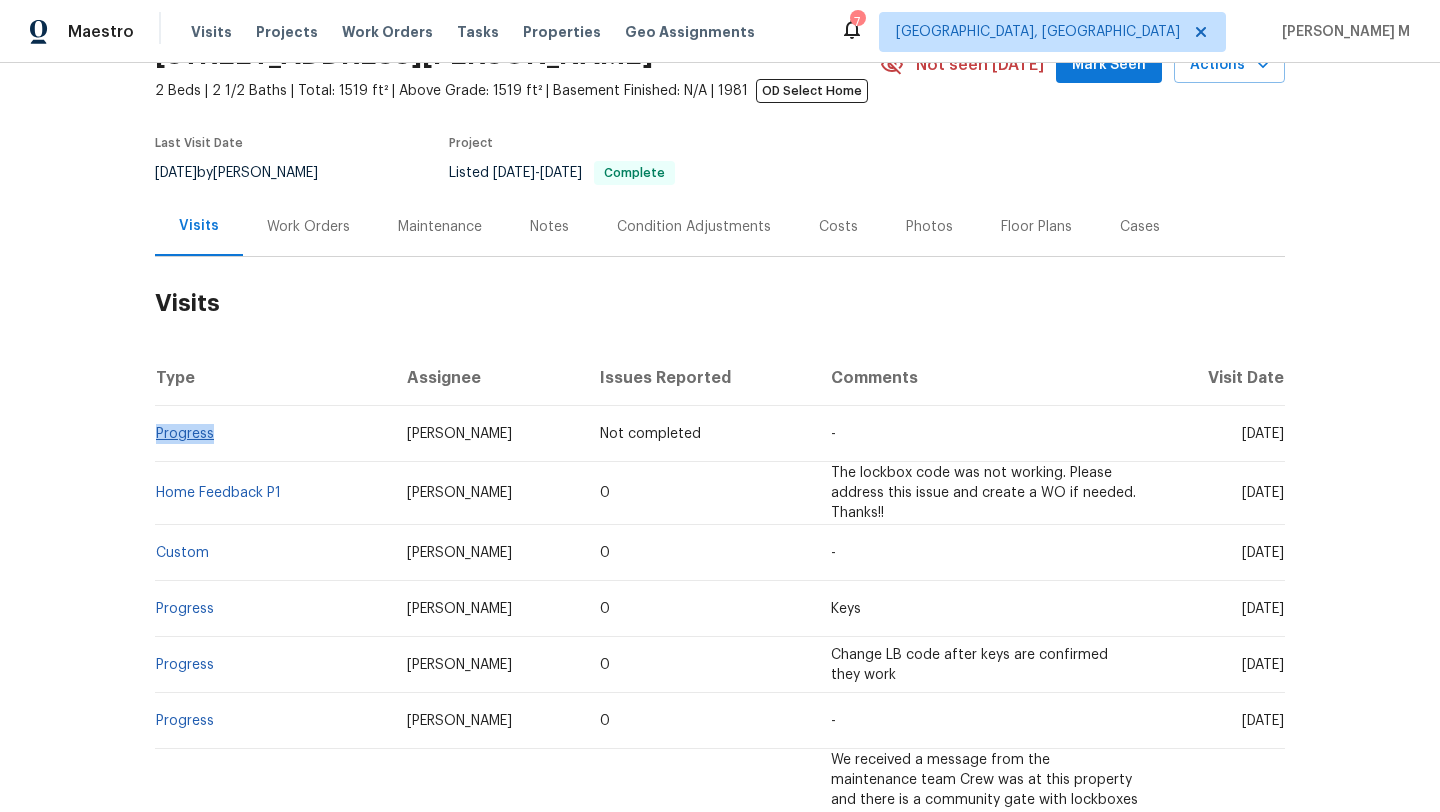 drag, startPoint x: 214, startPoint y: 438, endPoint x: 148, endPoint y: 431, distance: 66.37017 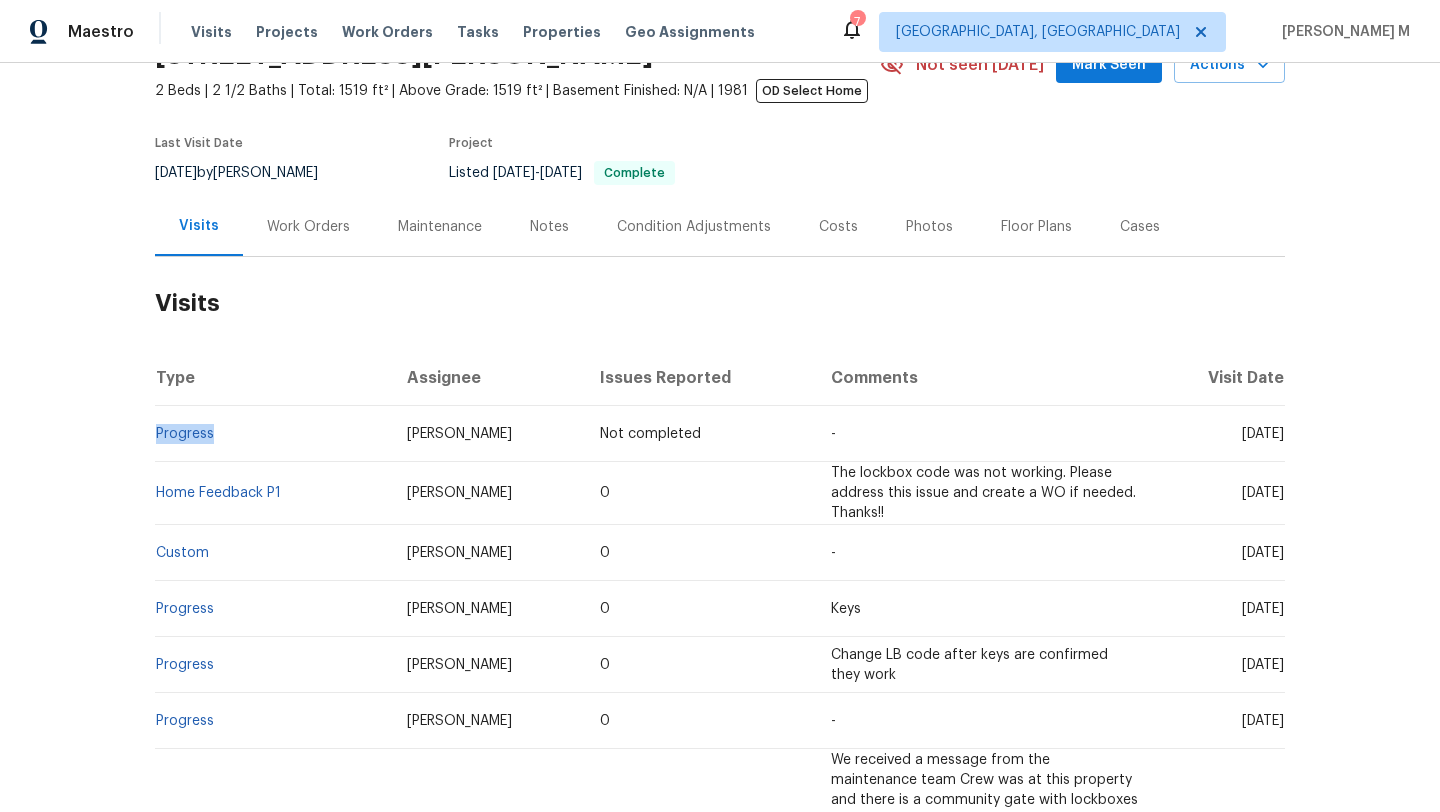 copy on "[DATE]" 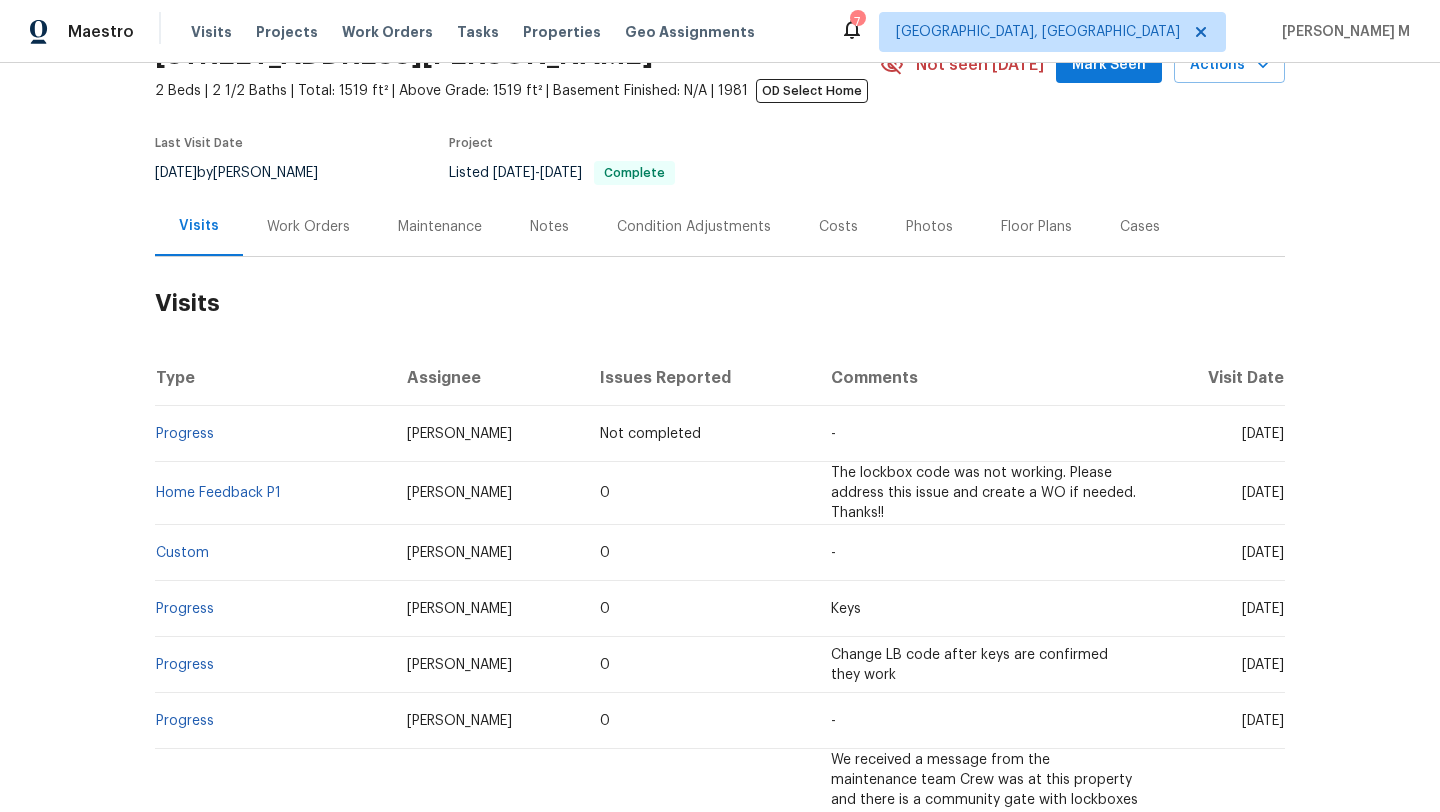 click on "Progress" at bounding box center (273, 434) 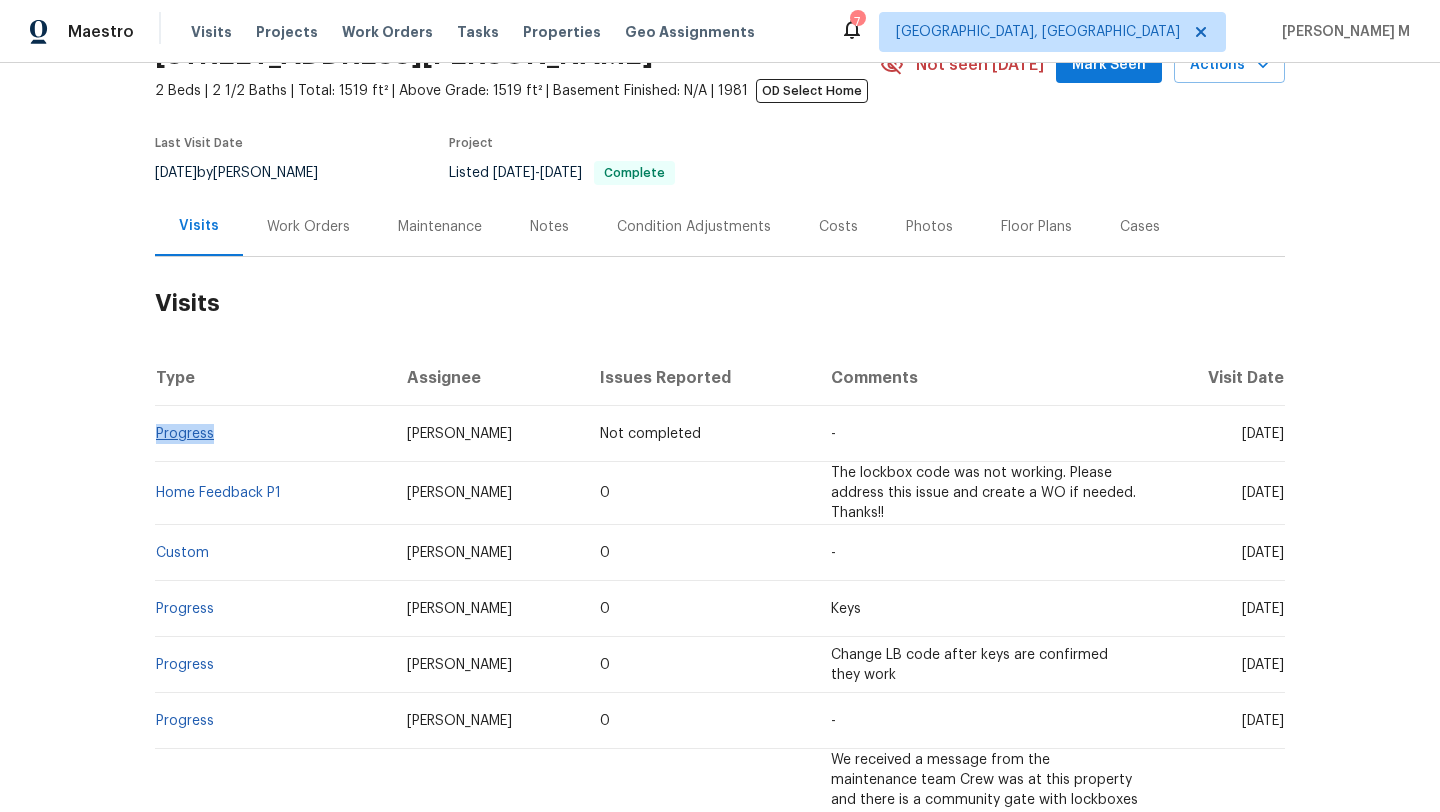 copy on "Progress" 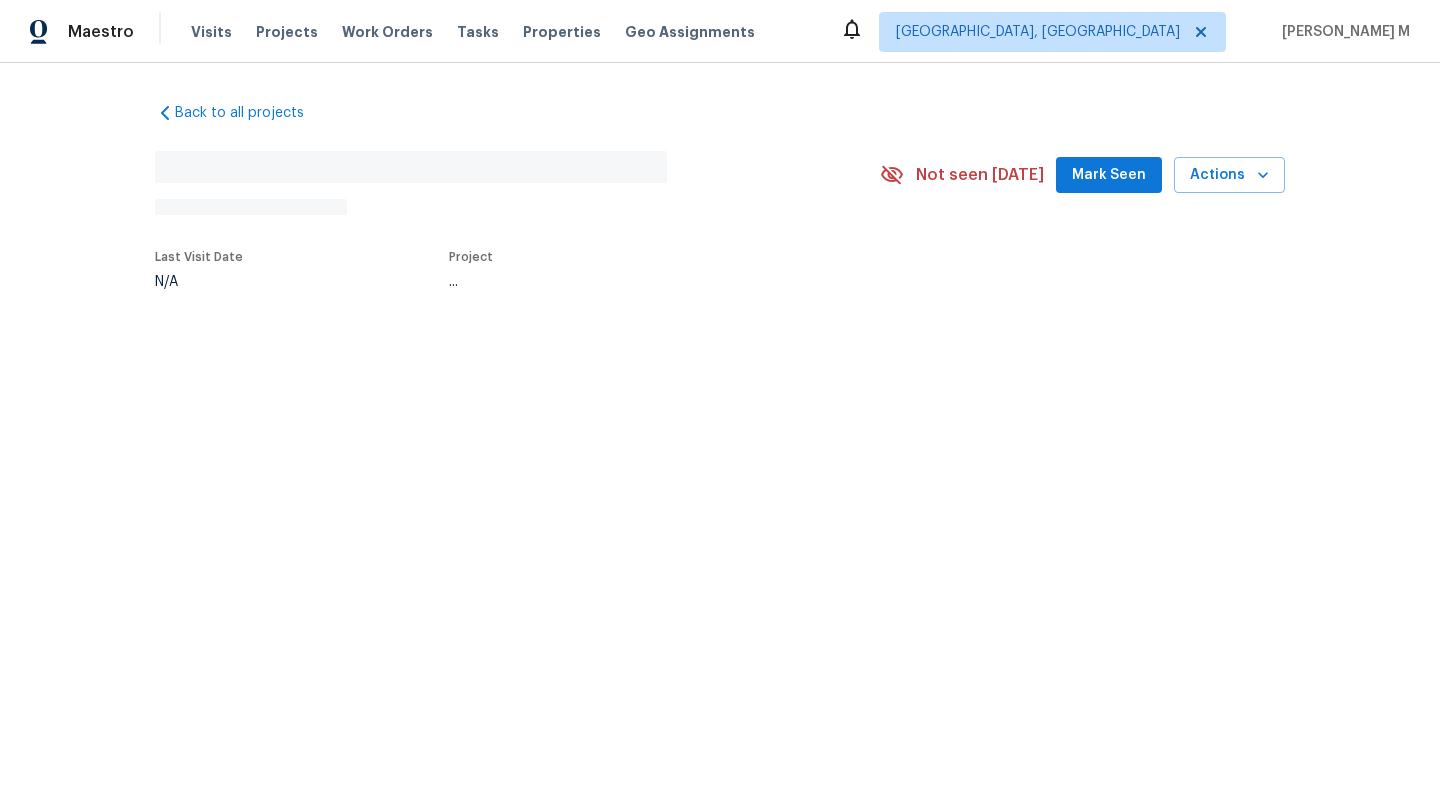 scroll, scrollTop: 0, scrollLeft: 0, axis: both 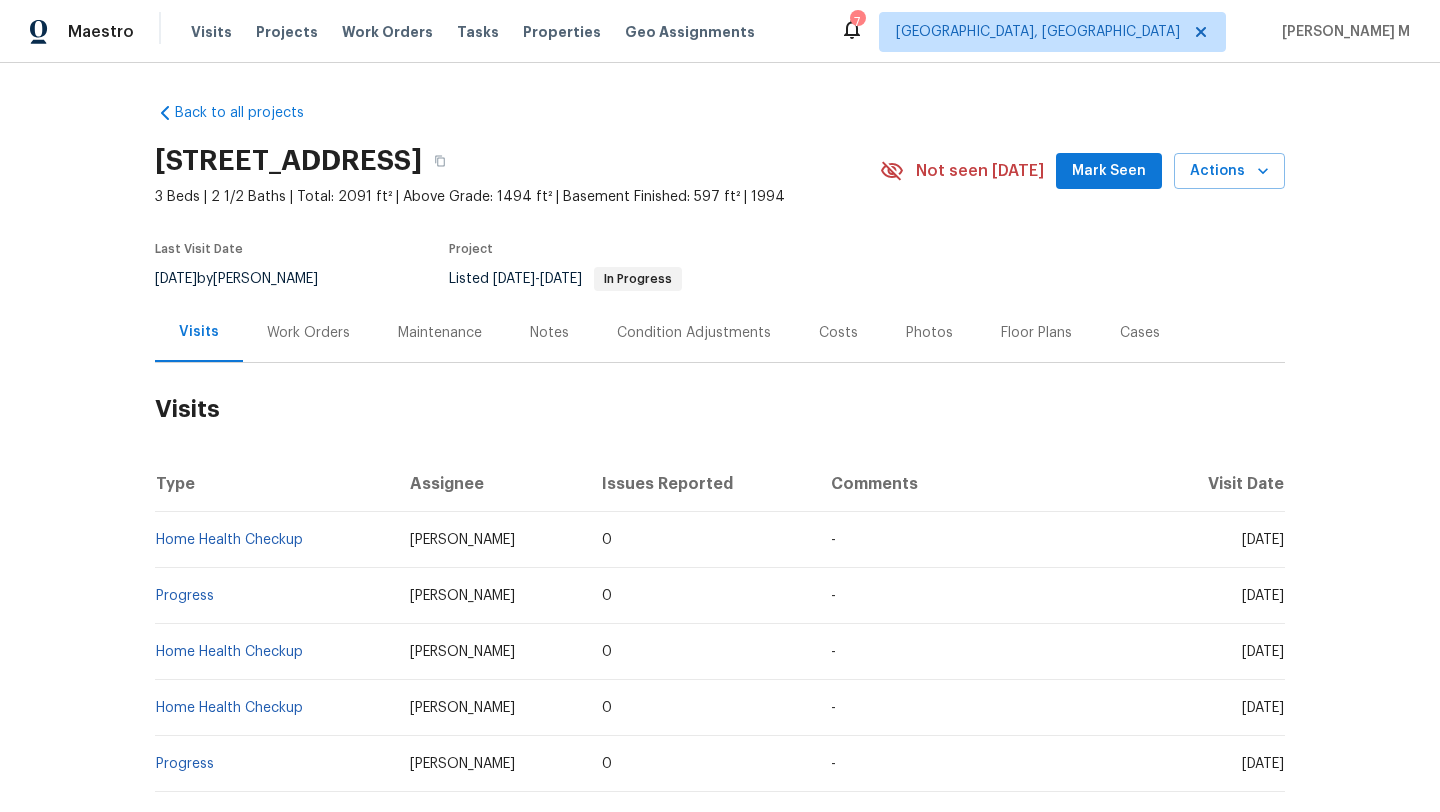 drag, startPoint x: 1207, startPoint y: 541, endPoint x: 1239, endPoint y: 541, distance: 32 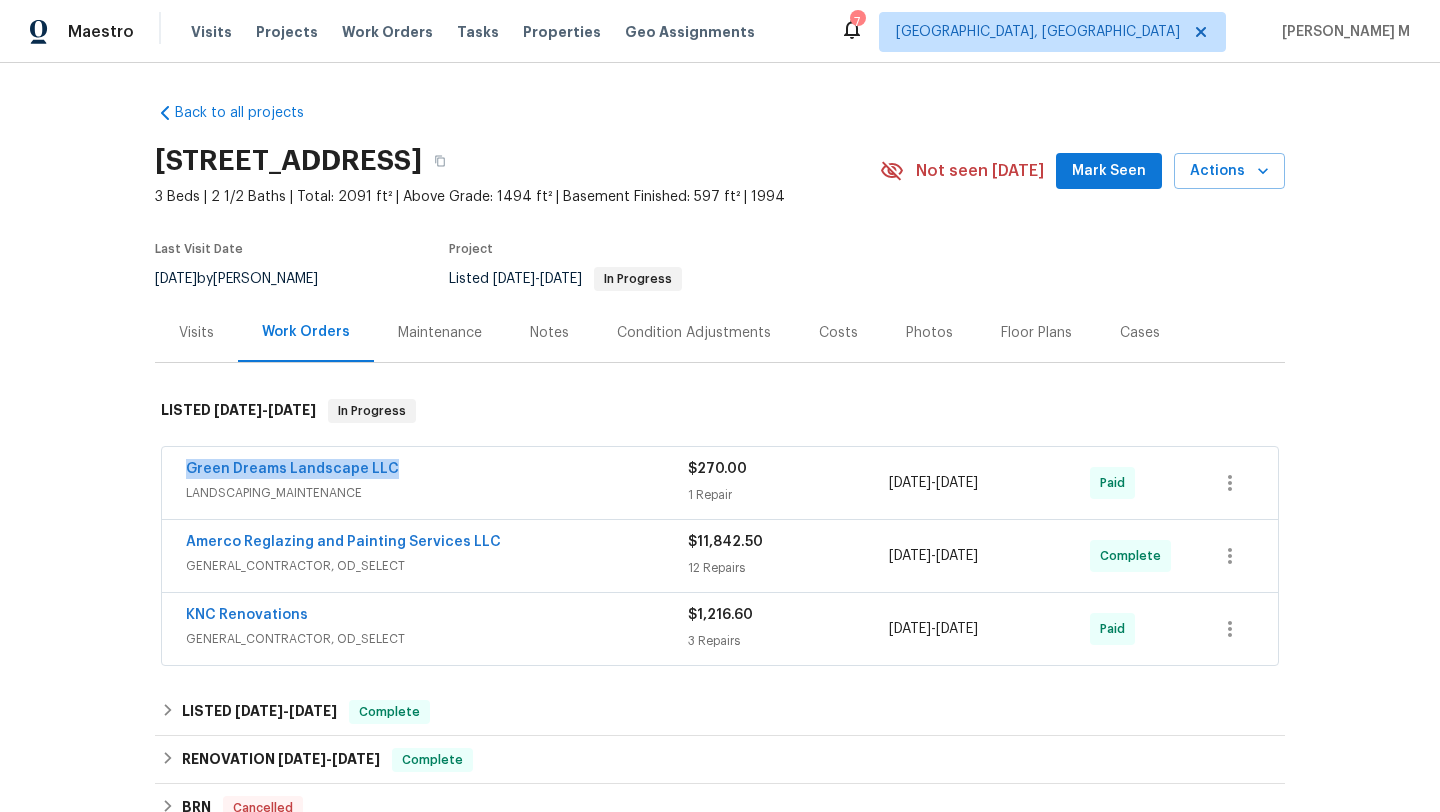 drag, startPoint x: 170, startPoint y: 470, endPoint x: 421, endPoint y: 478, distance: 251.12746 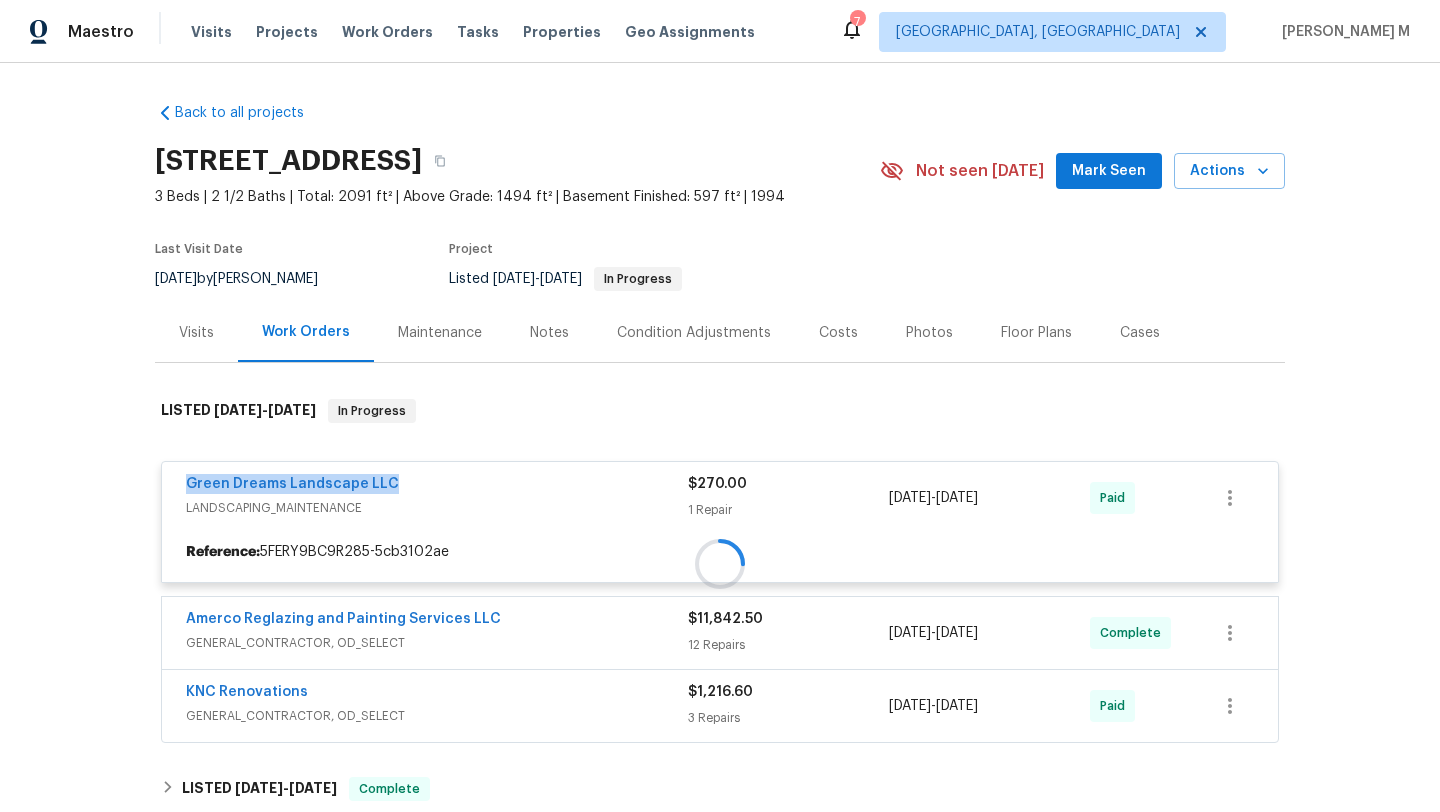copy on "6/6/2025  -  6/10/2025" 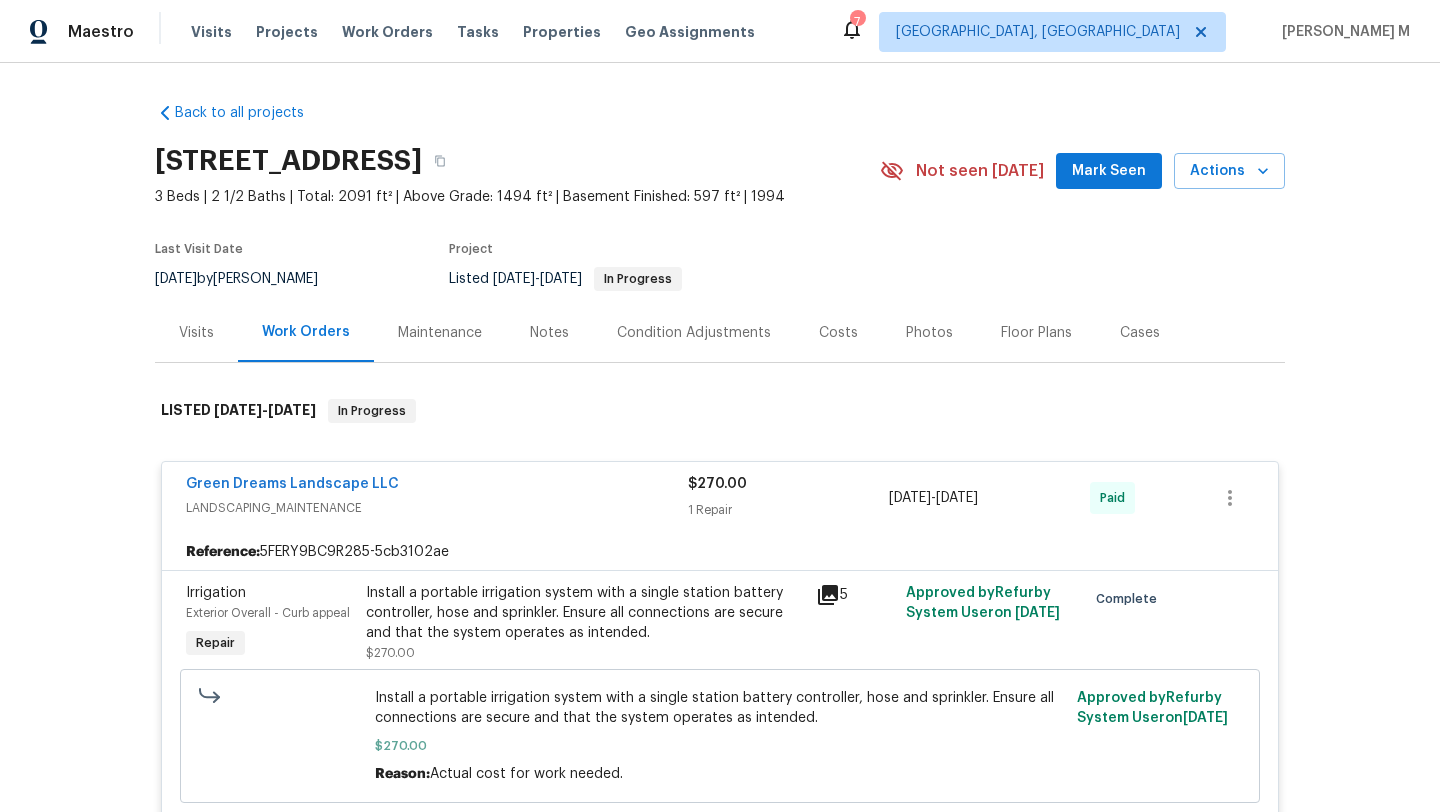 click on "Cases" at bounding box center [1140, 333] 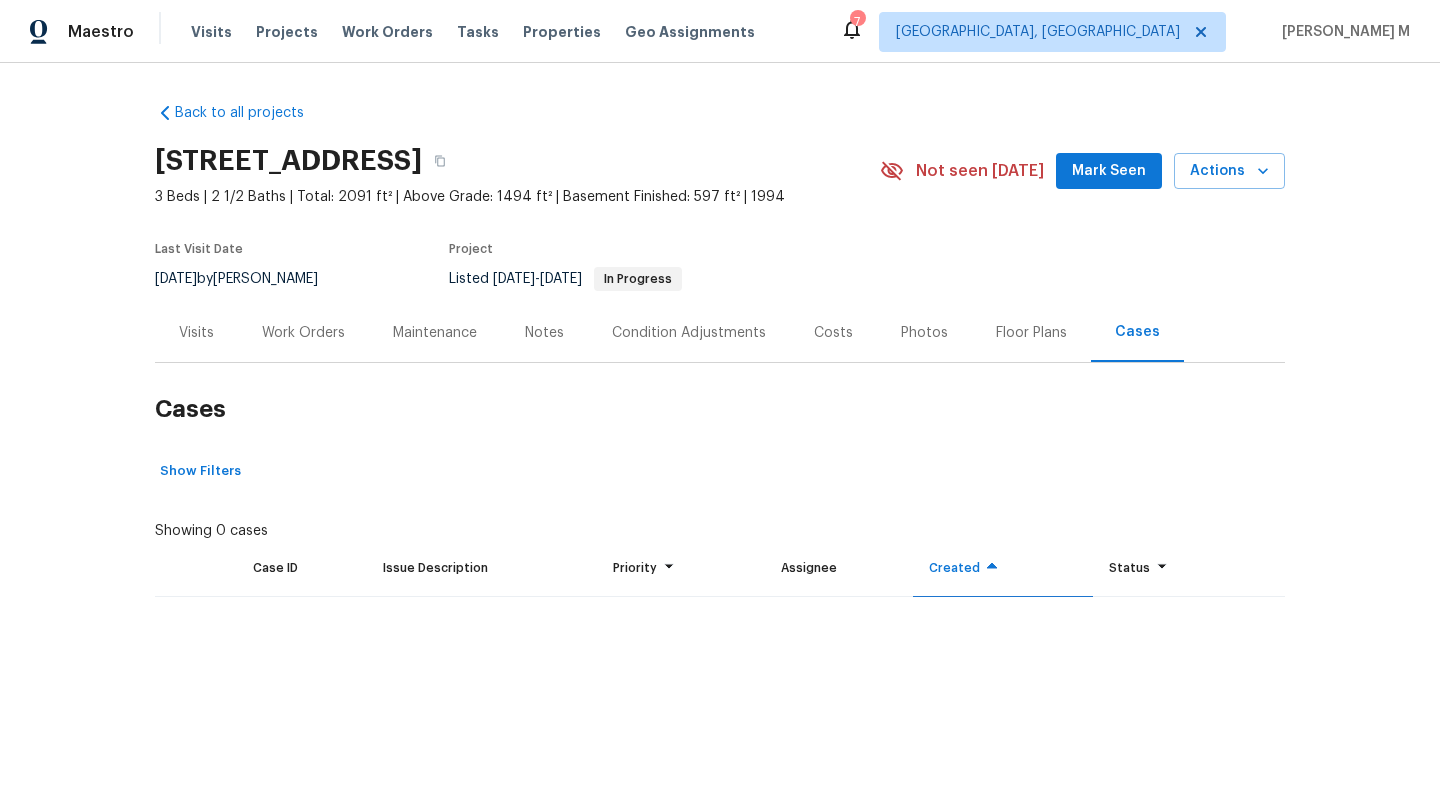 click on "Visits" at bounding box center (196, 332) 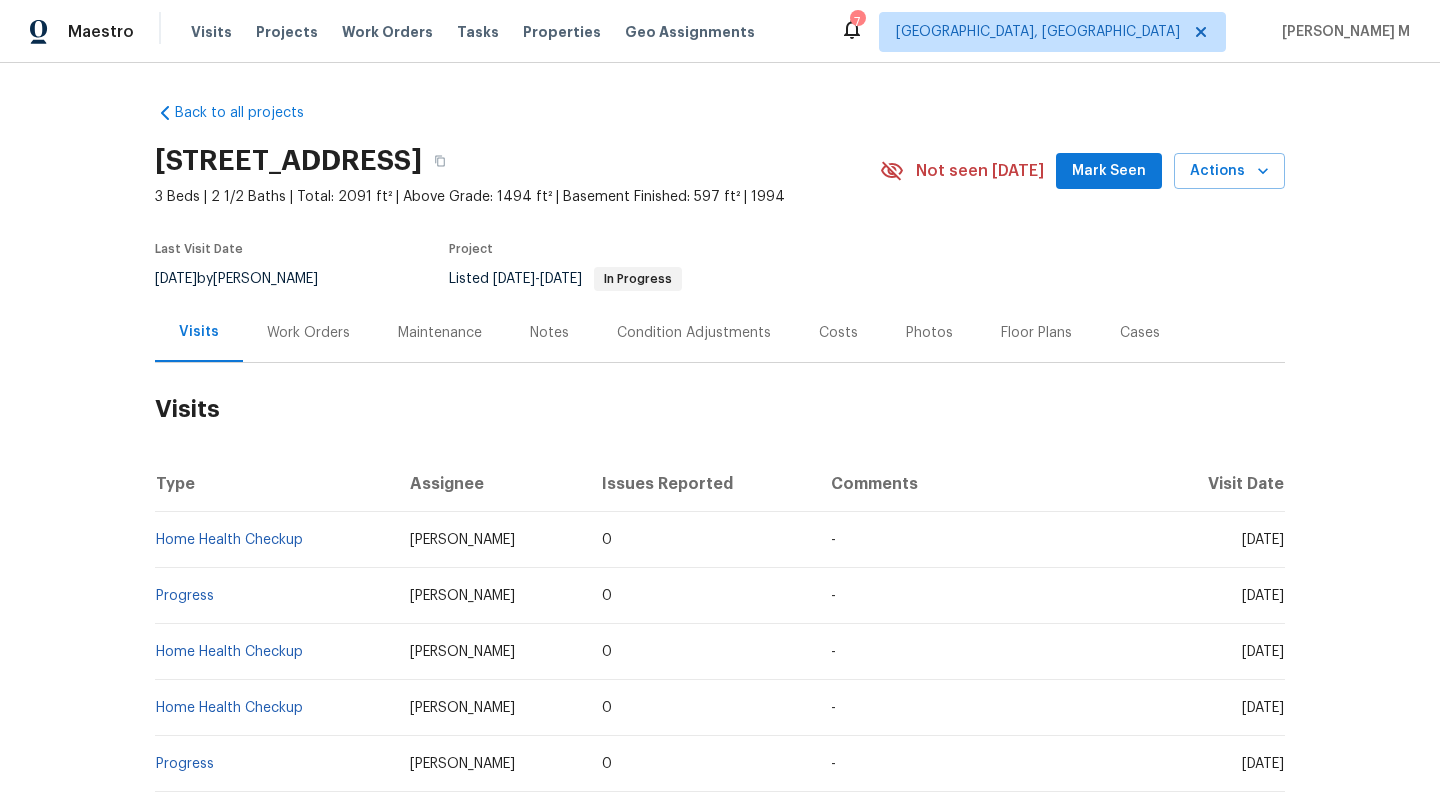 click on "Visits" at bounding box center [720, 409] 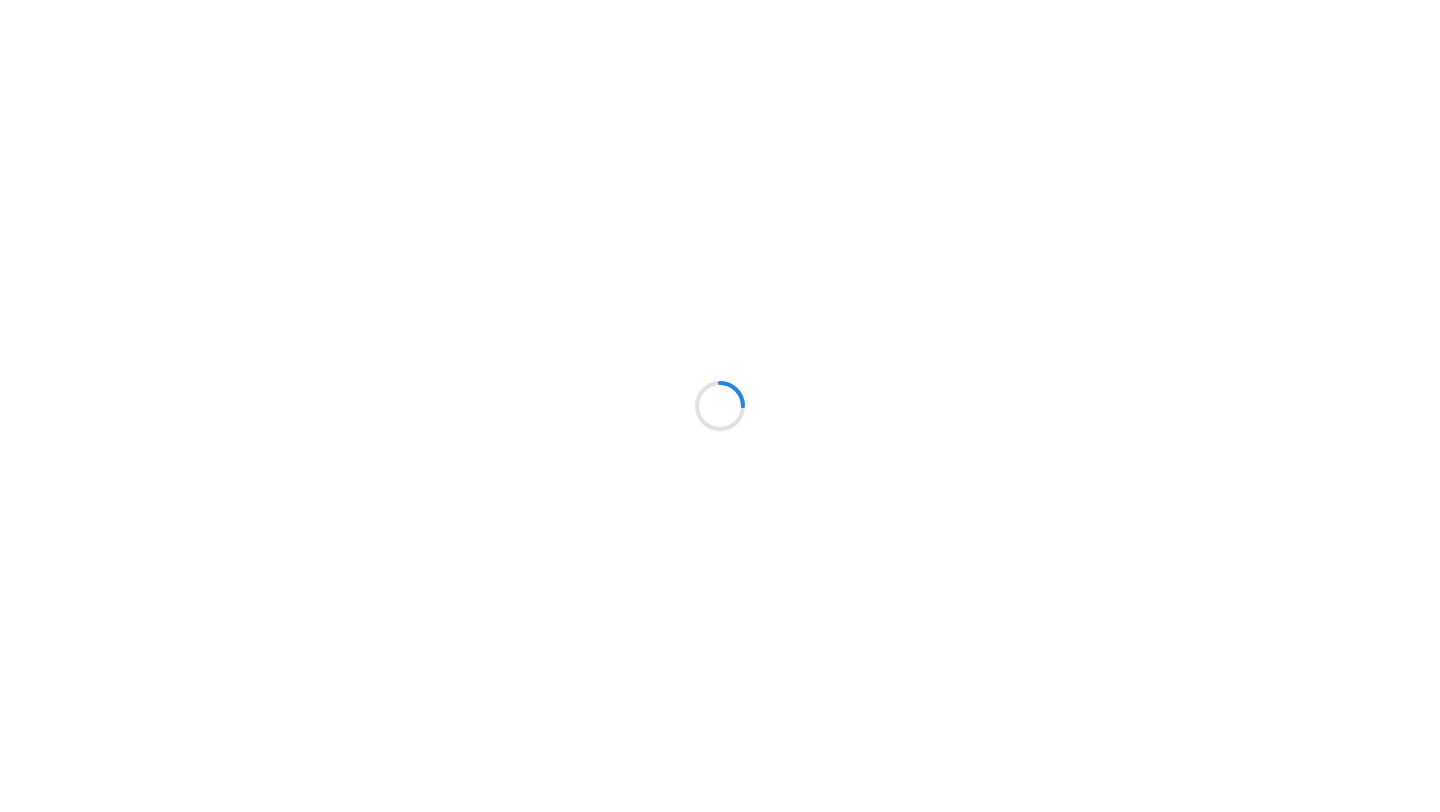 scroll, scrollTop: 0, scrollLeft: 0, axis: both 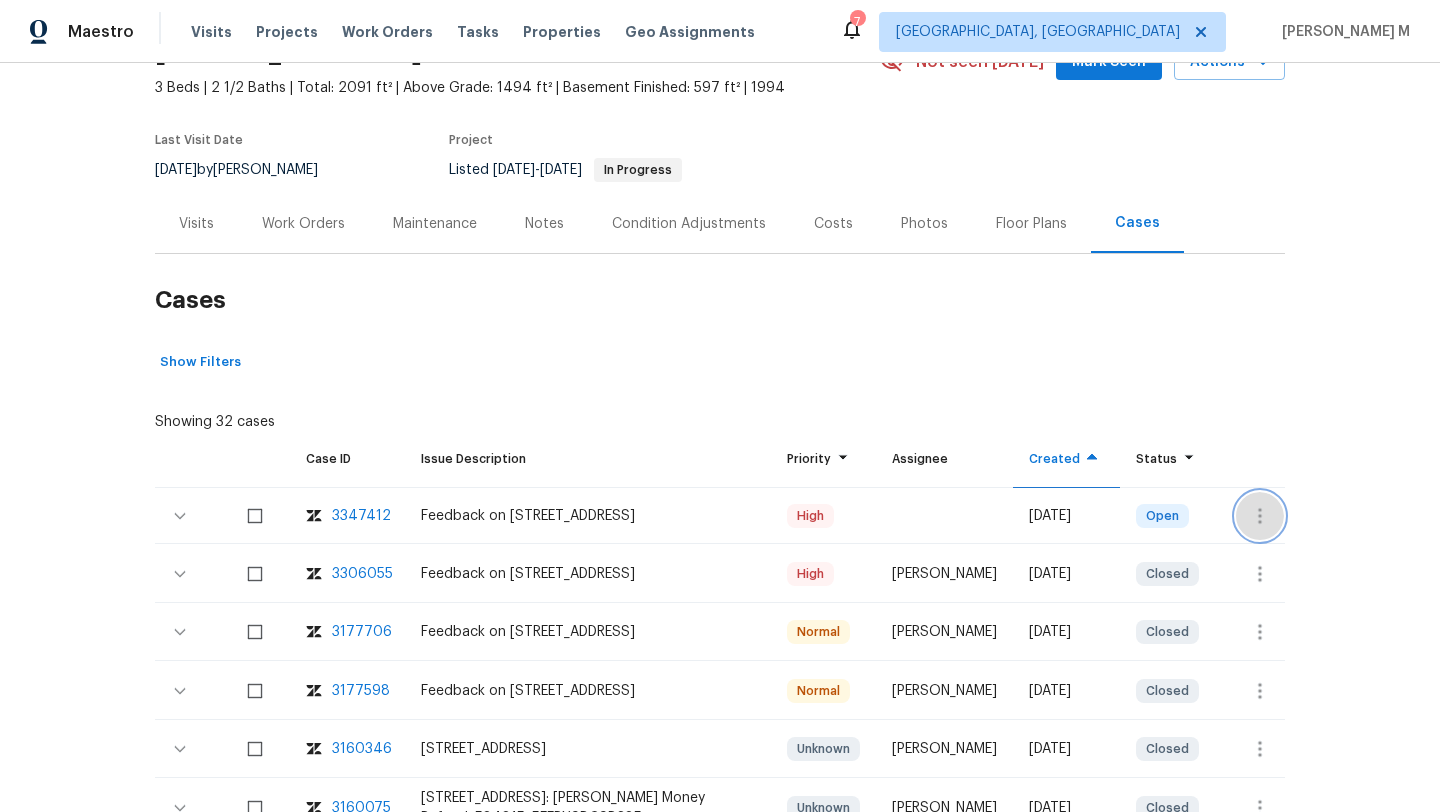 click at bounding box center [1260, 516] 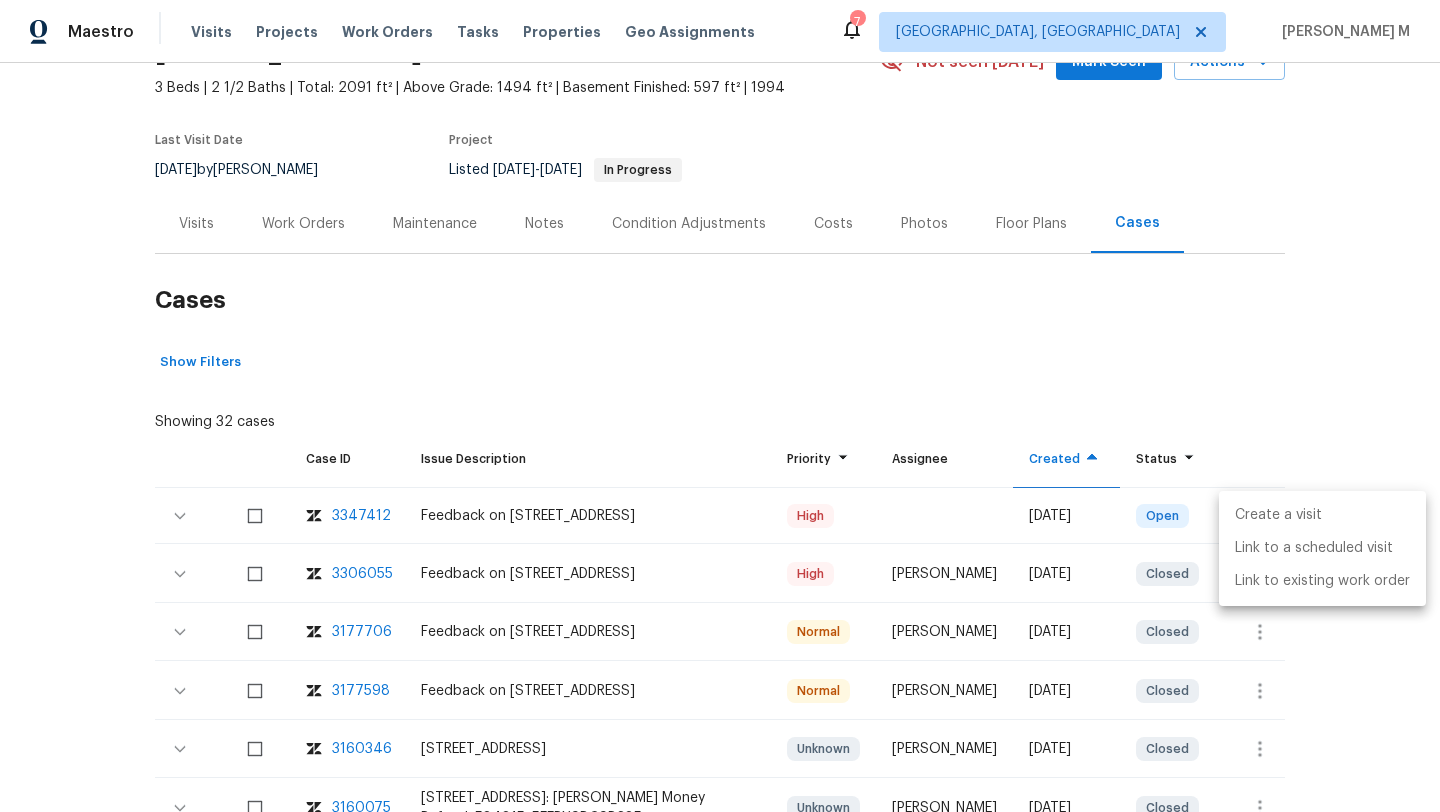 click on "Create a visit" at bounding box center (1322, 515) 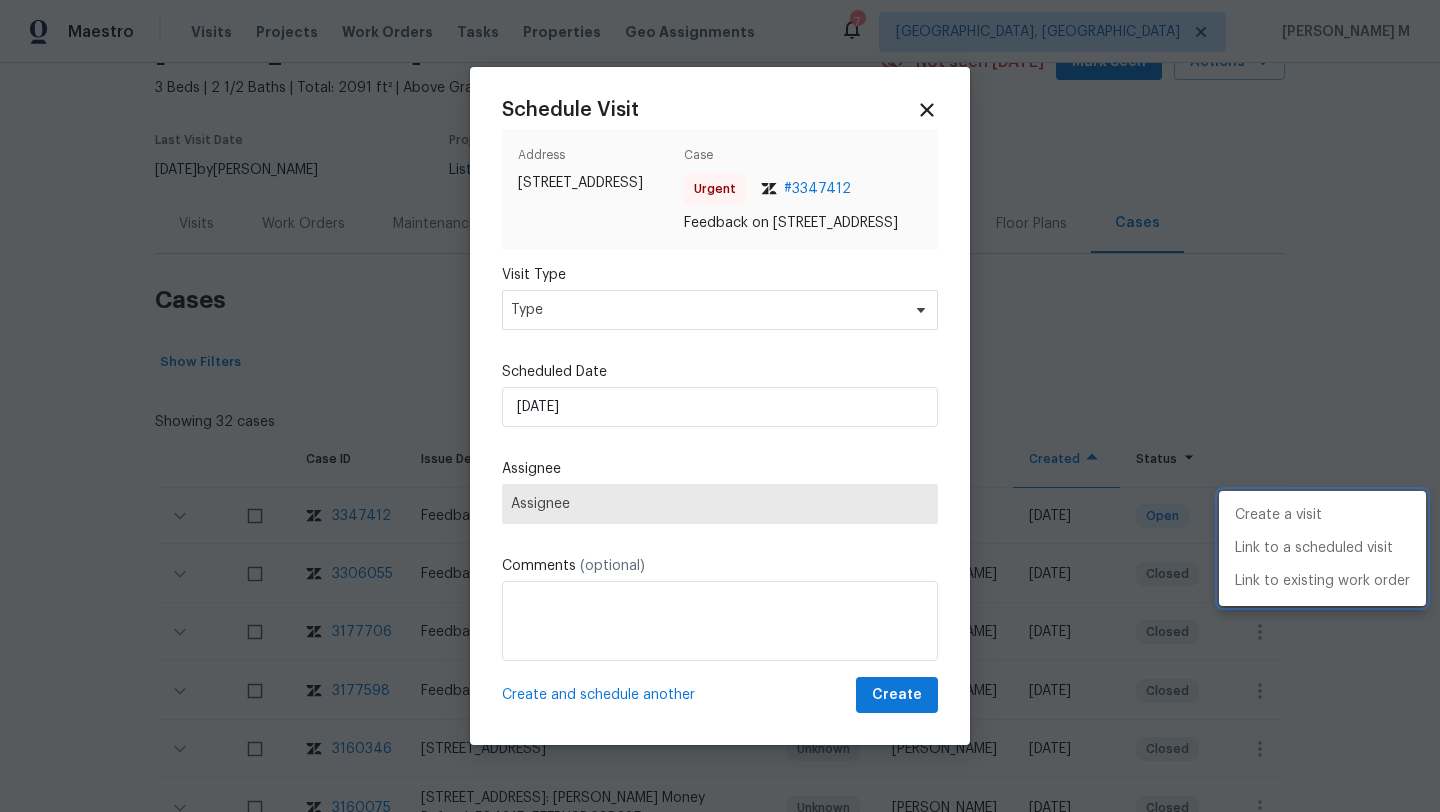 click at bounding box center (720, 406) 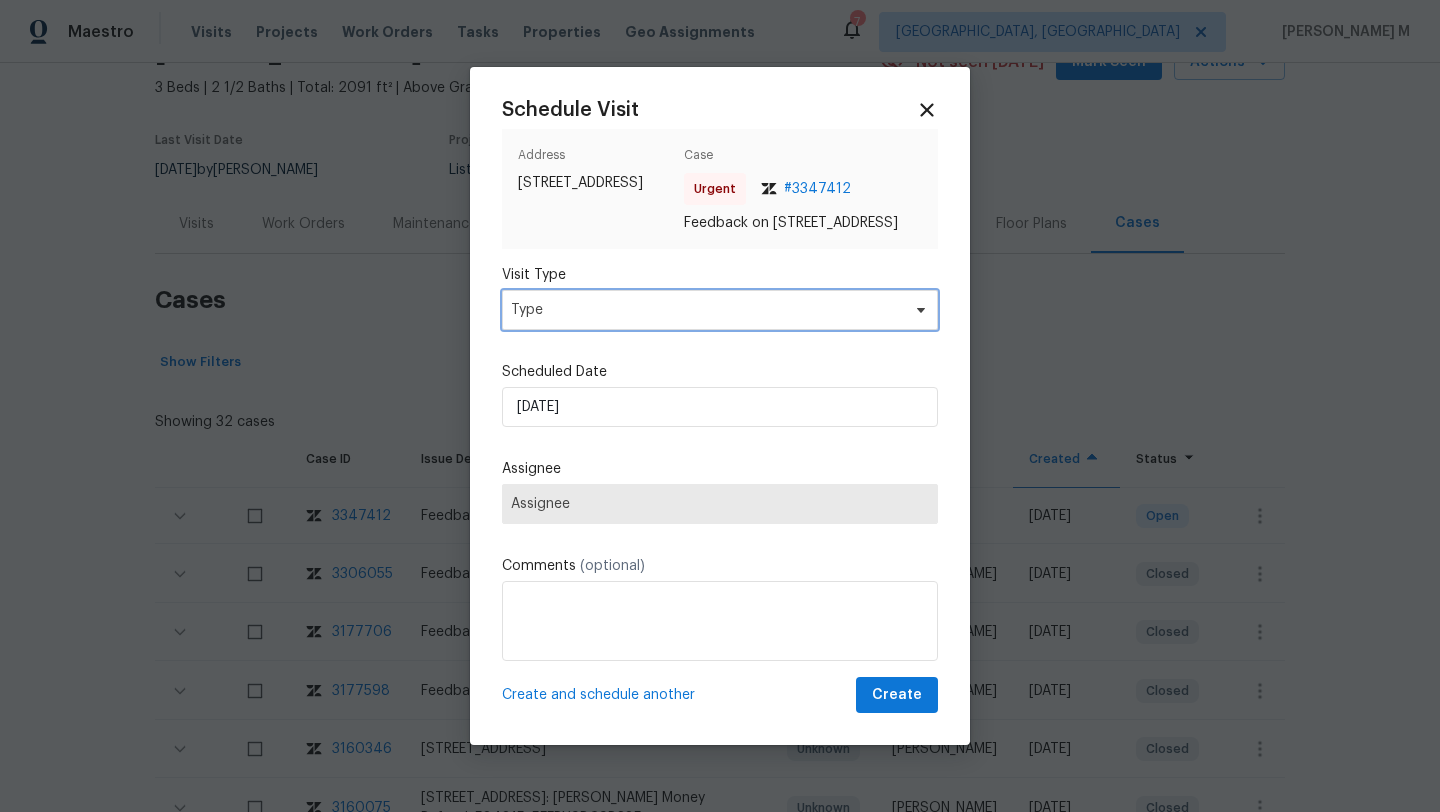 click on "Type" at bounding box center (705, 310) 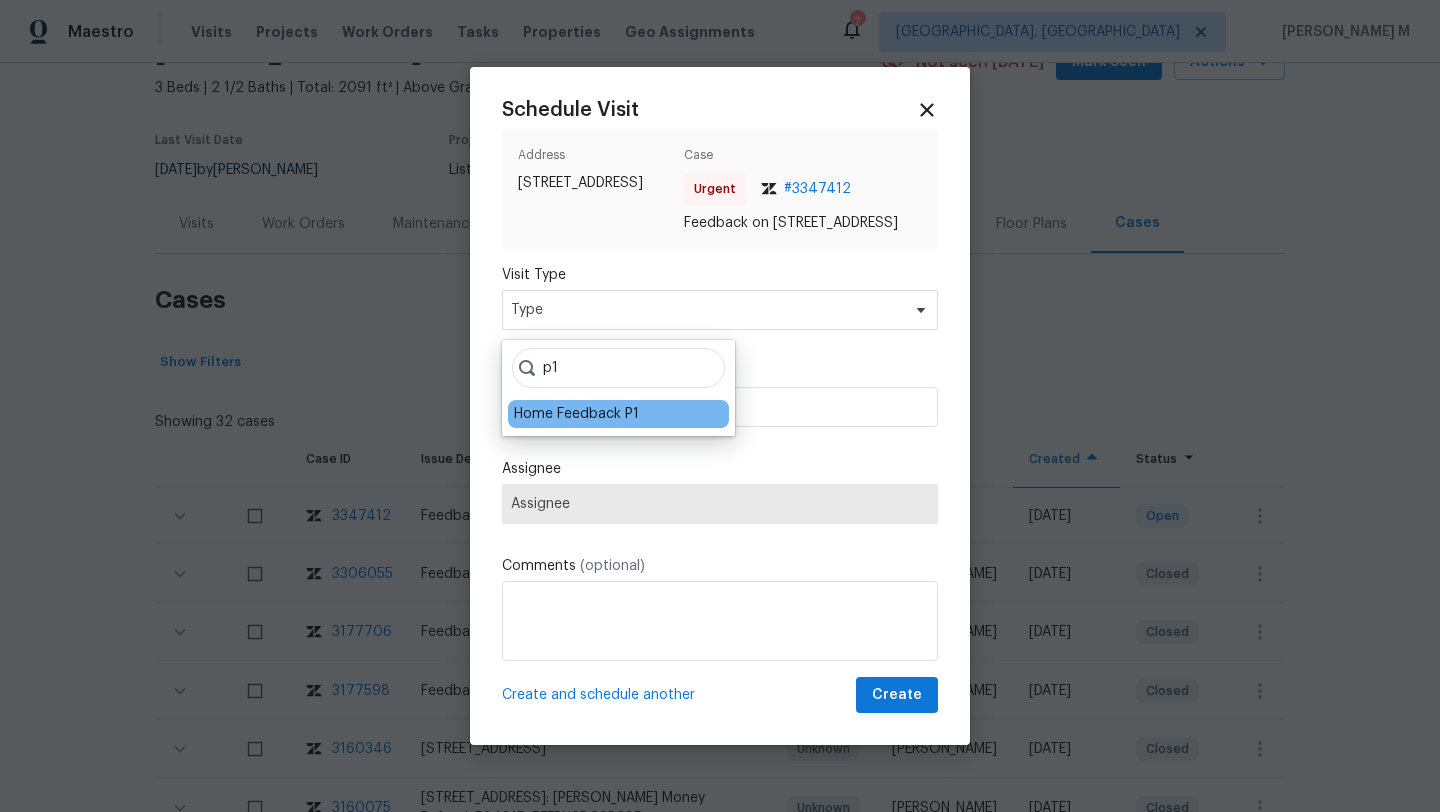 type on "p1" 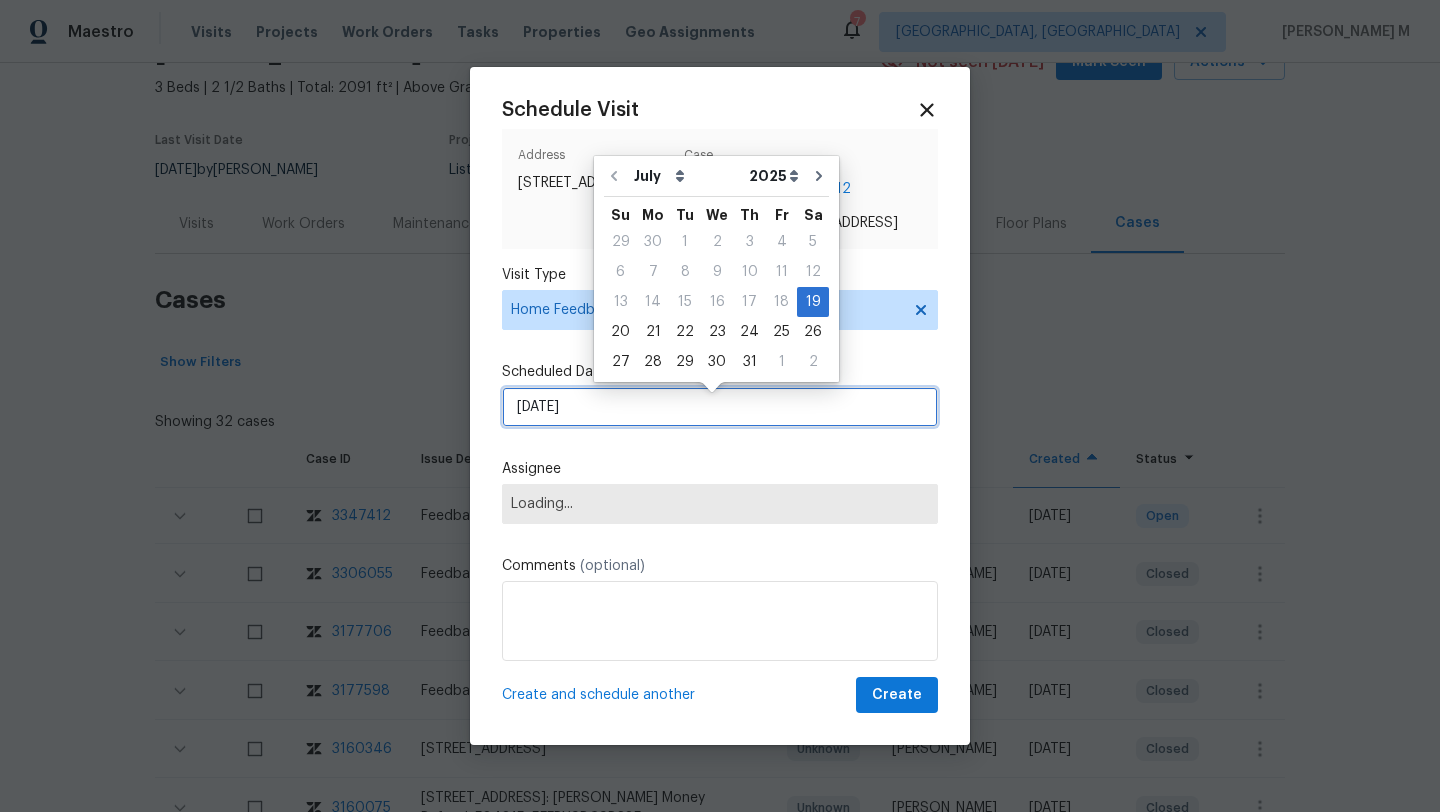click on "19/07/2025" at bounding box center [720, 407] 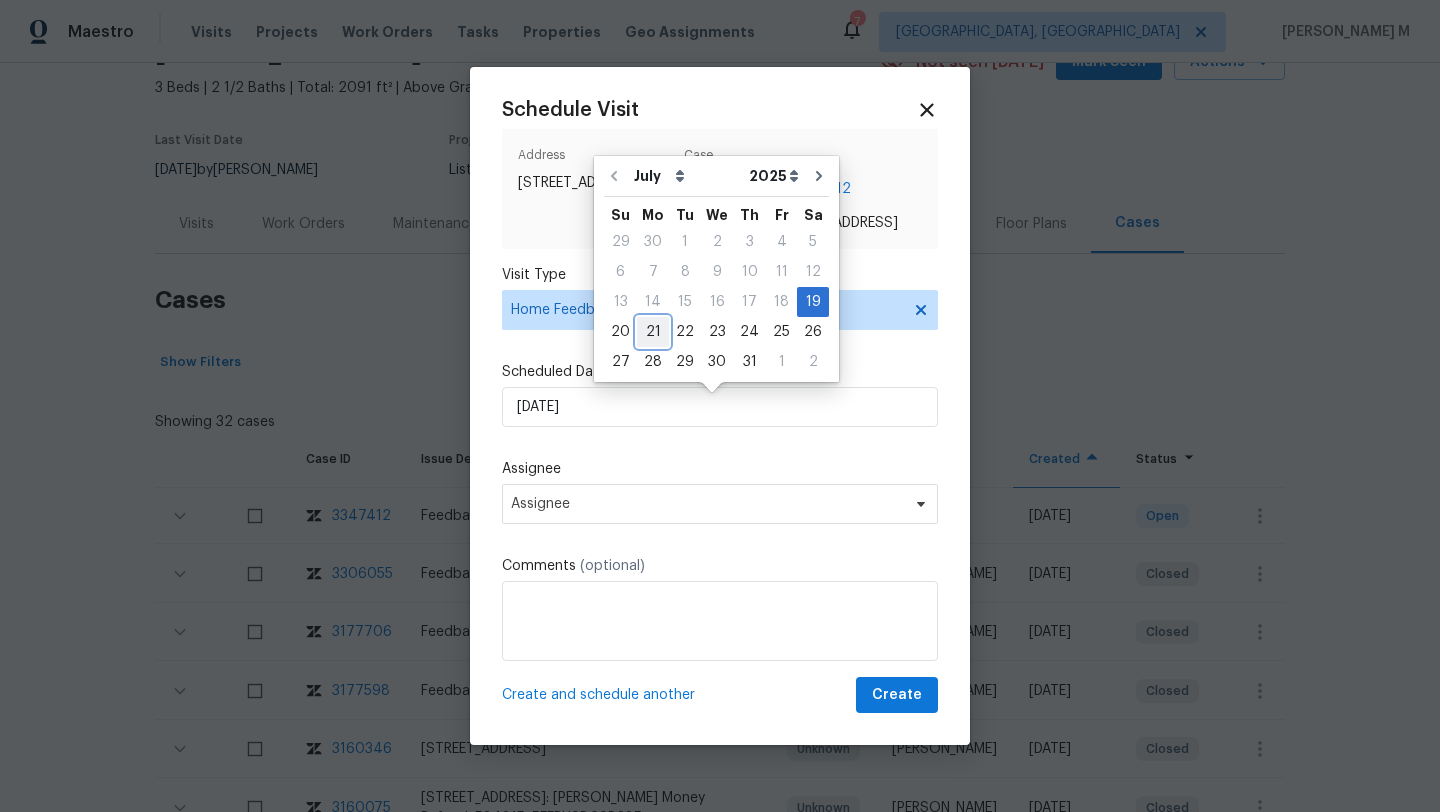 click on "21" at bounding box center [653, 332] 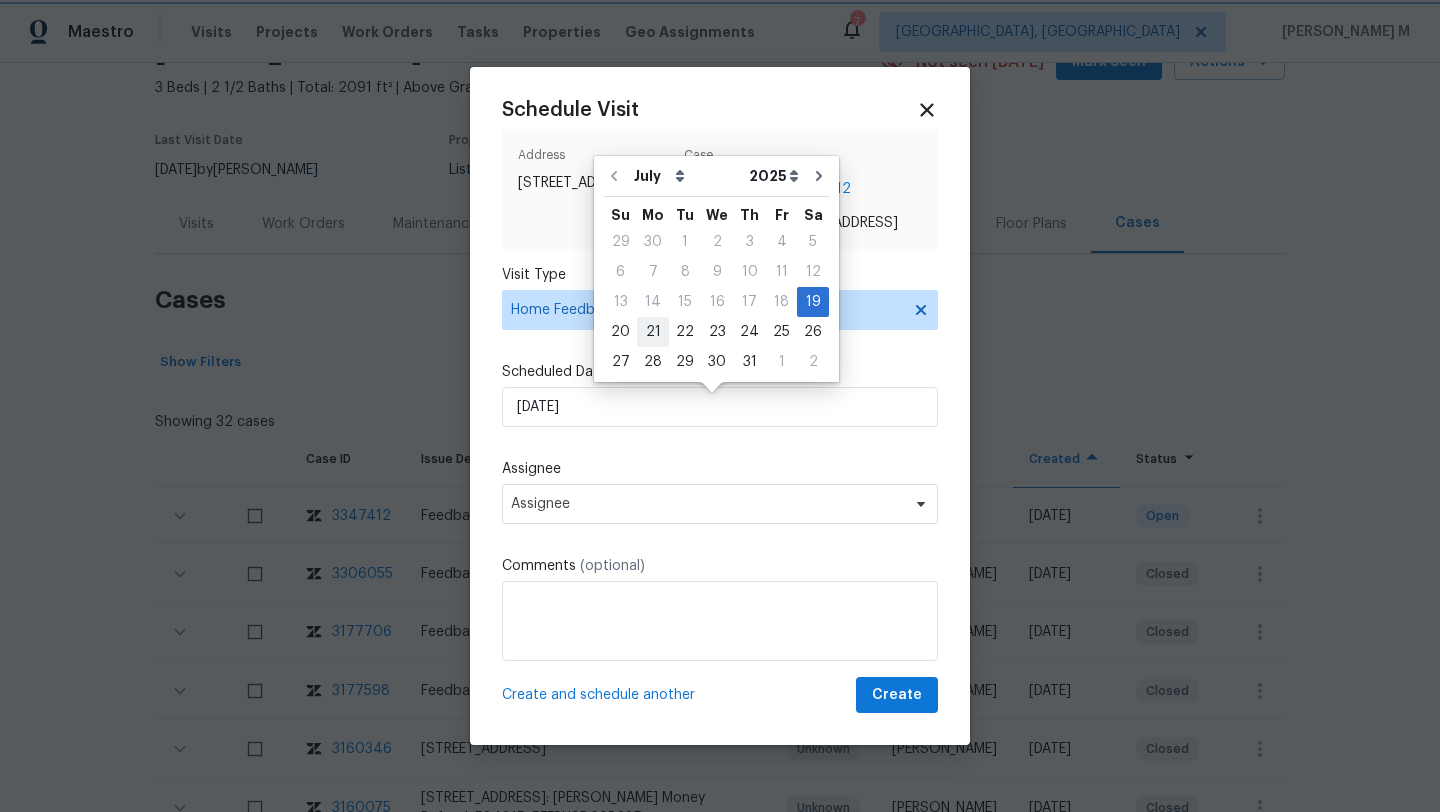 type on "[DATE]" 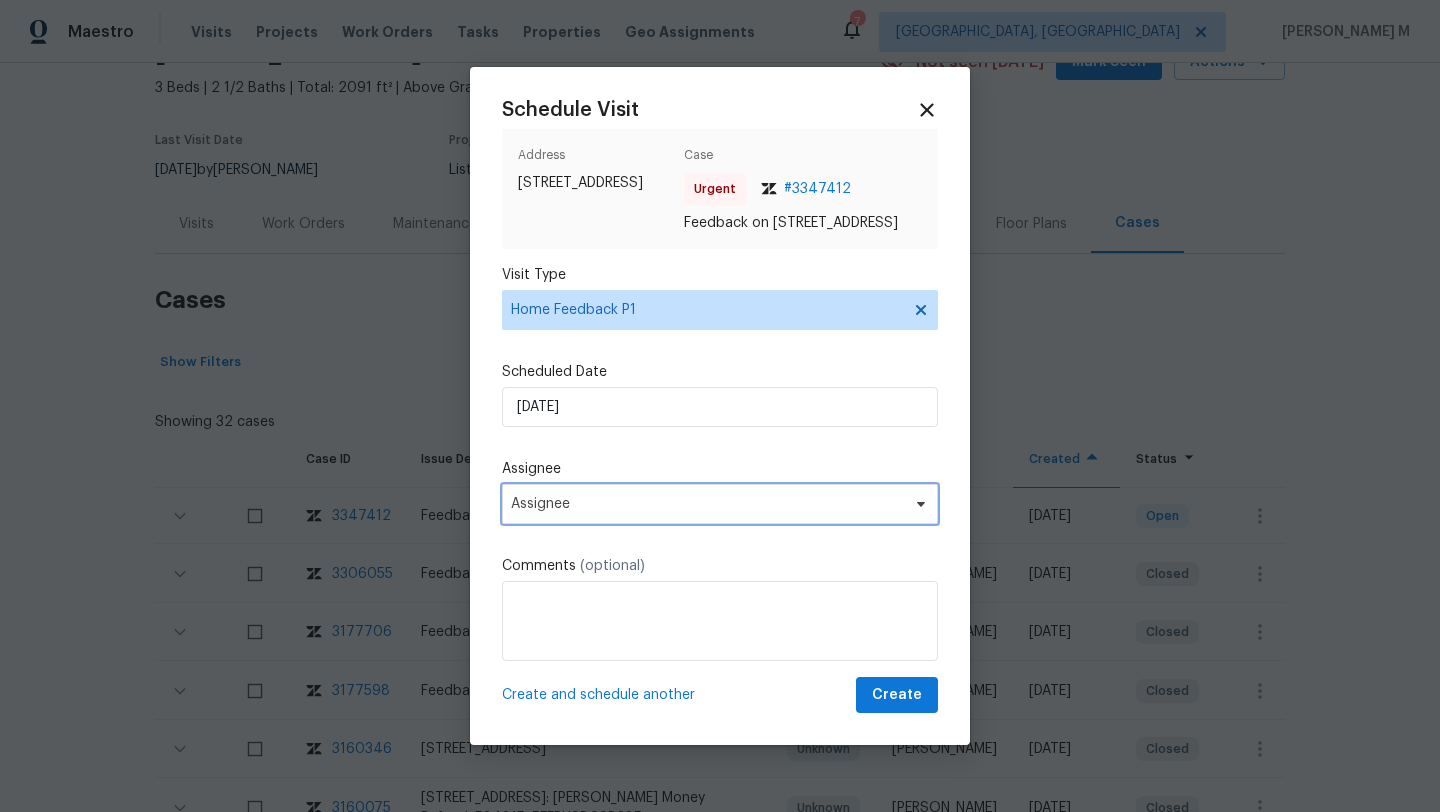 click on "Assignee" at bounding box center [707, 504] 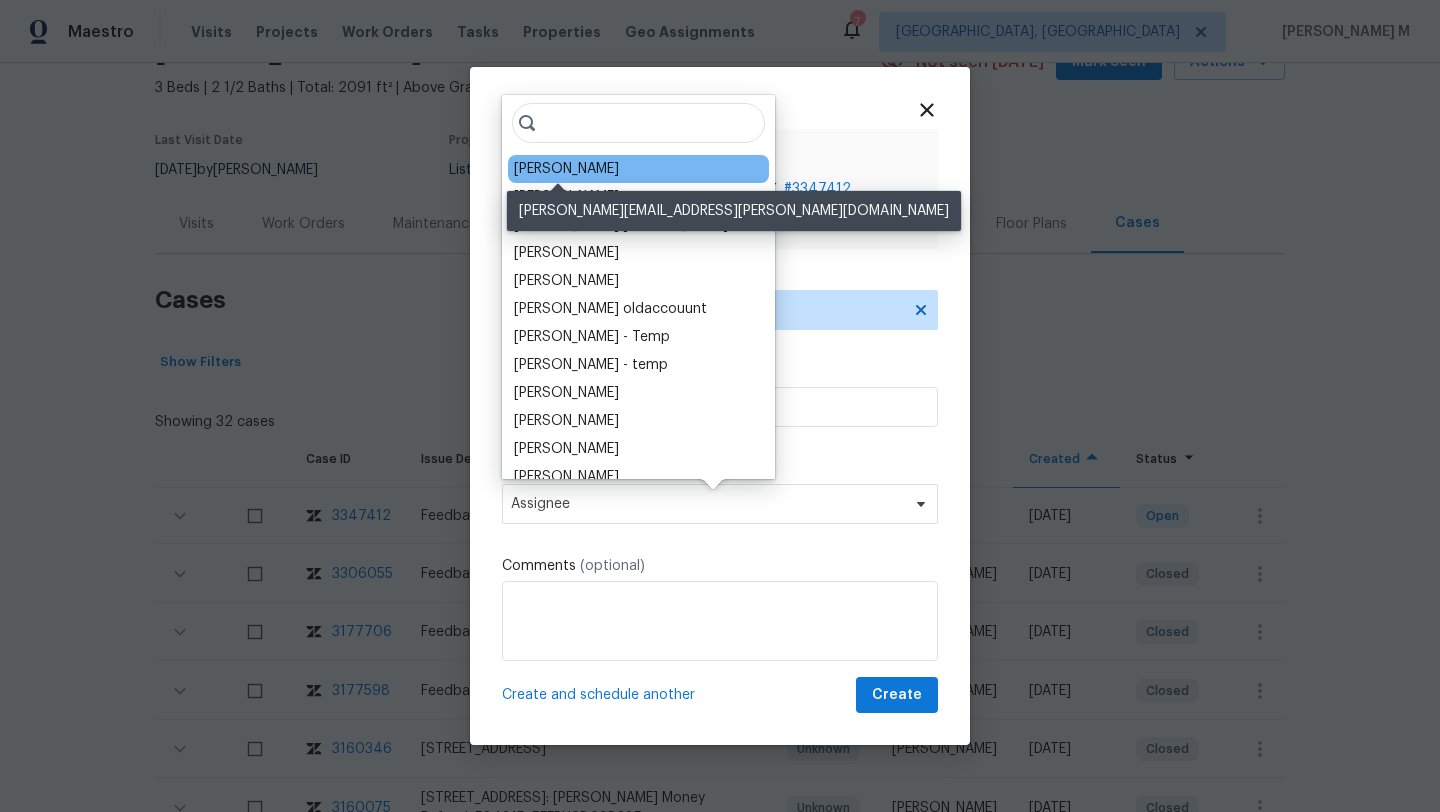 click on "Nichole Darst" at bounding box center (566, 169) 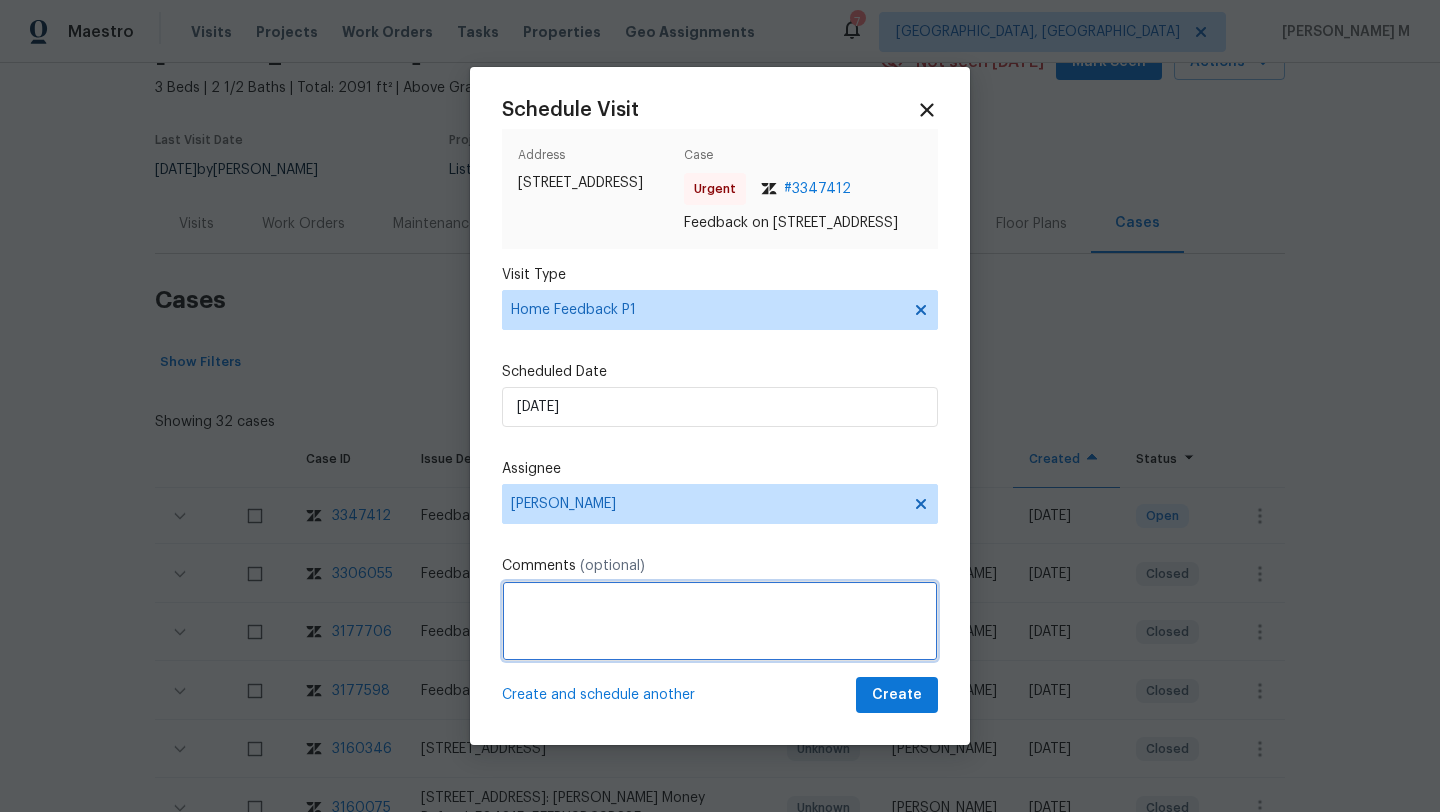 click at bounding box center (720, 621) 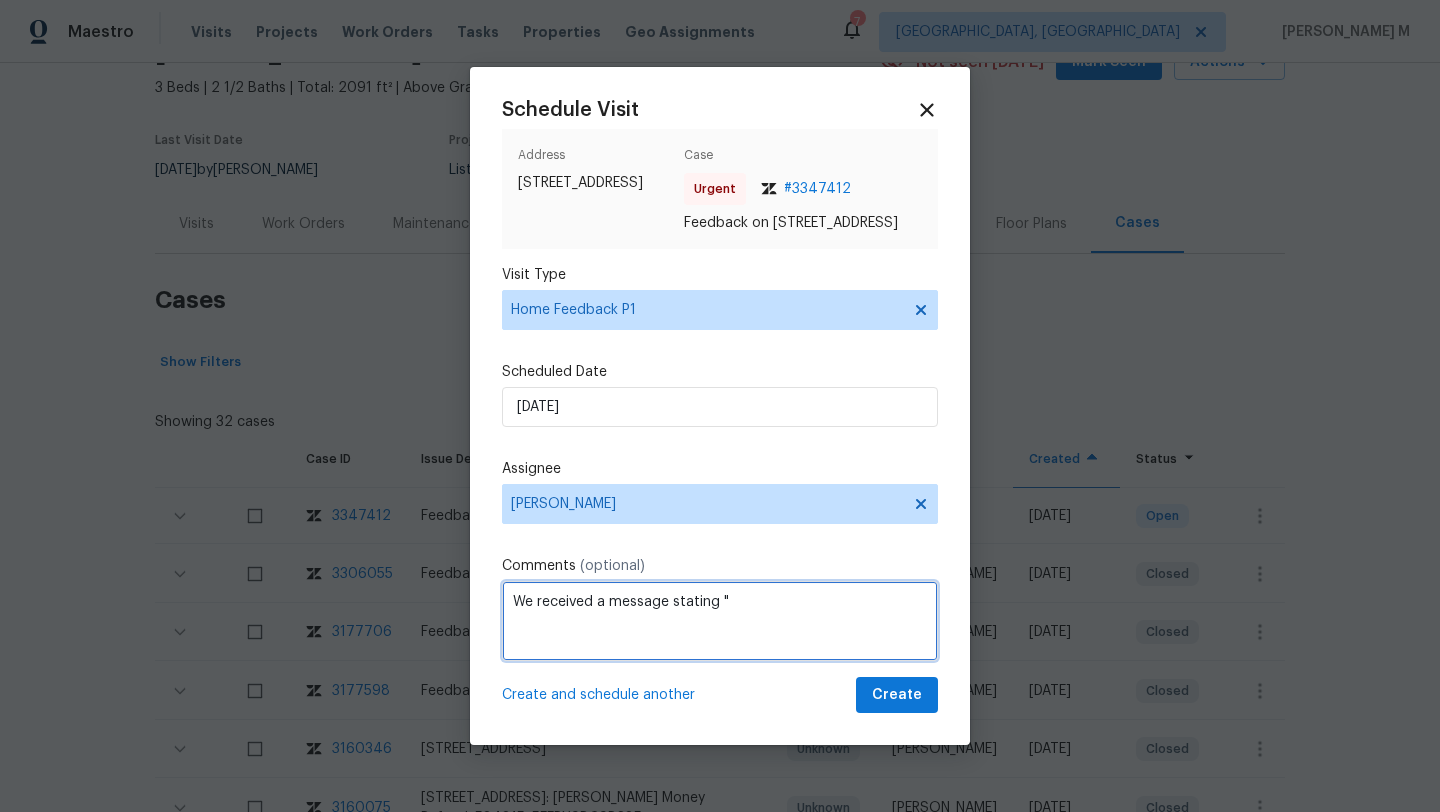 paste on "no lockbox at the property" 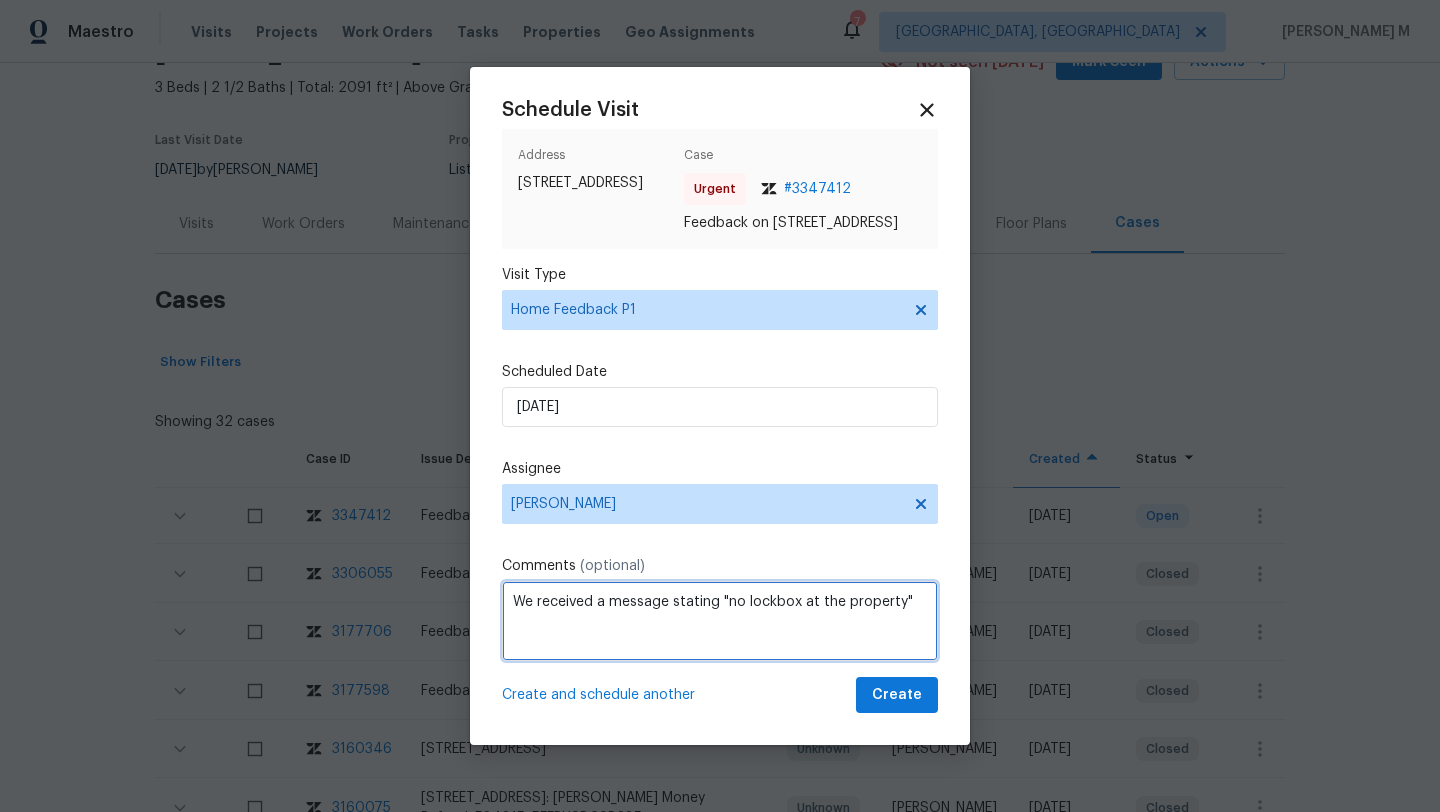 paste on "Kindly complete the visit and update if any WO needs to be created. Thank you" 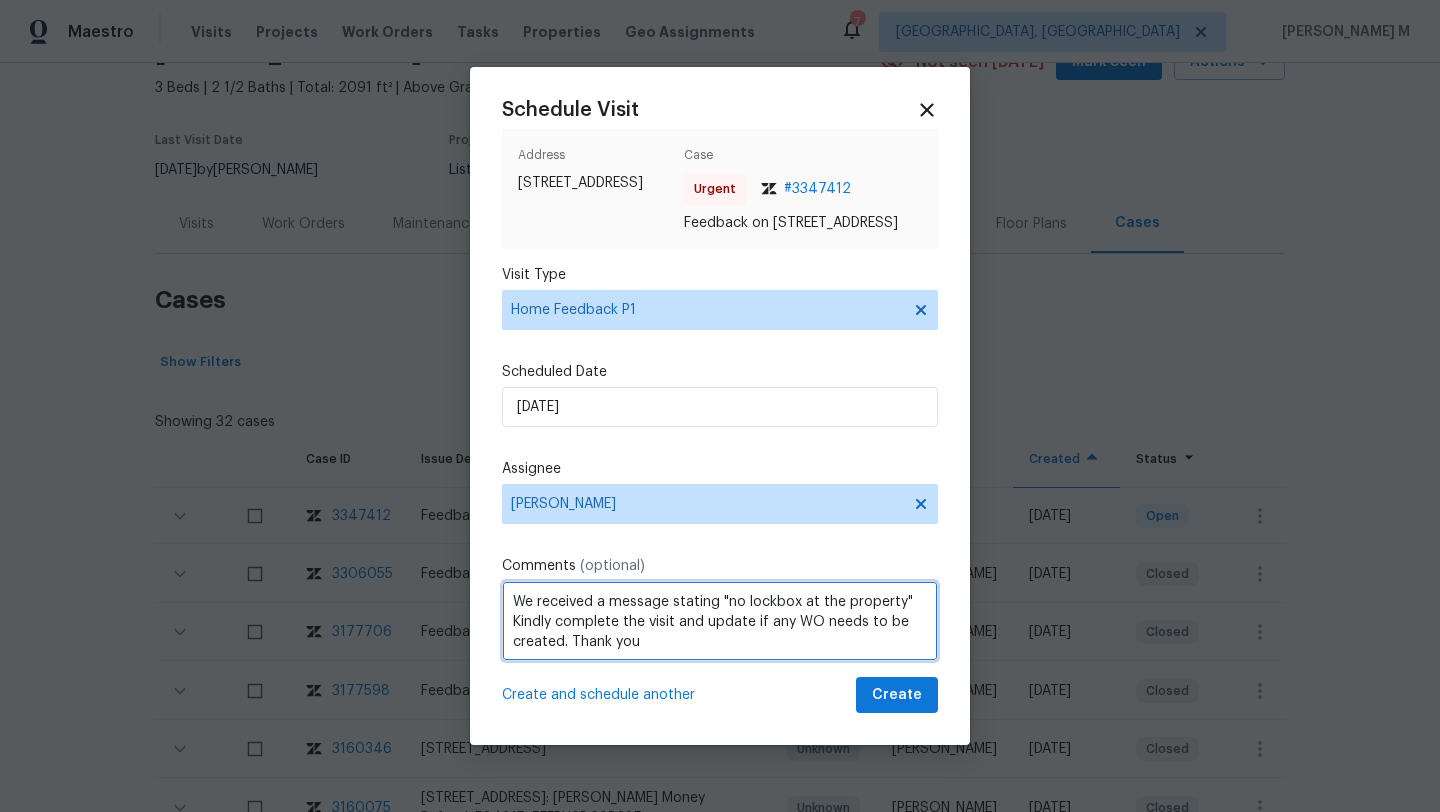 scroll, scrollTop: 2, scrollLeft: 0, axis: vertical 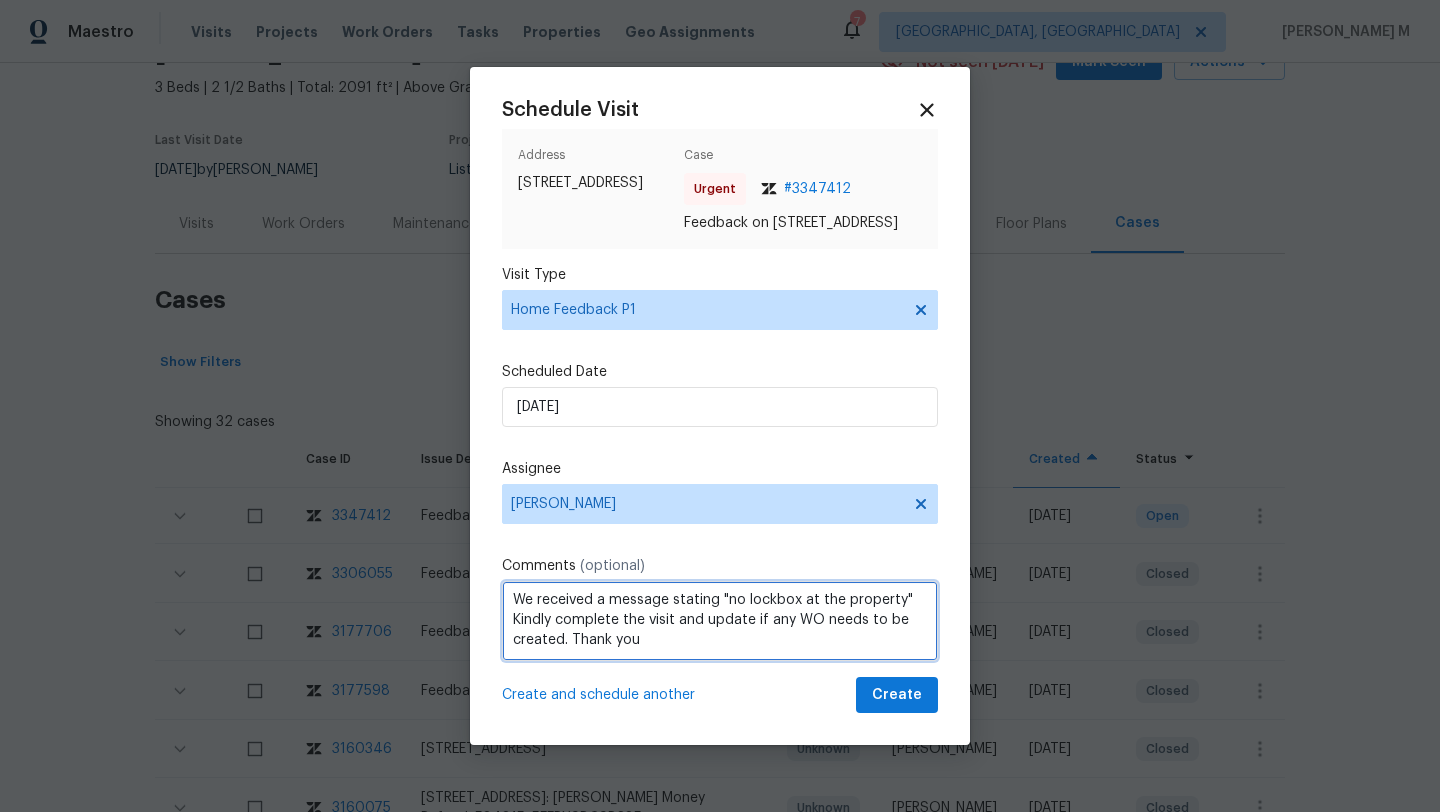 type on "We received a message stating "no lockbox at the property" Kindly complete the visit and update if any WO needs to be created. Thank you" 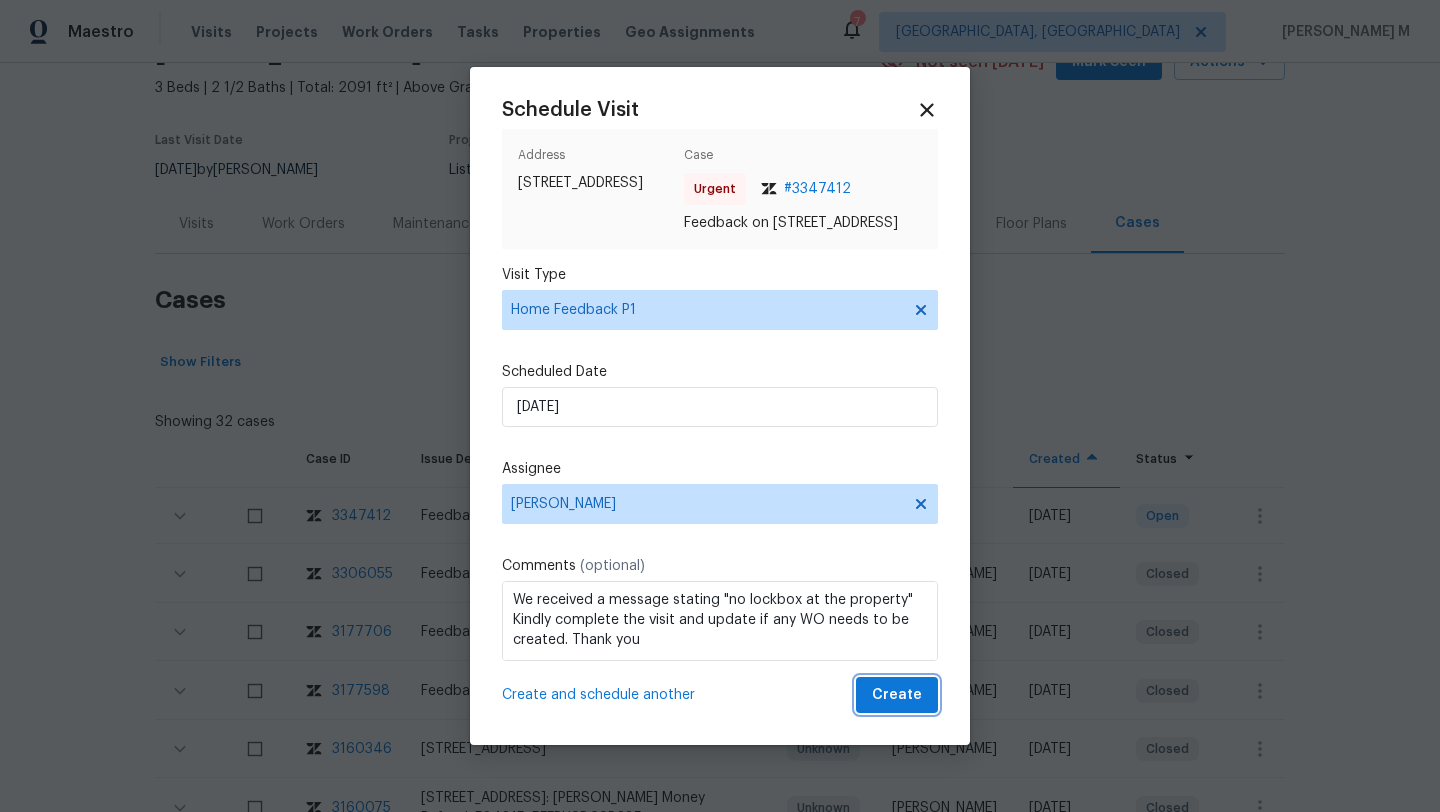 click on "Create" at bounding box center [897, 695] 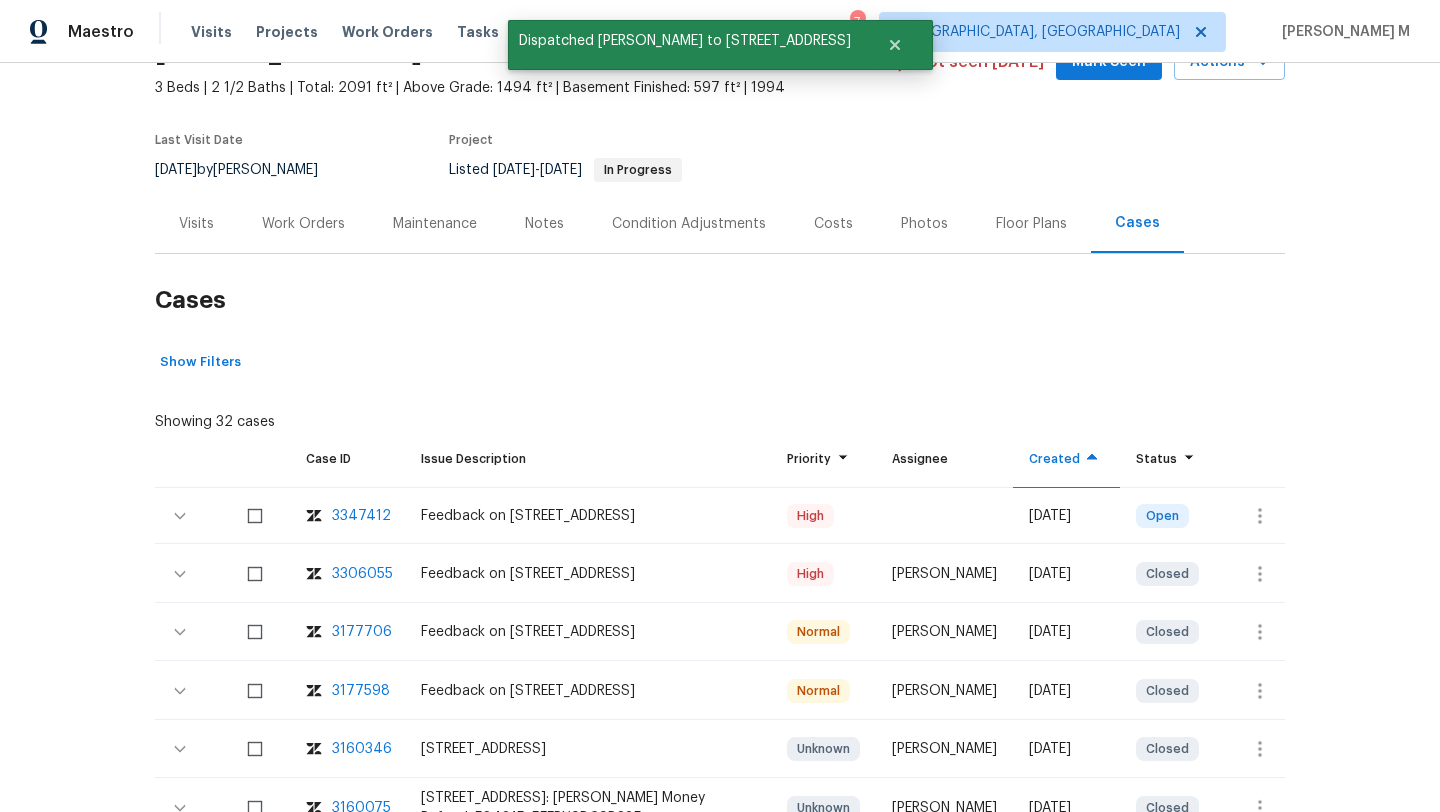 click on "Visits" at bounding box center [196, 223] 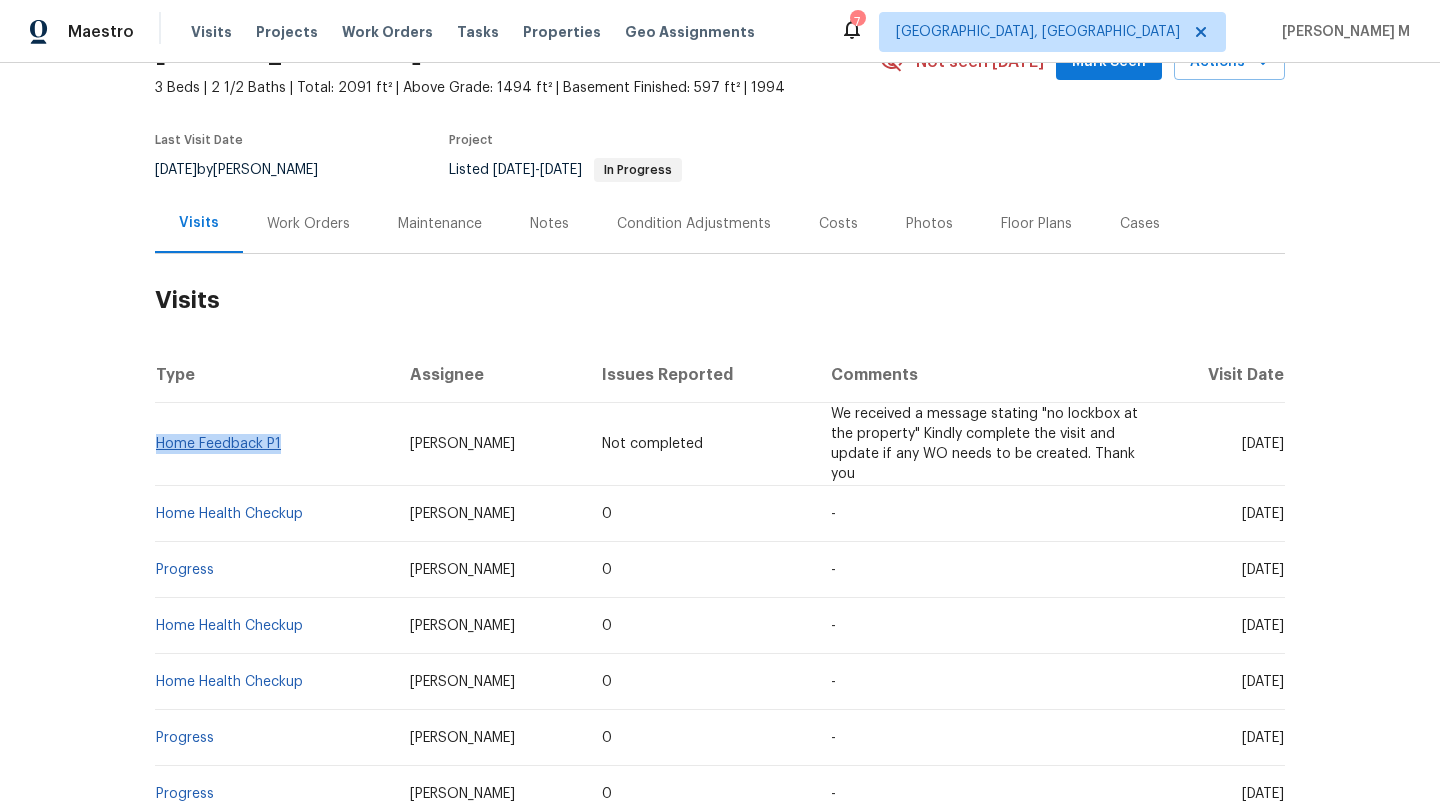 drag, startPoint x: 298, startPoint y: 450, endPoint x: 151, endPoint y: 447, distance: 147.03061 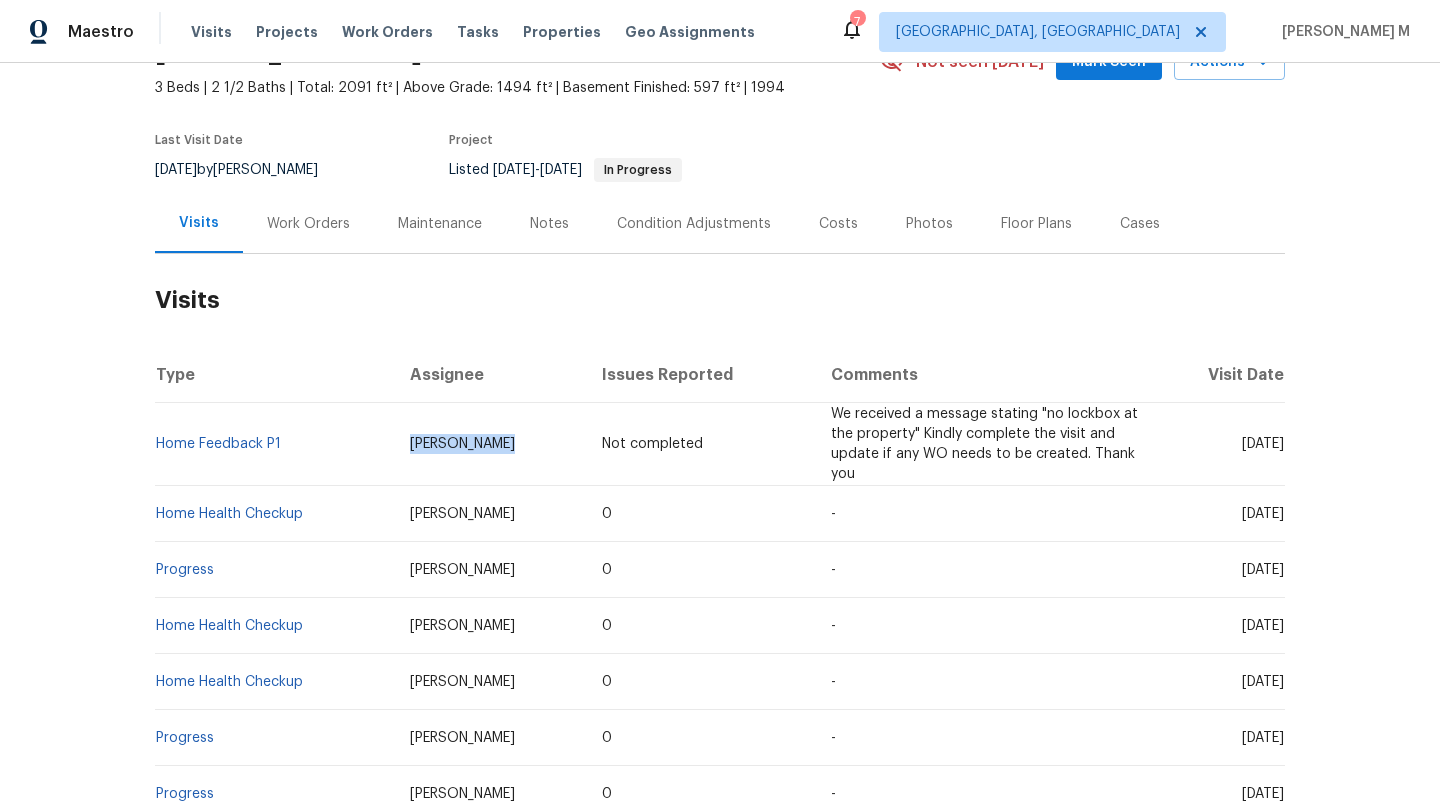 drag, startPoint x: 384, startPoint y: 445, endPoint x: 472, endPoint y: 441, distance: 88.09086 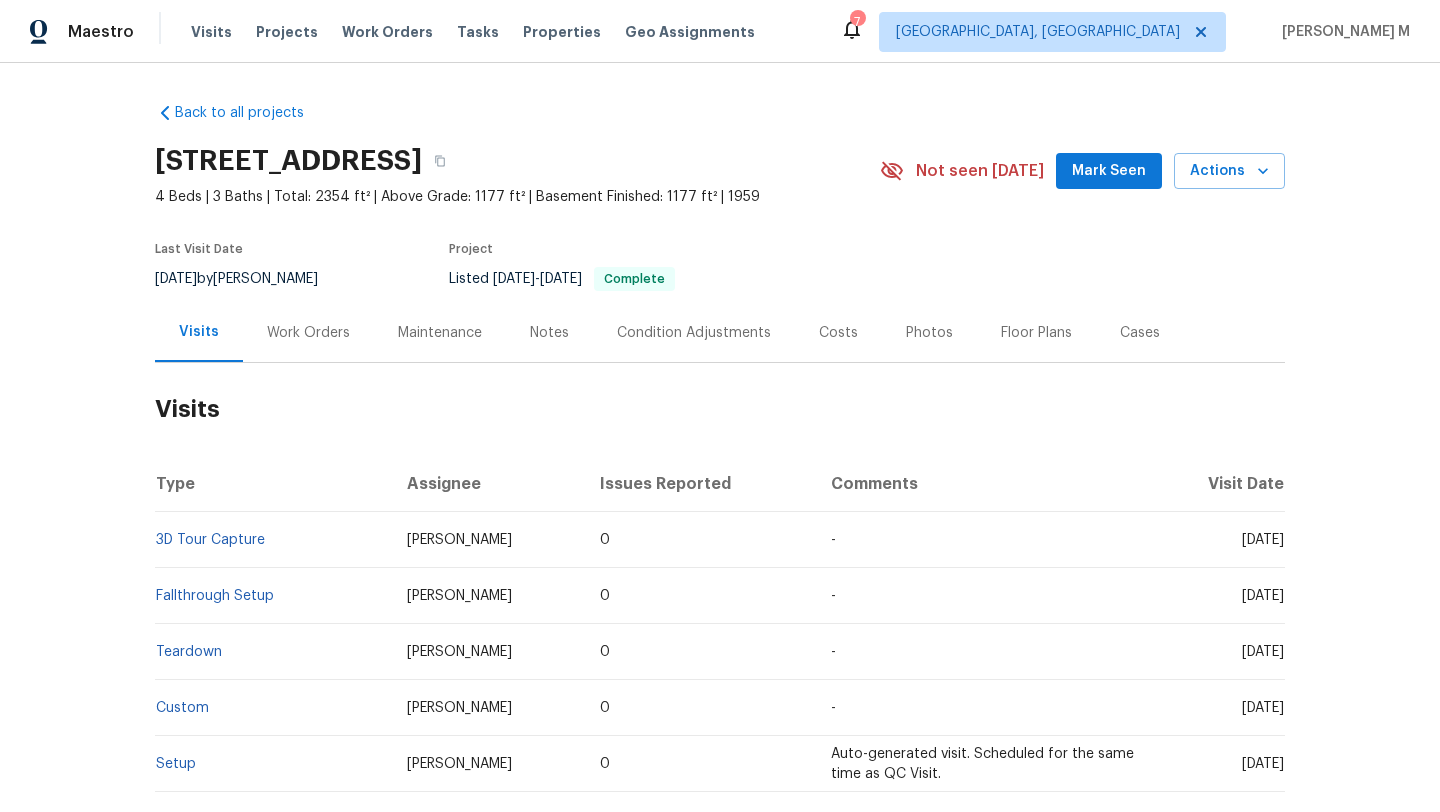 scroll, scrollTop: 0, scrollLeft: 0, axis: both 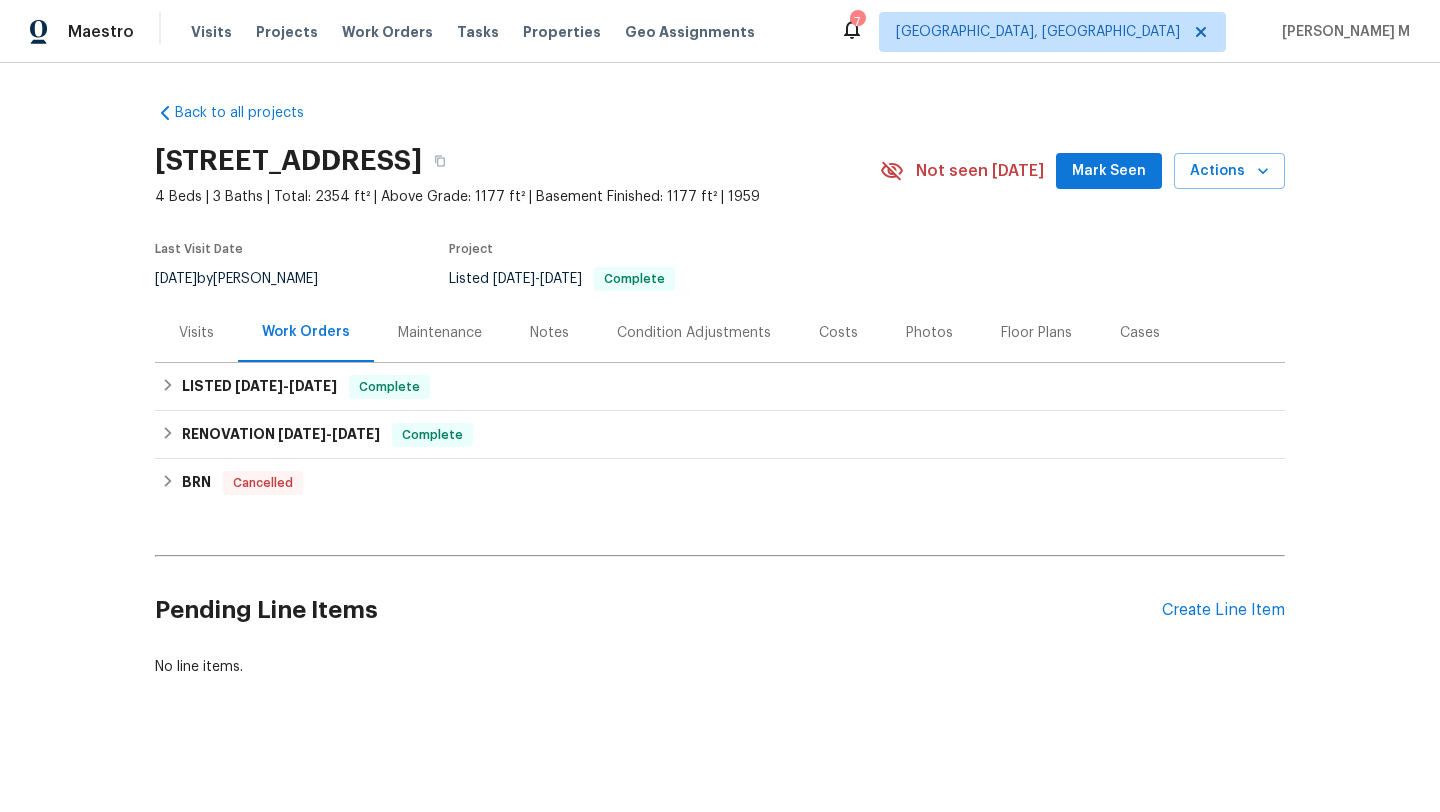 click on "Work Orders" at bounding box center (306, 332) 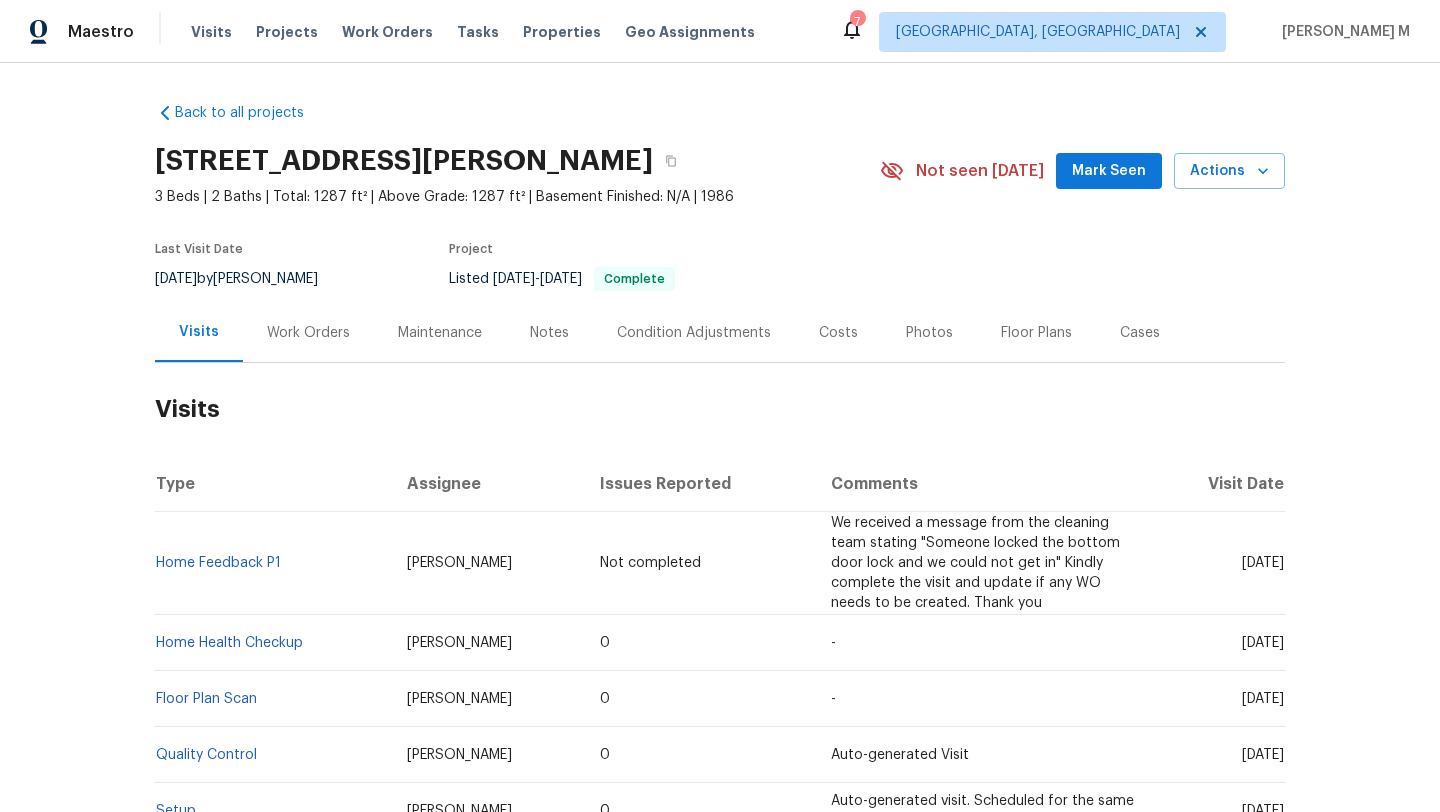 scroll, scrollTop: 0, scrollLeft: 0, axis: both 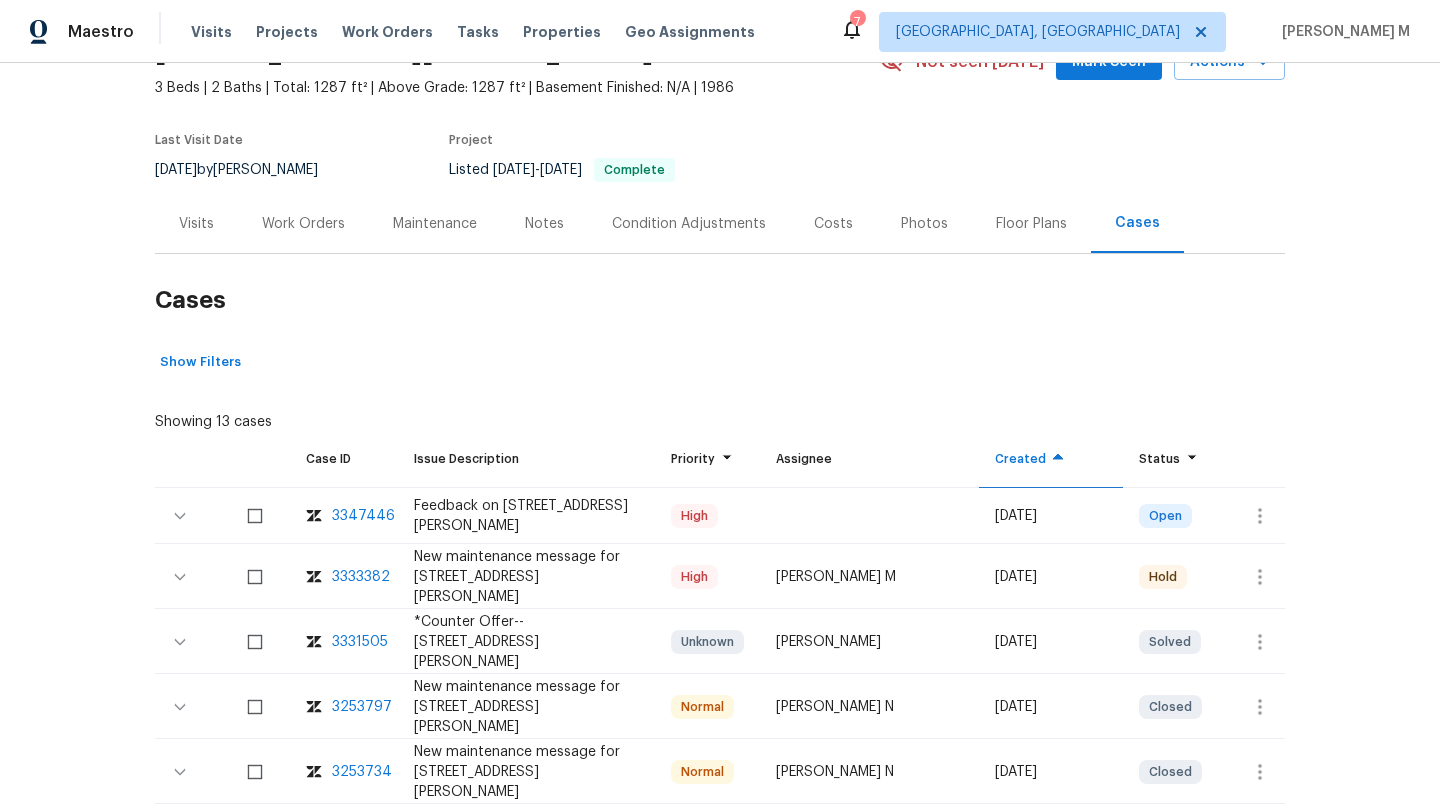 click on "3333382" at bounding box center (361, 577) 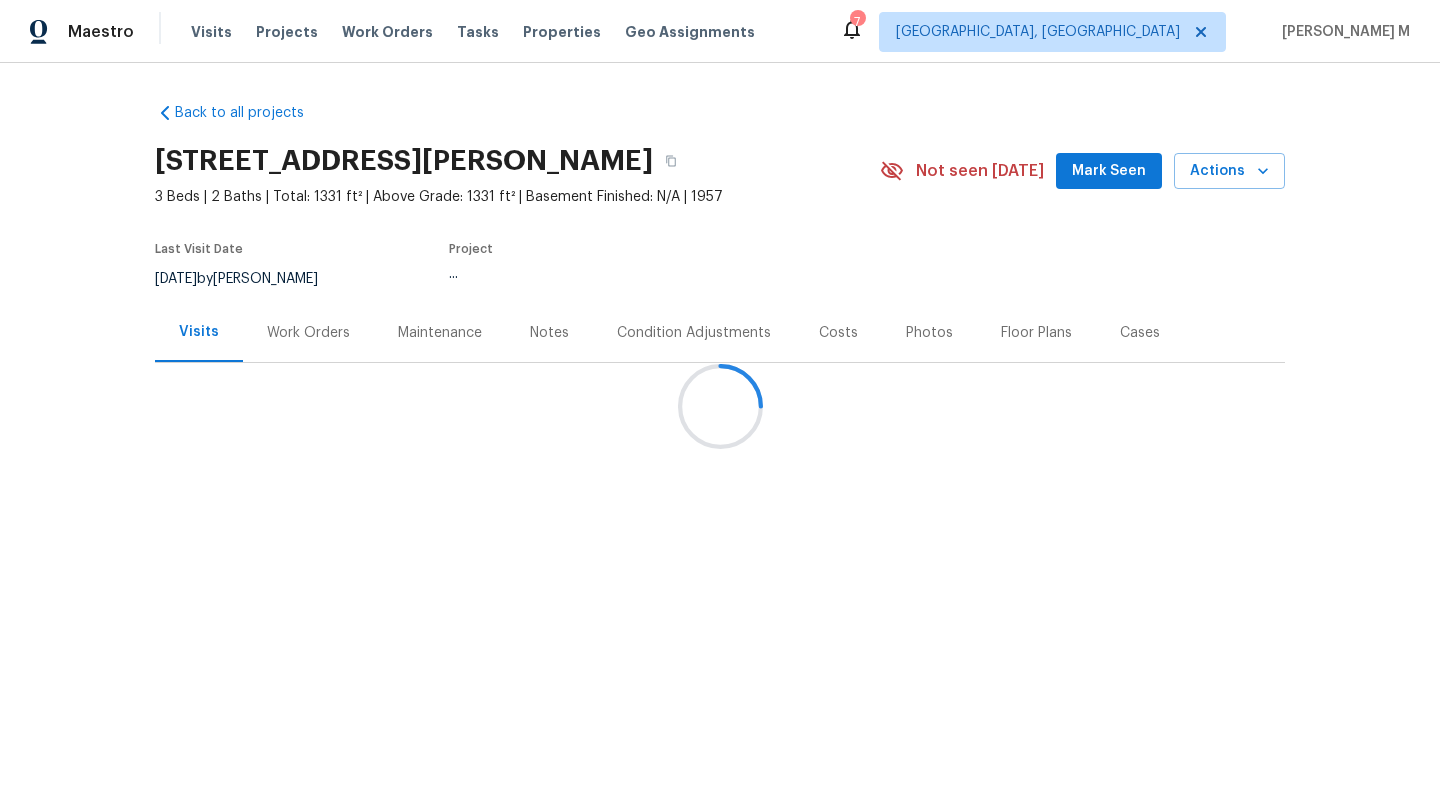 scroll, scrollTop: 0, scrollLeft: 0, axis: both 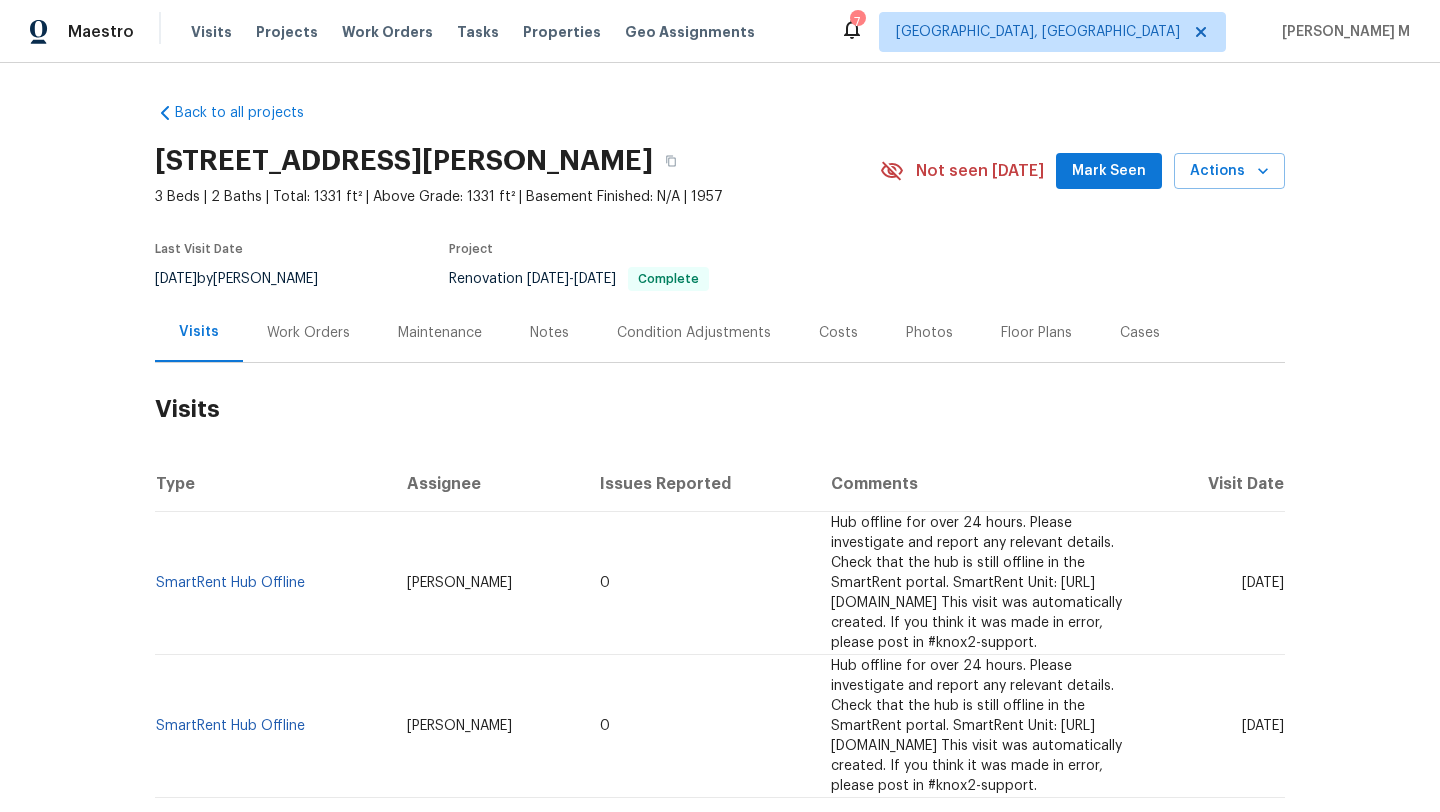 drag, startPoint x: 1200, startPoint y: 576, endPoint x: 1241, endPoint y: 576, distance: 41 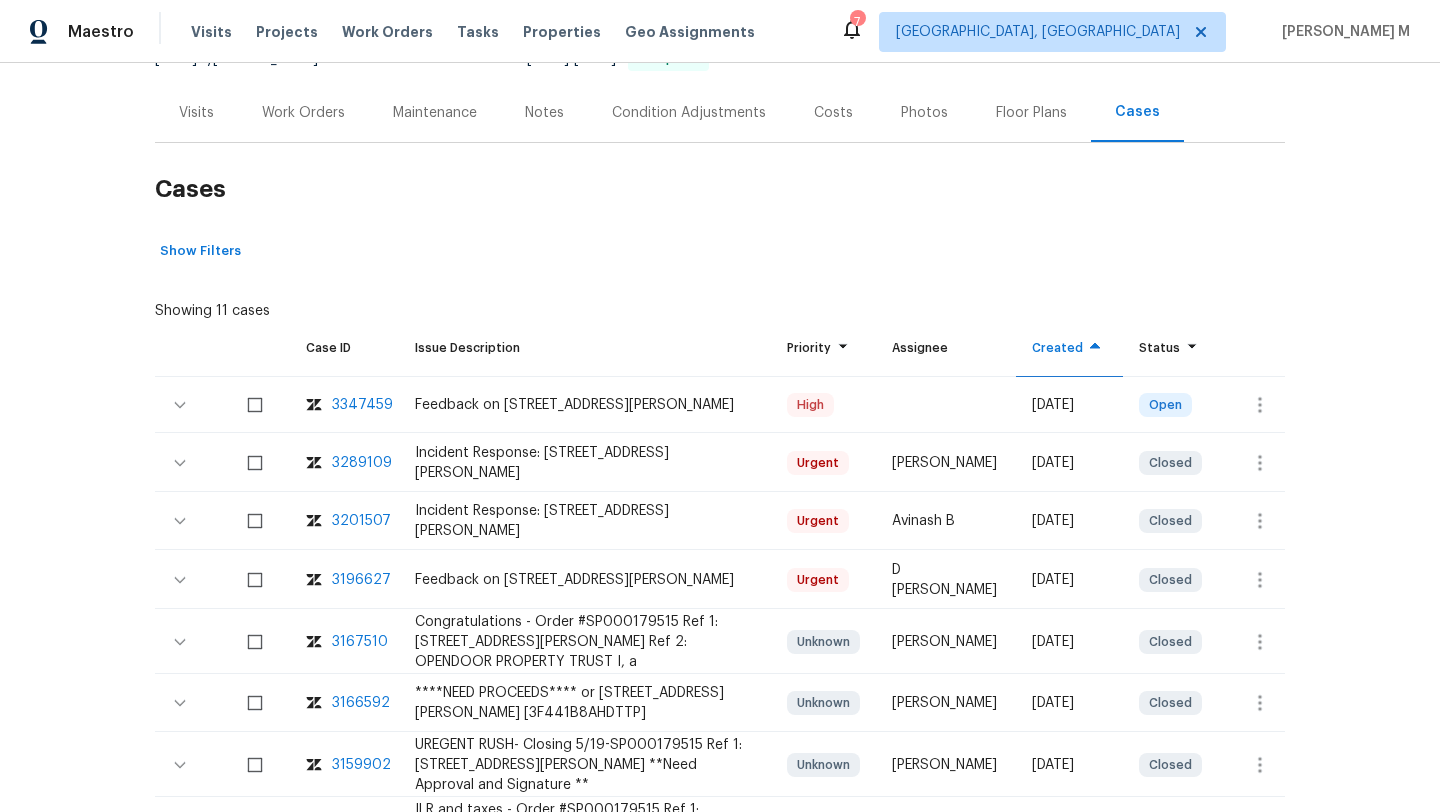 scroll, scrollTop: 237, scrollLeft: 0, axis: vertical 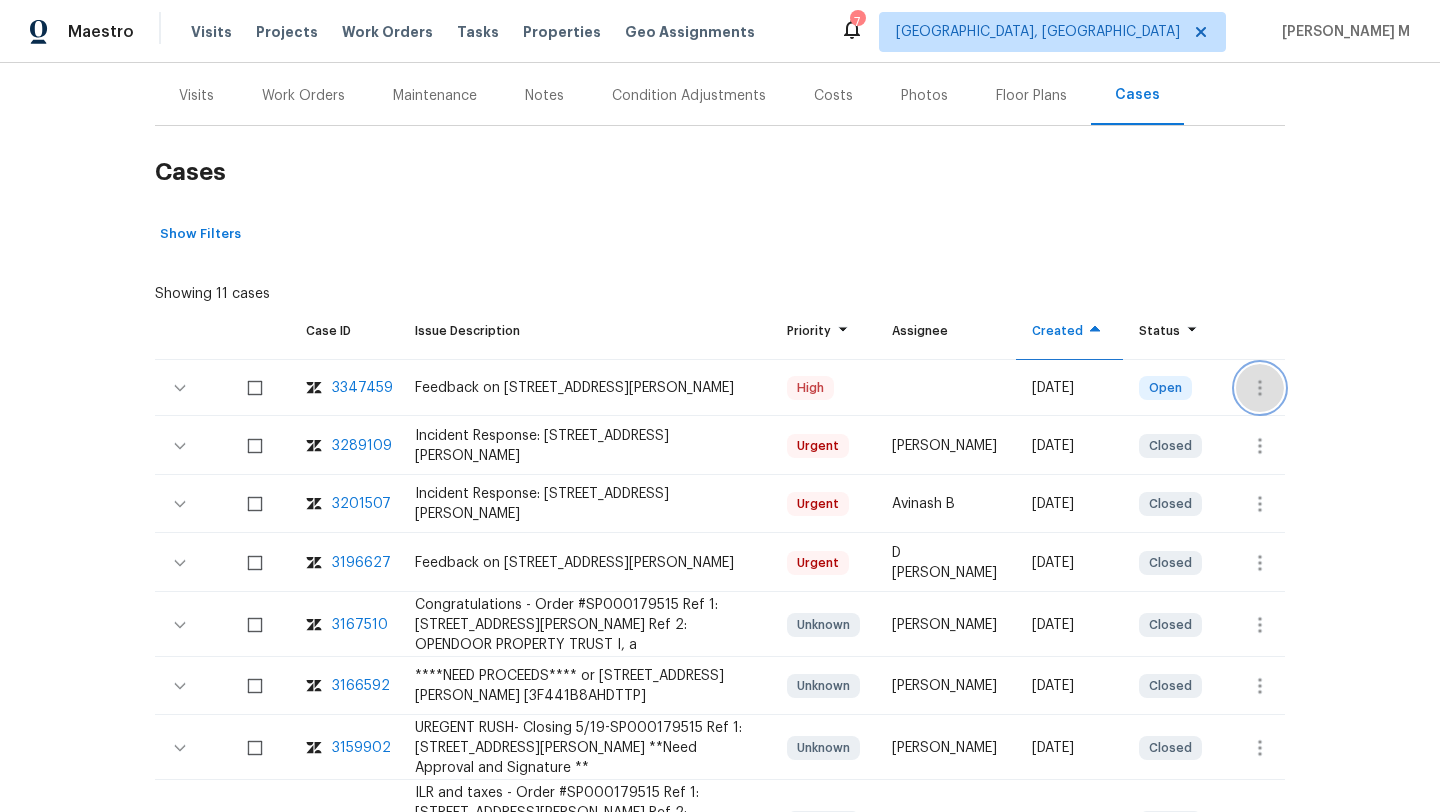 click at bounding box center (1260, 388) 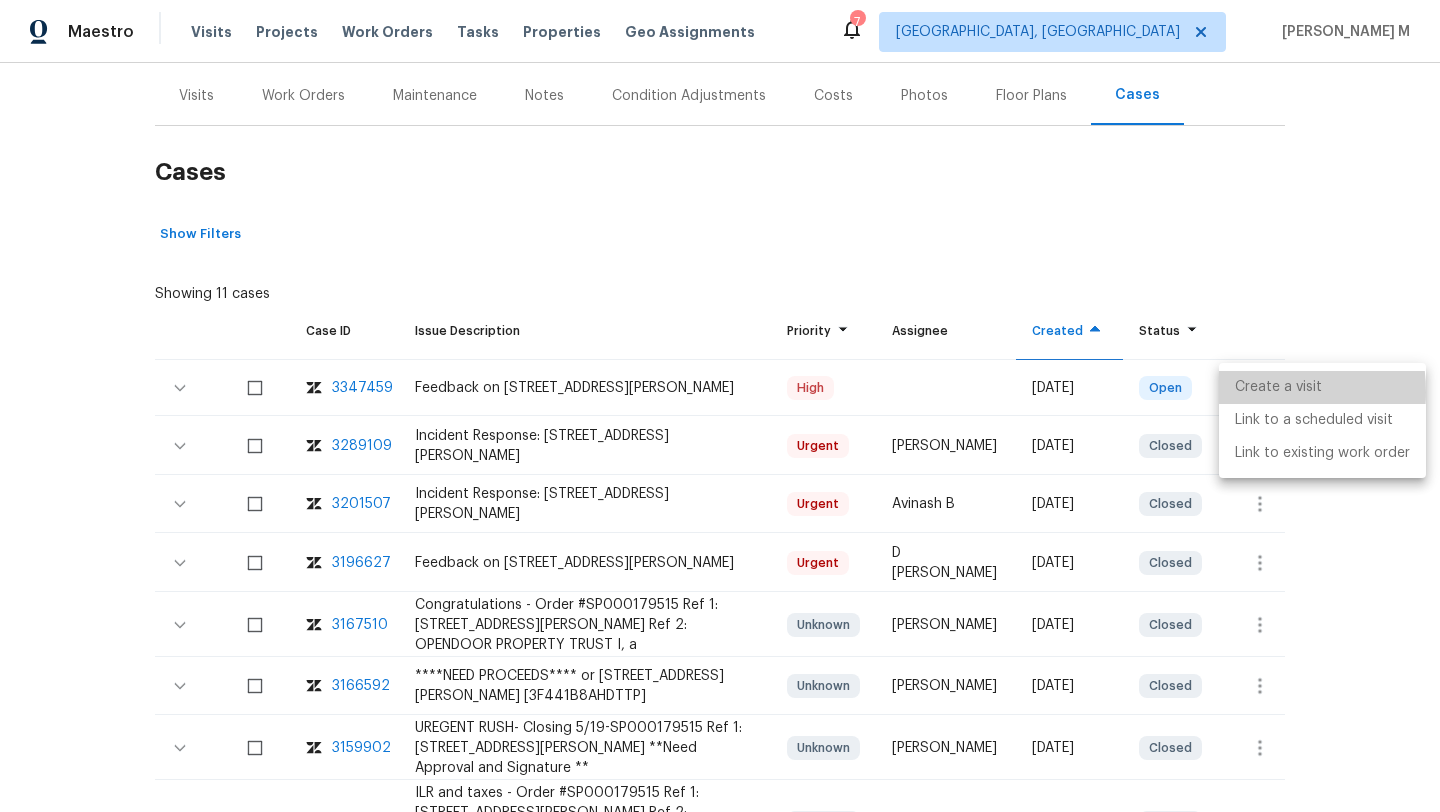 click on "Create a visit" at bounding box center (1322, 387) 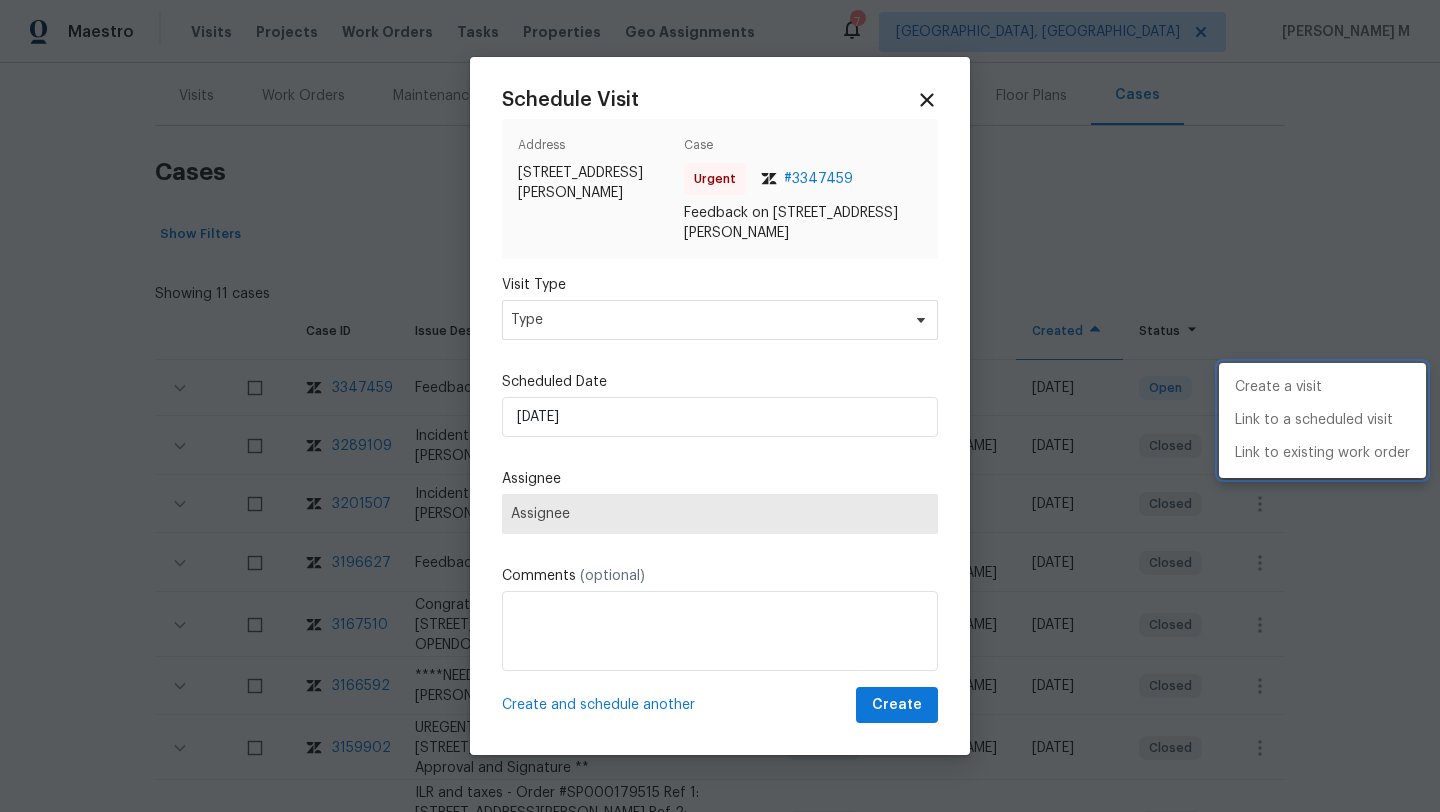 click at bounding box center (720, 406) 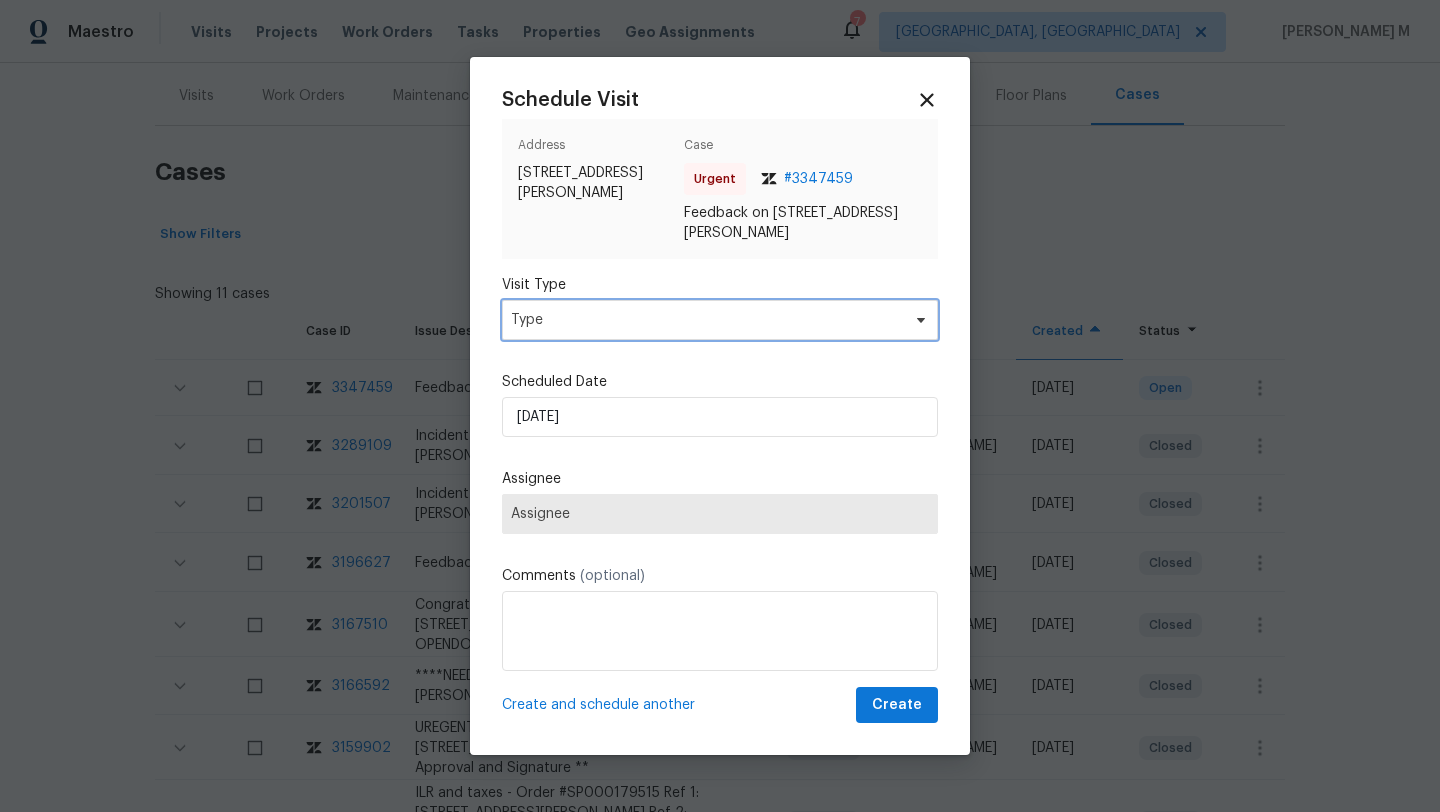 click on "Type" at bounding box center (705, 320) 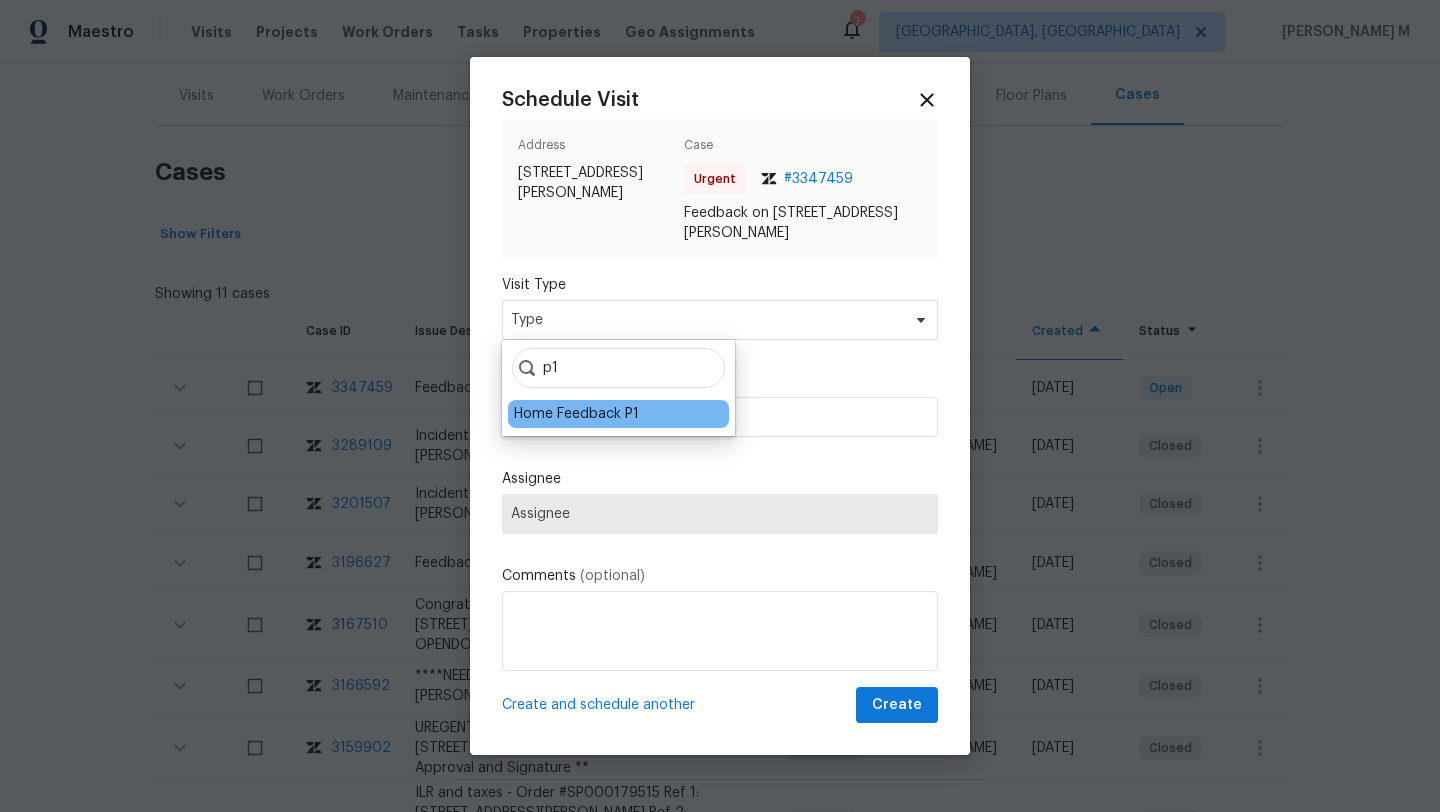type on "p1" 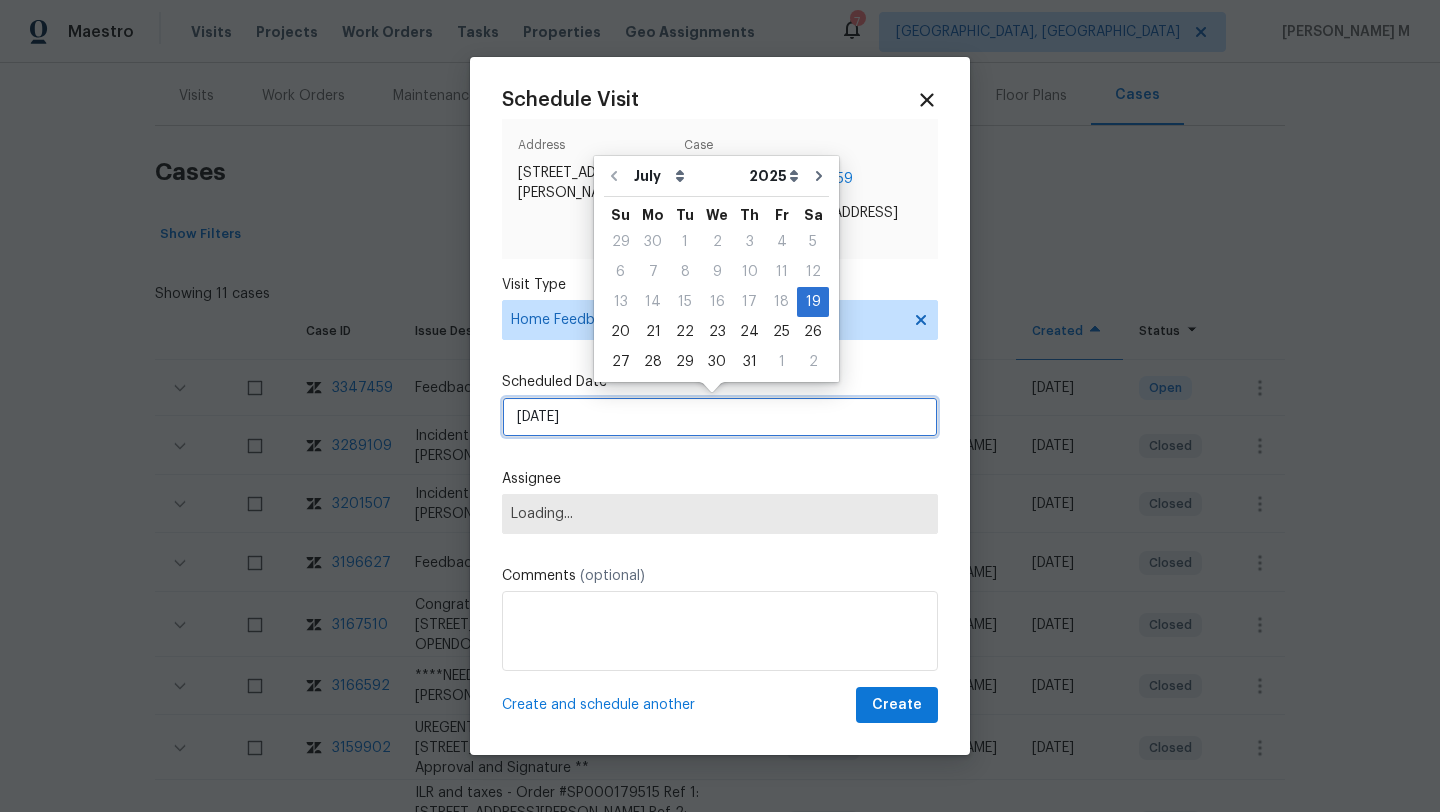 click on "19/07/2025" at bounding box center [720, 417] 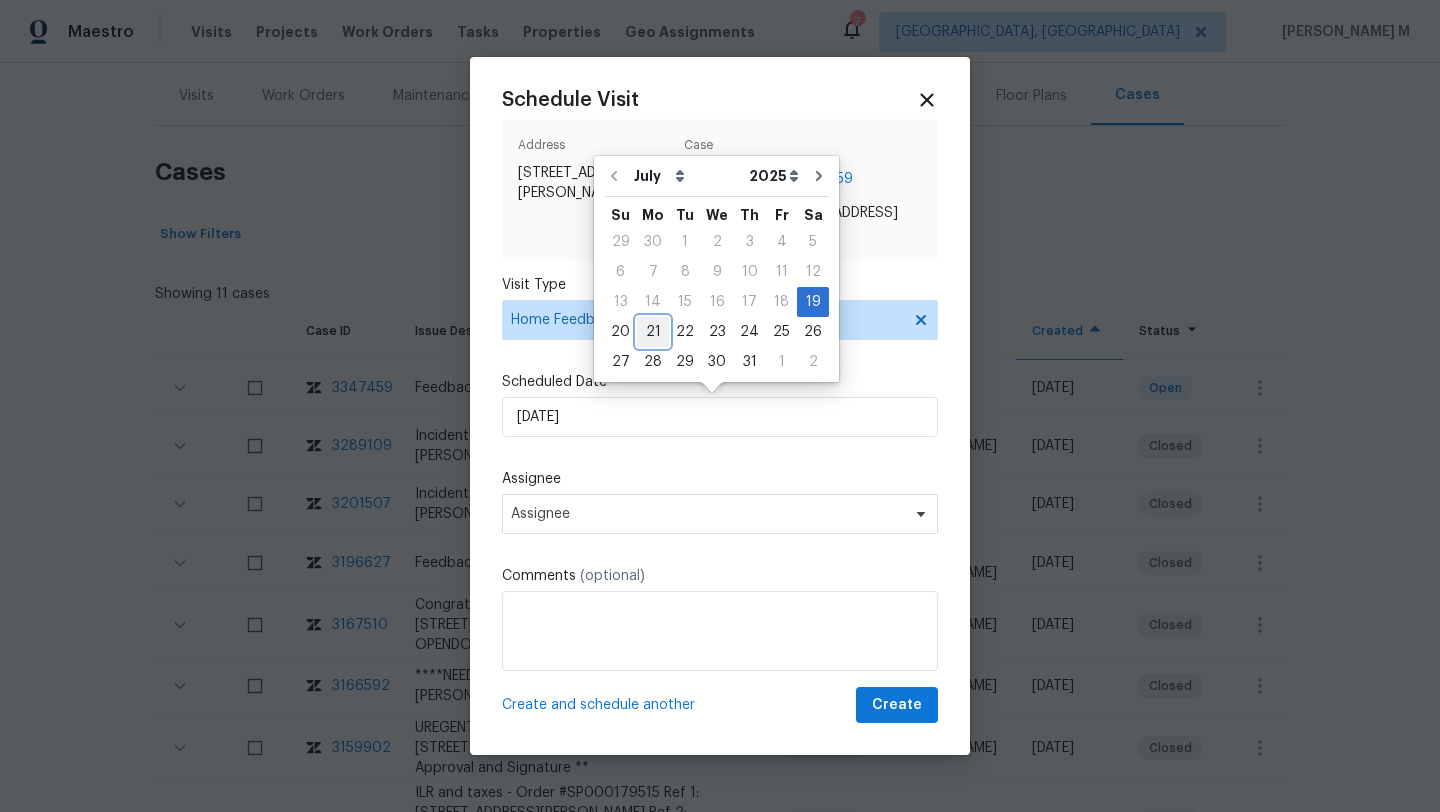 click on "21" at bounding box center (653, 332) 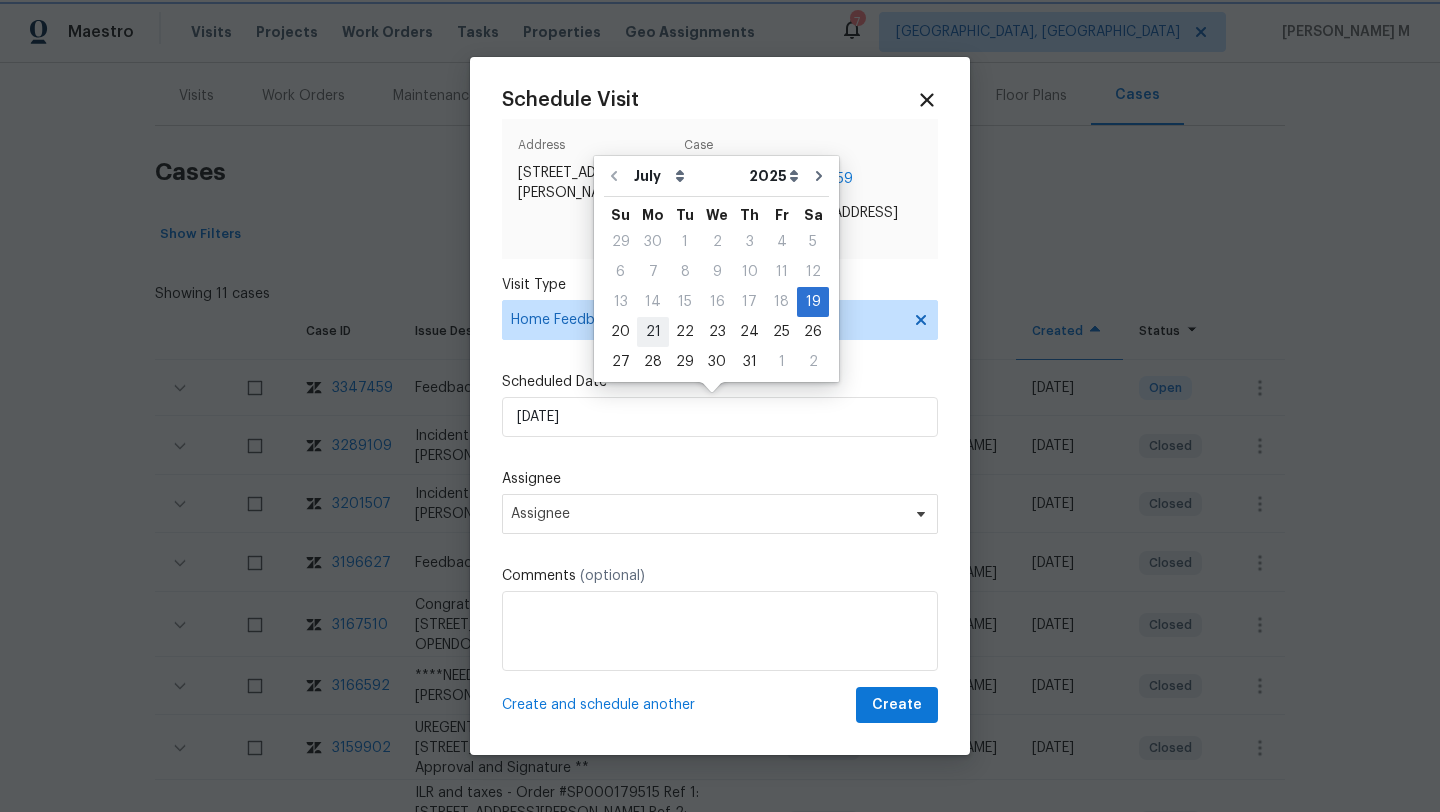 type on "21/07/2025" 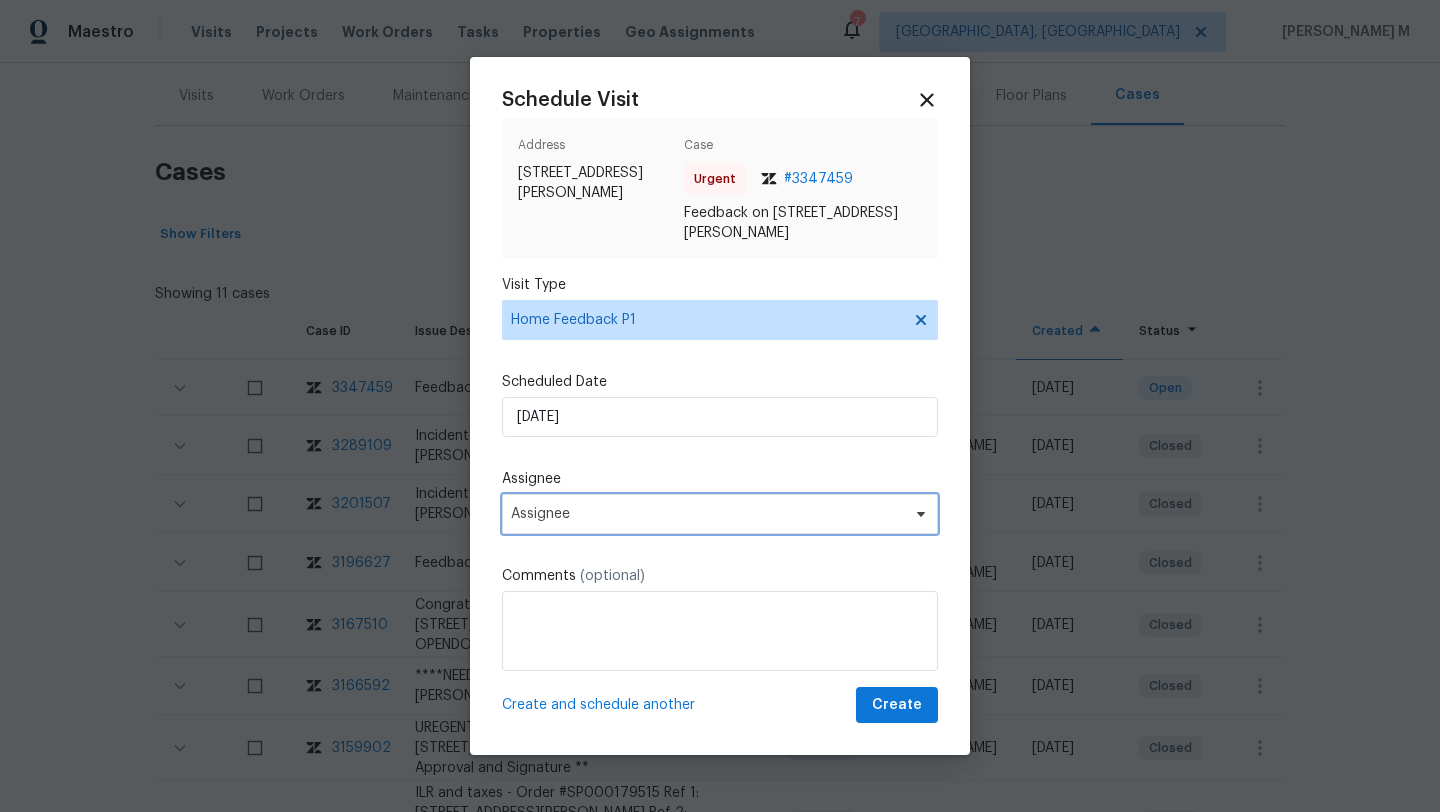 click on "Assignee" at bounding box center (707, 514) 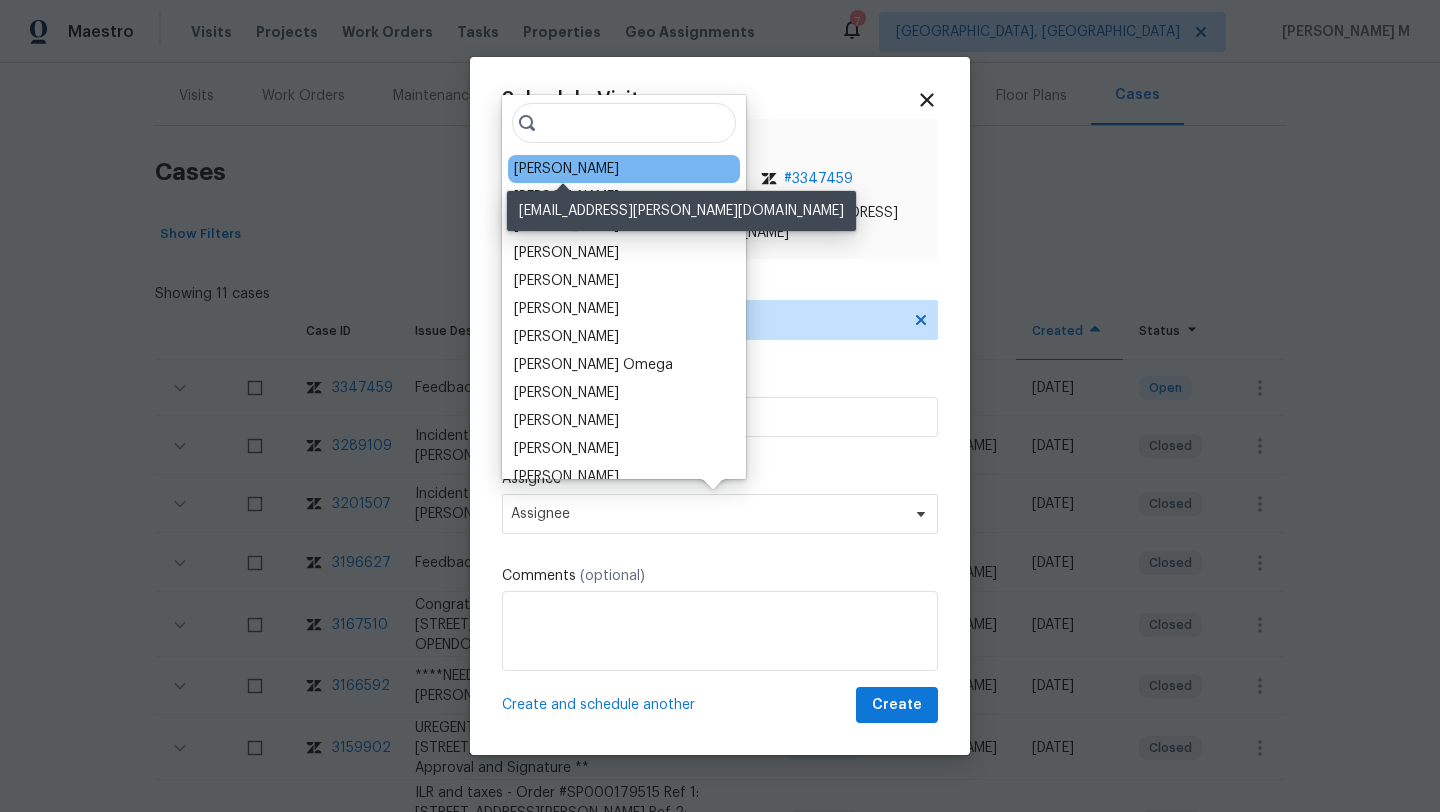 click on "Mark Cardenas" at bounding box center [566, 169] 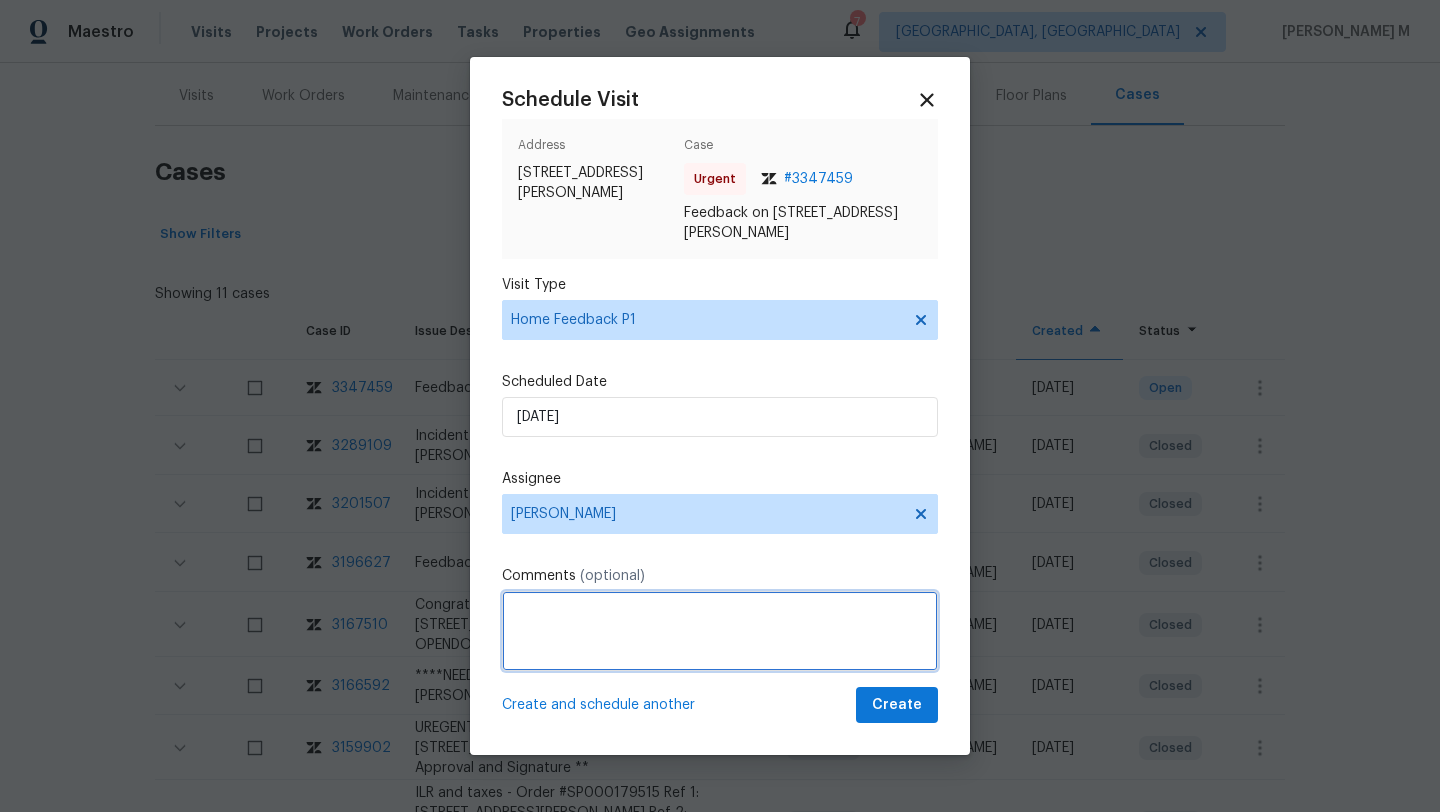 click at bounding box center (720, 631) 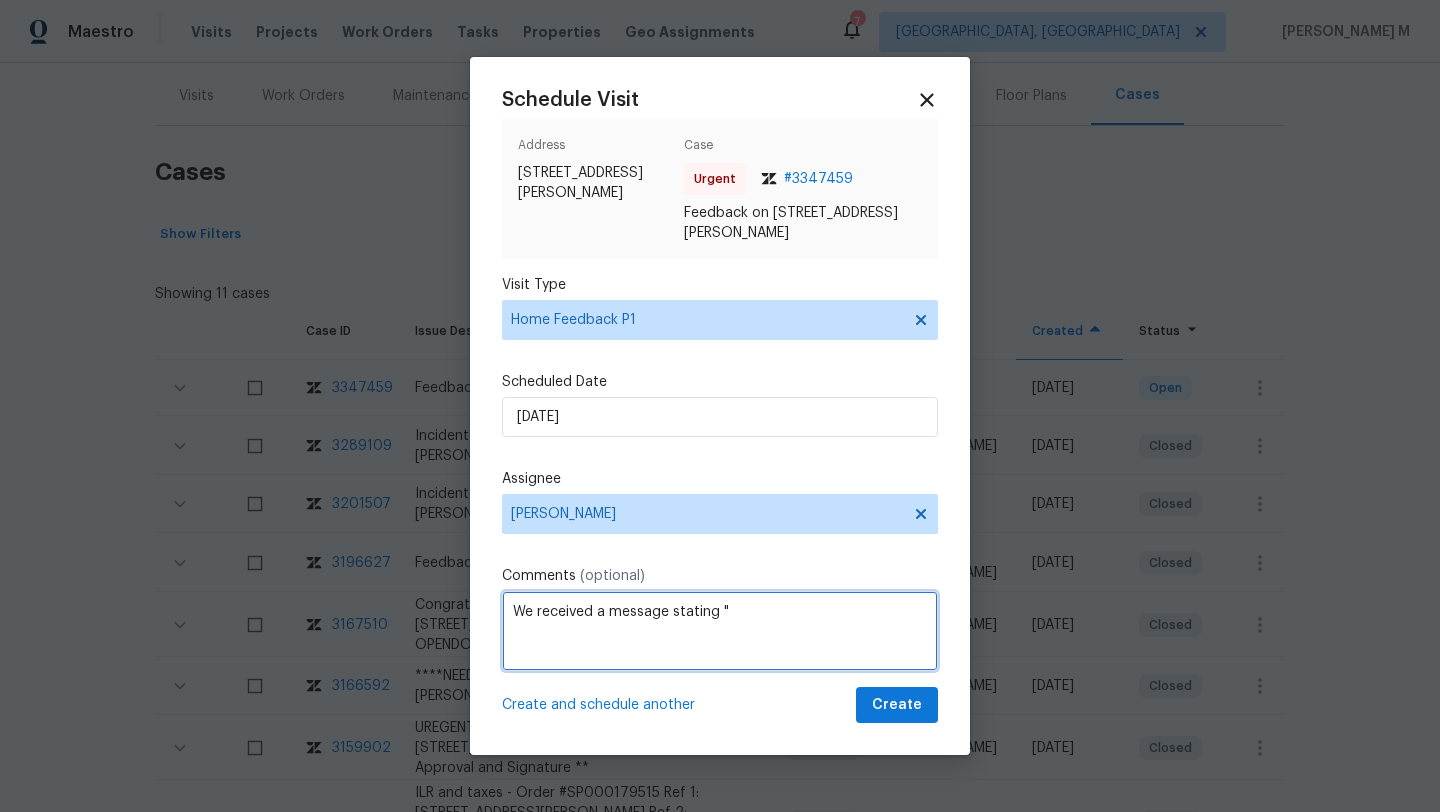 paste on "the door was unable to lock" 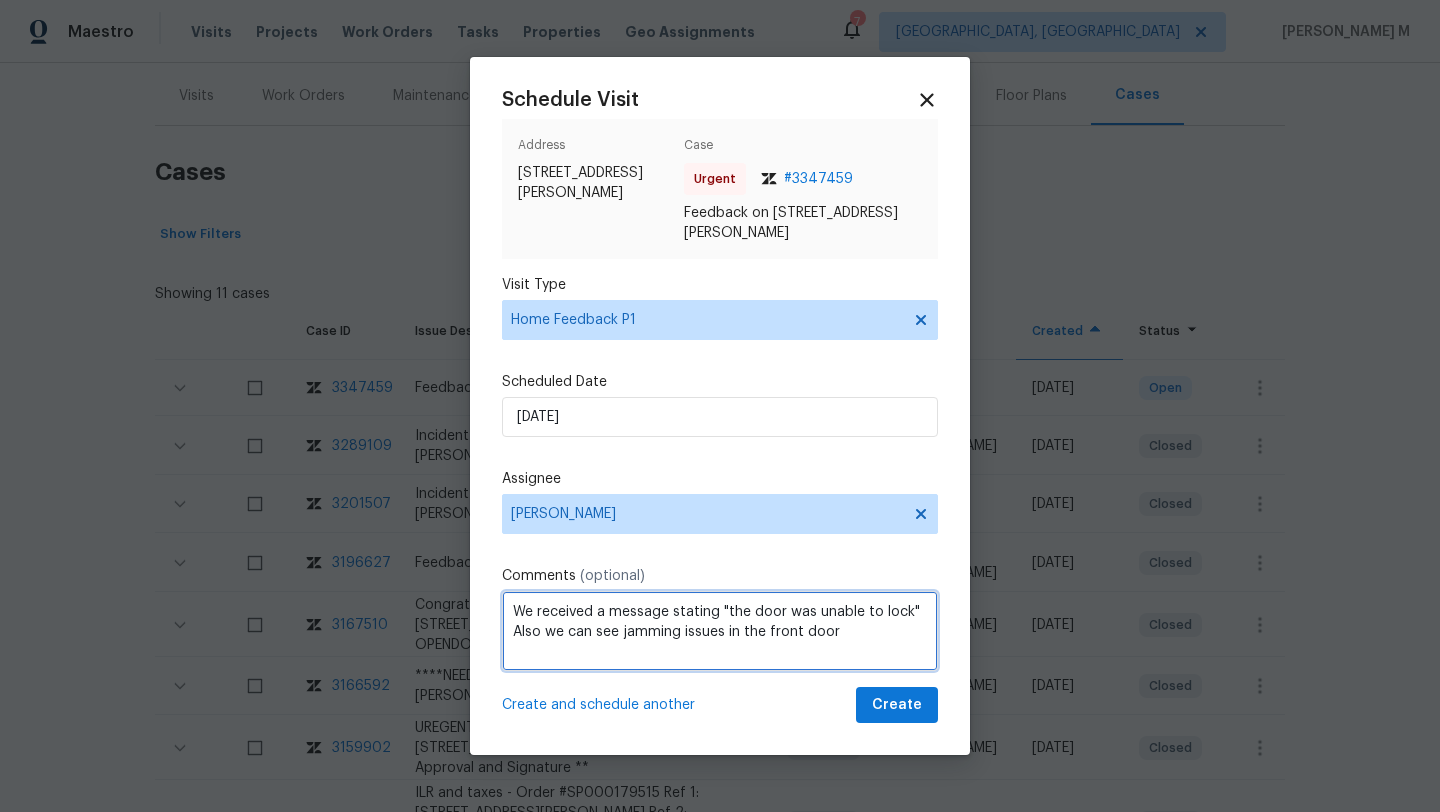 paste on "Kindly complete the visit and update if any WO needs to be created. Thank you" 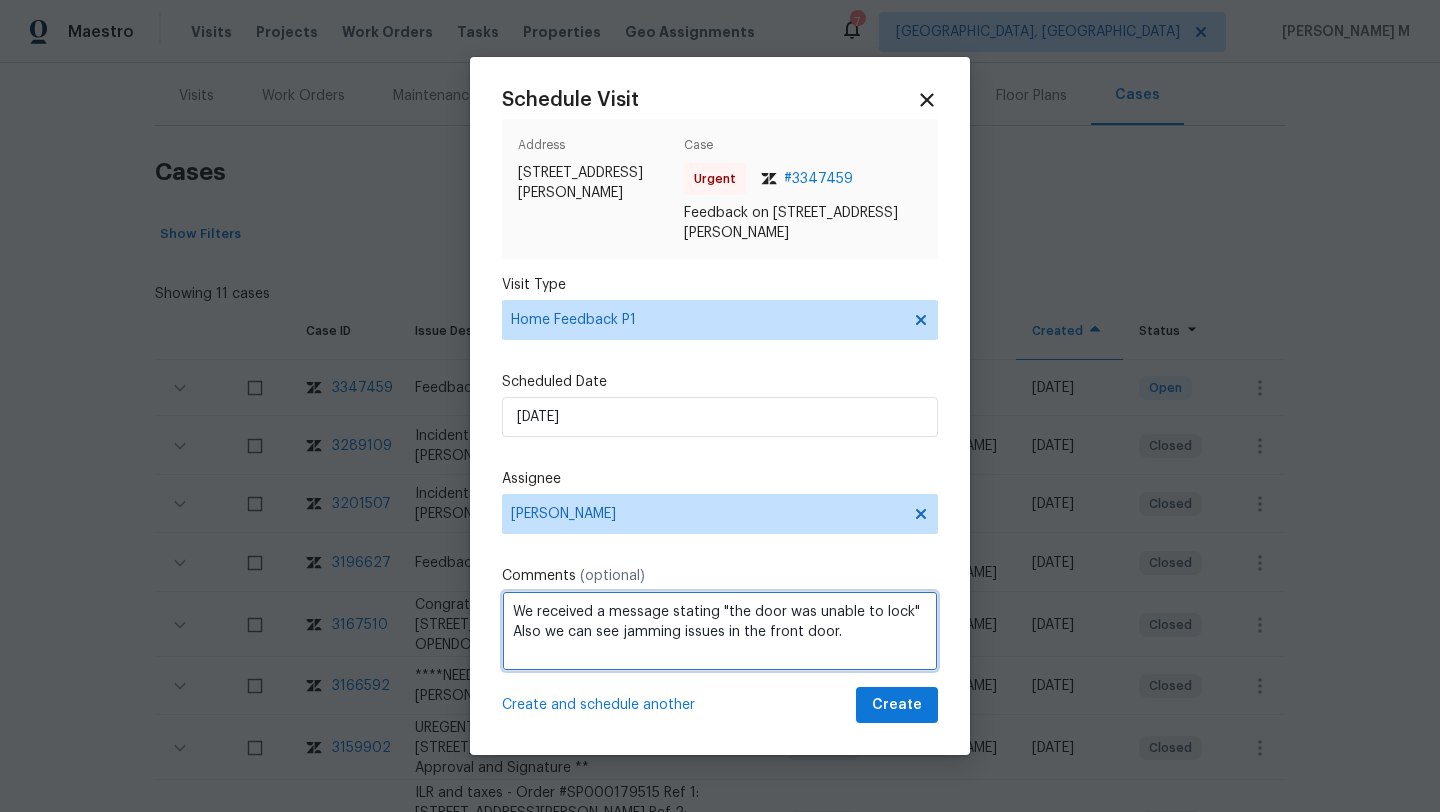 paste on "Kindly complete the visit and update if any WO needs to be created. Thank you" 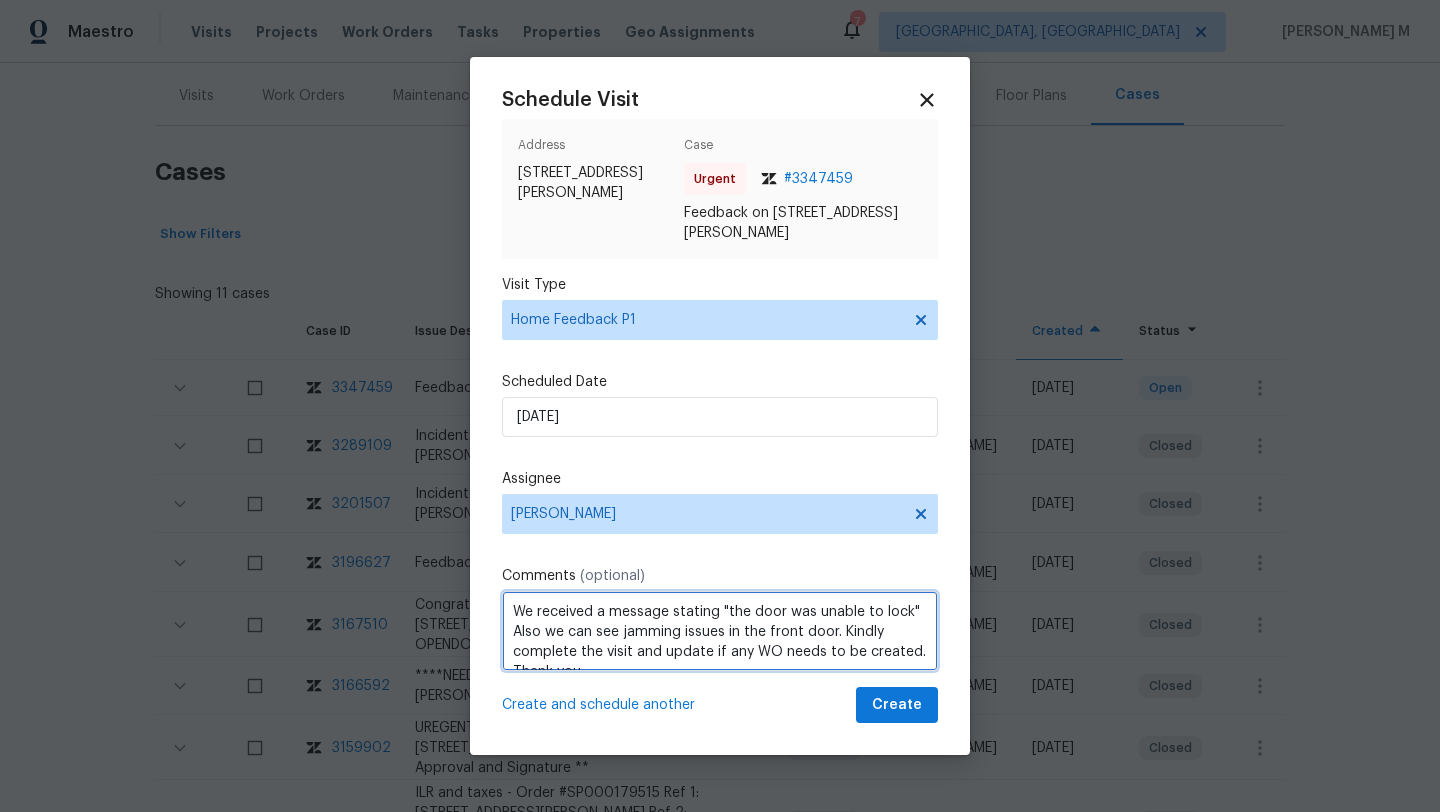 scroll, scrollTop: 9, scrollLeft: 0, axis: vertical 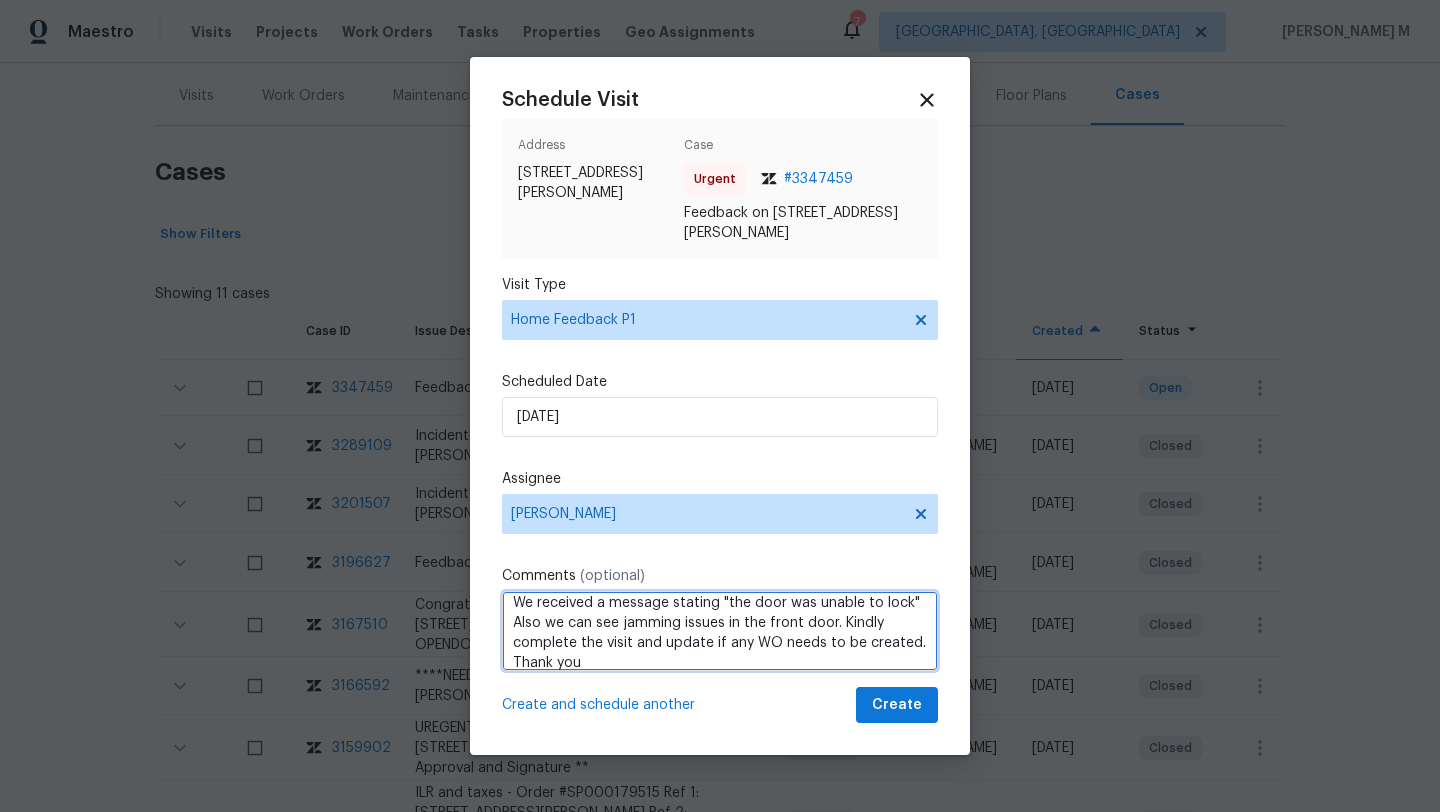 type on "We received a message stating "the door was unable to lock" Also we can see jamming issues in the front door. Kindly complete the visit and update if any WO needs to be created. Thank you" 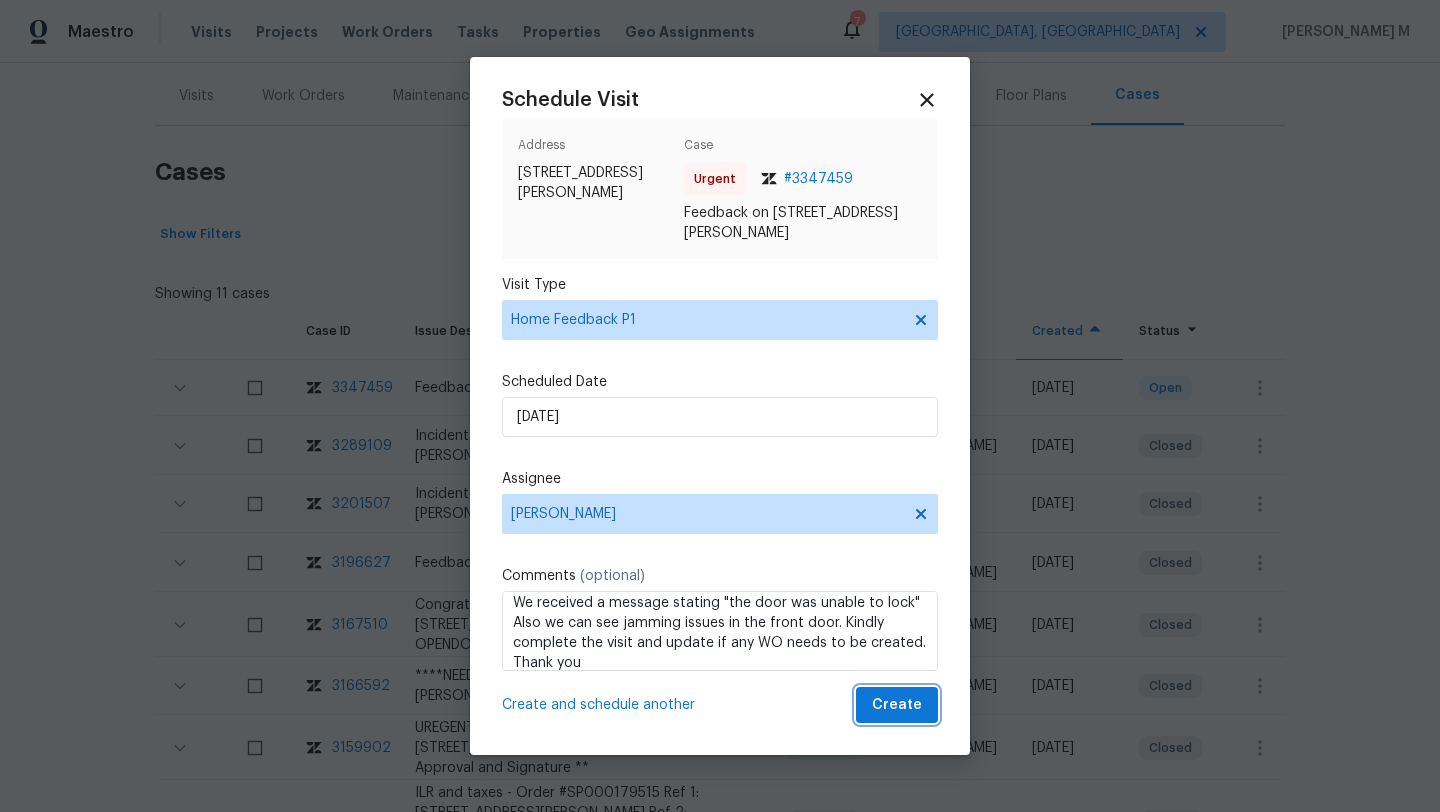 click on "Create" at bounding box center [897, 705] 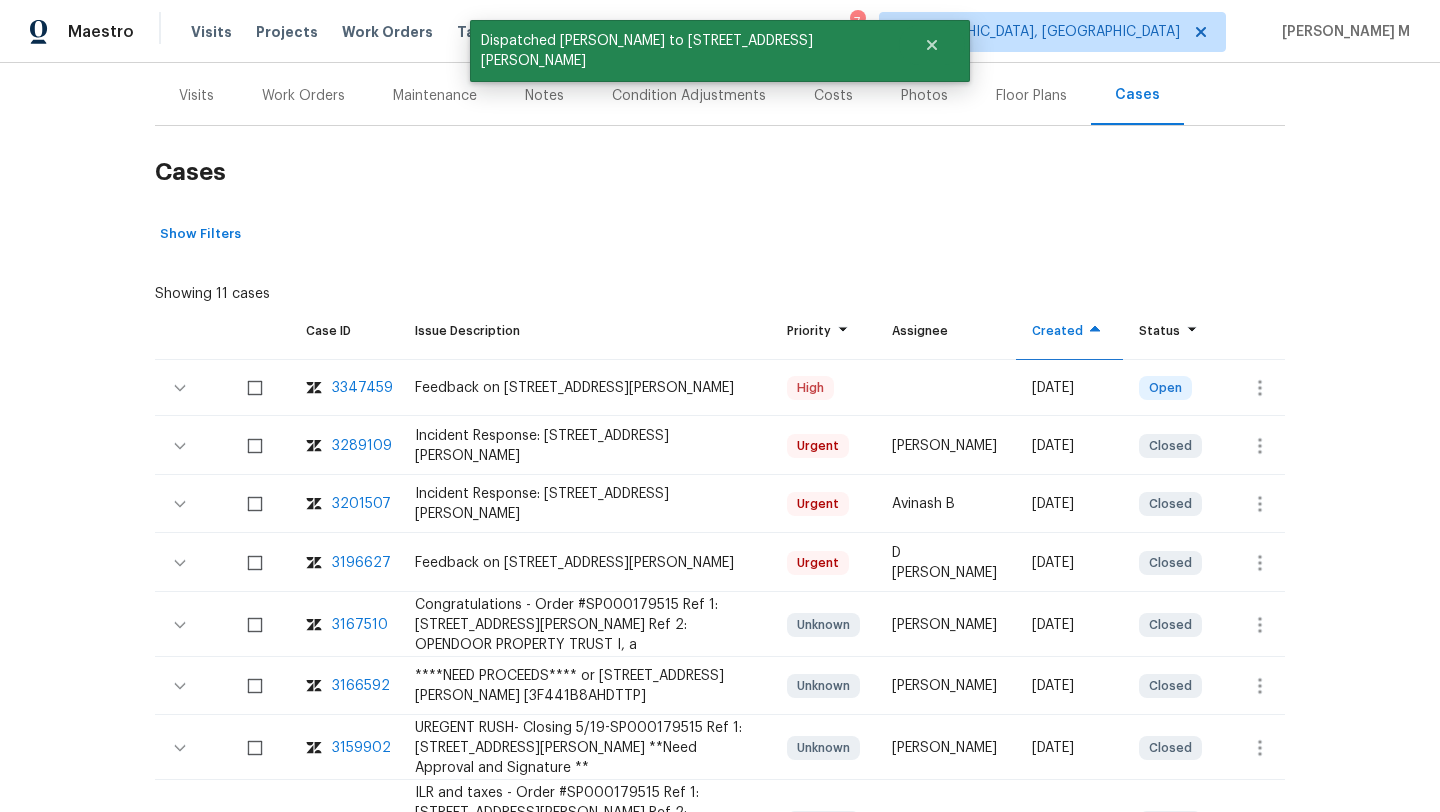 click on "Visits" at bounding box center (196, 95) 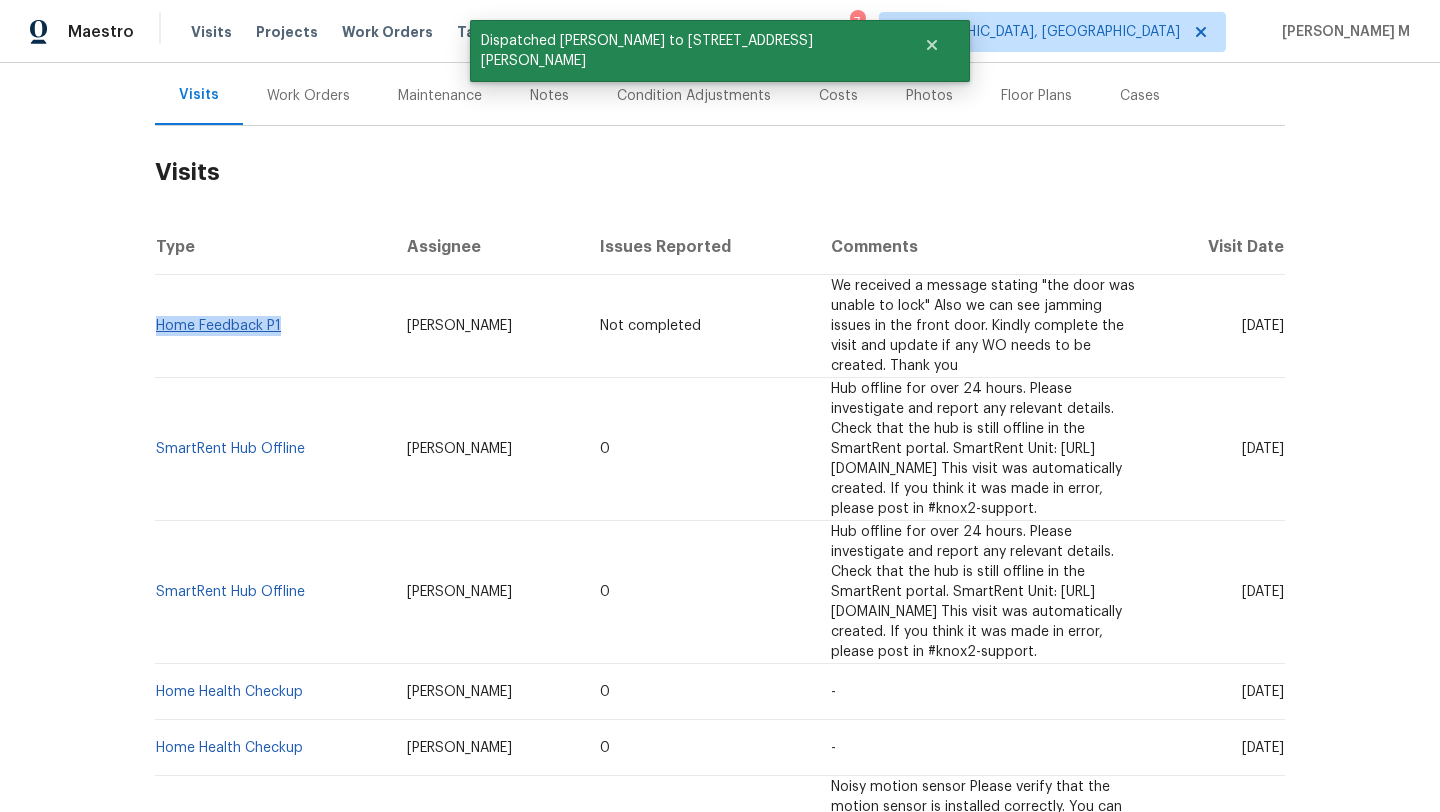 copy on "Home Feedback P1" 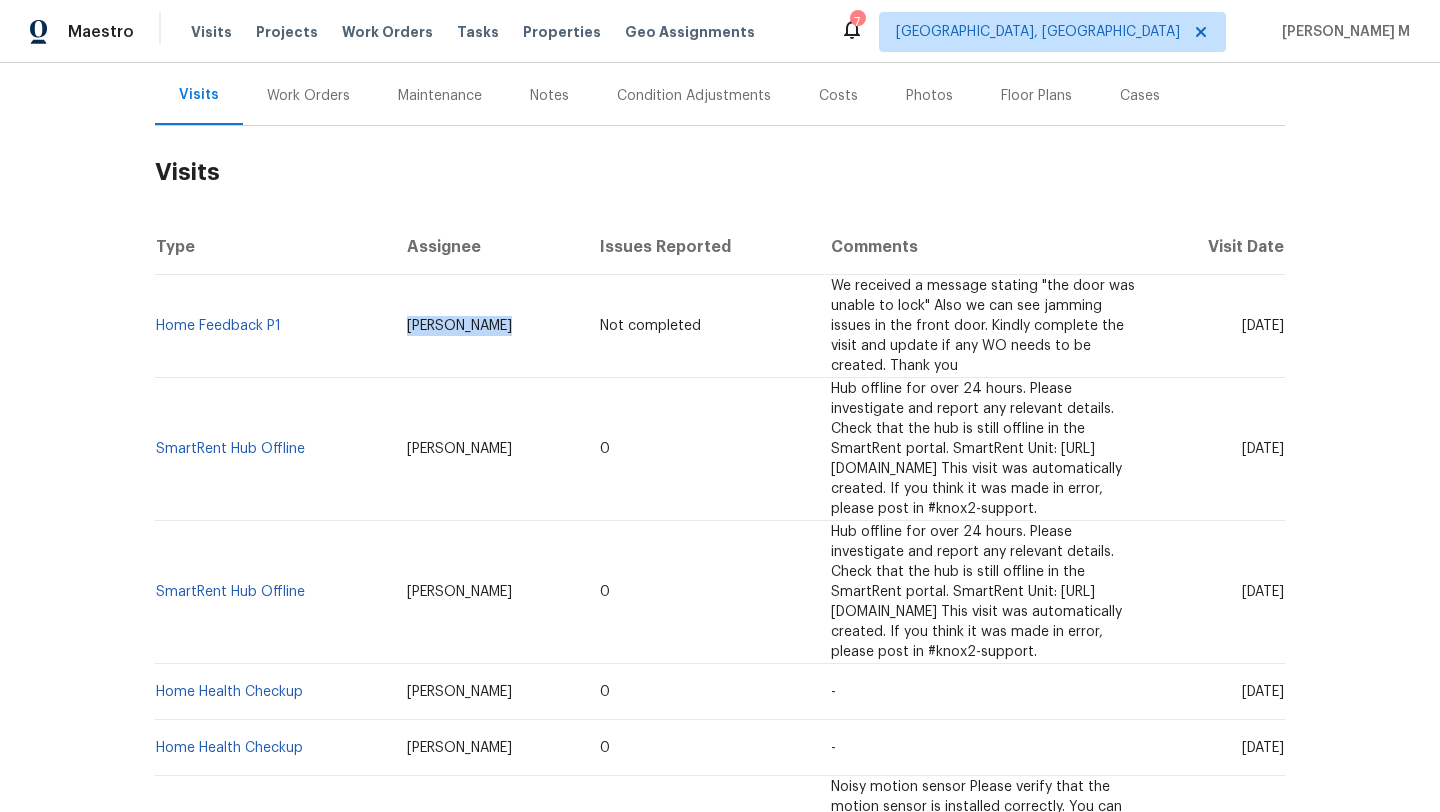 drag, startPoint x: 355, startPoint y: 317, endPoint x: 457, endPoint y: 317, distance: 102 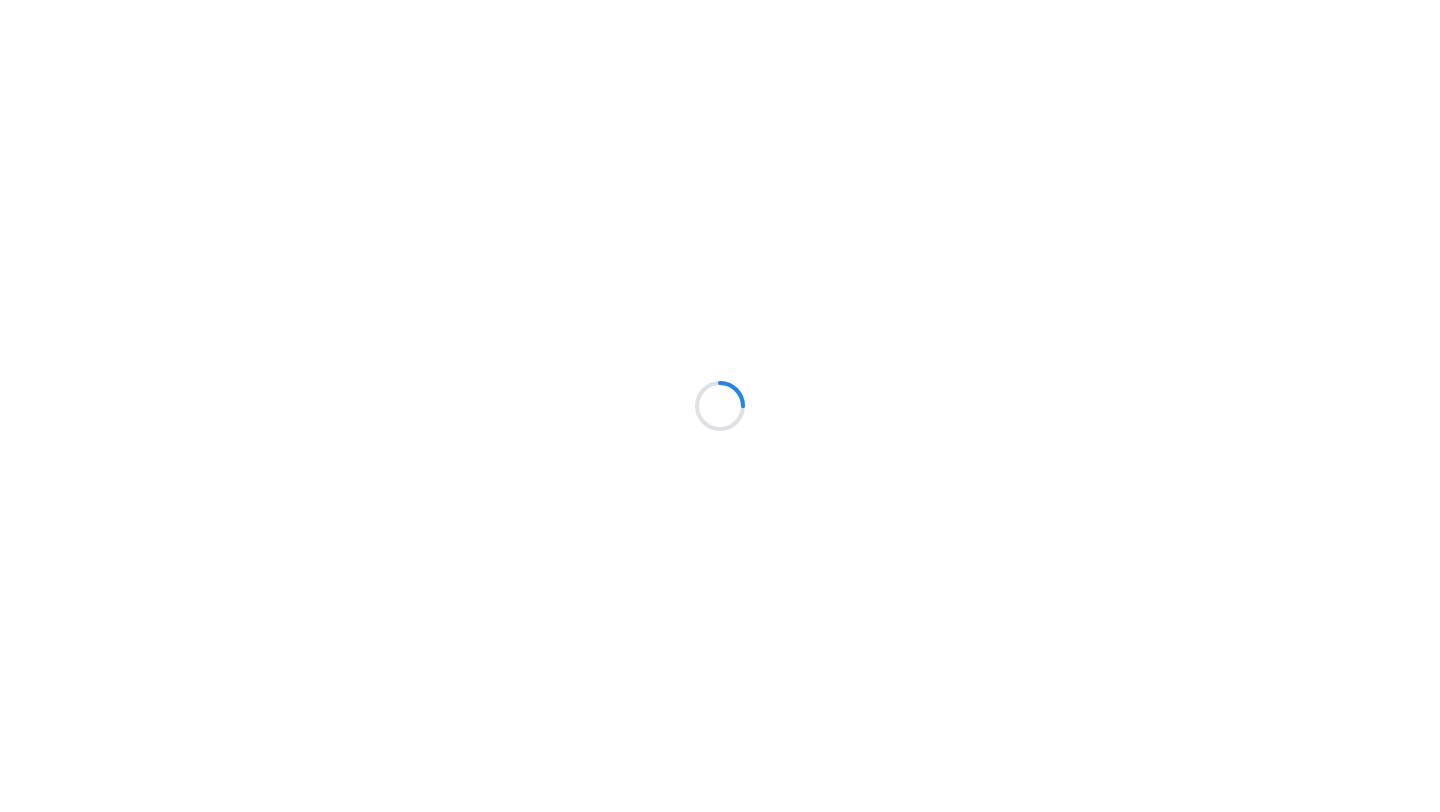 scroll, scrollTop: 0, scrollLeft: 0, axis: both 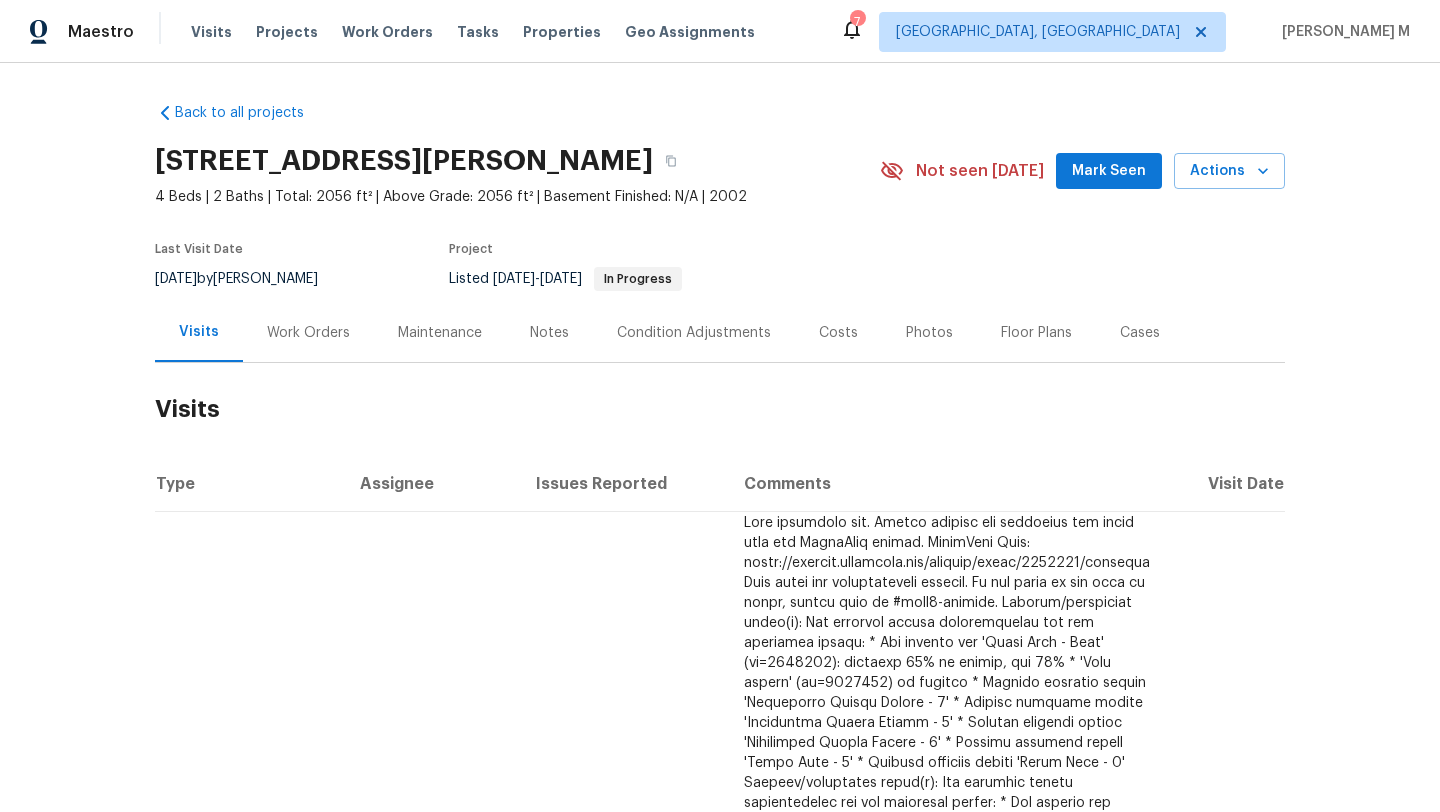 click on "Work Orders" at bounding box center [308, 333] 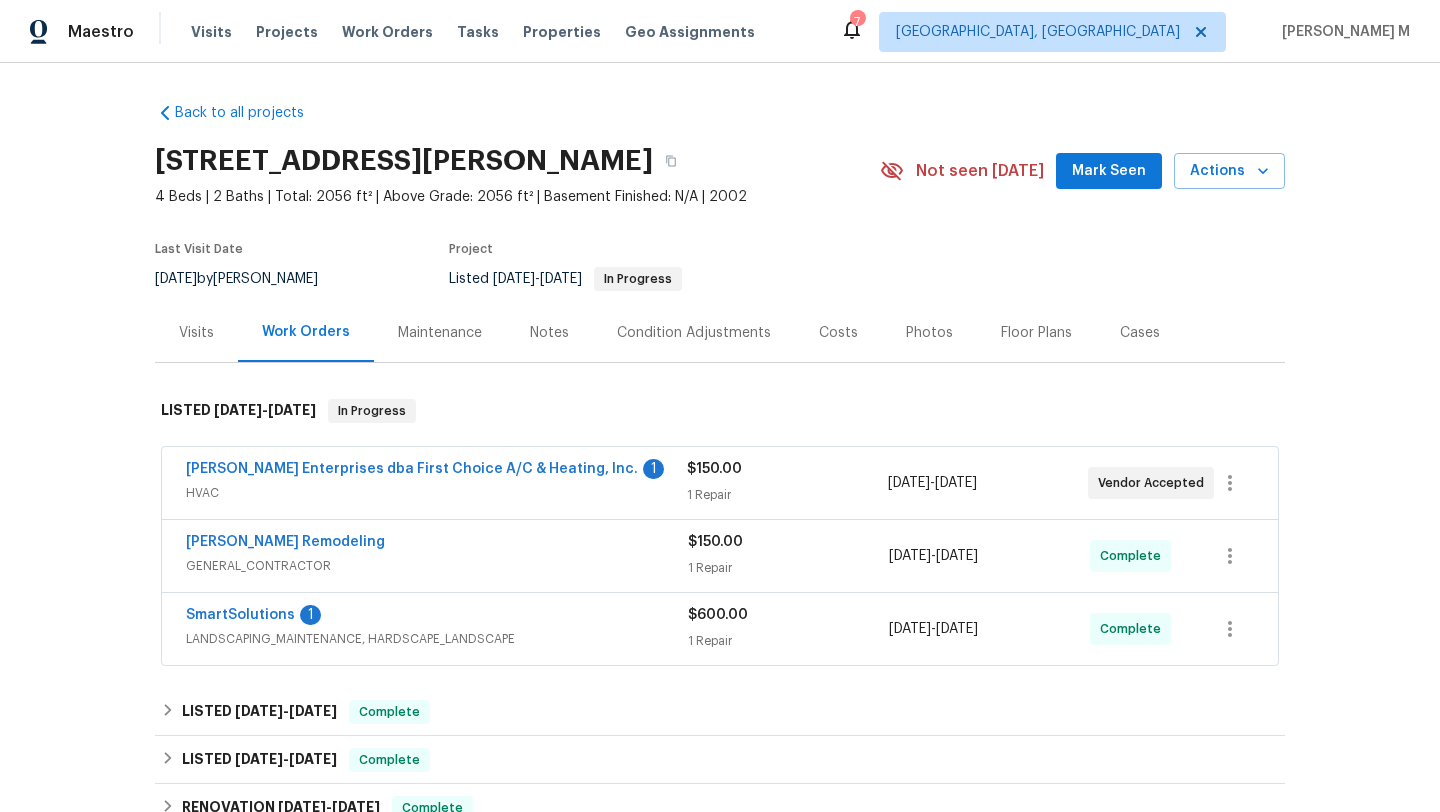 click on "HVAC" at bounding box center (436, 493) 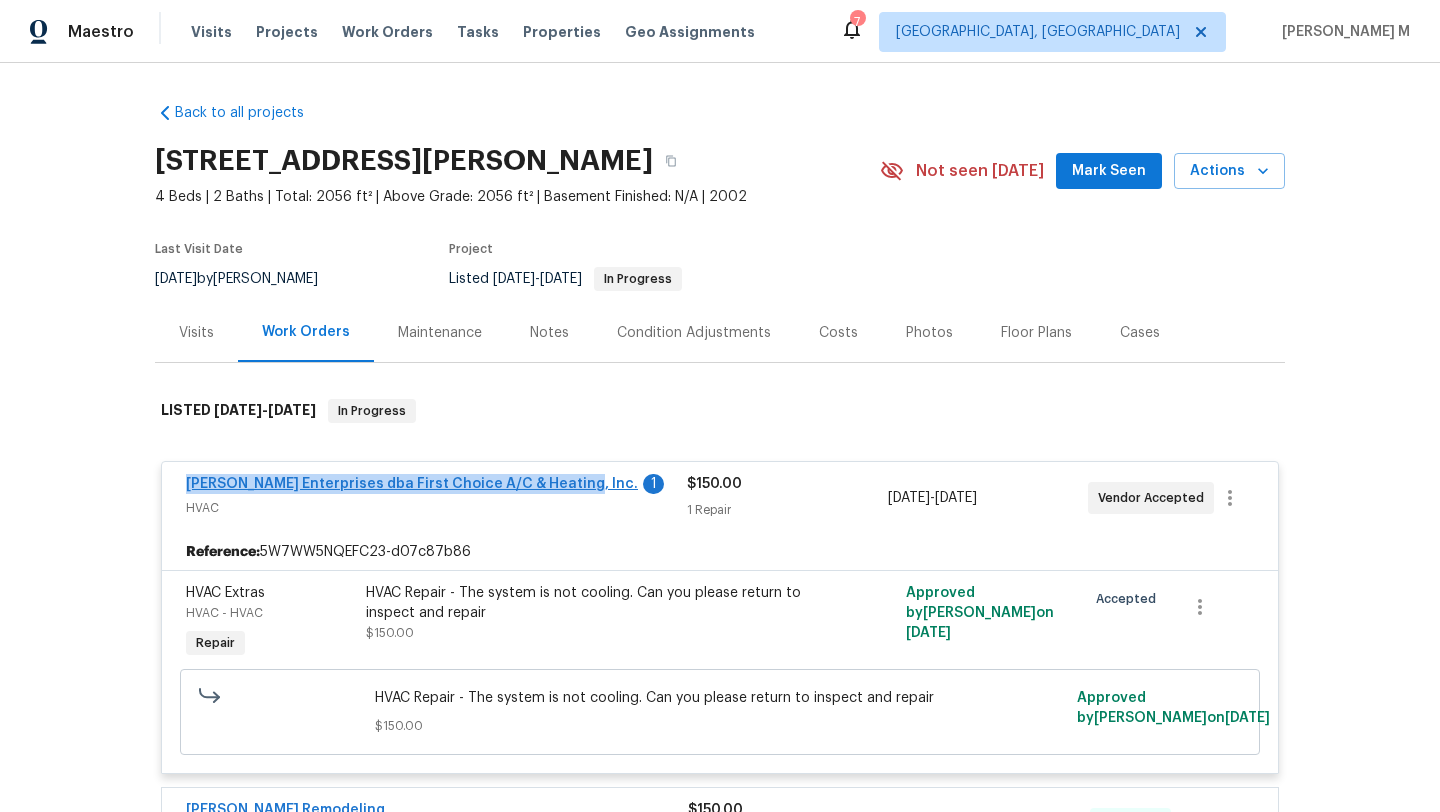 drag, startPoint x: 167, startPoint y: 492, endPoint x: 560, endPoint y: 486, distance: 393.0458 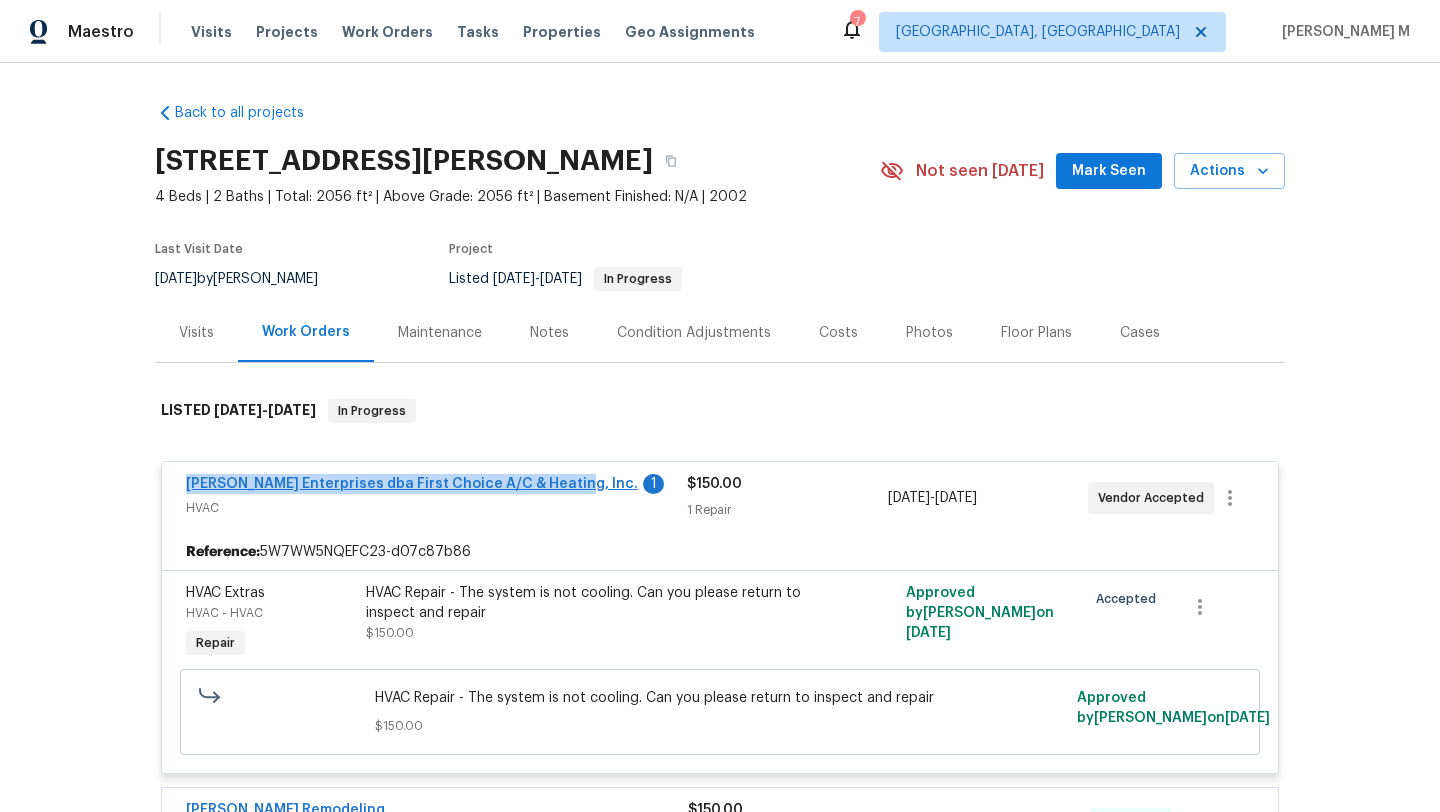 copy on "Nordman Enterprises dba First Choice A/C & Heating, Inc" 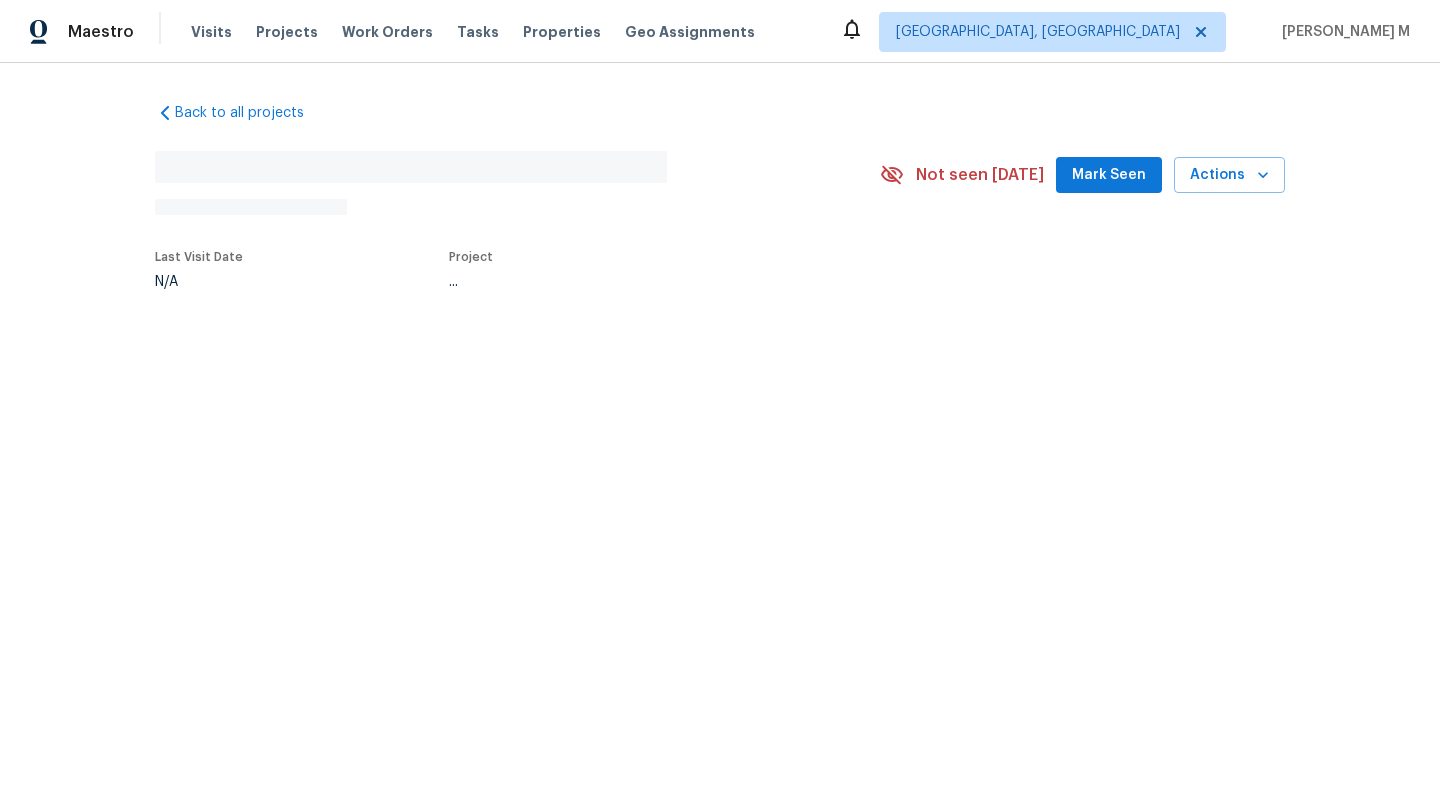 scroll, scrollTop: 0, scrollLeft: 0, axis: both 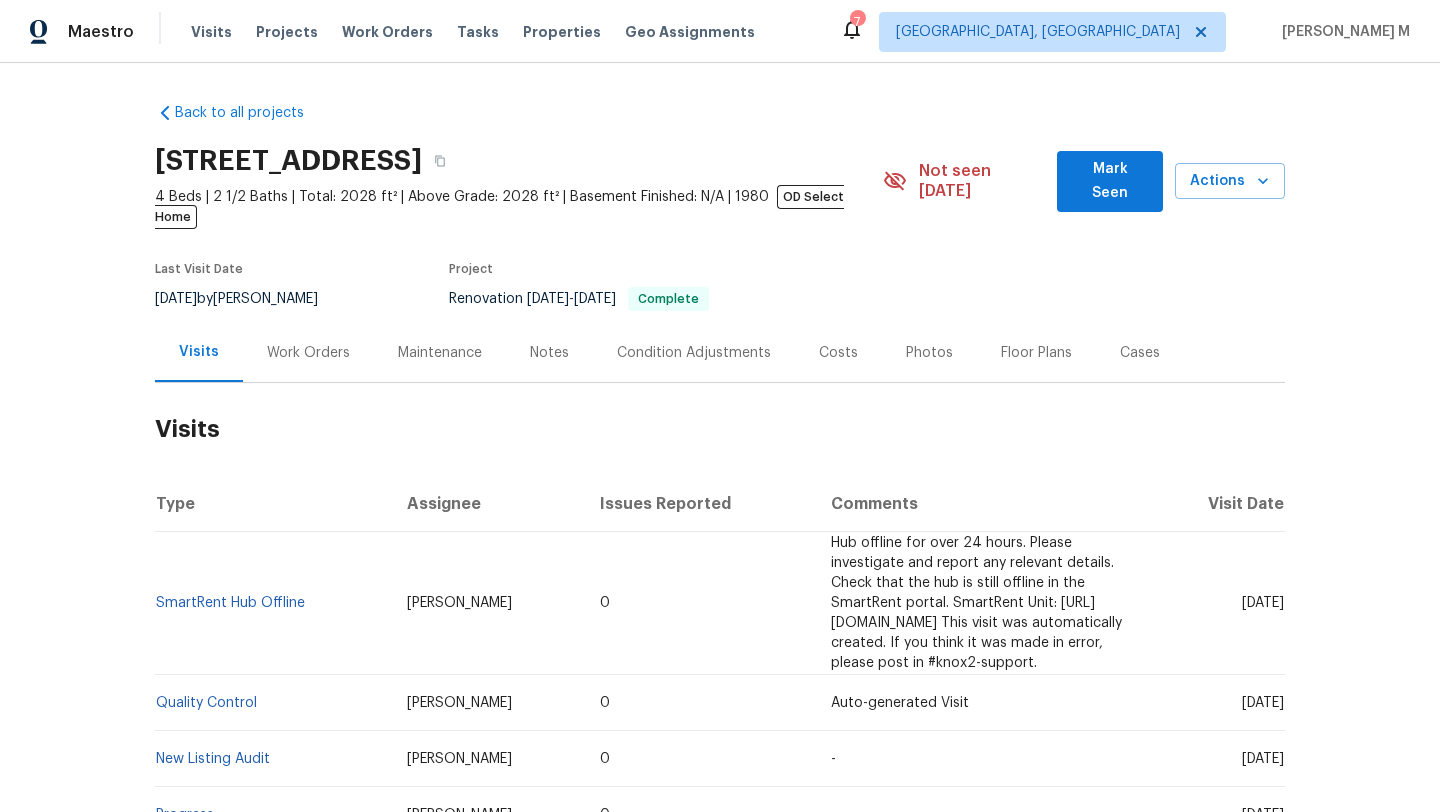 click on "Work Orders" at bounding box center [308, 352] 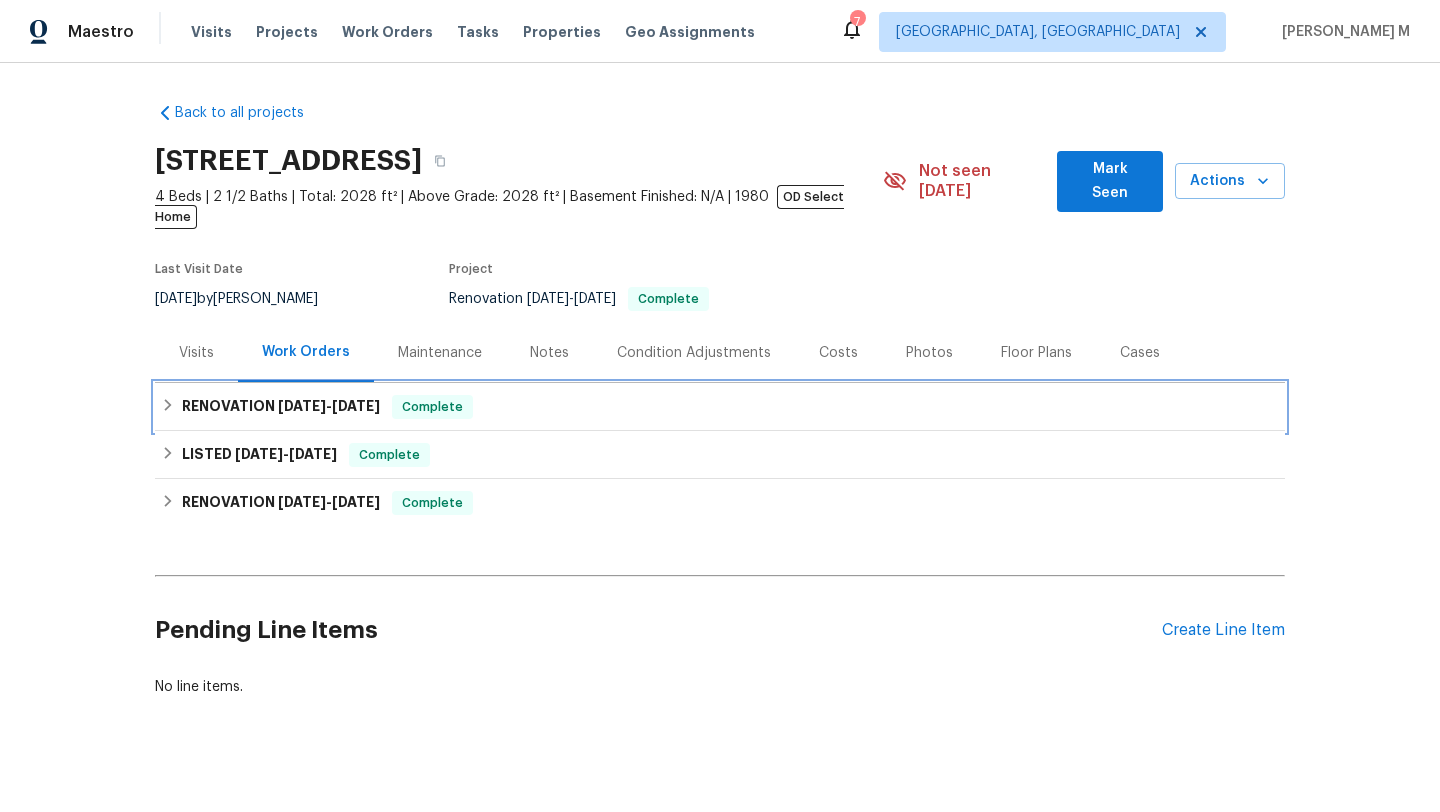 click on "[DATE]" at bounding box center [356, 406] 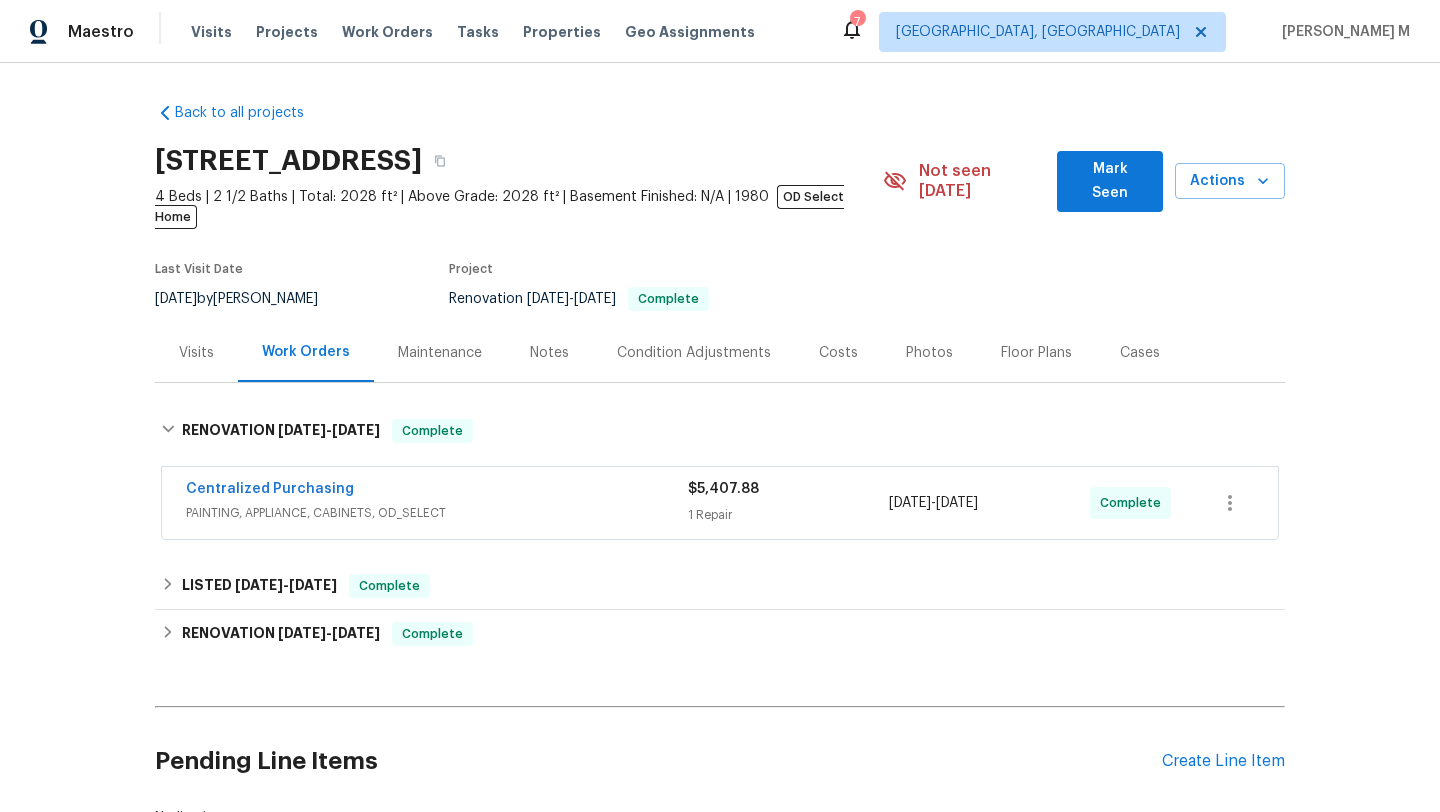 click on "PAINTING, APPLIANCE, CABINETS, OD_SELECT" at bounding box center (437, 513) 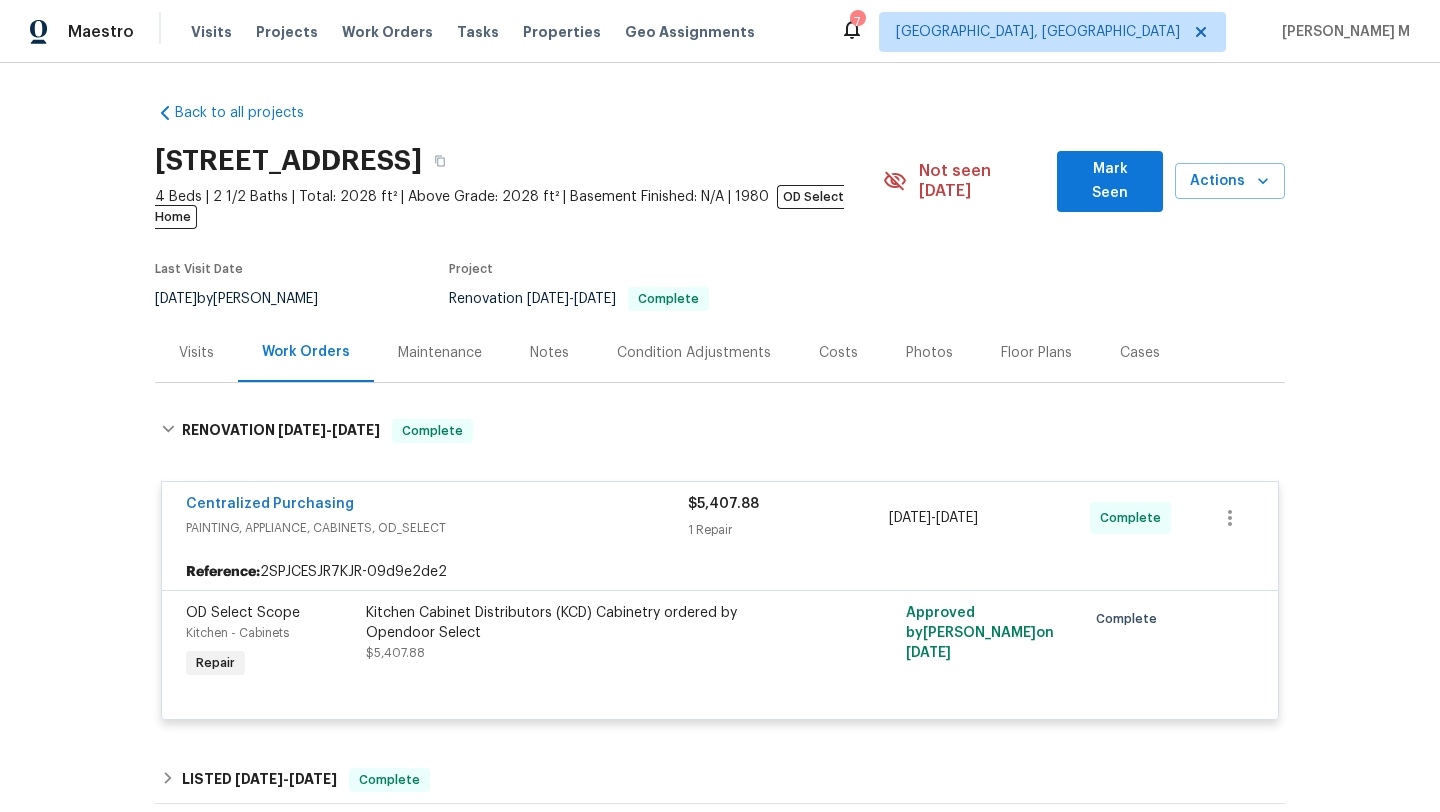click on "Visits" at bounding box center (196, 352) 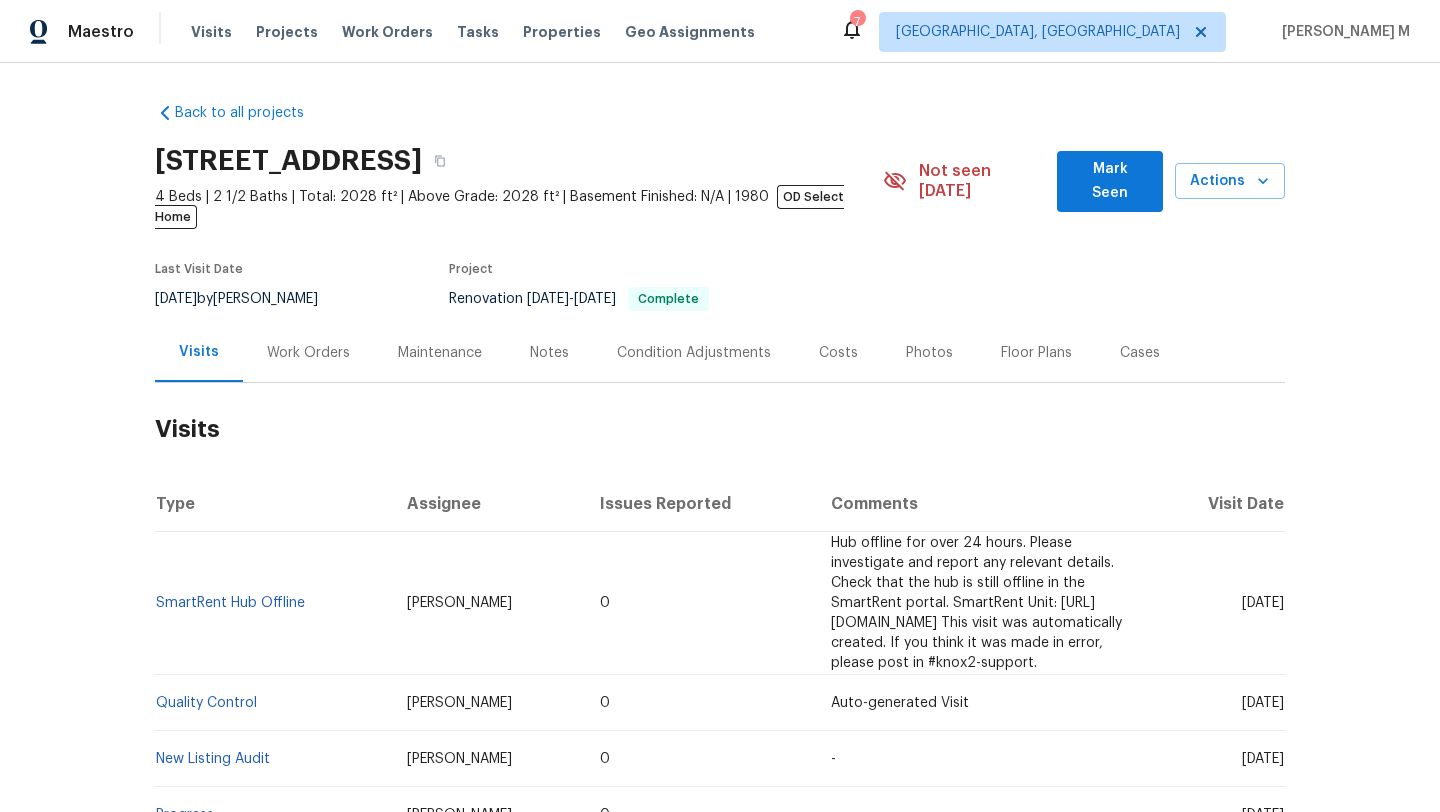 drag, startPoint x: 1201, startPoint y: 575, endPoint x: 1239, endPoint y: 576, distance: 38.013157 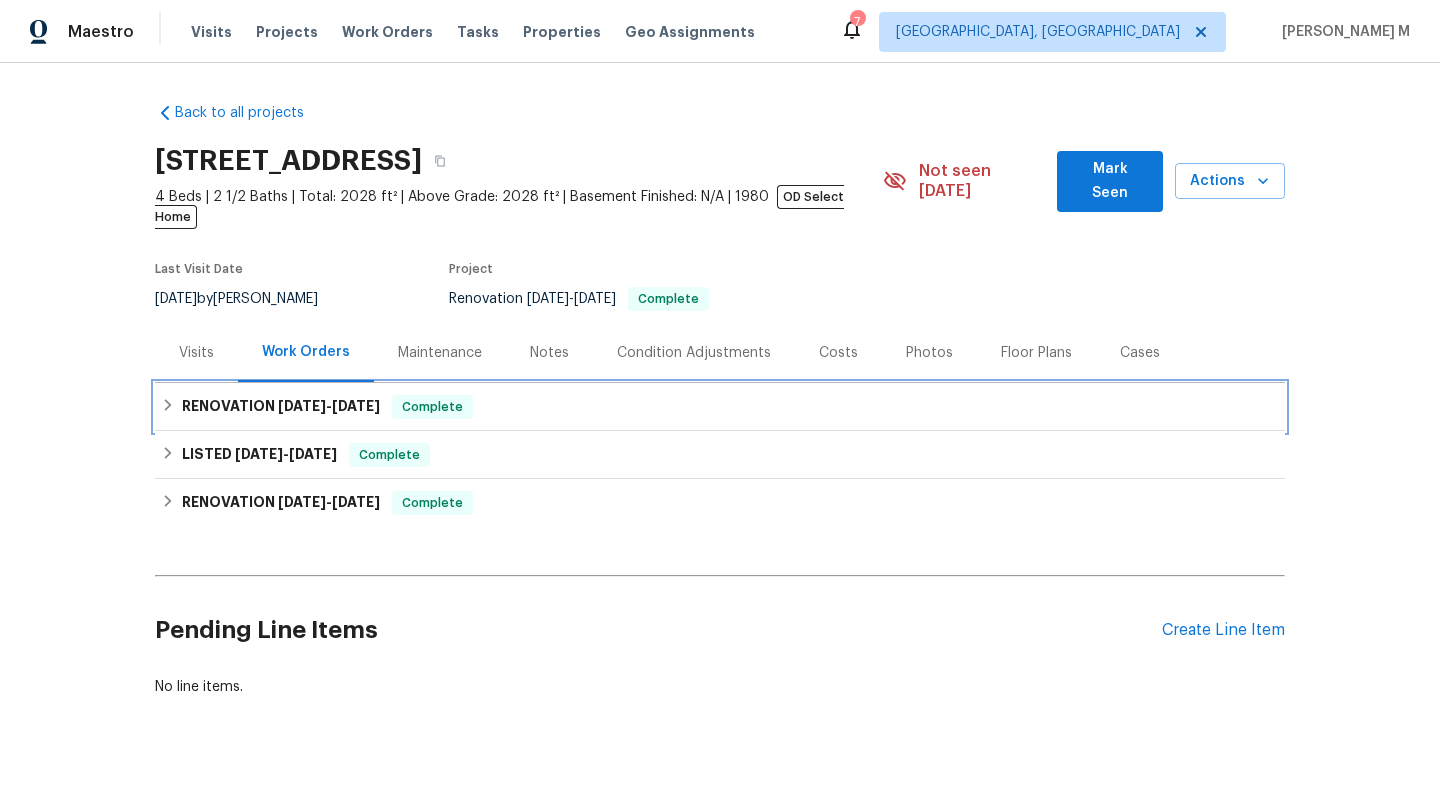 click on "[DATE]" at bounding box center (302, 406) 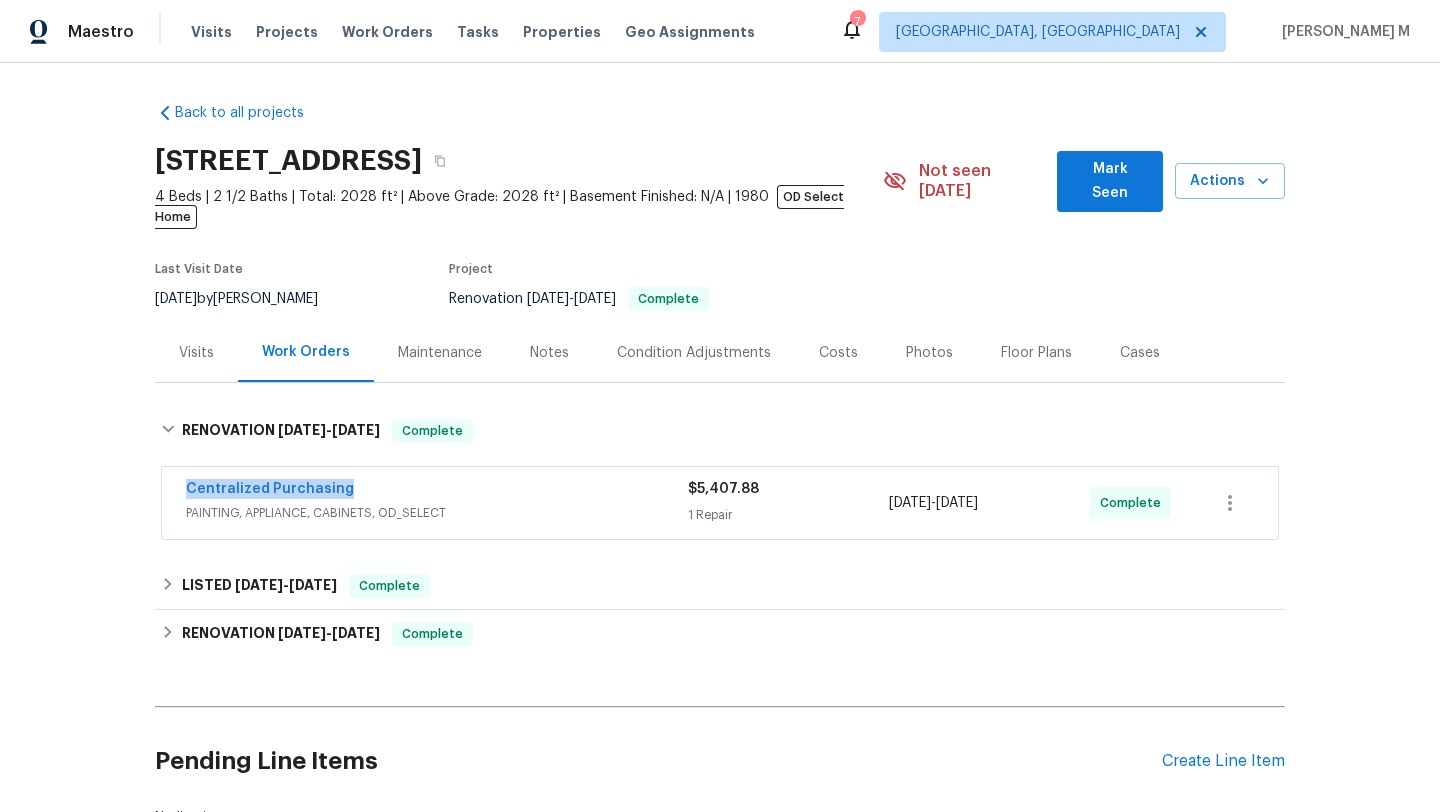 drag, startPoint x: 169, startPoint y: 468, endPoint x: 367, endPoint y: 468, distance: 198 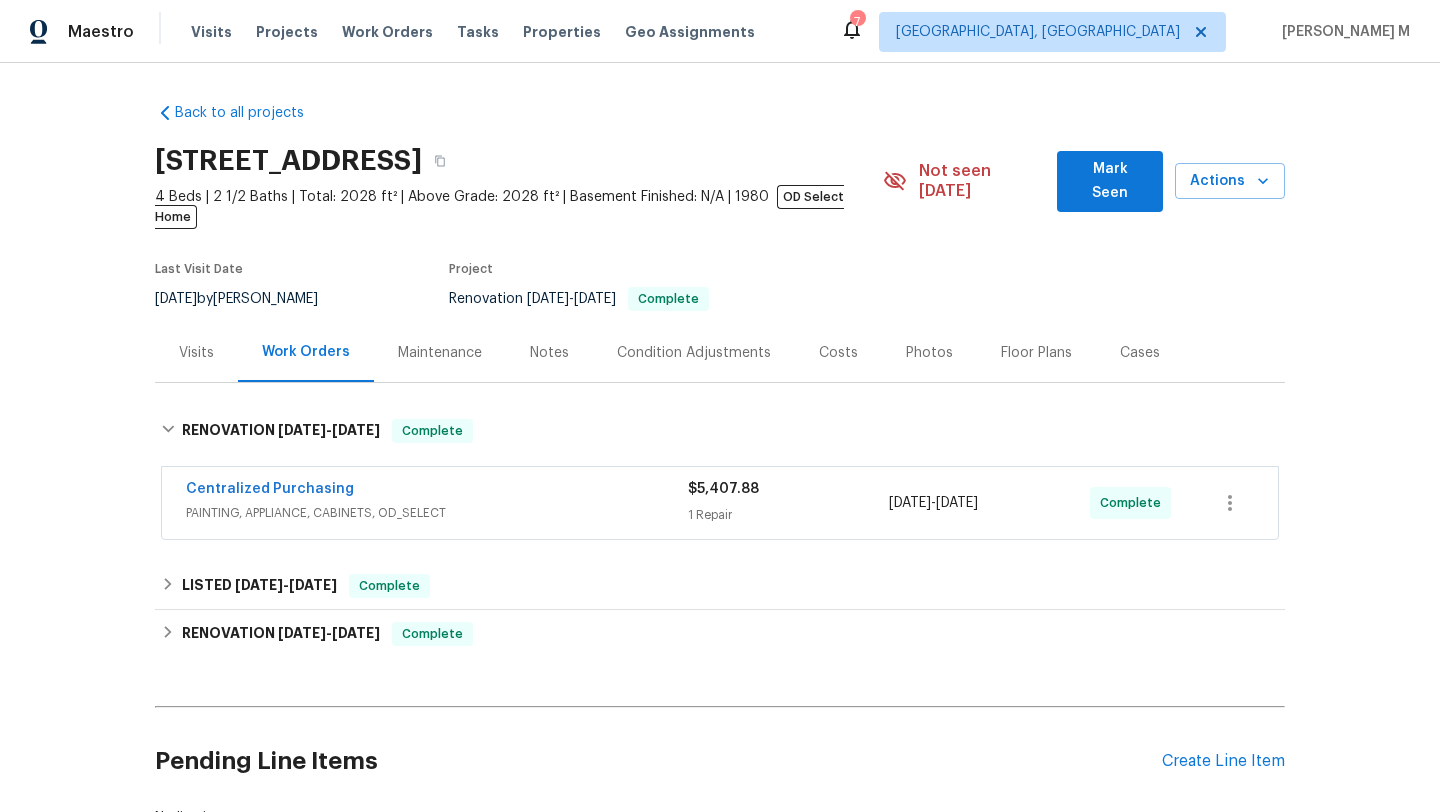 click on "PAINTING, APPLIANCE, CABINETS, OD_SELECT" at bounding box center (437, 513) 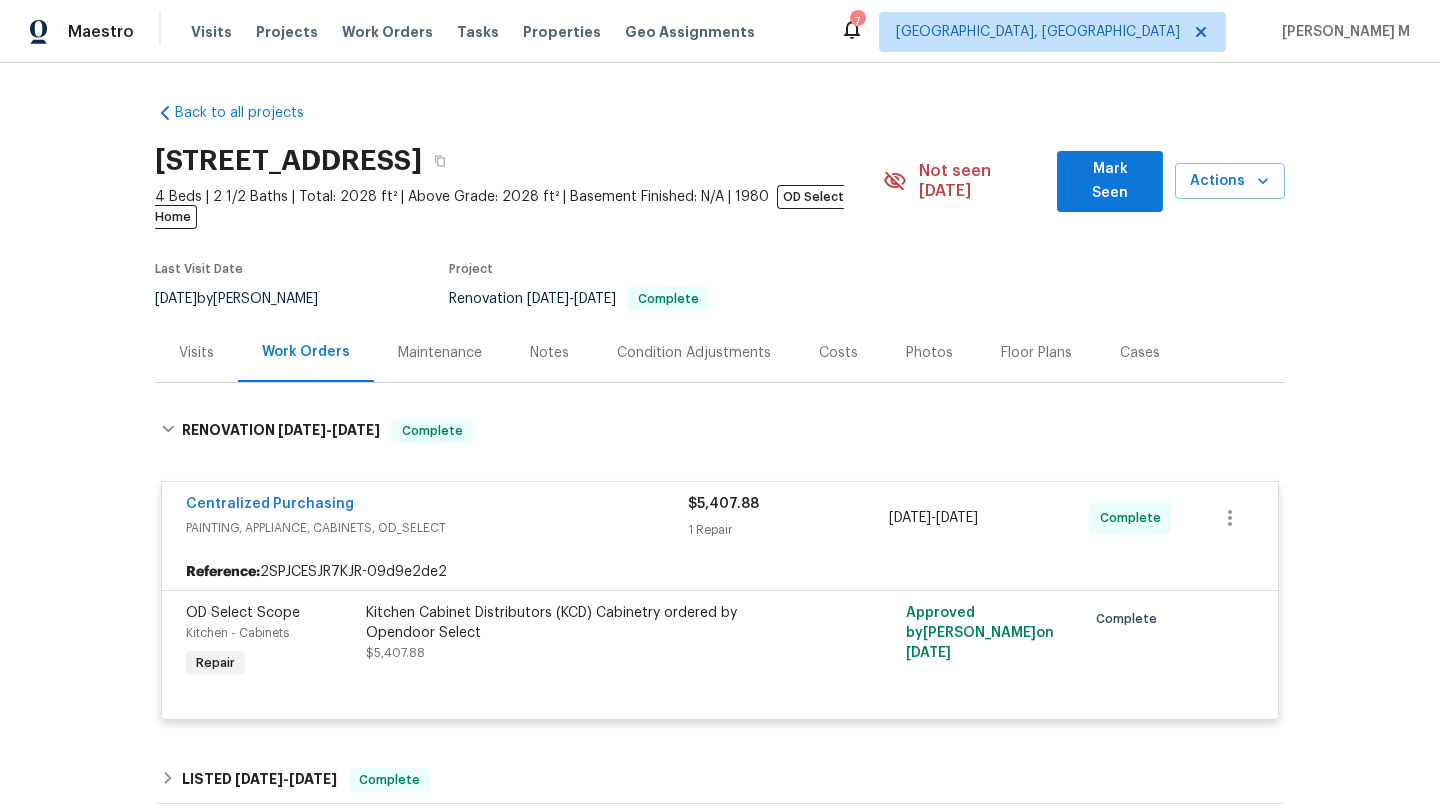 copy on "6/9/2025  -  6/9/2025" 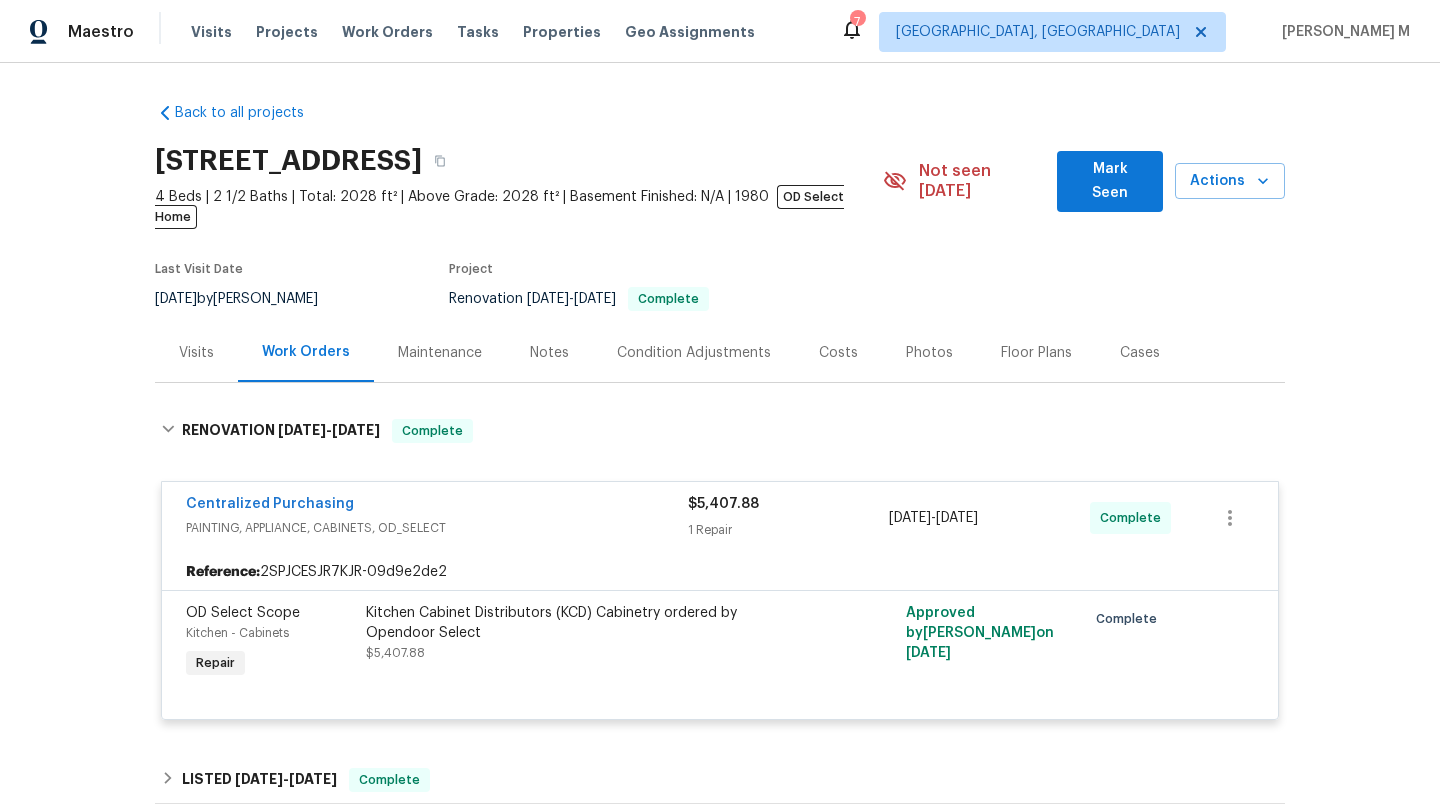 drag, startPoint x: 884, startPoint y: 502, endPoint x: 1017, endPoint y: 499, distance: 133.03383 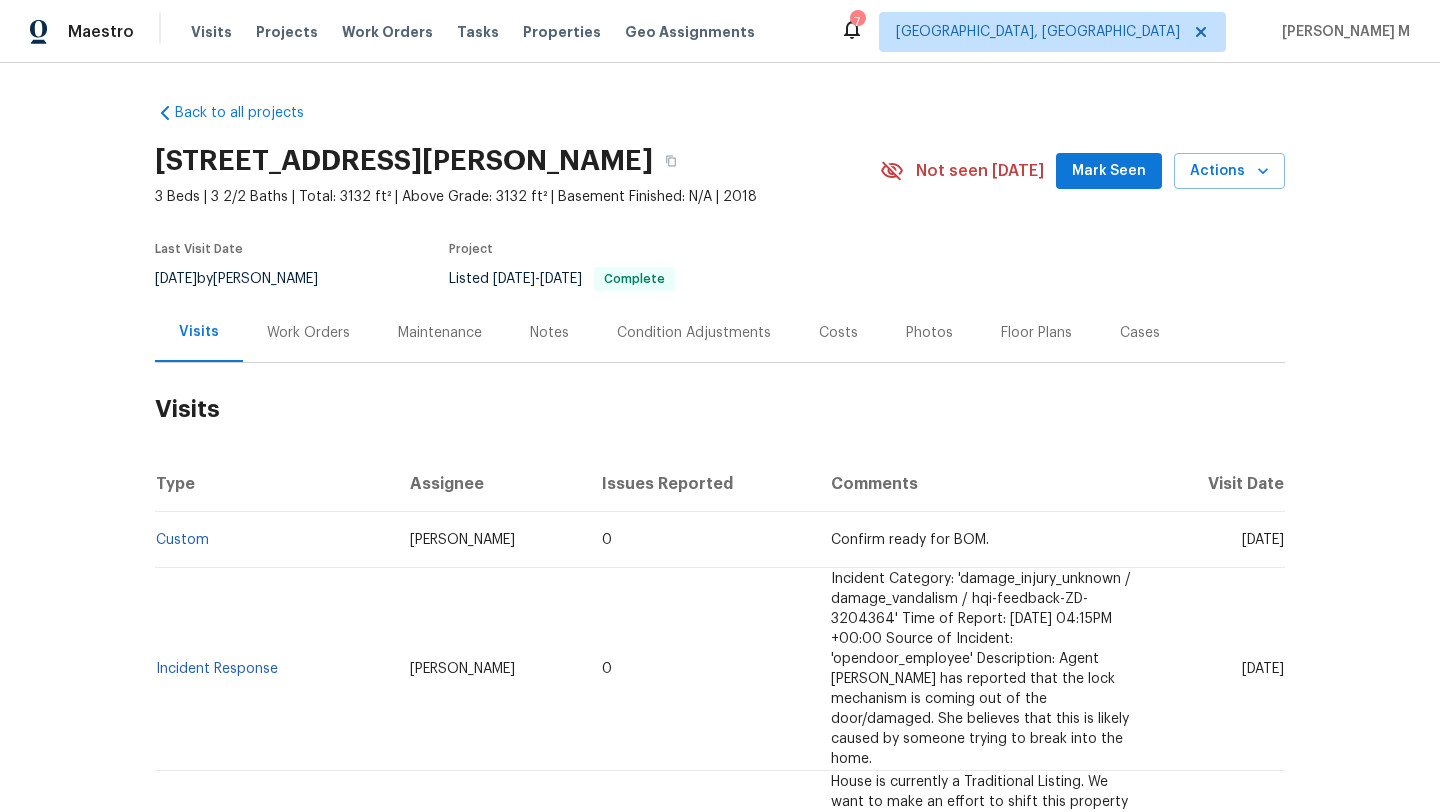 scroll, scrollTop: 0, scrollLeft: 0, axis: both 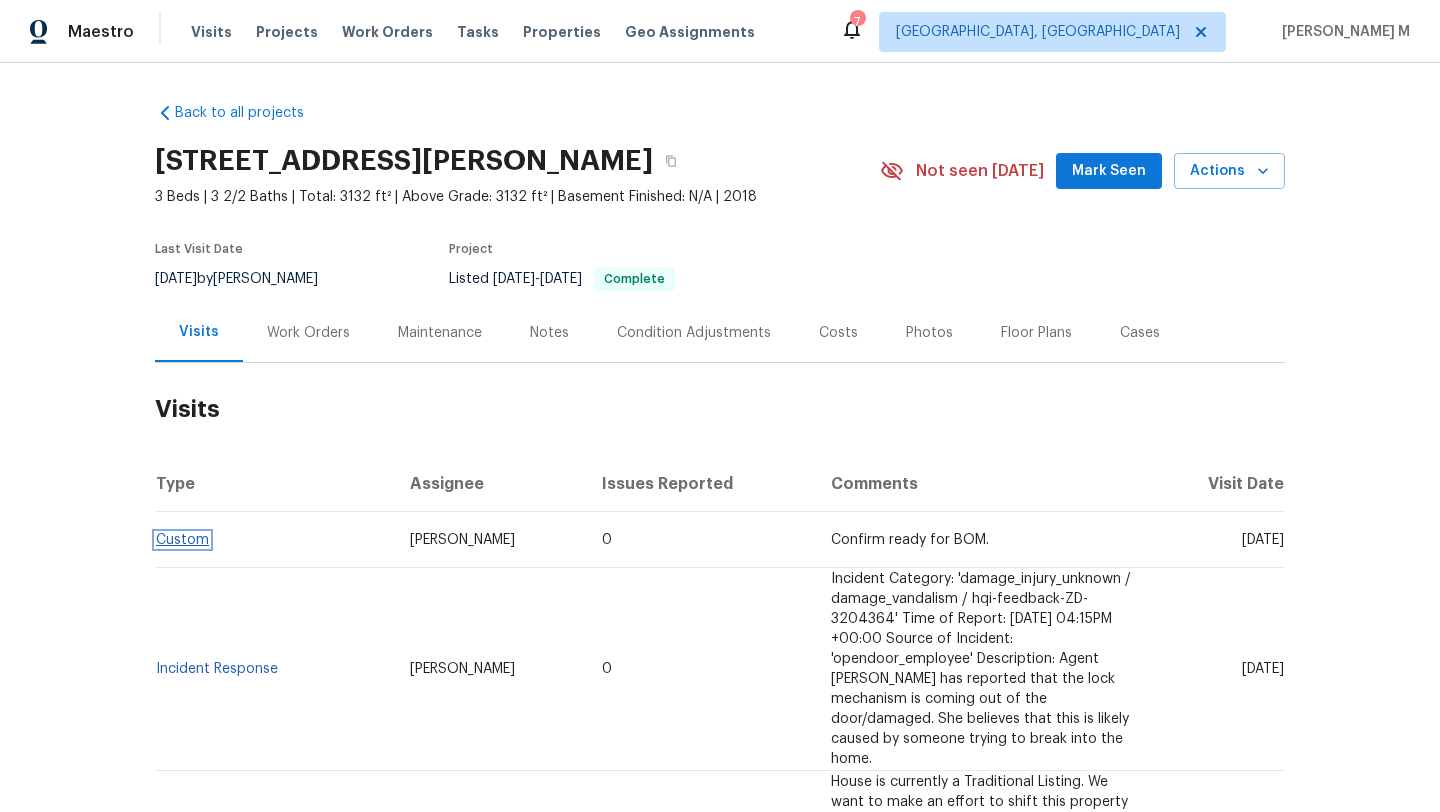 click on "Custom" at bounding box center [182, 540] 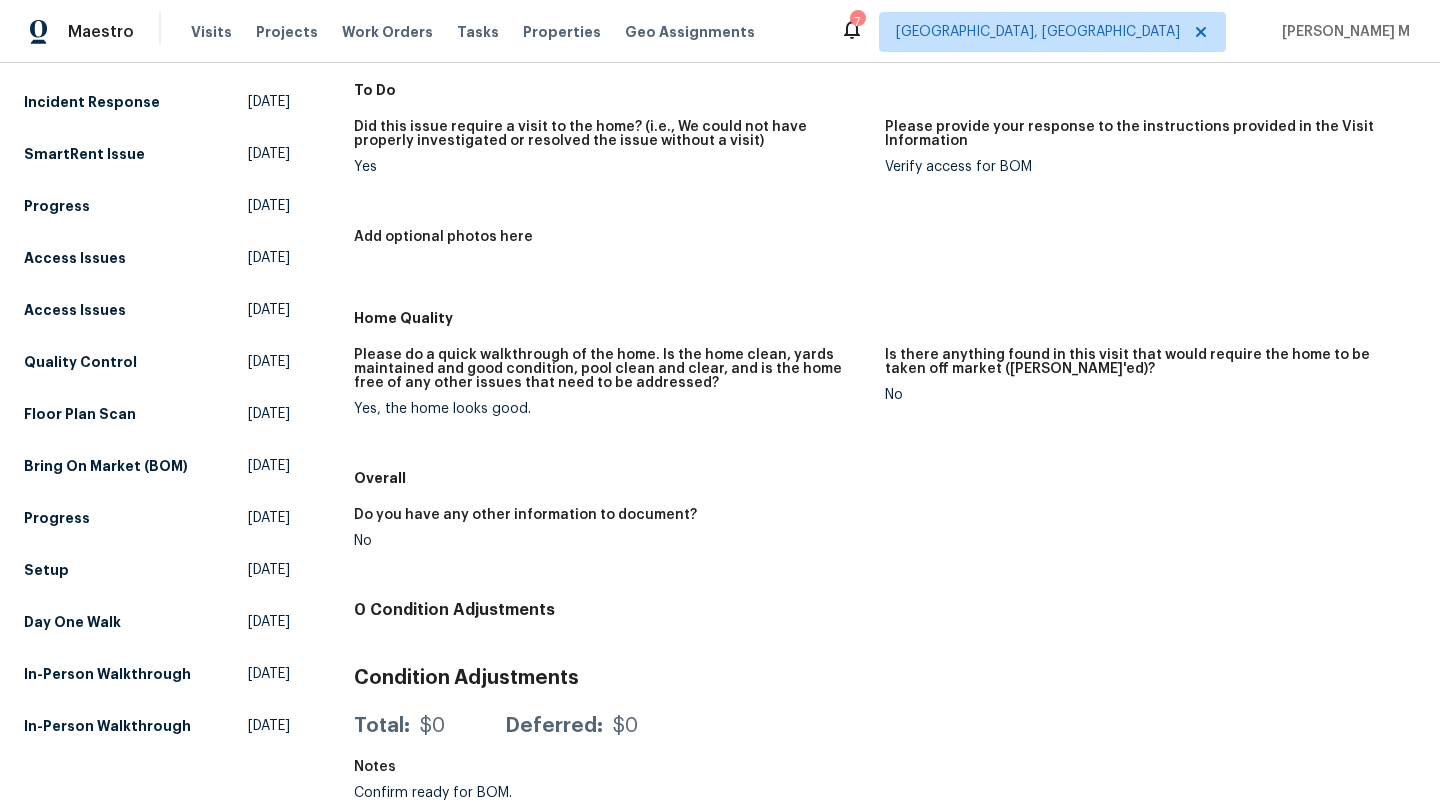 scroll, scrollTop: 0, scrollLeft: 0, axis: both 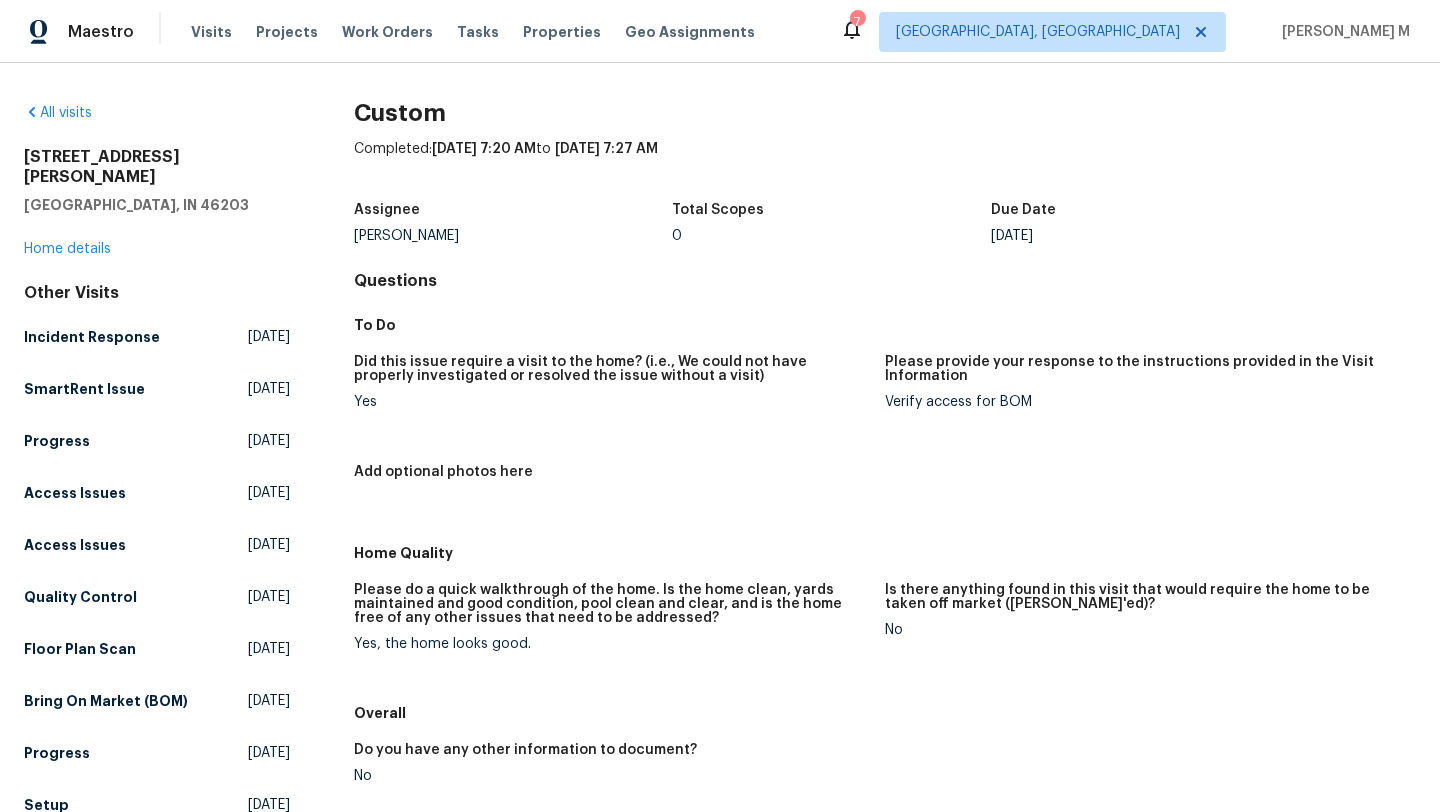 click on "[STREET_ADDRESS][PERSON_NAME] Home details" at bounding box center [157, 203] 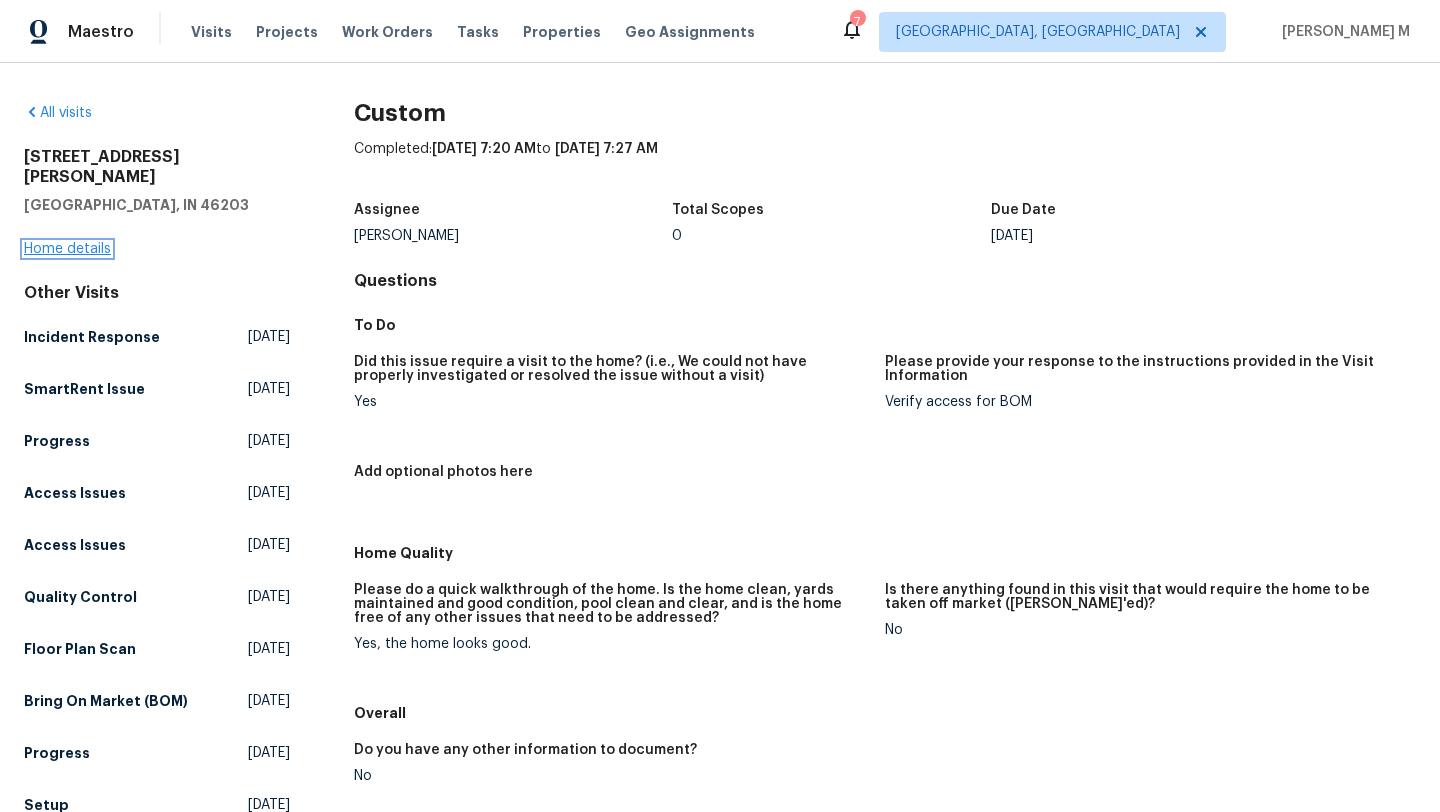 click on "Home details" at bounding box center [67, 249] 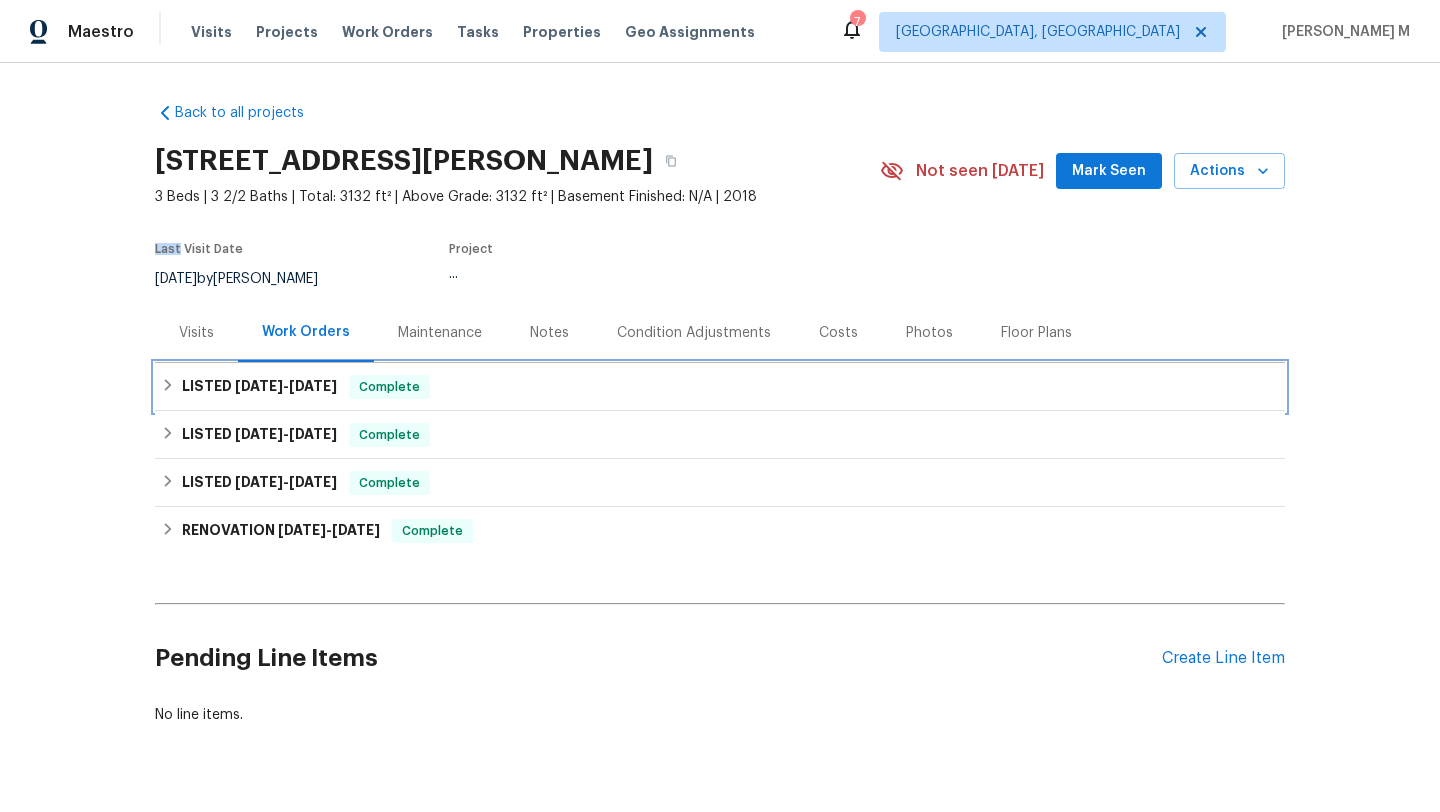 click on "LISTED   [DATE]  -  [DATE]" at bounding box center (259, 387) 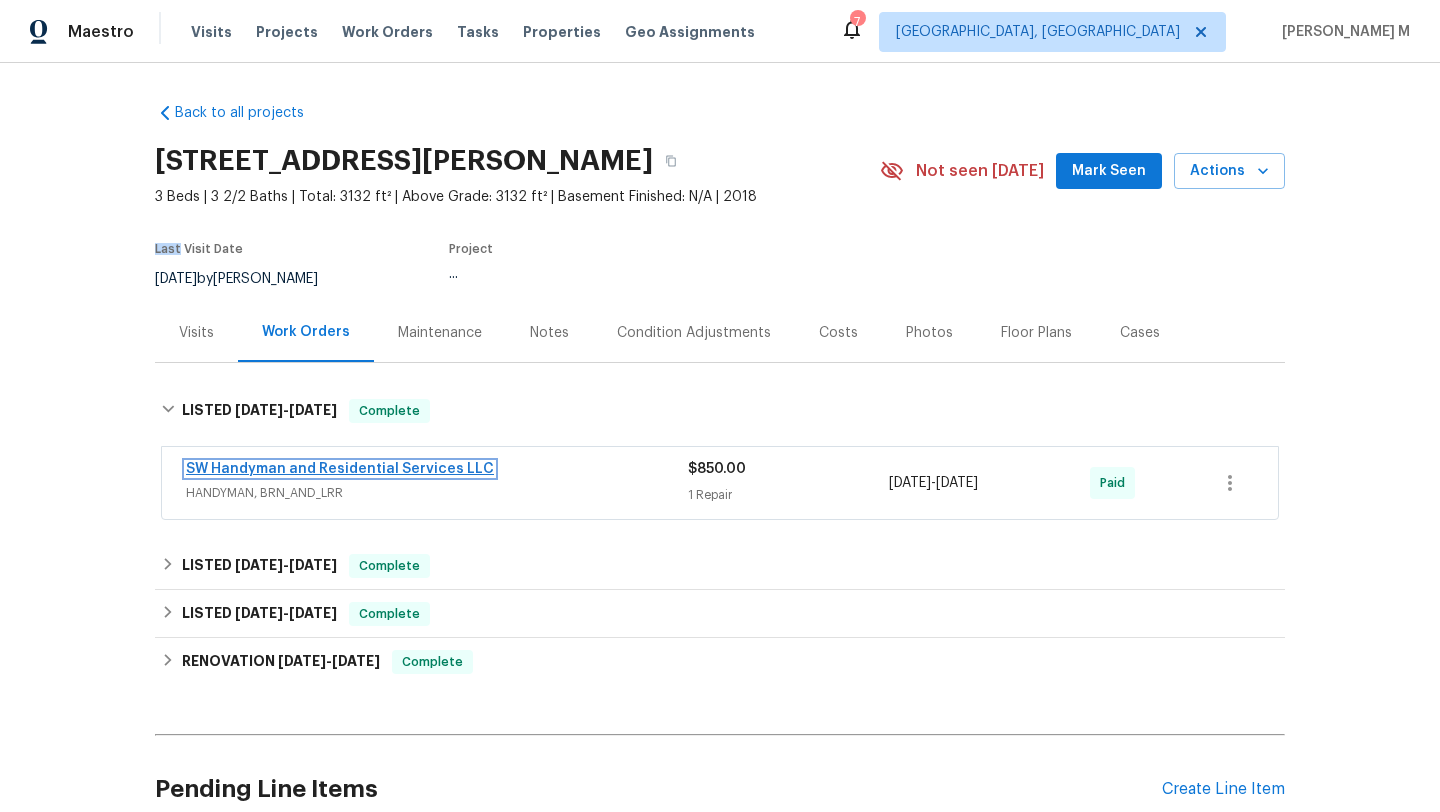 click on "SW Handyman and Residential Services LLC" at bounding box center (340, 469) 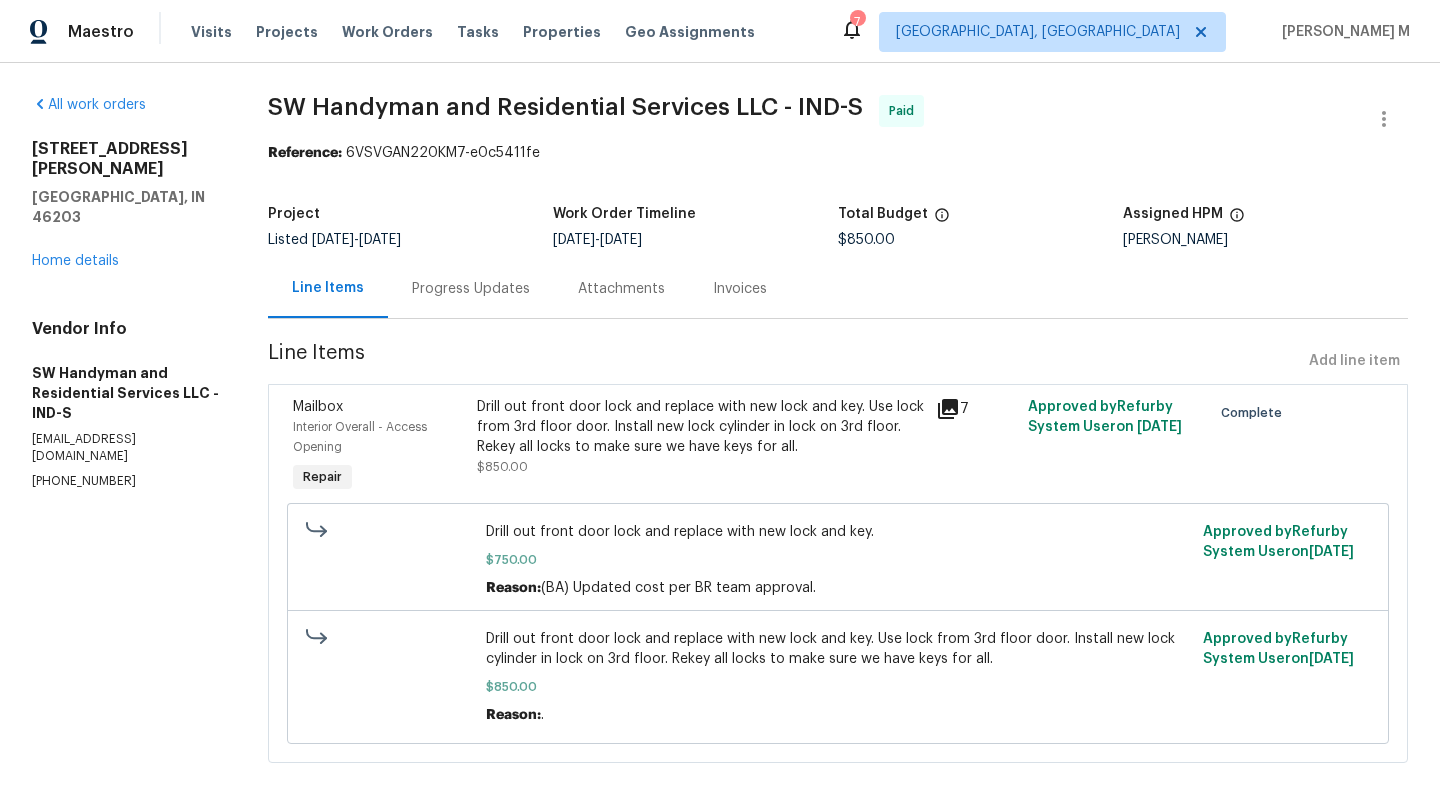 click on "Progress Updates" at bounding box center (471, 289) 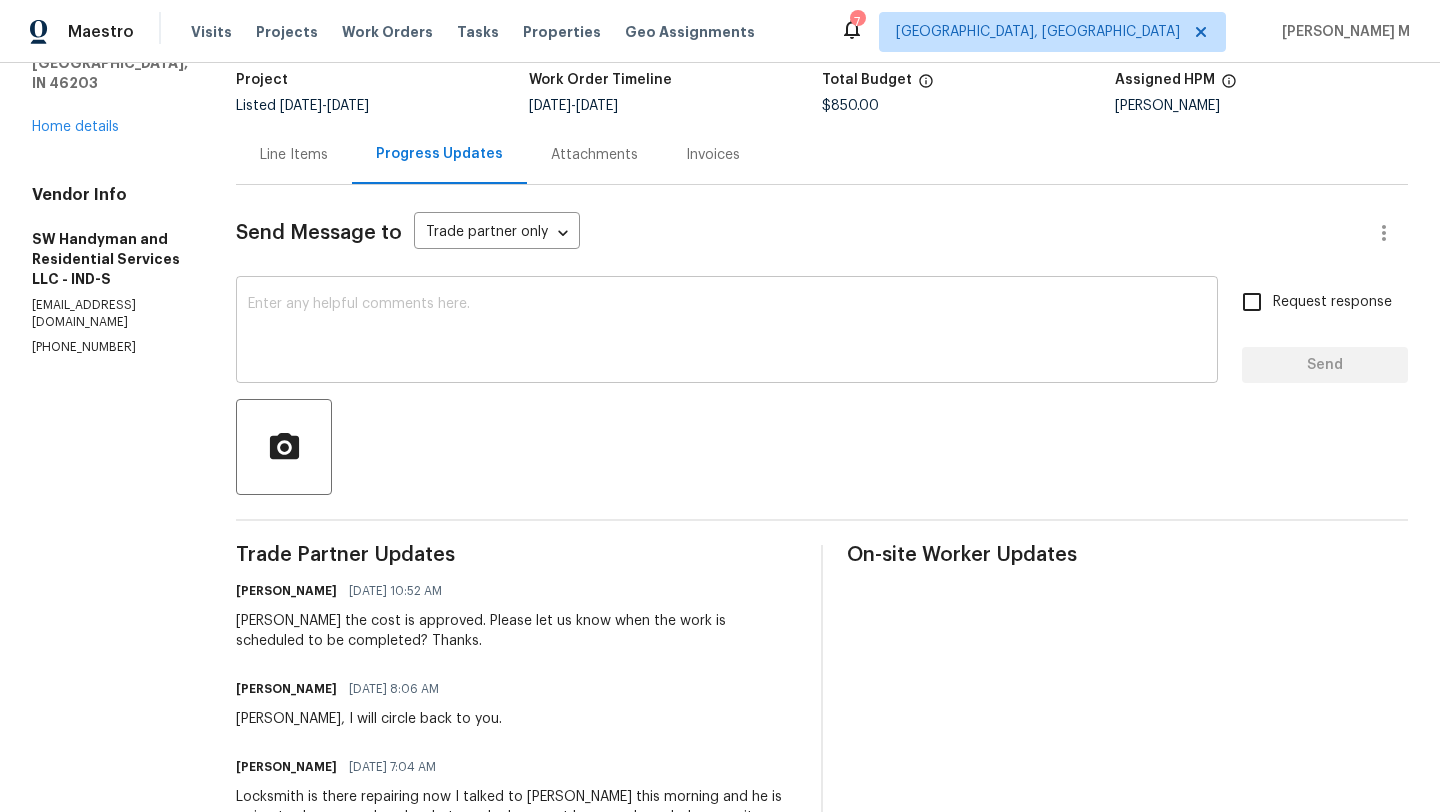 scroll, scrollTop: 0, scrollLeft: 0, axis: both 